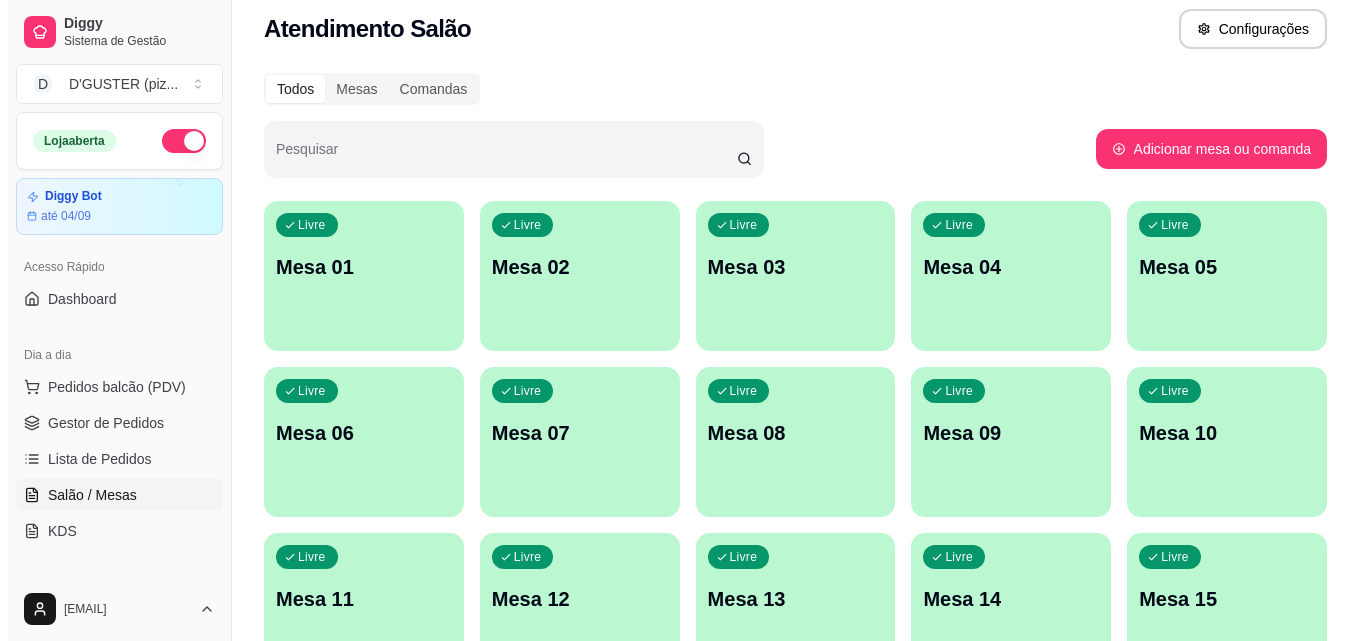 scroll, scrollTop: 0, scrollLeft: 0, axis: both 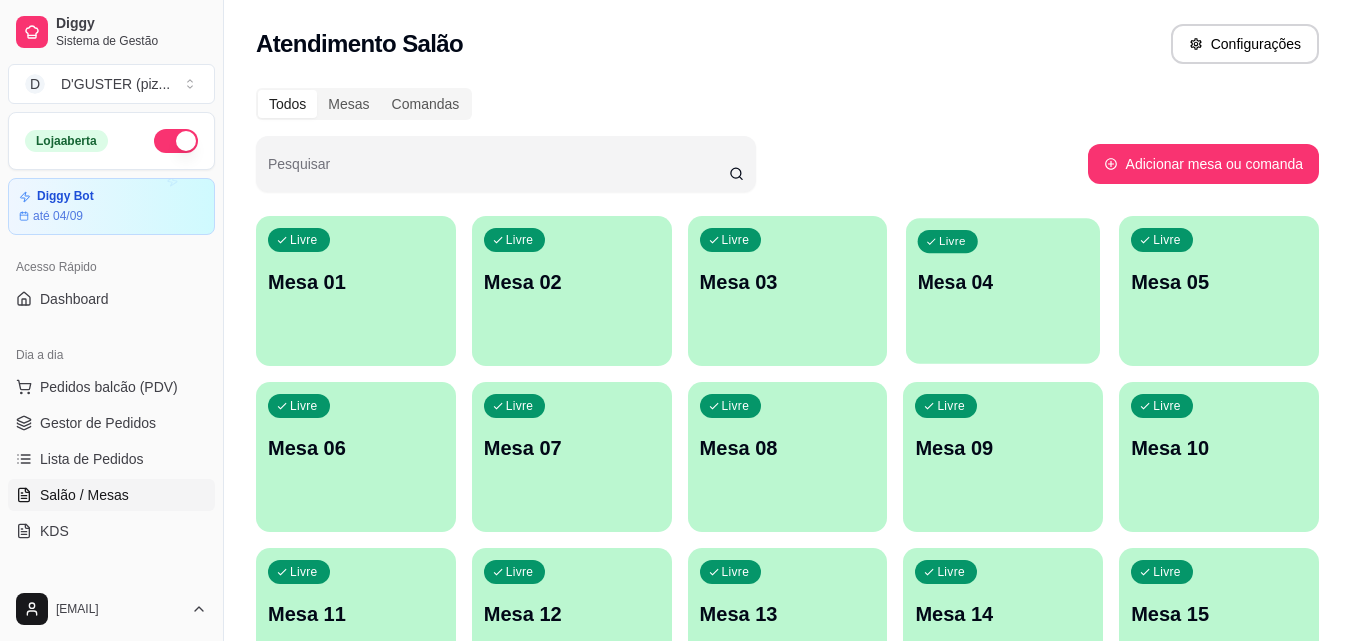 click on "Livre Mesa 04" at bounding box center (1003, 279) 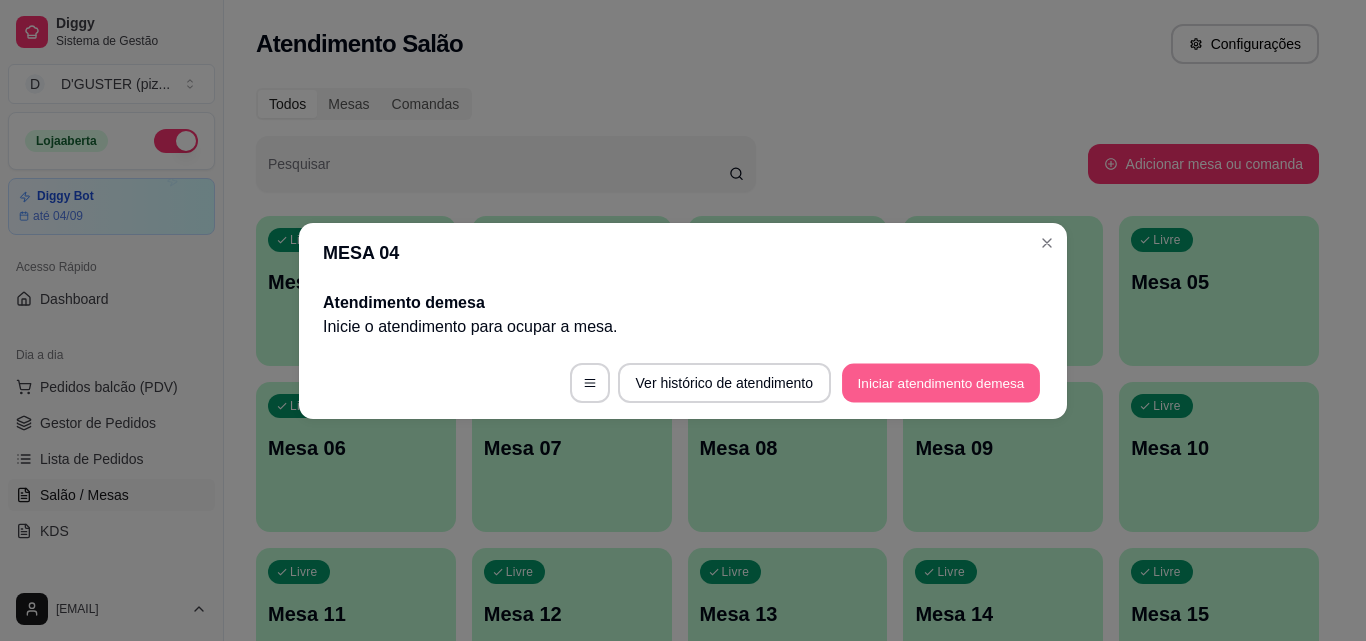 click on "Iniciar atendimento de  mesa" at bounding box center [941, 382] 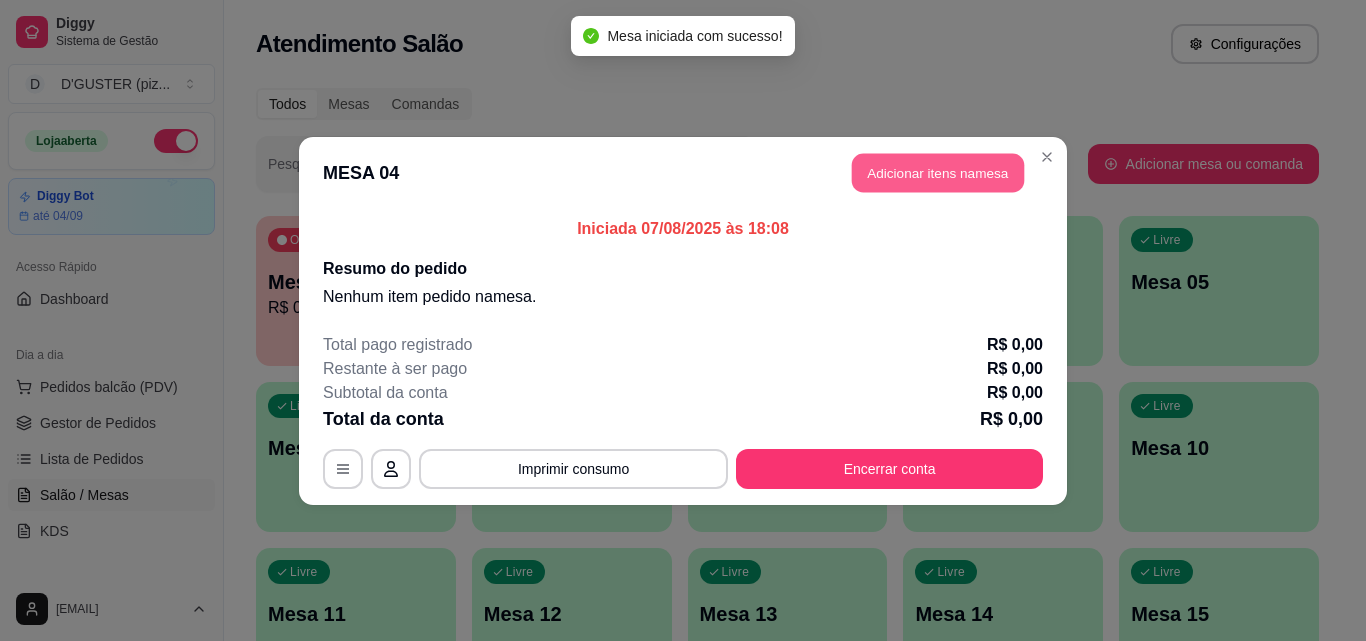 click on "Adicionar itens na  mesa" at bounding box center [938, 172] 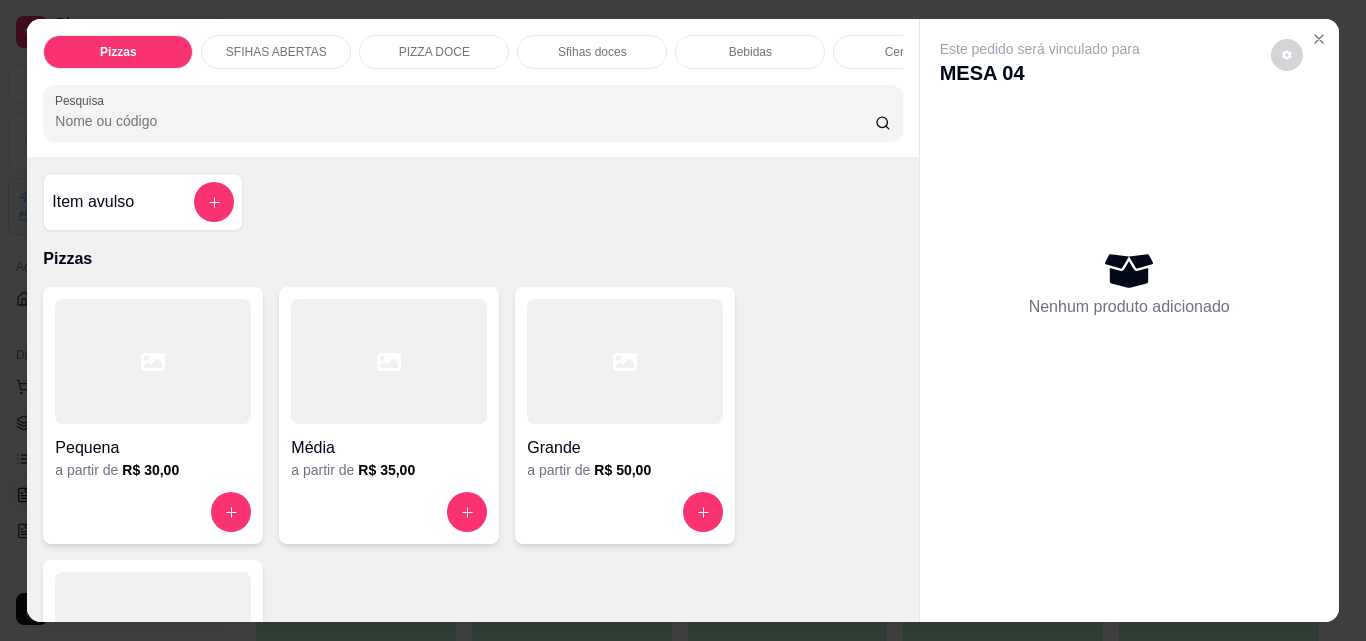 scroll, scrollTop: 200, scrollLeft: 0, axis: vertical 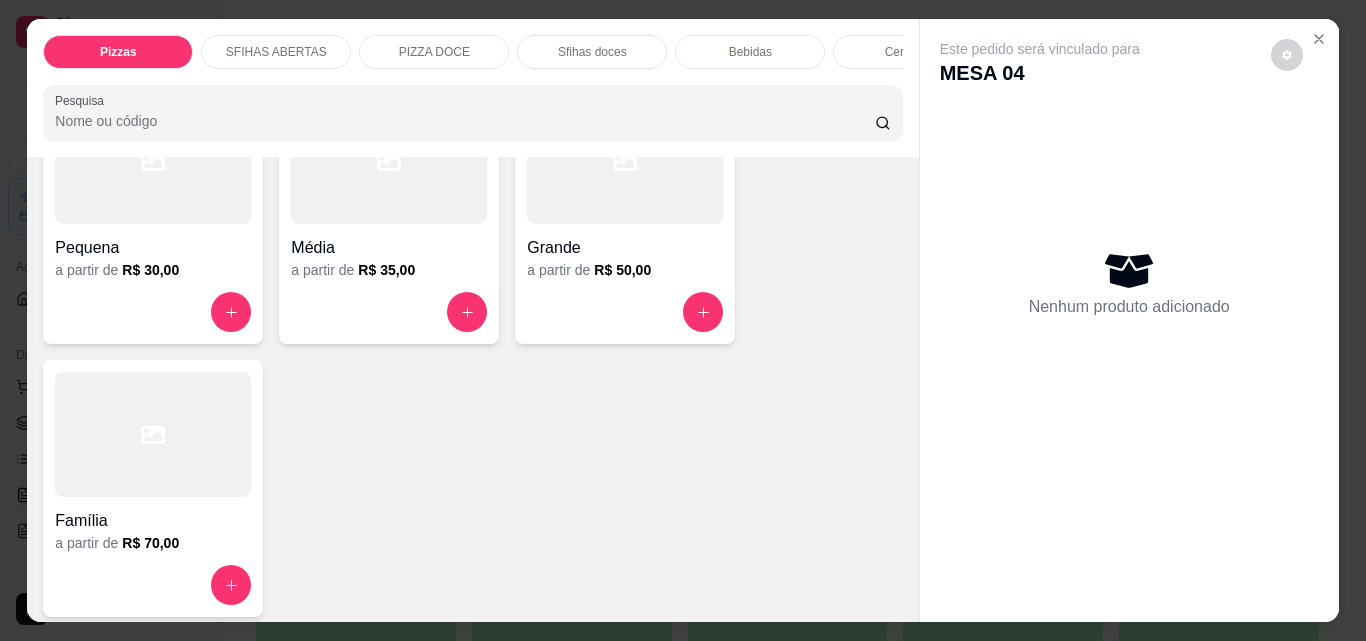 click at bounding box center (389, 161) 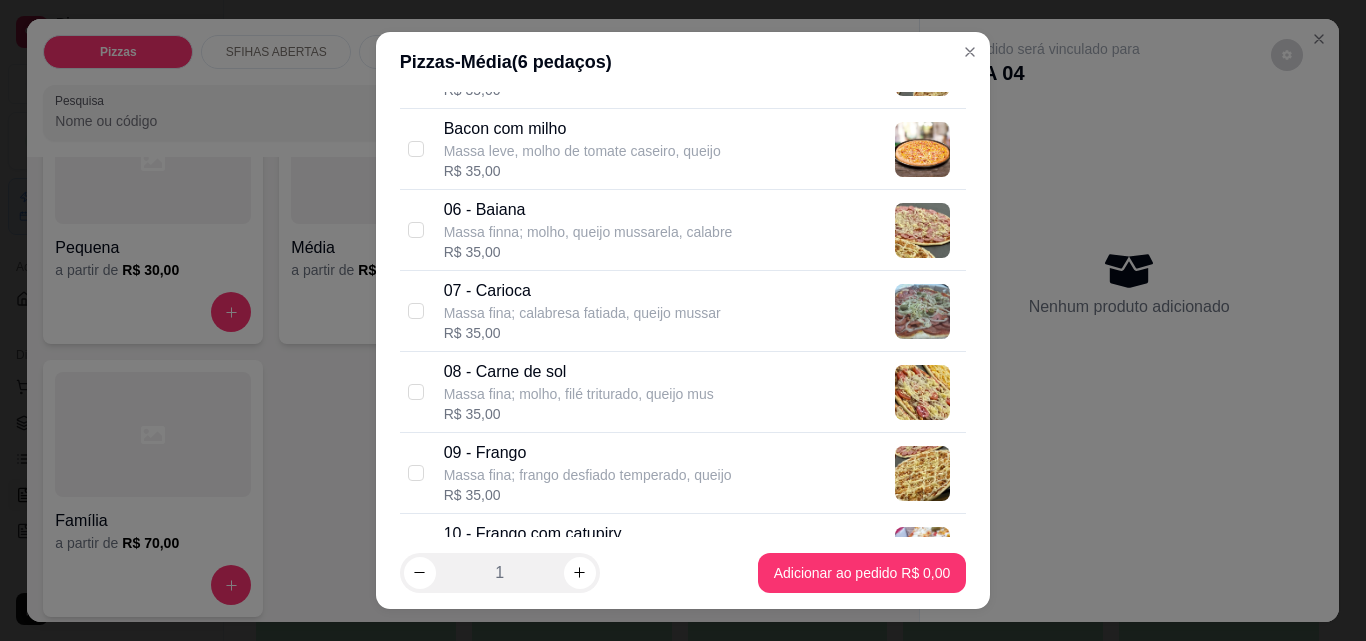 scroll, scrollTop: 600, scrollLeft: 0, axis: vertical 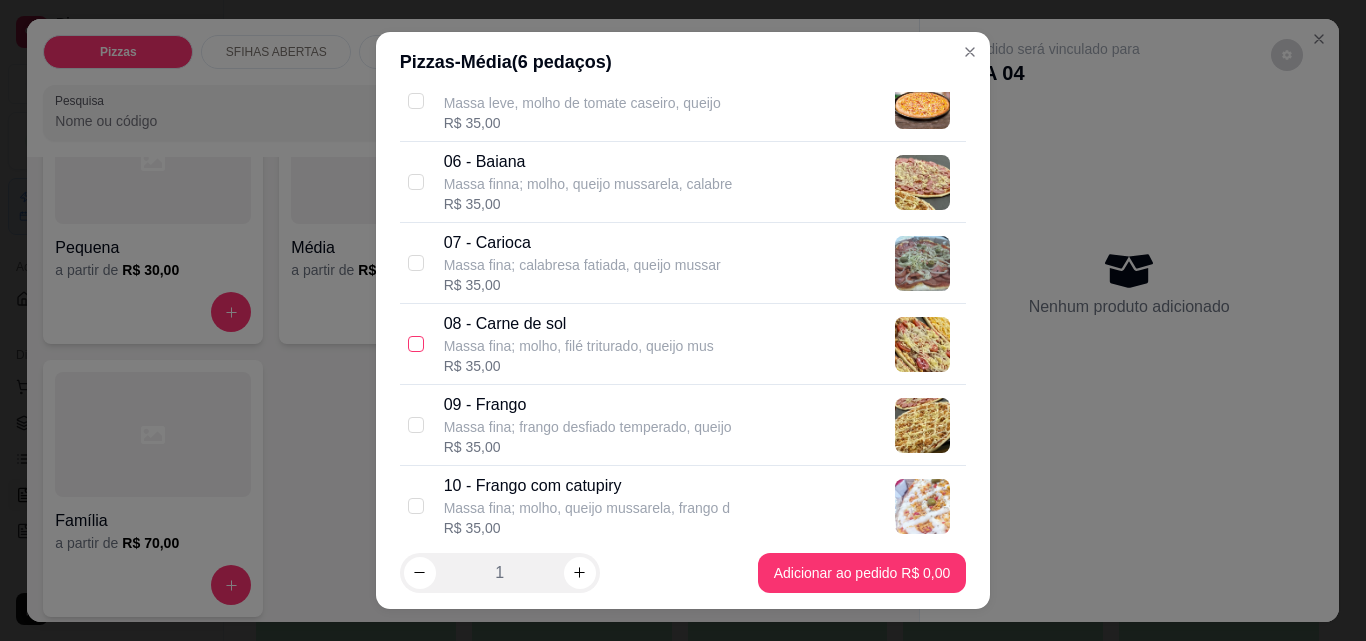 click on "08 - Carne de sol  Massa fina; molho, filé triturado, queijo mus R$ 35,00" at bounding box center (683, 344) 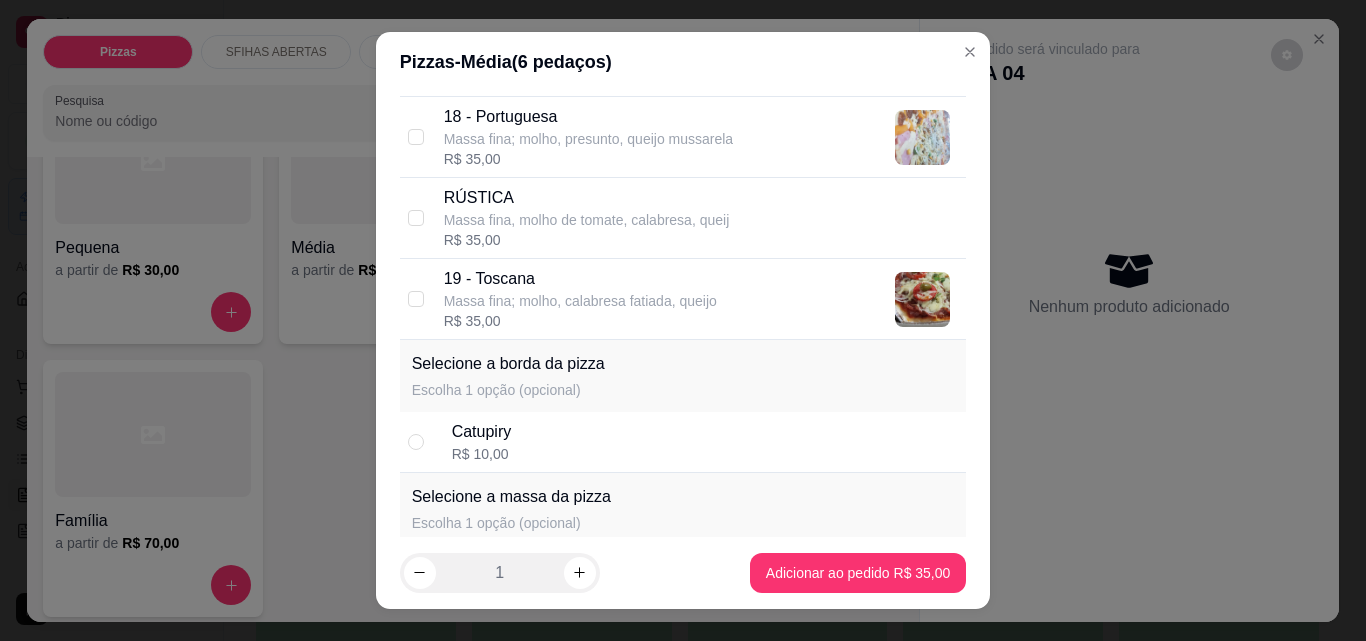 scroll, scrollTop: 1760, scrollLeft: 0, axis: vertical 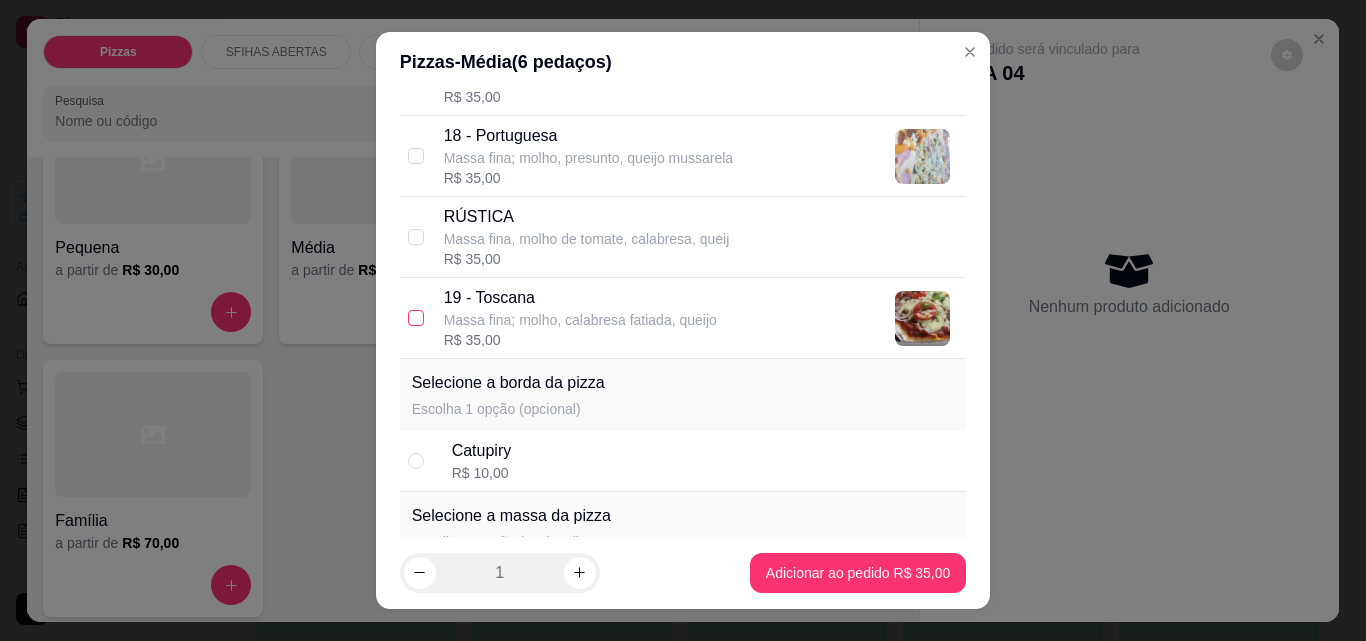 click at bounding box center (416, 318) 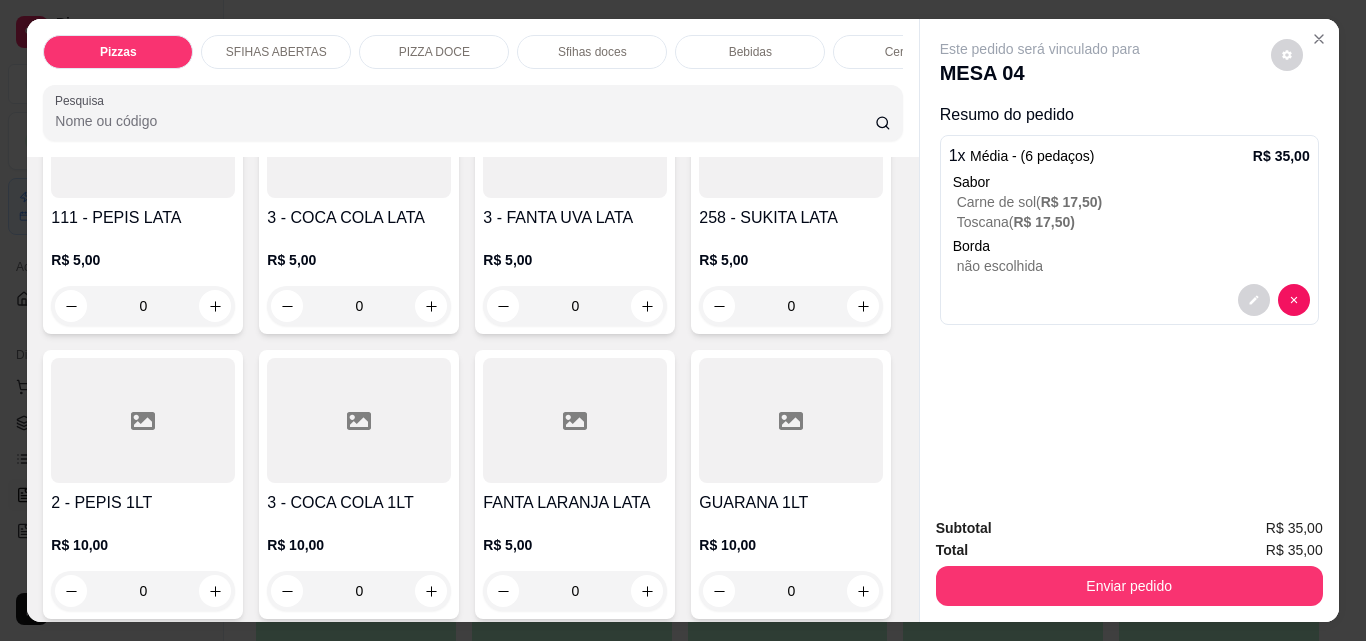 scroll, scrollTop: 6000, scrollLeft: 0, axis: vertical 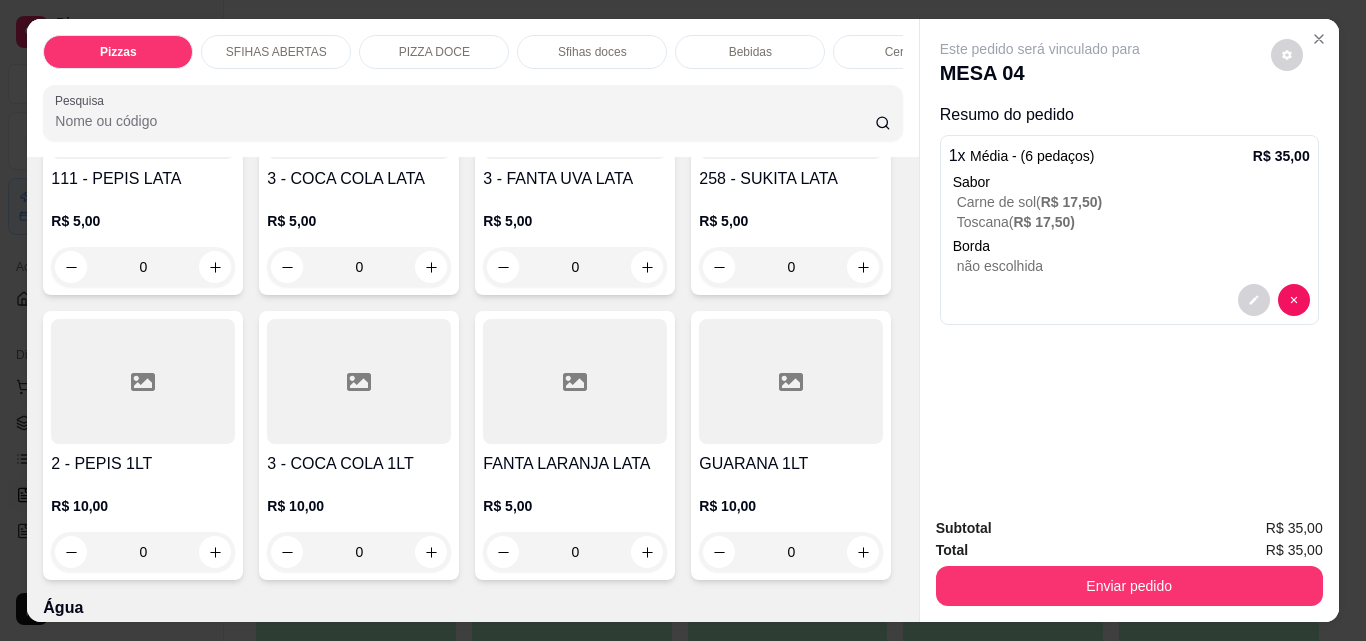 click 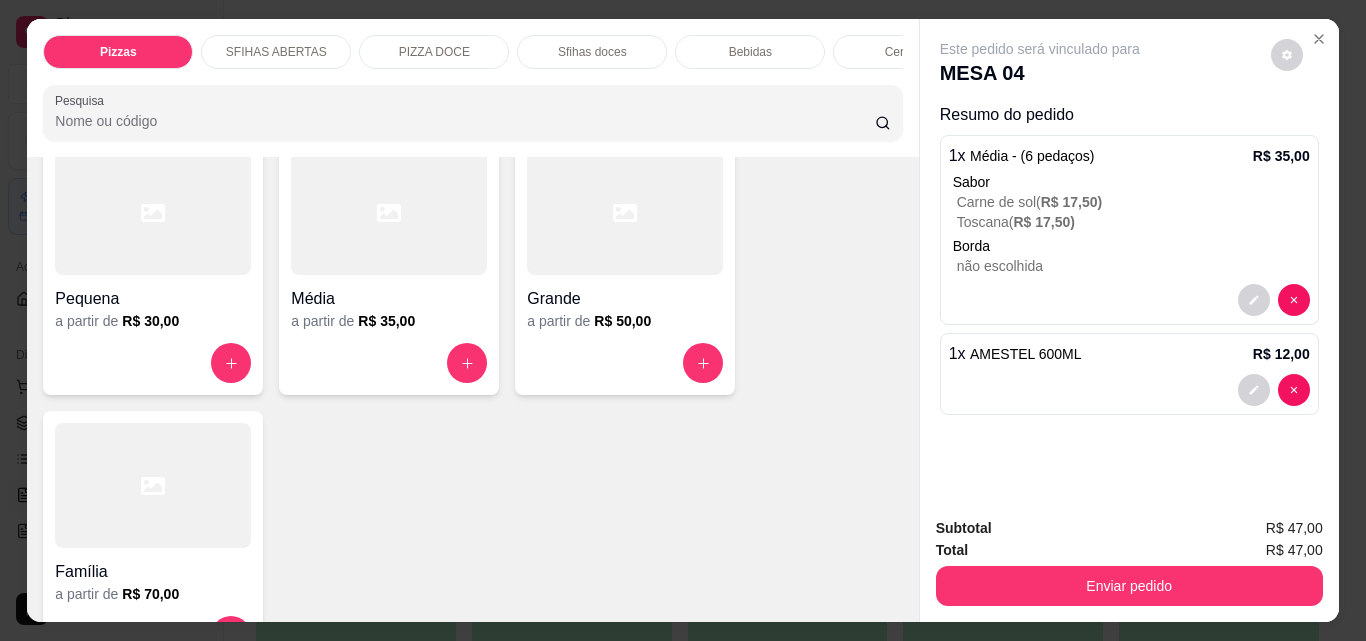 scroll, scrollTop: 0, scrollLeft: 0, axis: both 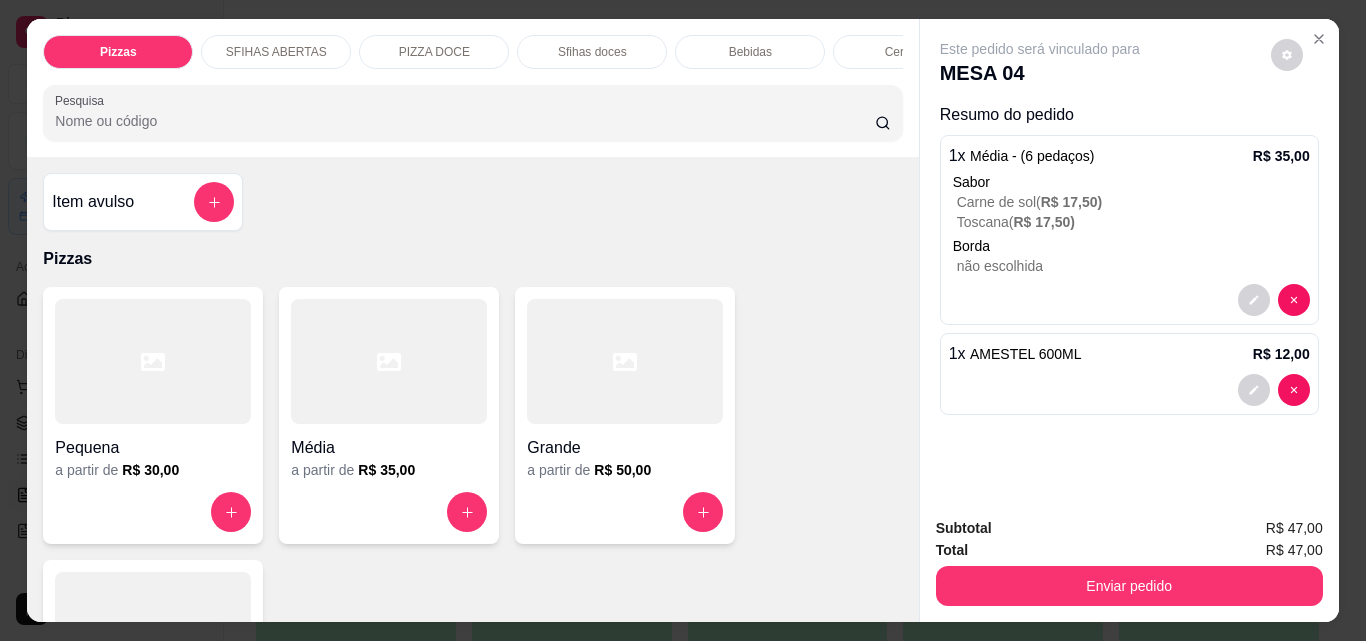 click on "Item avulso" at bounding box center (143, 202) 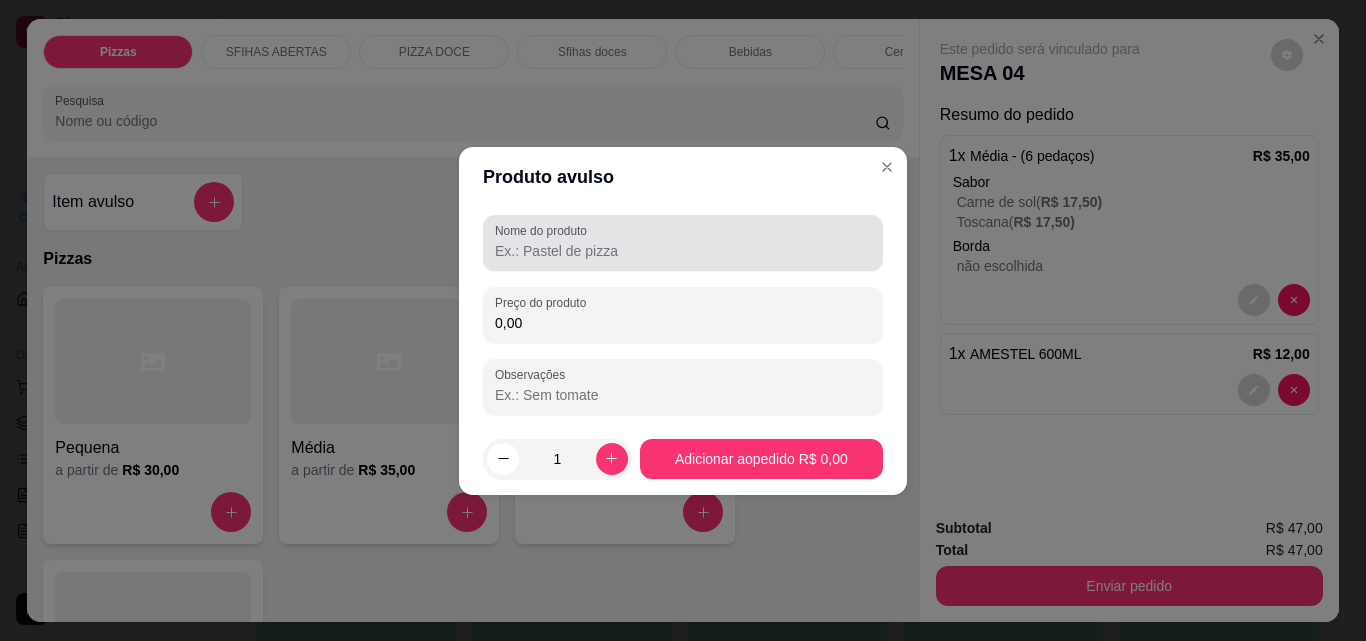 click at bounding box center [683, 243] 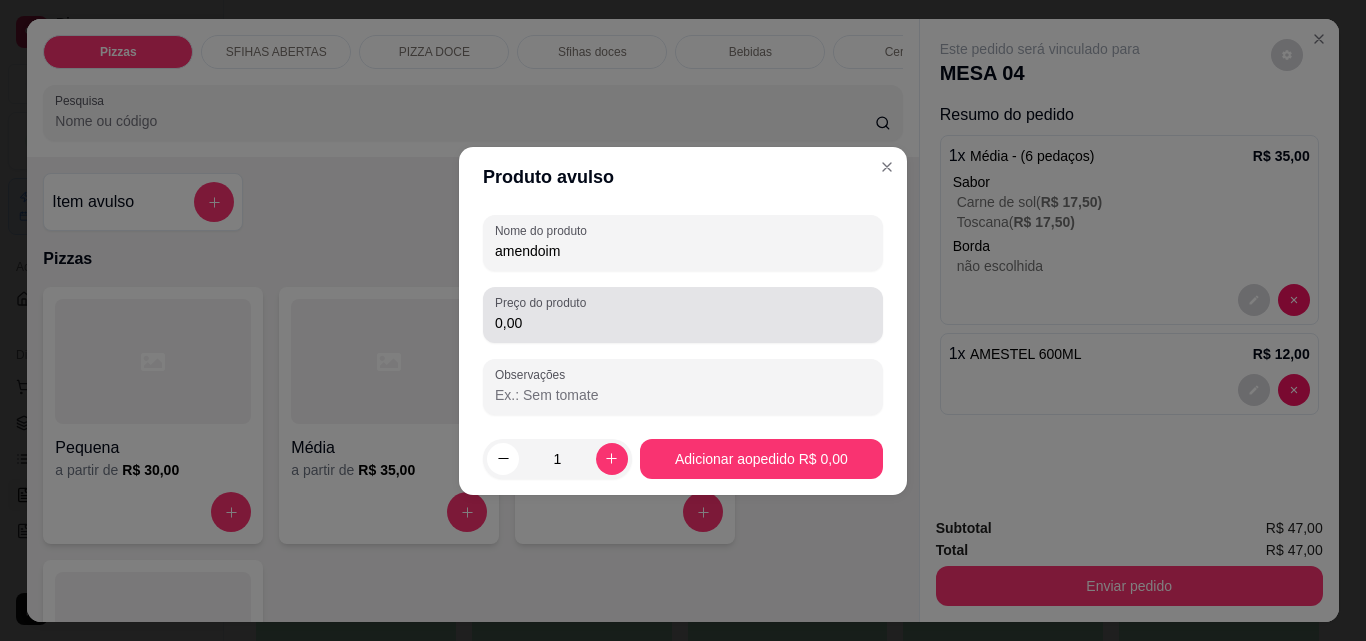 type on "amendoim" 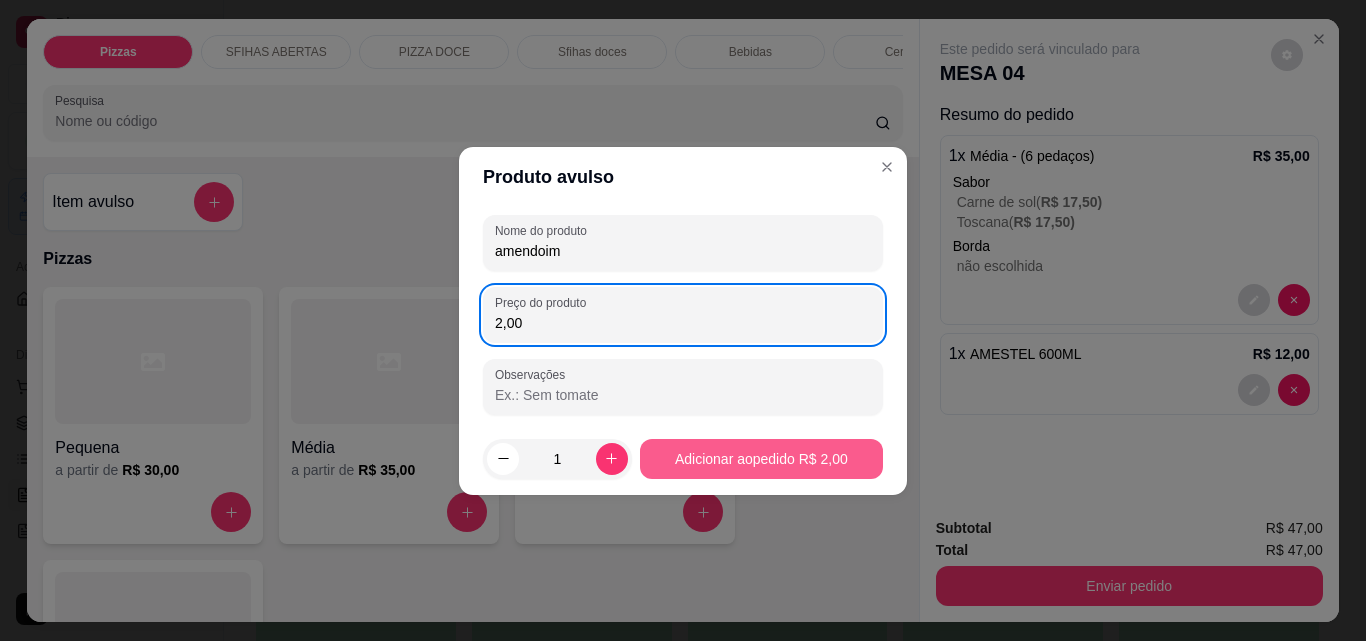 type on "2,00" 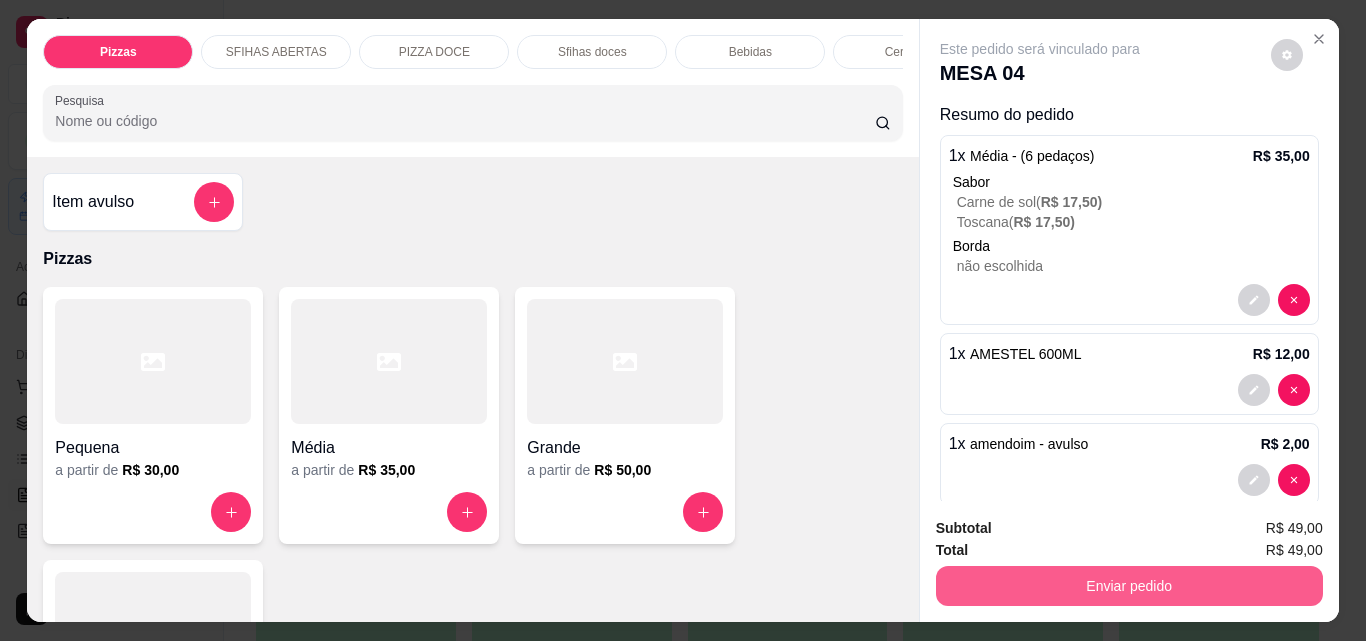 click on "Enviar pedido" at bounding box center [1129, 586] 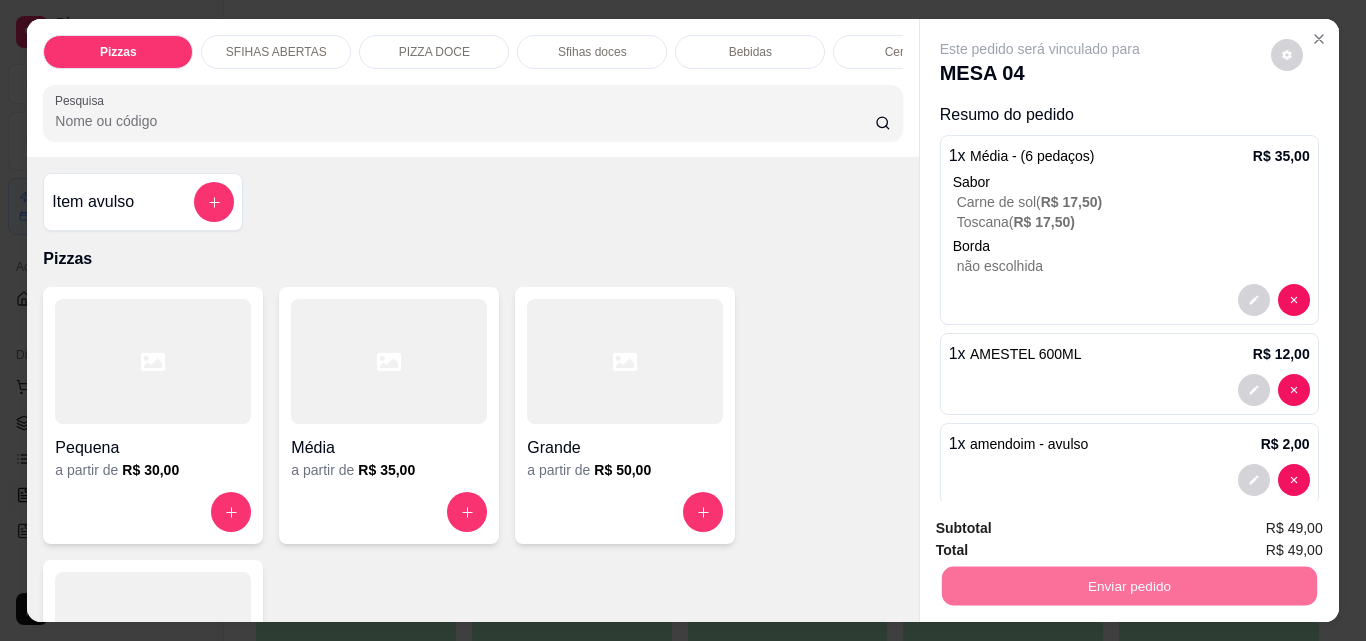 click on "Não registrar e enviar pedido" at bounding box center [1063, 529] 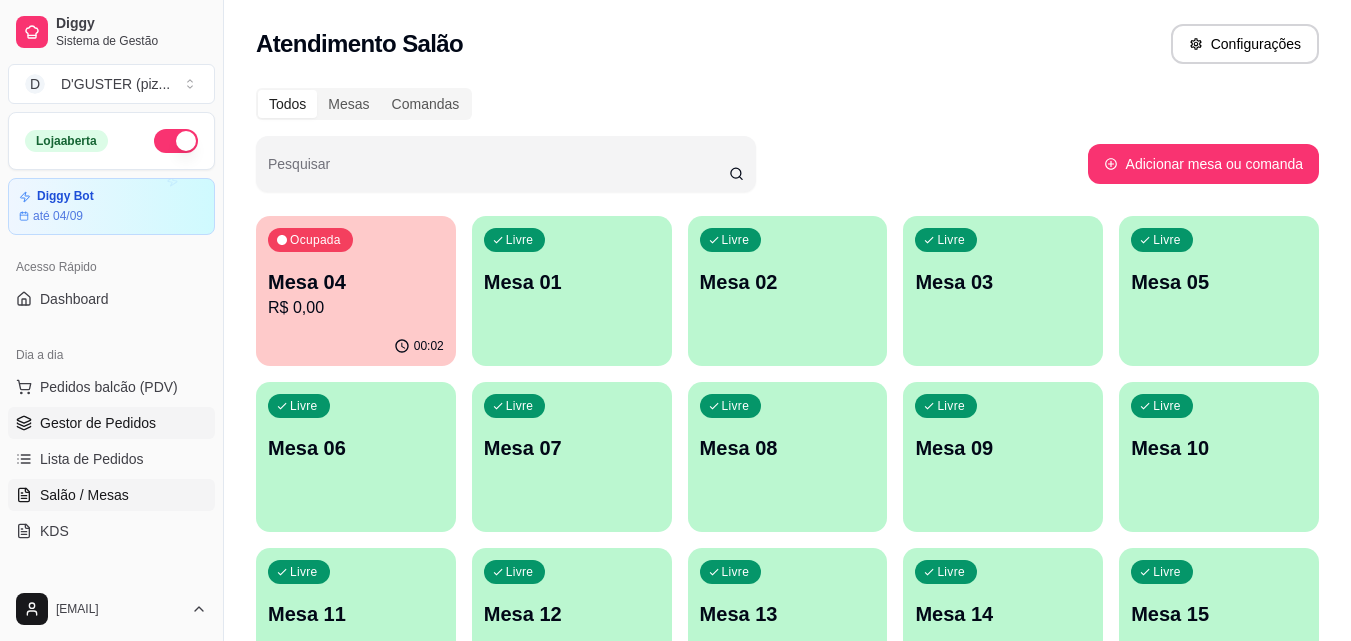 click on "Gestor de Pedidos" at bounding box center (98, 423) 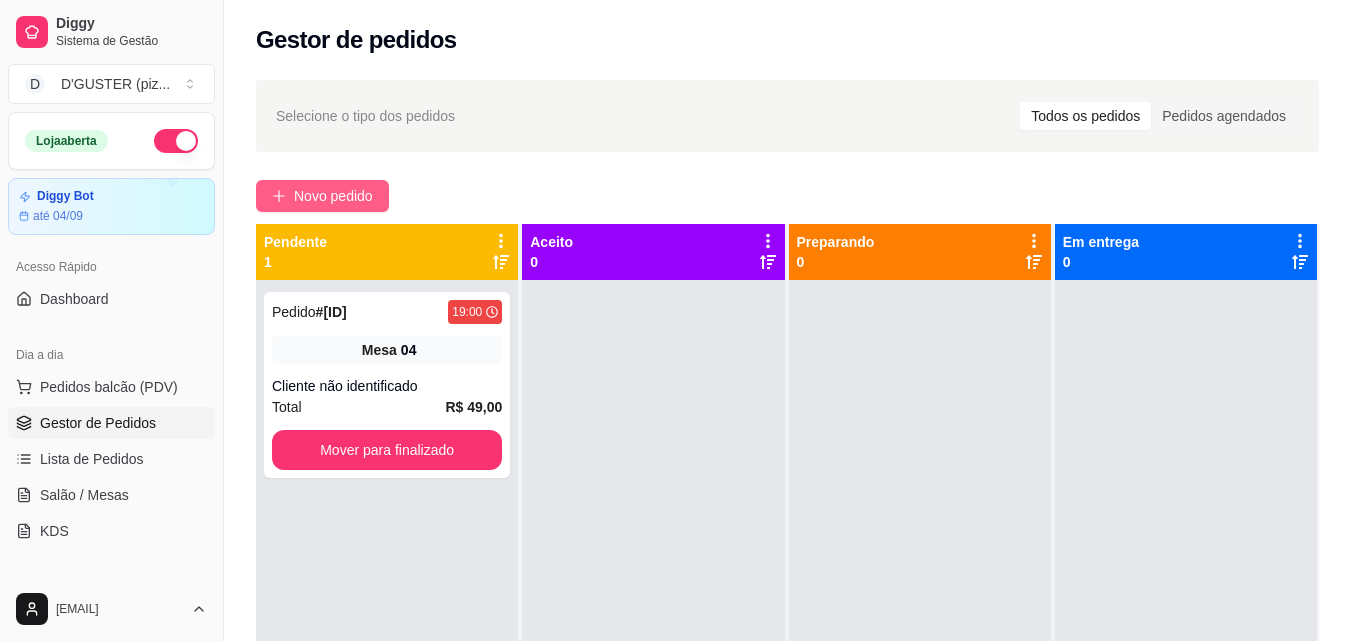 click on "Novo pedido" at bounding box center (333, 196) 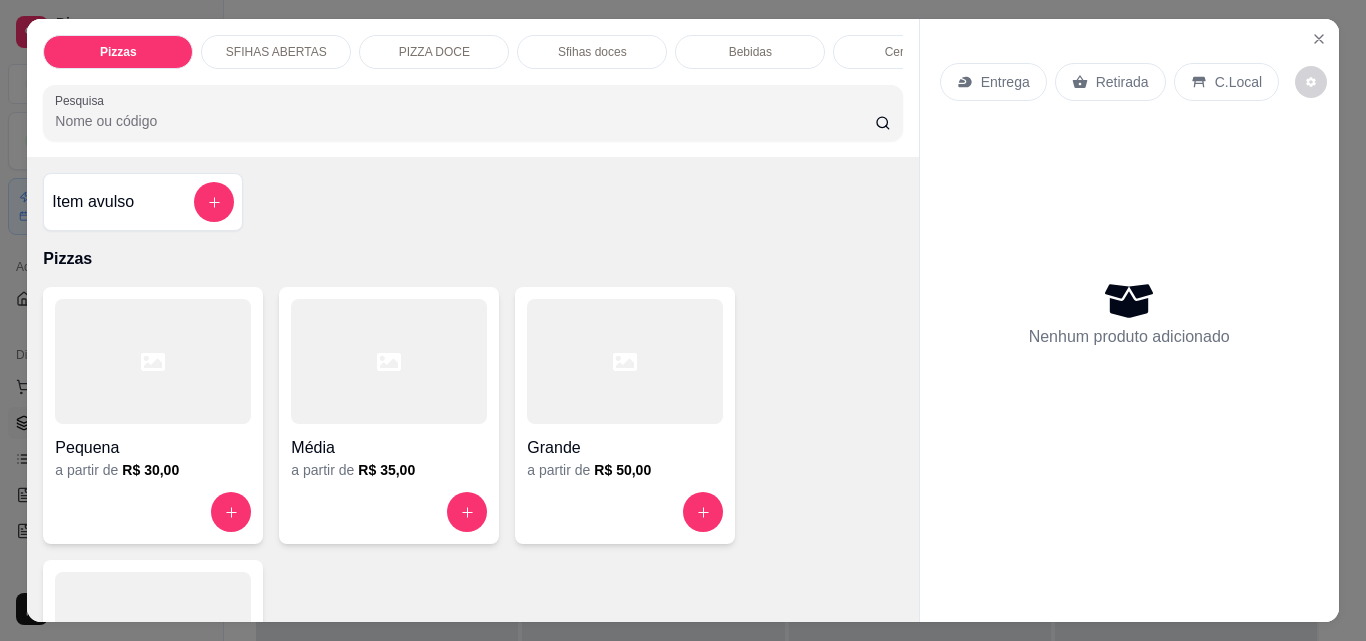 click on "Entrega" at bounding box center [1005, 82] 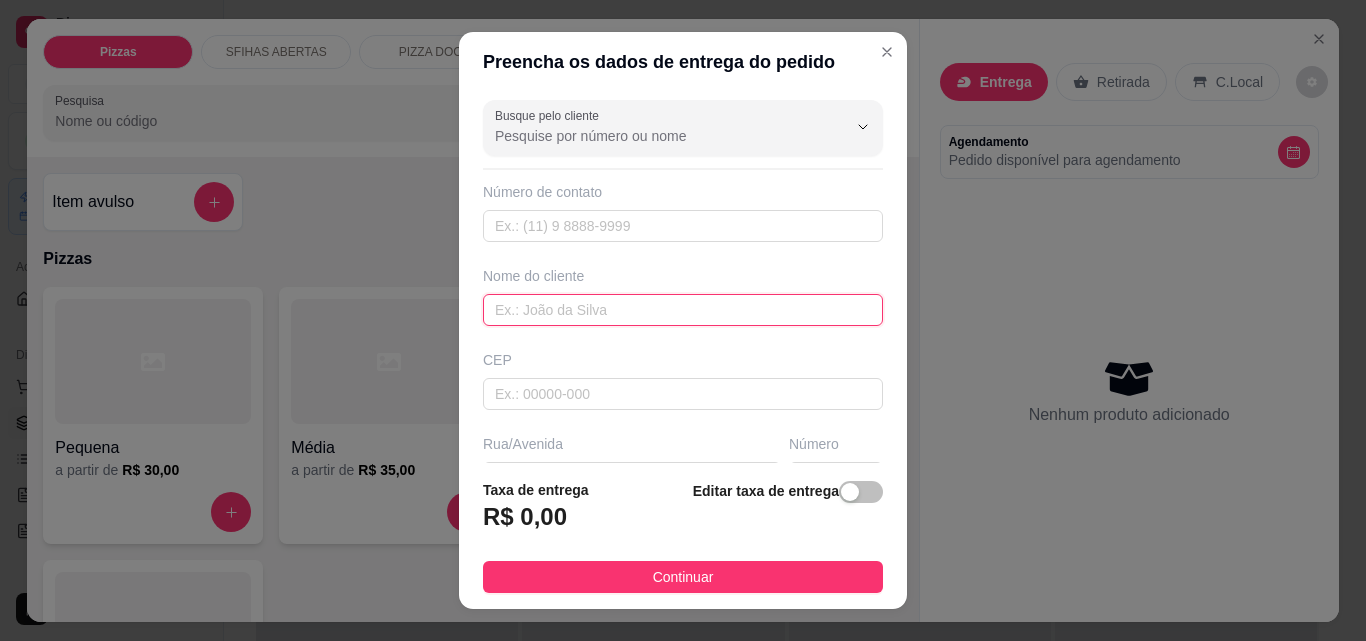 click at bounding box center [683, 310] 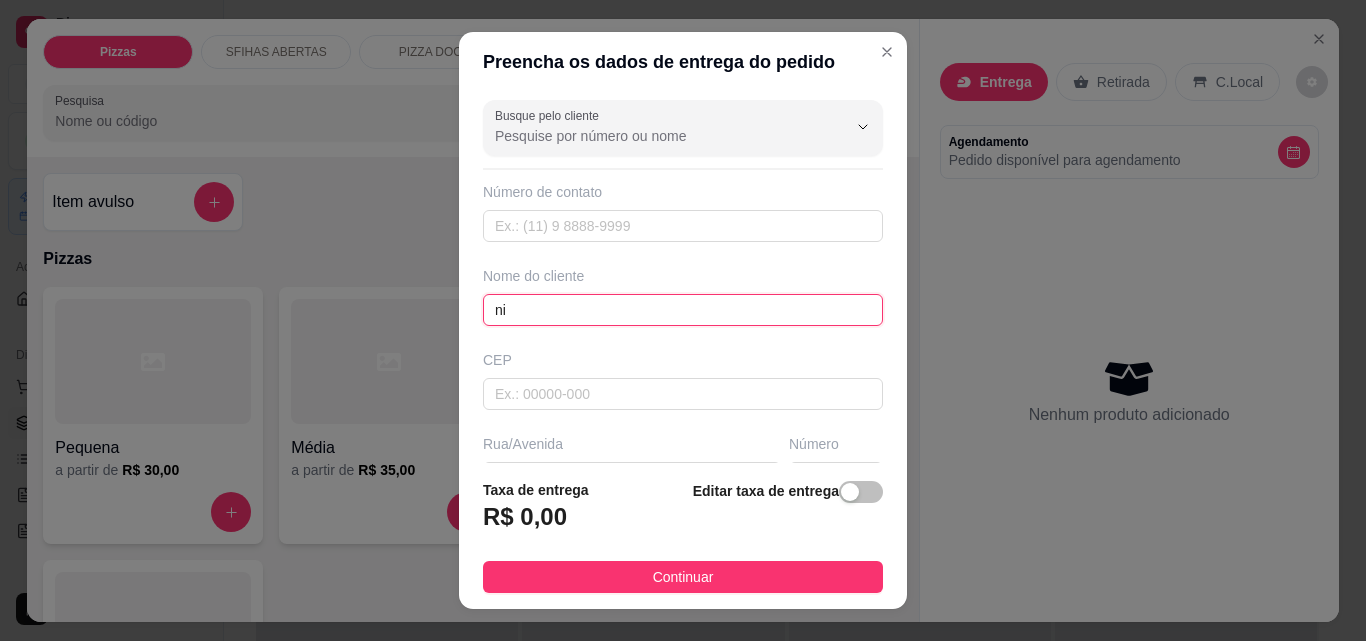 type on "n" 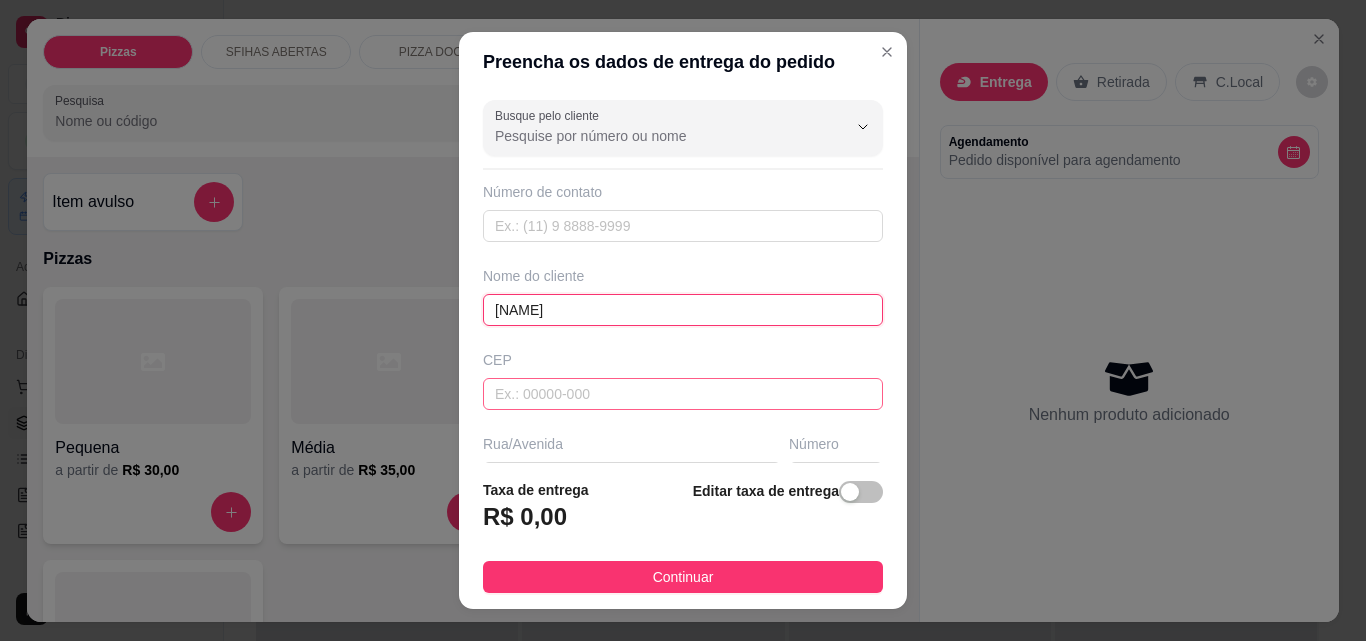 type on "[NAME]" 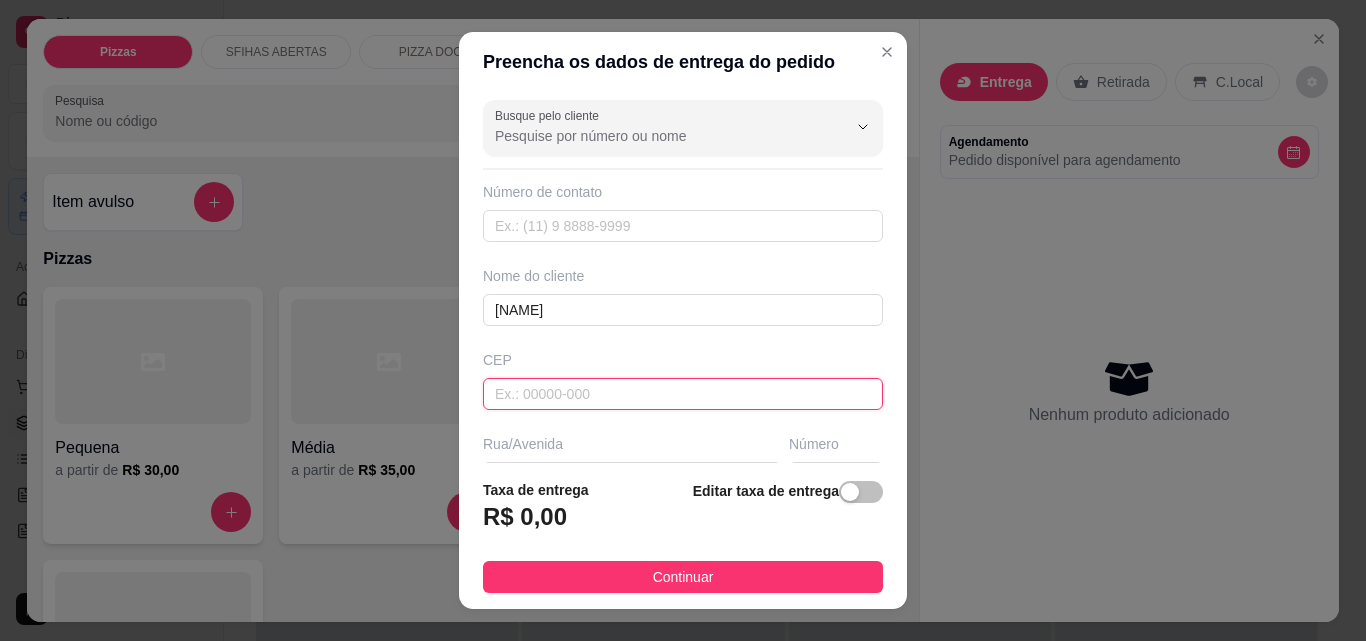 click at bounding box center (683, 394) 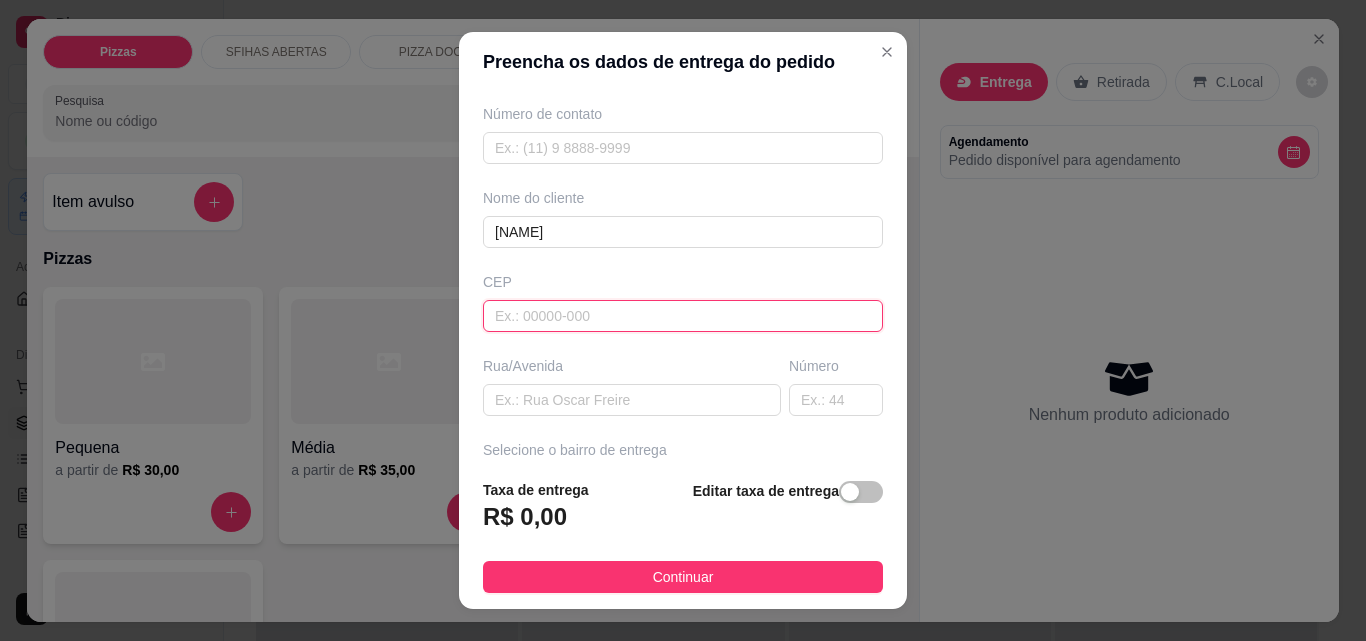 scroll, scrollTop: 200, scrollLeft: 0, axis: vertical 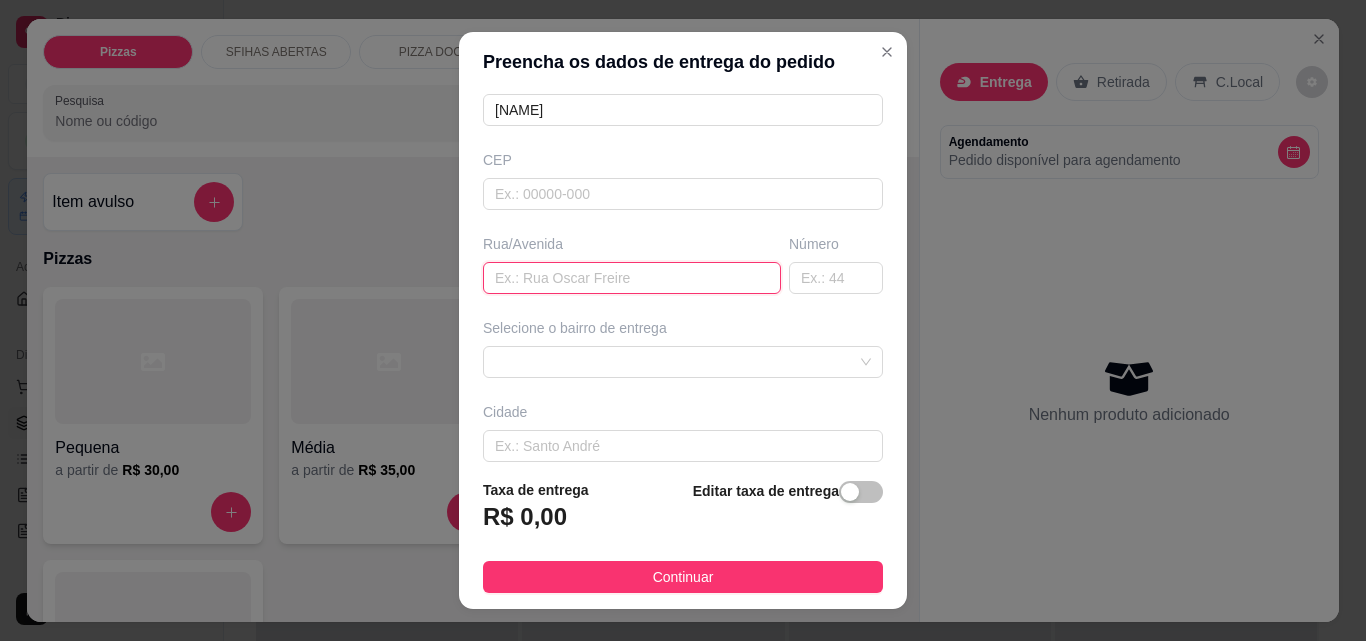 click at bounding box center [632, 278] 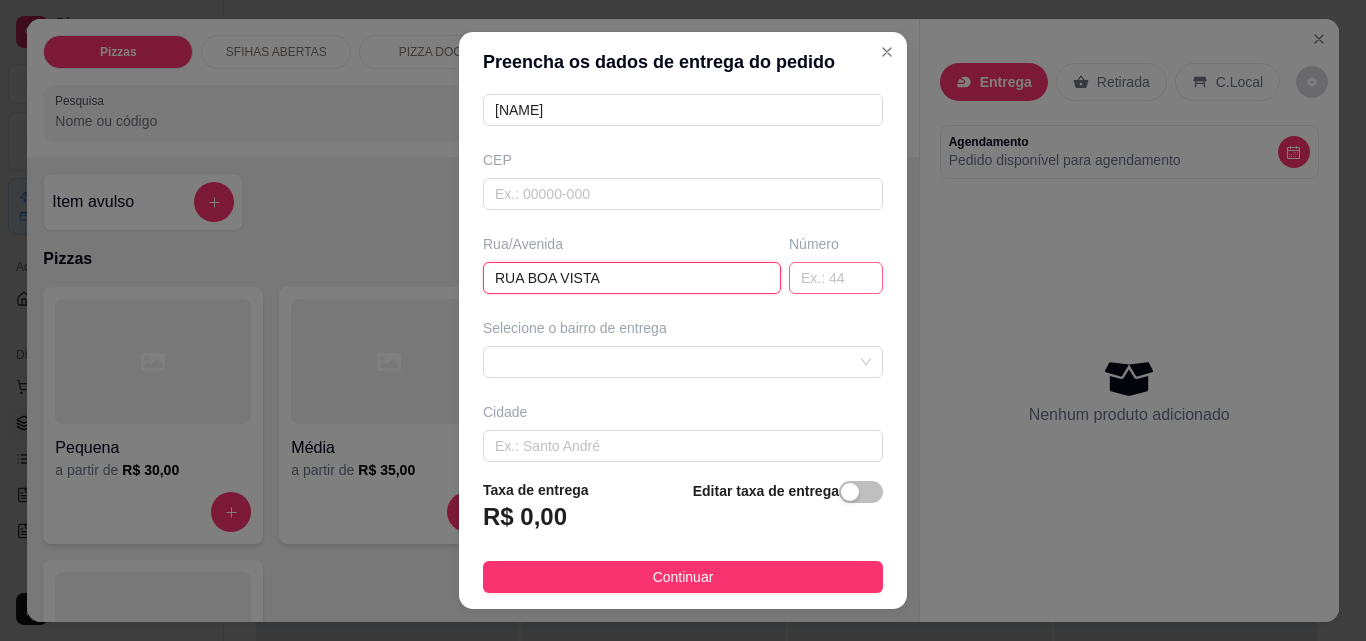 type on "RUA BOA VISTA" 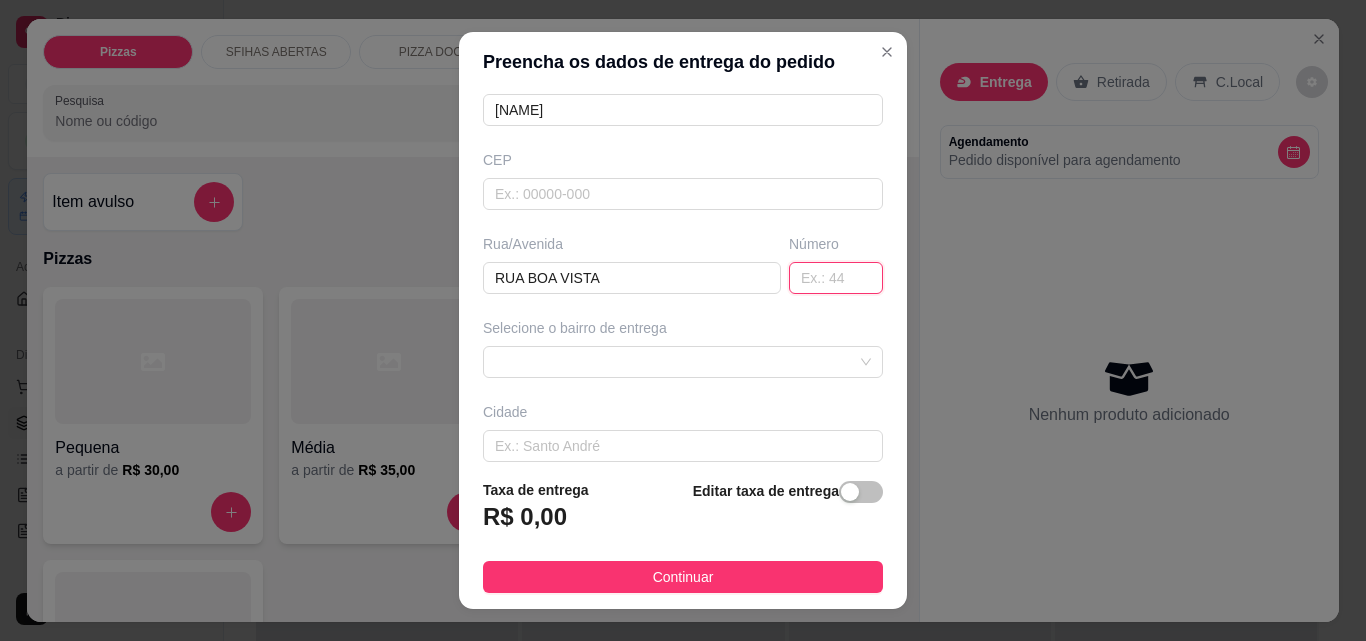 click at bounding box center (836, 278) 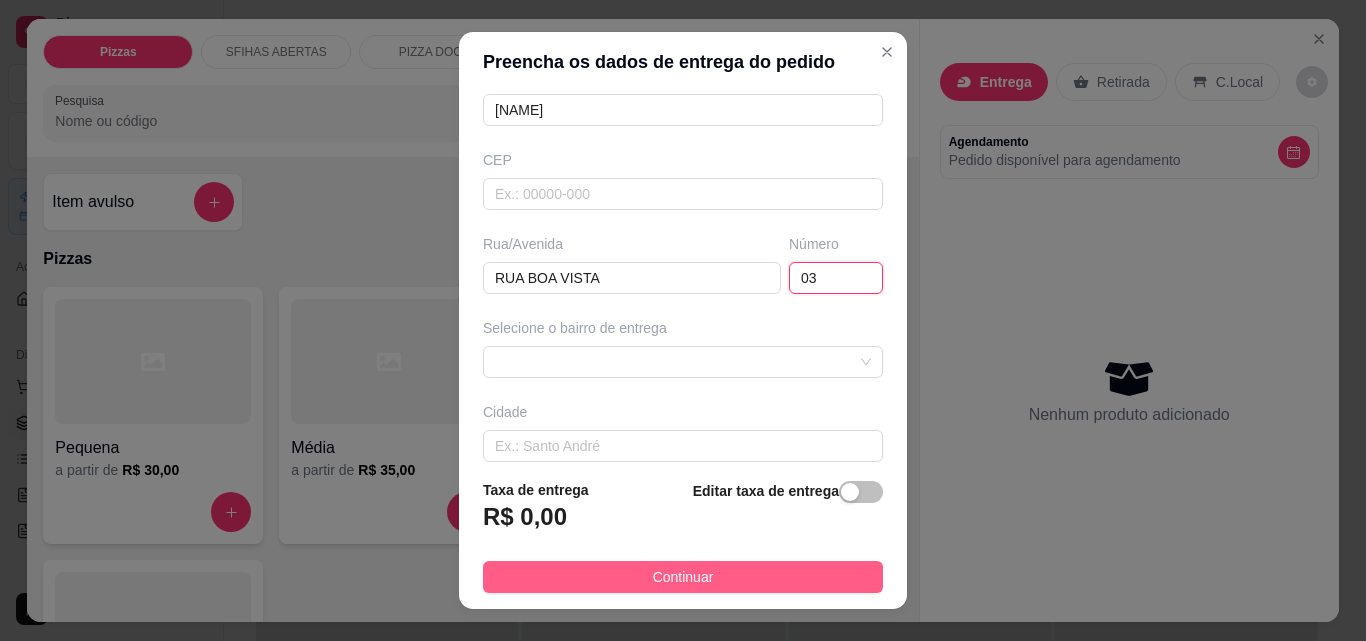 type on "03" 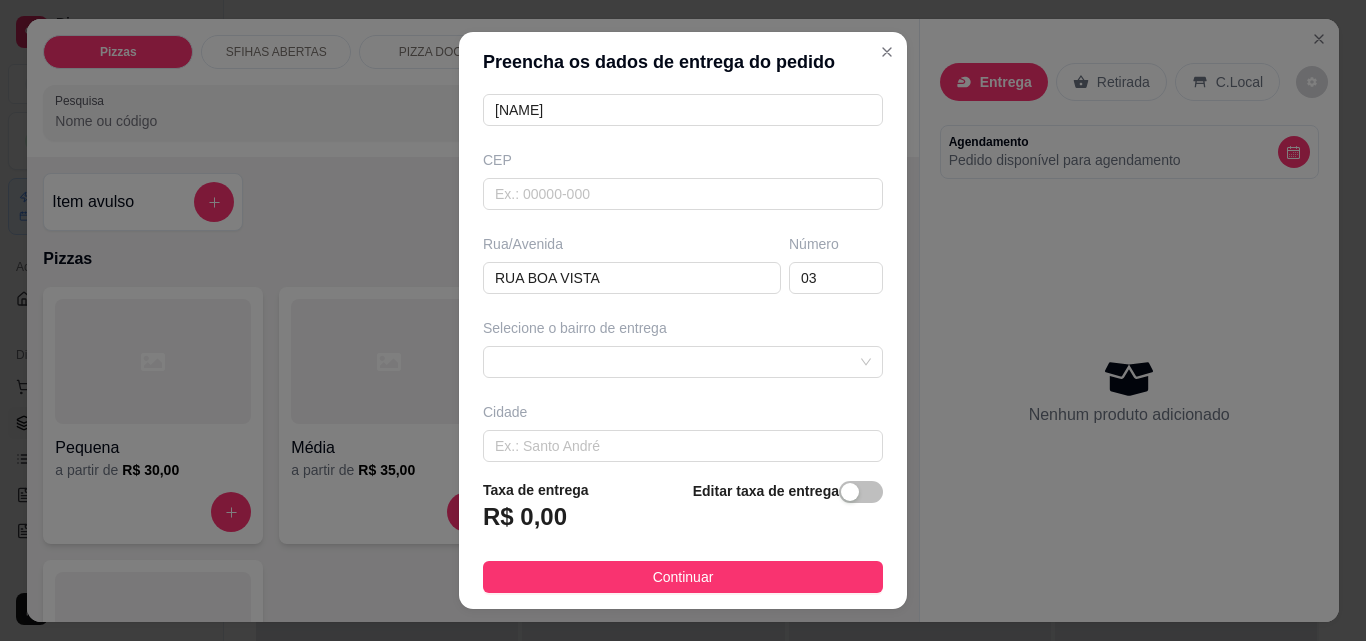 click on "Continuar" at bounding box center (683, 577) 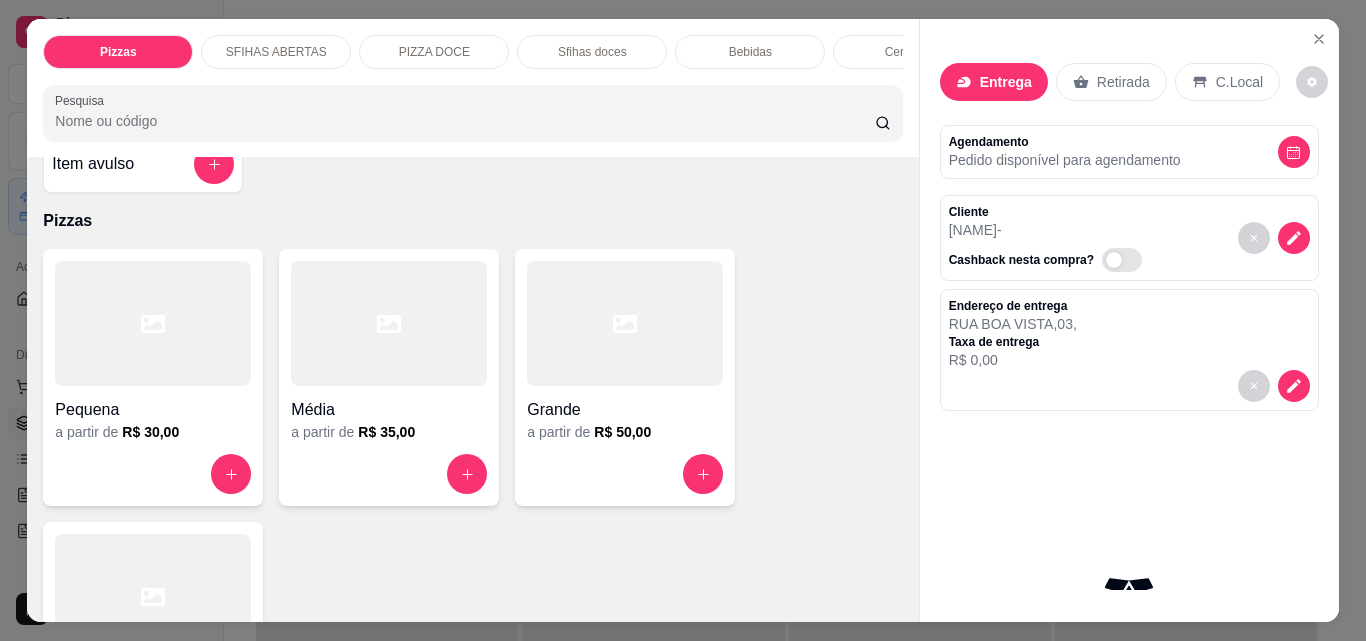 scroll, scrollTop: 200, scrollLeft: 0, axis: vertical 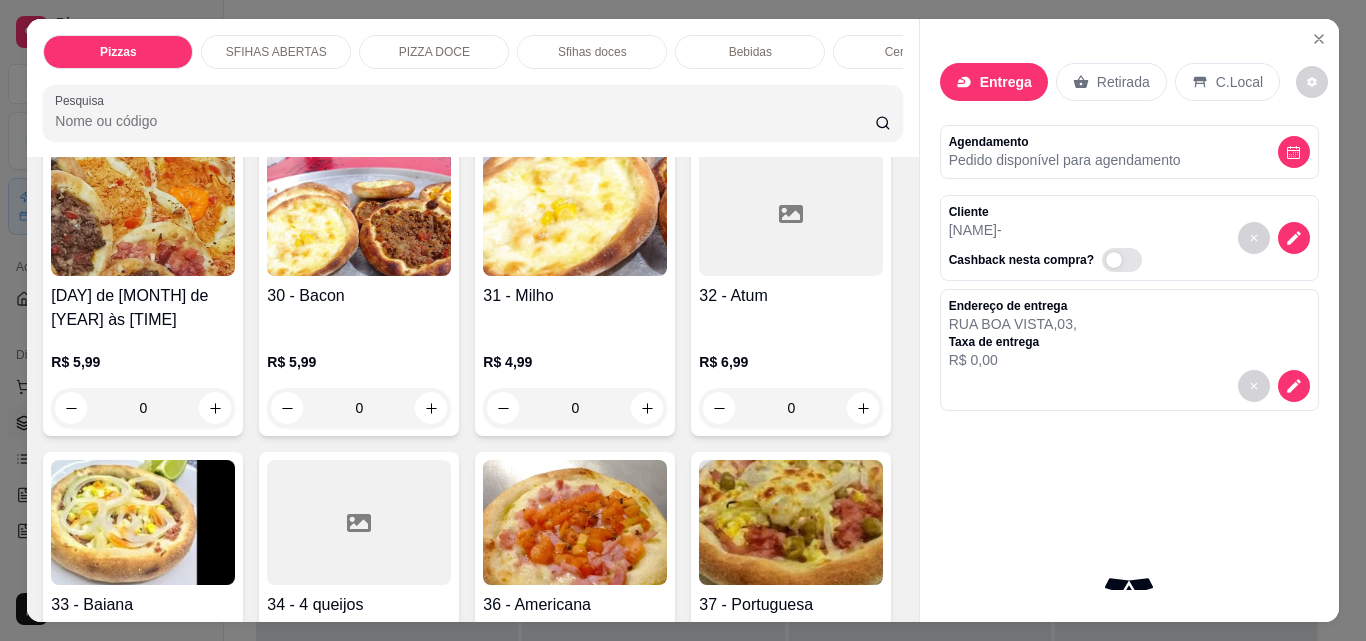 click at bounding box center [647, 99] 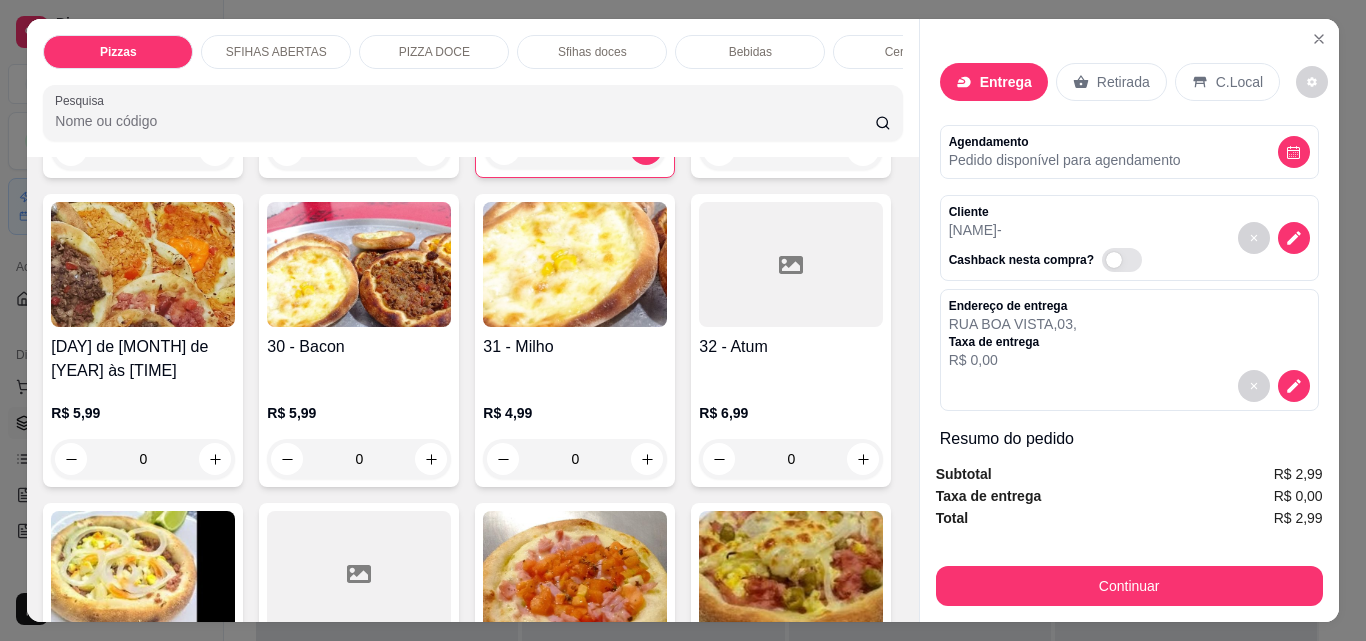 scroll, scrollTop: 1301, scrollLeft: 0, axis: vertical 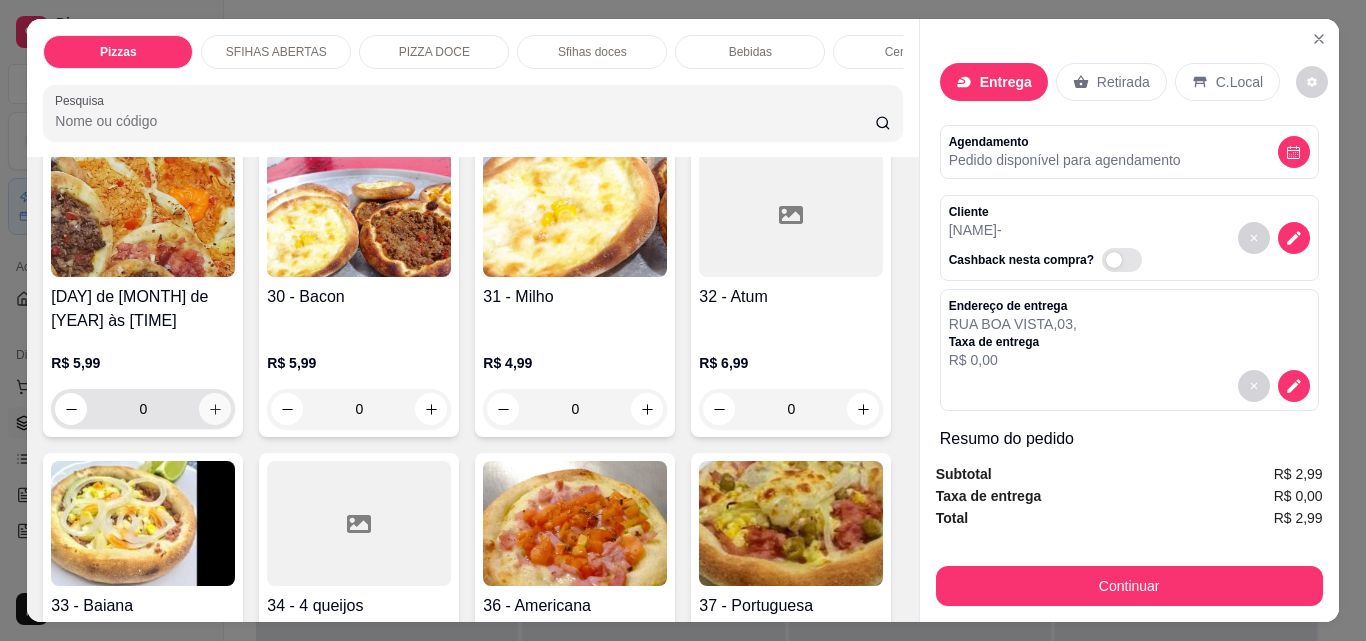 click 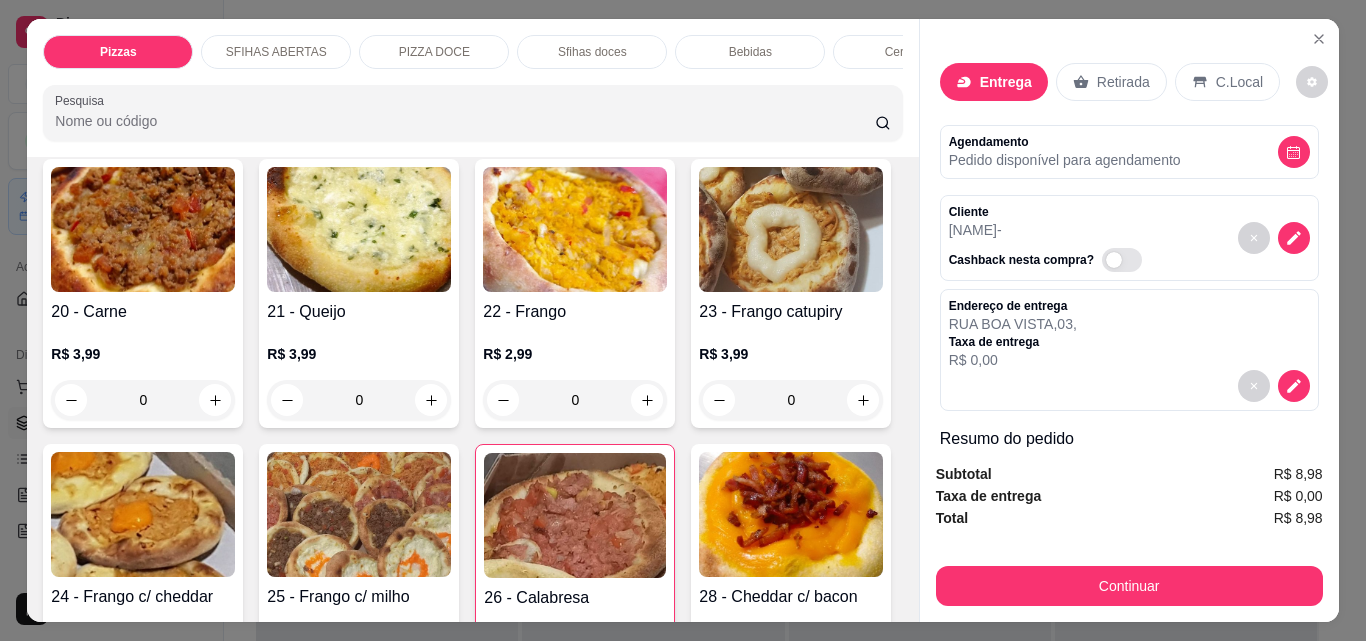 scroll, scrollTop: 701, scrollLeft: 0, axis: vertical 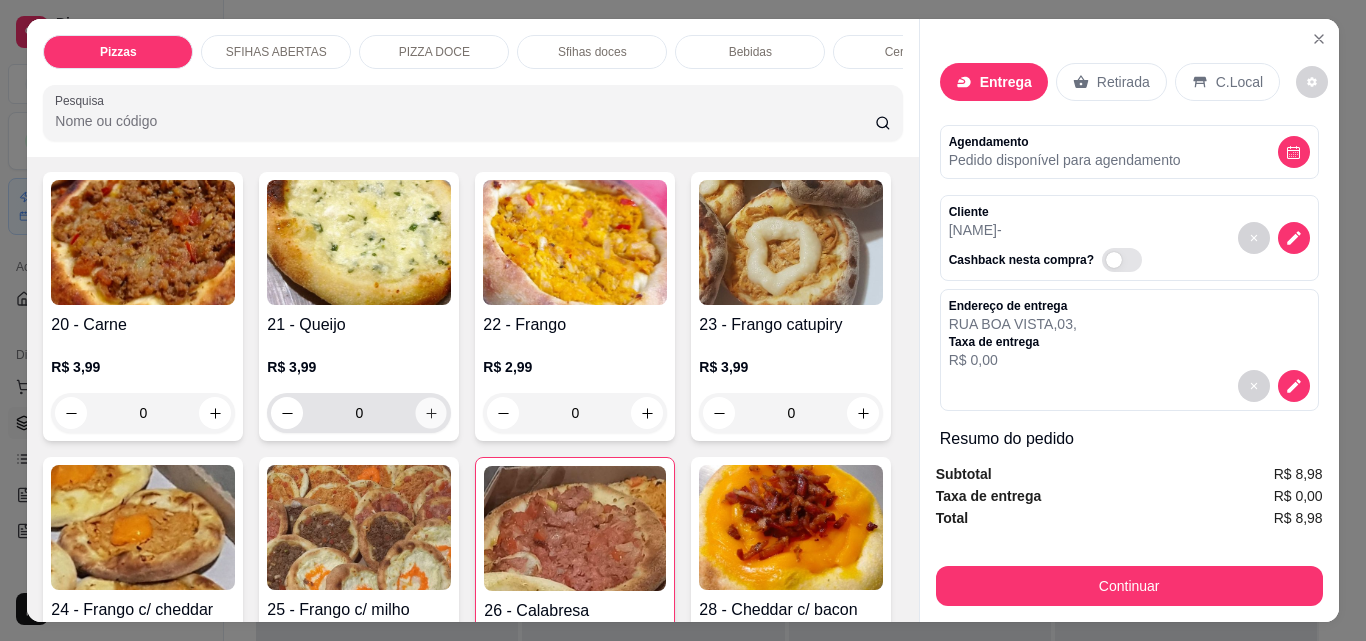 click at bounding box center (431, 413) 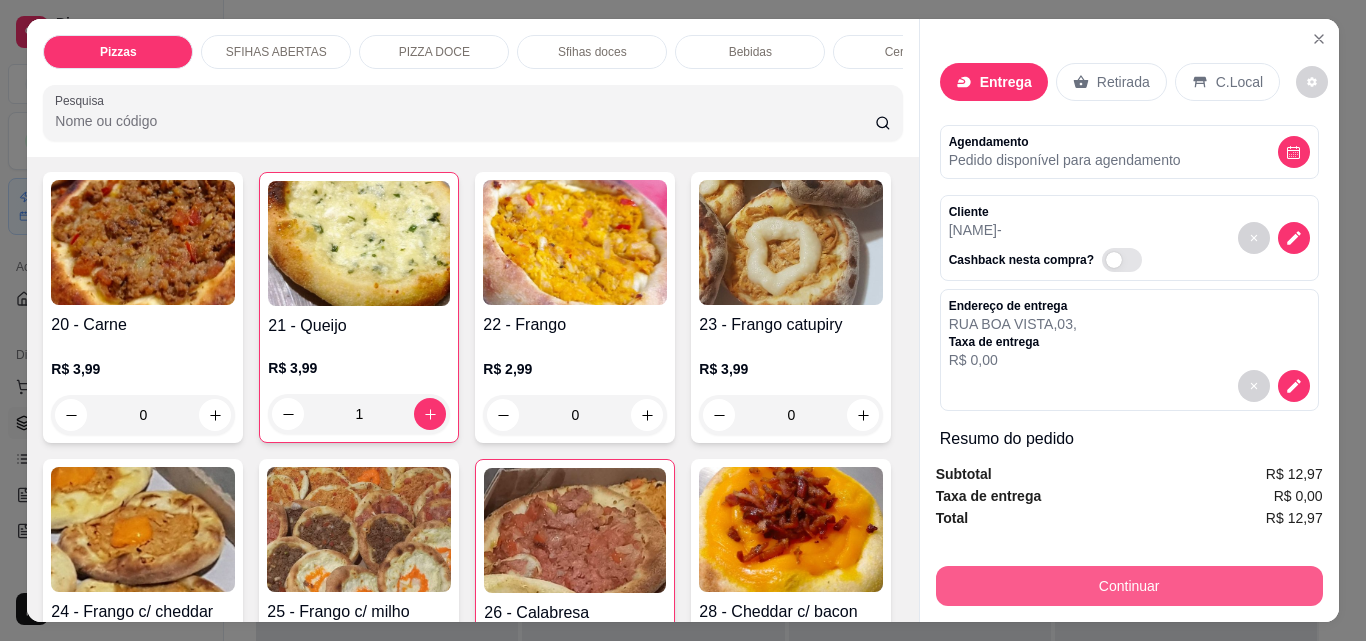 click on "Continuar" at bounding box center (1129, 586) 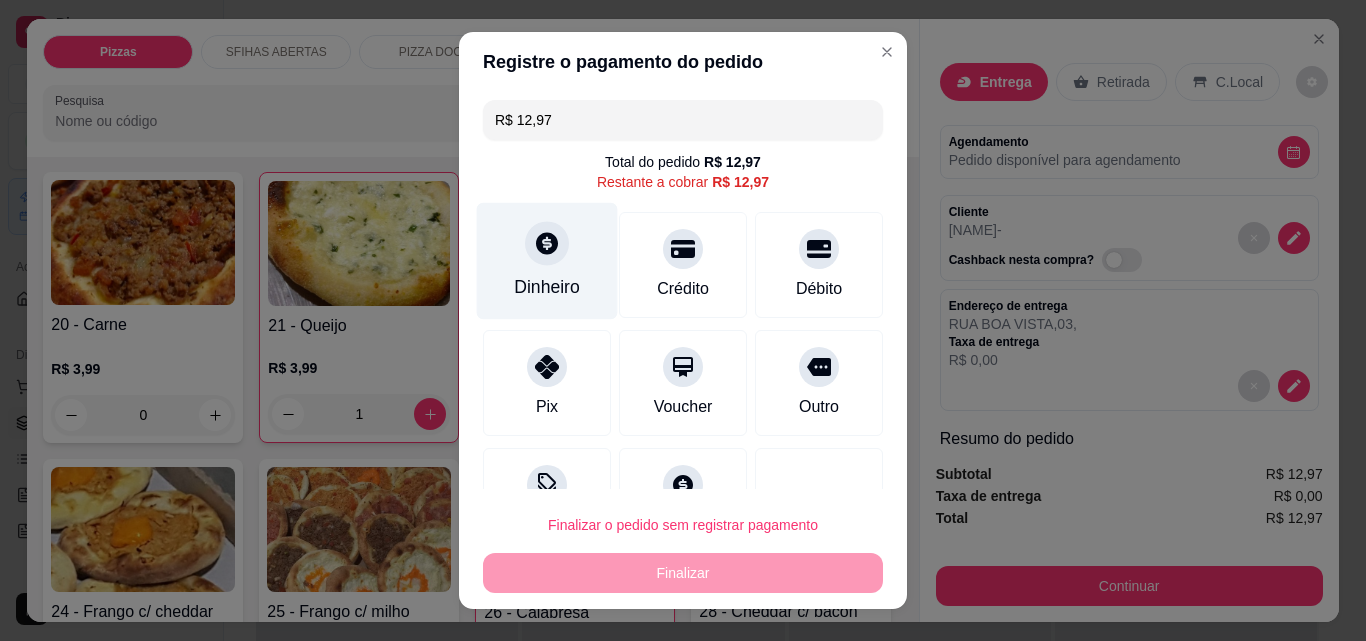 click at bounding box center (547, 243) 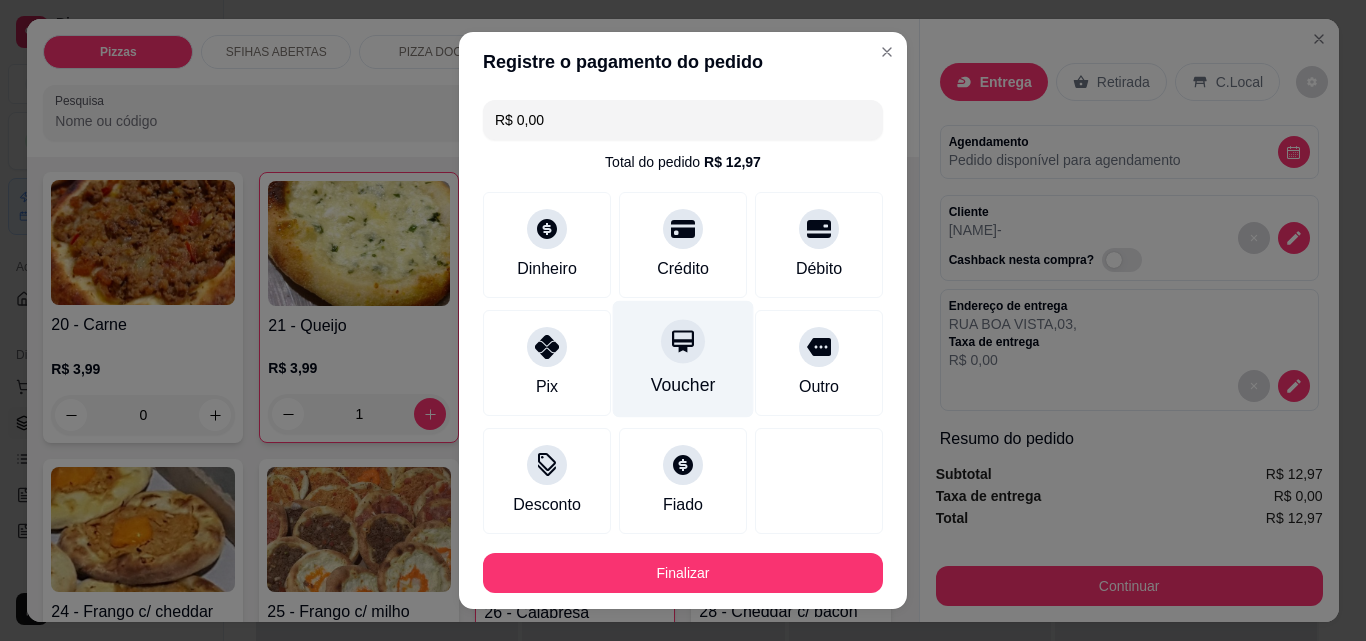 type on "R$ 0,00" 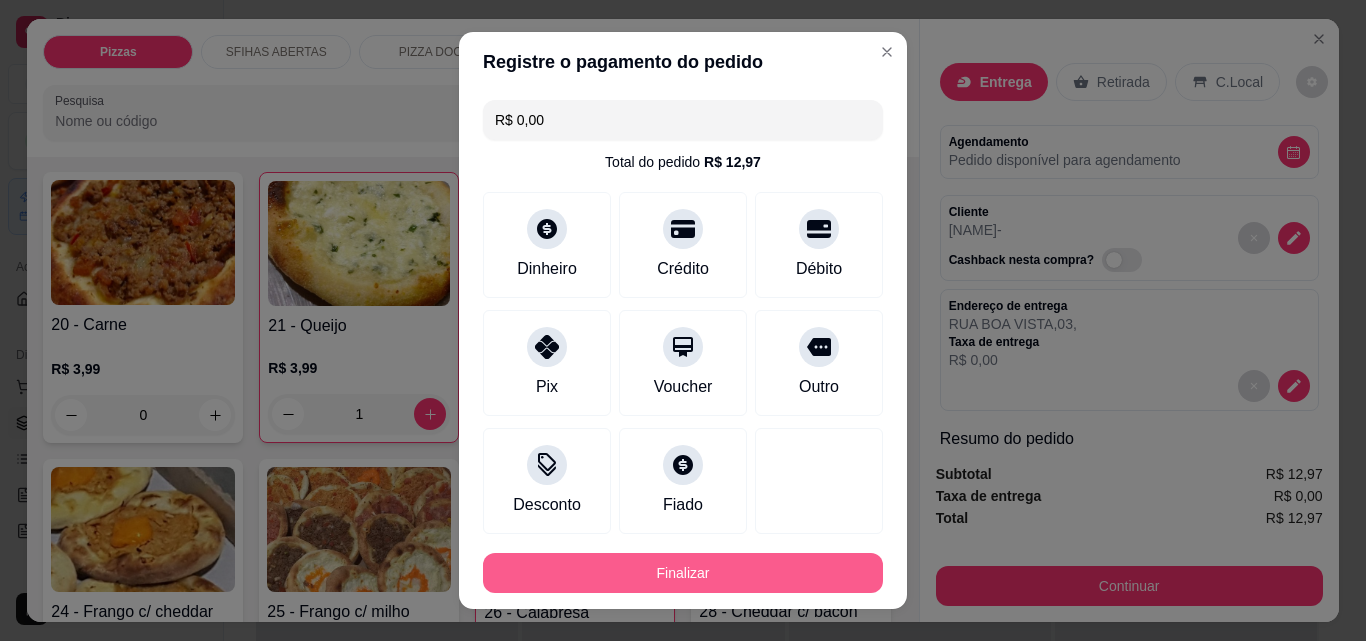 click on "Finalizar" at bounding box center [683, 573] 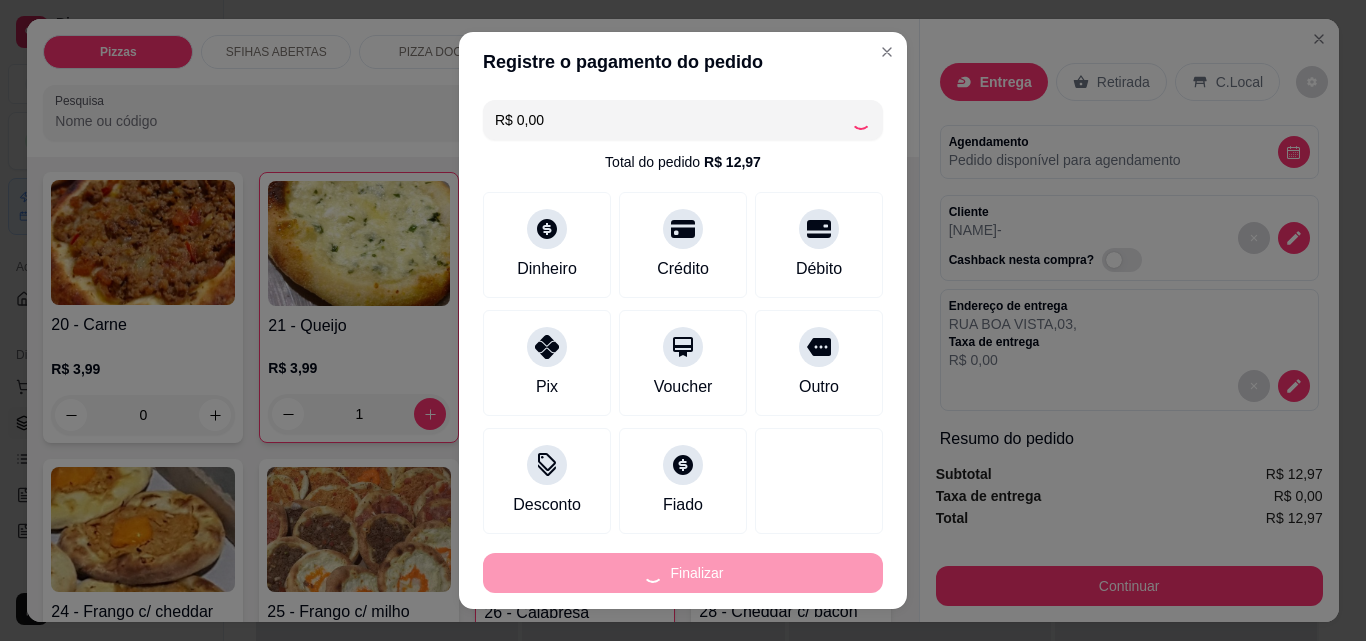 type on "0" 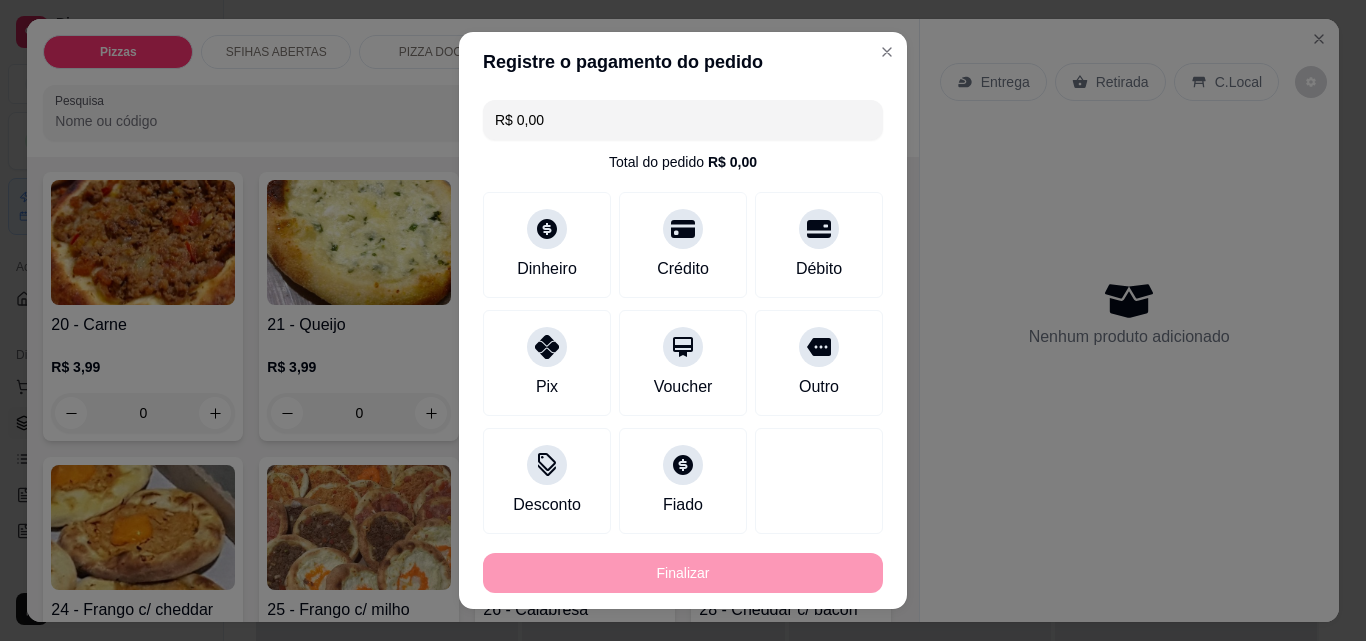 type on "-R$ 12,97" 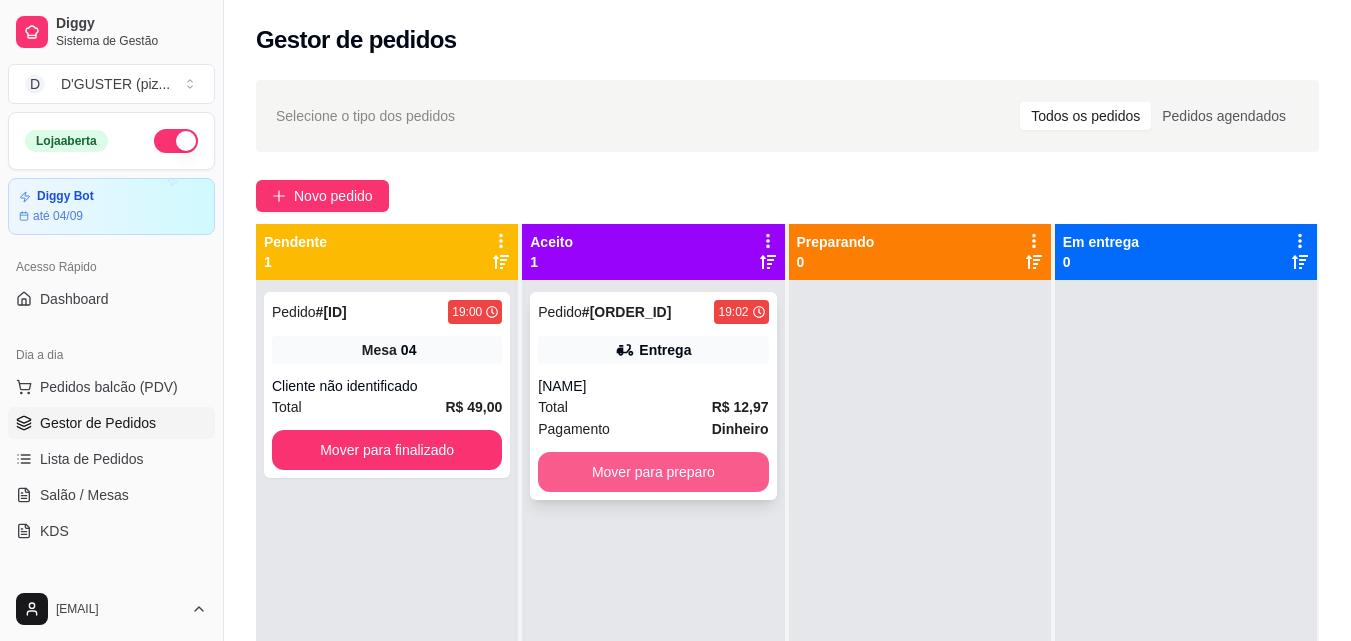 click on "Mover para preparo" at bounding box center [653, 472] 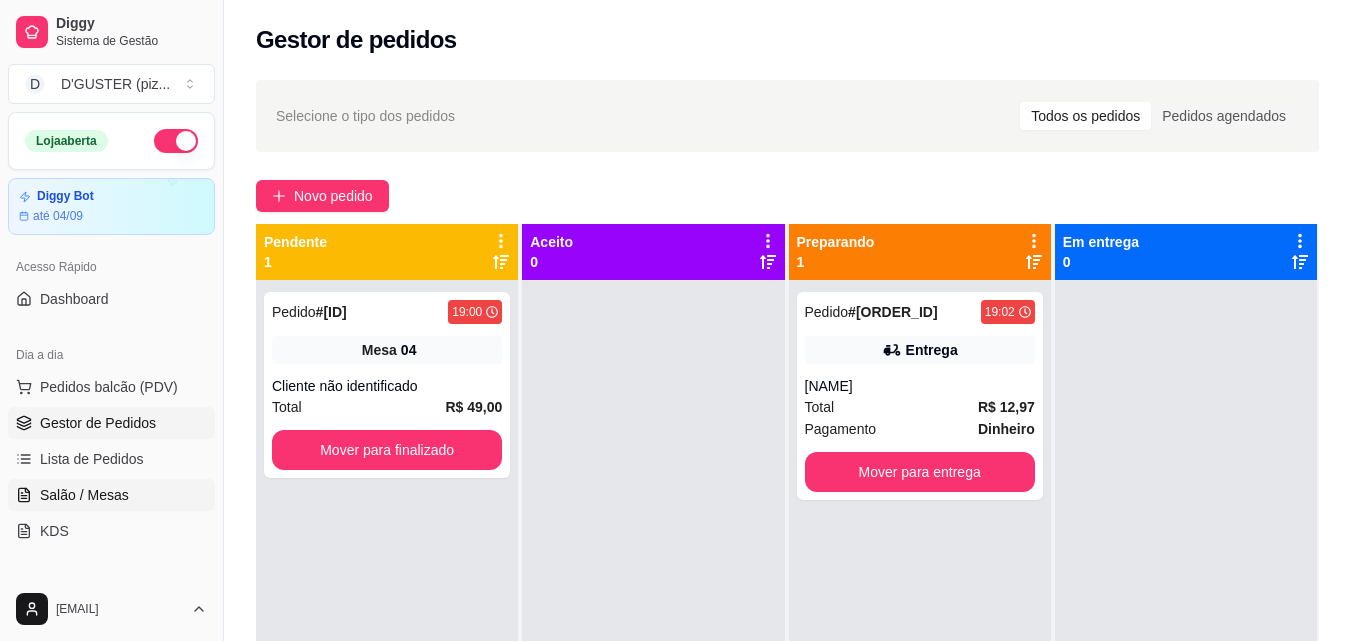 click on "Salão / Mesas" at bounding box center (111, 495) 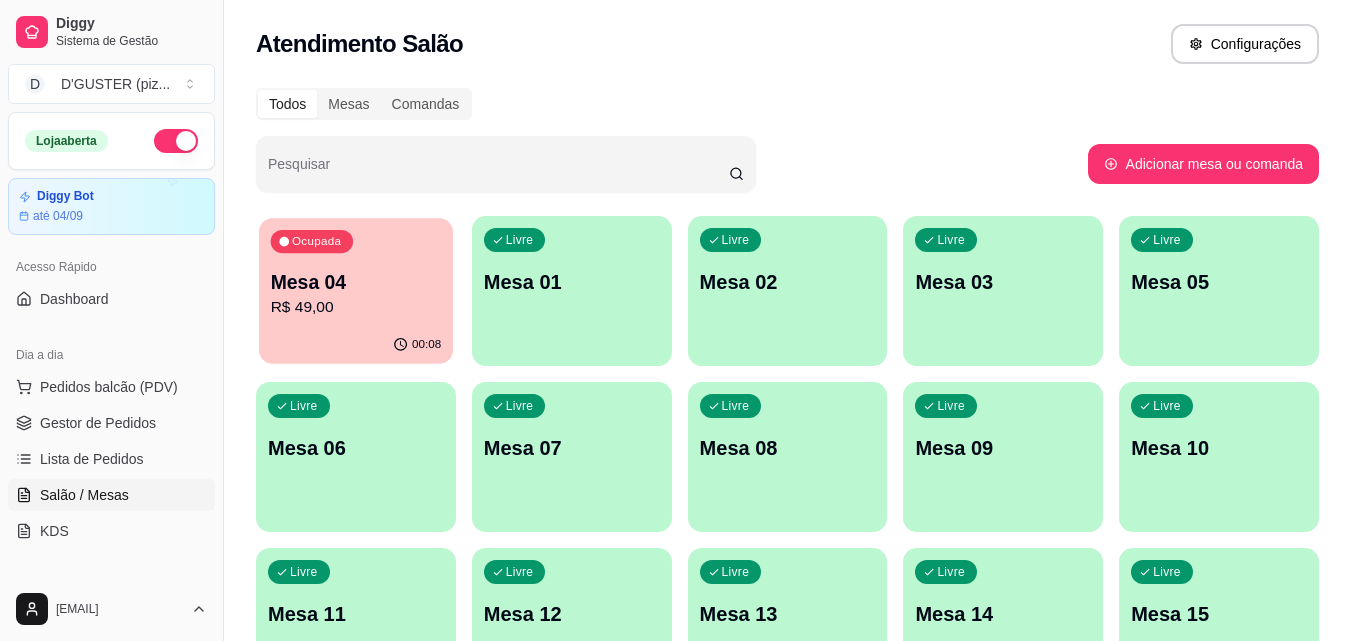click on "R$ 49,00" at bounding box center [356, 307] 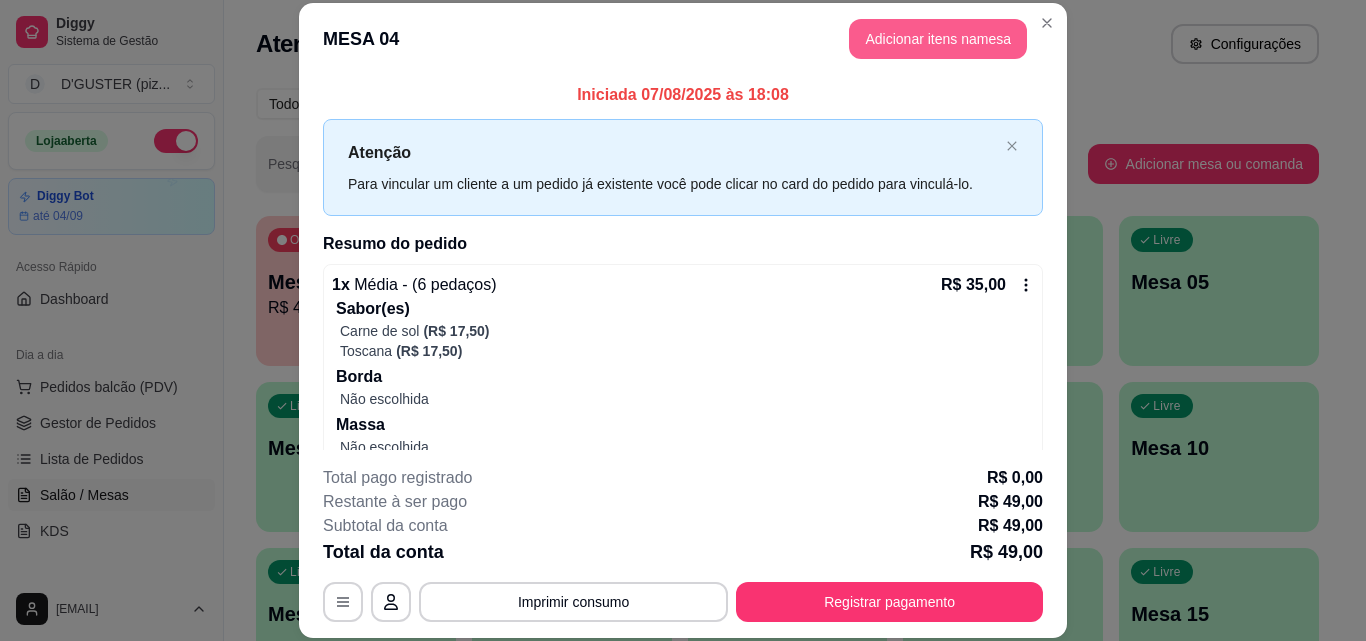 click on "Adicionar itens na  mesa" at bounding box center (938, 39) 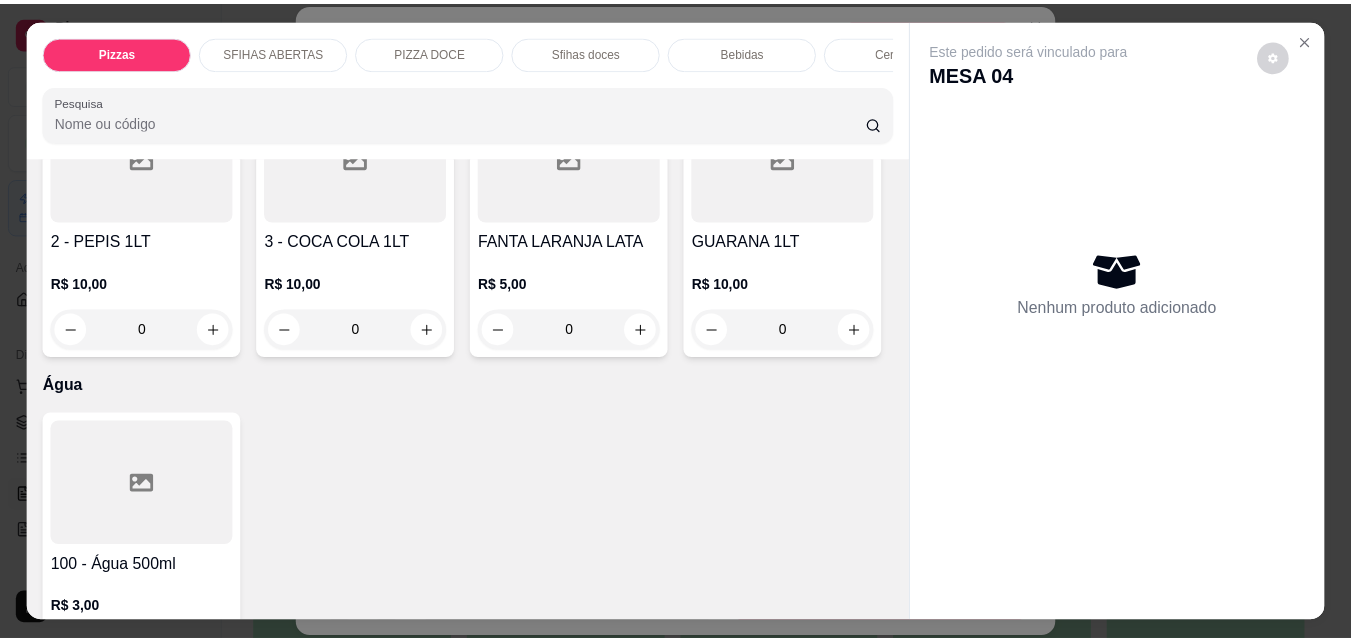 scroll, scrollTop: 6100, scrollLeft: 0, axis: vertical 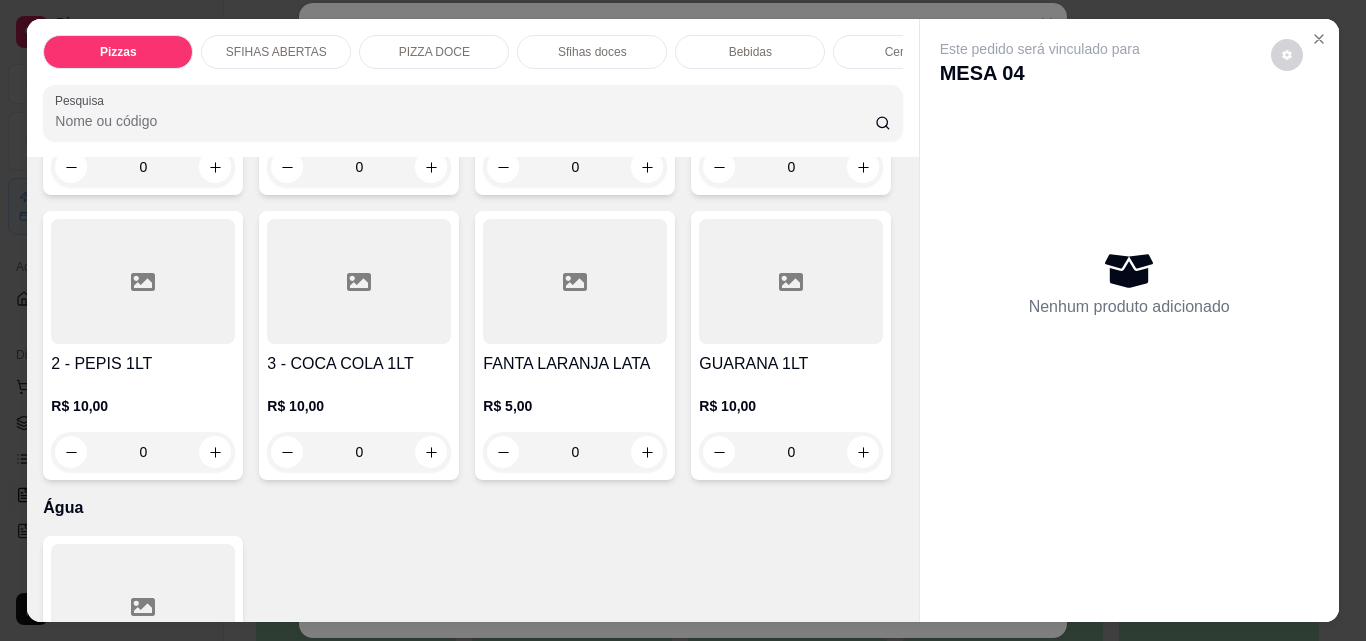 click 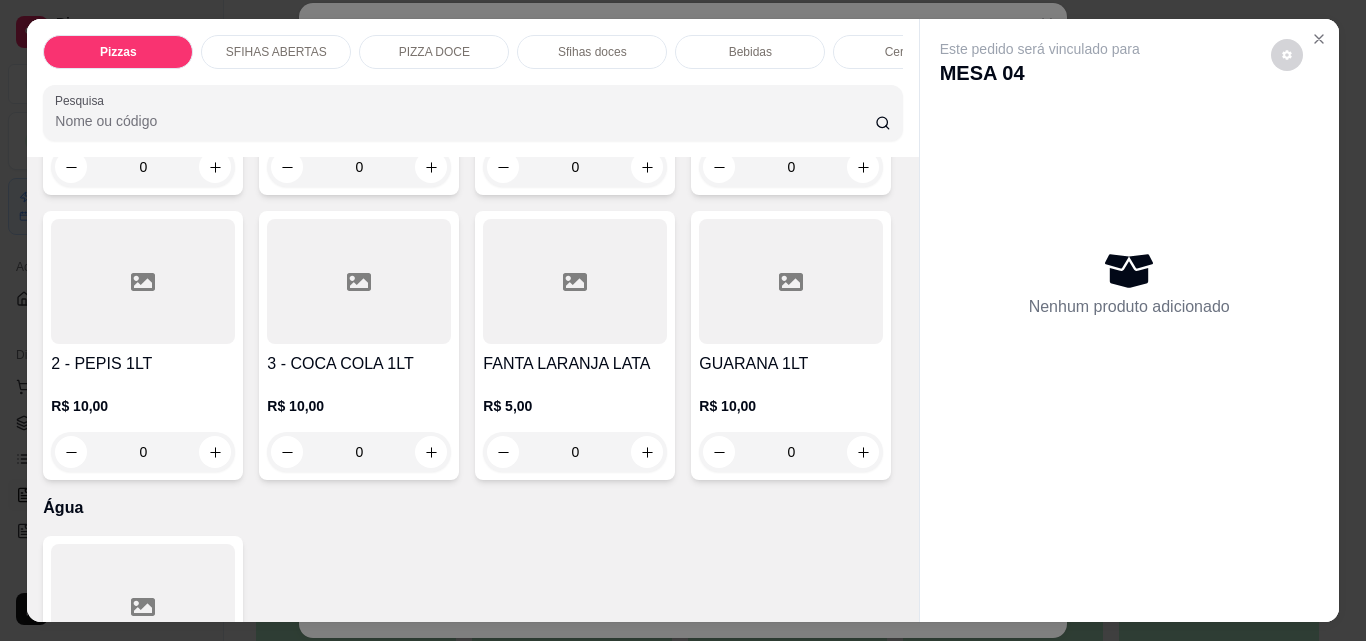type on "1" 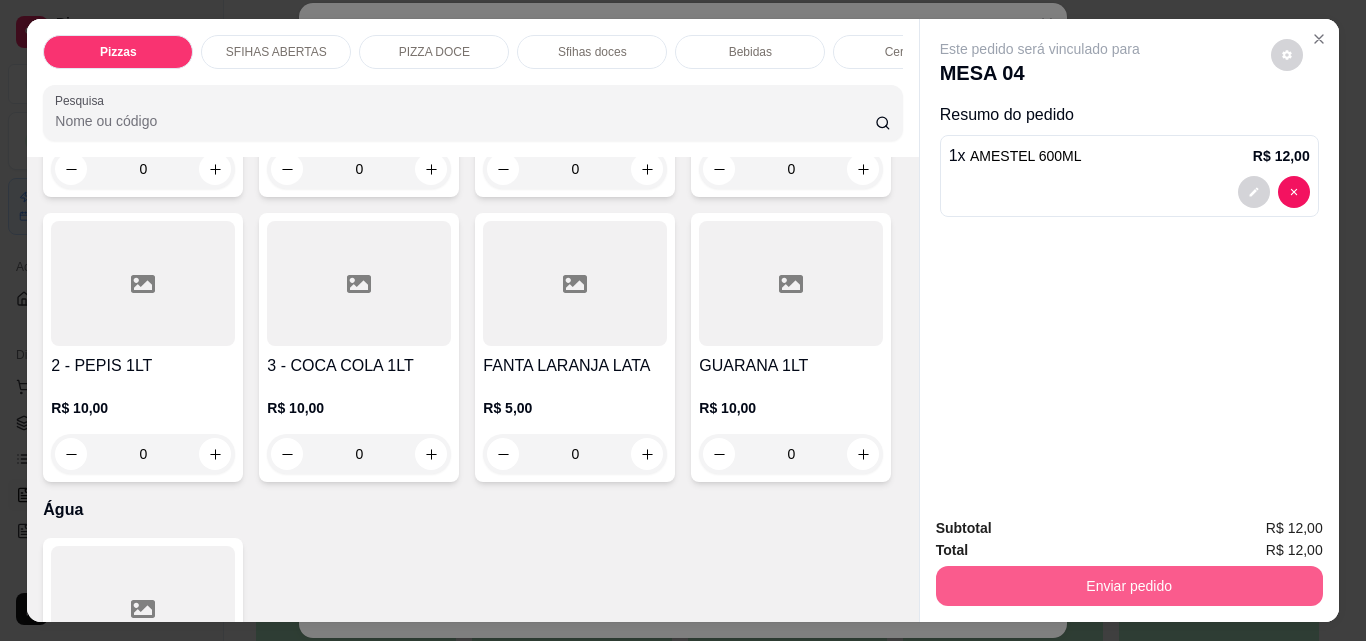 click on "Enviar pedido" at bounding box center [1129, 586] 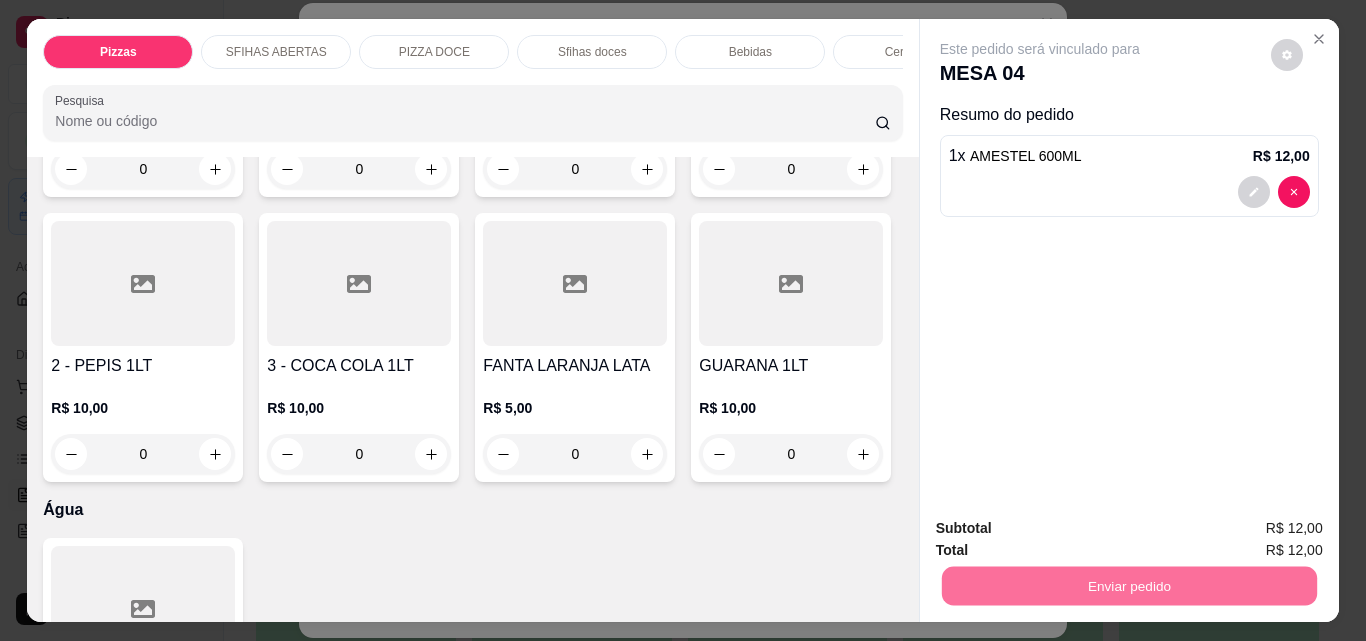 click on "Não registrar e enviar pedido" at bounding box center [1063, 529] 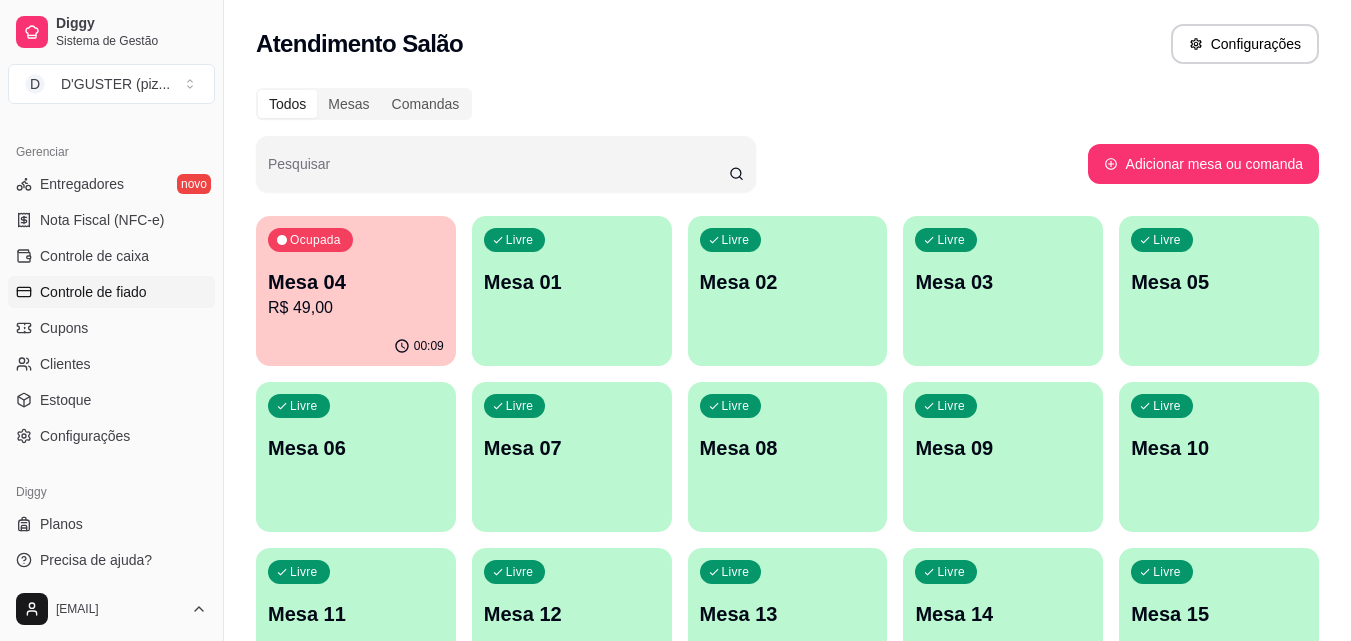 scroll, scrollTop: 762, scrollLeft: 0, axis: vertical 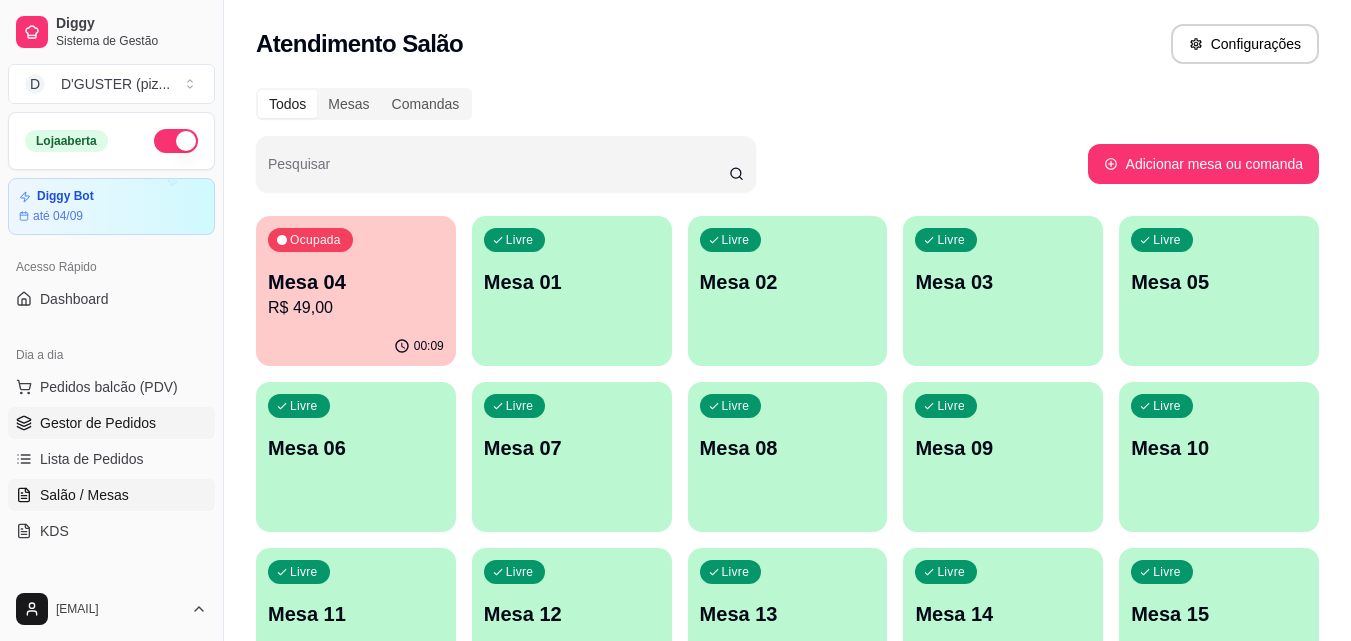 click on "Gestor de Pedidos" at bounding box center [98, 423] 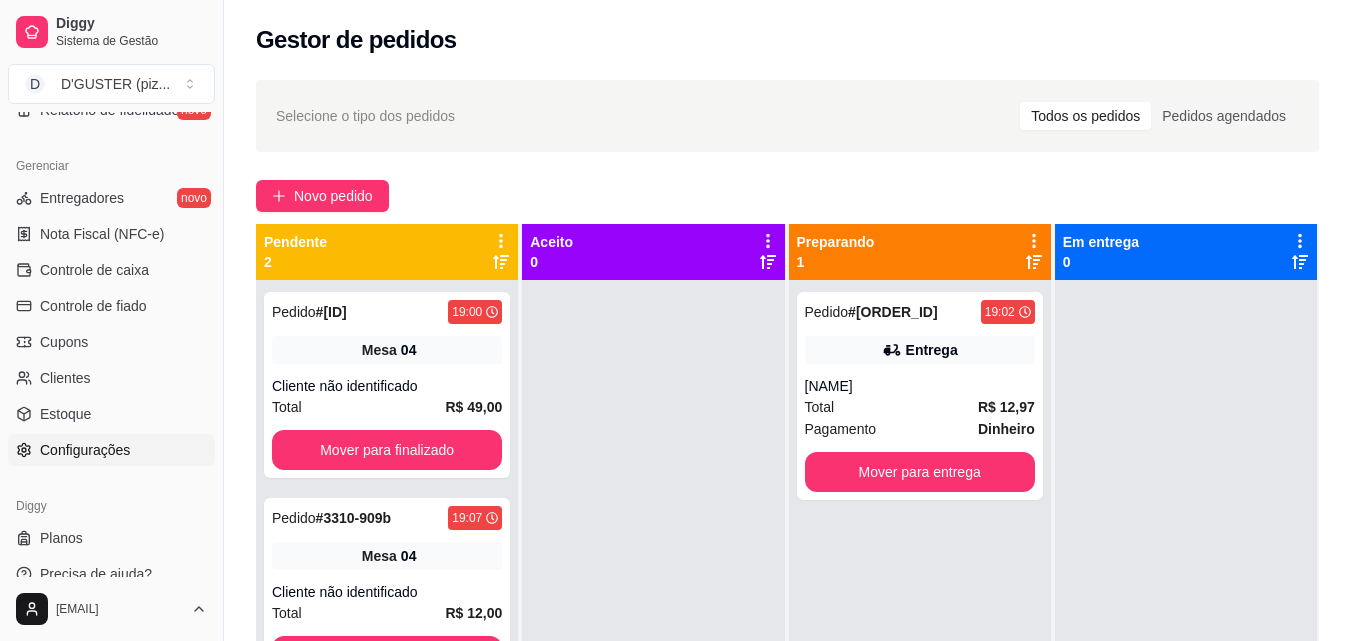 scroll, scrollTop: 762, scrollLeft: 0, axis: vertical 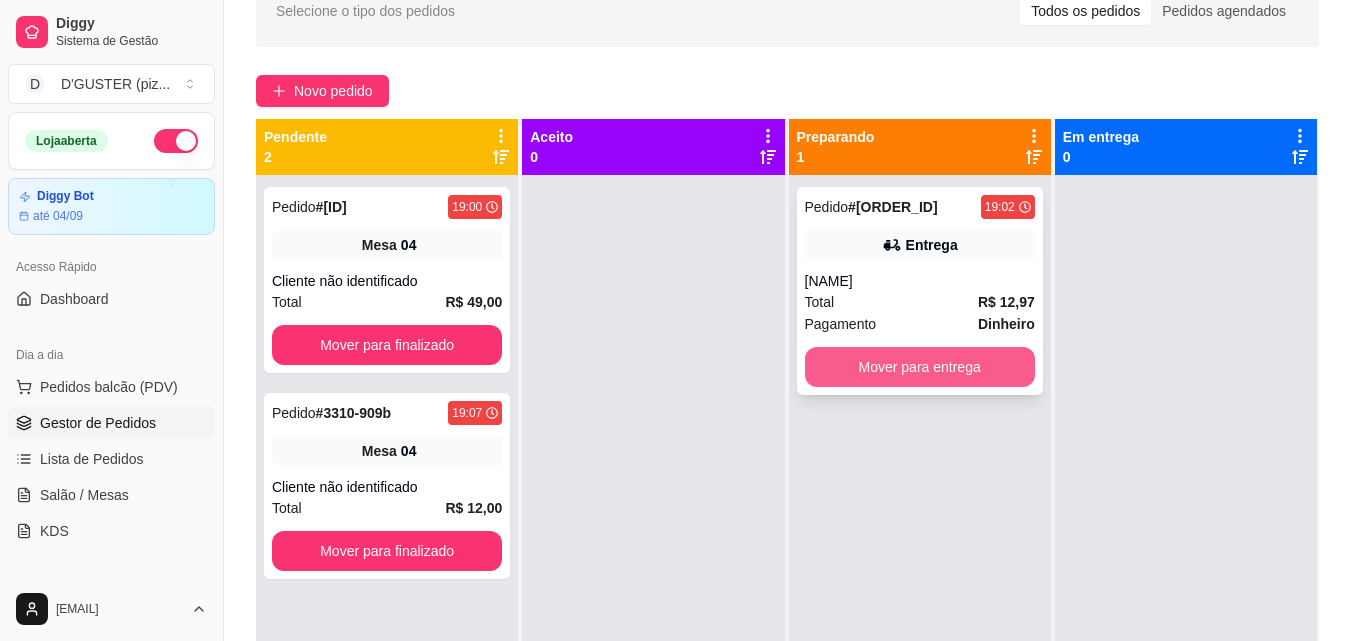 click on "Mover para entrega" at bounding box center [920, 367] 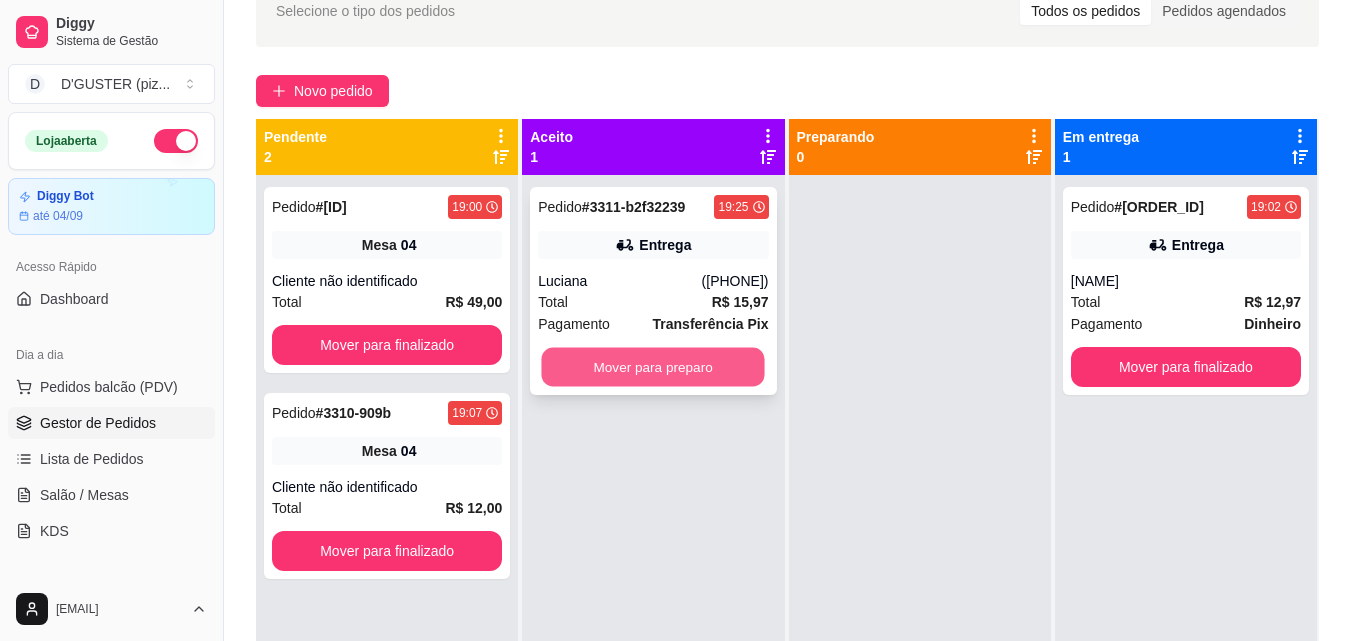 click on "Mover para preparo" at bounding box center (653, 367) 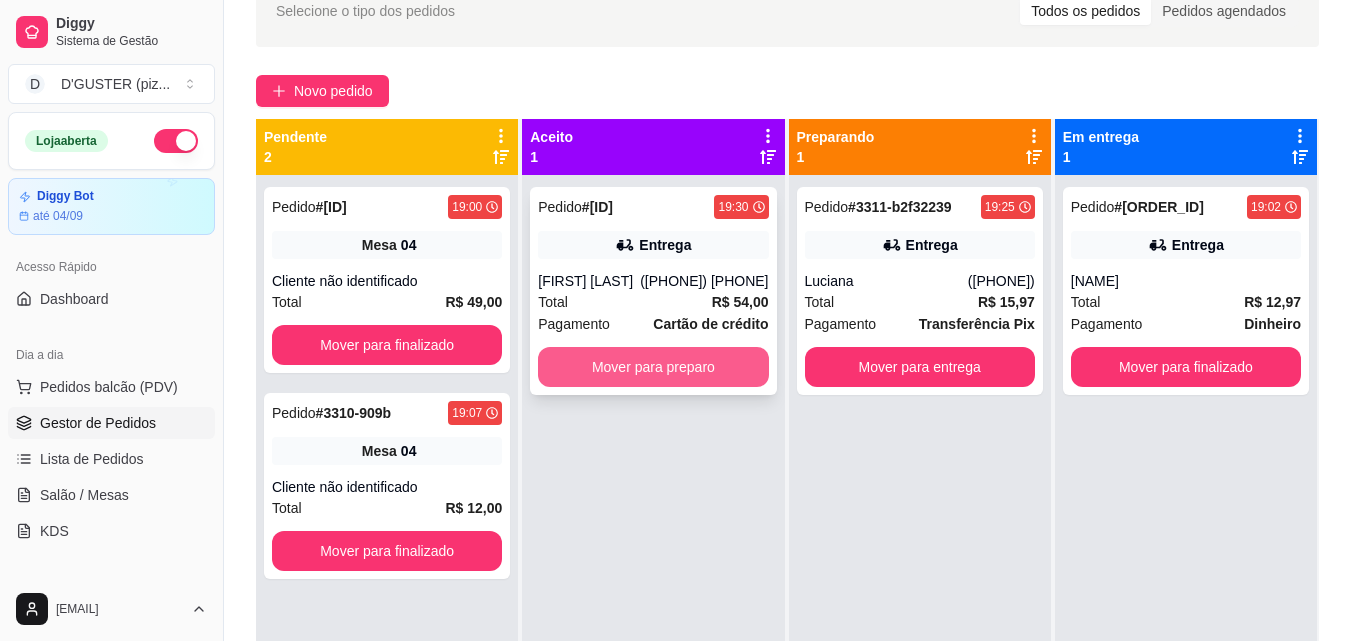 click on "Mover para preparo" at bounding box center (653, 367) 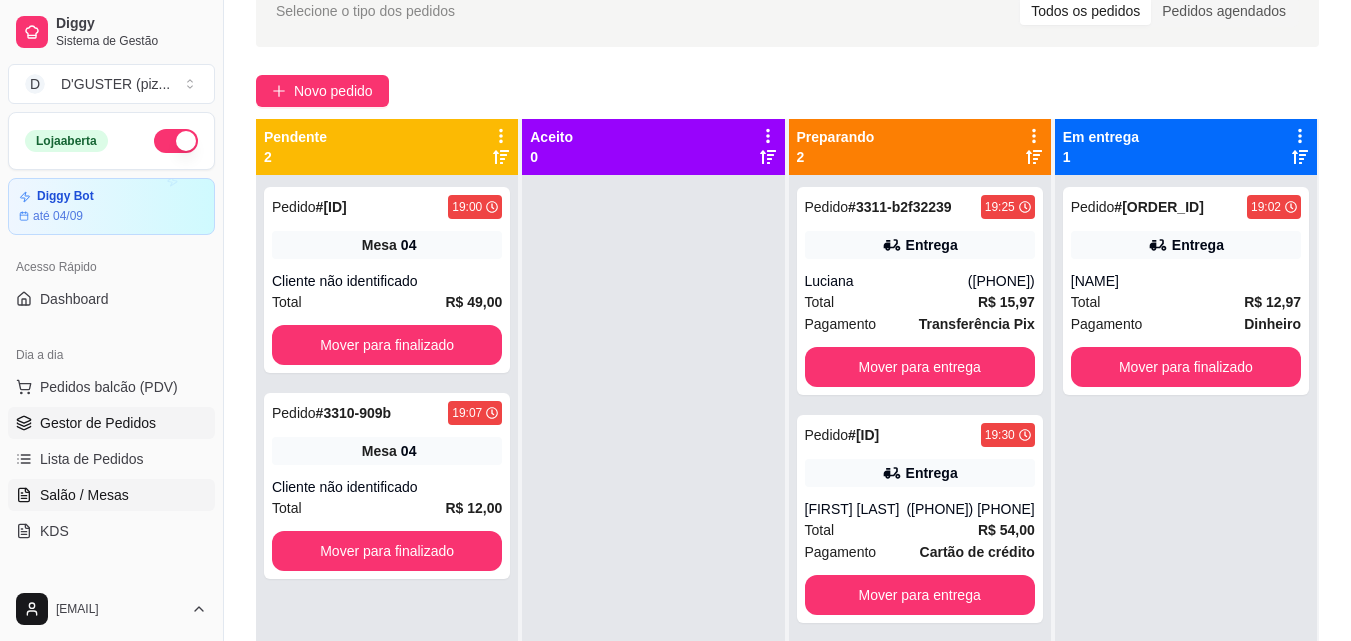 click on "Salão / Mesas" at bounding box center [111, 495] 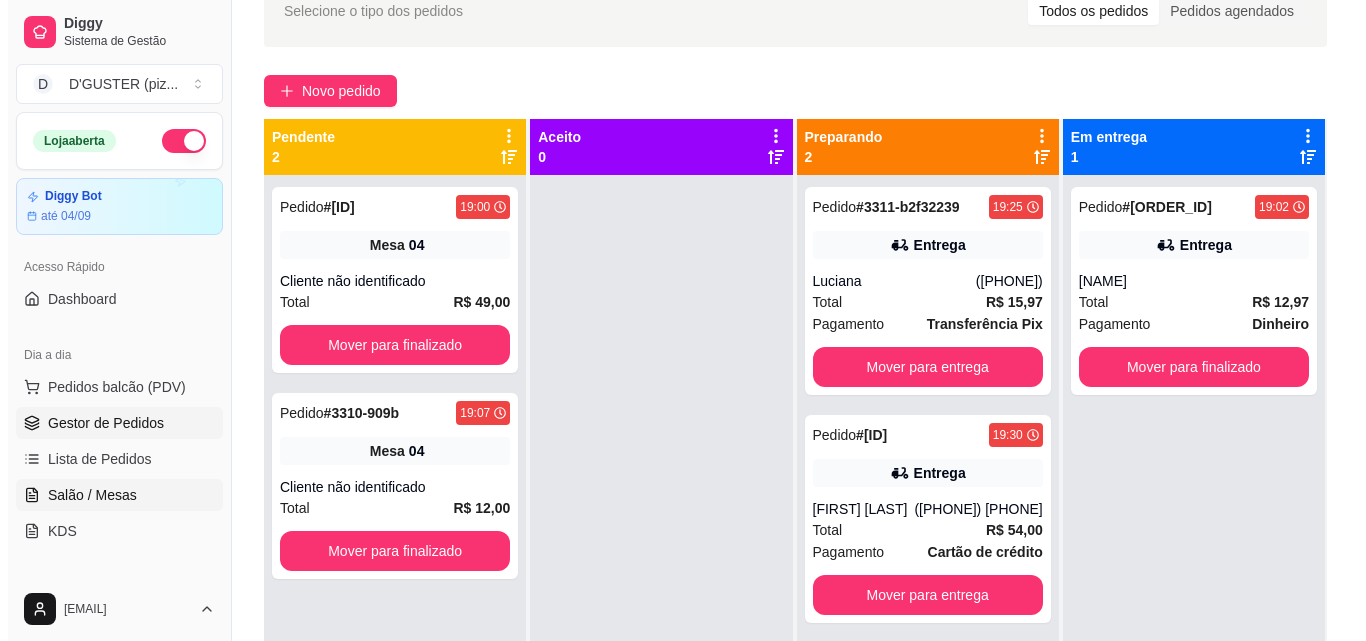 scroll, scrollTop: 0, scrollLeft: 0, axis: both 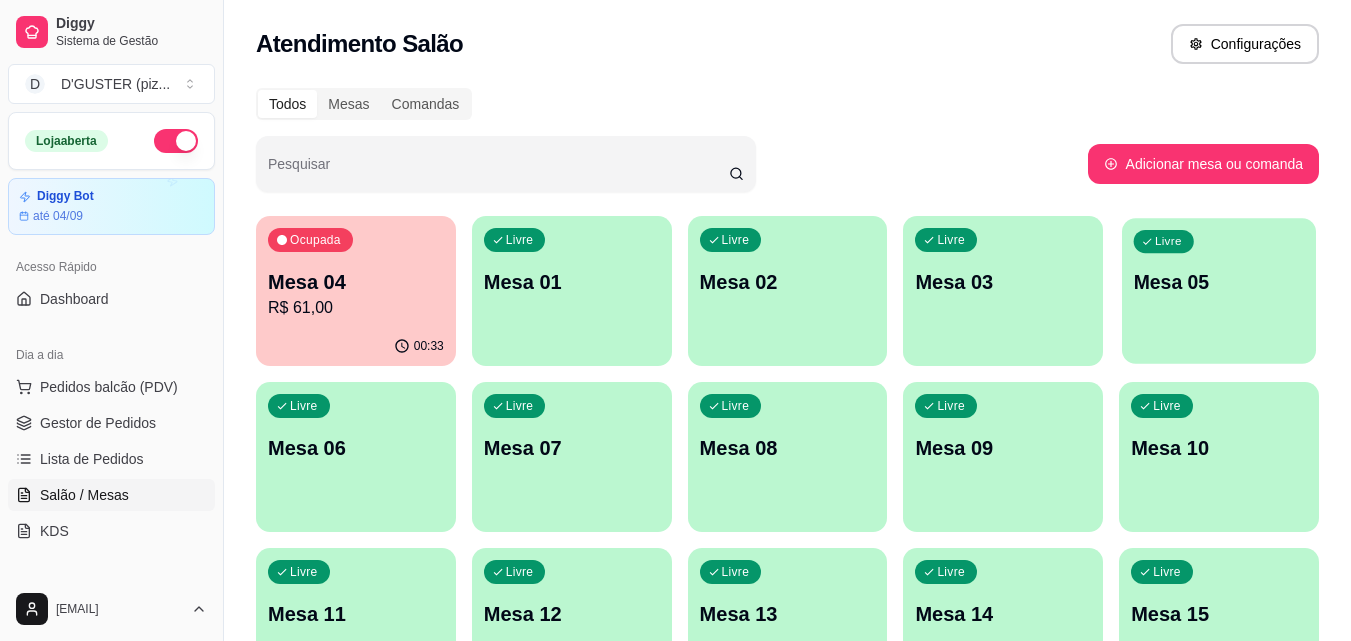 click on "Mesa 05" at bounding box center (1219, 282) 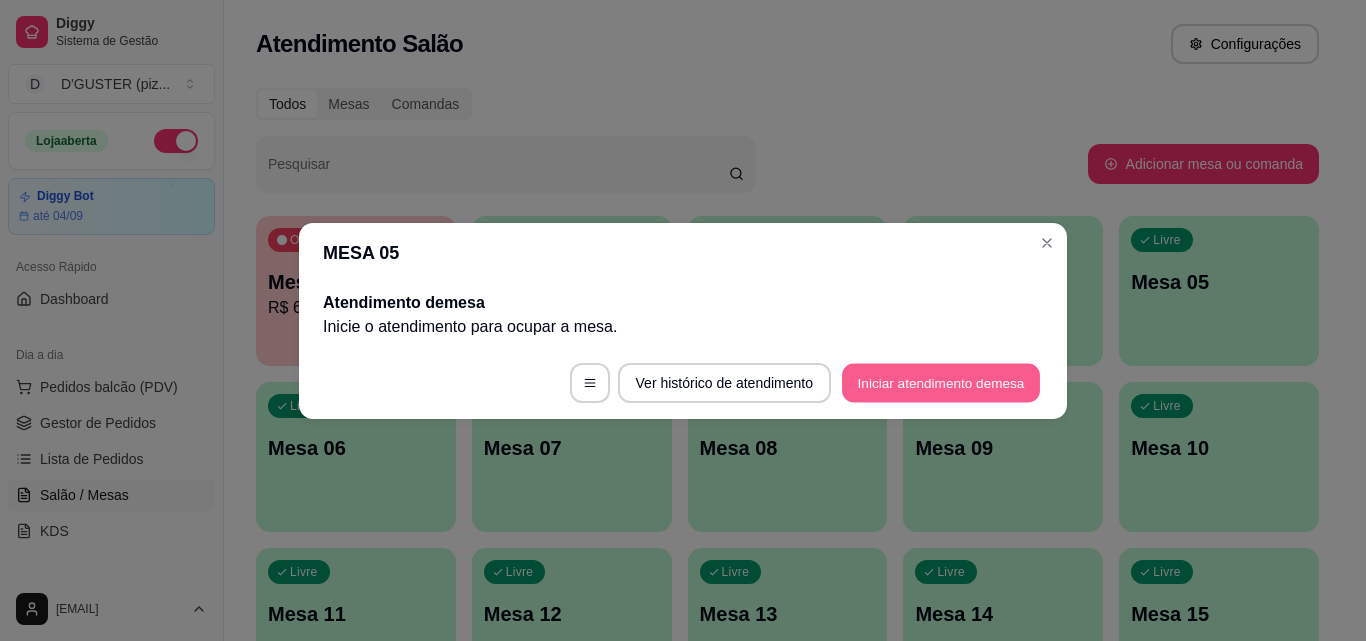 click on "Iniciar atendimento de  mesa" at bounding box center [941, 382] 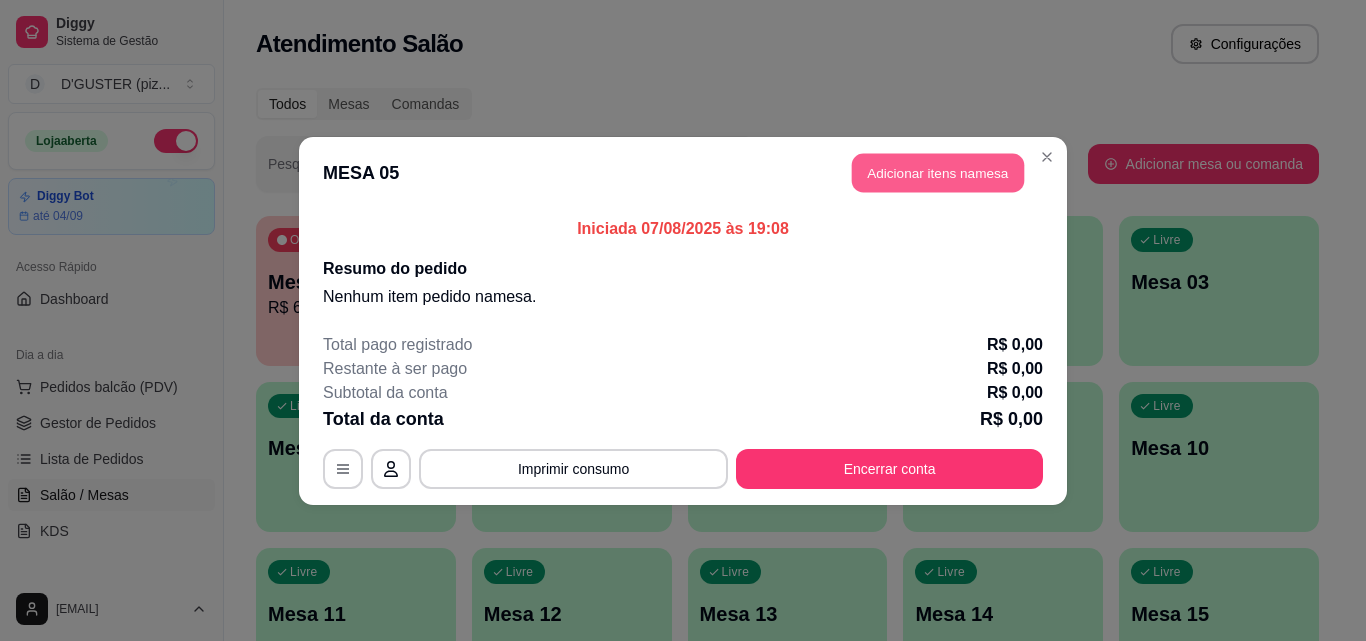 click on "Adicionar itens na  mesa" at bounding box center (938, 172) 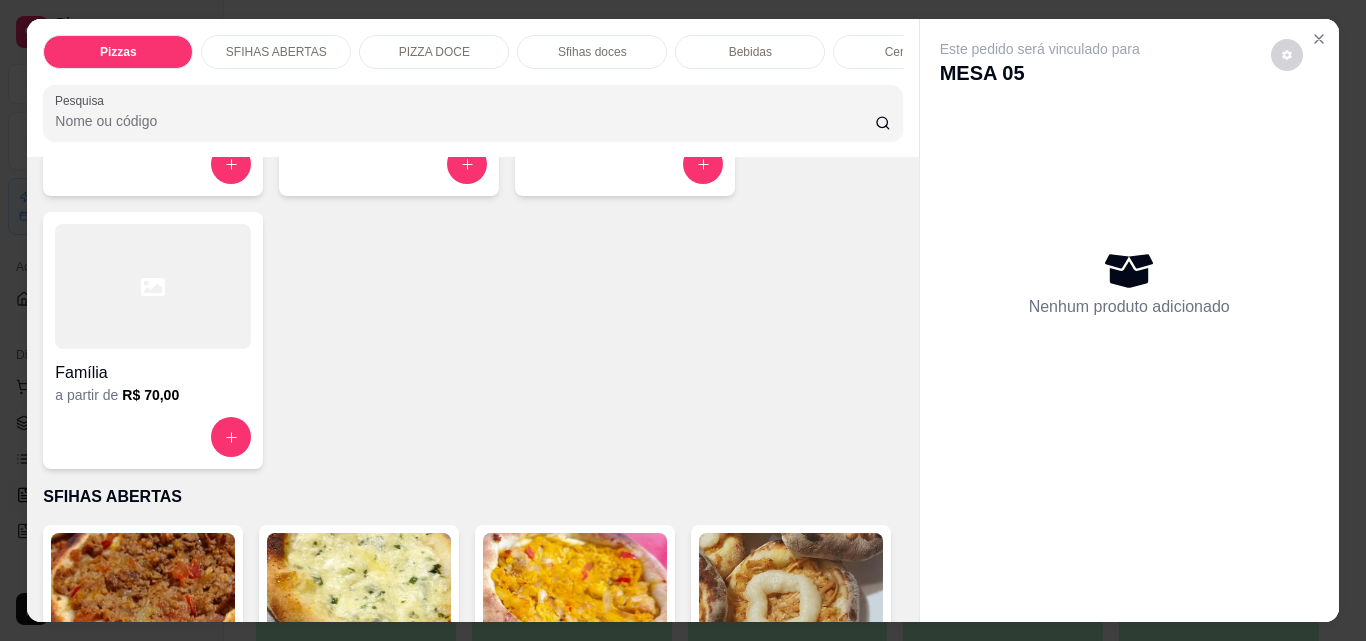 scroll, scrollTop: 400, scrollLeft: 0, axis: vertical 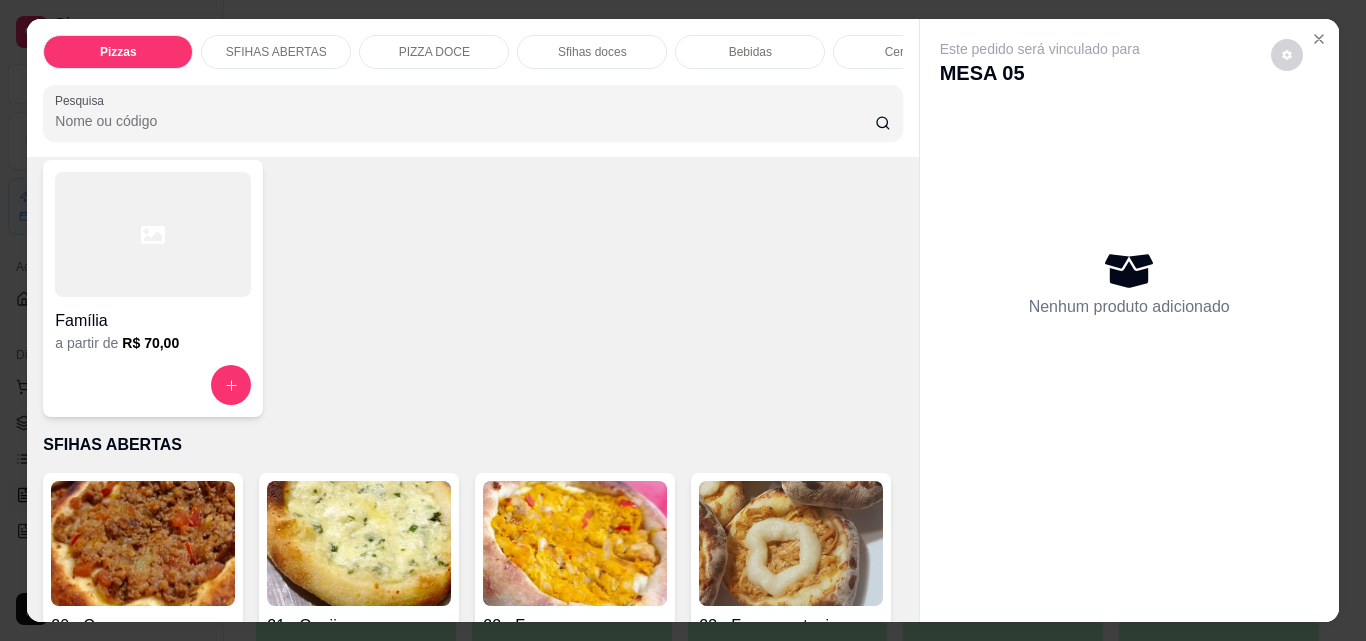 click at bounding box center (153, 234) 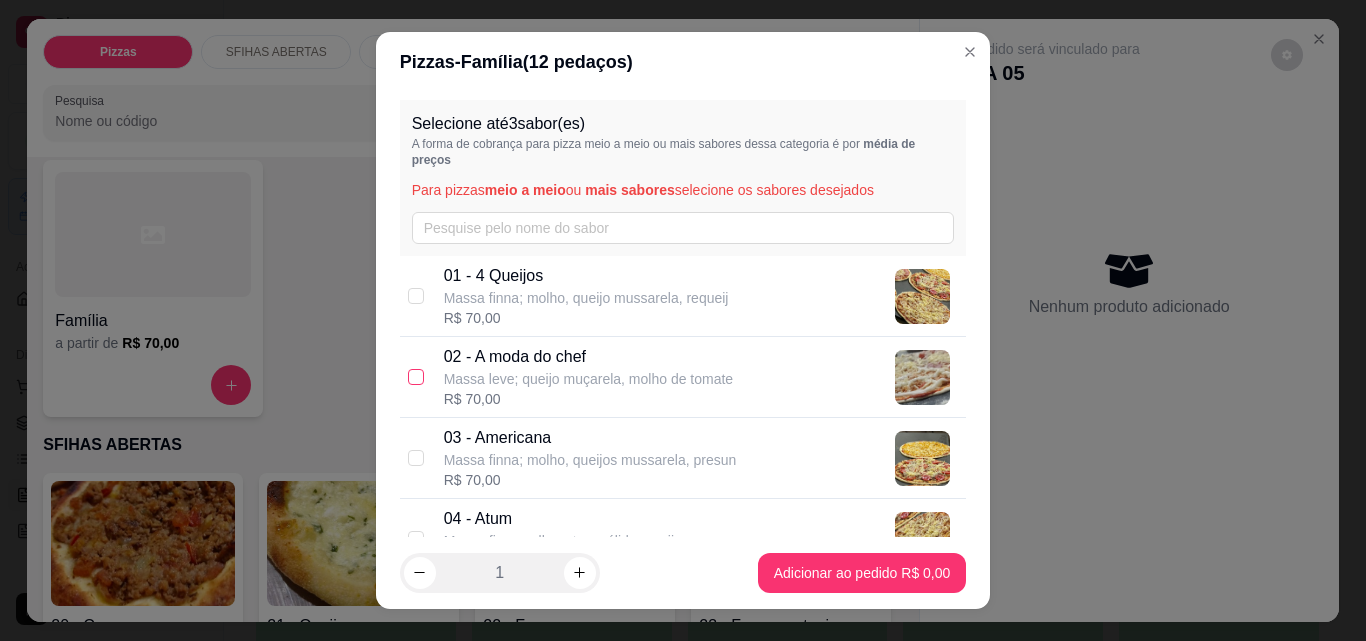 click at bounding box center (416, 377) 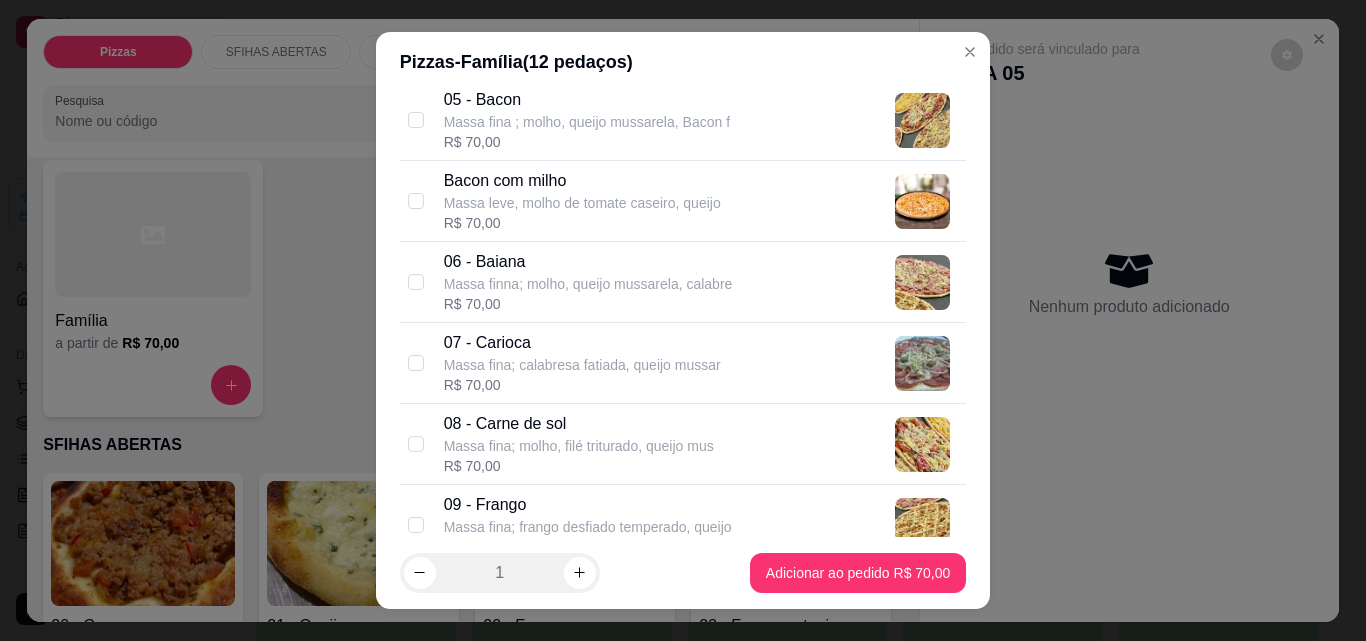 scroll, scrollTop: 600, scrollLeft: 0, axis: vertical 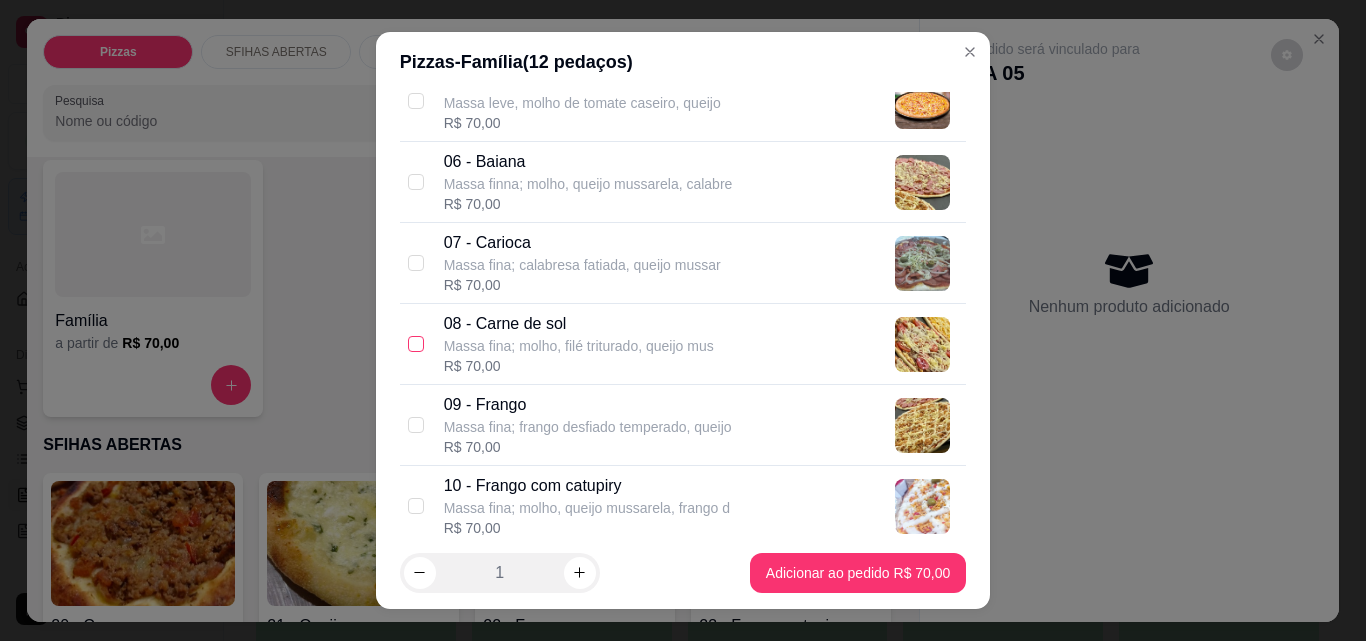 click at bounding box center (416, 344) 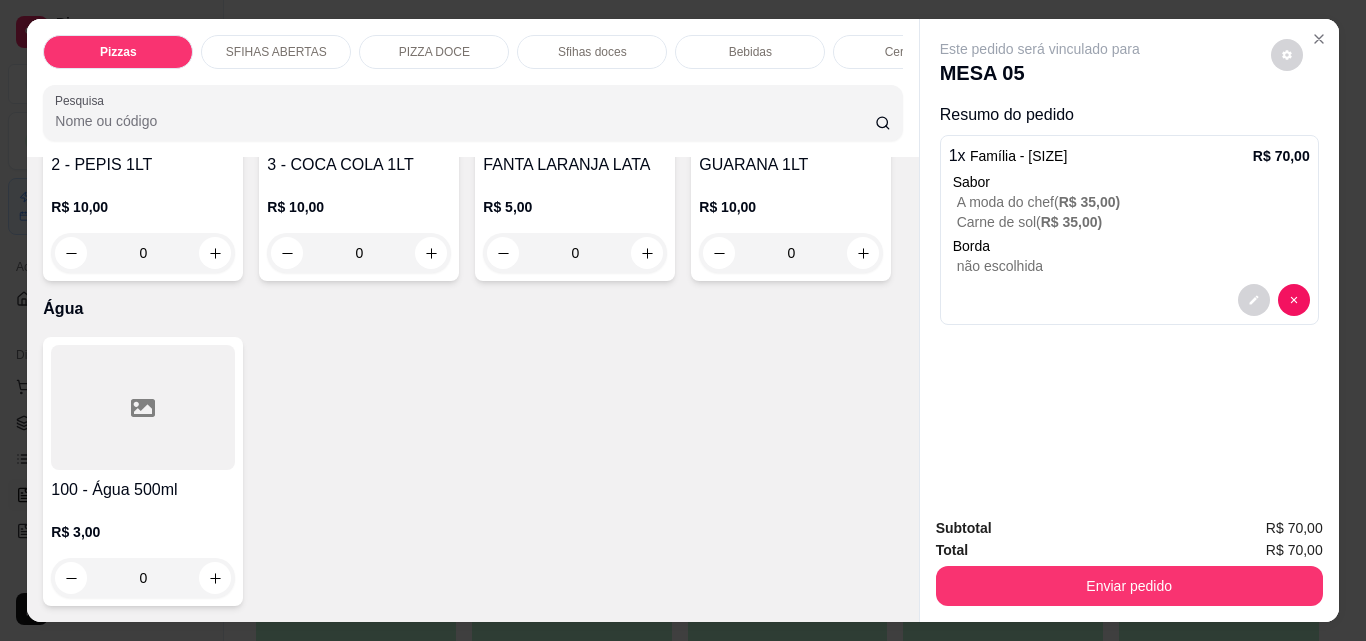 scroll, scrollTop: 7200, scrollLeft: 0, axis: vertical 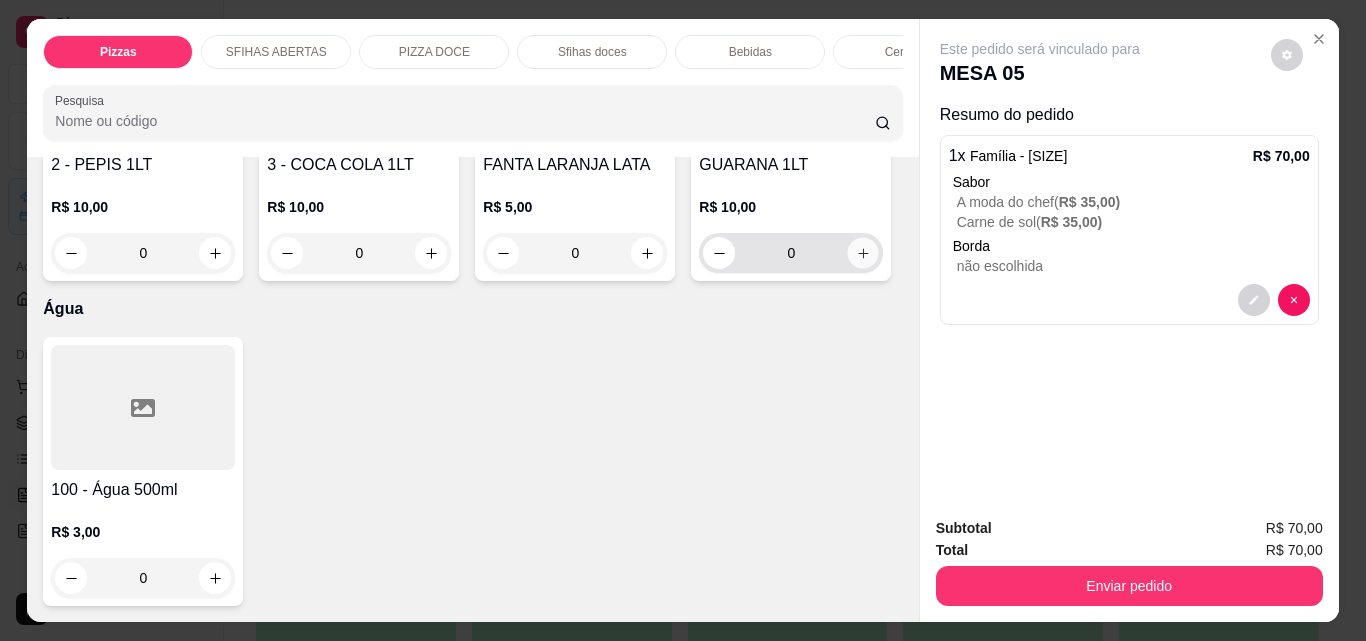 click 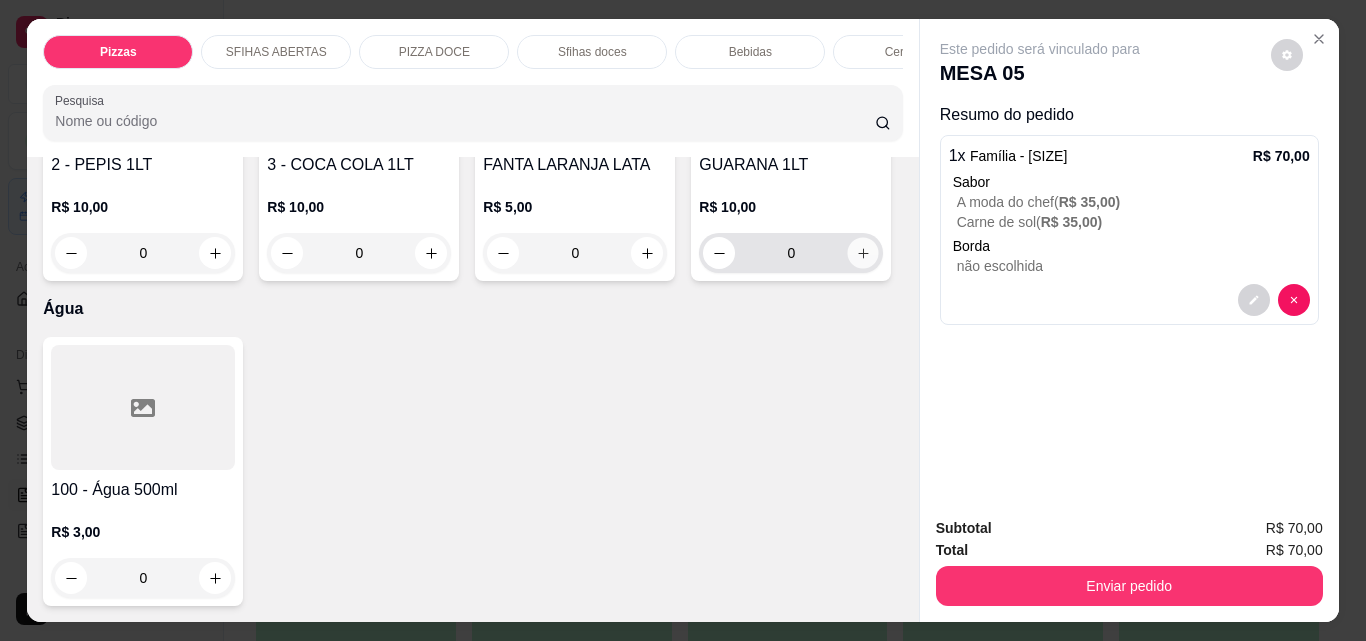 type on "1" 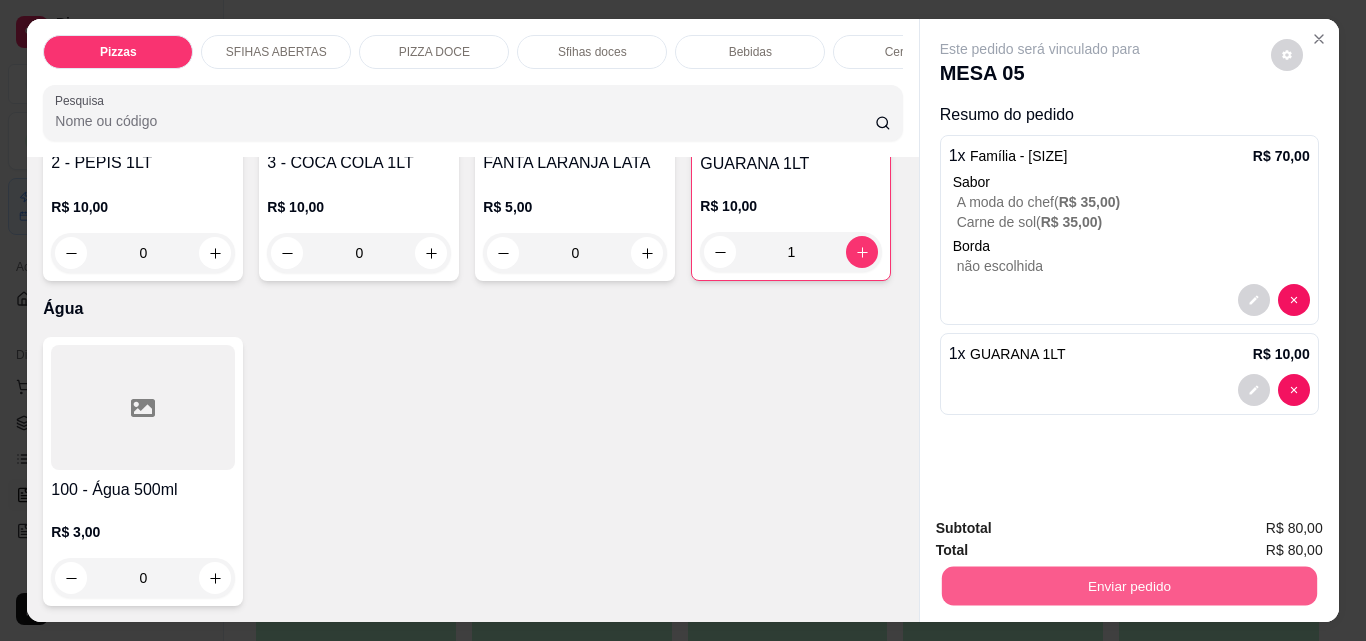 click on "Enviar pedido" at bounding box center [1128, 585] 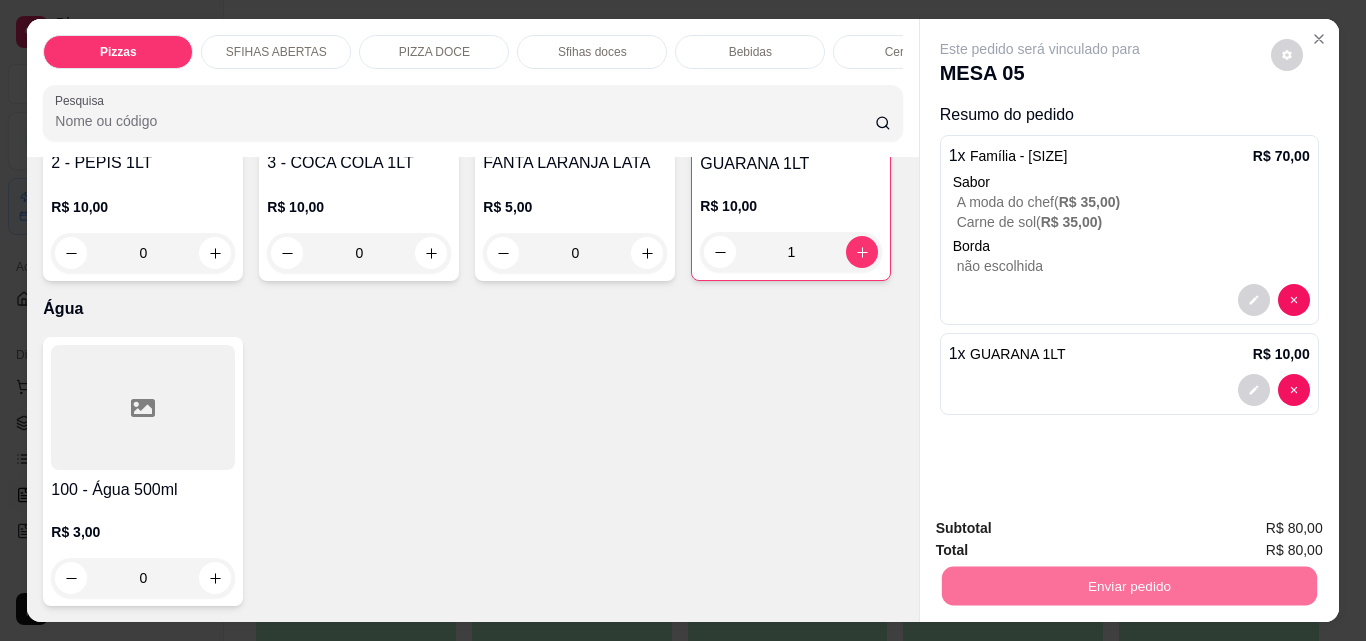 click on "Não registrar e enviar pedido" at bounding box center (1063, 528) 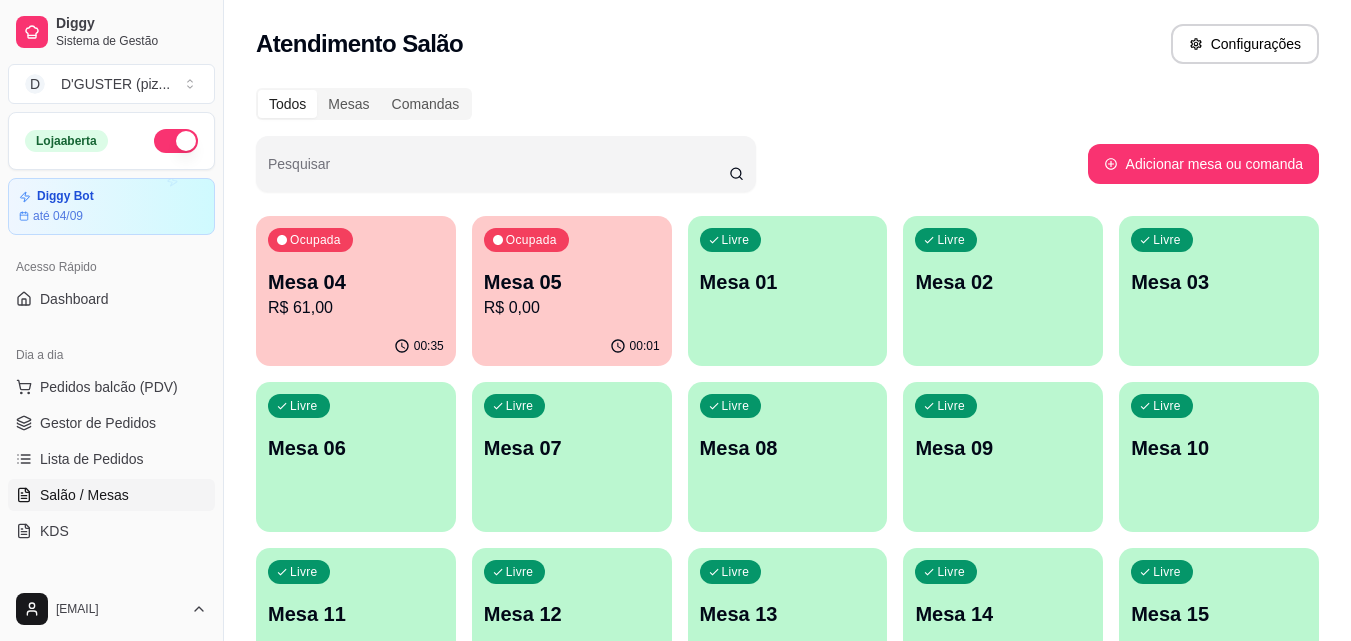 click on "Livre Mesa 01" at bounding box center [788, 279] 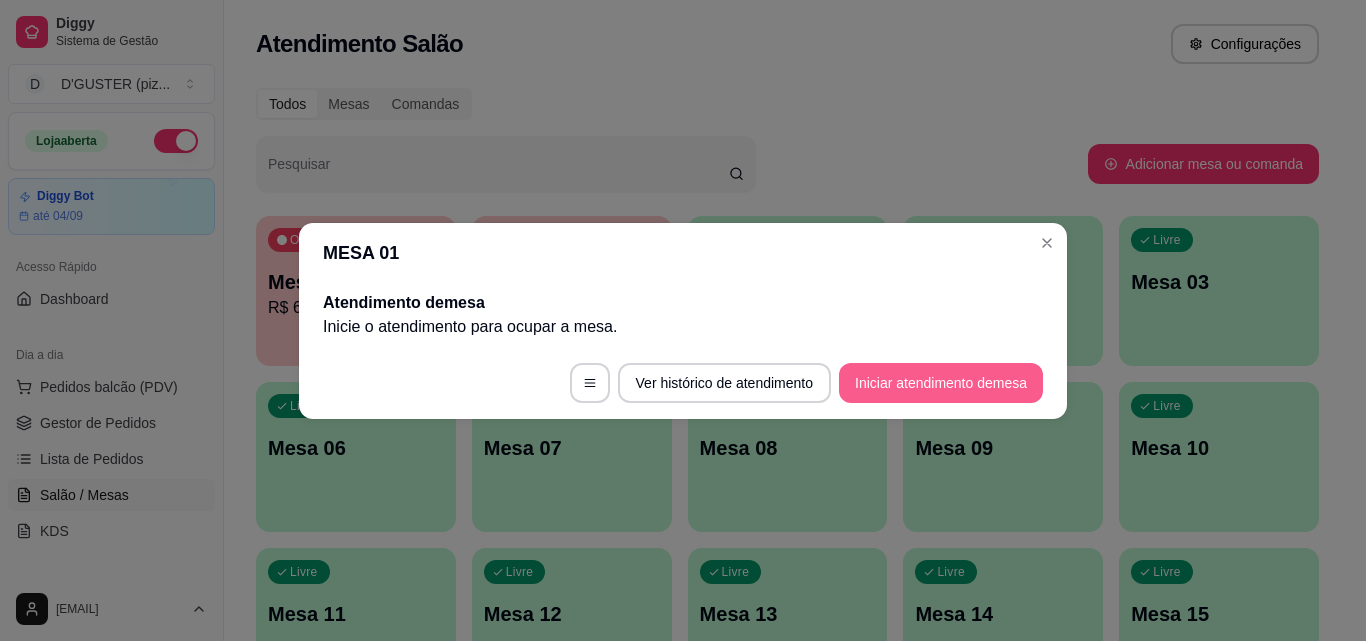 click on "Iniciar atendimento de  mesa" at bounding box center (941, 383) 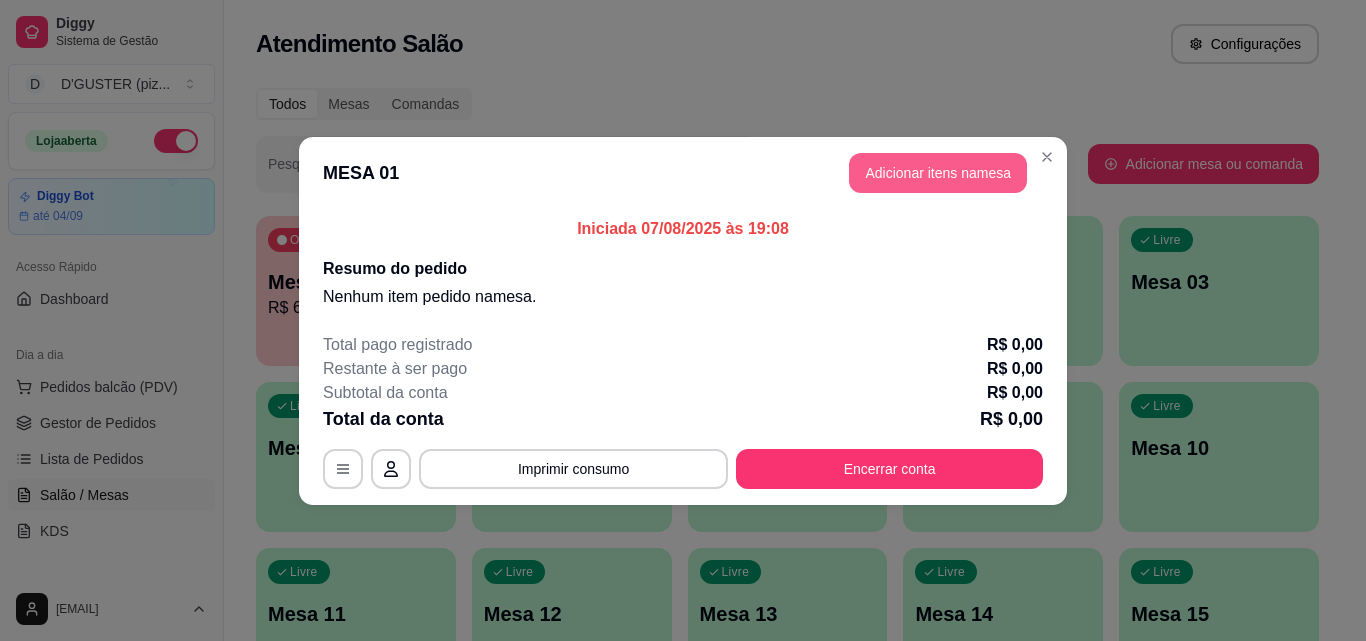 click on "Adicionar itens na  mesa" at bounding box center [938, 173] 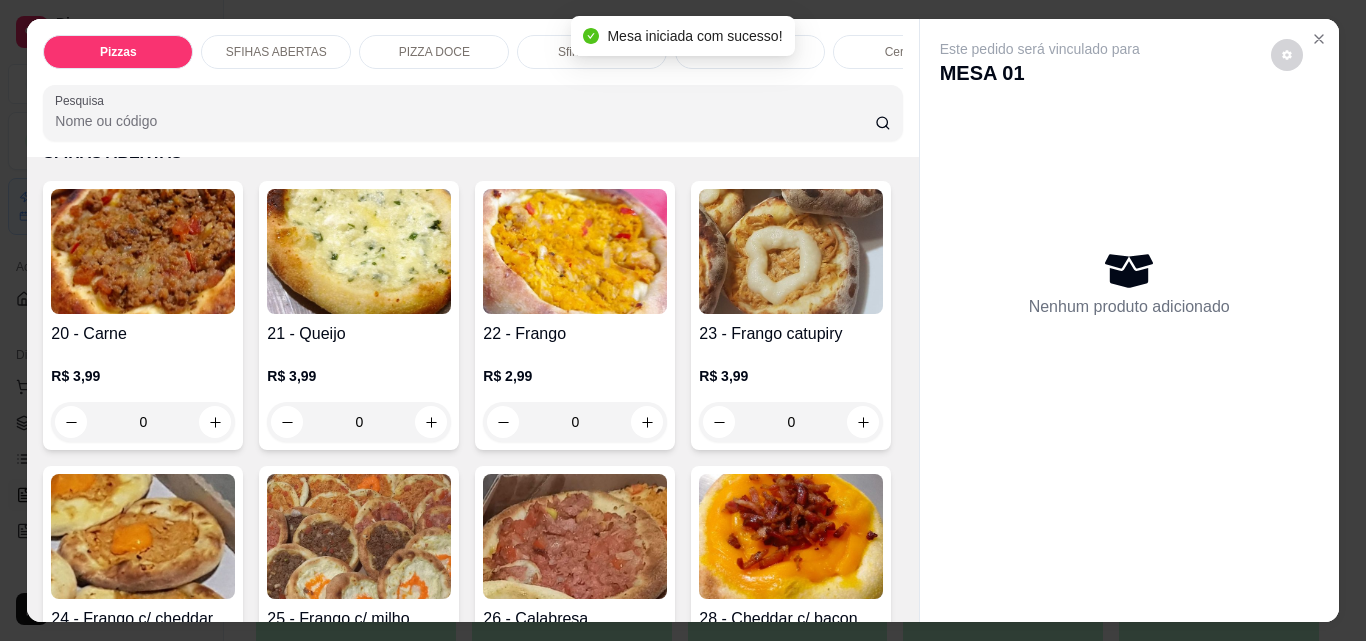 scroll, scrollTop: 700, scrollLeft: 0, axis: vertical 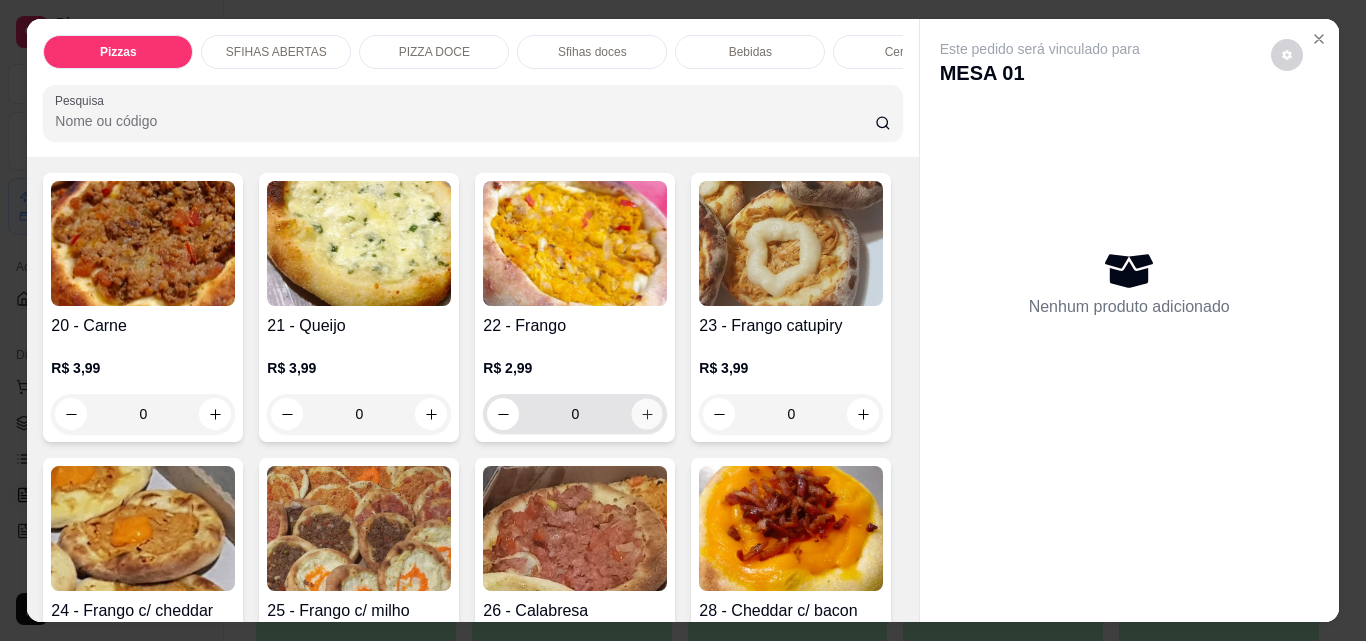 click 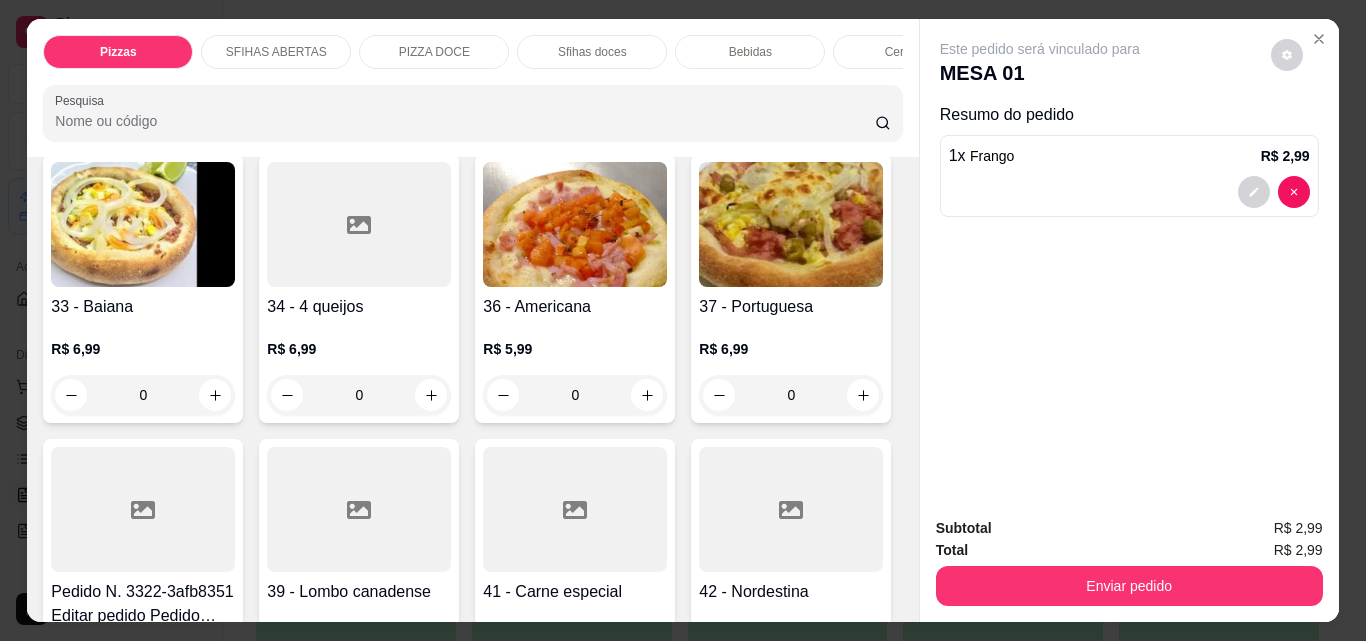 scroll, scrollTop: 1700, scrollLeft: 0, axis: vertical 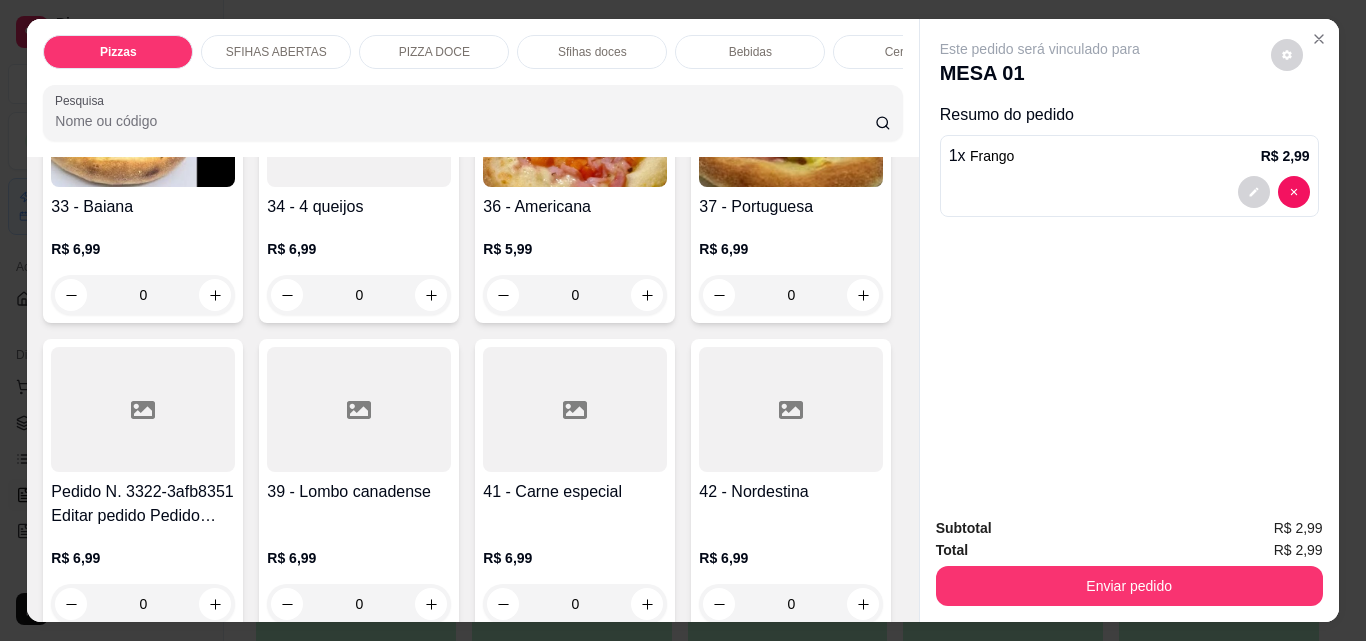 click 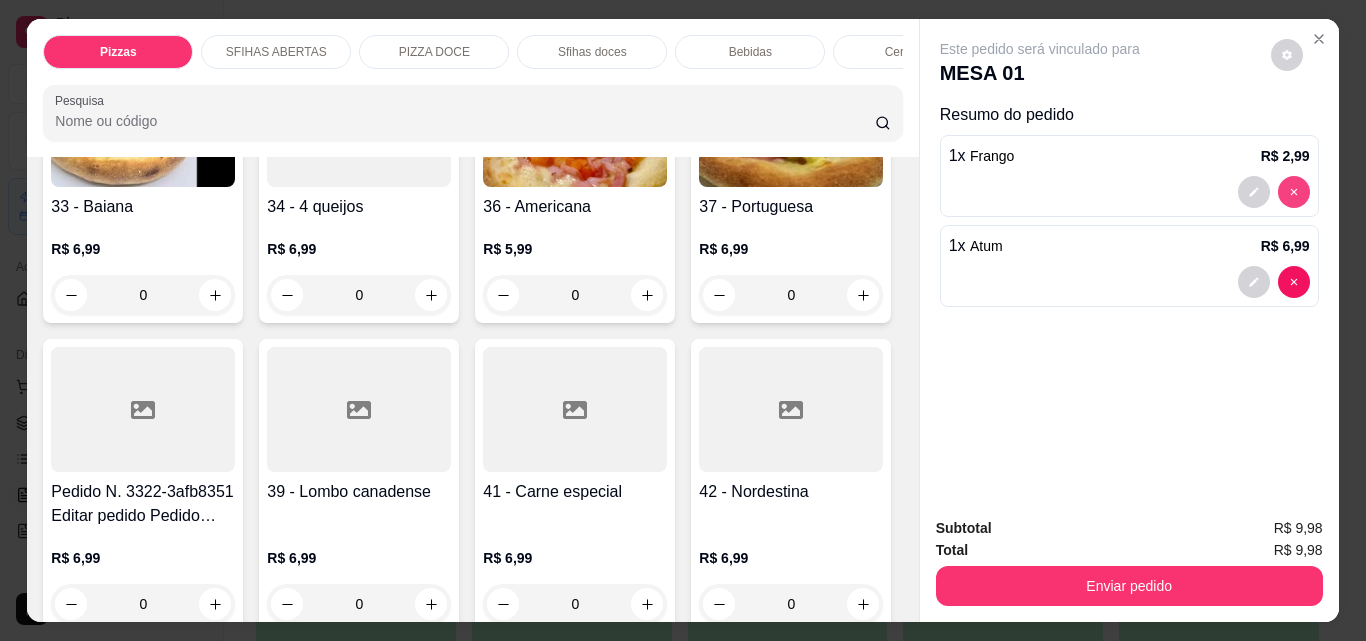 type on "0" 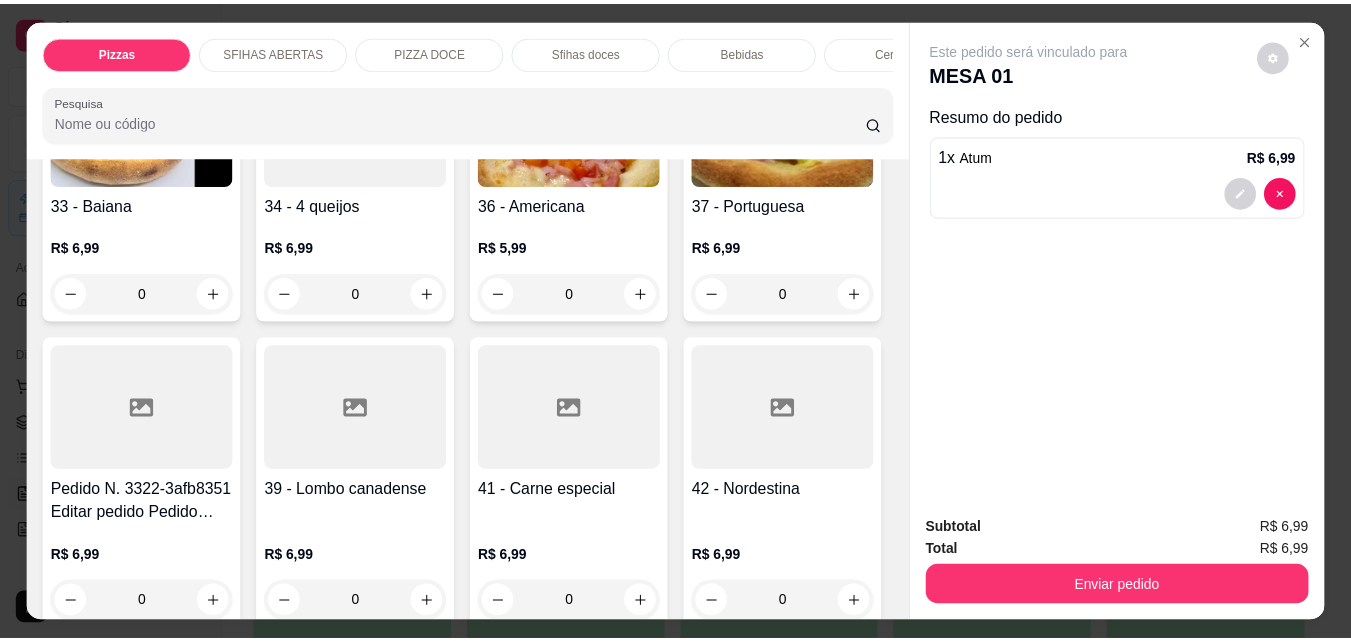 scroll, scrollTop: 1698, scrollLeft: 0, axis: vertical 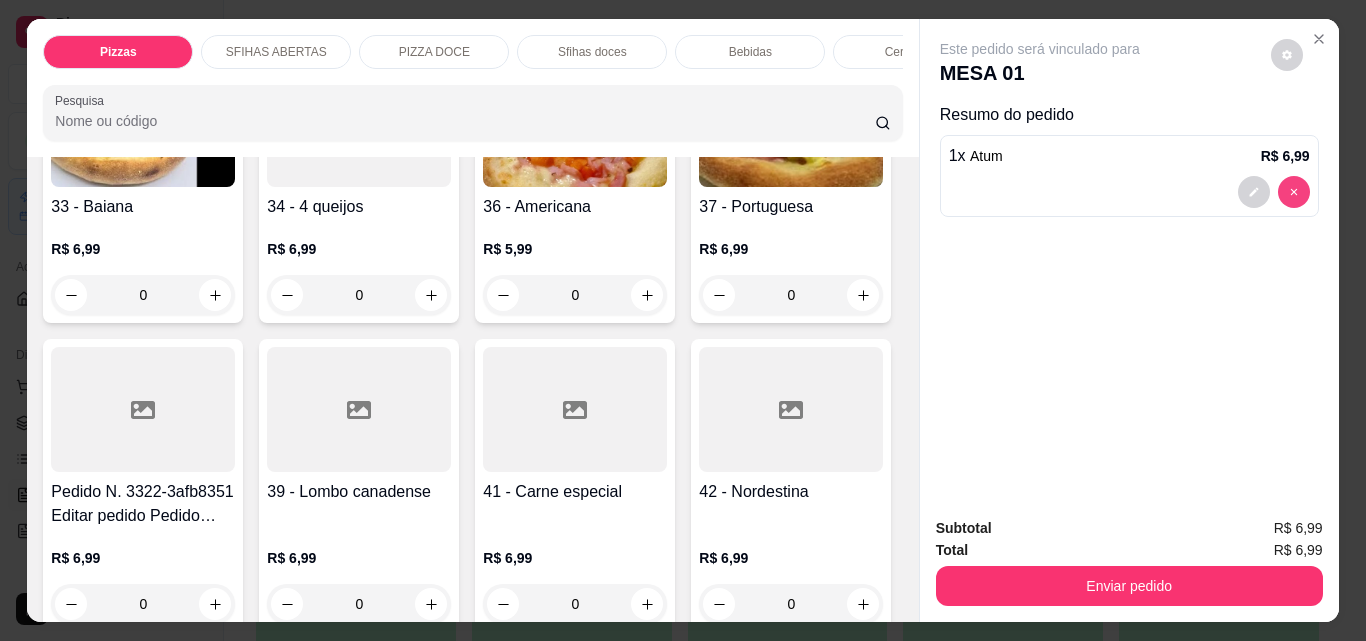 type on "0" 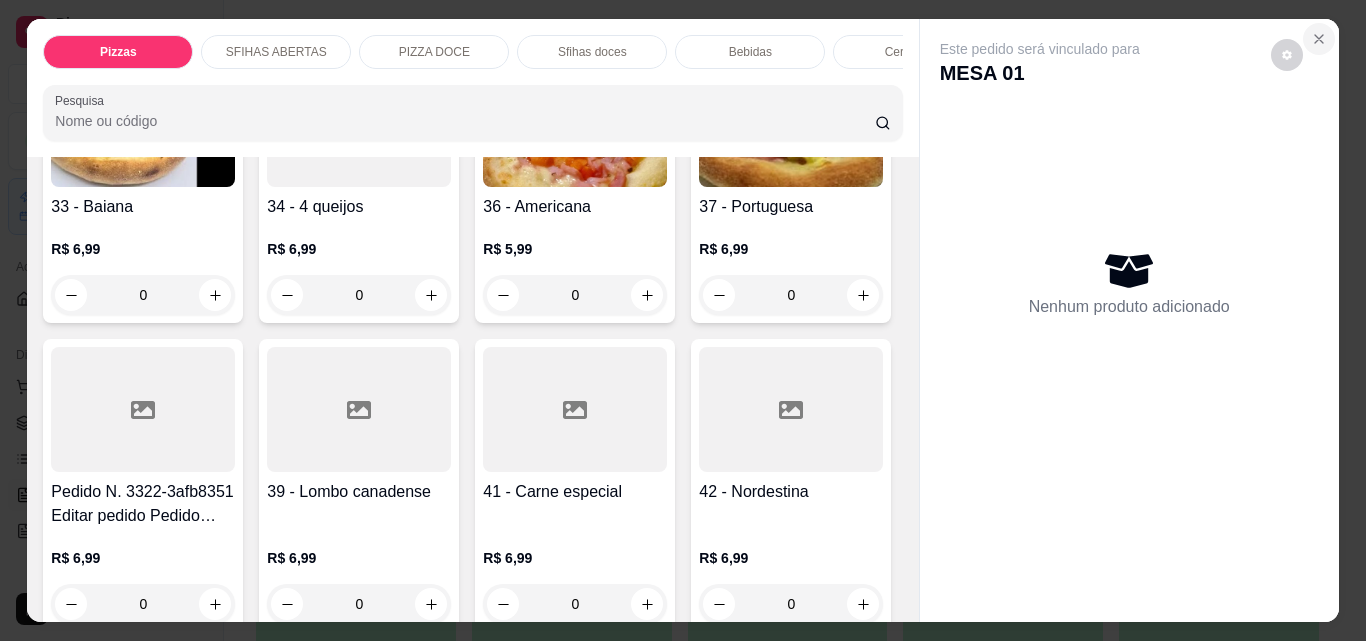 click 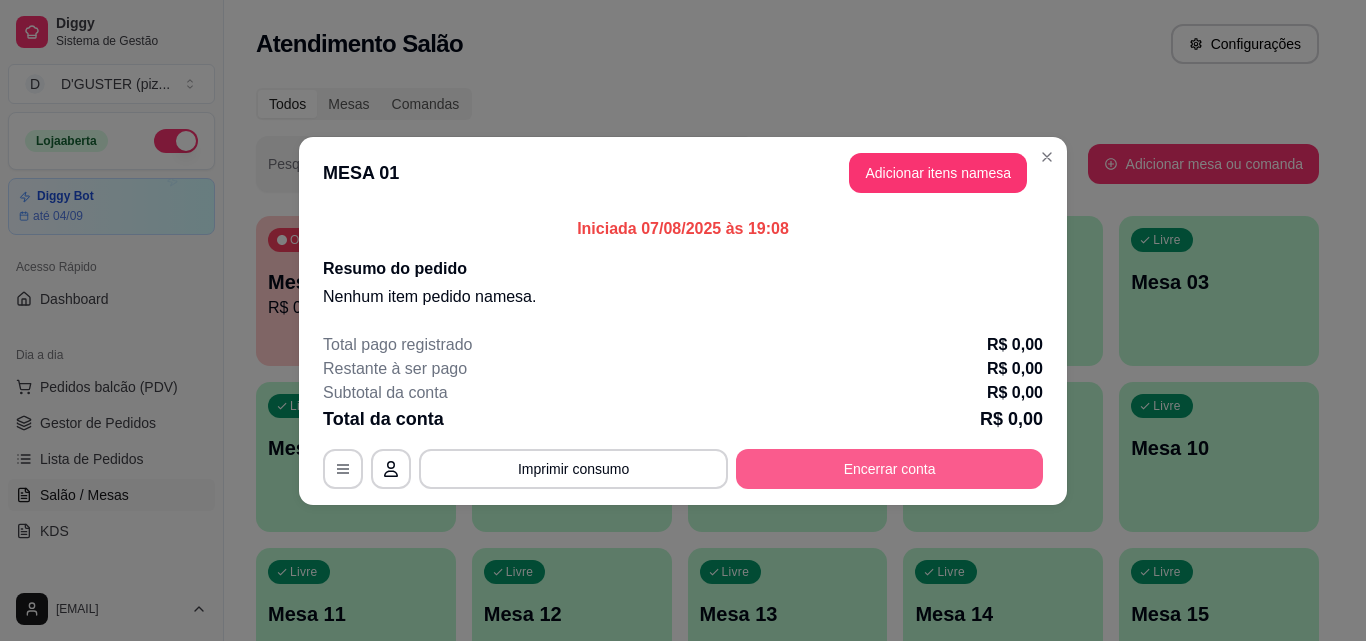 click on "Encerrar conta" at bounding box center (889, 469) 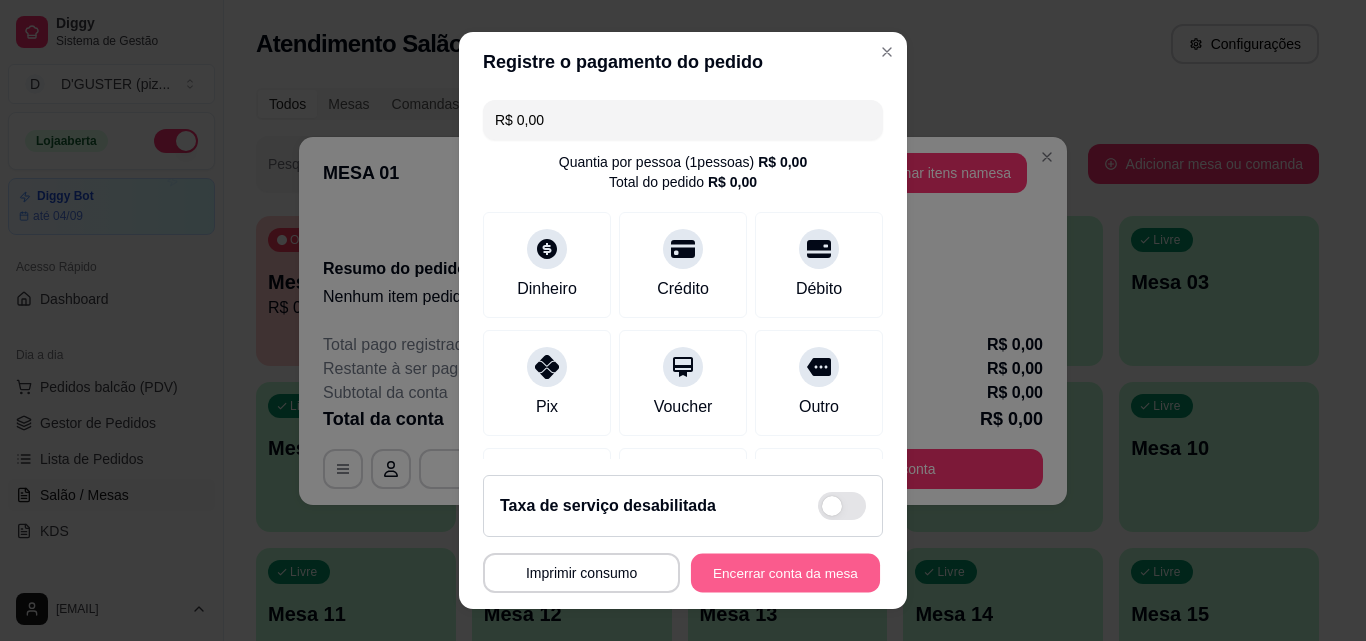 click on "Encerrar conta da mesa" at bounding box center (785, 573) 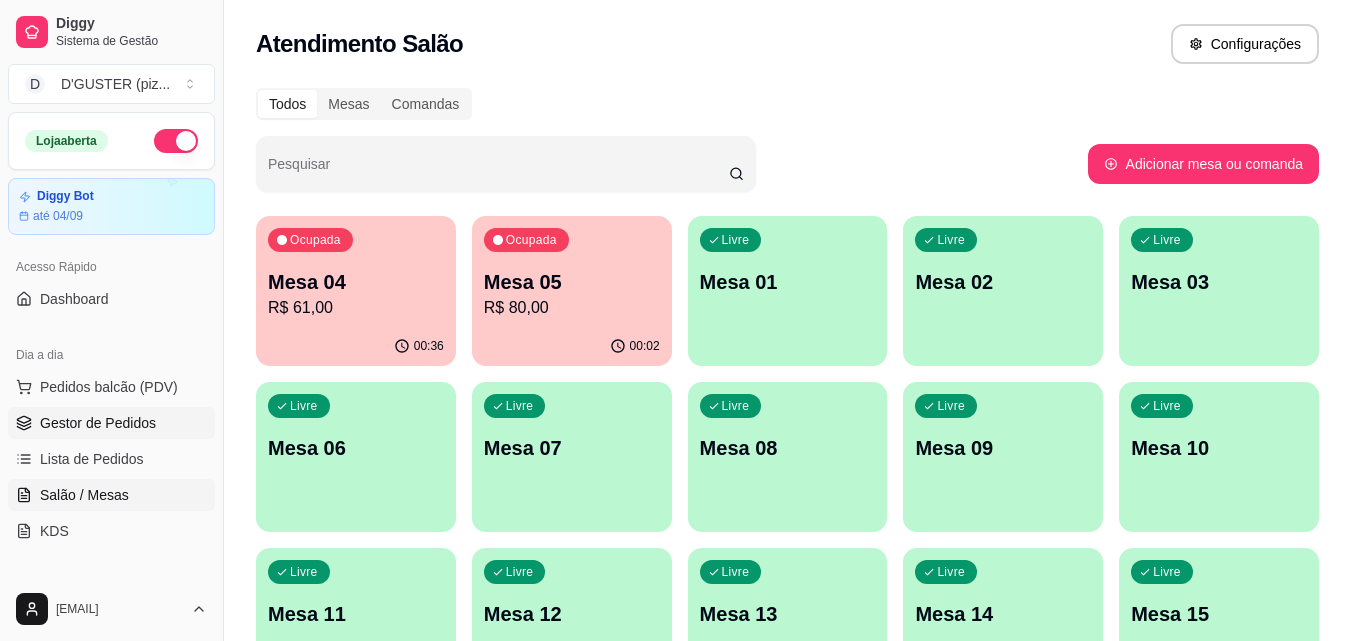click on "Gestor de Pedidos" at bounding box center (98, 423) 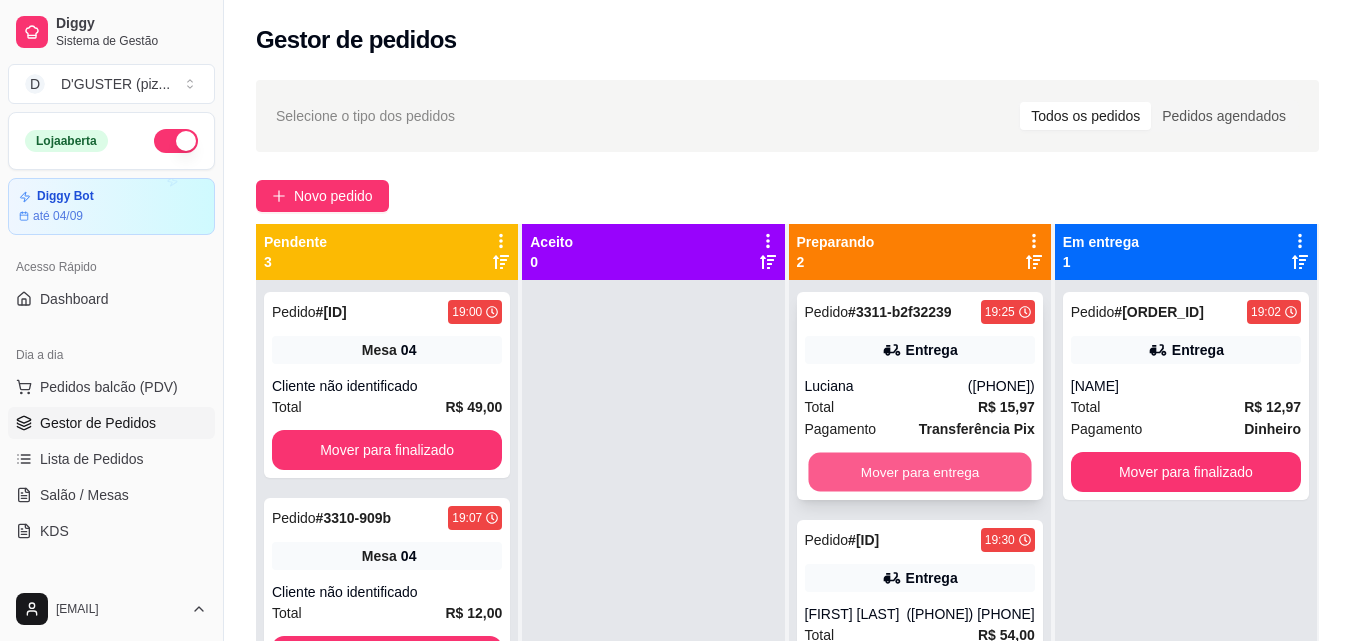 click on "Mover para entrega" at bounding box center [919, 472] 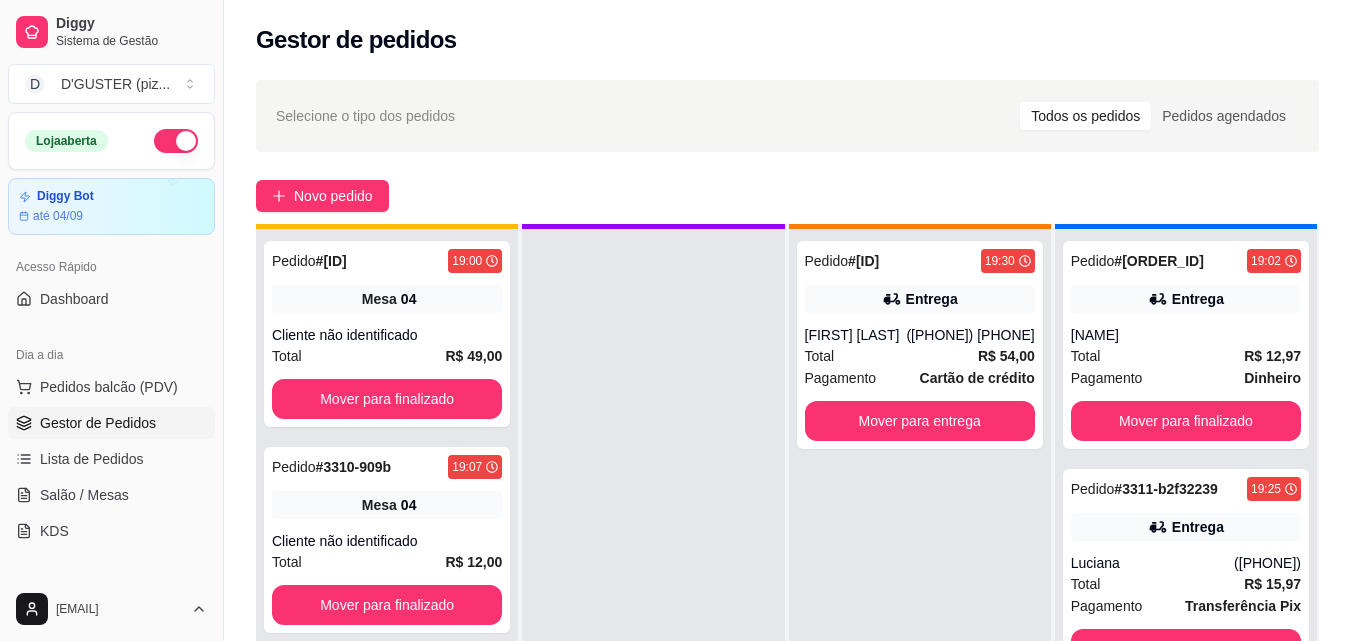 scroll, scrollTop: 56, scrollLeft: 0, axis: vertical 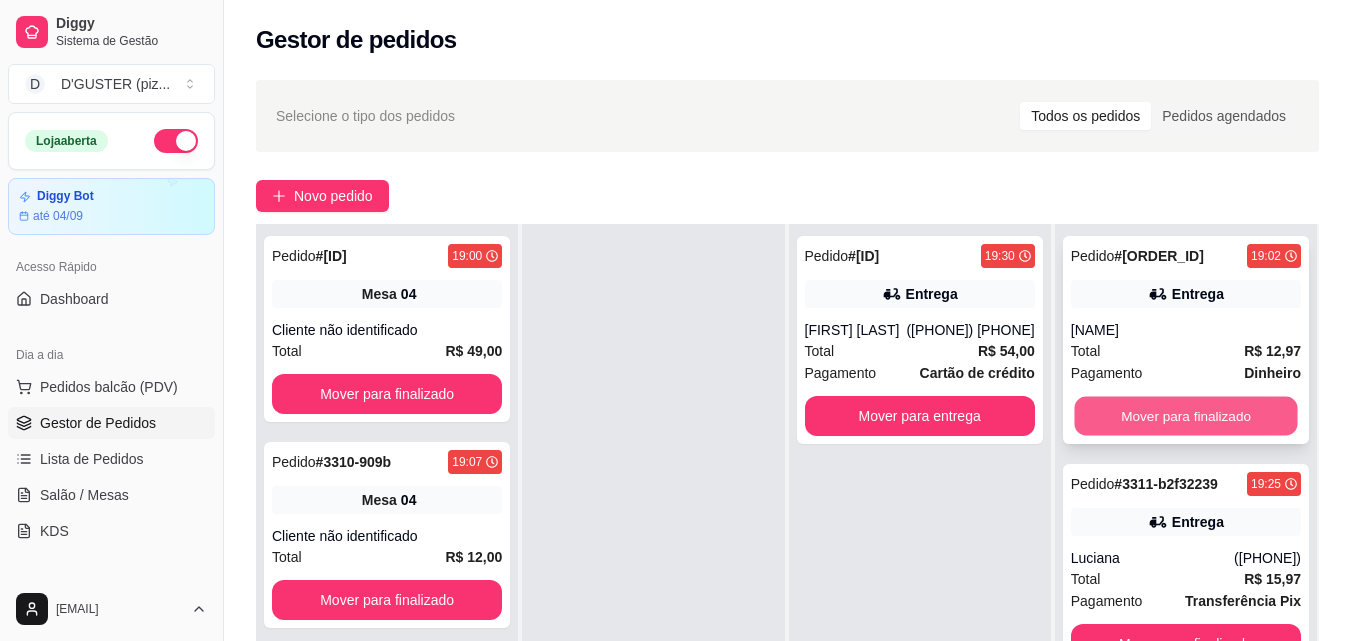 click on "Mover para finalizado" at bounding box center [1185, 416] 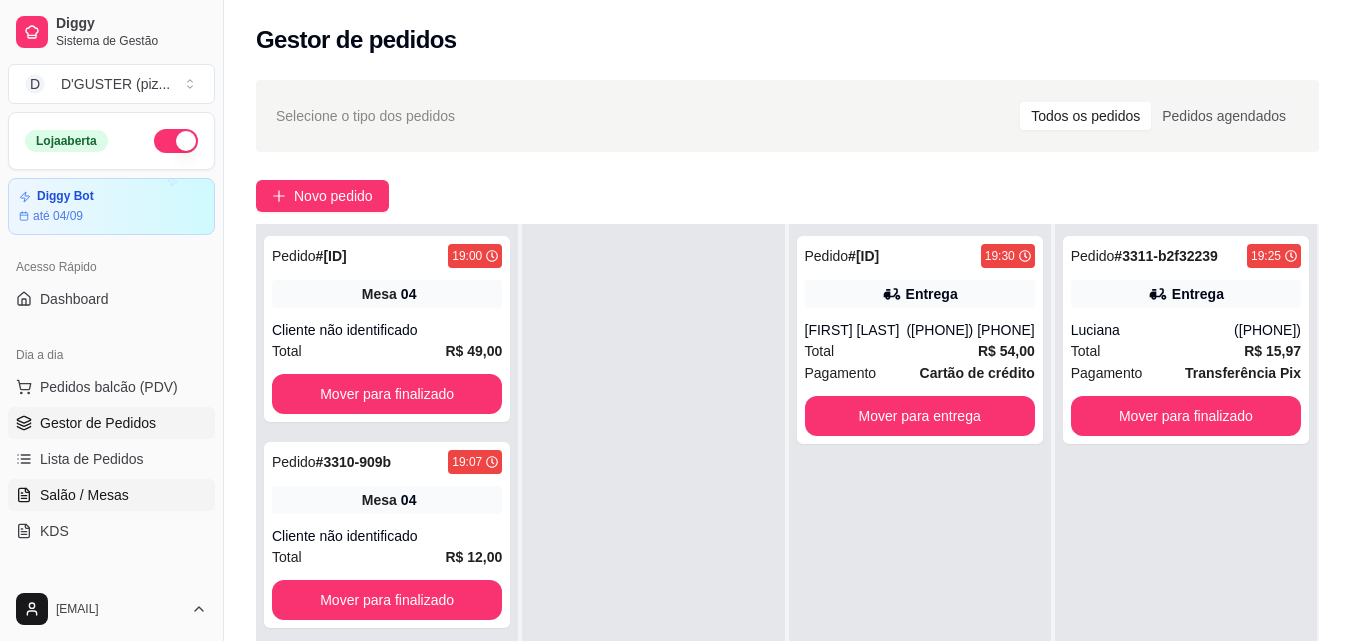 click on "Salão / Mesas" at bounding box center (111, 495) 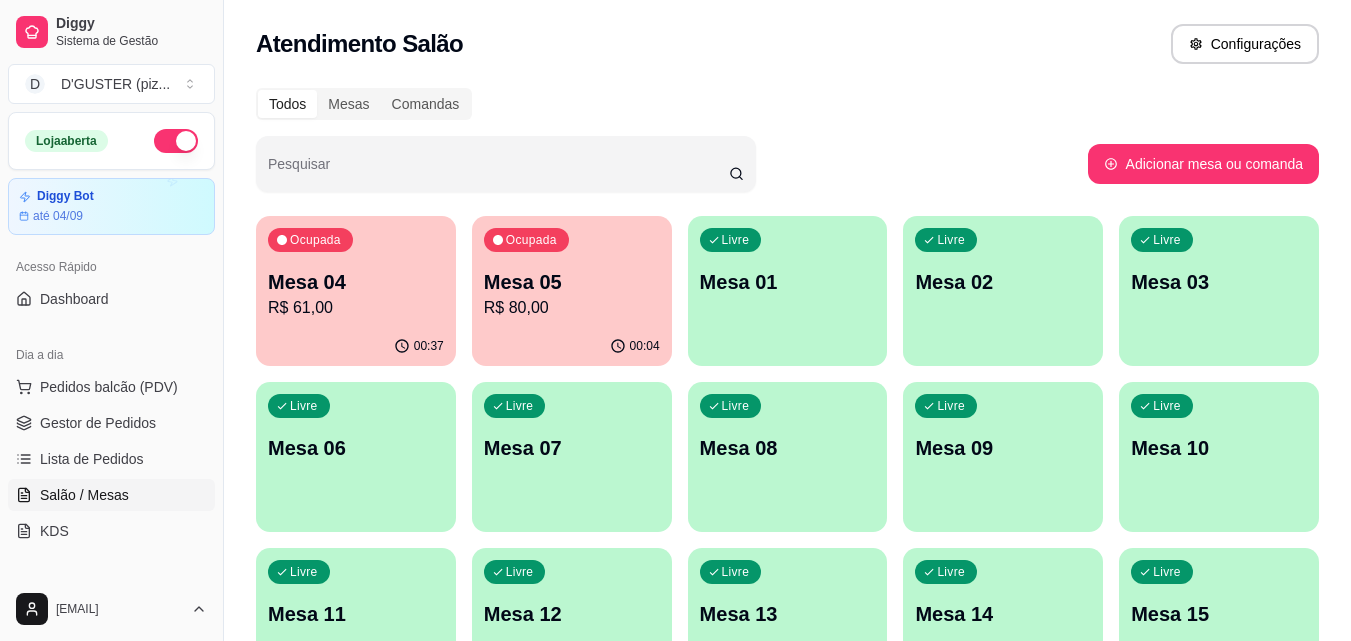 click on "Livre Mesa 01" at bounding box center [788, 279] 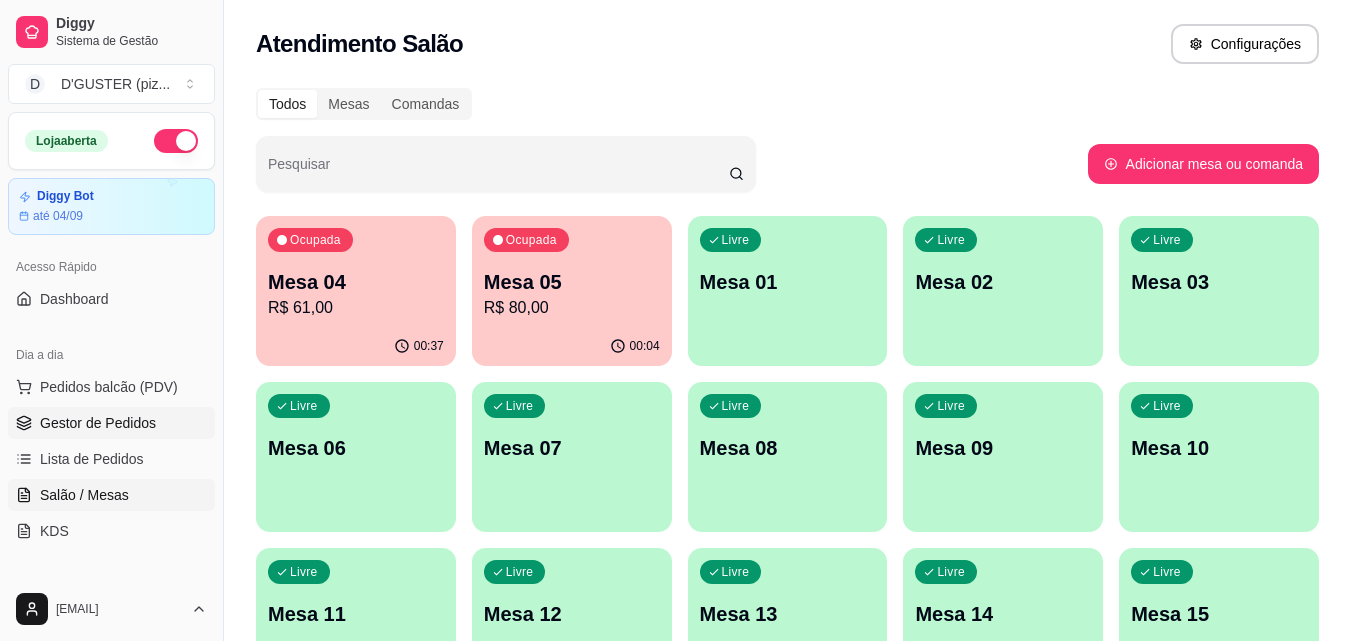 click on "Gestor de Pedidos" at bounding box center (98, 423) 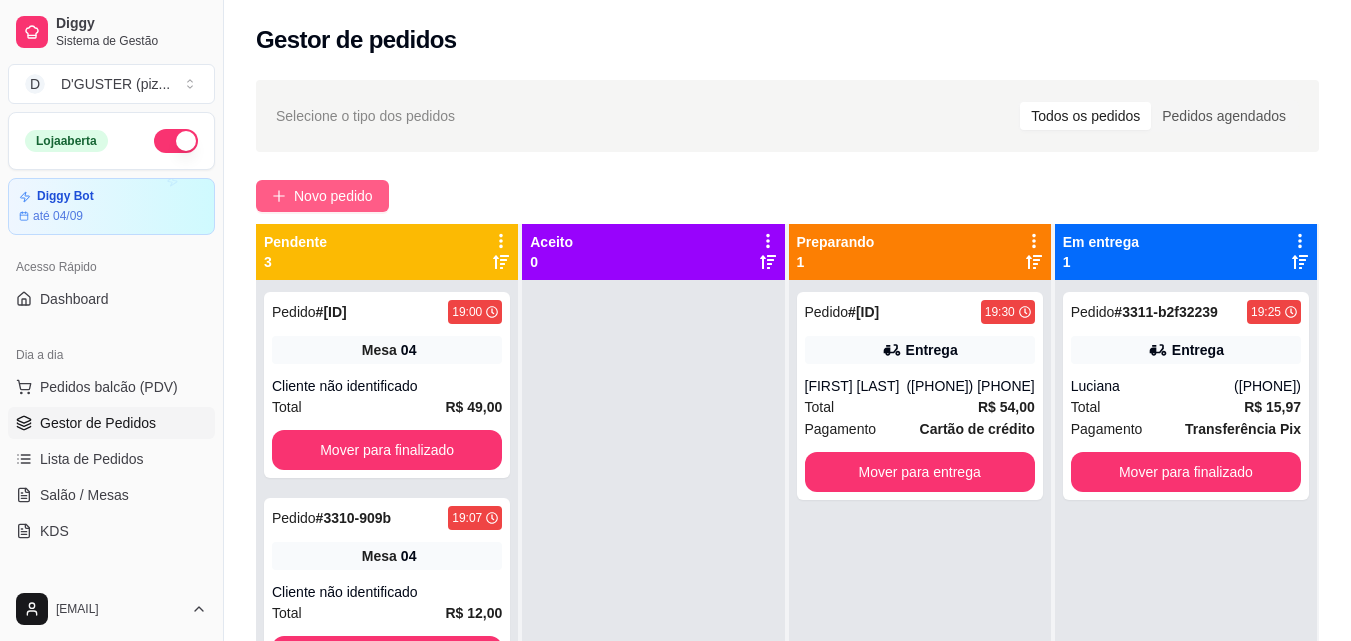 click on "Novo pedido" at bounding box center (333, 196) 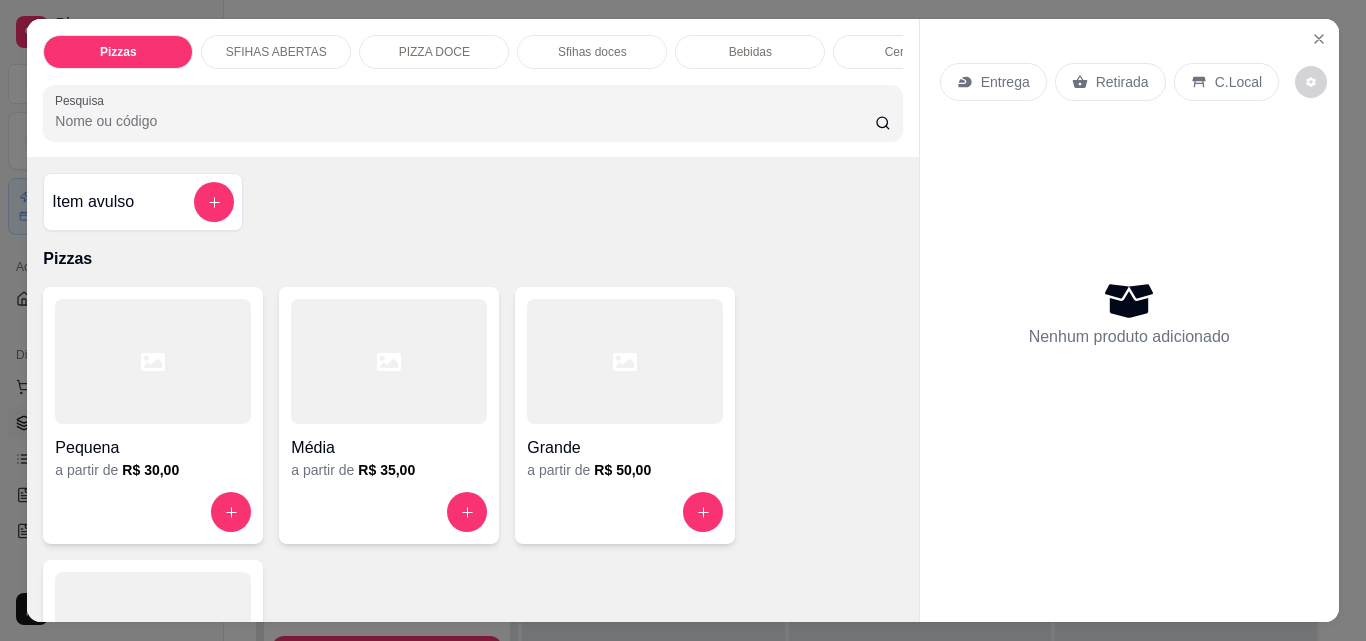 click on "Retirada" at bounding box center (1122, 82) 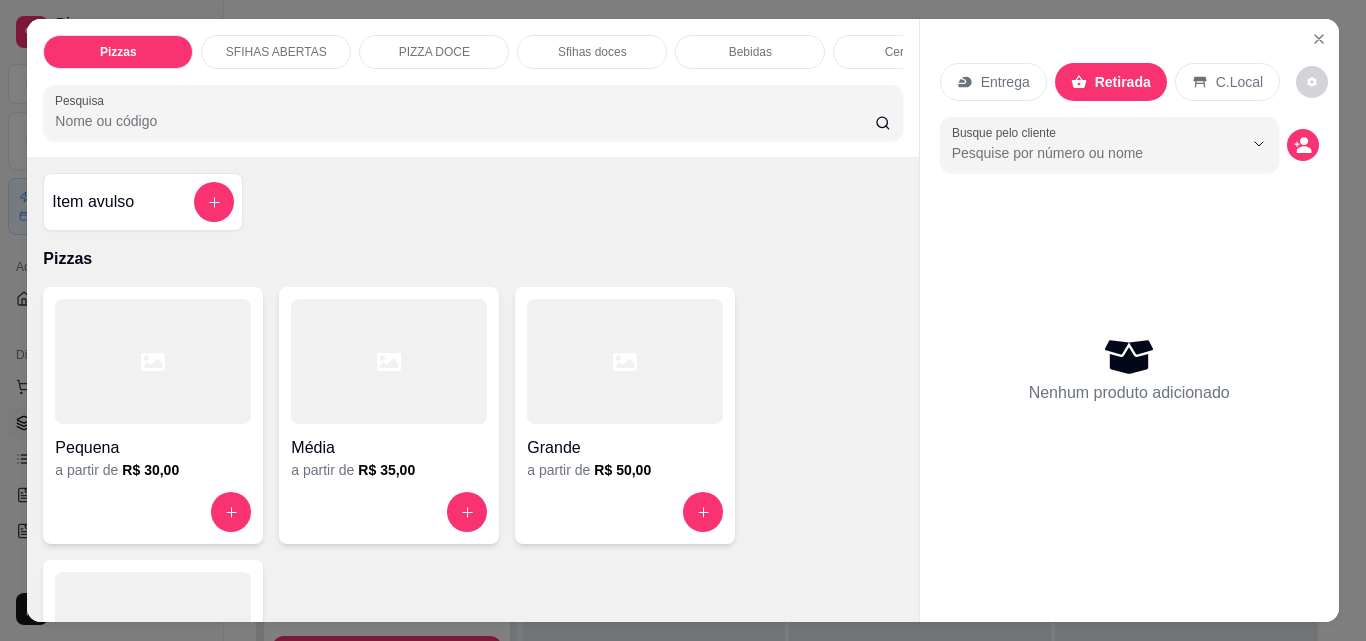 click on "Item avulso" at bounding box center (143, 202) 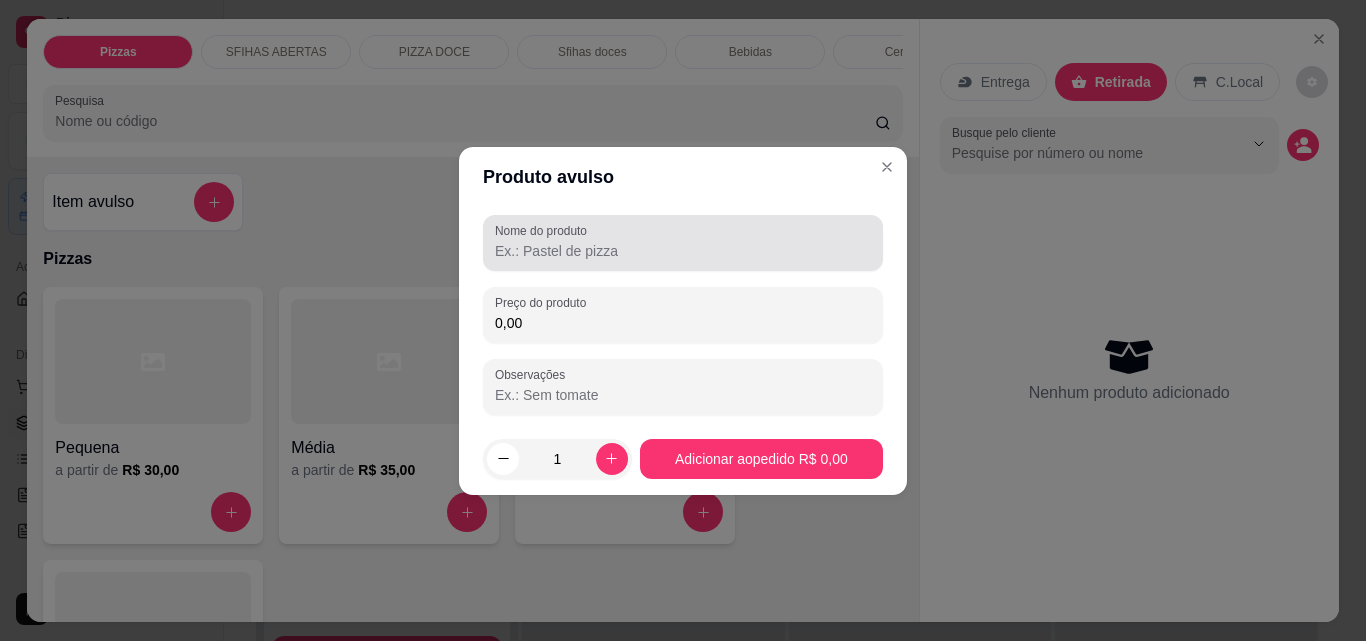 click on "Nome do produto" at bounding box center (683, 251) 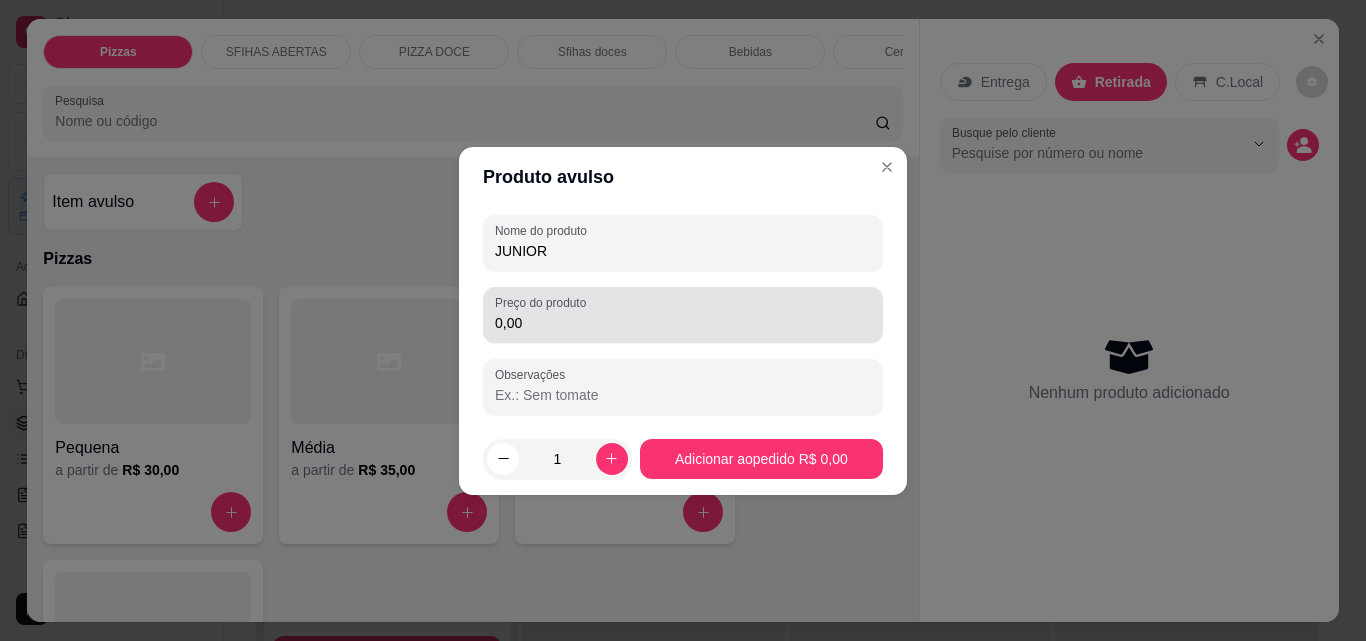 type on "JUNIOR" 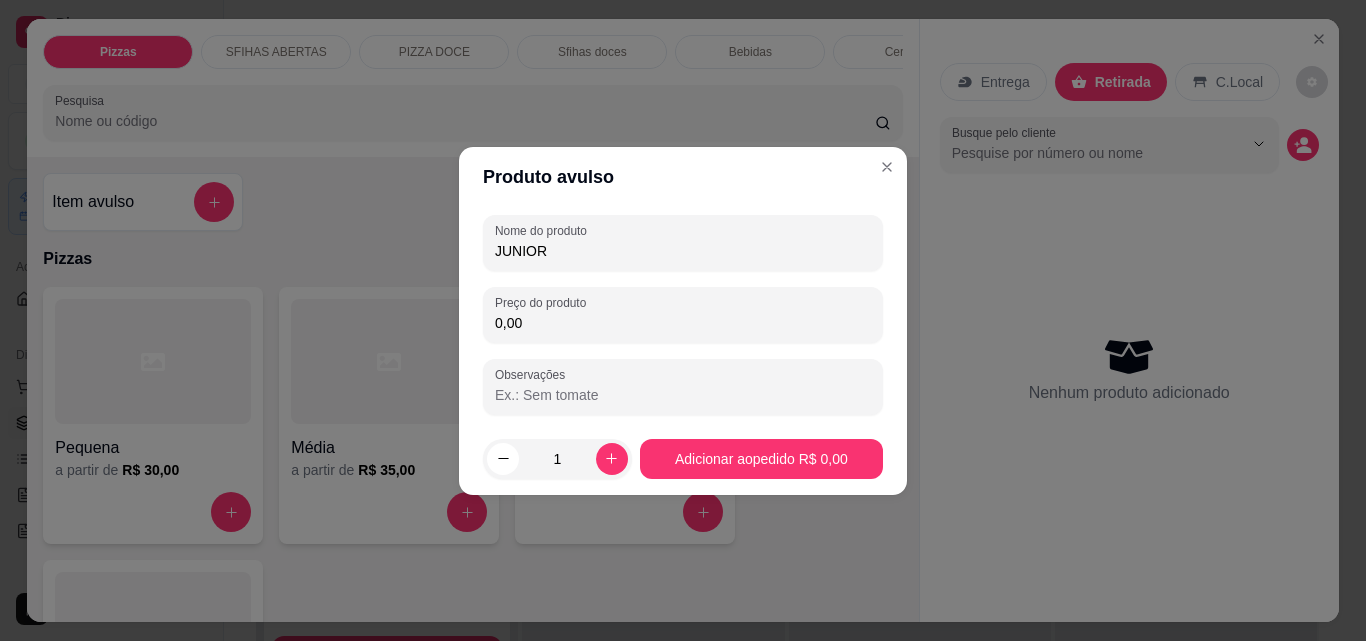 click on "0,00" at bounding box center [683, 323] 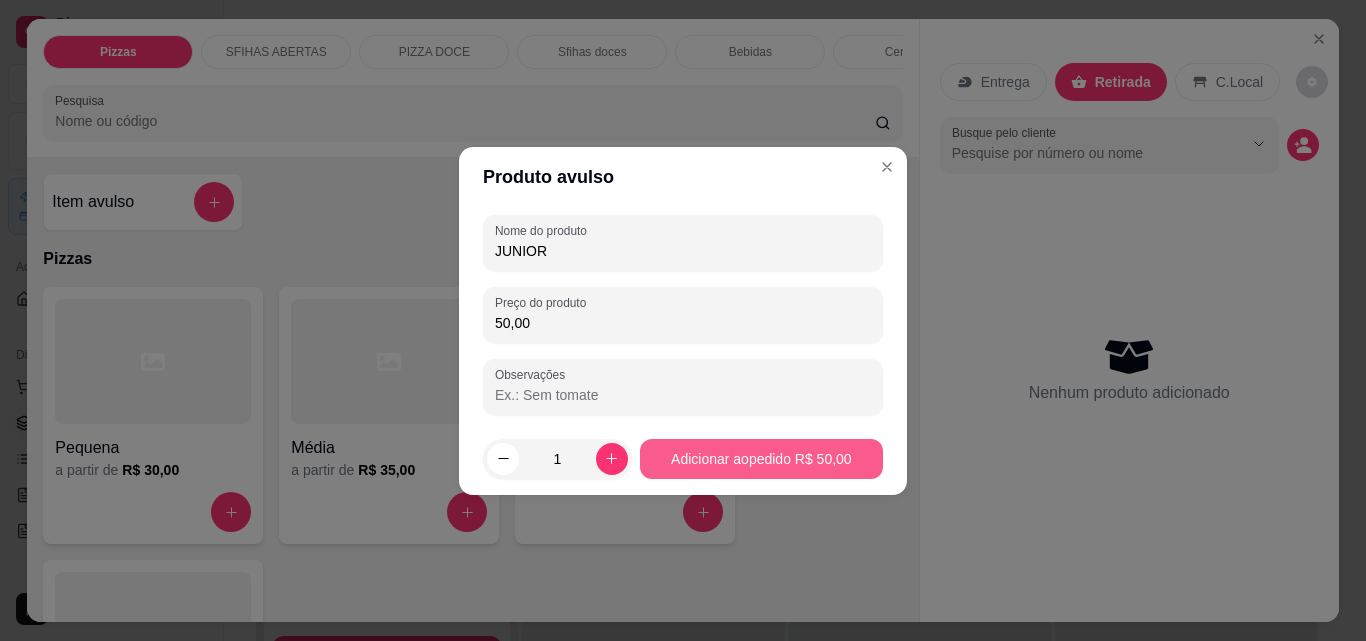 type on "50,00" 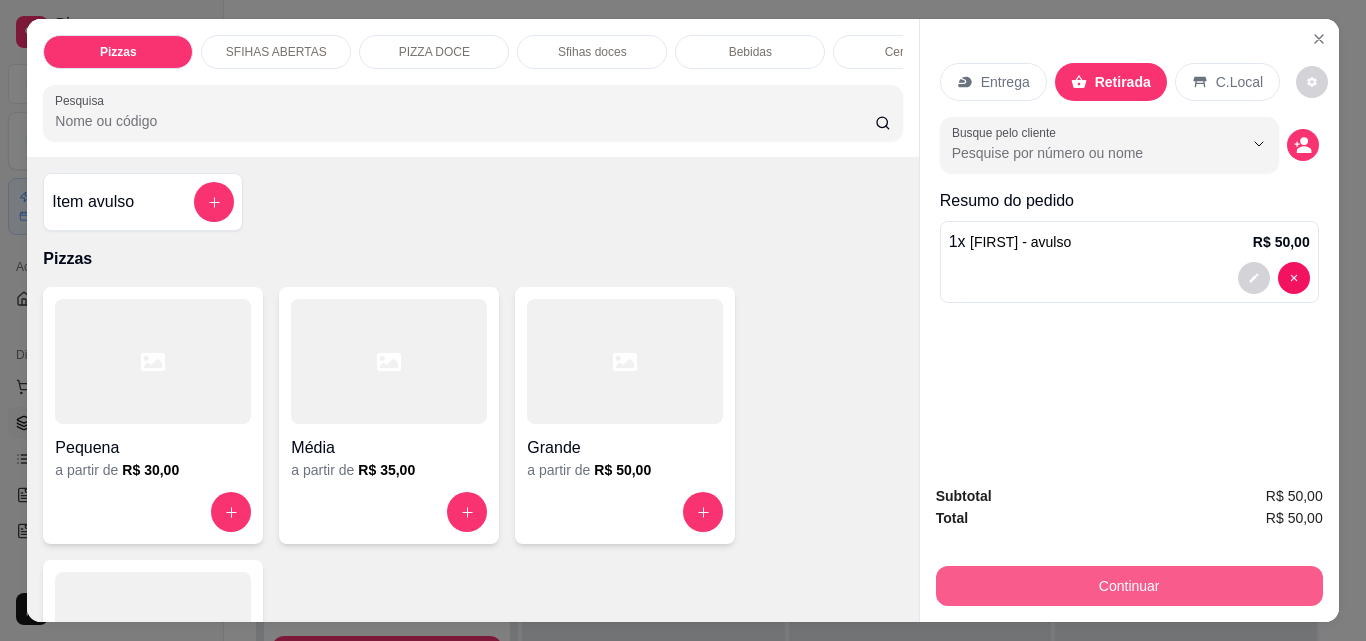 click on "Continuar" at bounding box center (1129, 586) 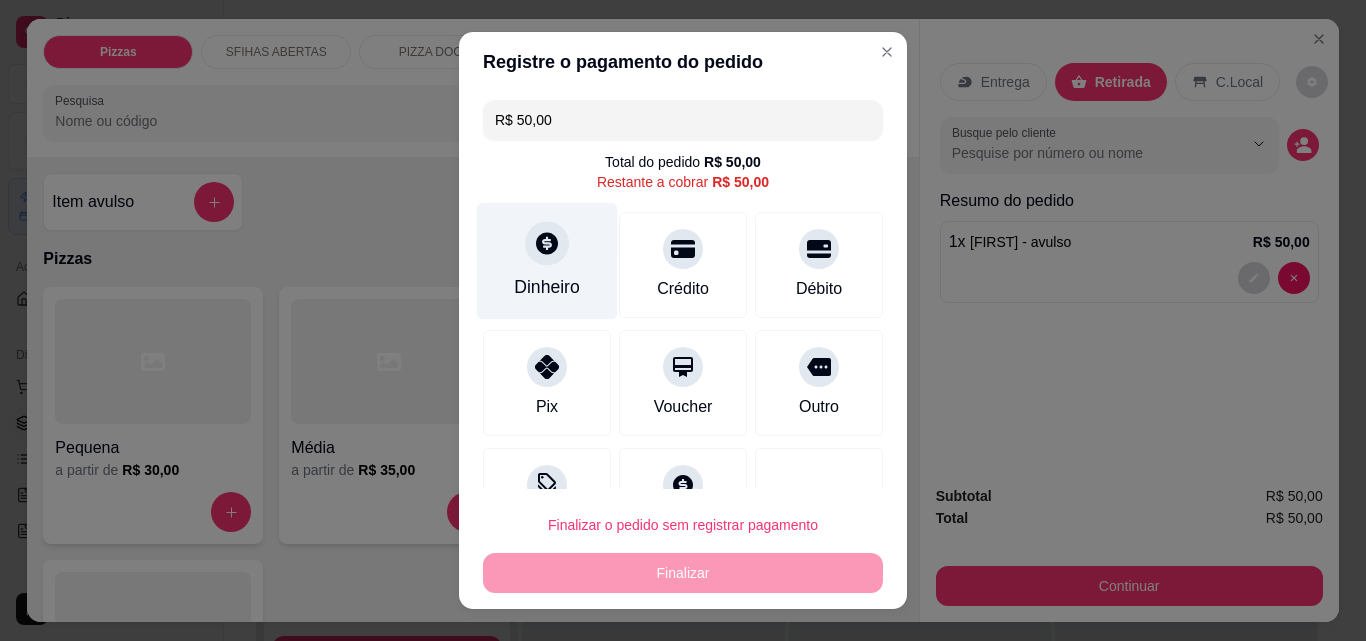 click on "Dinheiro" at bounding box center [547, 287] 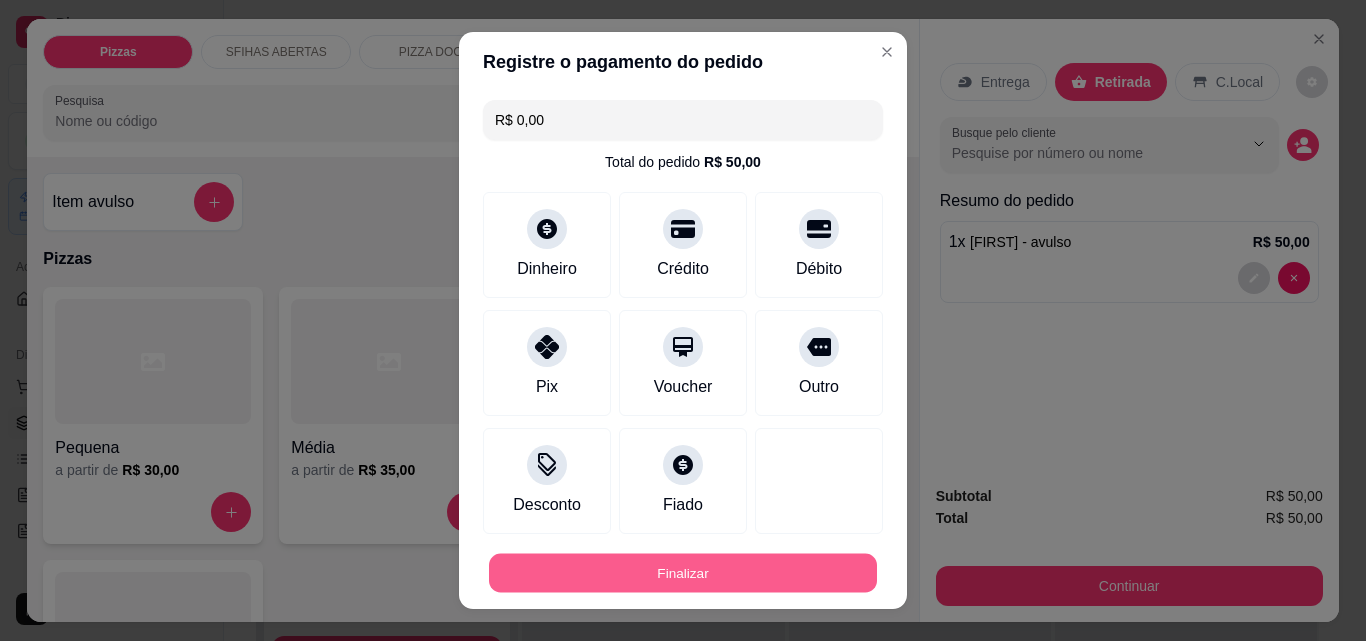click on "Finalizar" at bounding box center (683, 573) 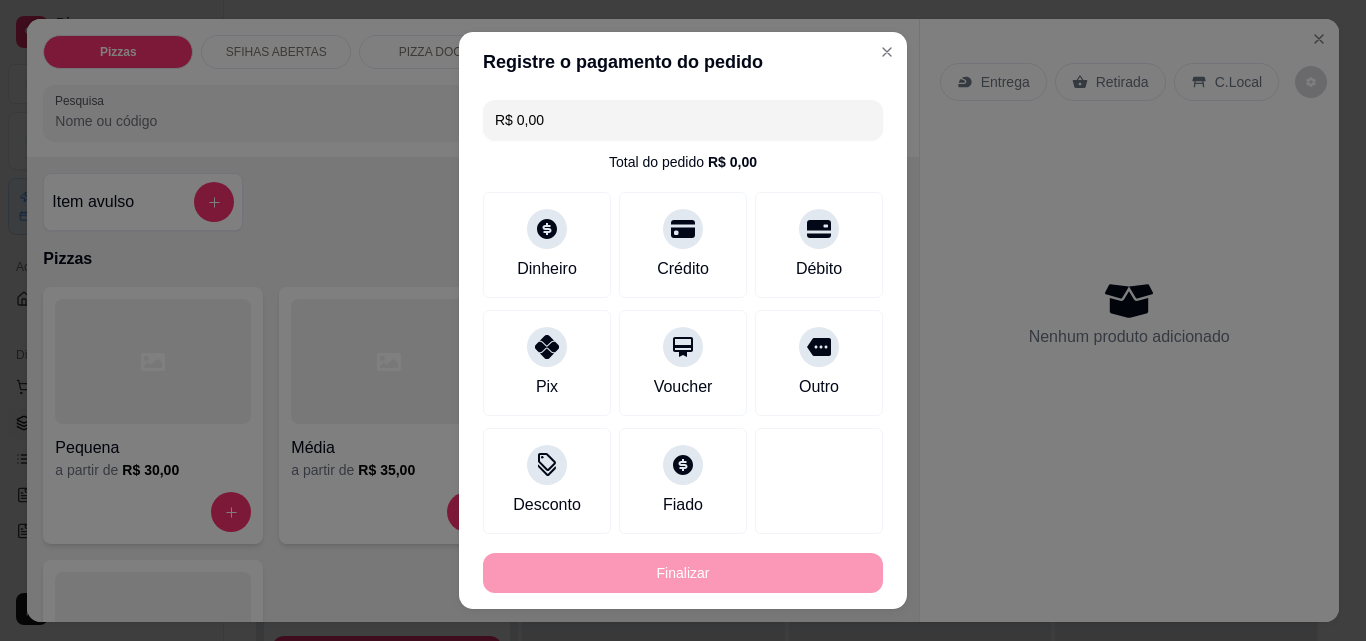 type on "-R$ 50,00" 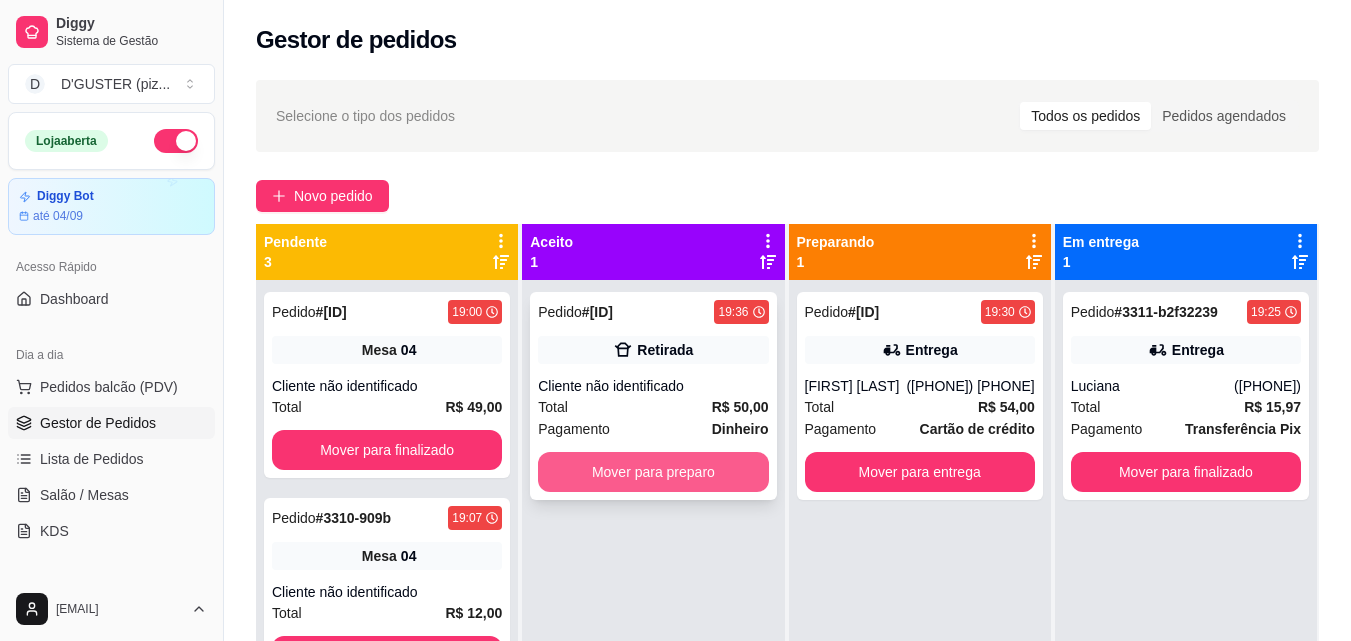 click on "Mover para preparo" at bounding box center [653, 472] 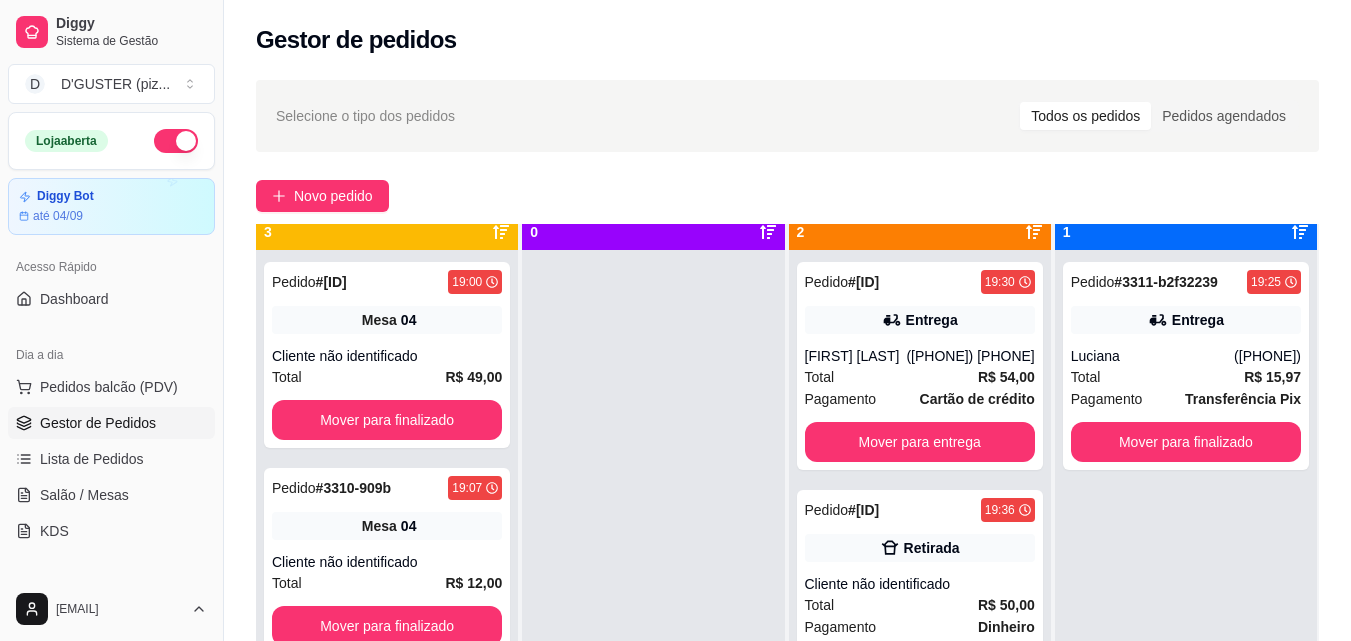 scroll, scrollTop: 56, scrollLeft: 0, axis: vertical 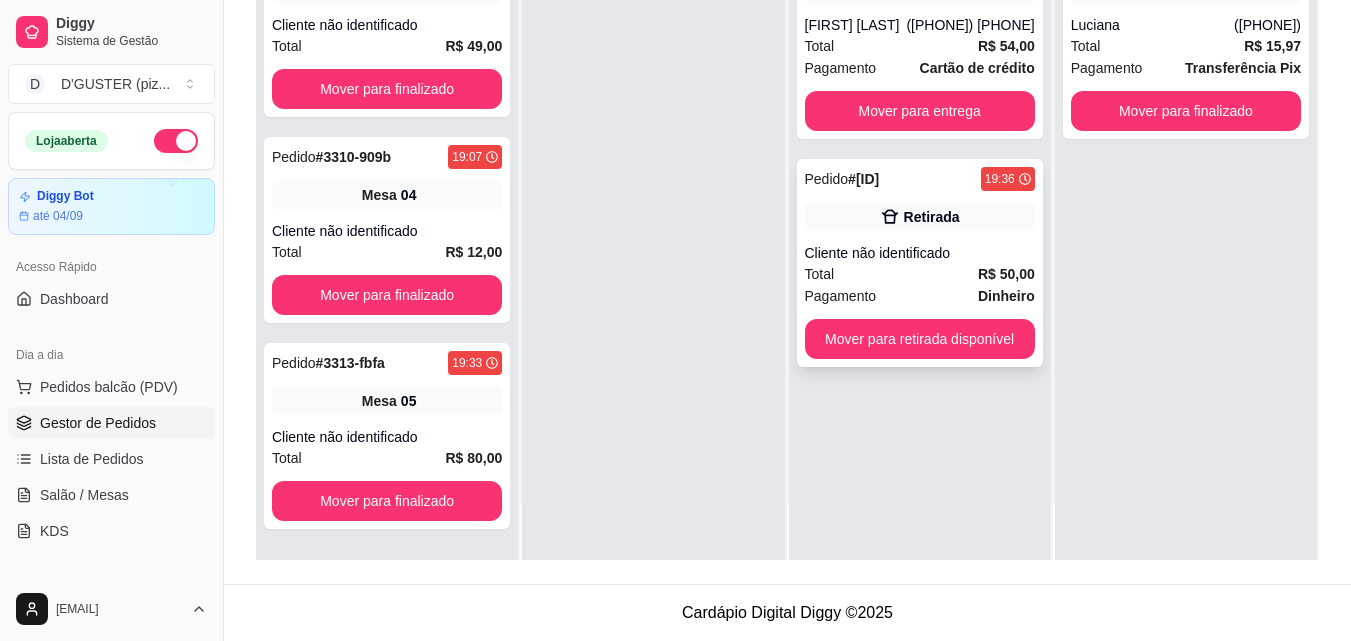 click on "Pedido  # 3314-d8928 19:36 Retirada Cliente não identificado Total R$ 50,00 Pagamento Dinheiro Mover para retirada disponível" at bounding box center [920, 263] 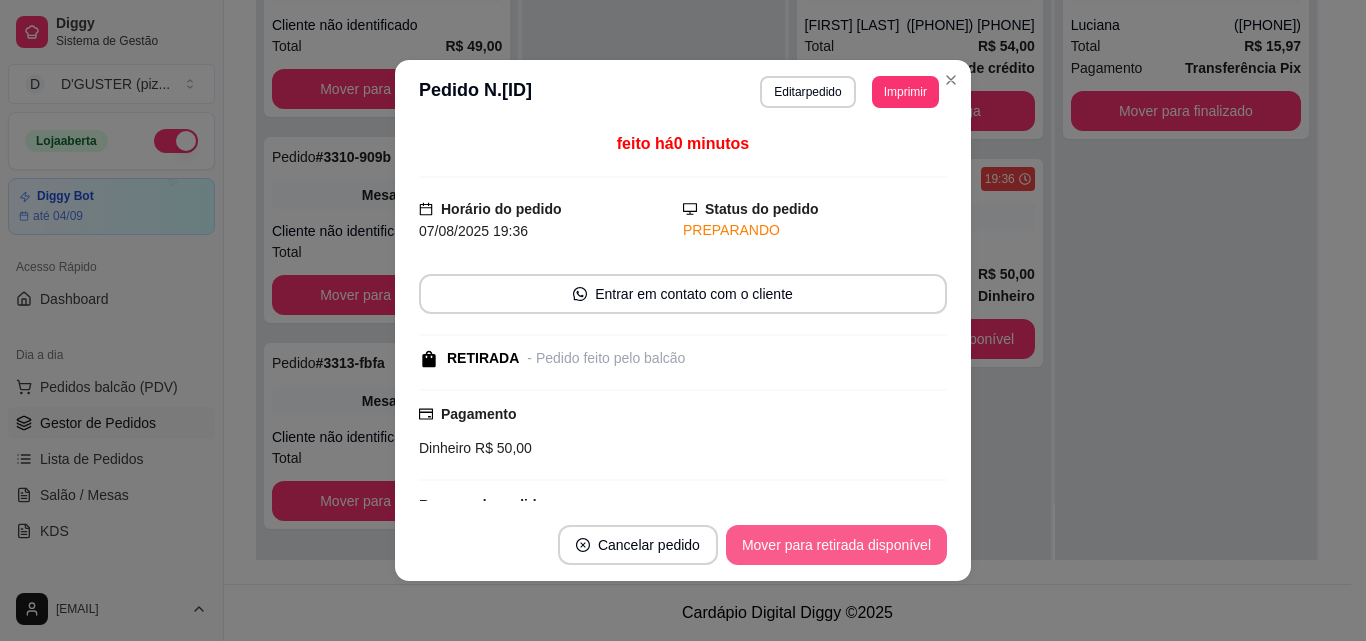 click on "Mover para retirada disponível" at bounding box center (836, 545) 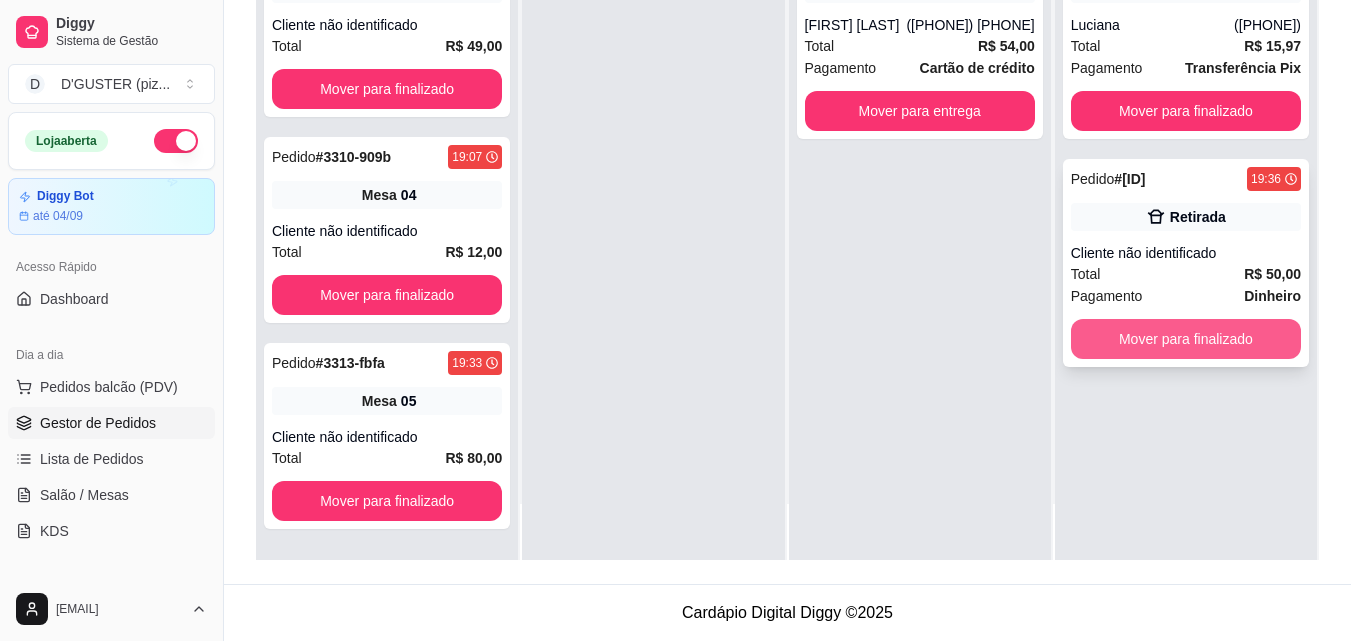 click on "Mover para finalizado" at bounding box center [1186, 339] 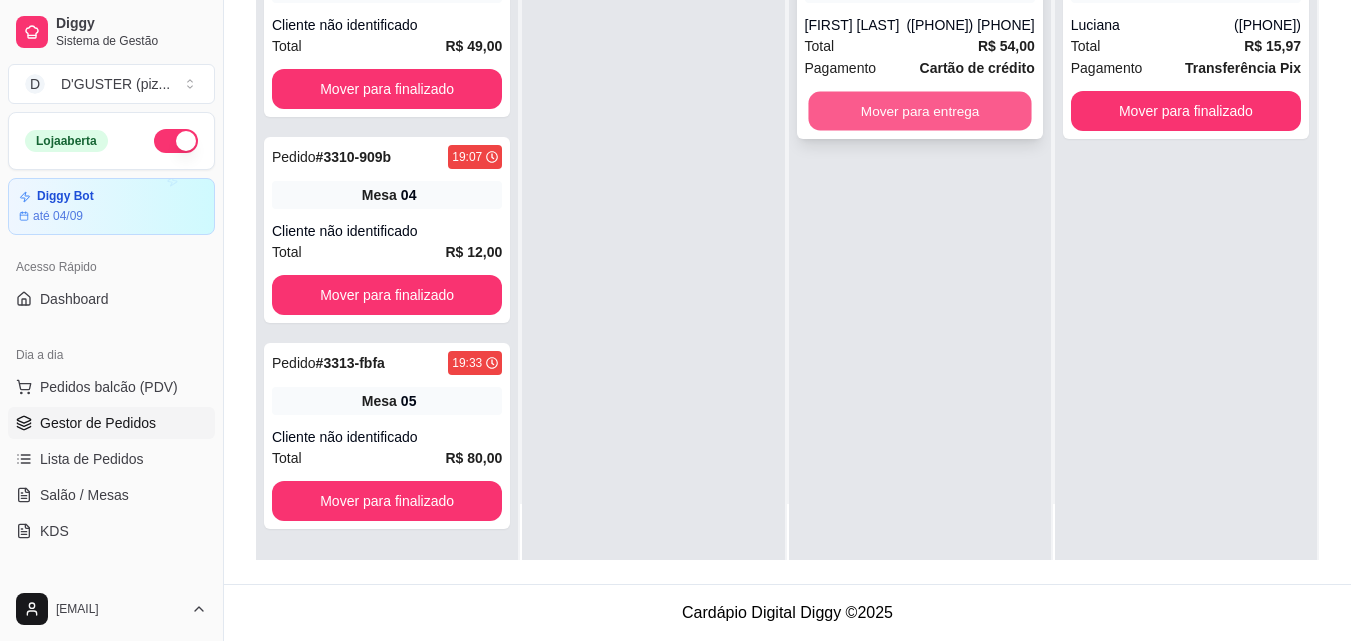 click on "Mover para entrega" at bounding box center [919, 111] 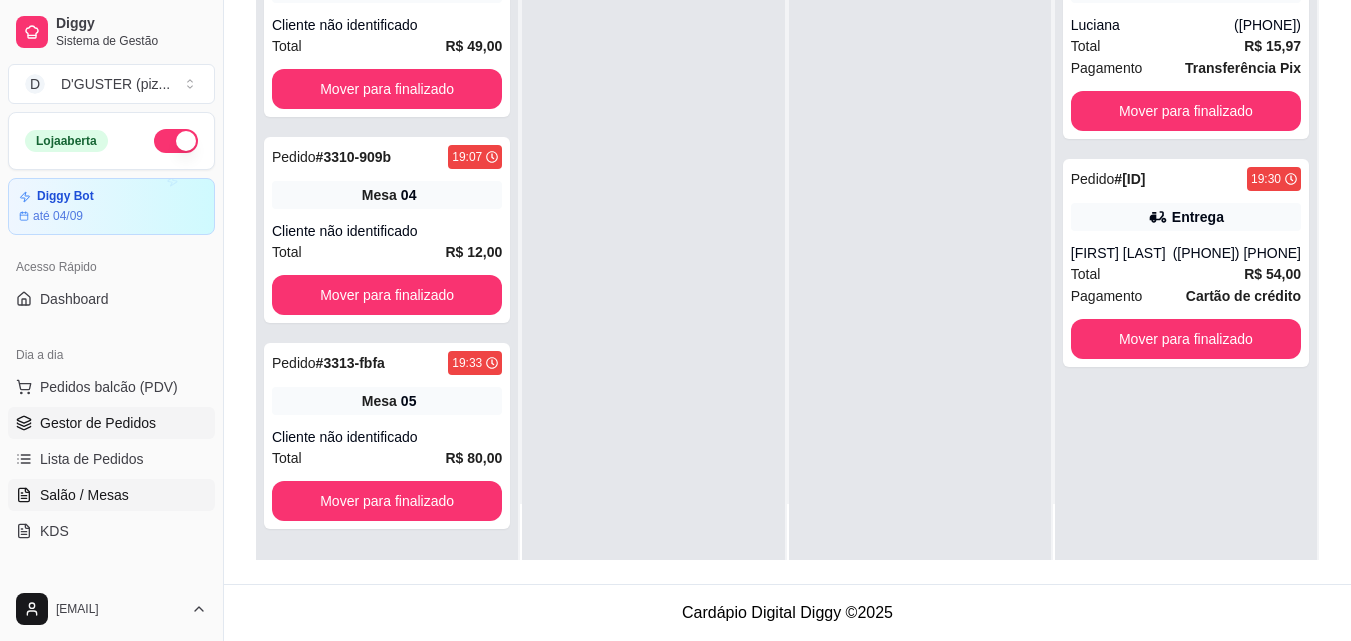 click on "Salão / Mesas" at bounding box center (84, 495) 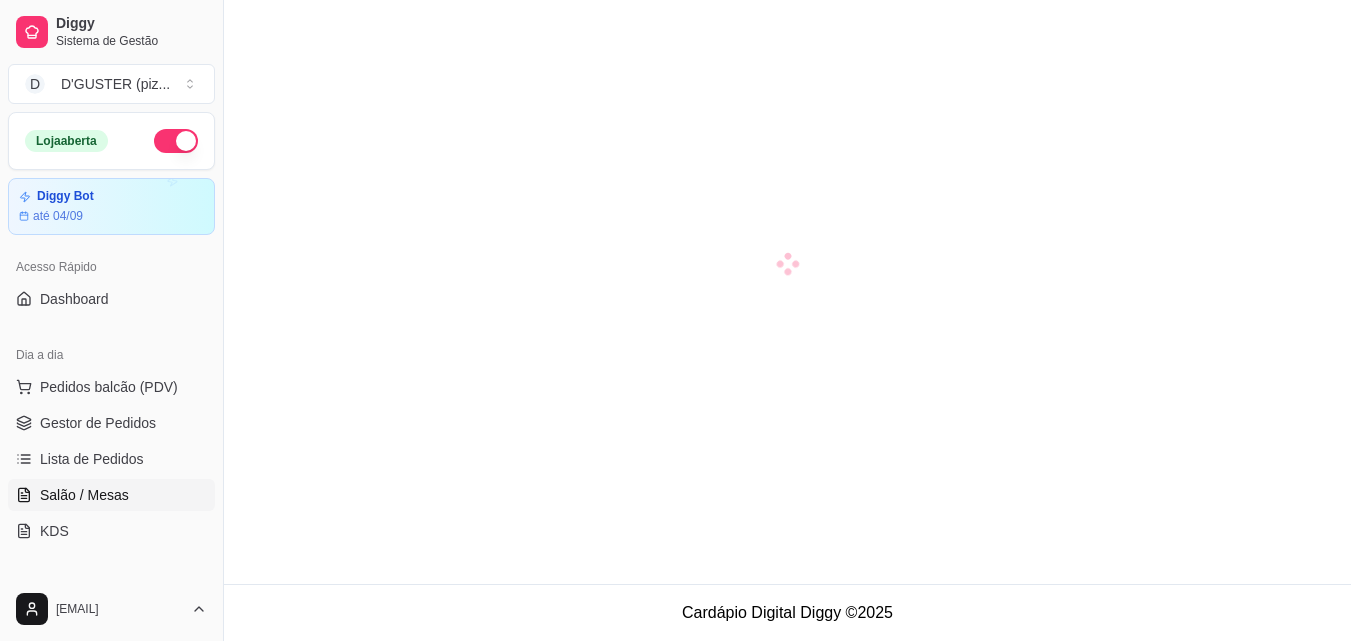scroll, scrollTop: 0, scrollLeft: 0, axis: both 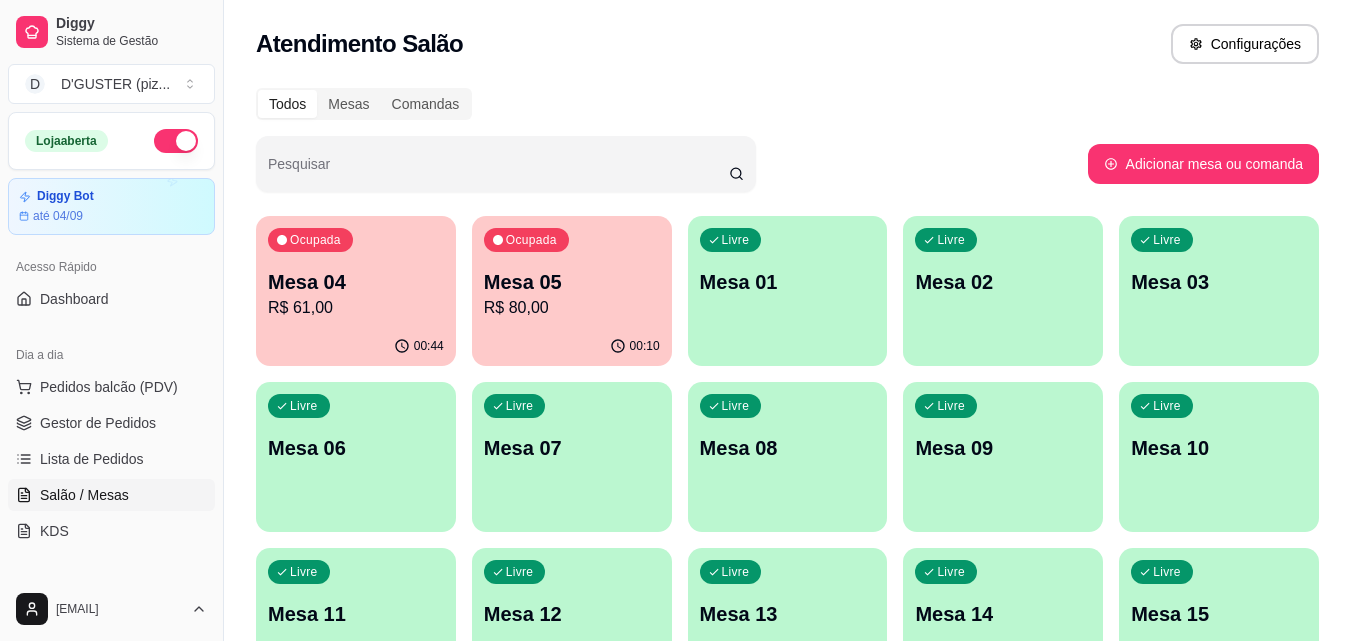 click on "R$ 61,00" at bounding box center (356, 308) 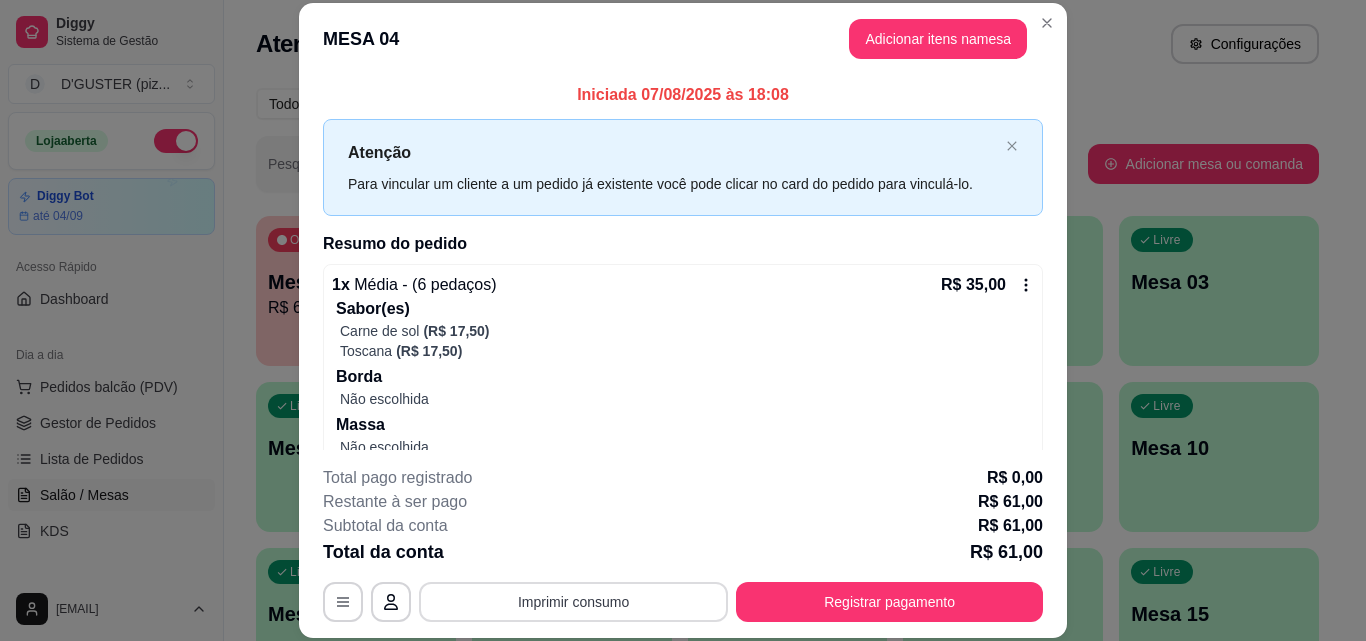 click on "Imprimir consumo" at bounding box center (573, 602) 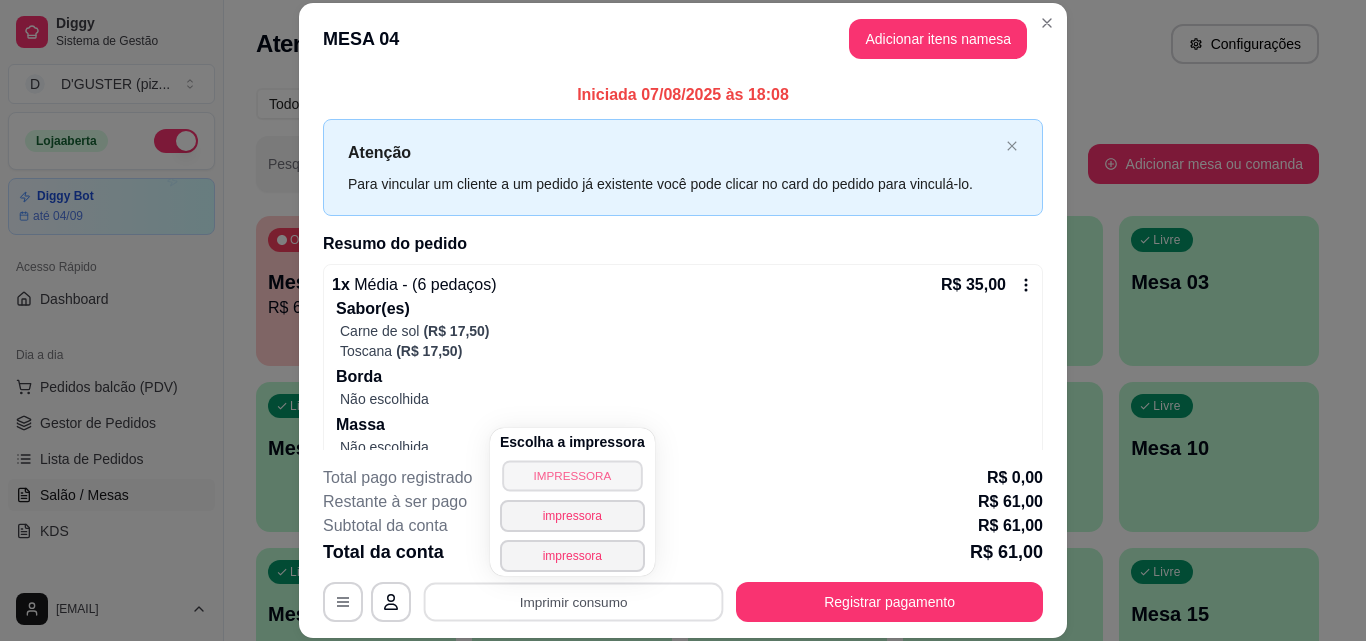 click on "IMPRESSORA" at bounding box center (572, 475) 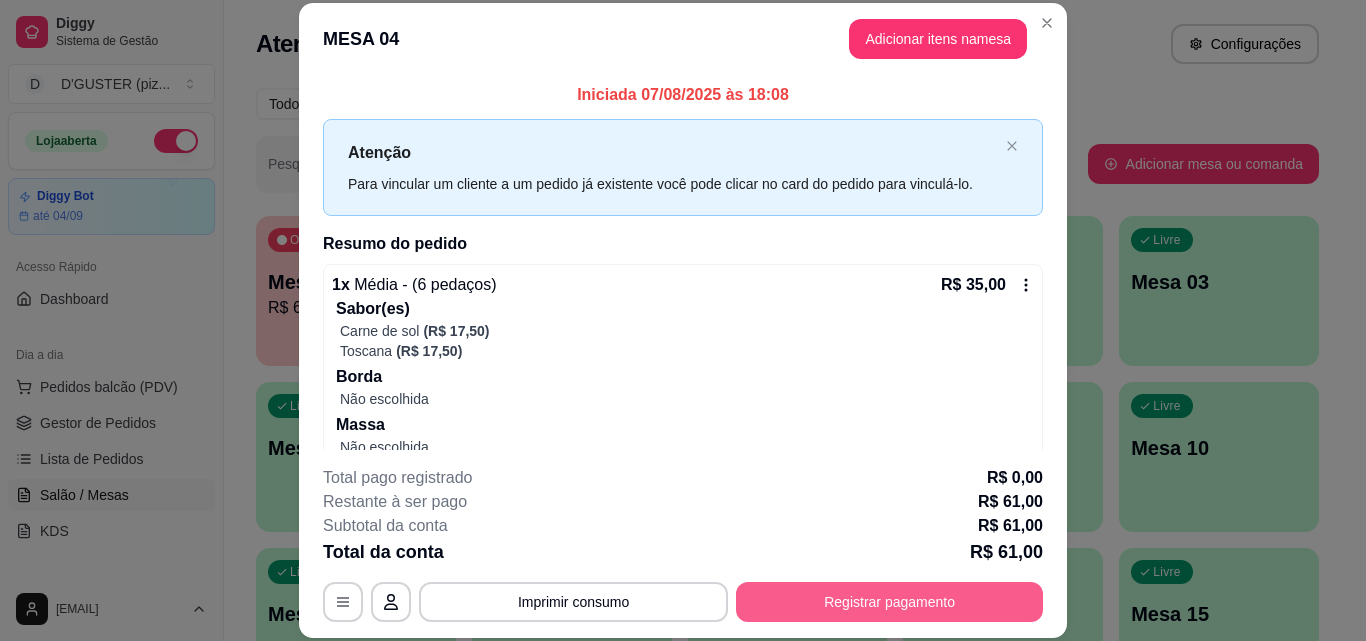 click on "Registrar pagamento" at bounding box center (889, 602) 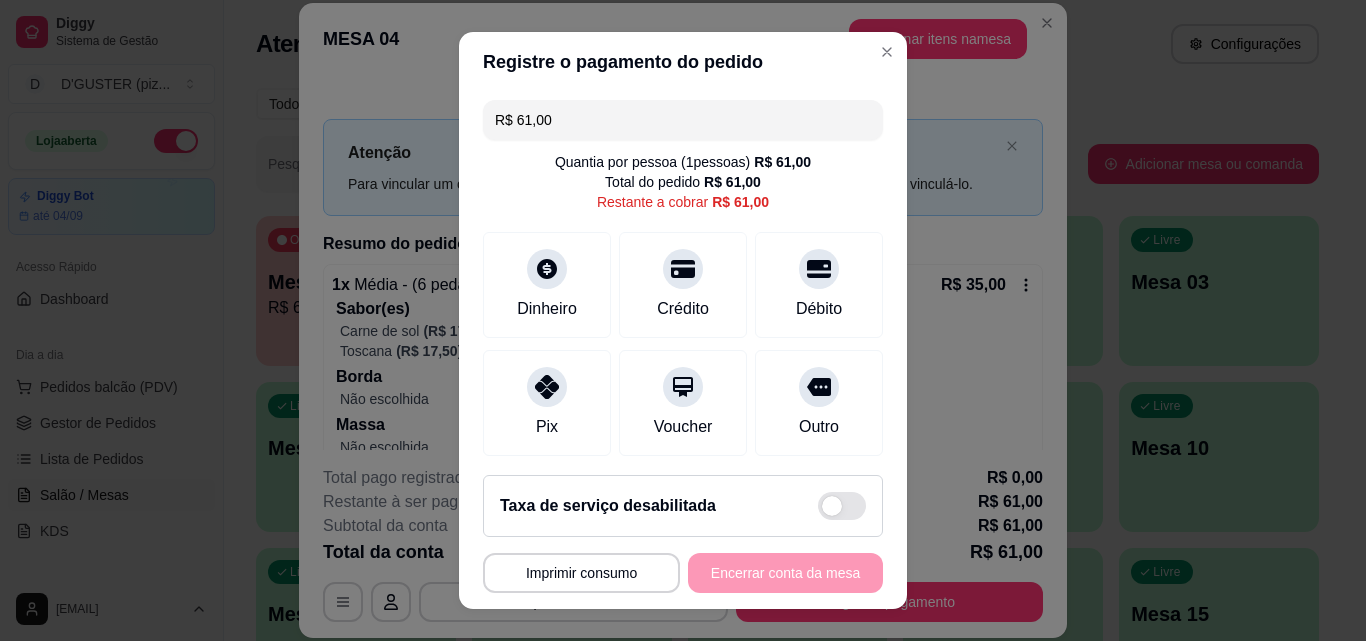 click on "R$ 61,00" at bounding box center (683, 120) 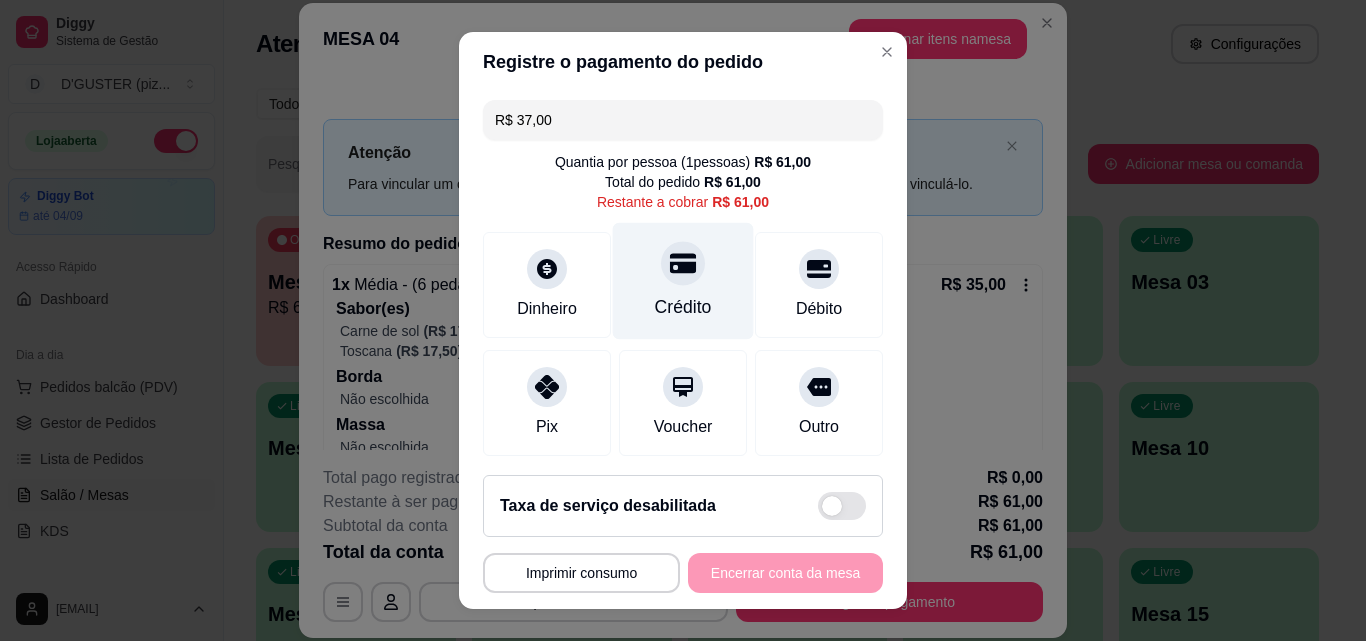 click at bounding box center [683, 263] 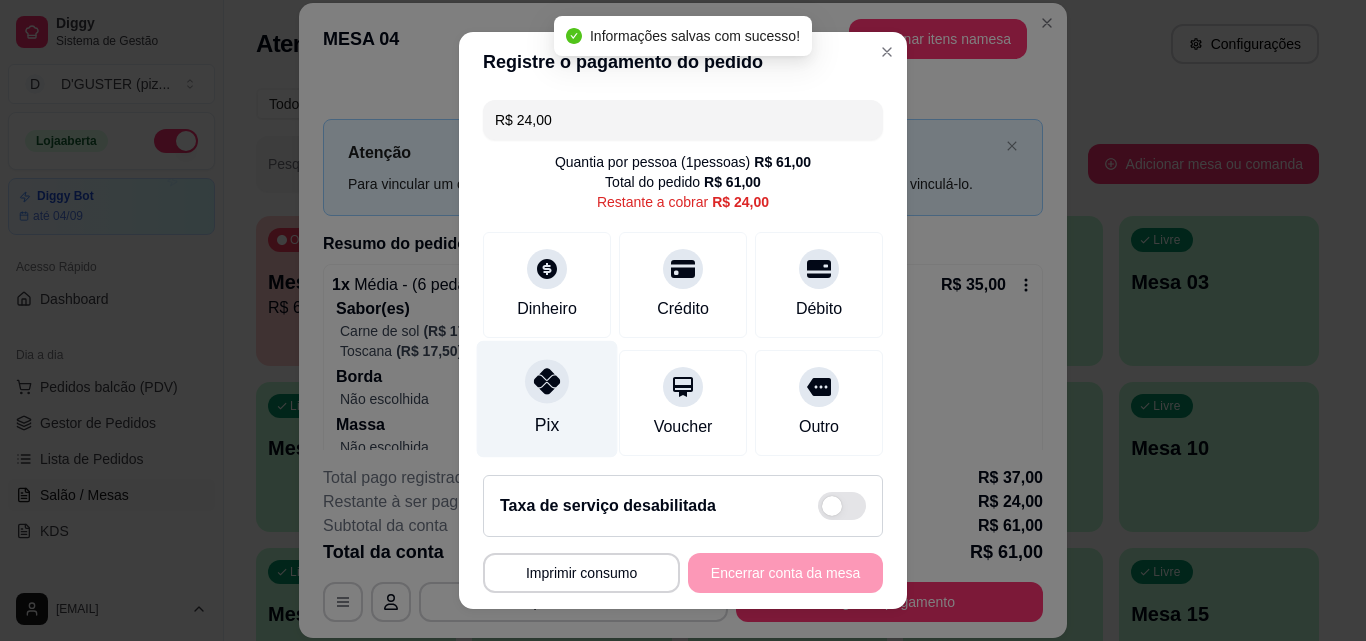 click on "Pix" at bounding box center (547, 425) 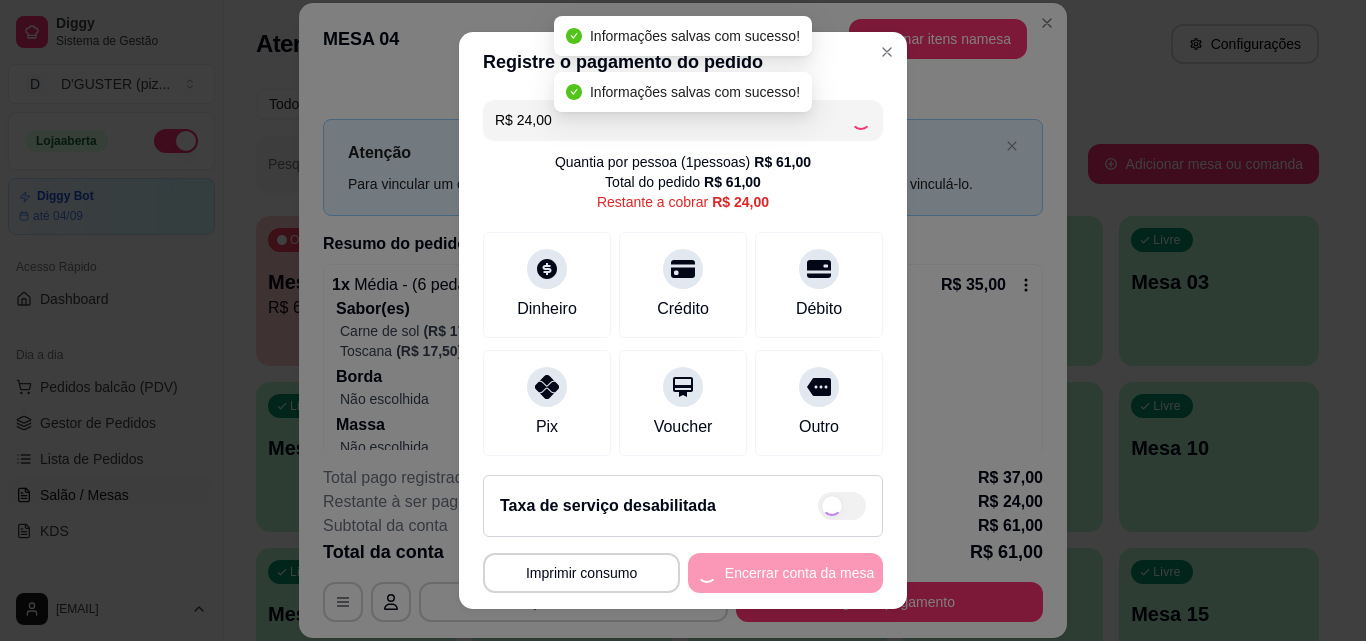 type on "R$ 0,00" 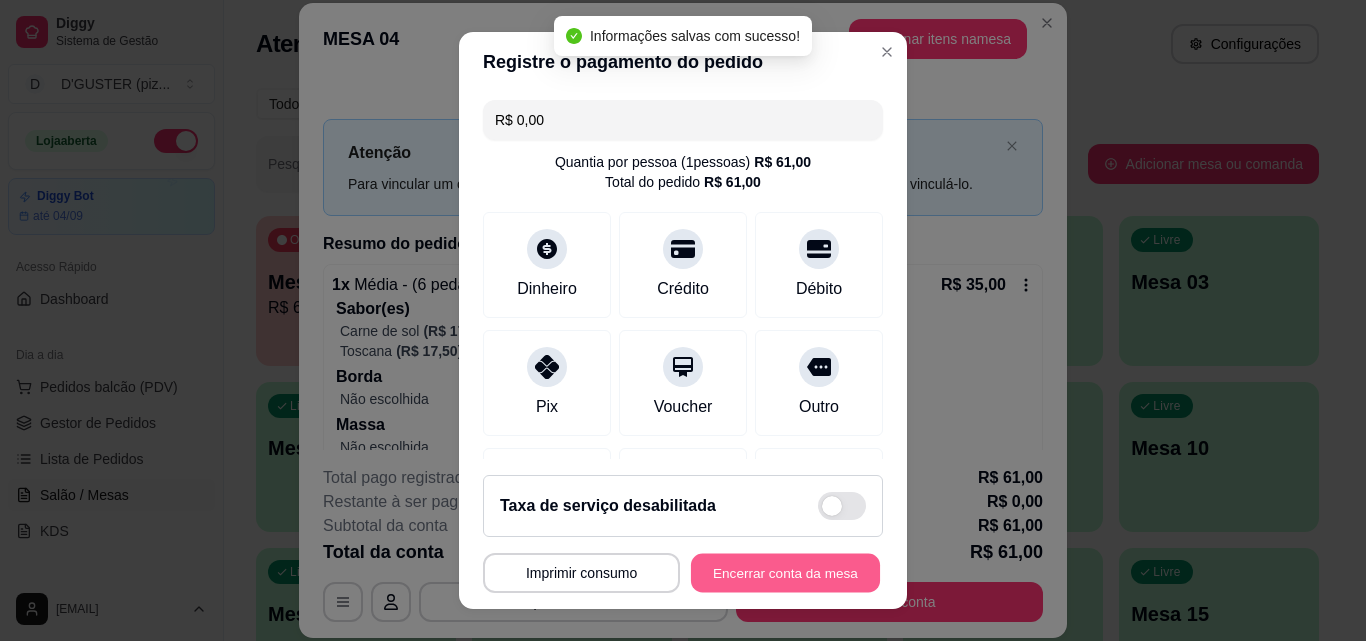 click on "Encerrar conta da mesa" at bounding box center (785, 573) 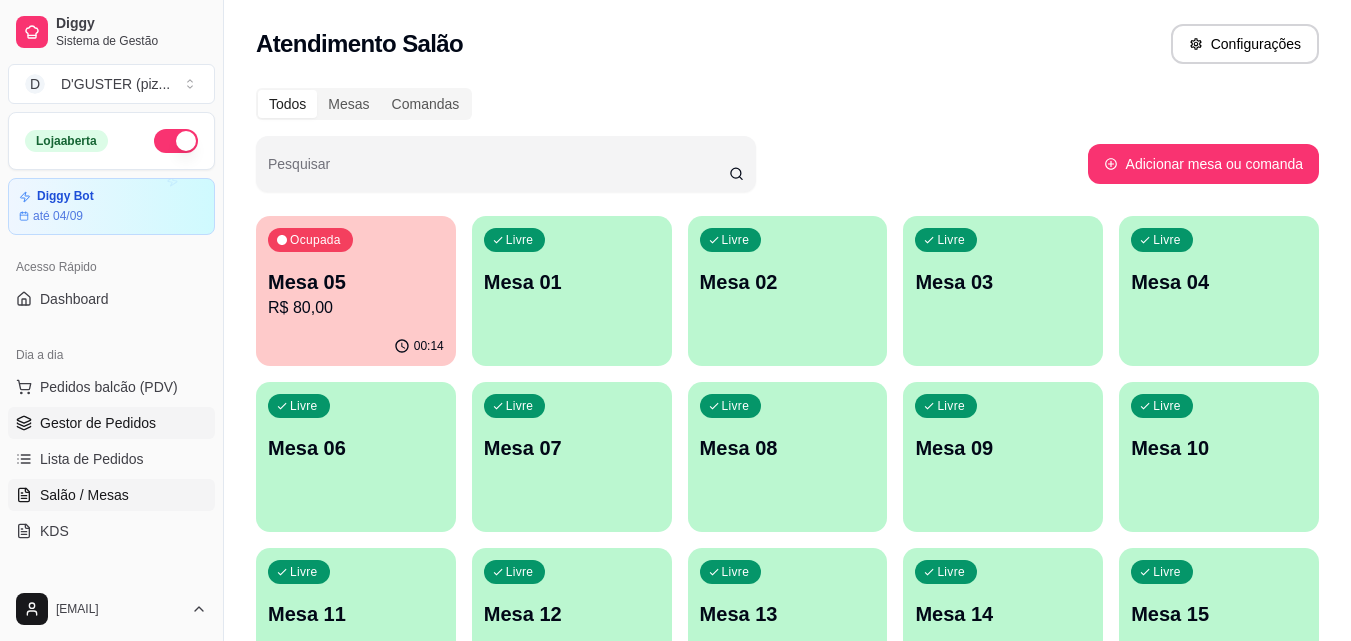 click on "Gestor de Pedidos" at bounding box center [98, 423] 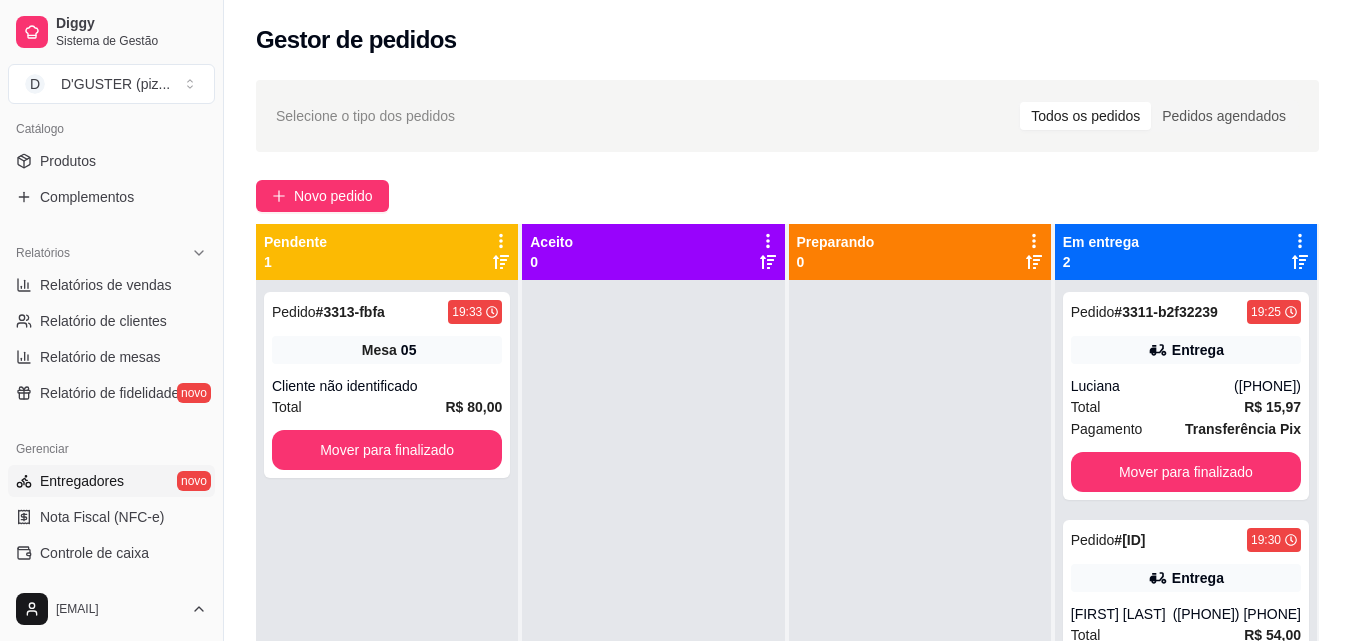 scroll, scrollTop: 500, scrollLeft: 0, axis: vertical 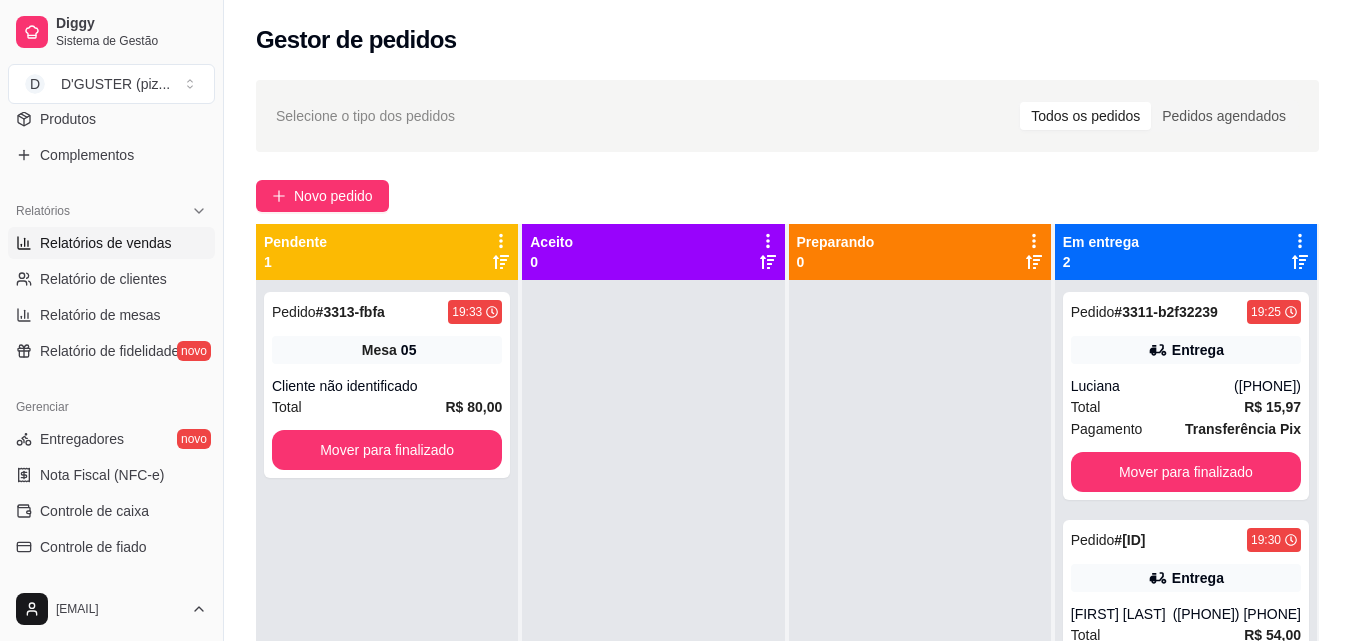 click on "Relatórios de vendas" at bounding box center [106, 243] 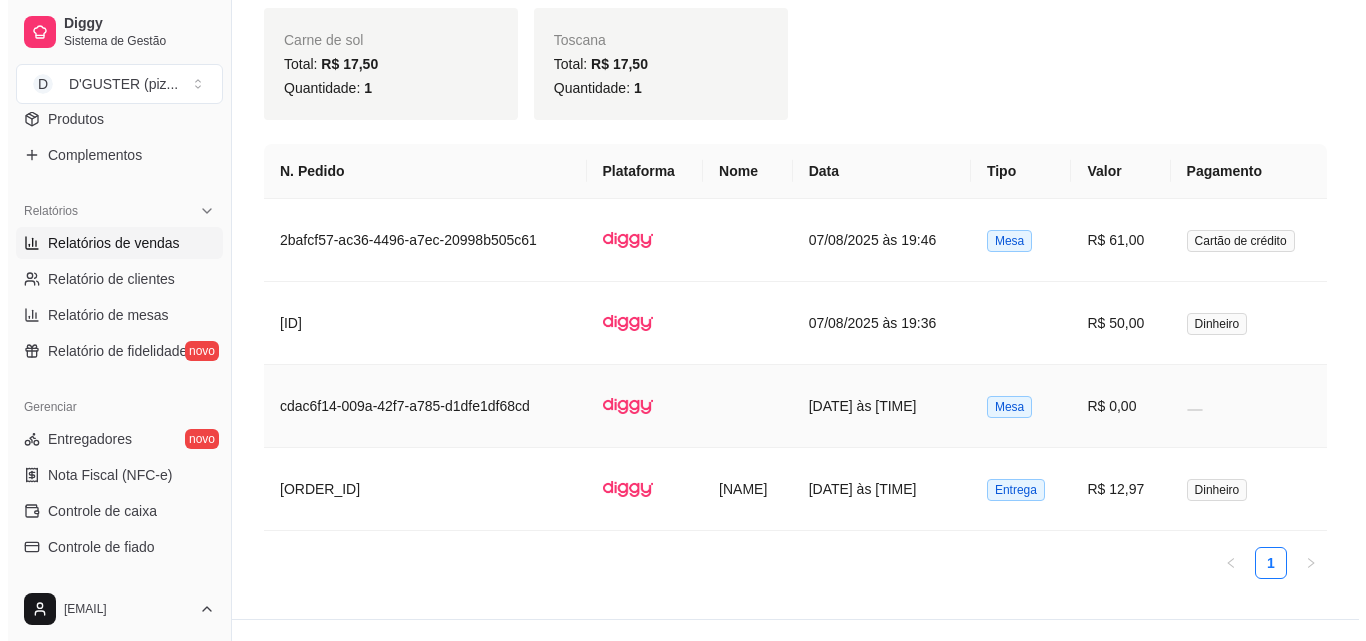 scroll, scrollTop: 953, scrollLeft: 0, axis: vertical 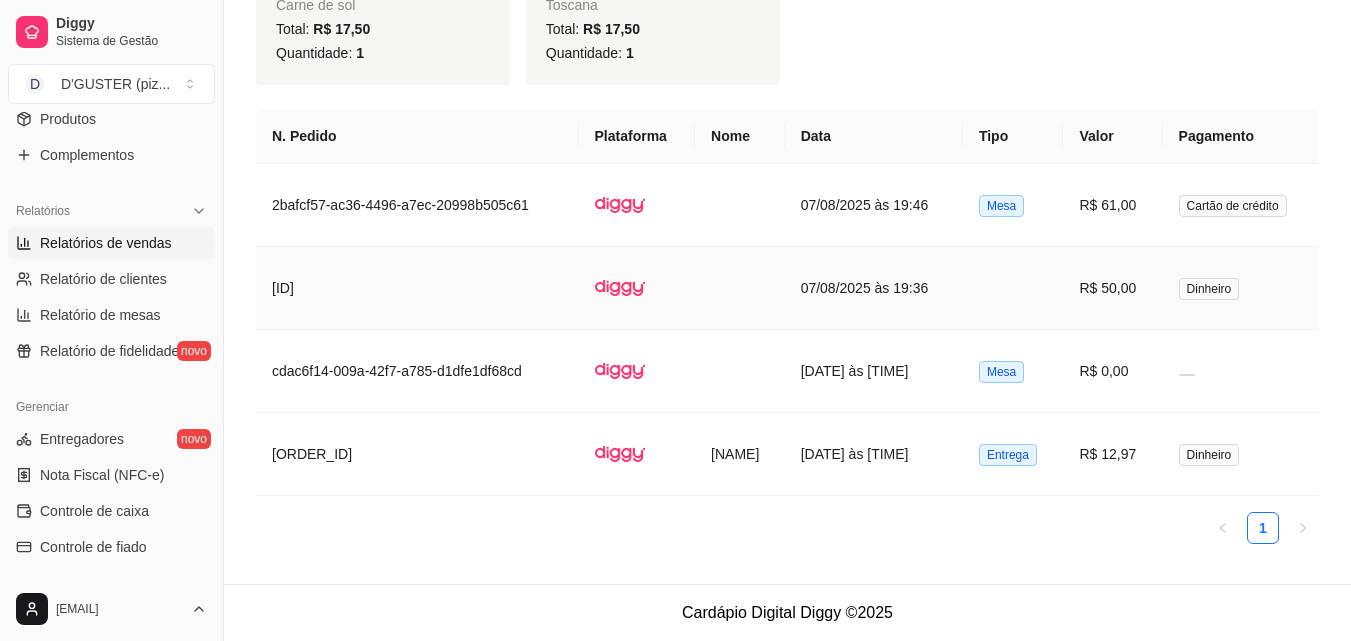 click on "07/08/2025 às 19:36" at bounding box center (874, 288) 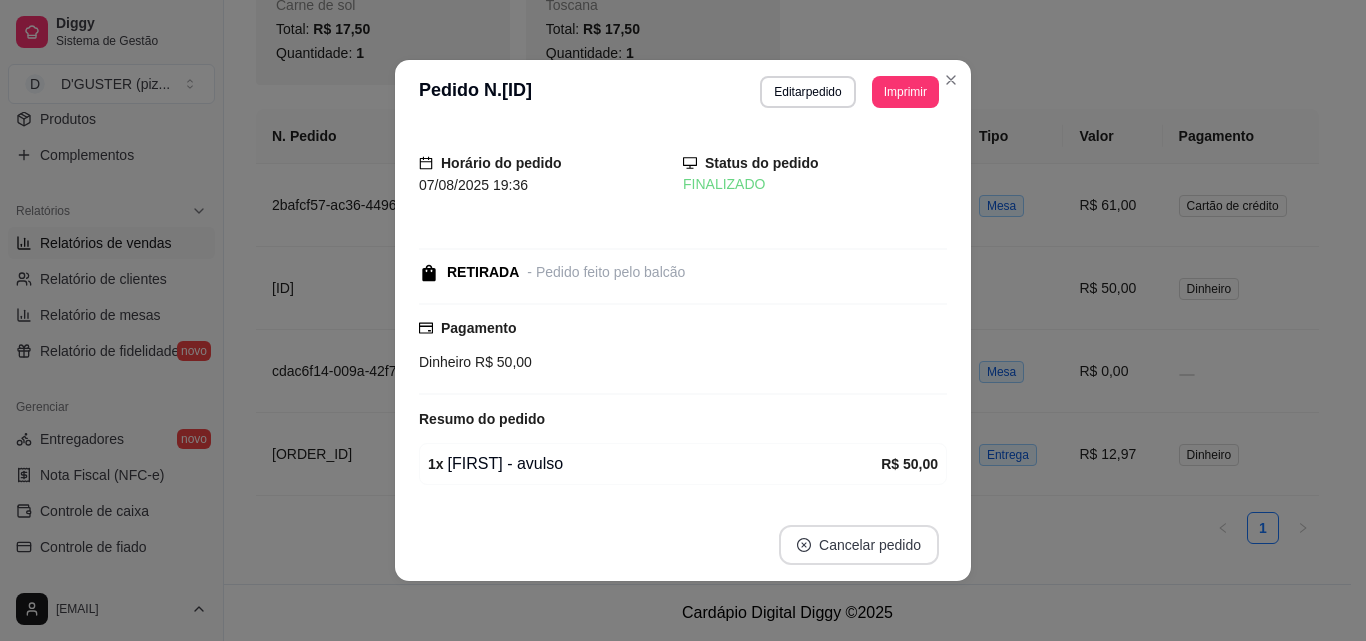 click on "Cancelar pedido" at bounding box center (859, 545) 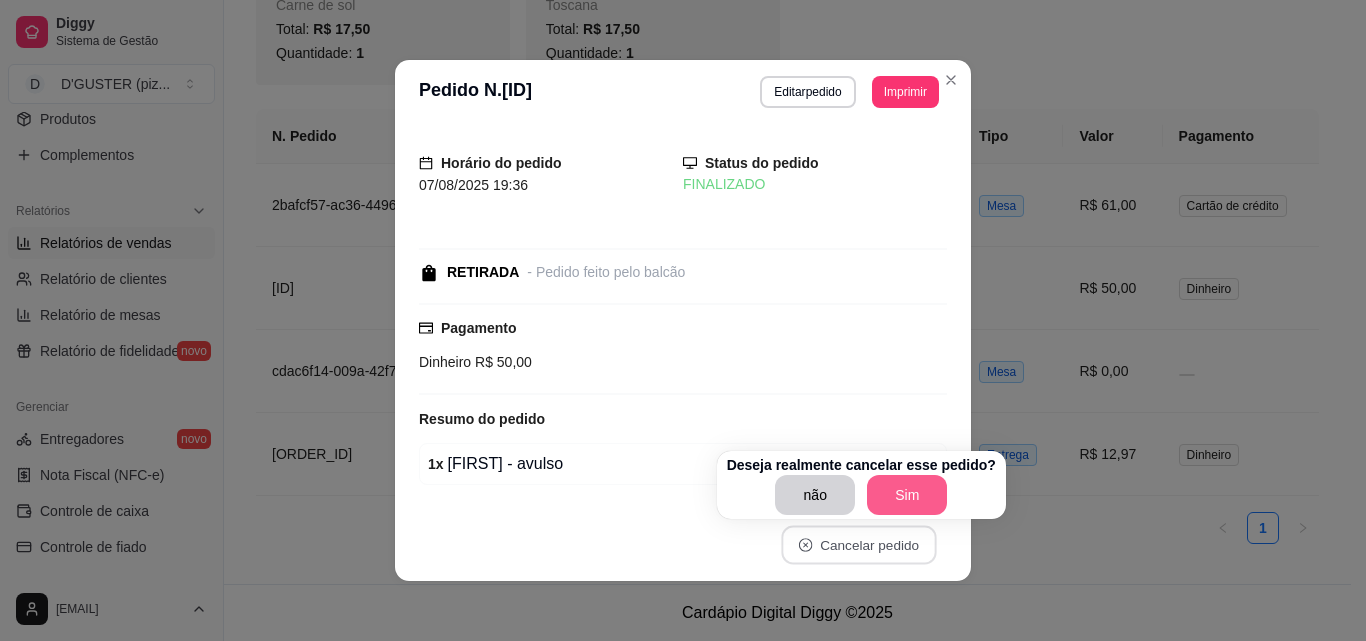click on "Sim" at bounding box center [907, 495] 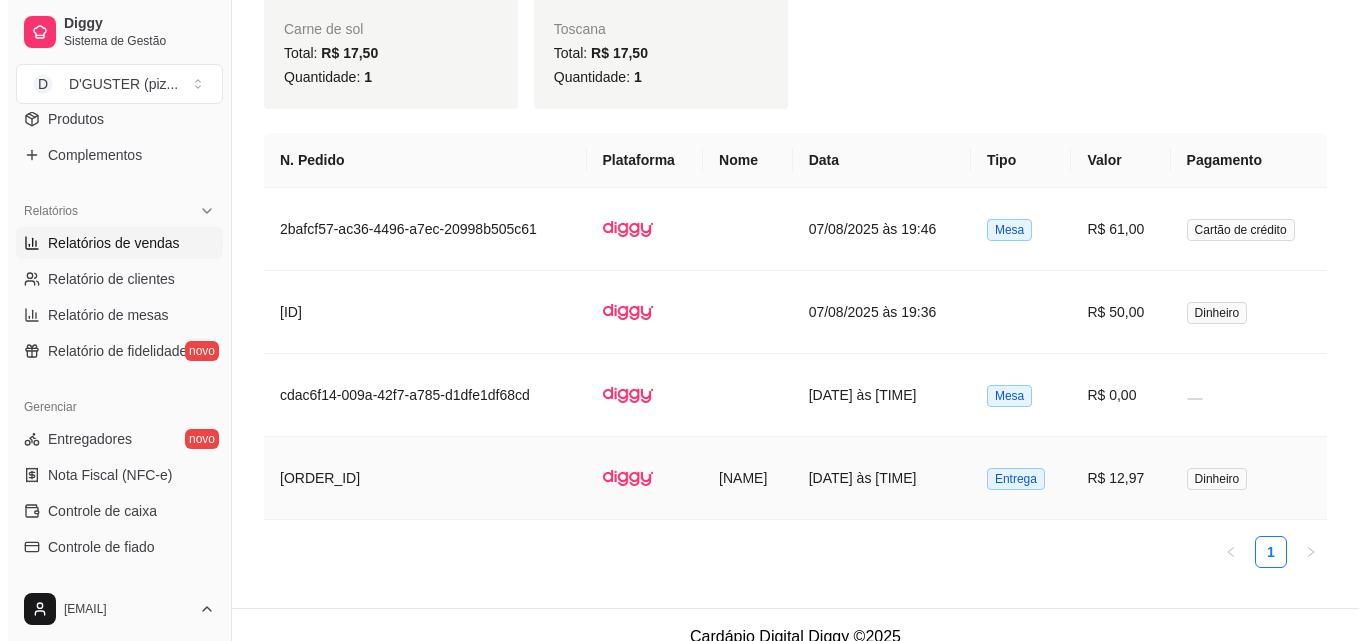 scroll, scrollTop: 870, scrollLeft: 0, axis: vertical 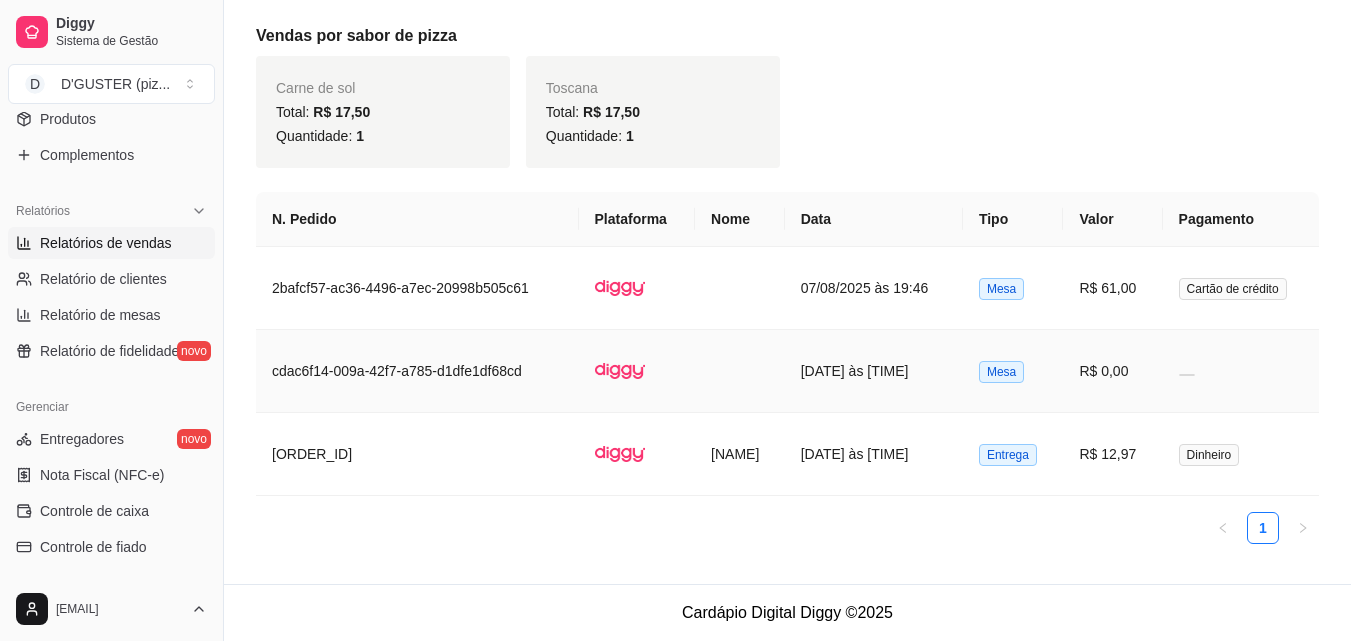 click on "[DATE] às [TIME]" at bounding box center (874, 371) 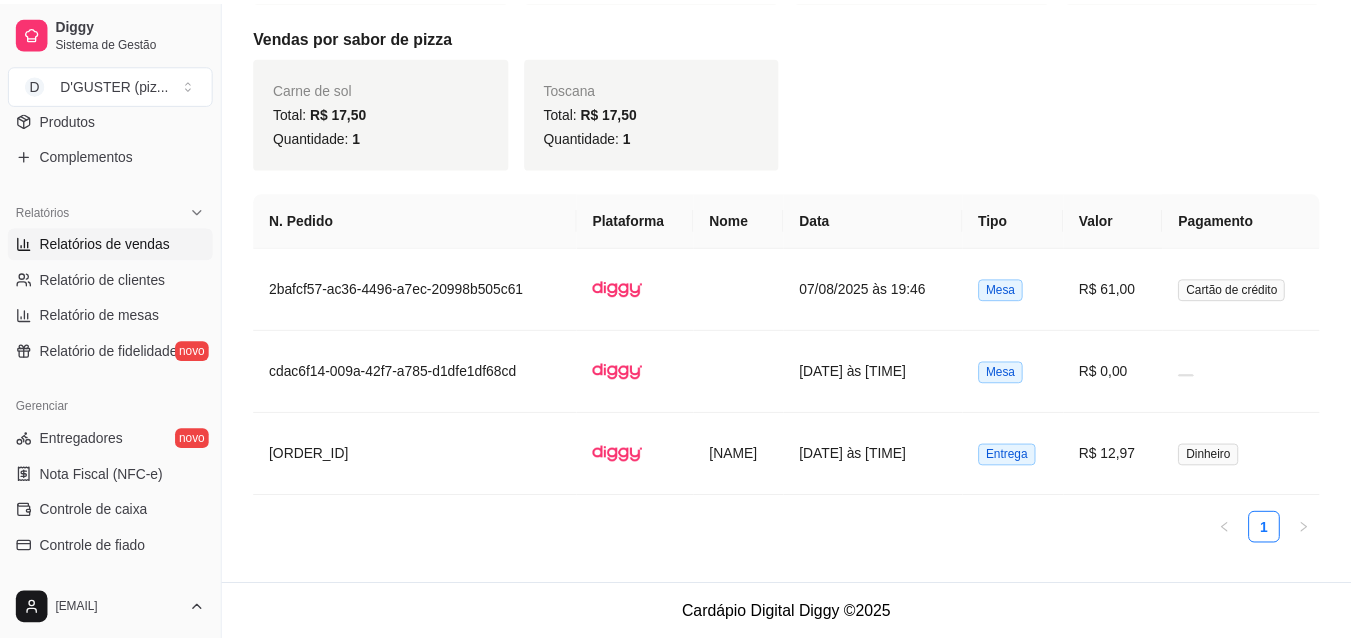 scroll, scrollTop: 846, scrollLeft: 0, axis: vertical 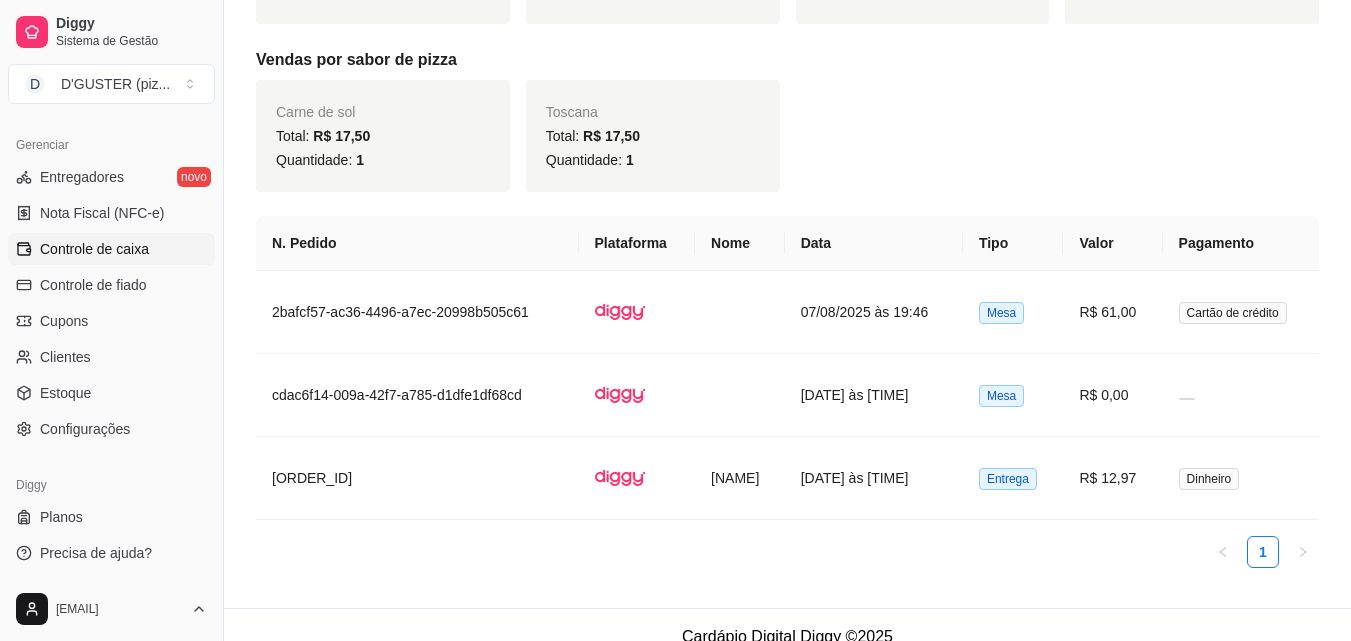 click on "Controle de caixa" at bounding box center (94, 249) 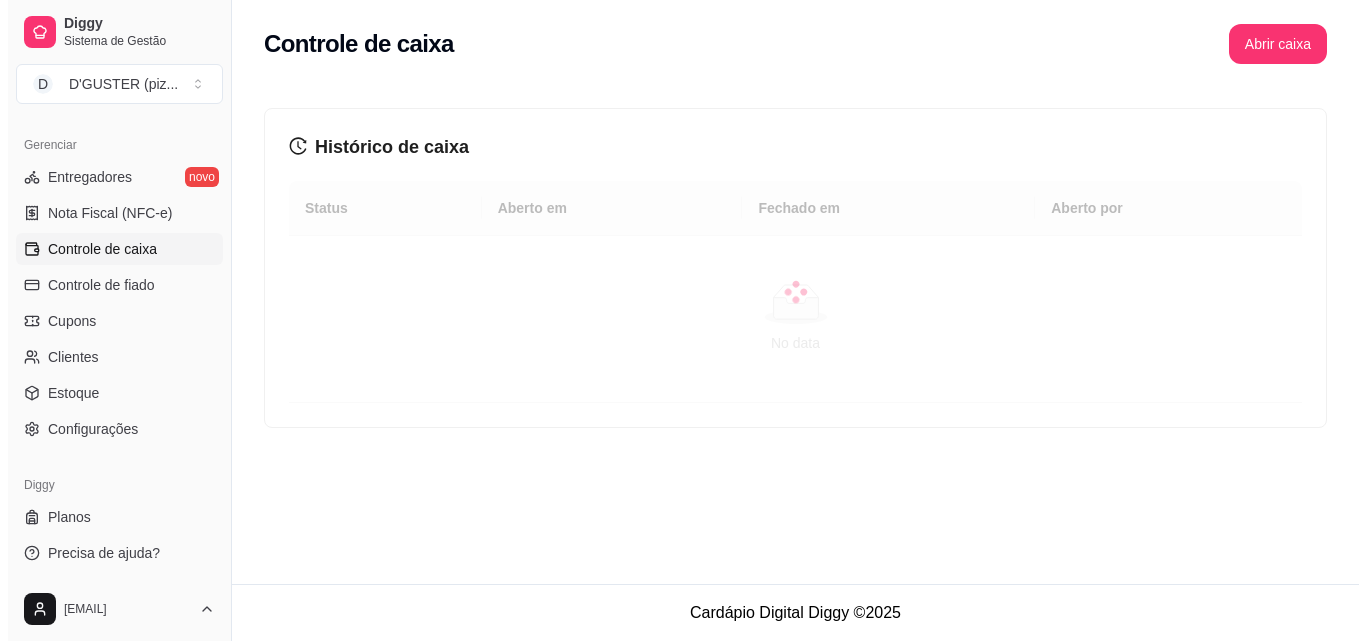 scroll, scrollTop: 0, scrollLeft: 0, axis: both 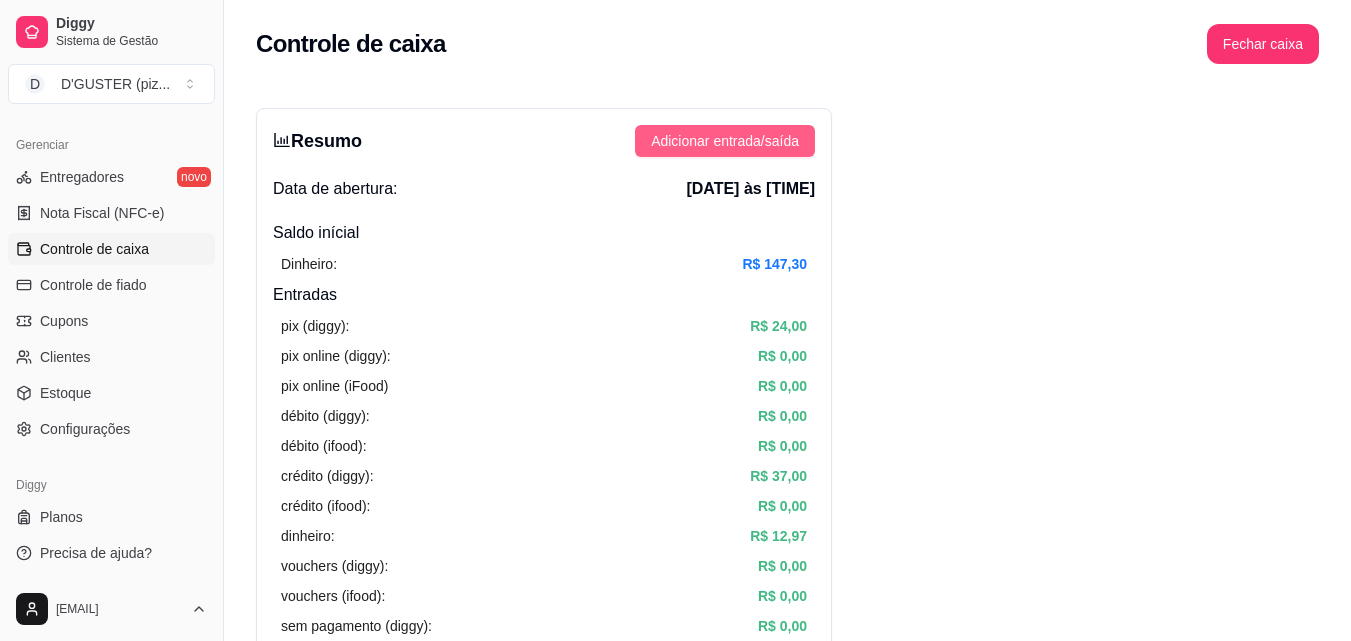 click on "Adicionar entrada/saída" at bounding box center (725, 141) 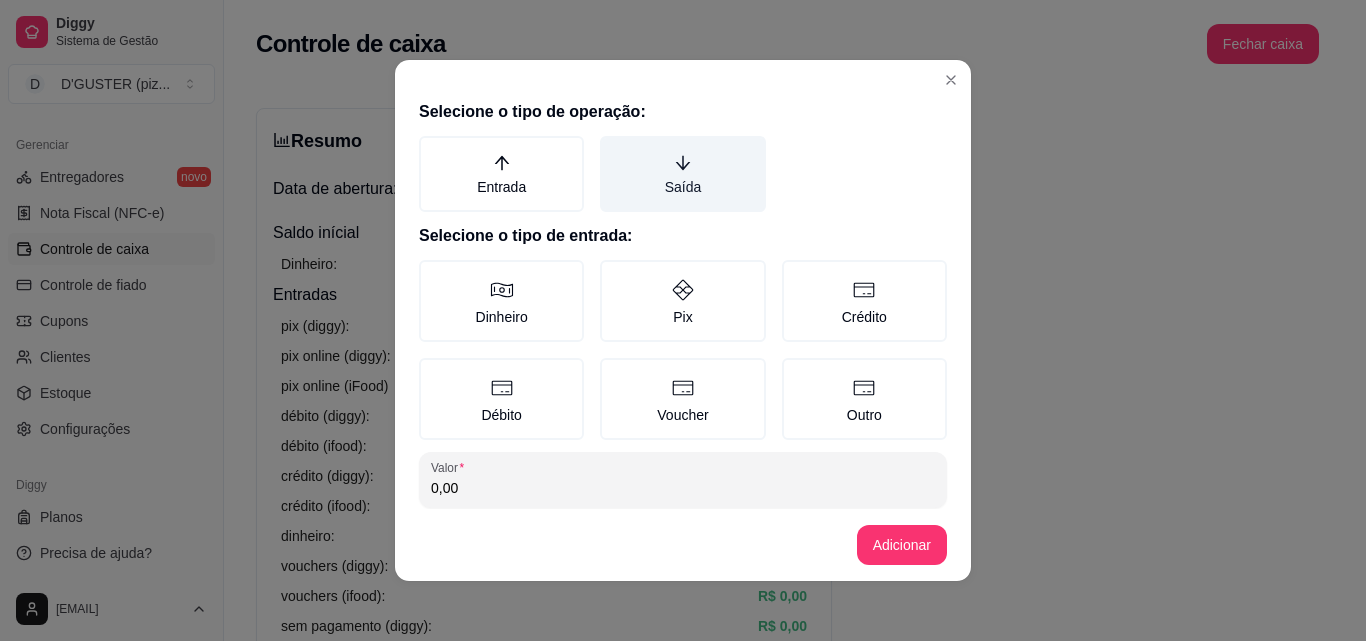 click on "Saída" at bounding box center (682, 174) 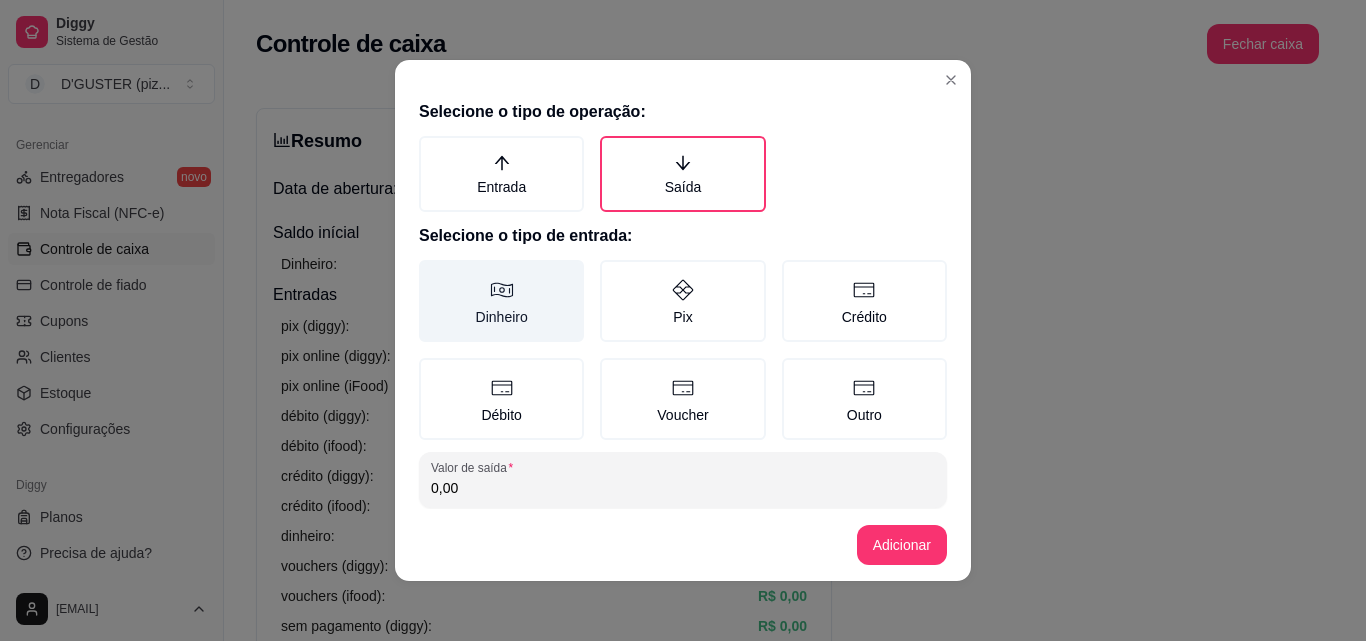 click on "Dinheiro" at bounding box center (501, 301) 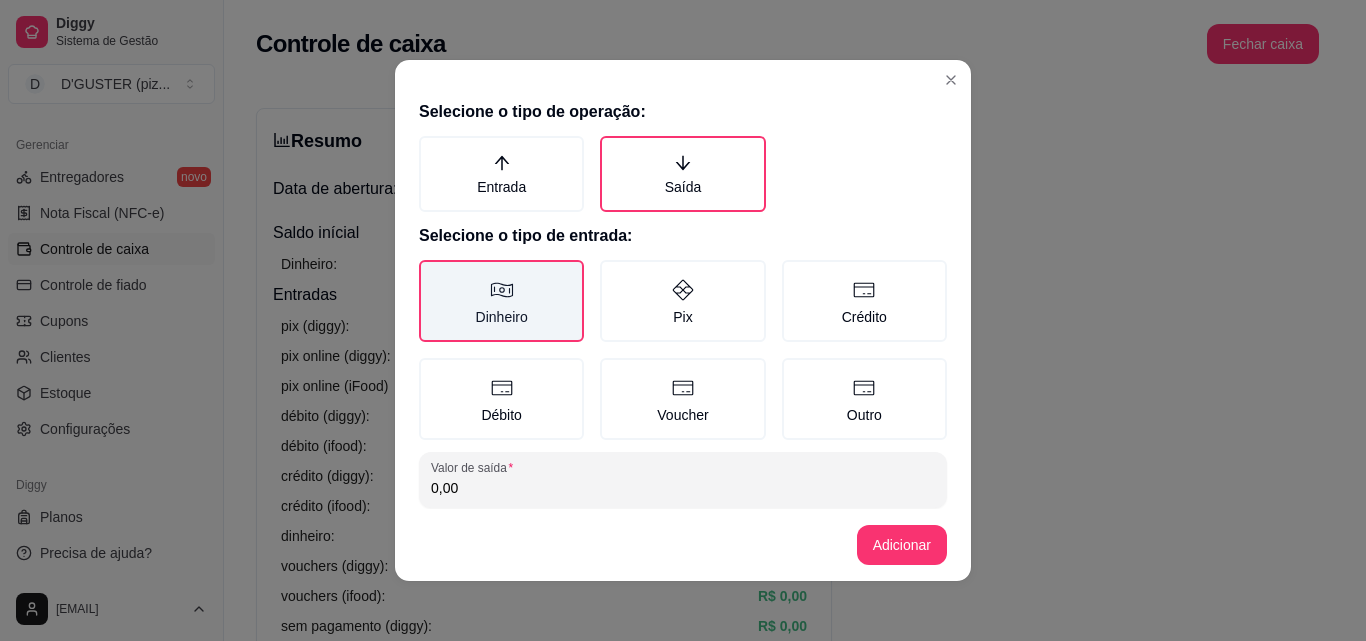 type on "MONEY" 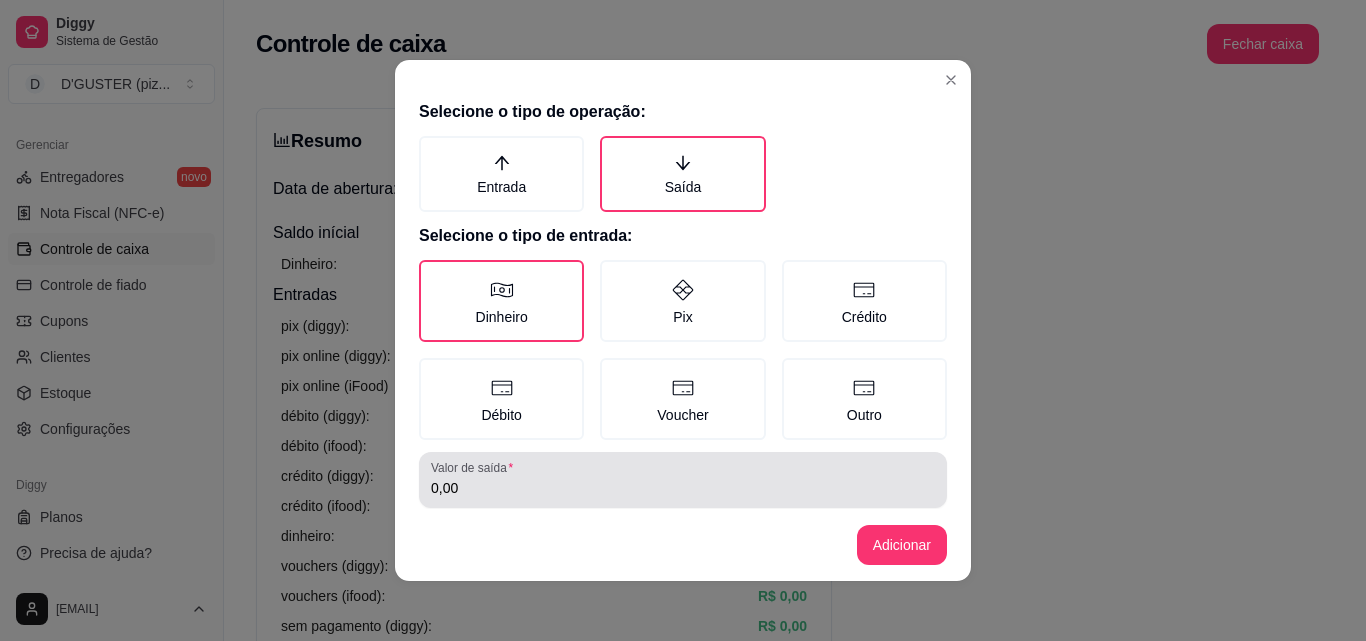 click on "0,00" at bounding box center (683, 488) 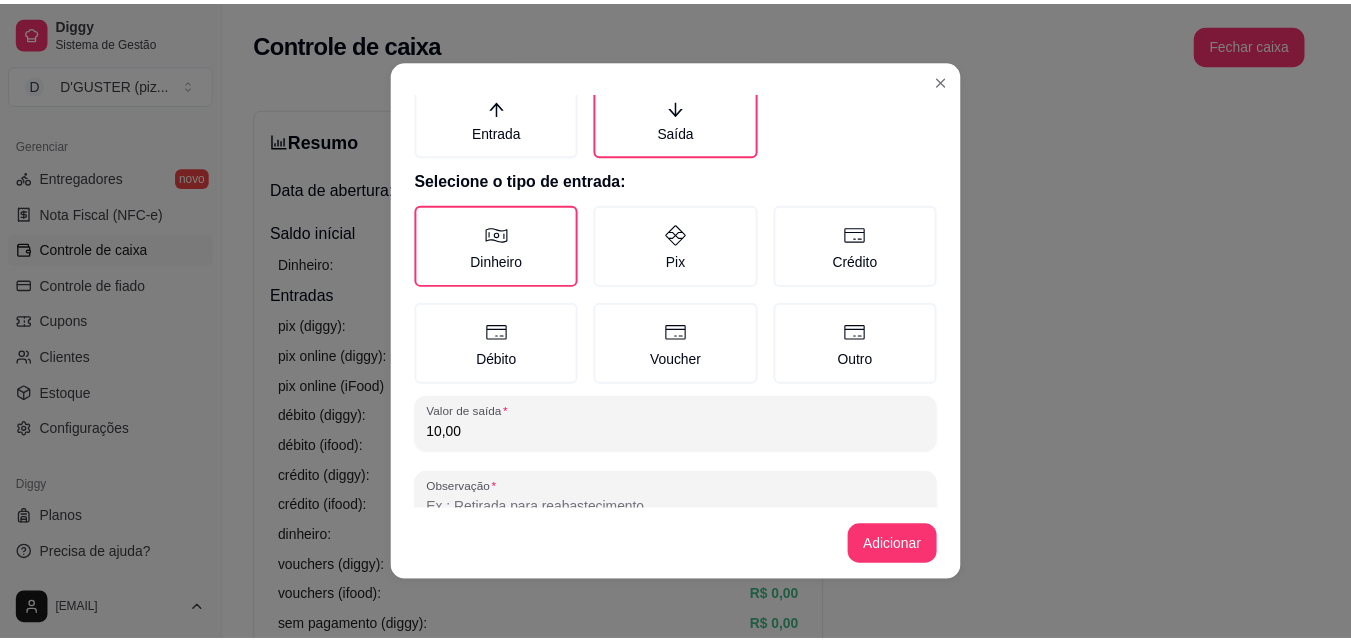 scroll, scrollTop: 107, scrollLeft: 0, axis: vertical 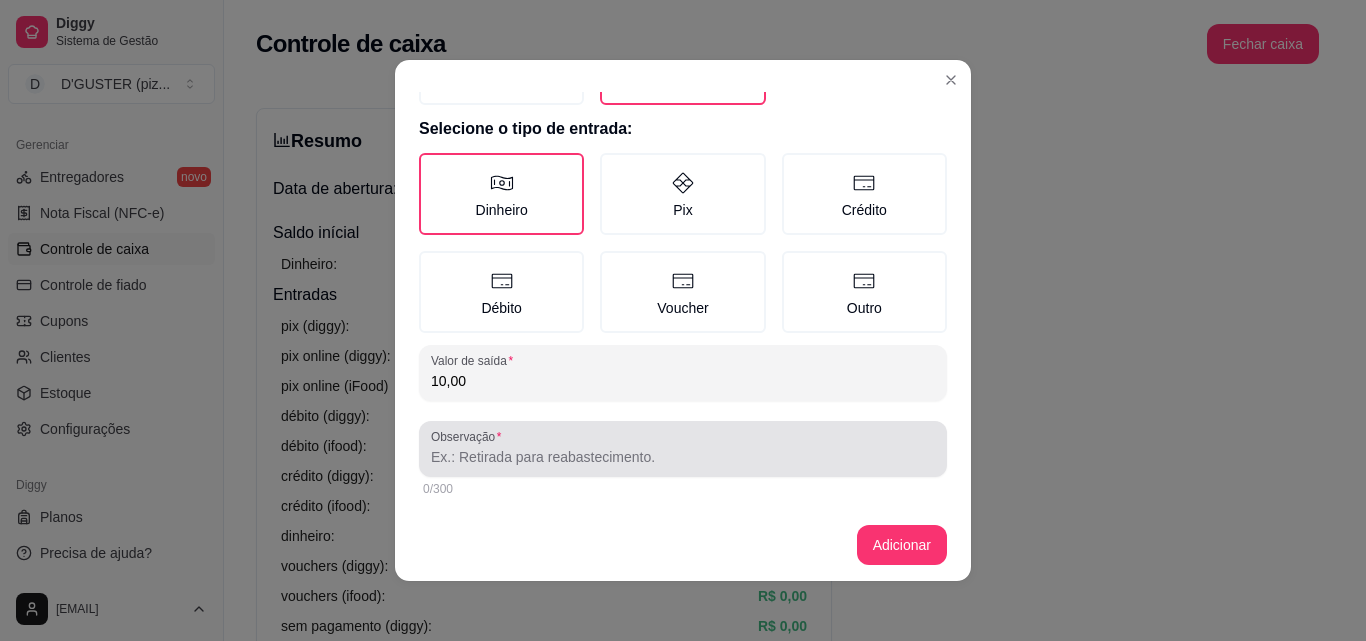 type on "10,00" 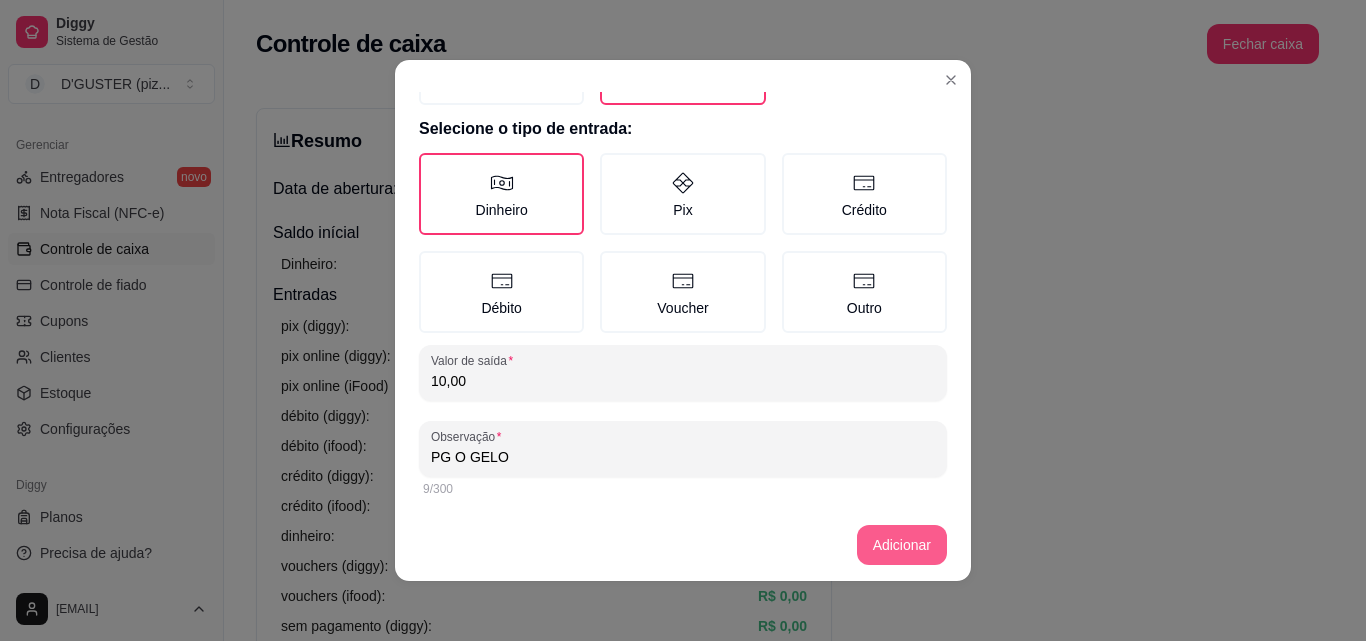 type on "PG O GELO" 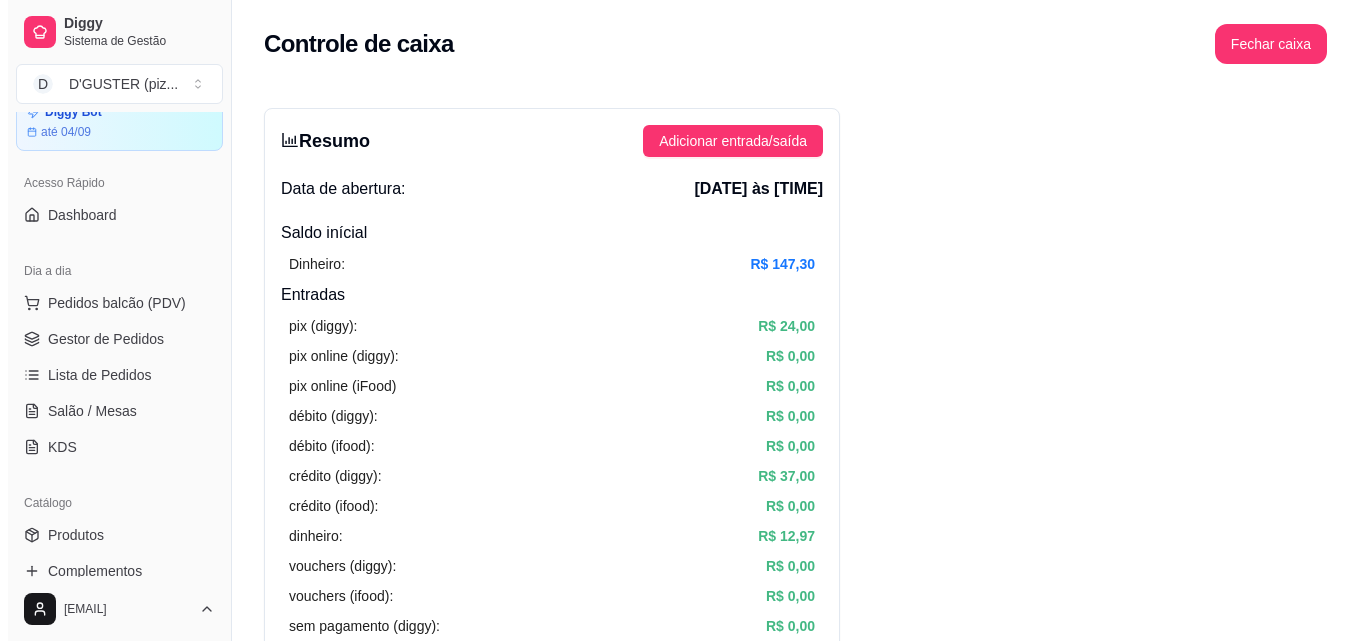 scroll, scrollTop: 62, scrollLeft: 0, axis: vertical 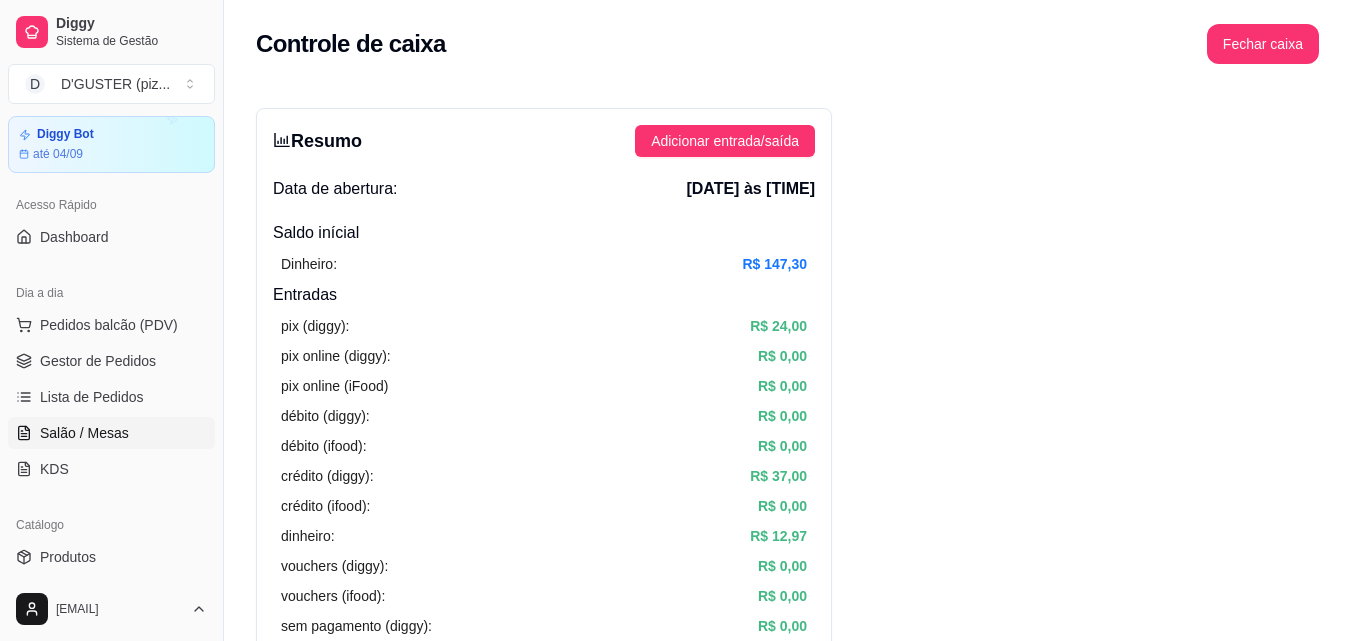 click on "Salão / Mesas" at bounding box center (111, 433) 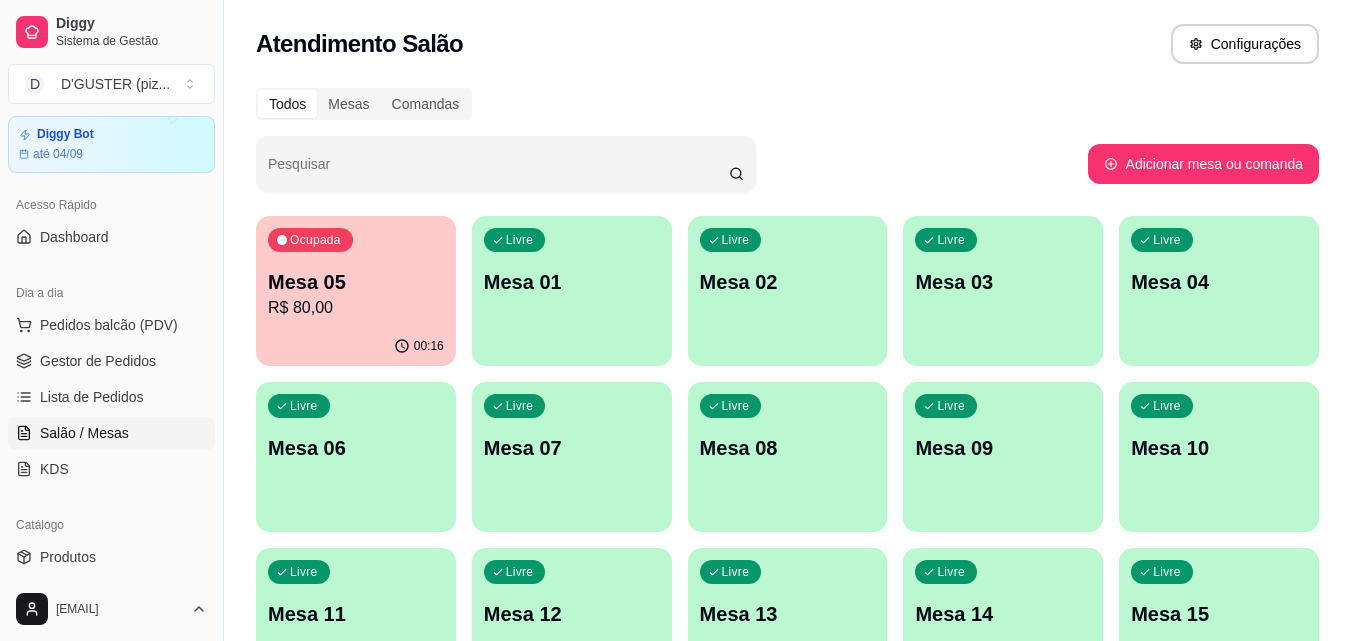 click on "Mesa 02" at bounding box center [788, 282] 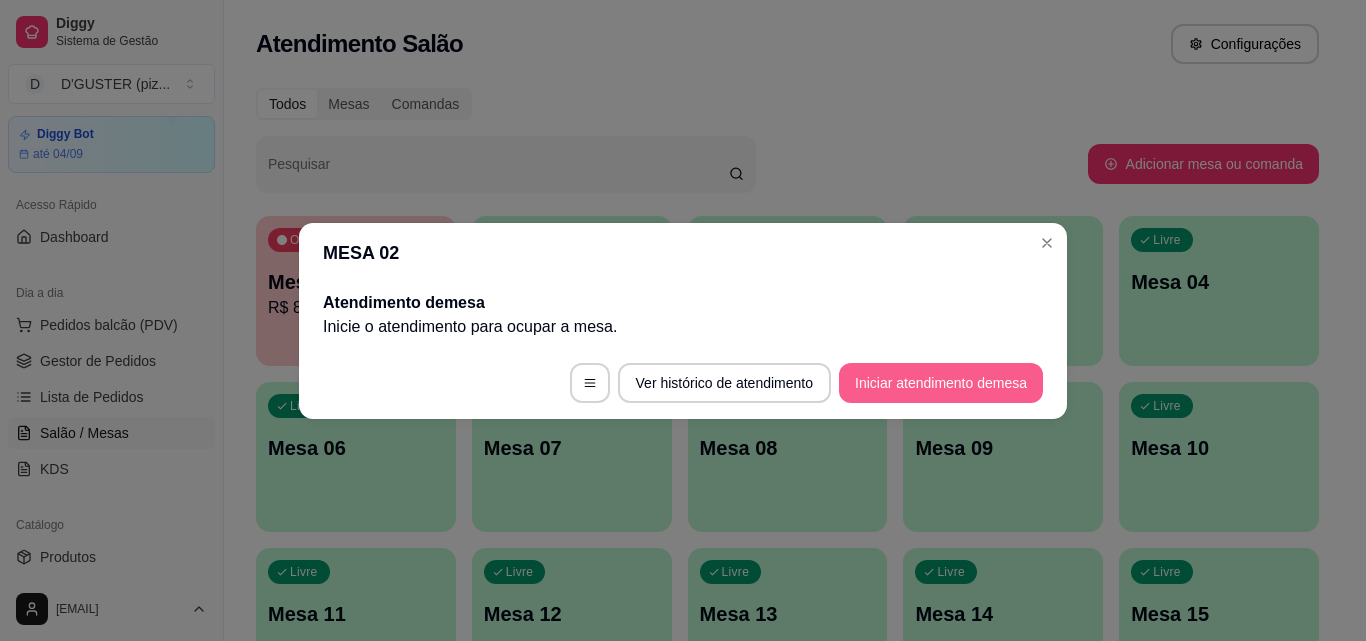 click on "Iniciar atendimento de  mesa" at bounding box center [941, 383] 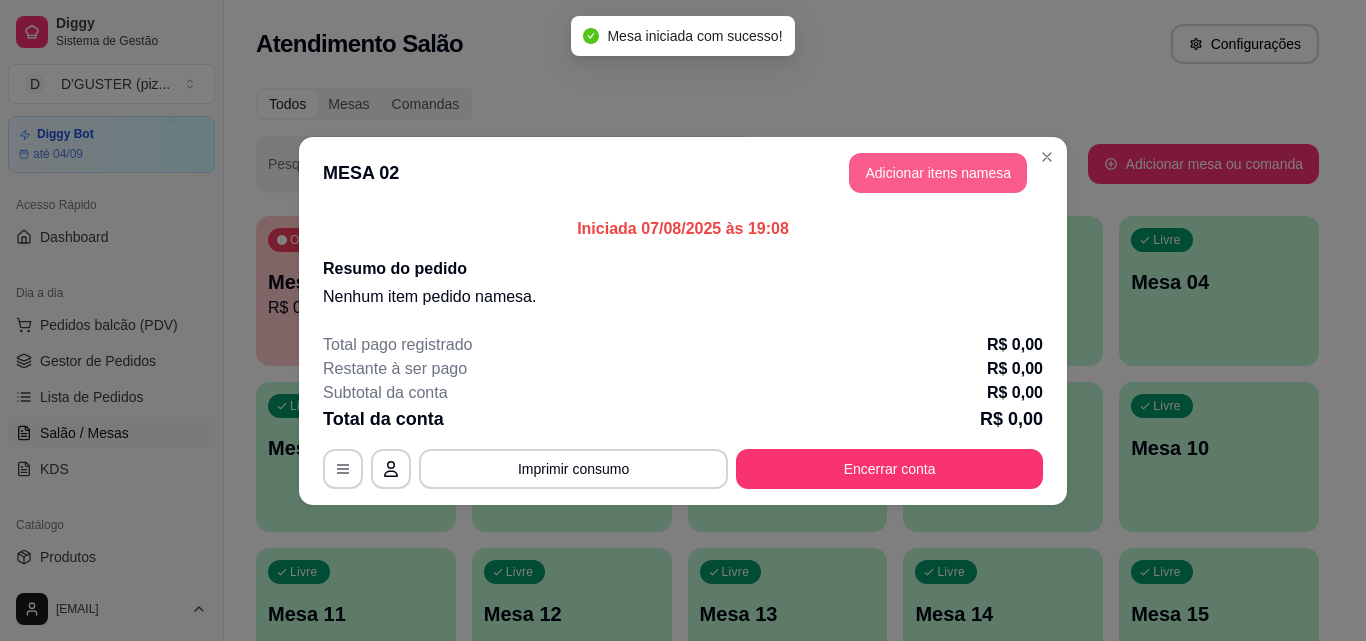 click on "Adicionar itens na  mesa" at bounding box center [938, 173] 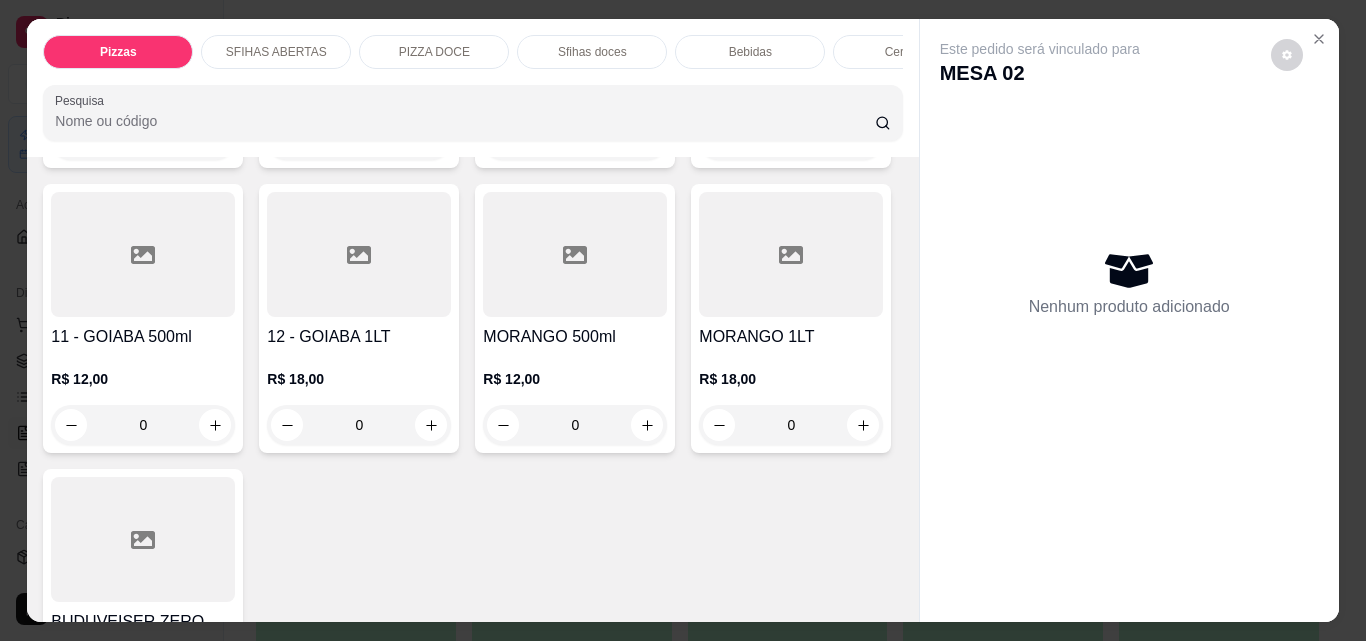 scroll, scrollTop: 4300, scrollLeft: 0, axis: vertical 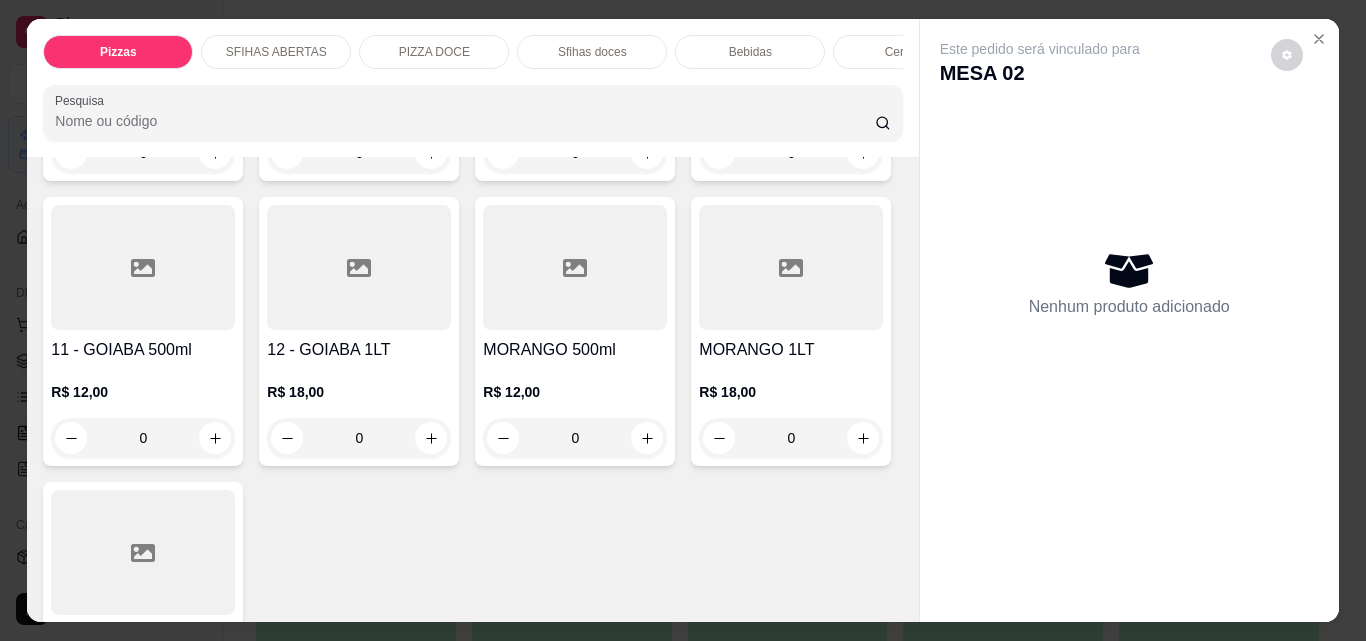 click at bounding box center [215, -156] 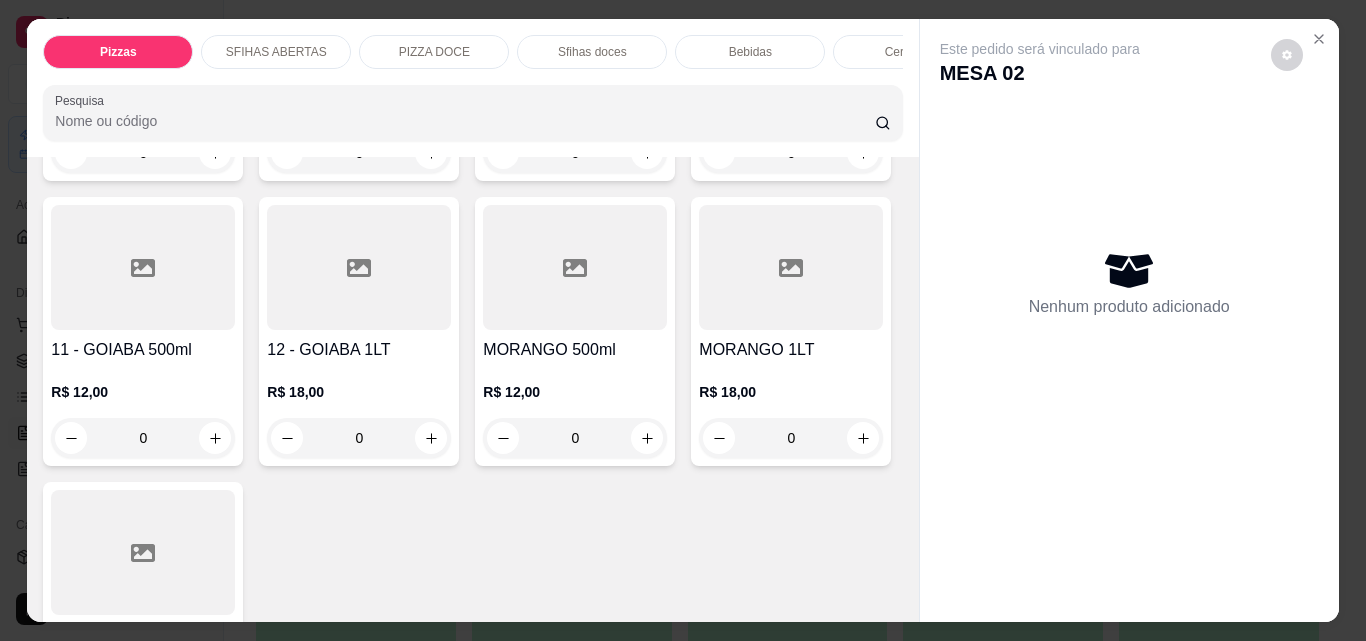 type on "1" 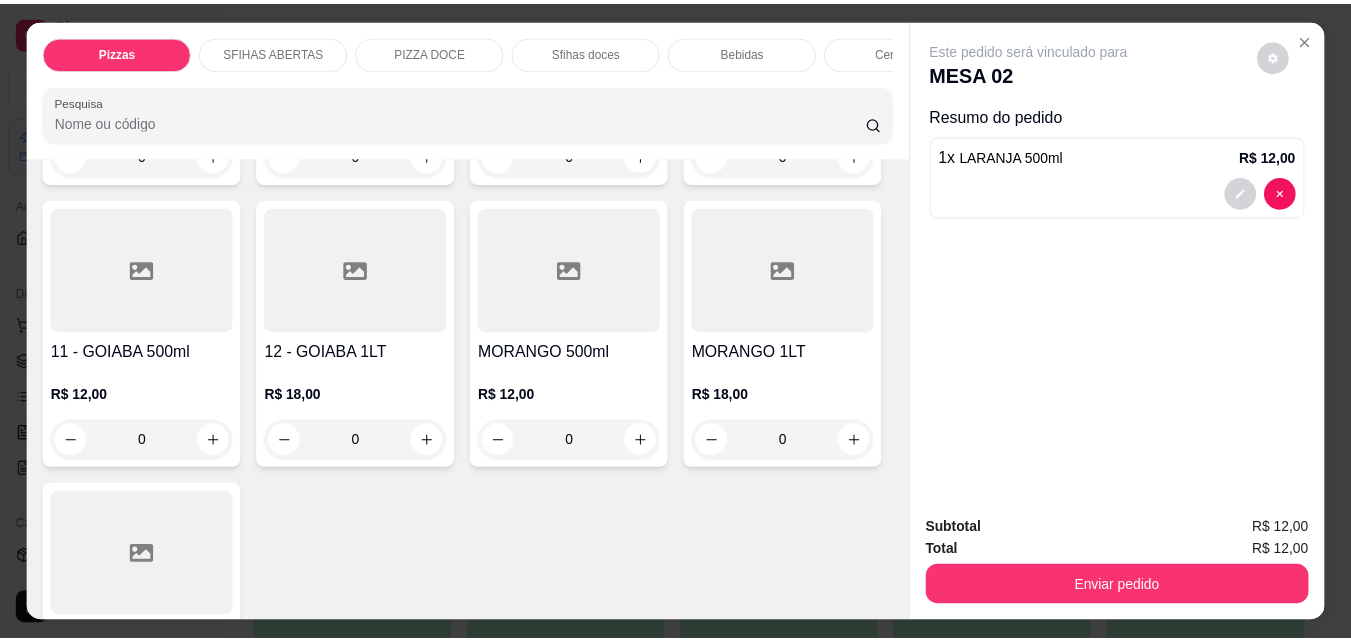scroll, scrollTop: 4301, scrollLeft: 0, axis: vertical 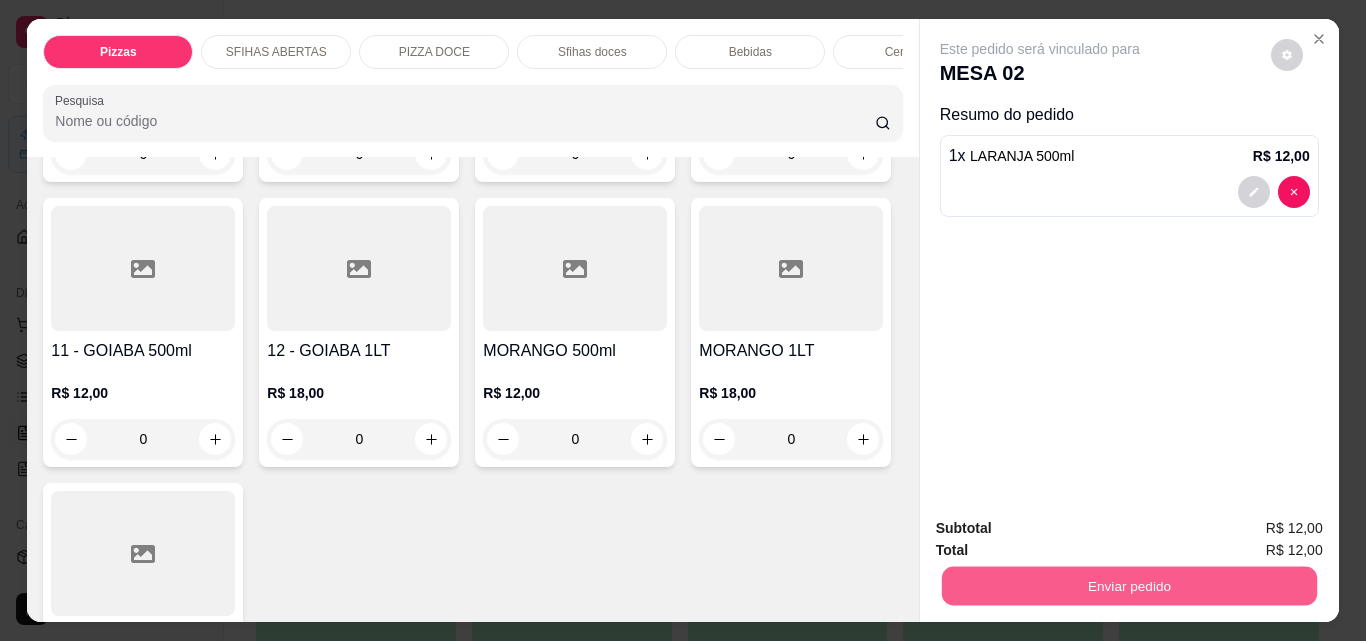 click on "Enviar pedido" at bounding box center (1128, 585) 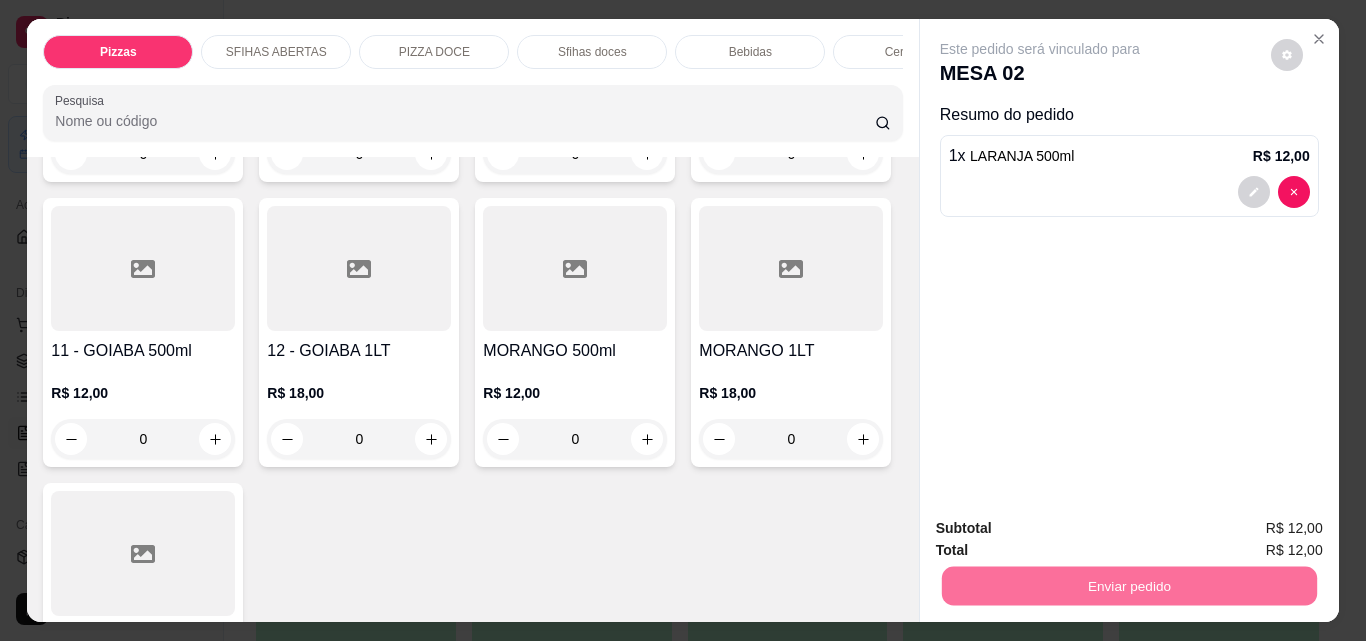 click on "Não registrar e enviar pedido" at bounding box center [1063, 528] 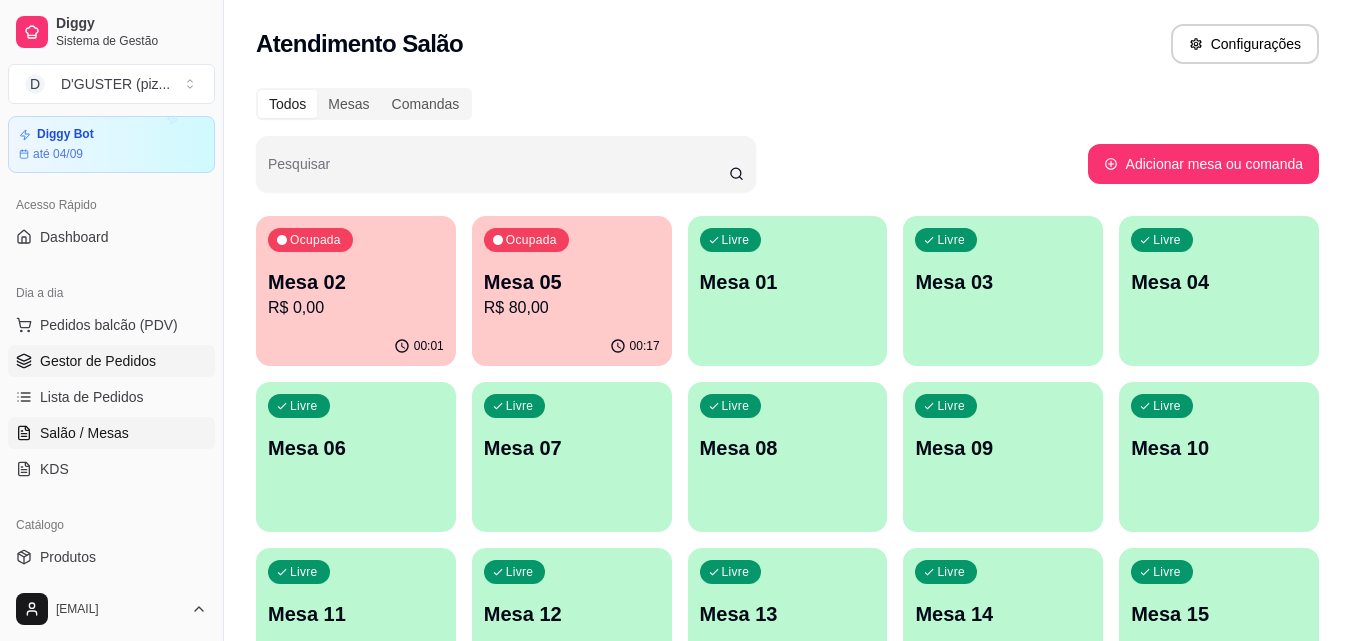 click on "Gestor de Pedidos" at bounding box center (111, 361) 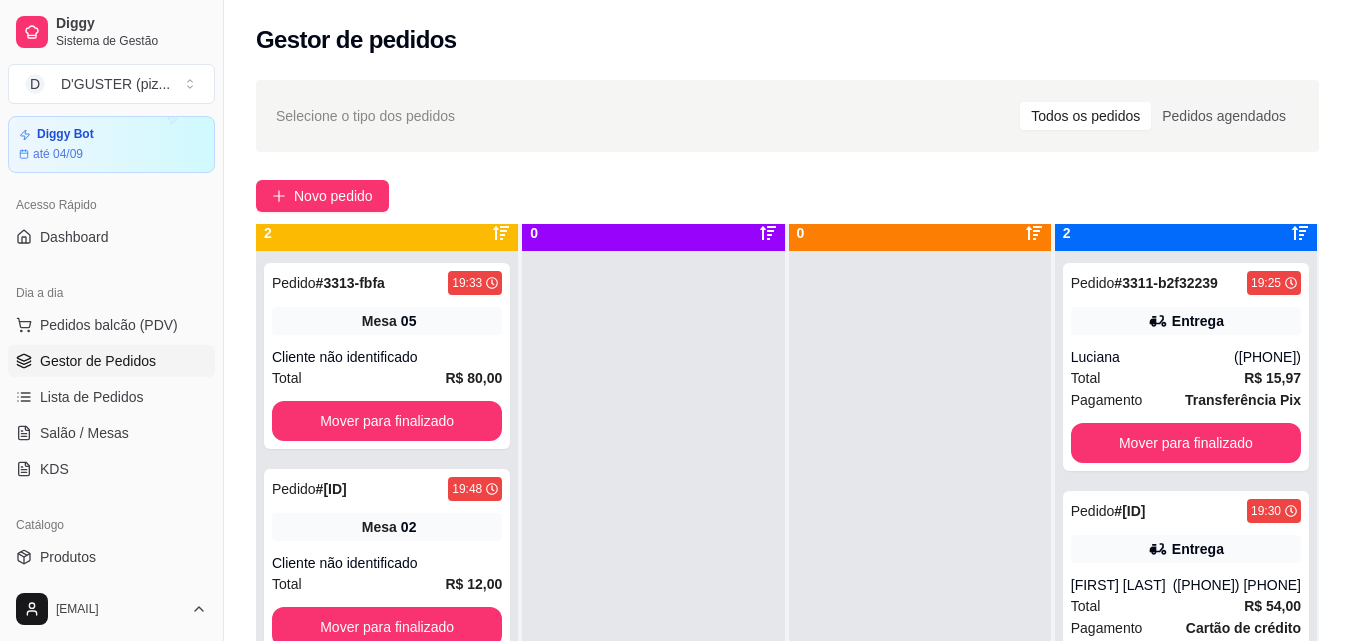 scroll, scrollTop: 56, scrollLeft: 0, axis: vertical 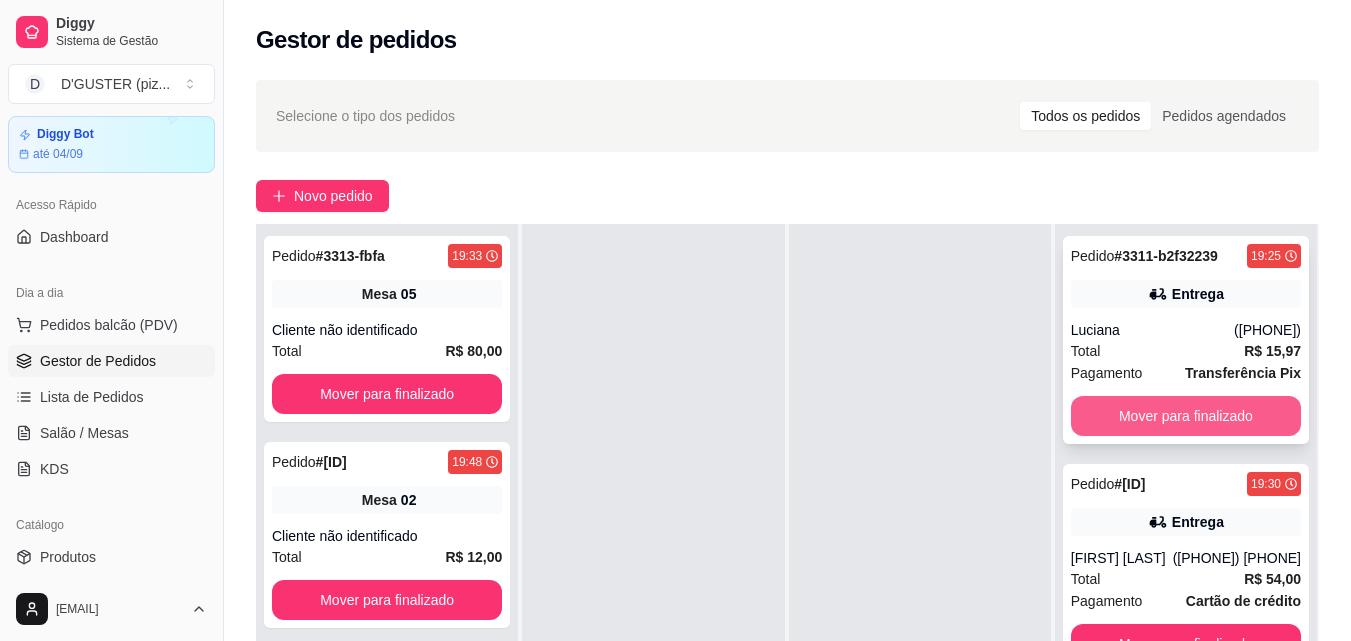 click on "Mover para finalizado" at bounding box center [1186, 416] 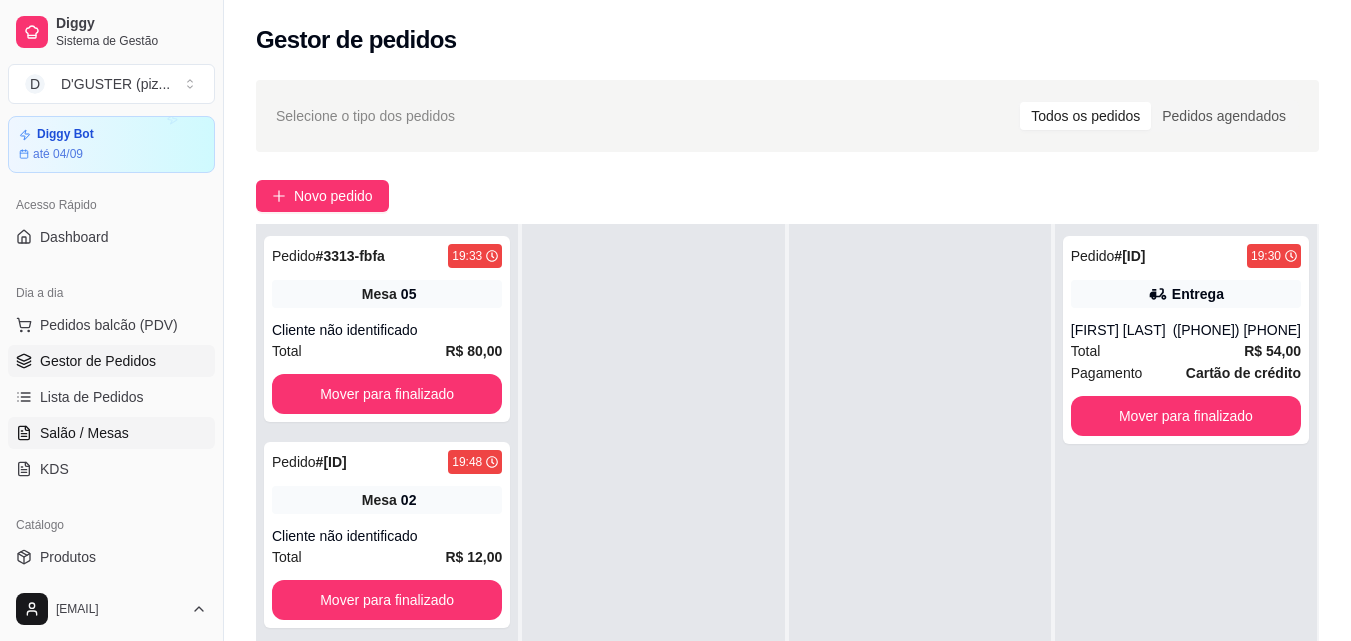 click on "Salão / Mesas" at bounding box center (111, 433) 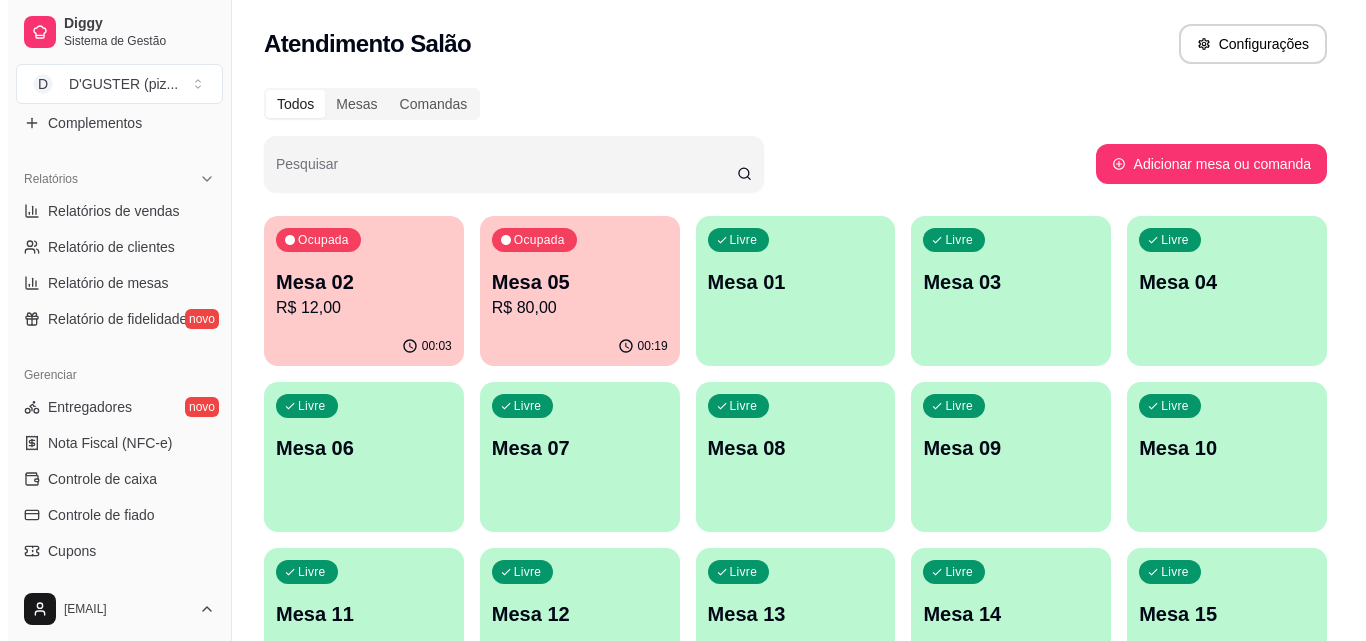 scroll, scrollTop: 562, scrollLeft: 0, axis: vertical 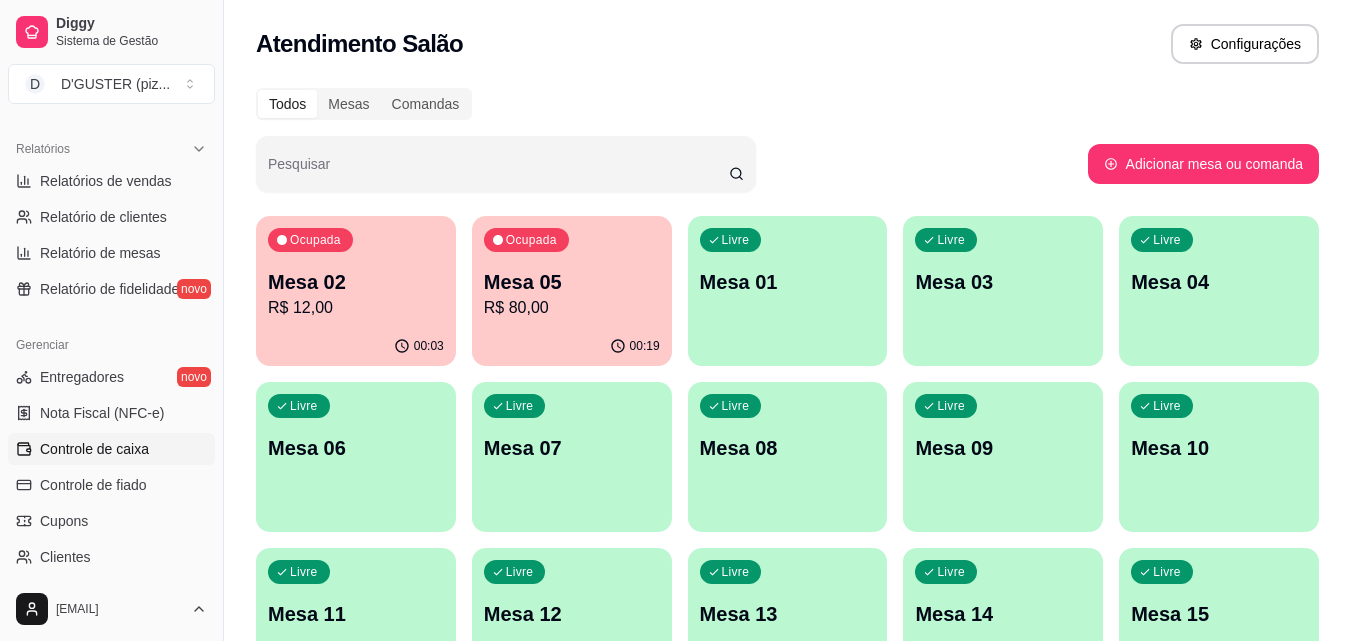 click on "Controle de caixa" at bounding box center [94, 449] 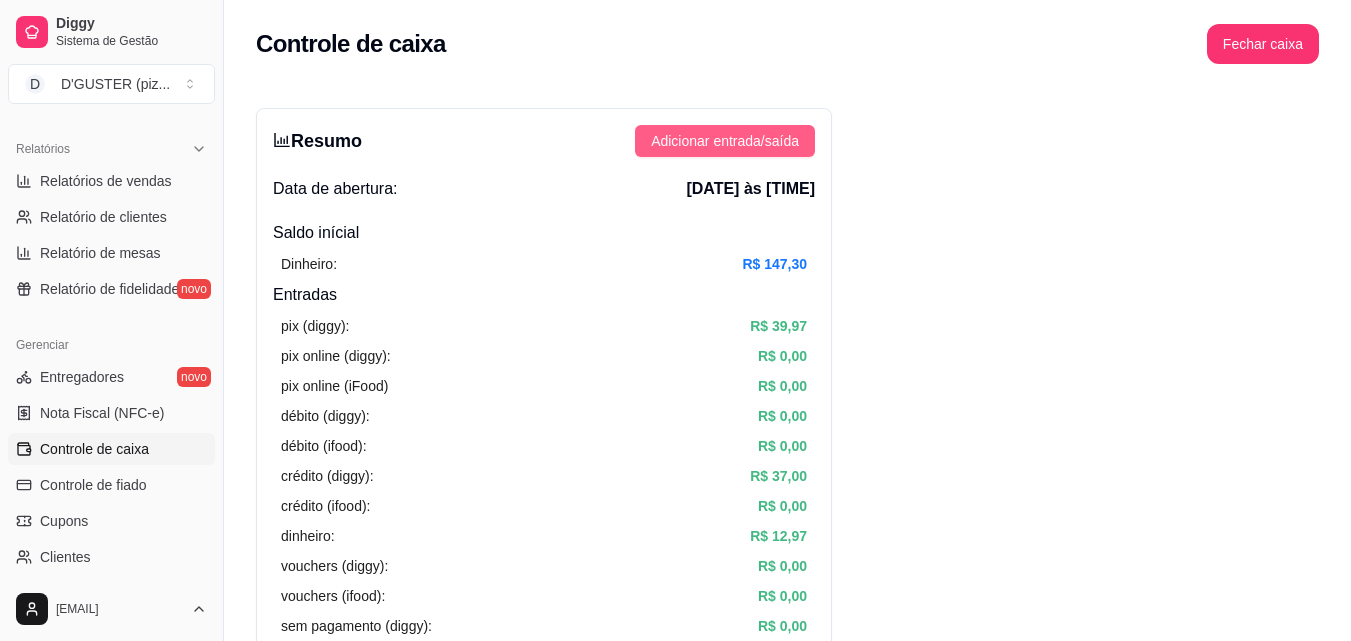 click on "Adicionar entrada/saída" at bounding box center (725, 141) 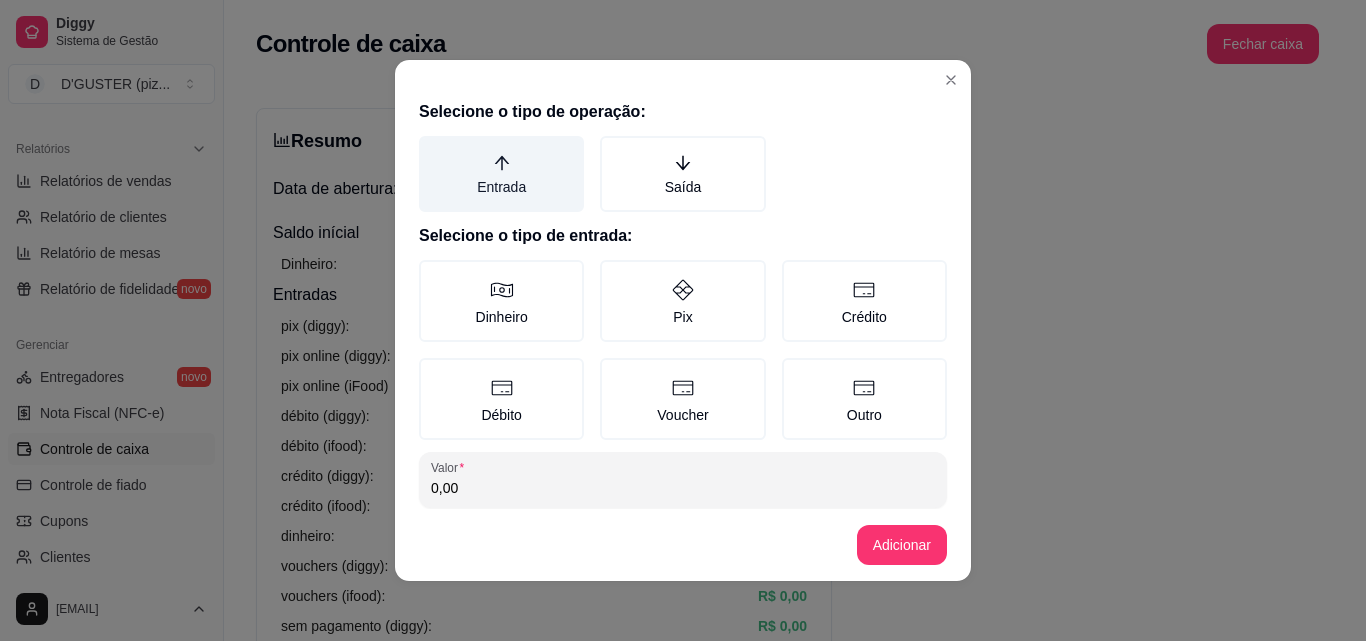 click 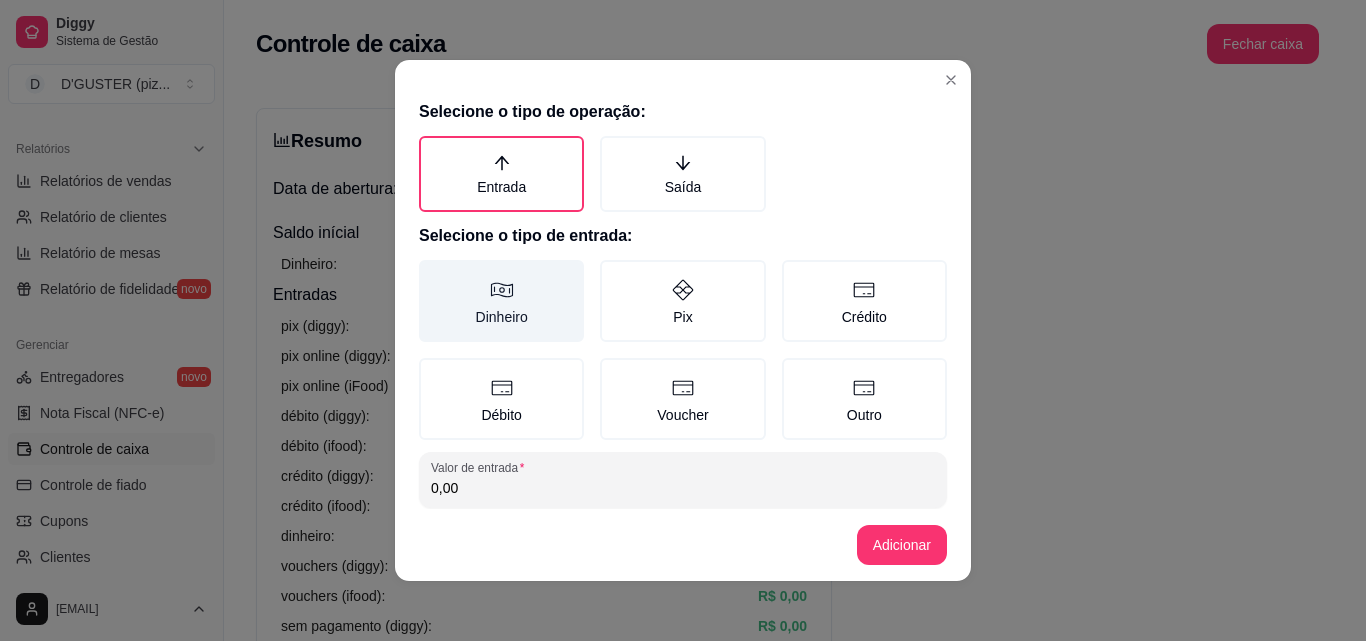 click on "Dinheiro" at bounding box center (501, 301) 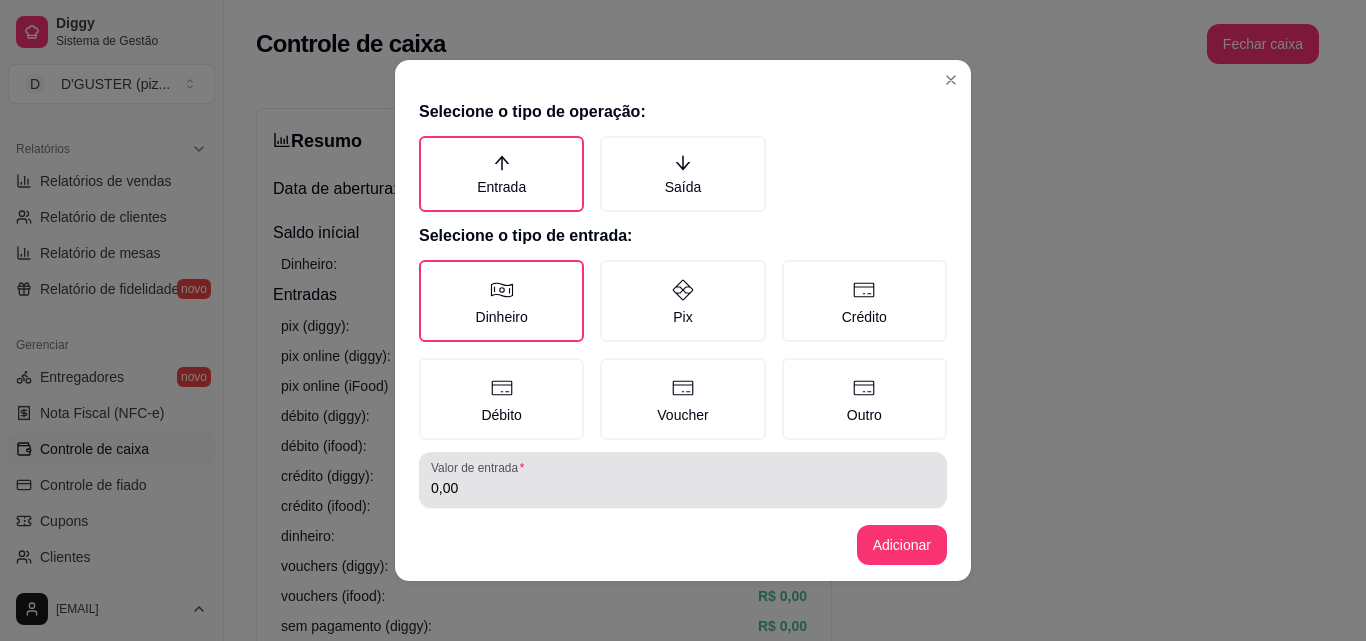 click on "0,00" at bounding box center [683, 488] 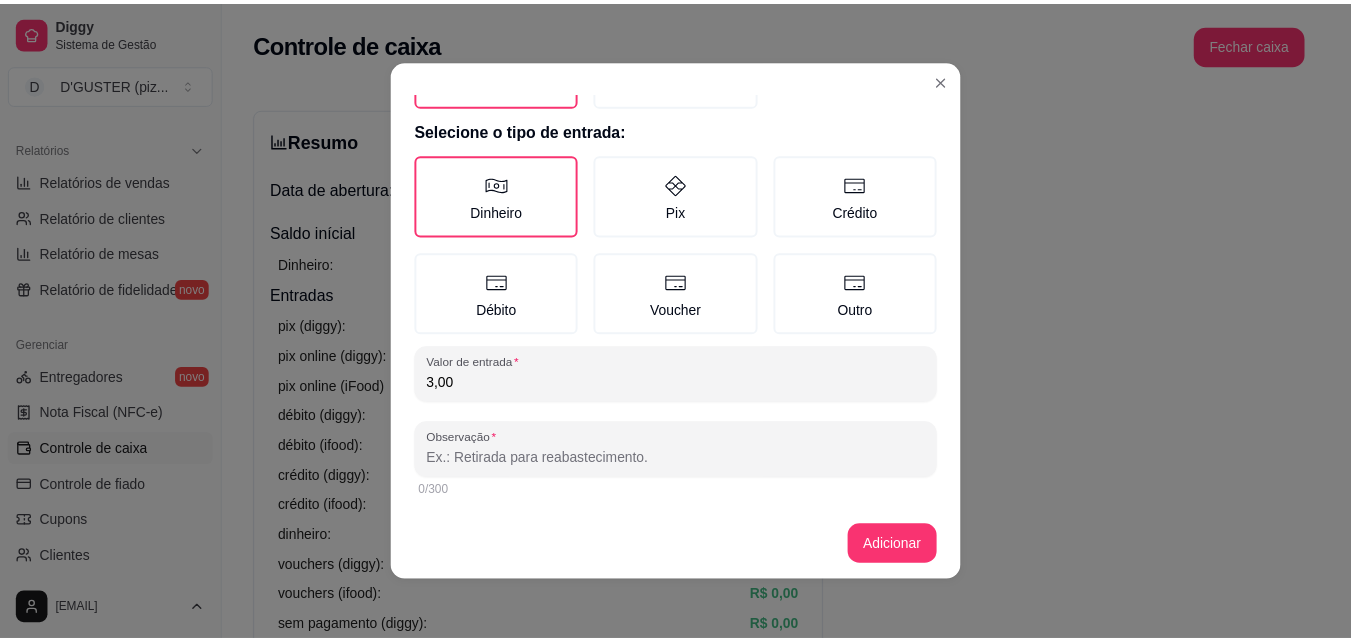 scroll, scrollTop: 107, scrollLeft: 0, axis: vertical 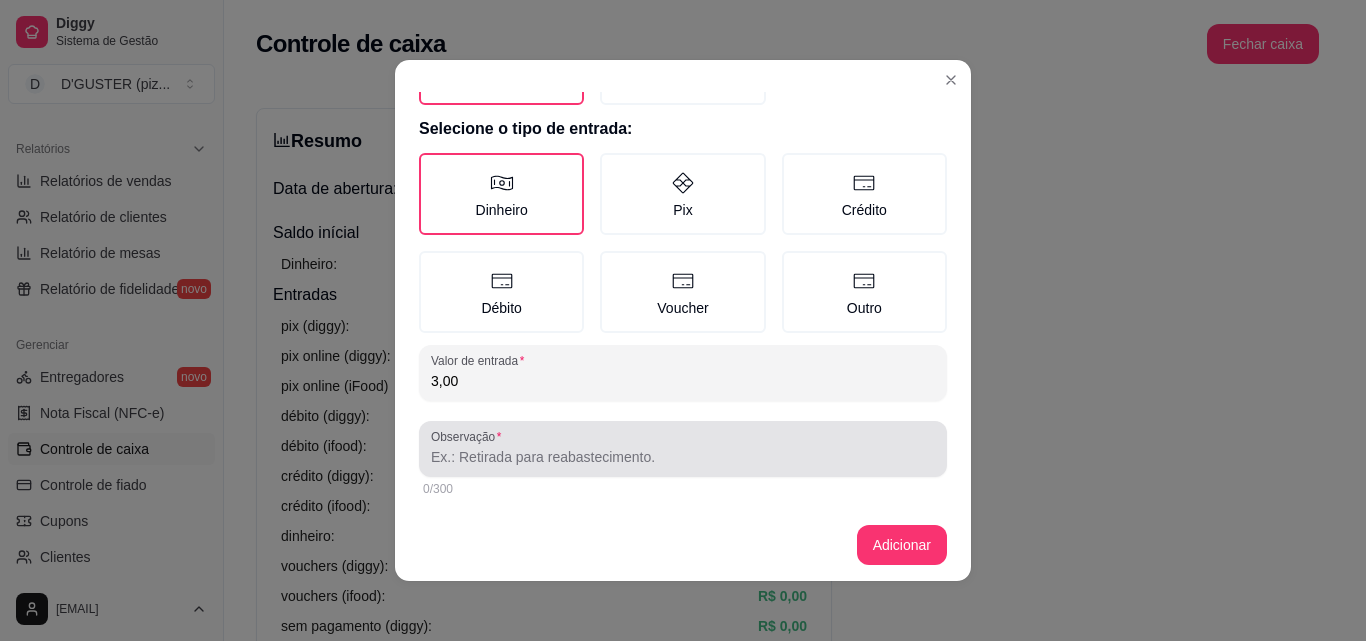type on "3,00" 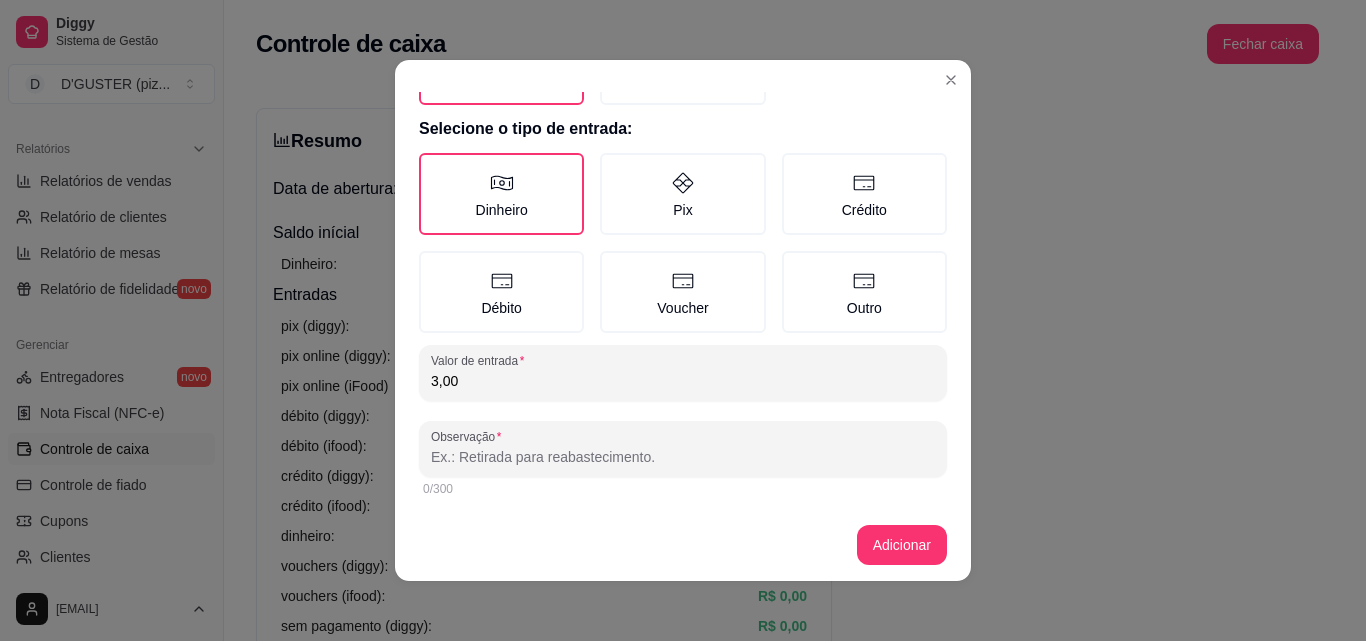 click on "Observação" at bounding box center [683, 457] 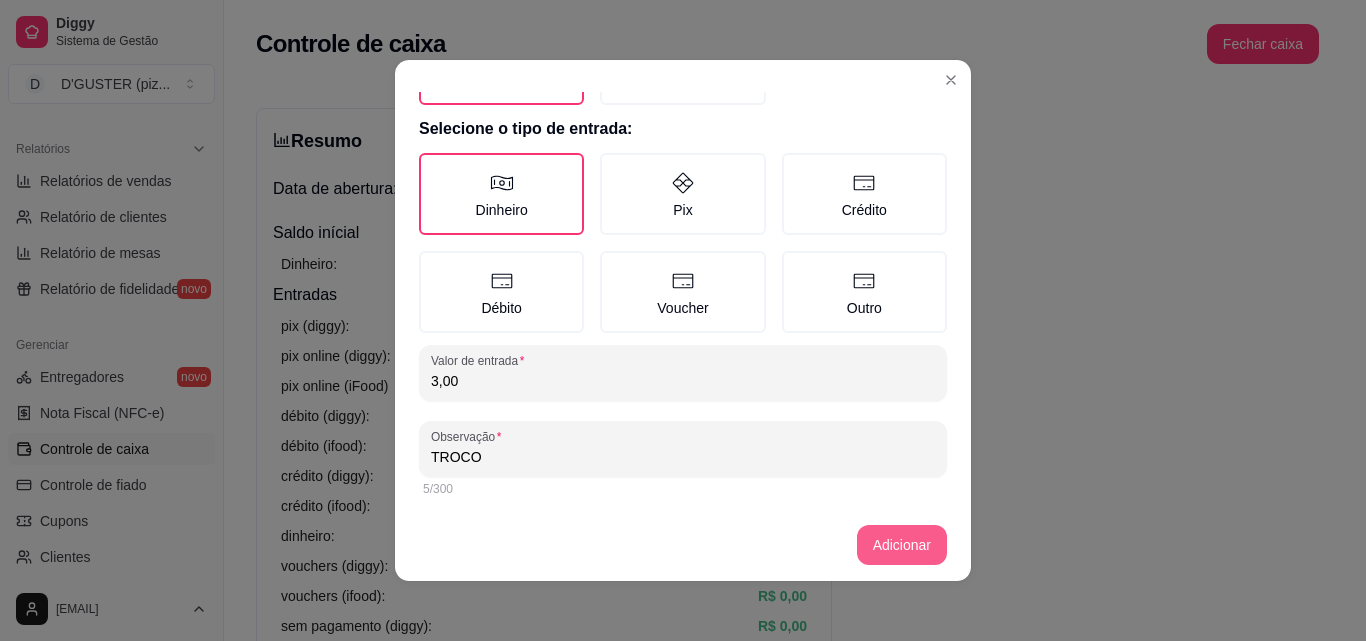 type on "TROCO" 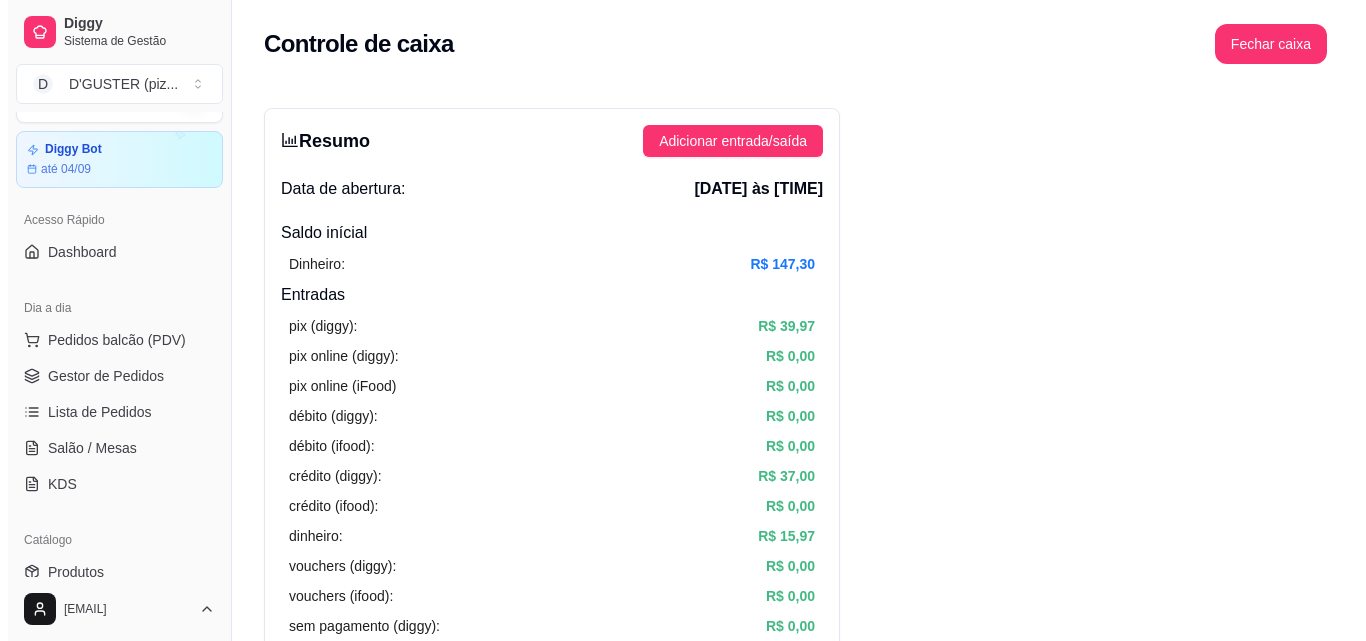 scroll, scrollTop: 0, scrollLeft: 0, axis: both 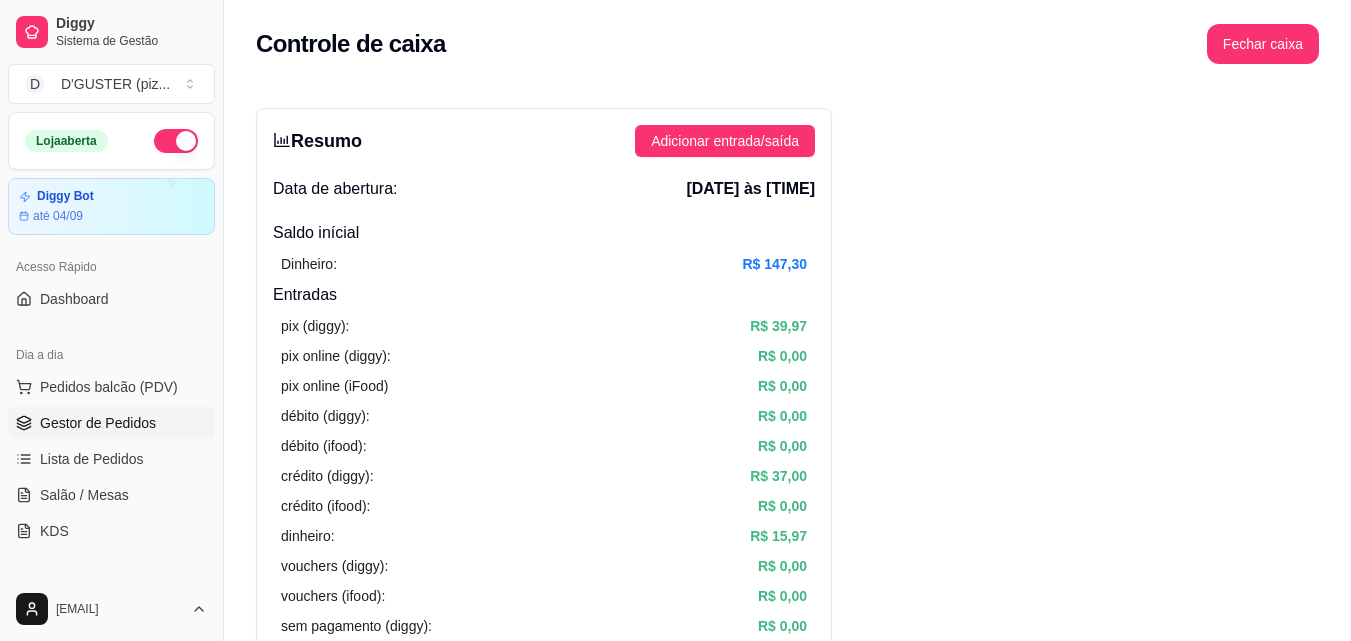 click on "Gestor de Pedidos" at bounding box center [98, 423] 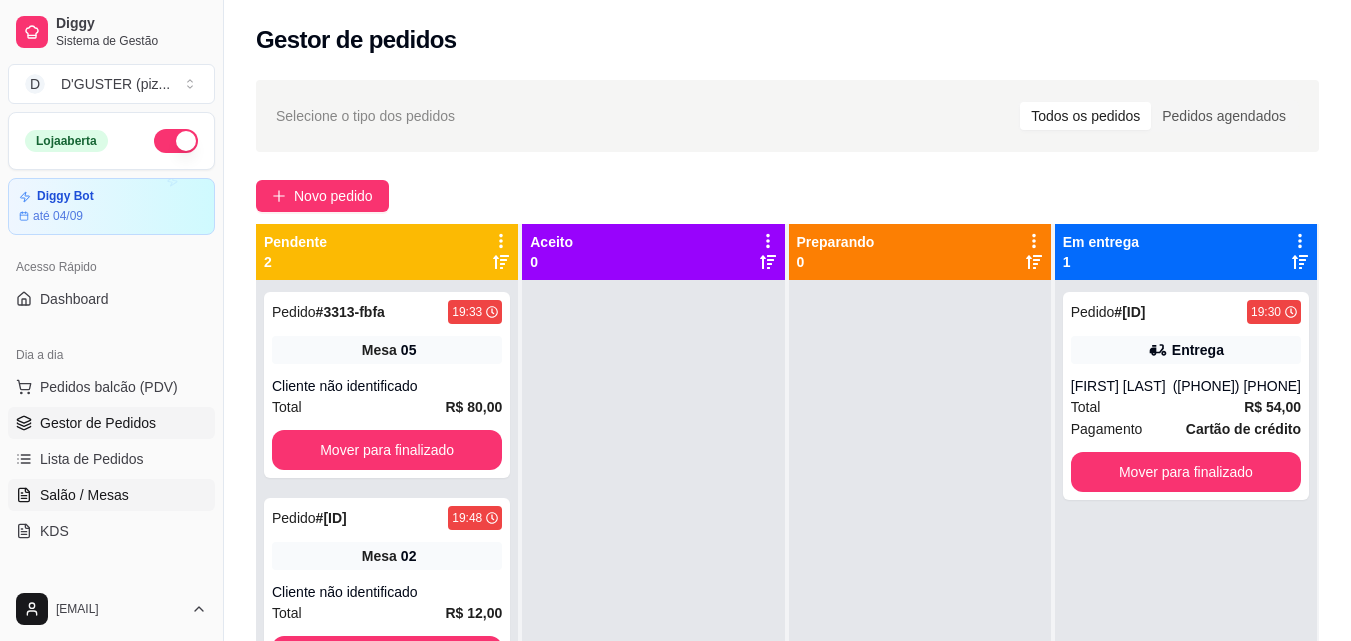 click on "Salão / Mesas" at bounding box center [111, 495] 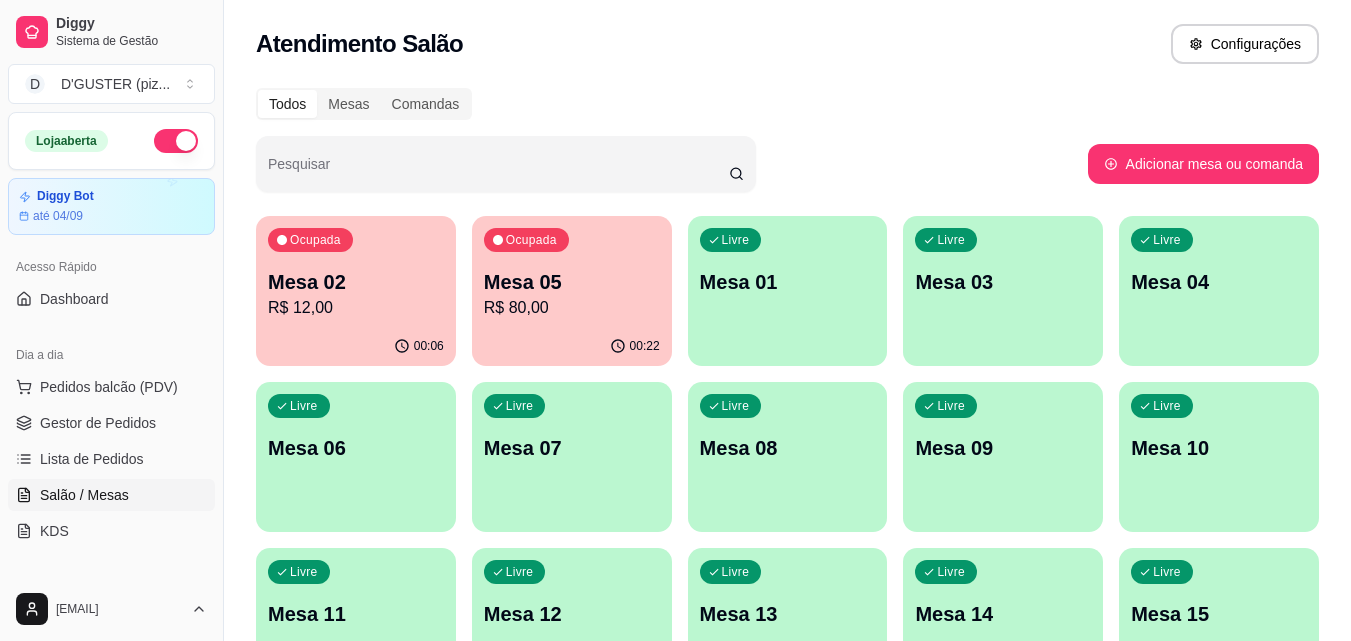 click on "R$ 12,00" at bounding box center [356, 308] 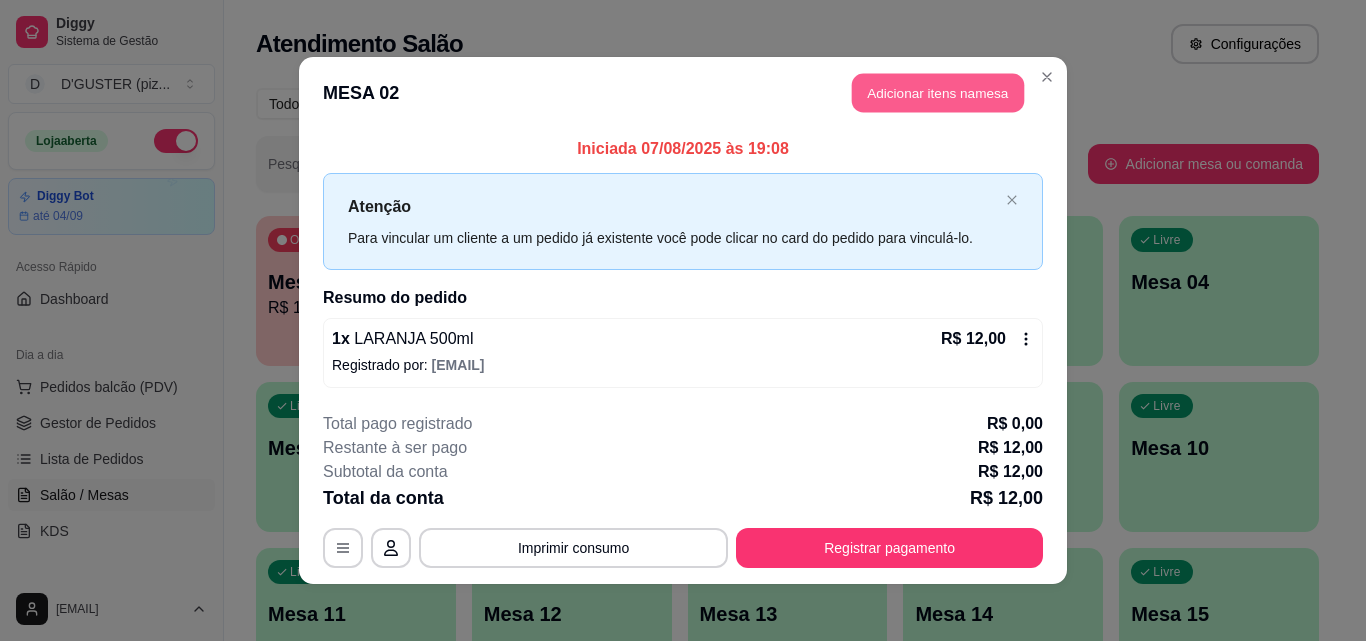click on "Adicionar itens na  mesa" at bounding box center [938, 93] 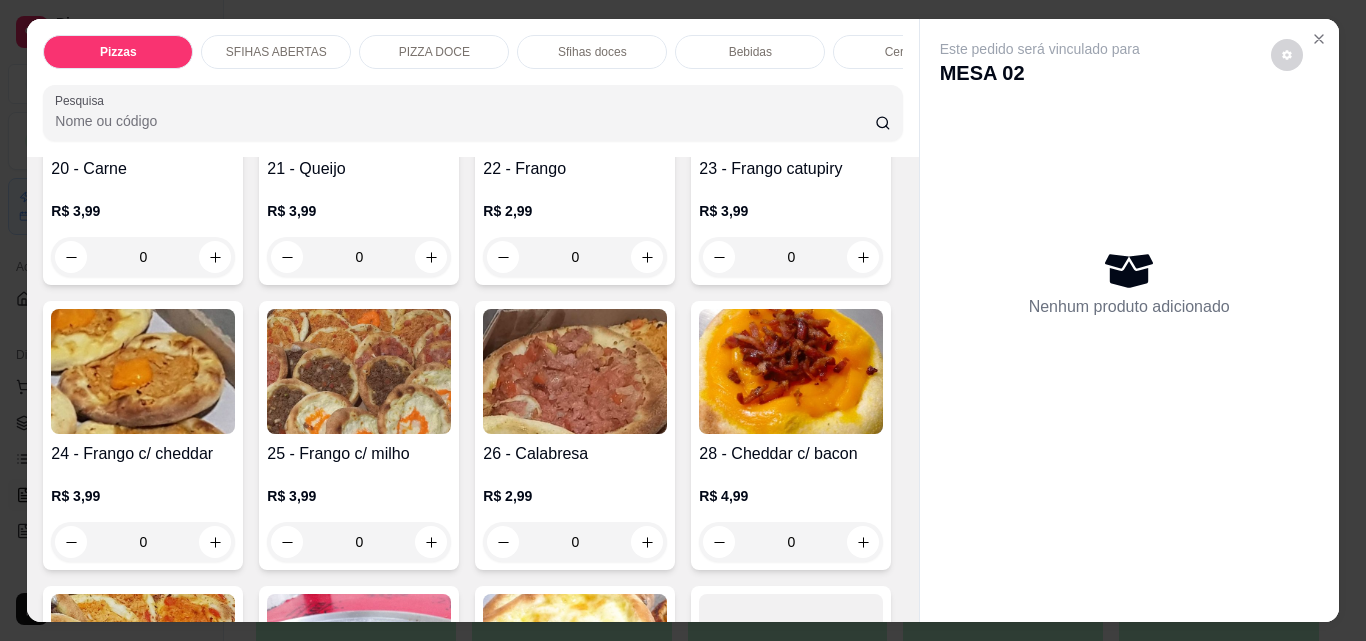 scroll, scrollTop: 700, scrollLeft: 0, axis: vertical 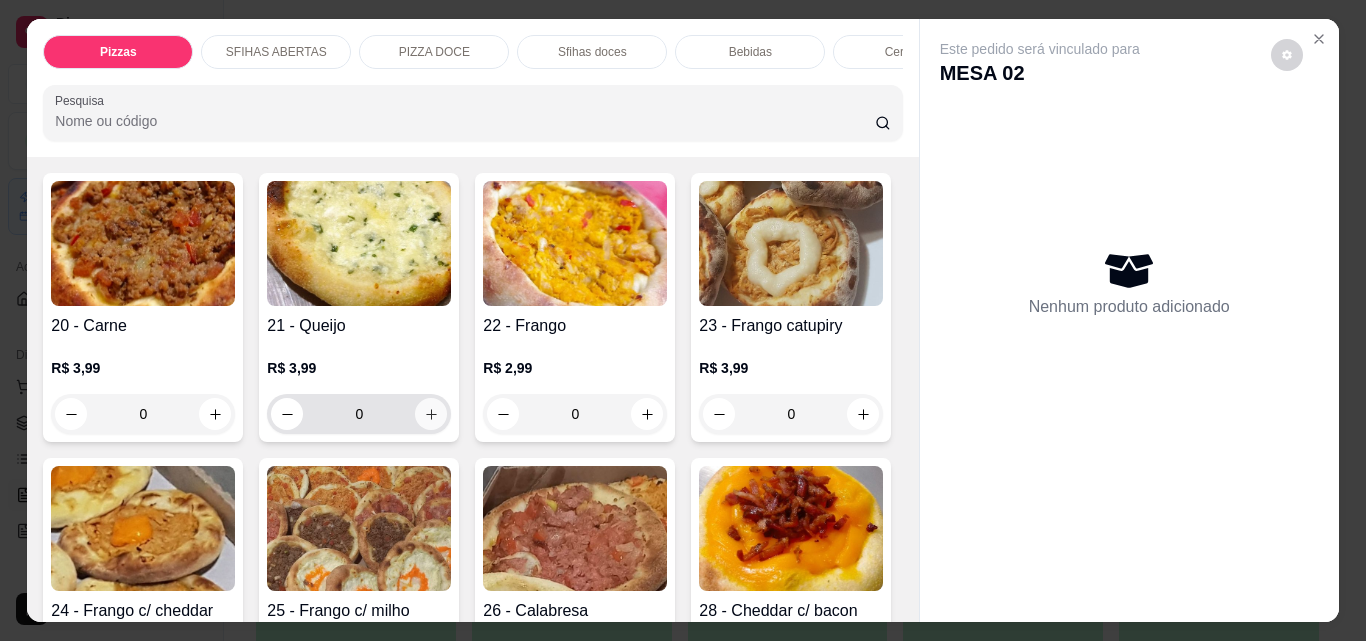 click 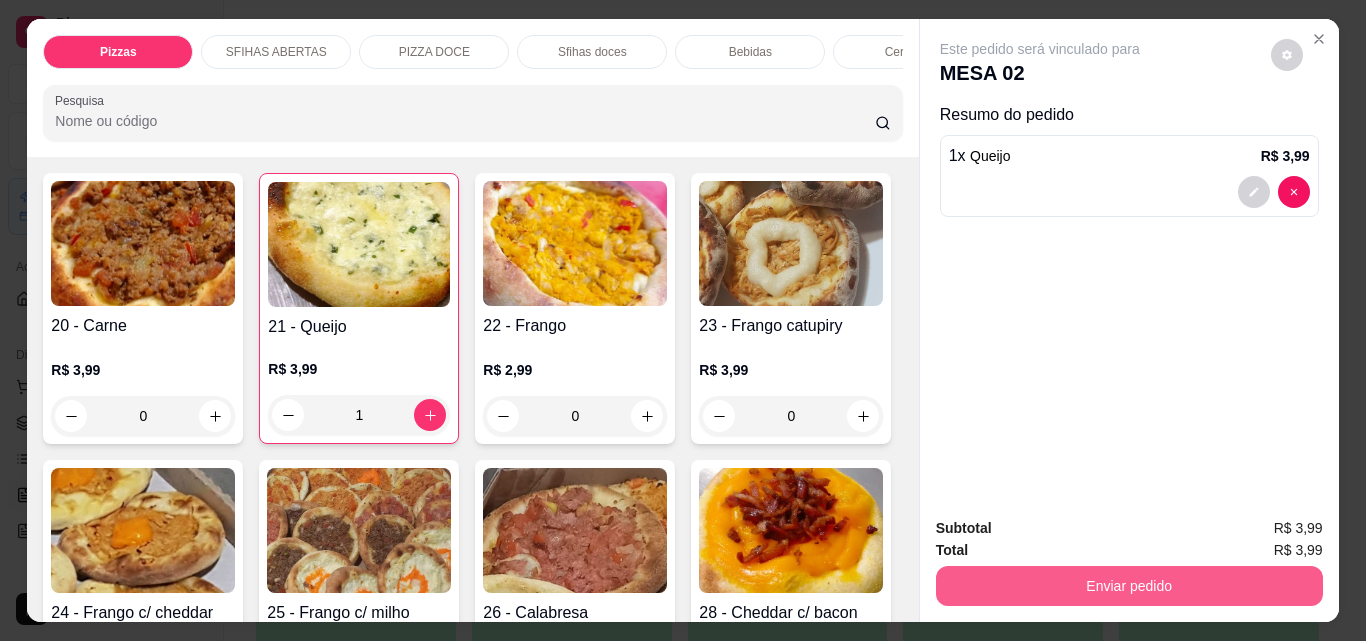 click on "Enviar pedido" at bounding box center (1129, 586) 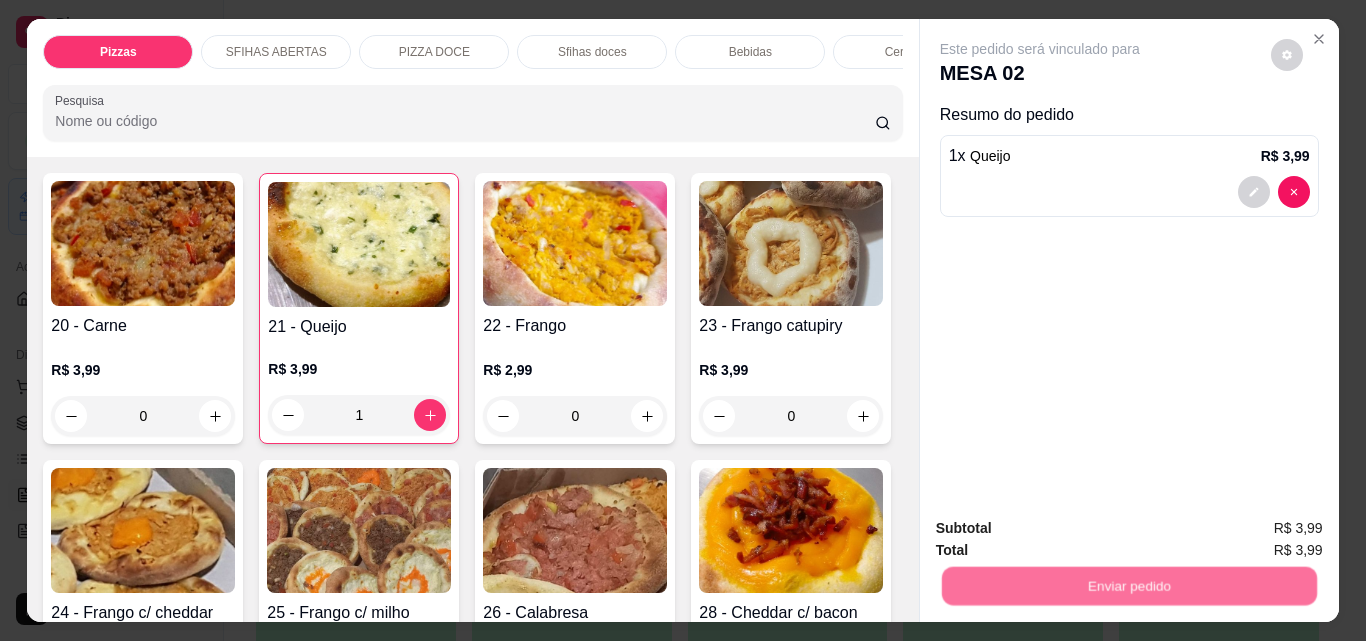 click on "Não registrar e enviar pedido" at bounding box center [1063, 529] 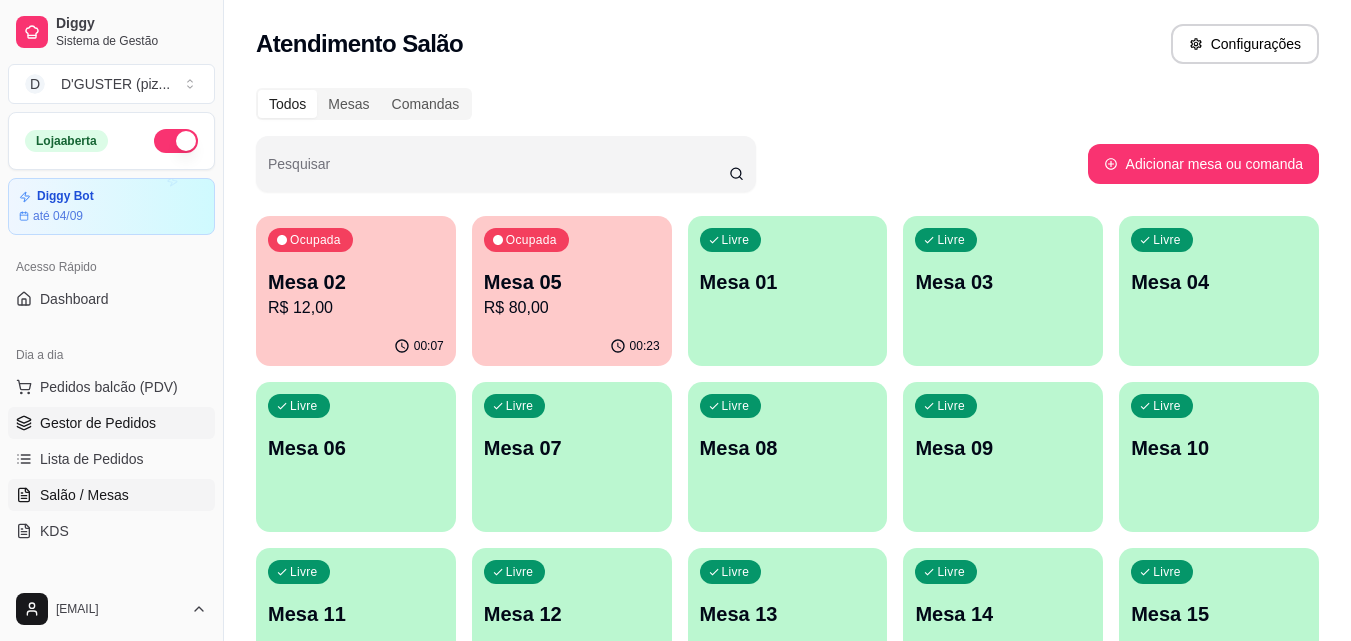 click on "Gestor de Pedidos" at bounding box center (111, 423) 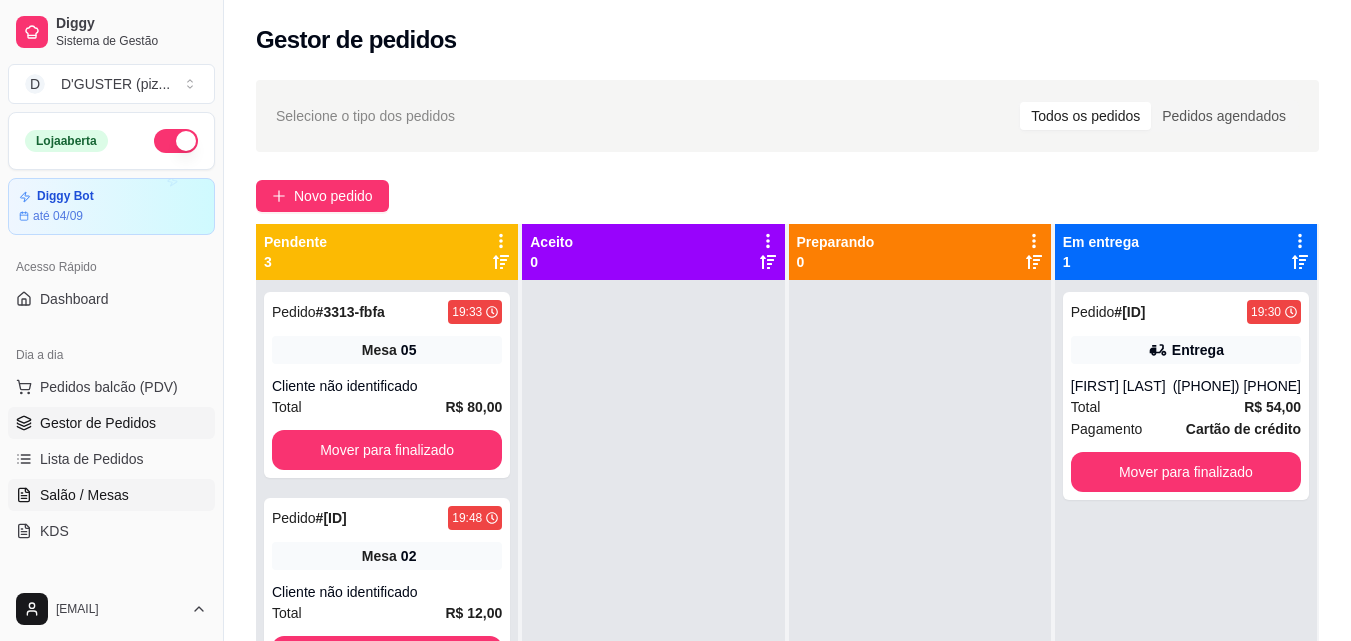 click on "Salão / Mesas" at bounding box center (111, 495) 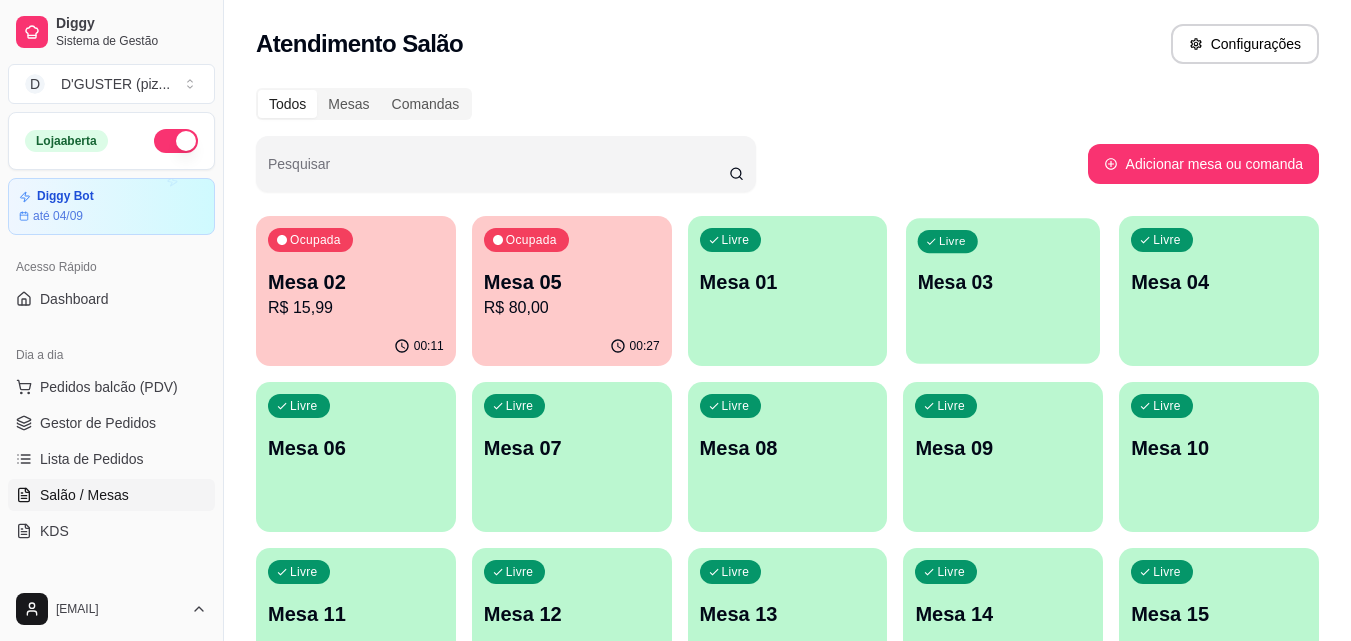 click on "Mesa 03" at bounding box center (1003, 282) 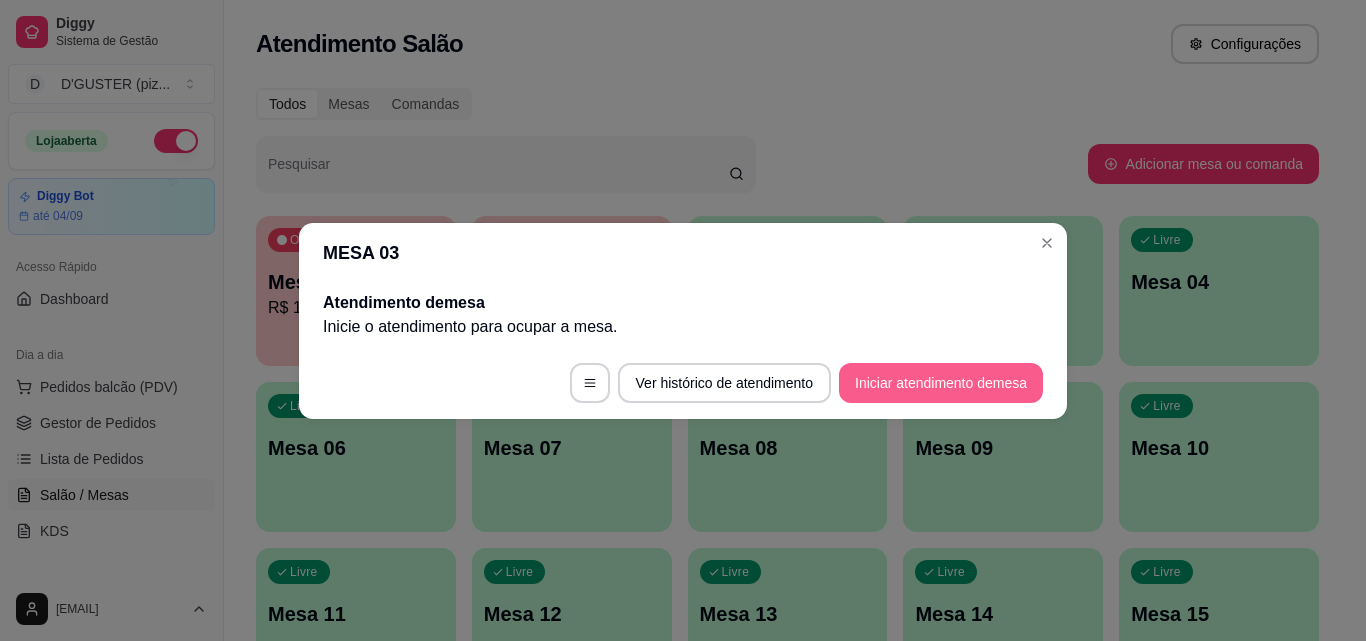 click on "Iniciar atendimento de  mesa" at bounding box center (941, 383) 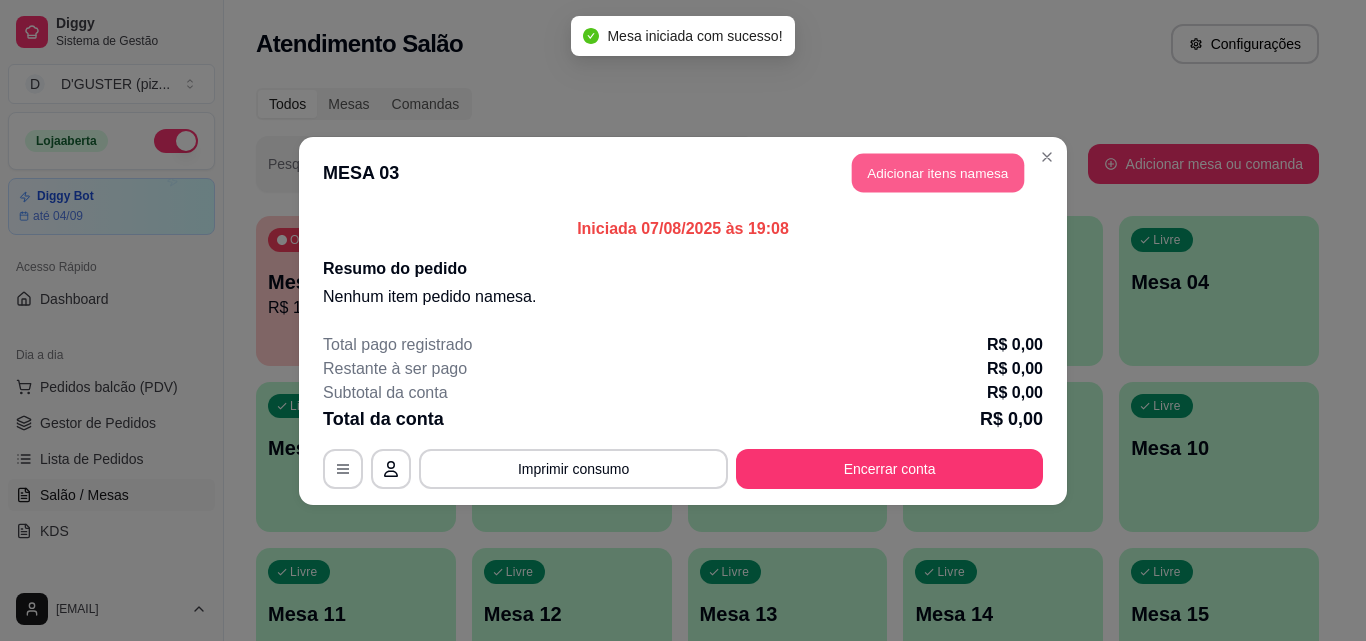 click on "Adicionar itens na  mesa" at bounding box center (938, 172) 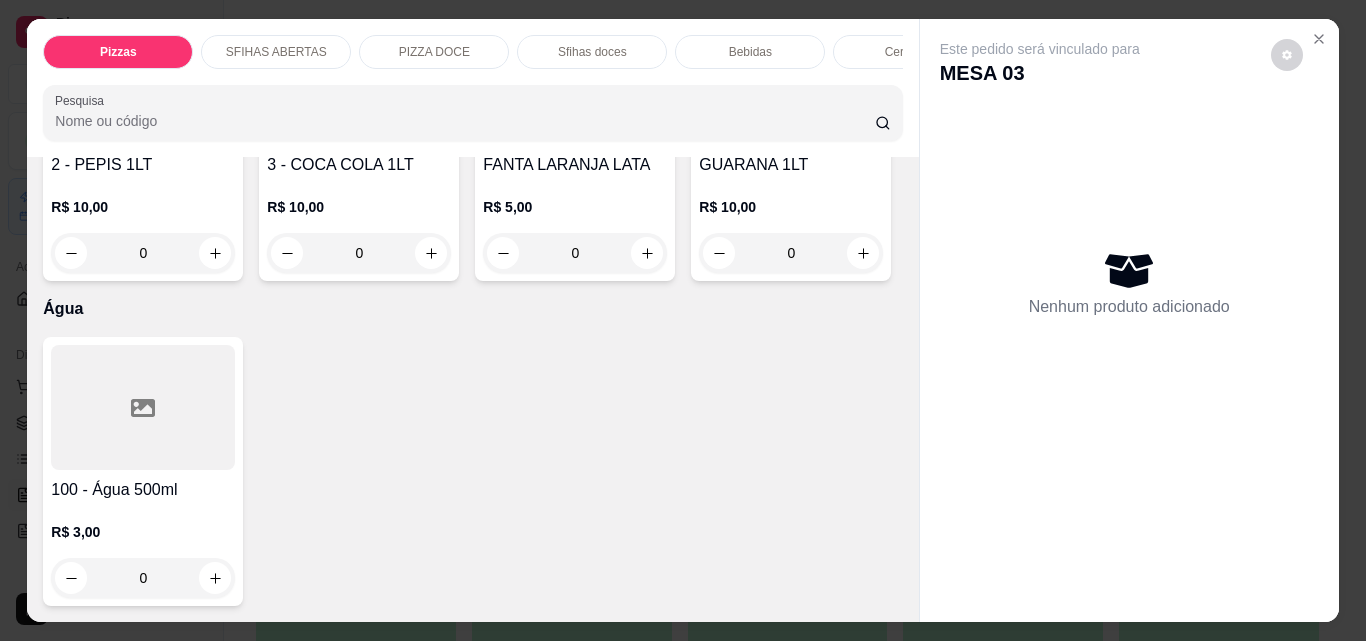 scroll, scrollTop: 6400, scrollLeft: 0, axis: vertical 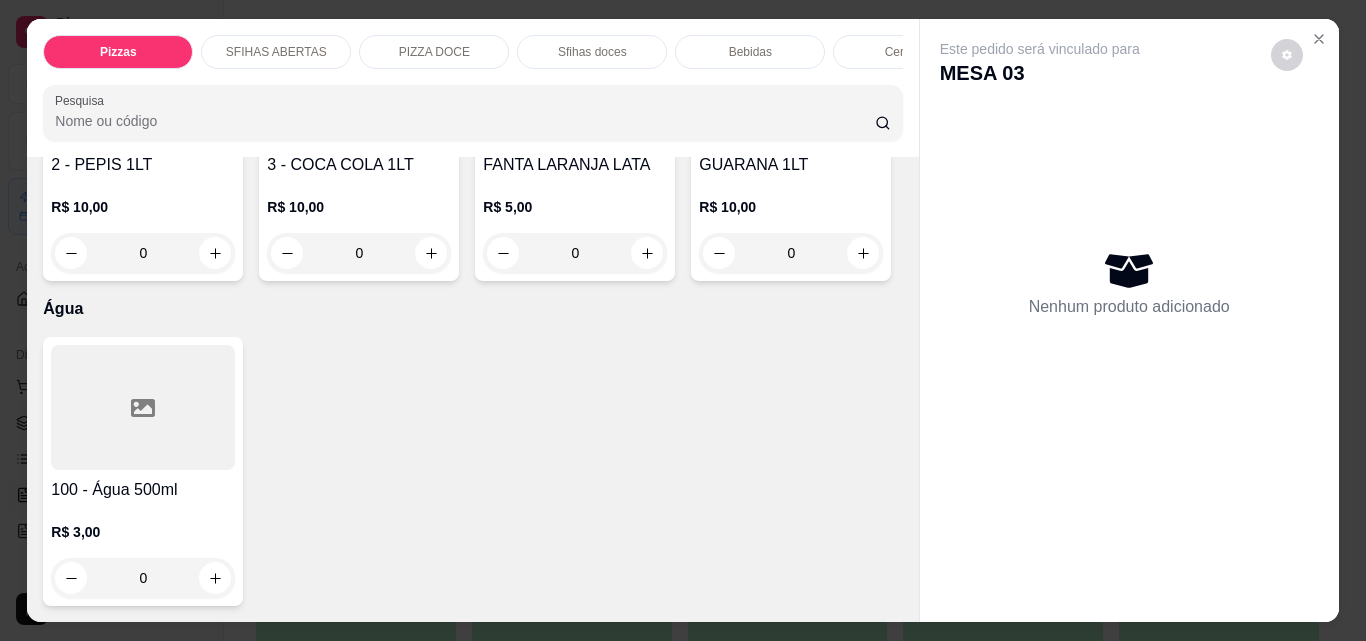click 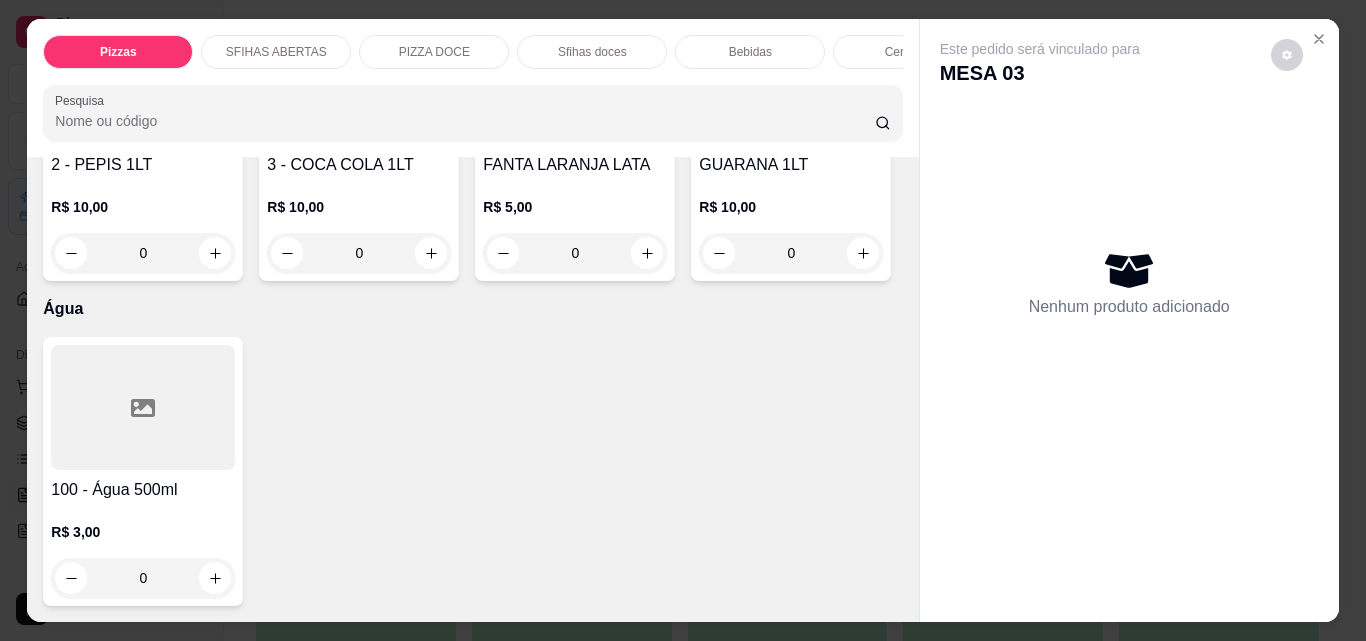 type on "1" 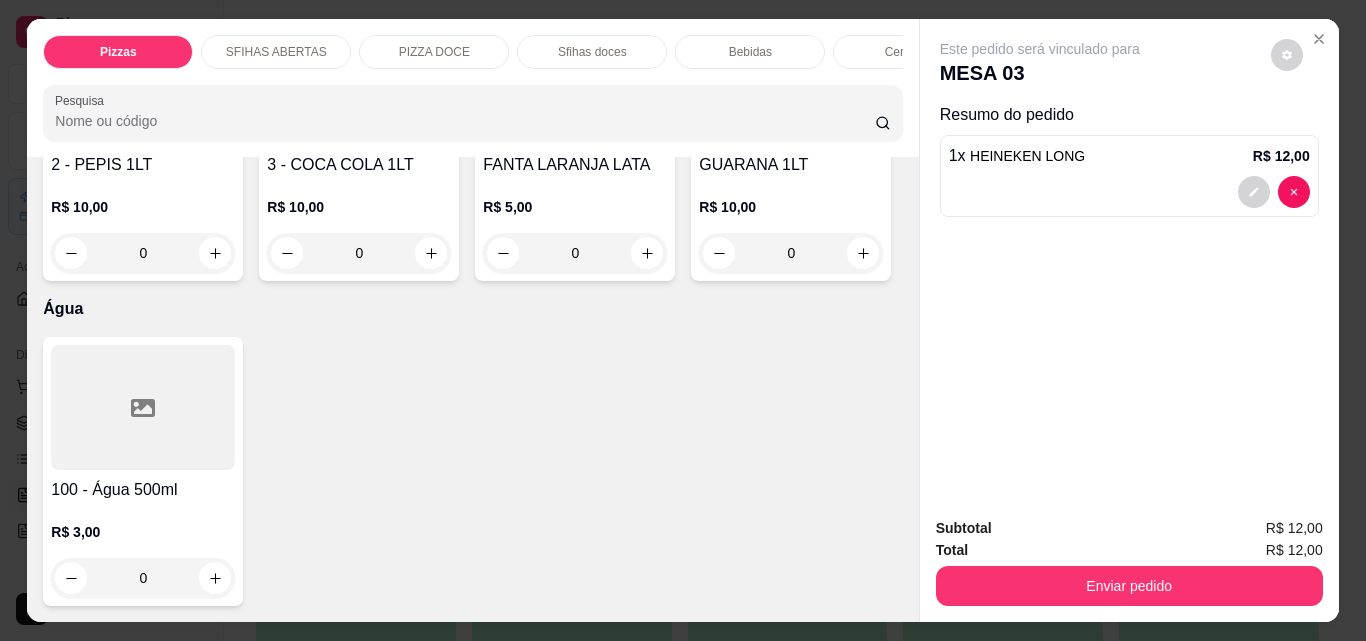 scroll, scrollTop: 6401, scrollLeft: 0, axis: vertical 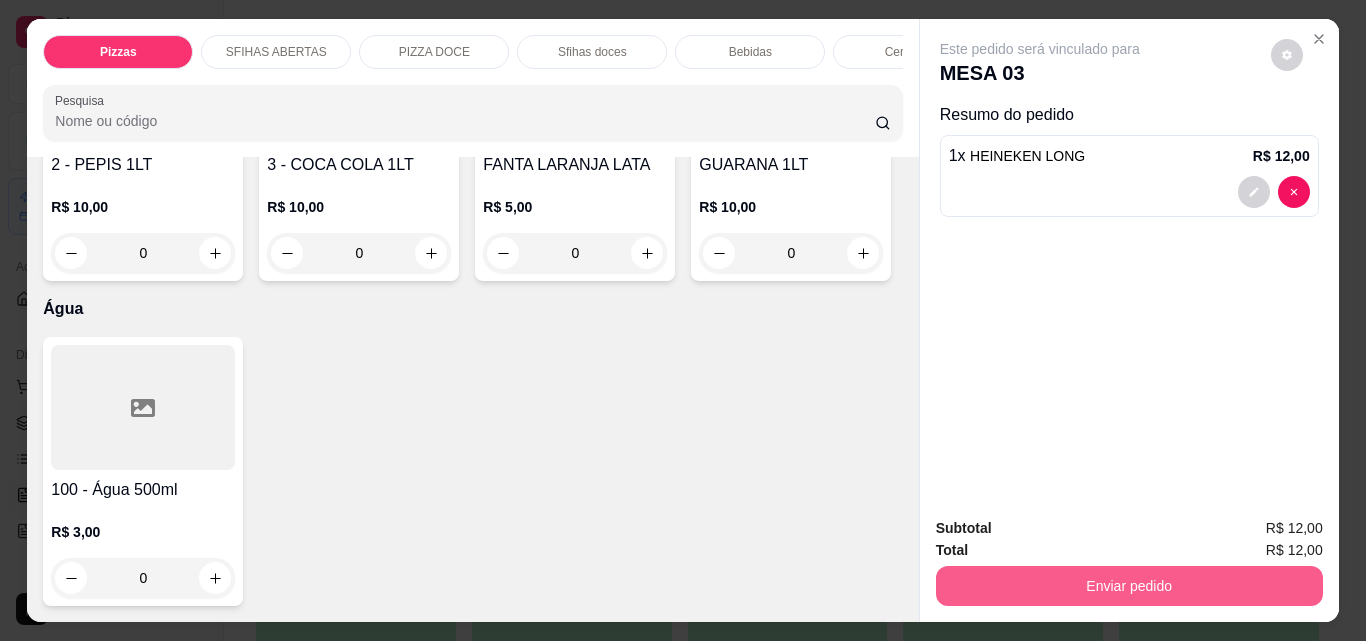 click on "Enviar pedido" at bounding box center [1129, 586] 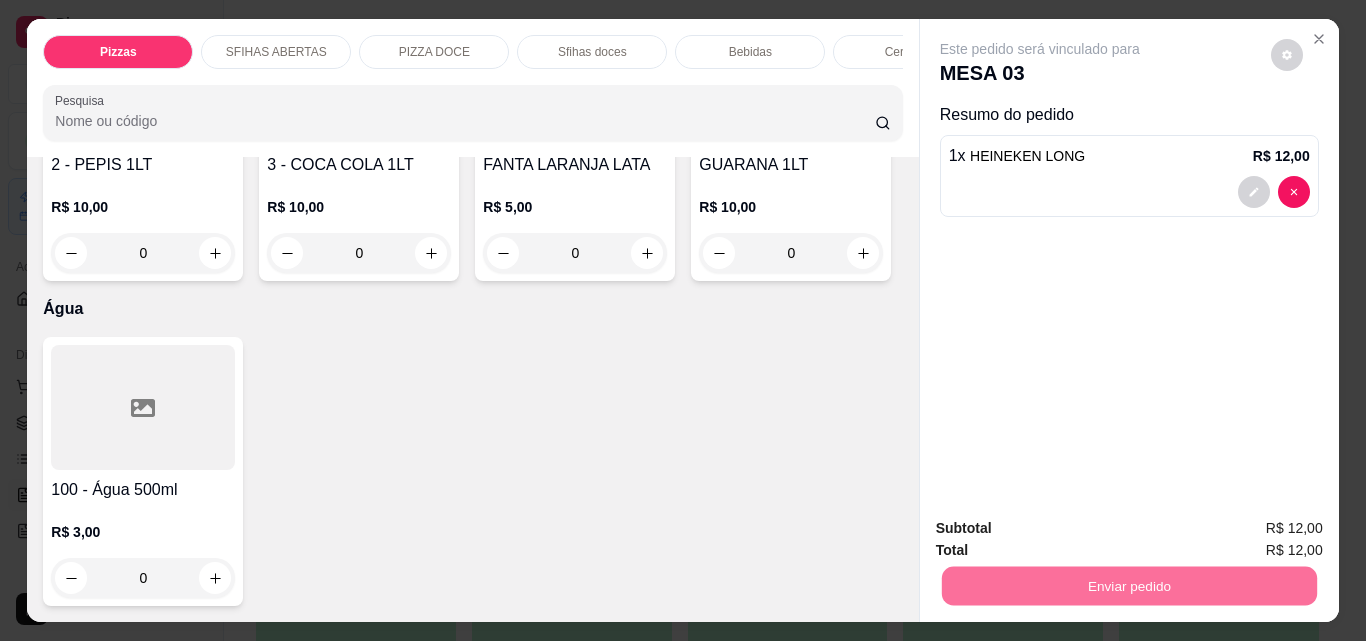 click on "Não registrar e enviar pedido" at bounding box center (1063, 528) 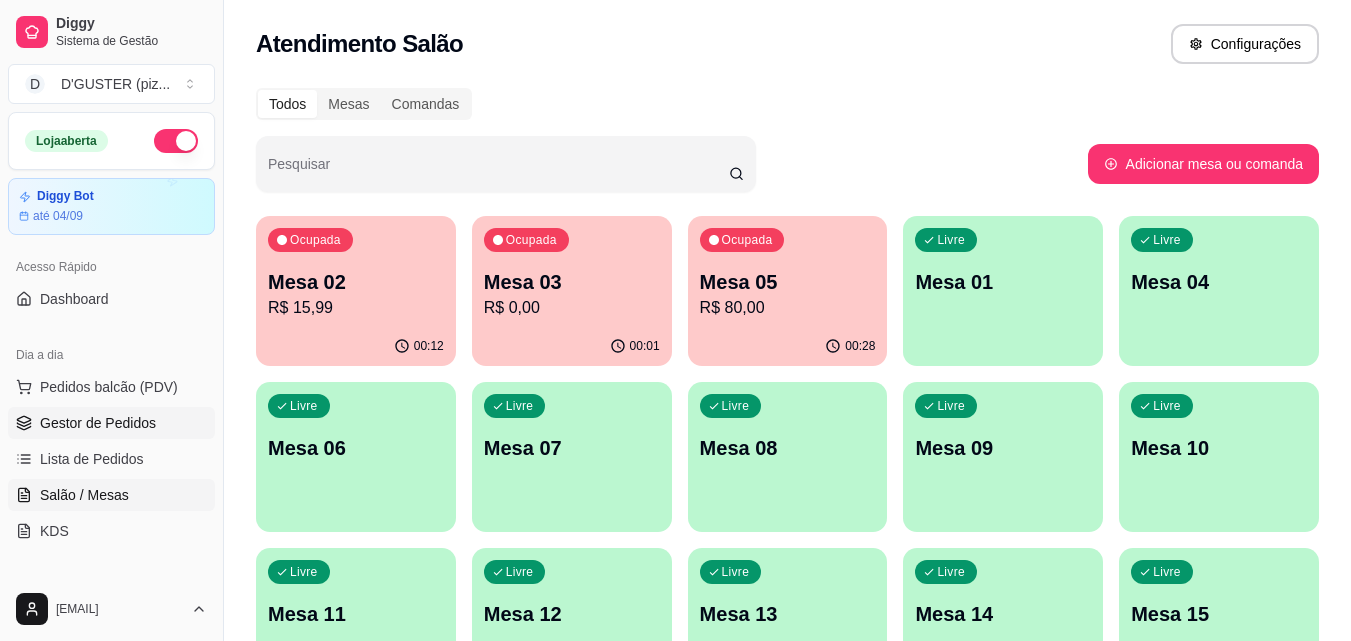 click on "Gestor de Pedidos" at bounding box center (111, 423) 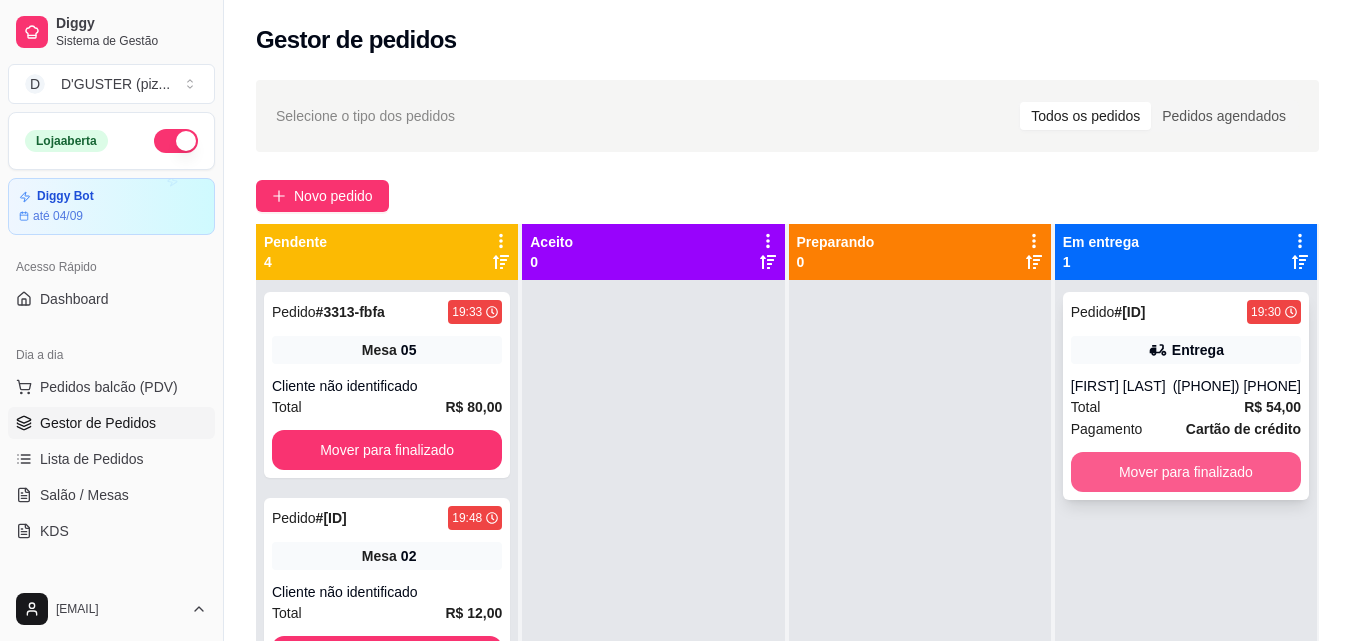 click on "Mover para finalizado" at bounding box center (1186, 472) 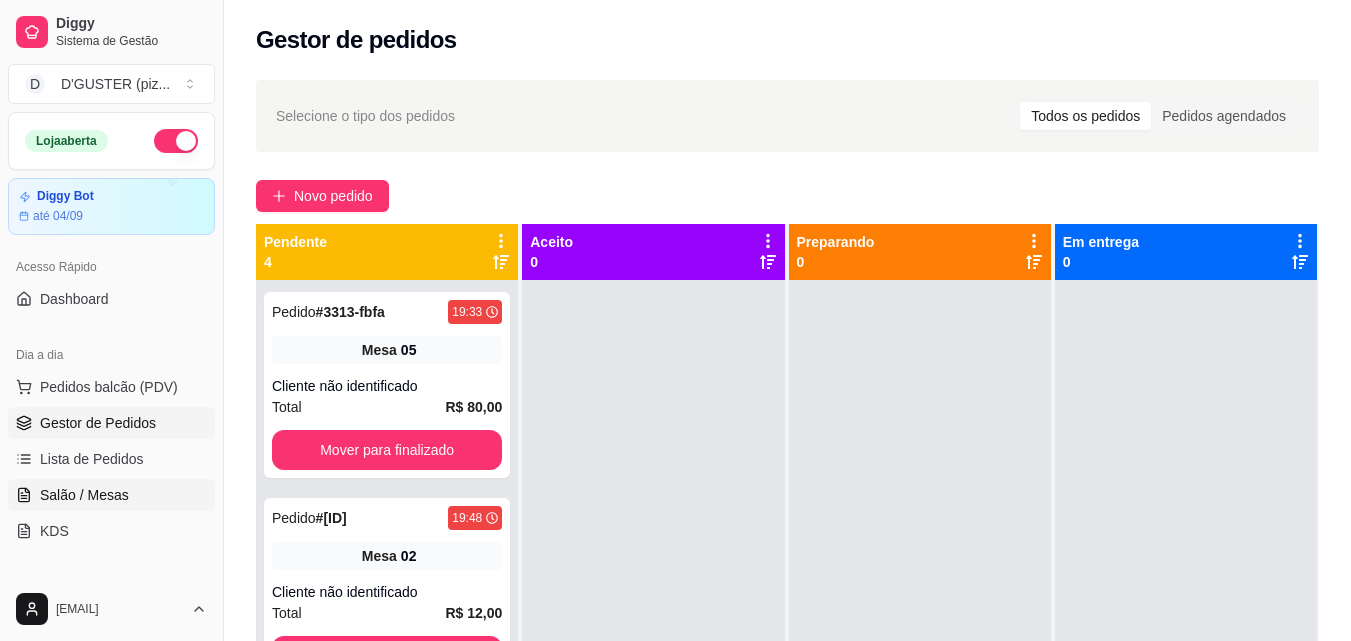 click on "Salão / Mesas" at bounding box center [84, 495] 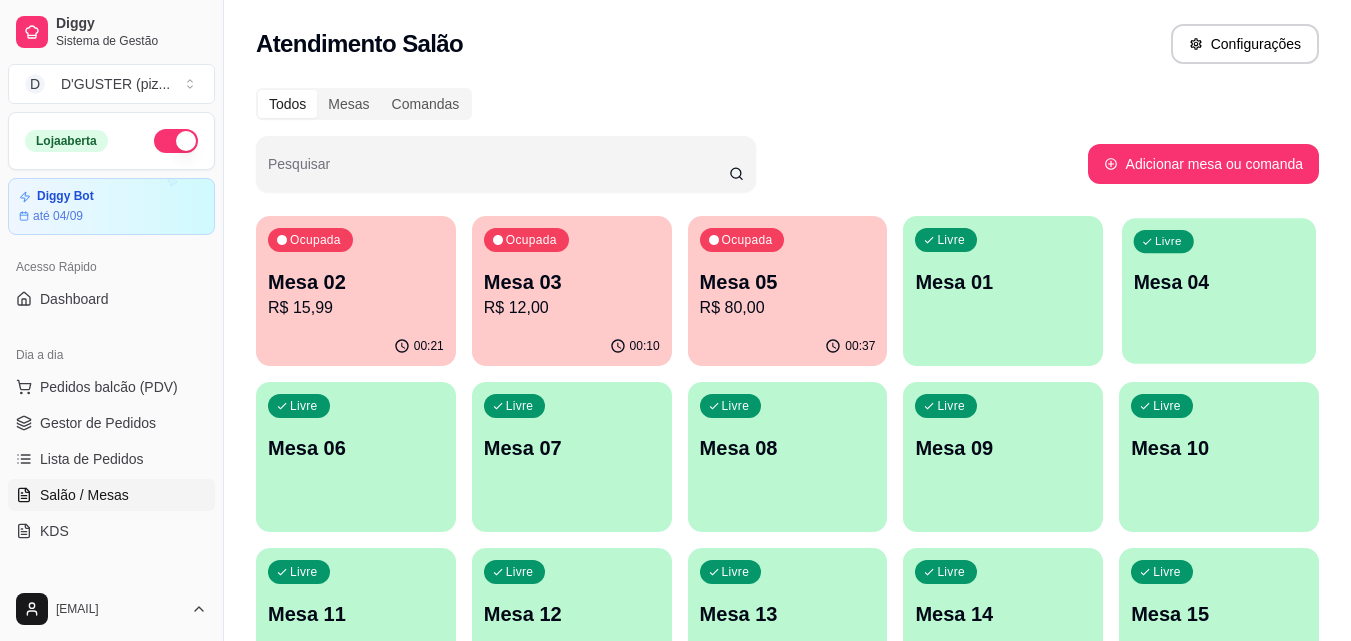 click on "Livre Mesa 04" at bounding box center (1219, 279) 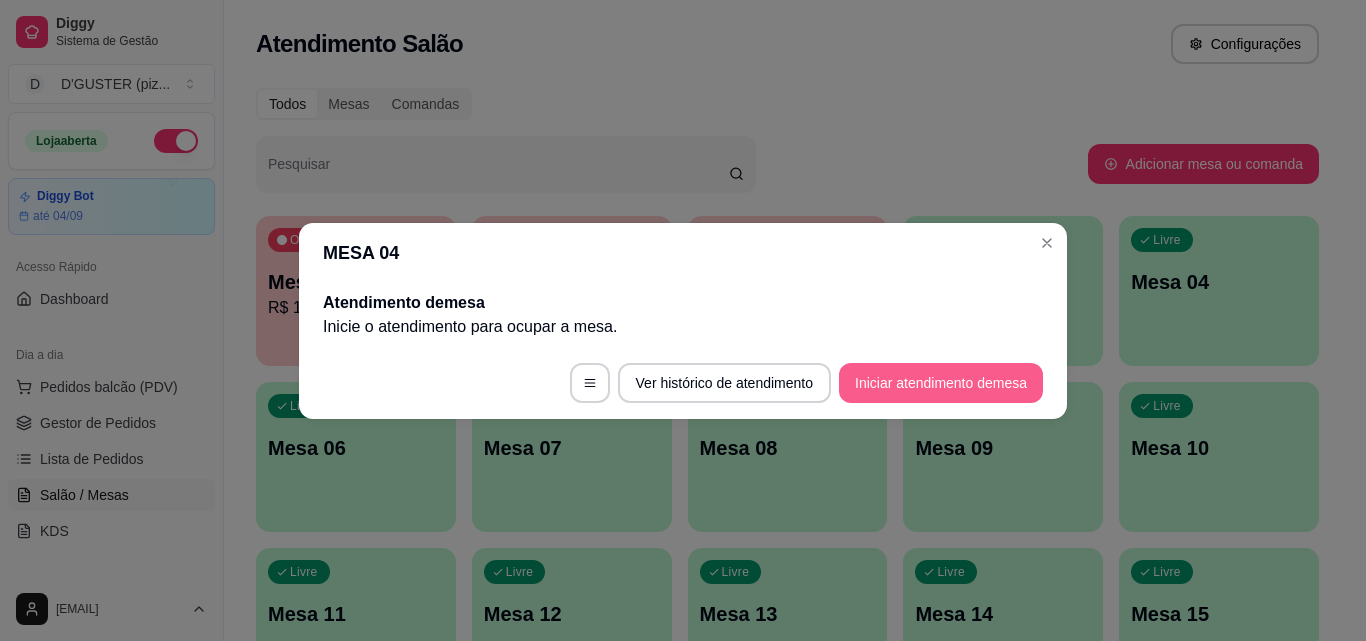 click on "Iniciar atendimento de  mesa" at bounding box center [941, 383] 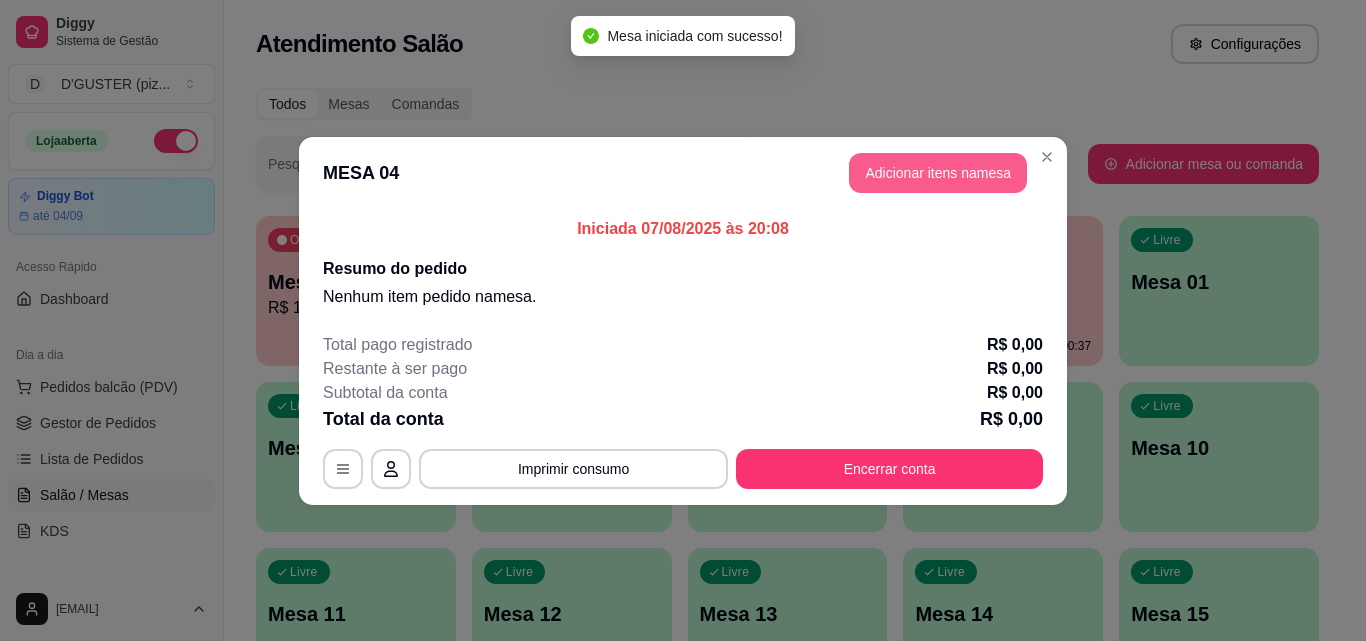 click on "Adicionar itens na  mesa" at bounding box center (938, 173) 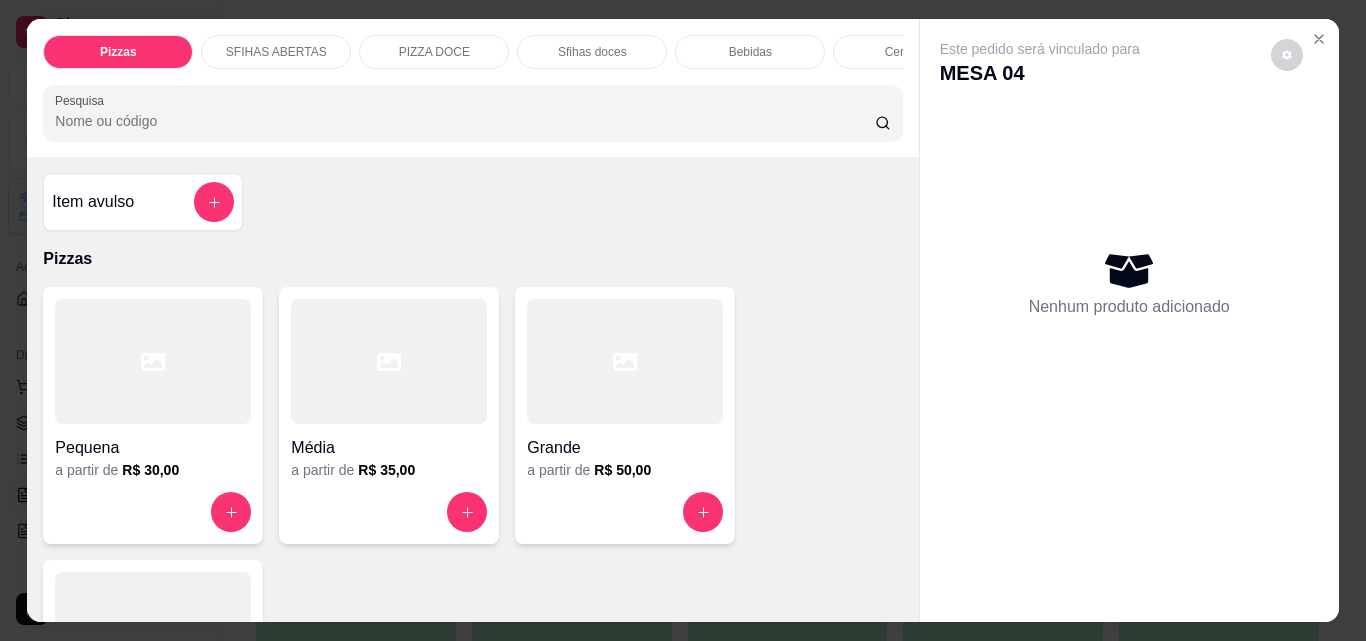 click at bounding box center [389, 361] 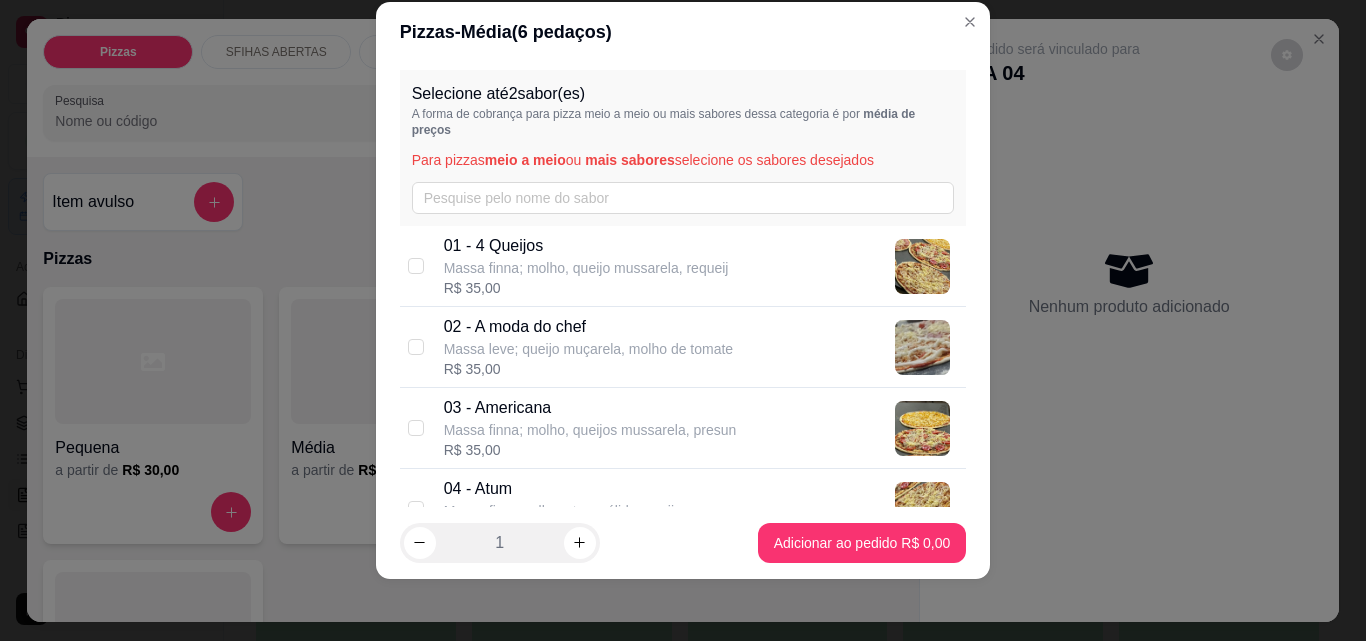scroll, scrollTop: 32, scrollLeft: 0, axis: vertical 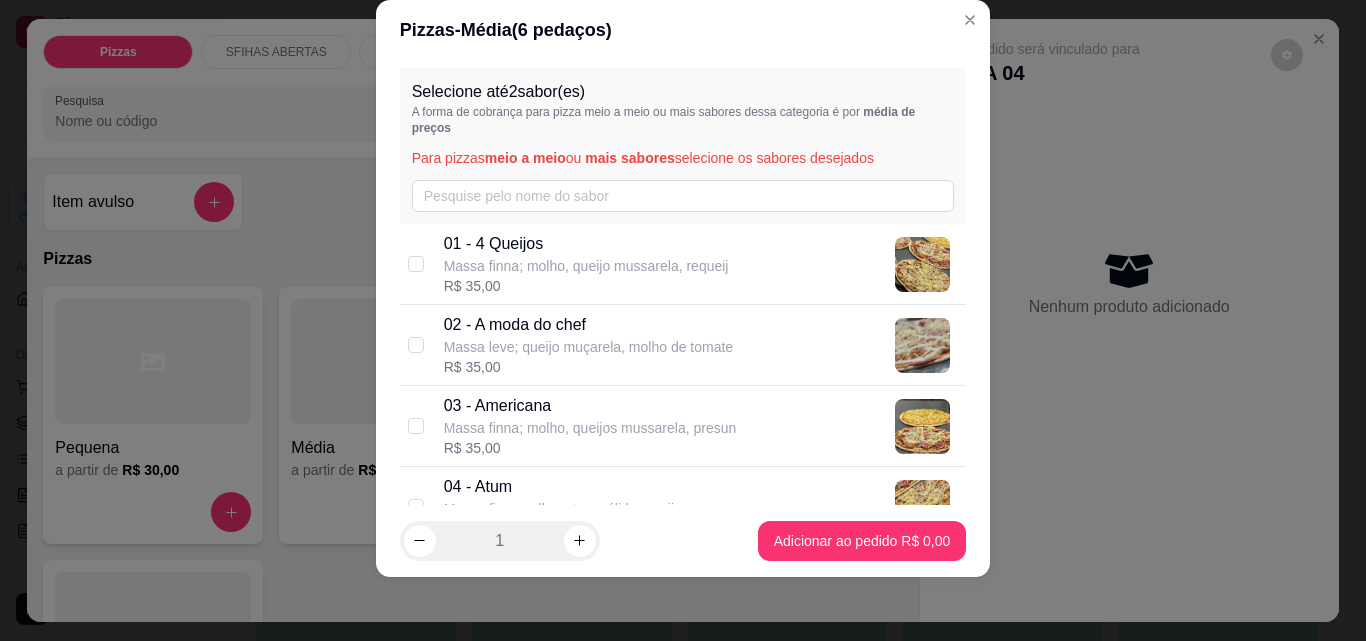 click on "02 - A moda do chef  Massa leve; queijo muçarela, molho de tomate  R$ 35,00" at bounding box center (683, 345) 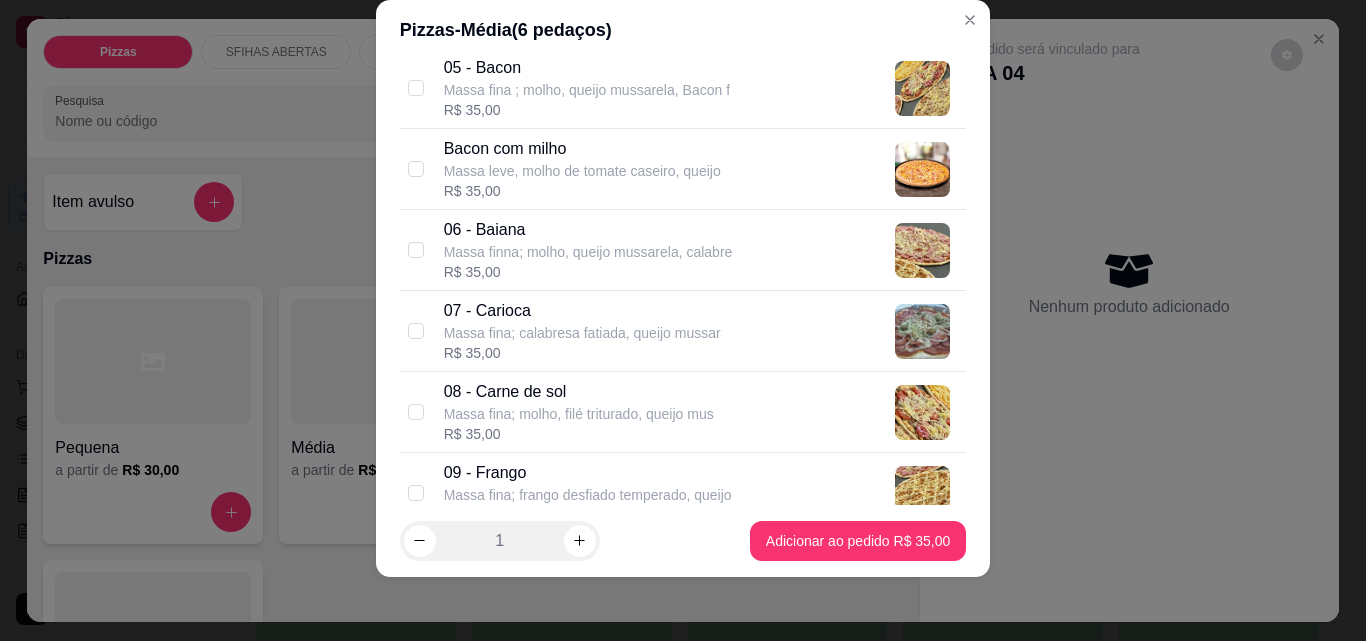 scroll, scrollTop: 600, scrollLeft: 0, axis: vertical 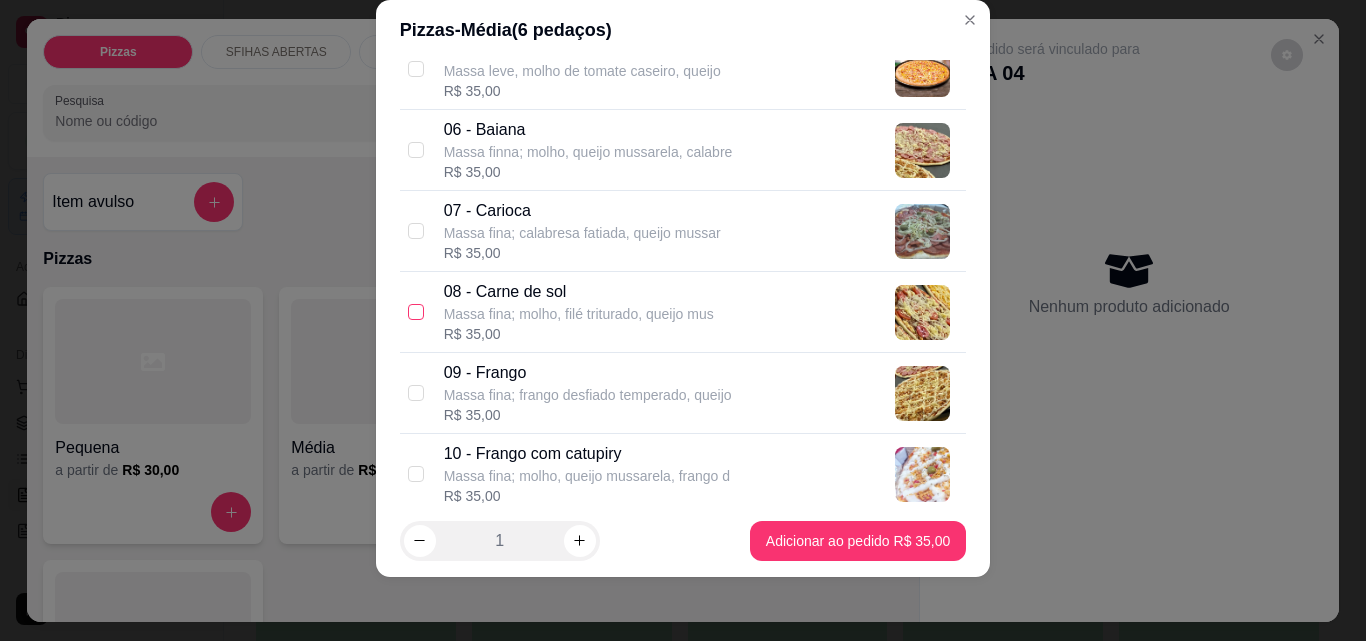 click at bounding box center (416, 312) 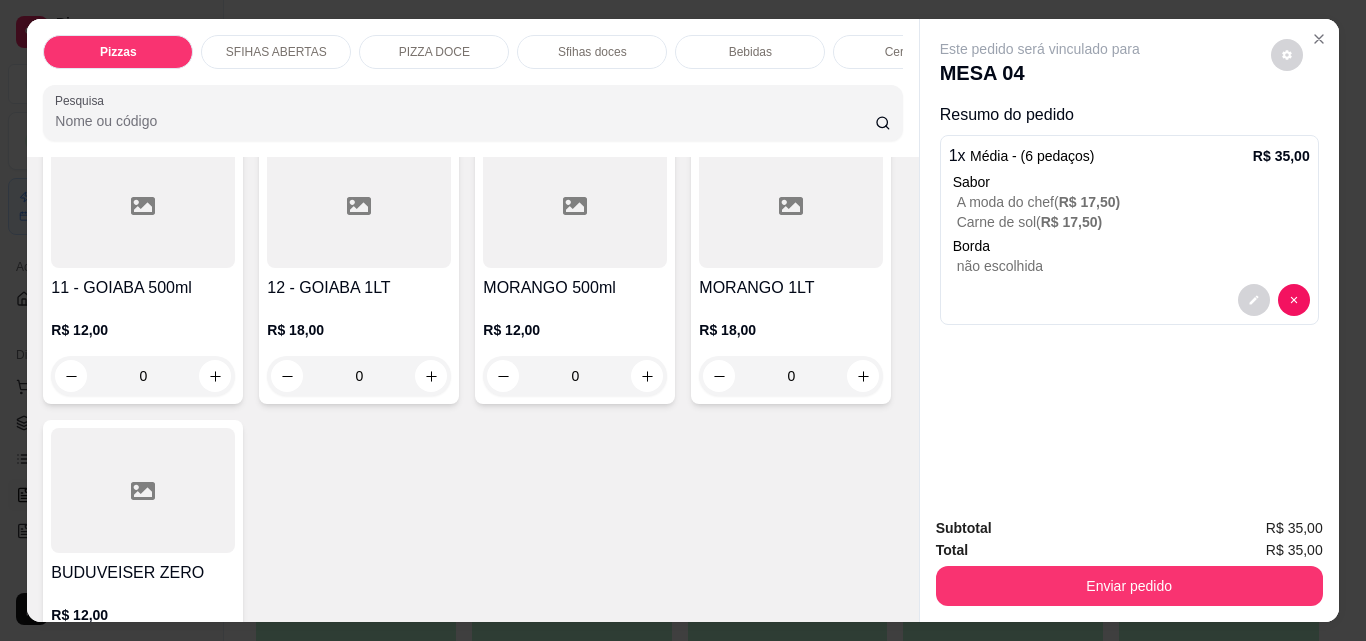 scroll, scrollTop: 4300, scrollLeft: 0, axis: vertical 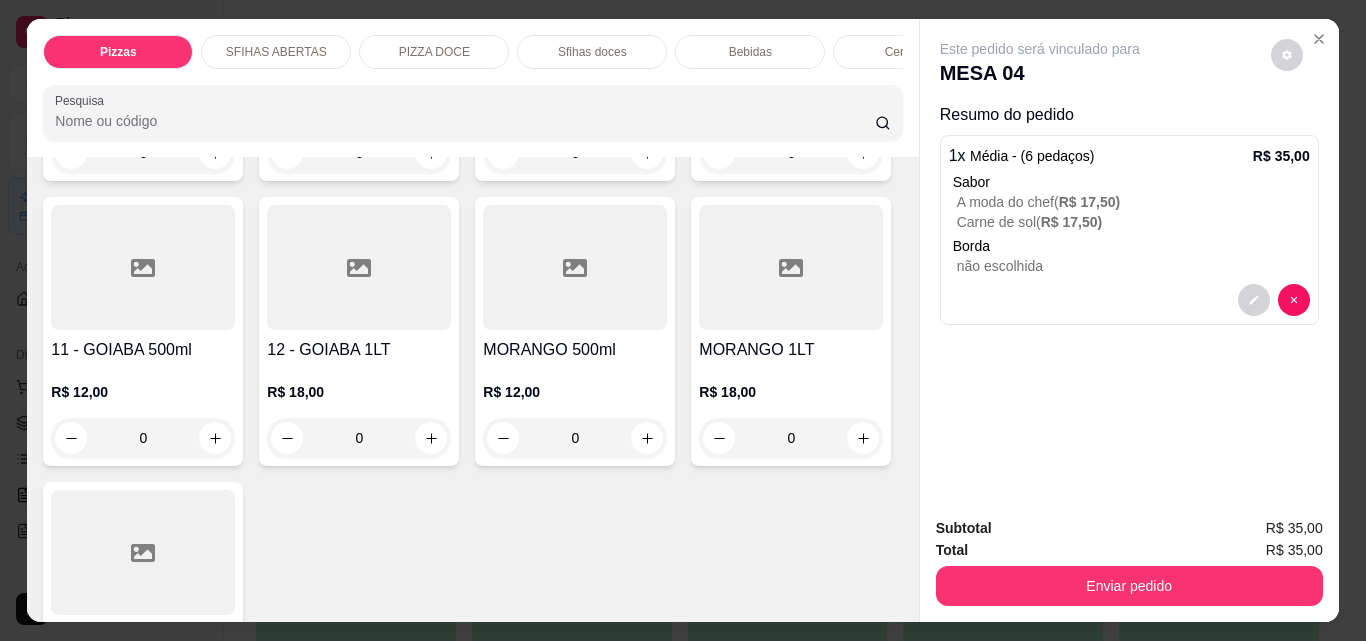 click on "0" at bounding box center [143, -156] 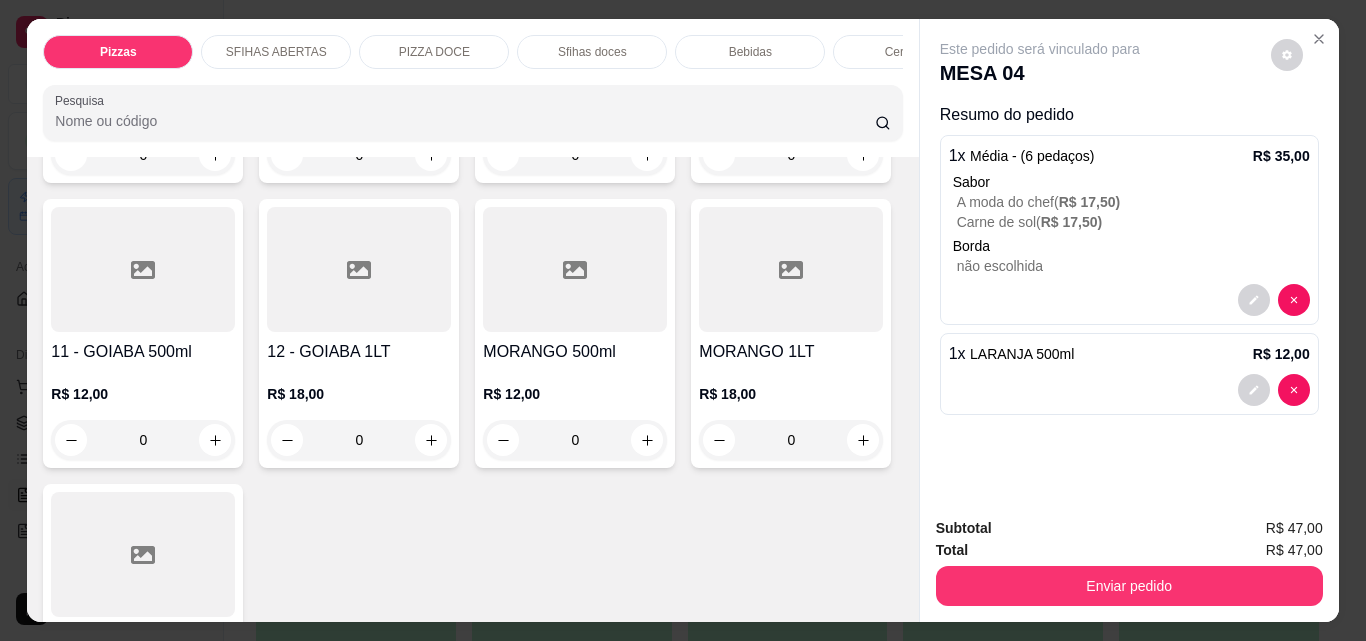 scroll, scrollTop: 4301, scrollLeft: 0, axis: vertical 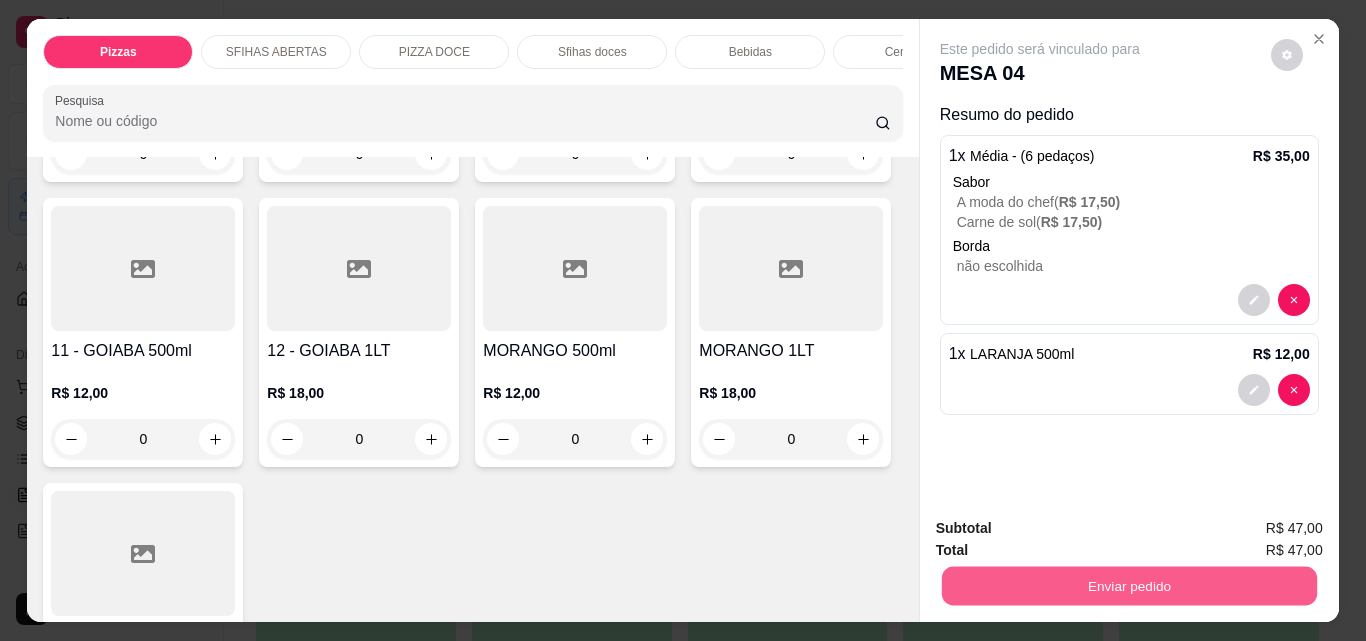 click on "Enviar pedido" at bounding box center [1128, 585] 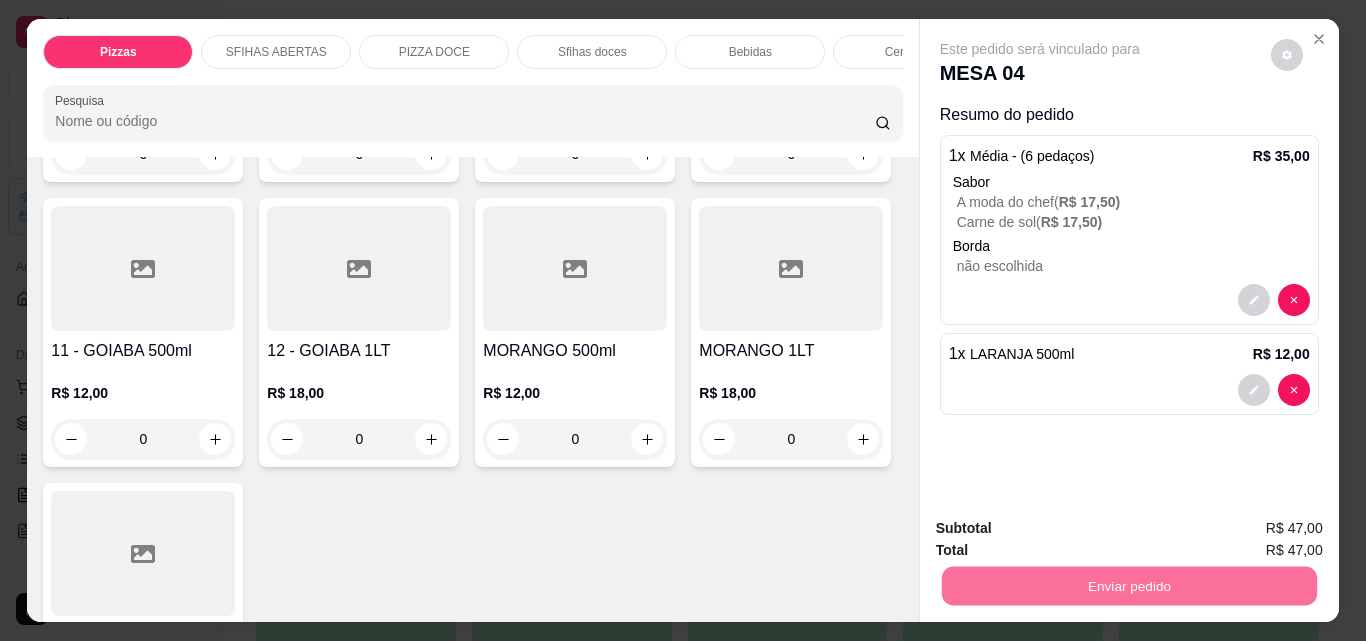 click on "Não registrar e enviar pedido" at bounding box center (1063, 528) 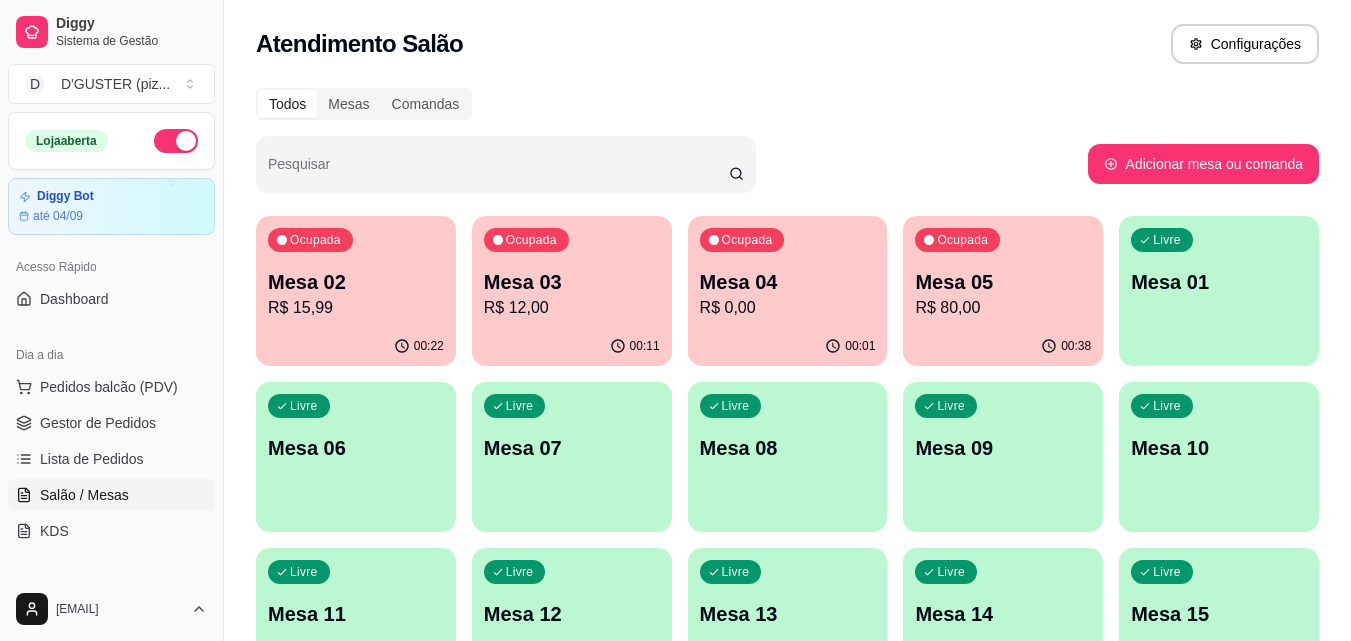 click on "R$ 12,00" at bounding box center (572, 308) 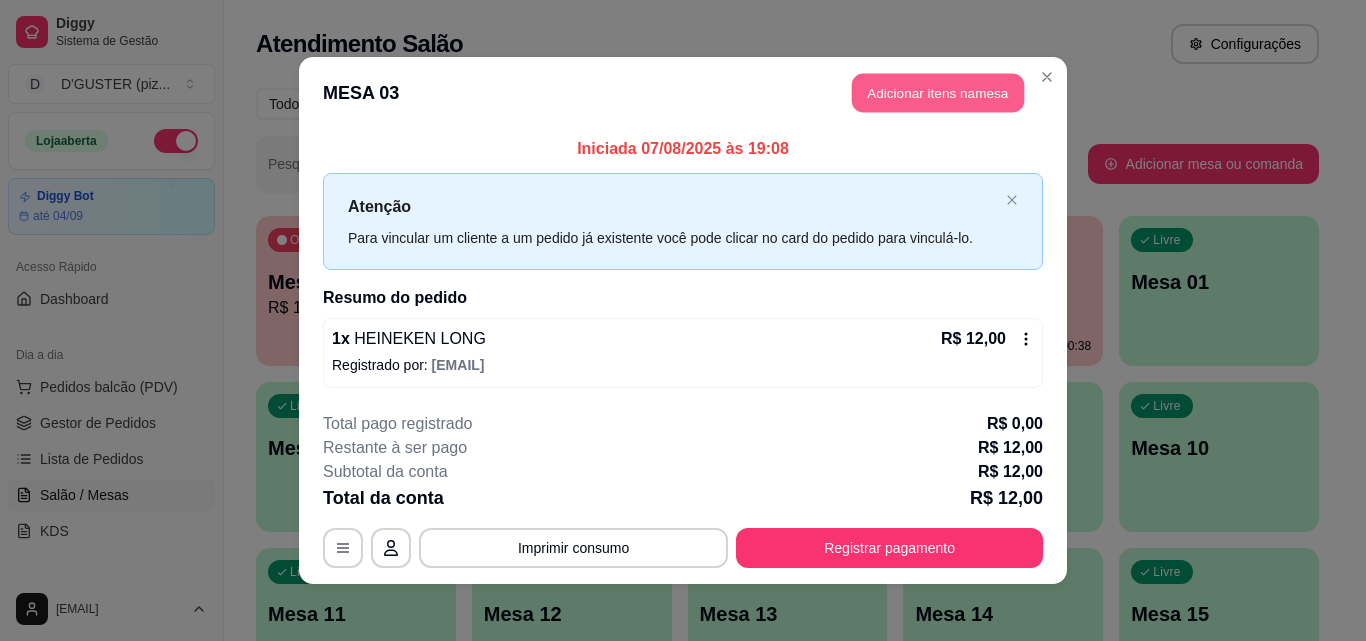 click on "Adicionar itens na  mesa" at bounding box center (938, 93) 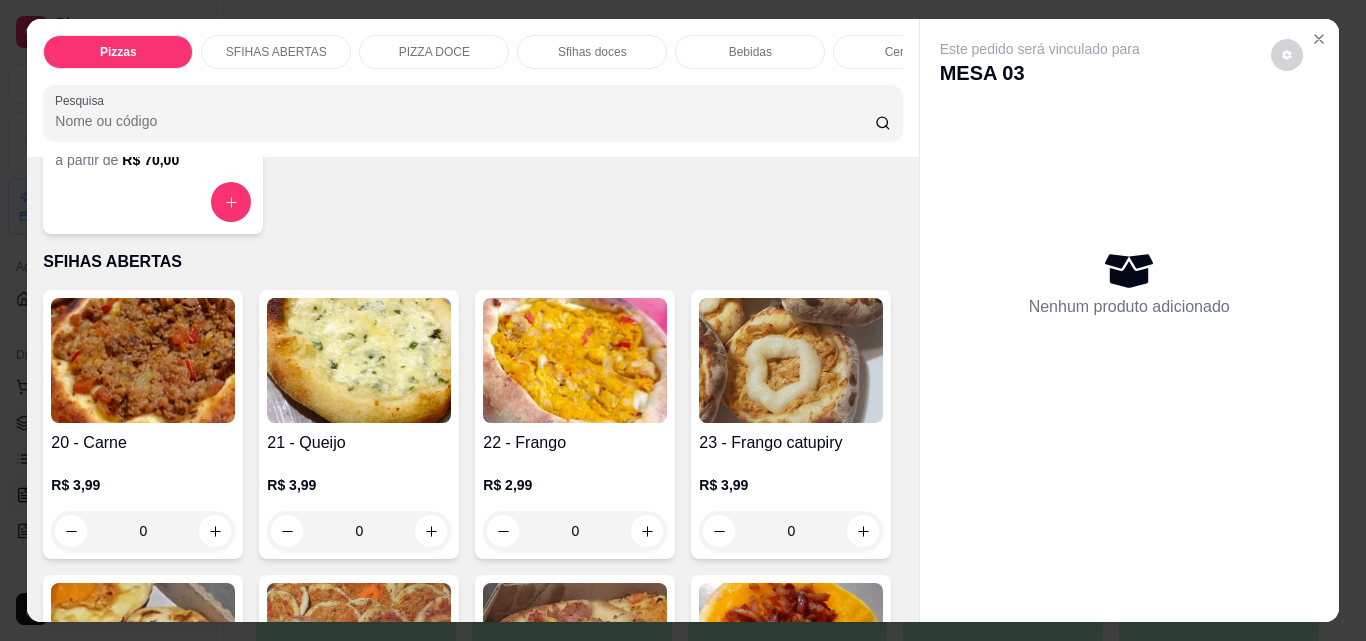 scroll, scrollTop: 600, scrollLeft: 0, axis: vertical 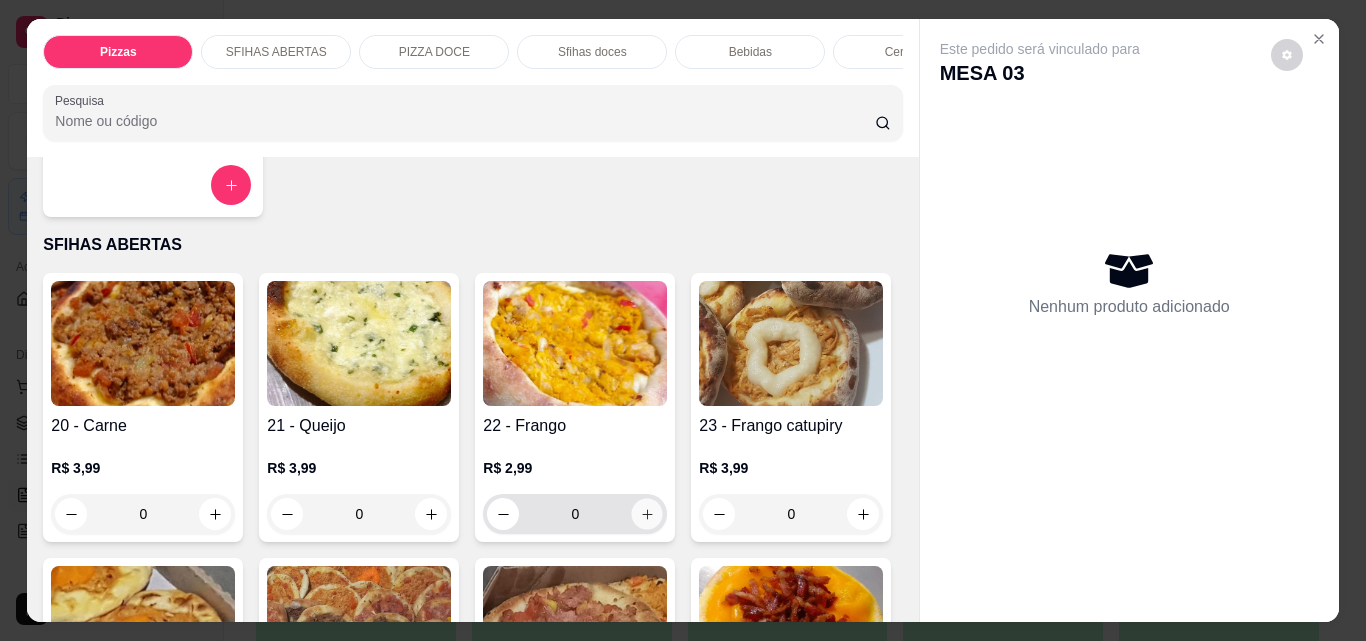 click 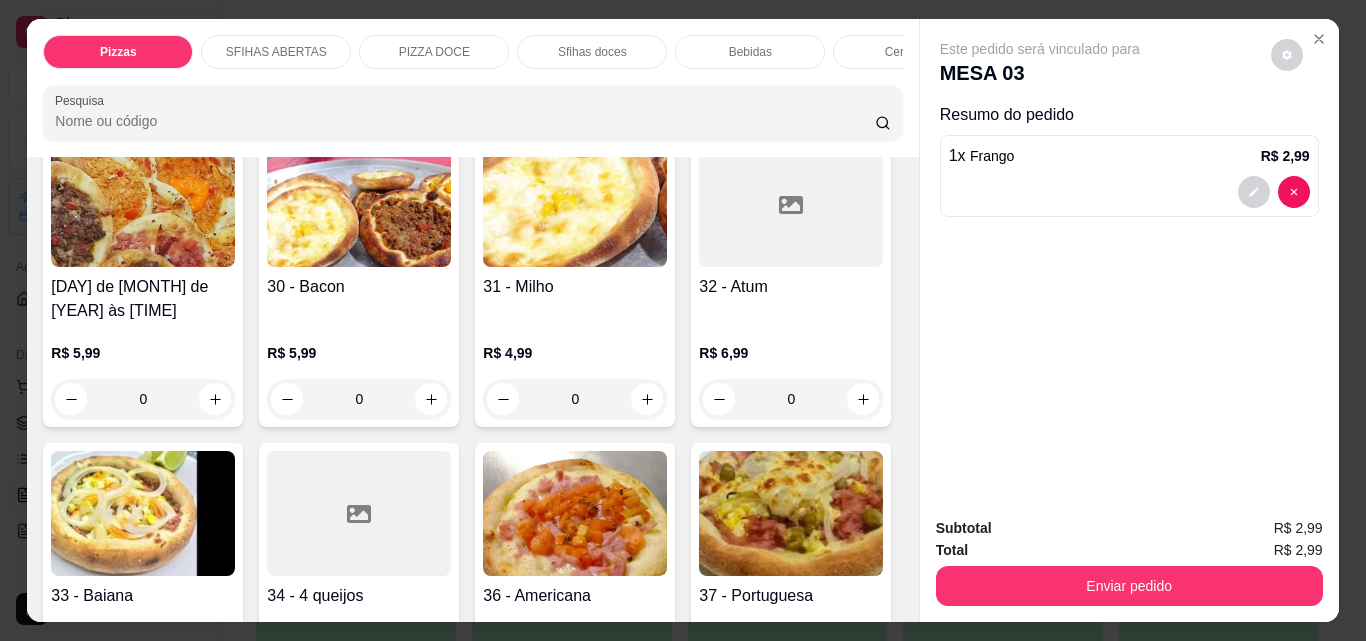scroll, scrollTop: 1400, scrollLeft: 0, axis: vertical 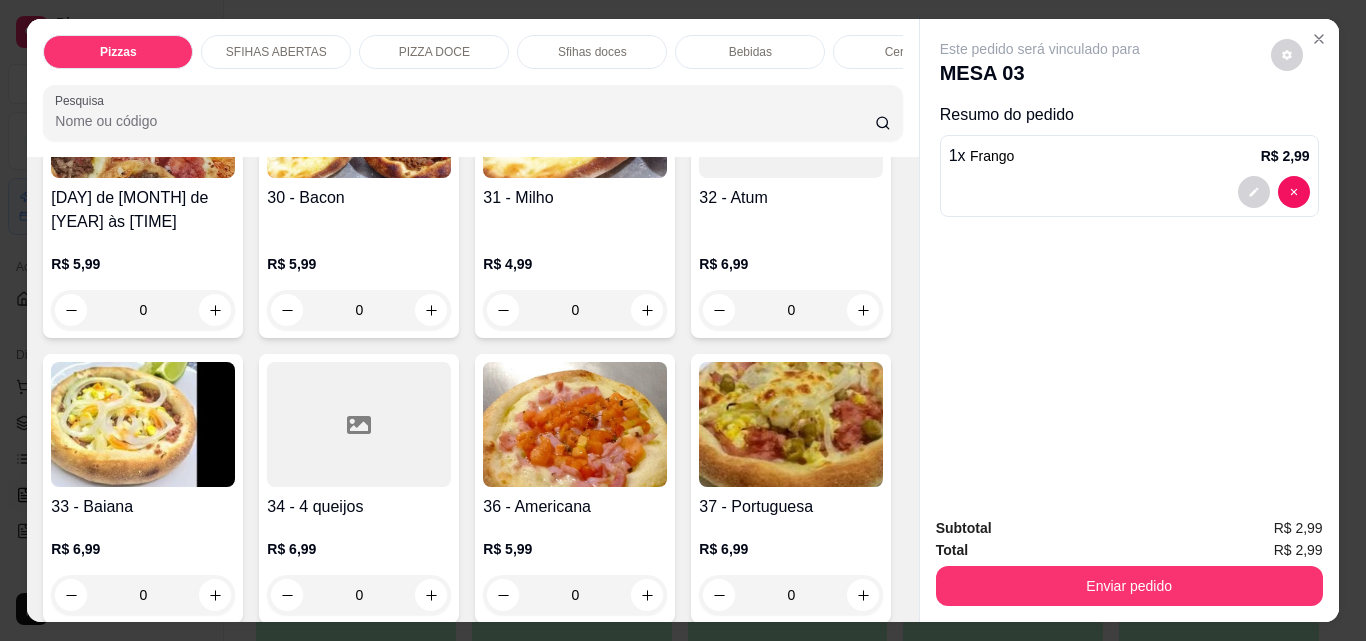 click 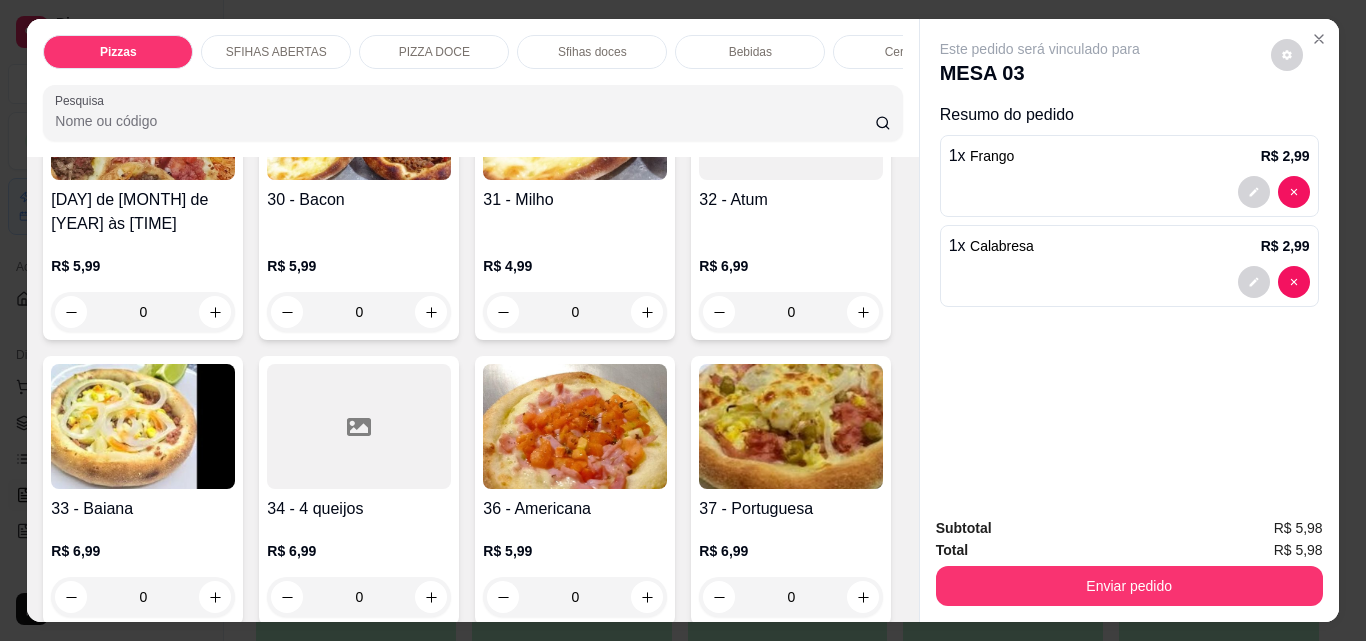 type on "1" 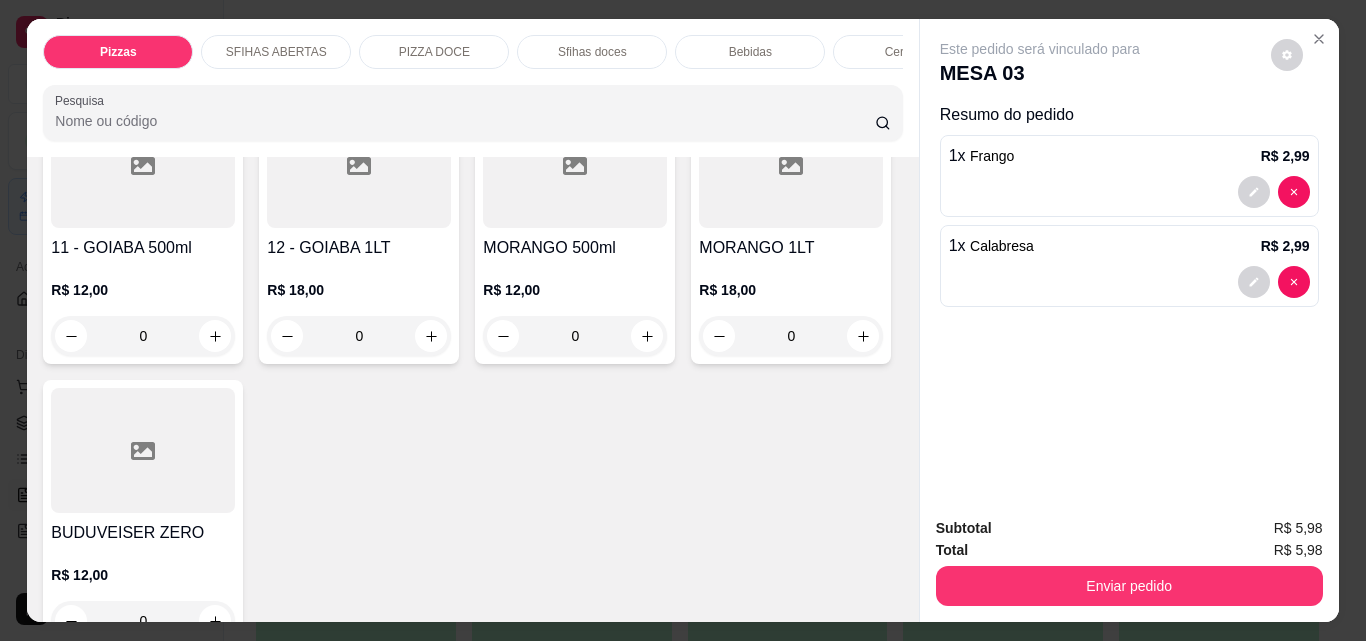 scroll, scrollTop: 4401, scrollLeft: 0, axis: vertical 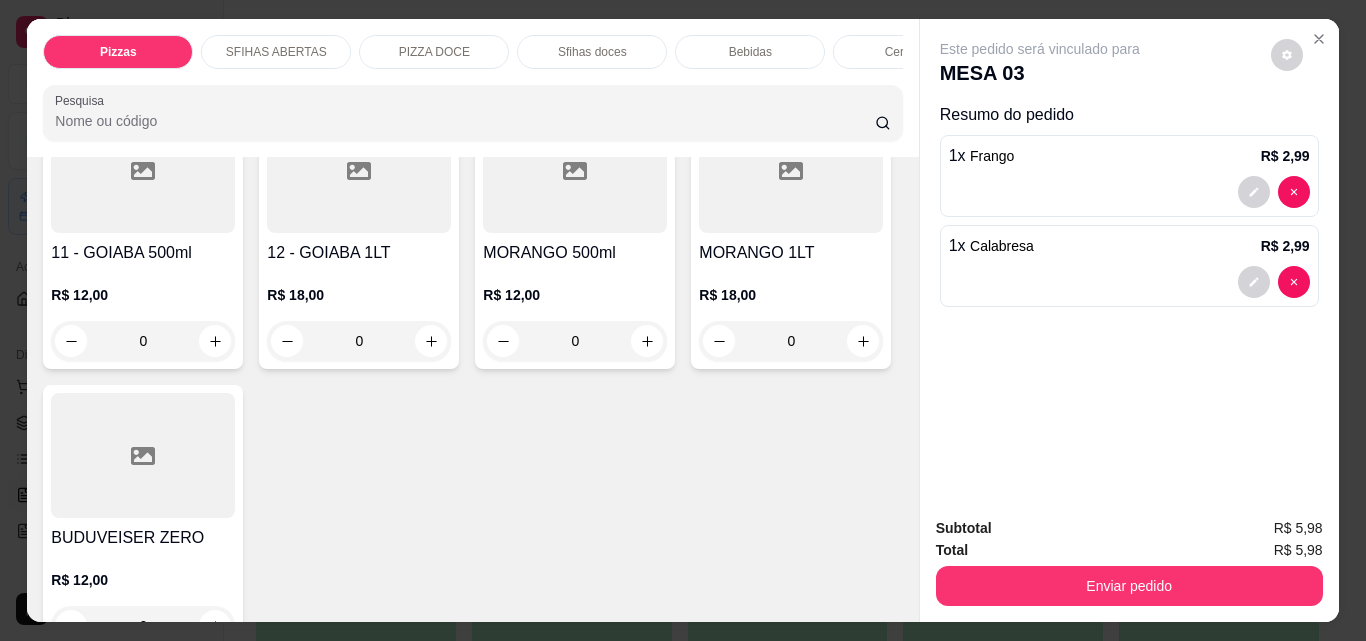 click 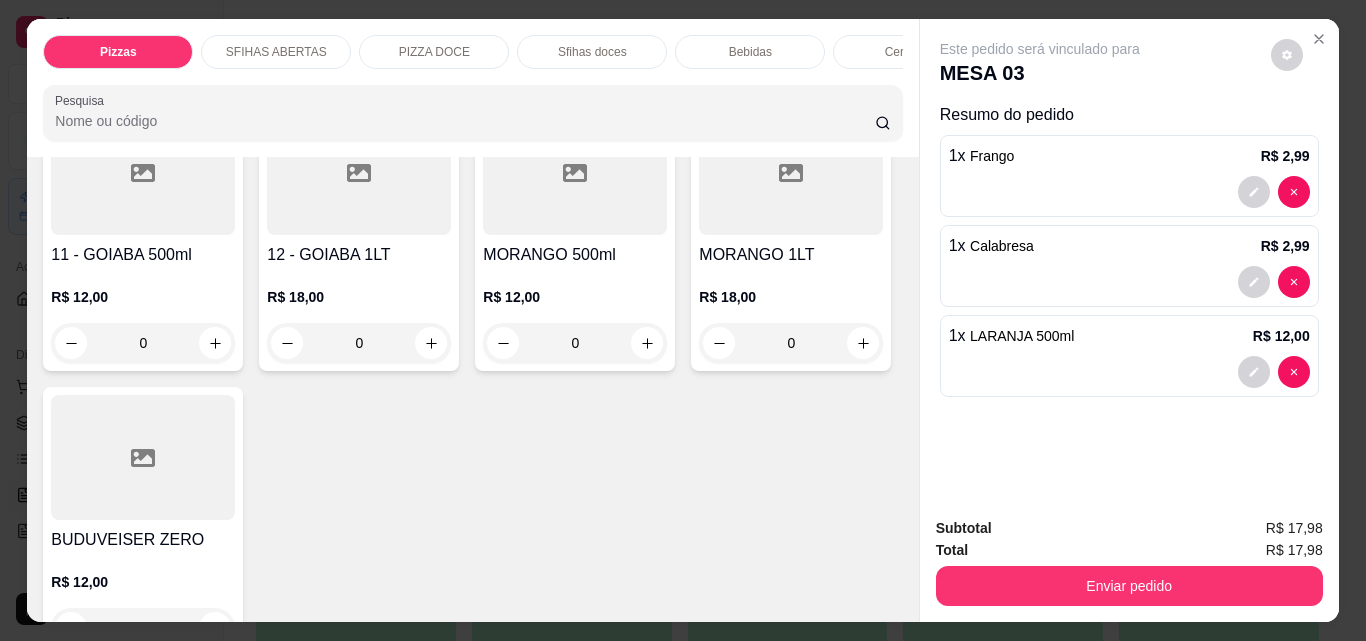 type on "1" 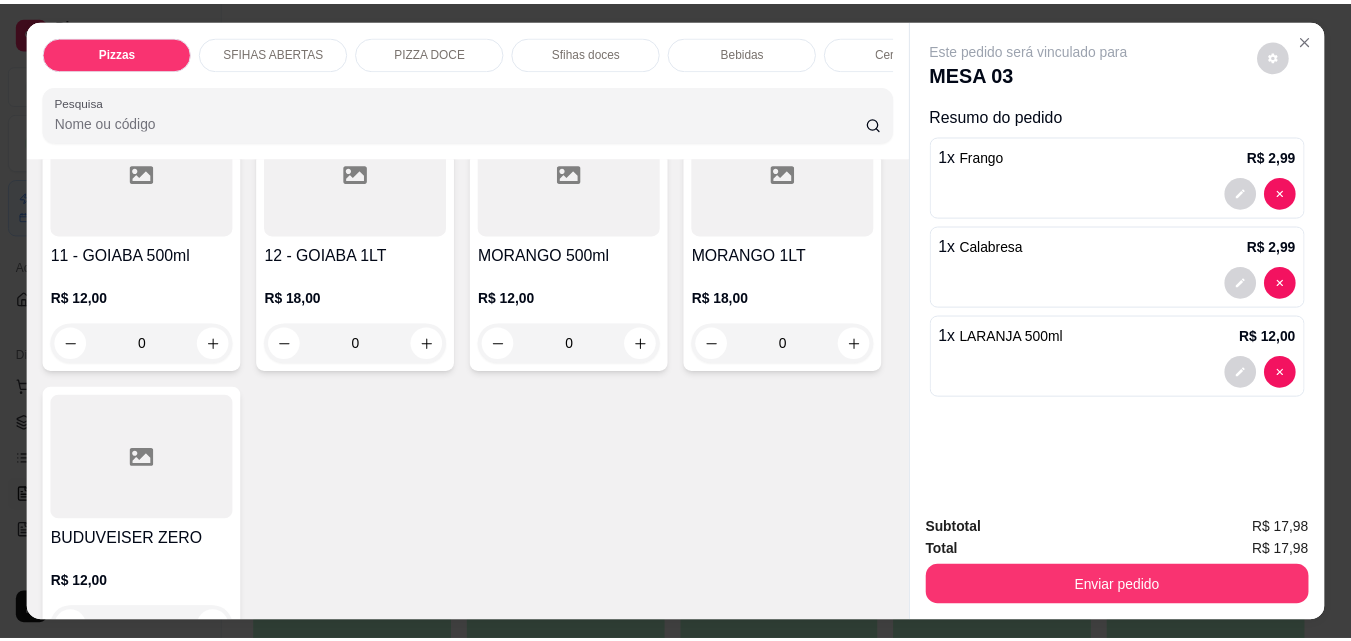 scroll, scrollTop: 4402, scrollLeft: 0, axis: vertical 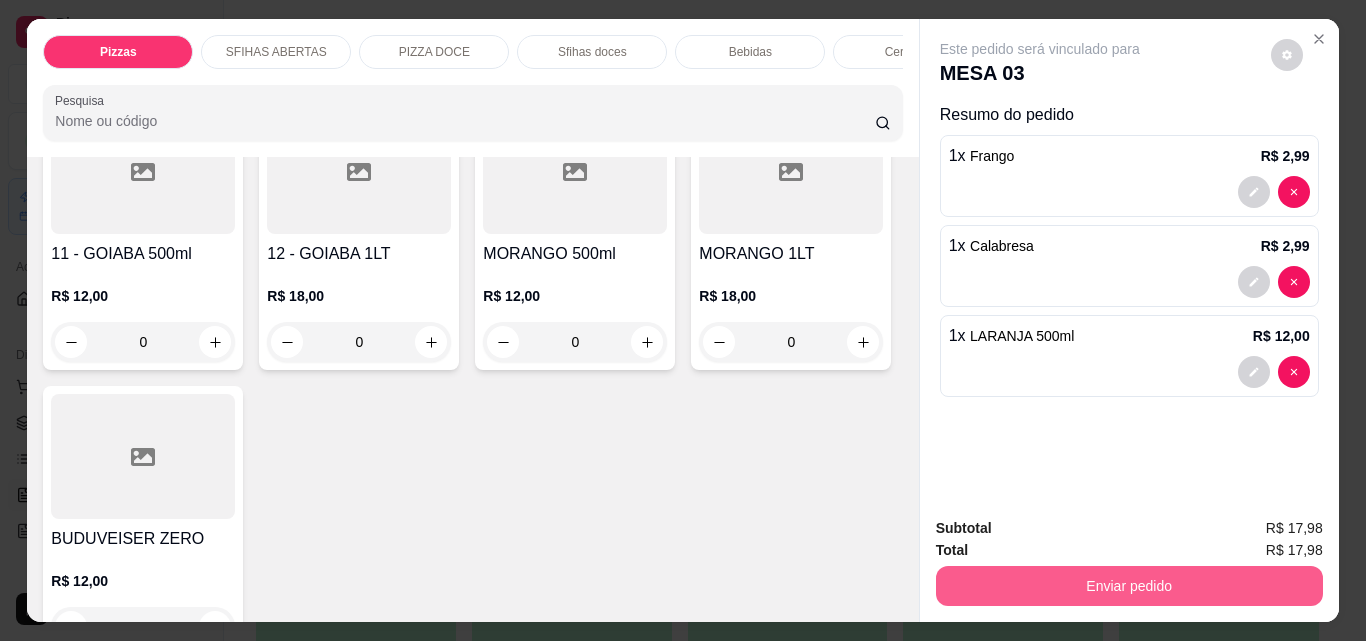 click on "Enviar pedido" at bounding box center [1129, 586] 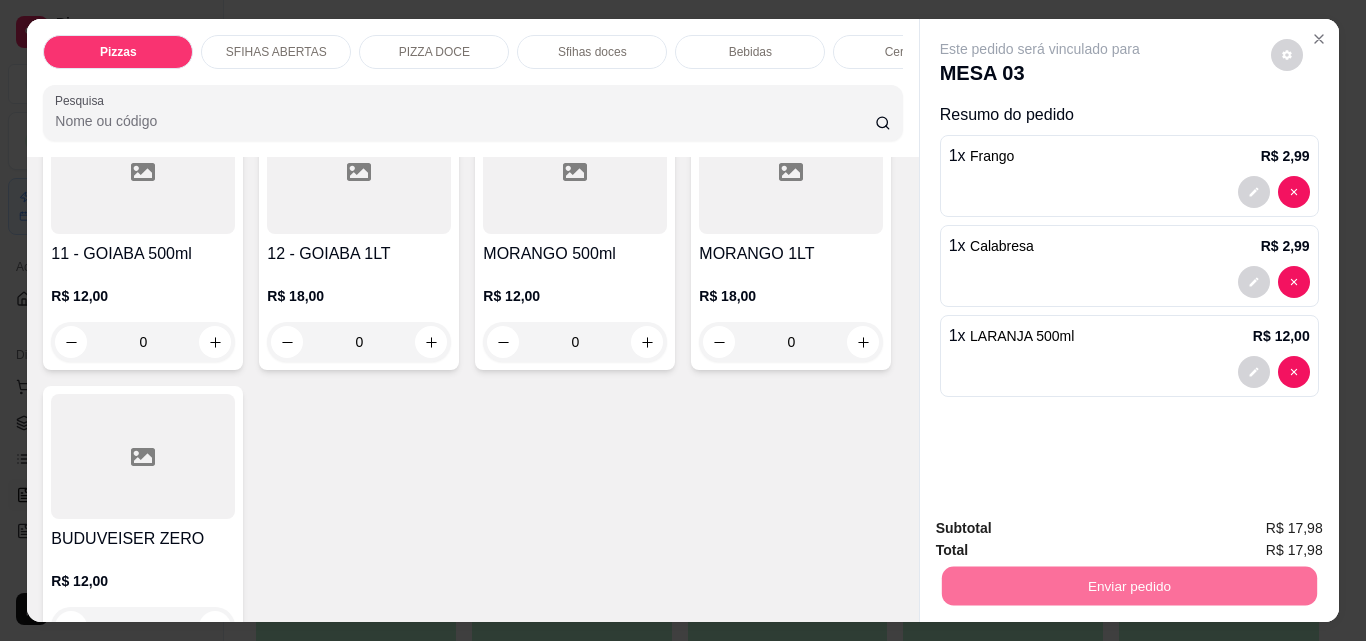 click on "Não registrar e enviar pedido" at bounding box center [1063, 529] 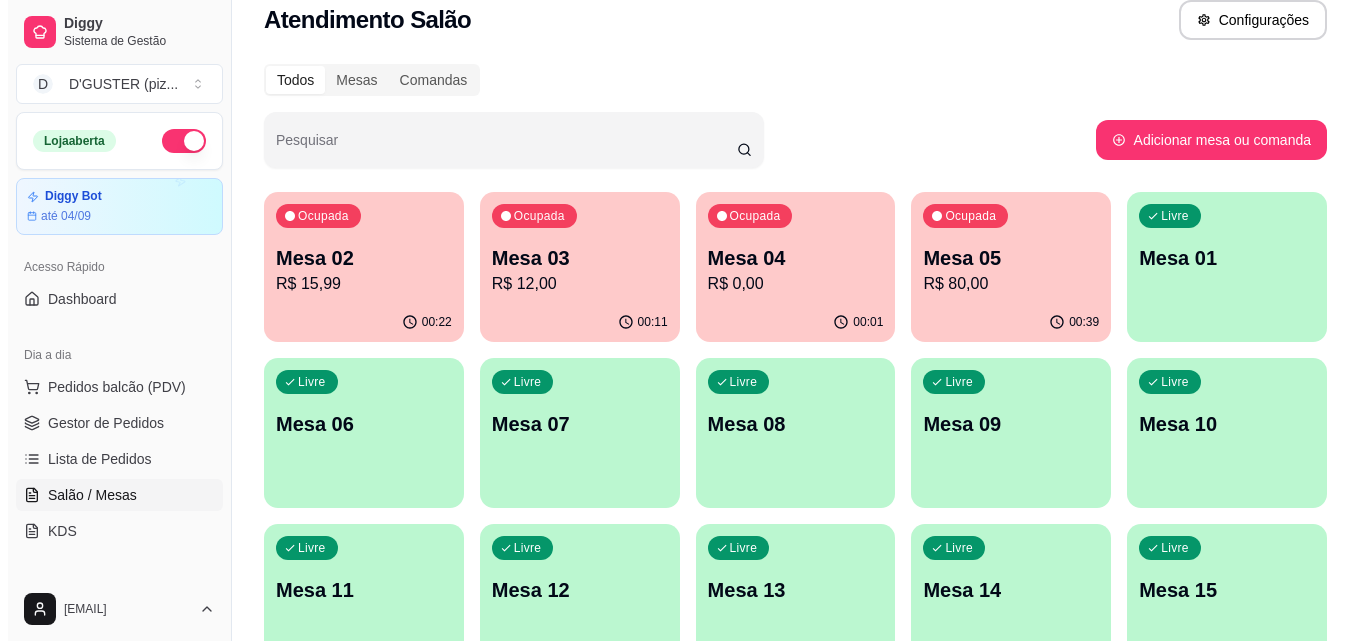 scroll, scrollTop: 0, scrollLeft: 0, axis: both 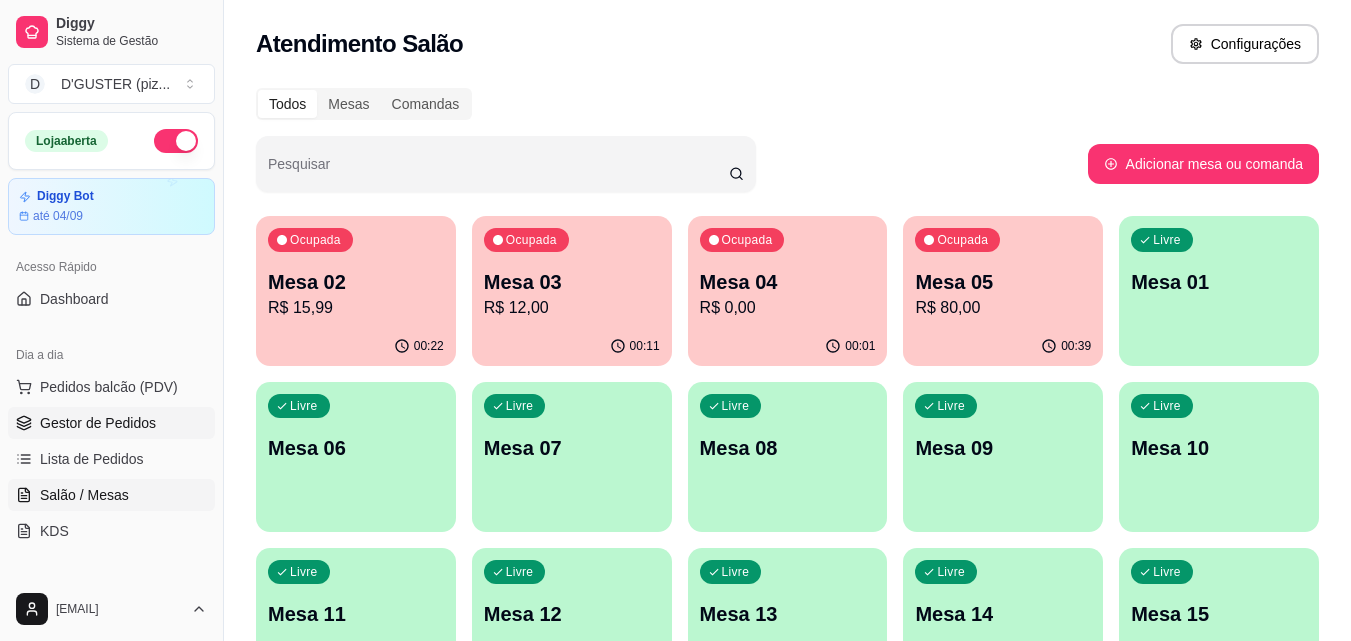 click on "Gestor de Pedidos" at bounding box center [98, 423] 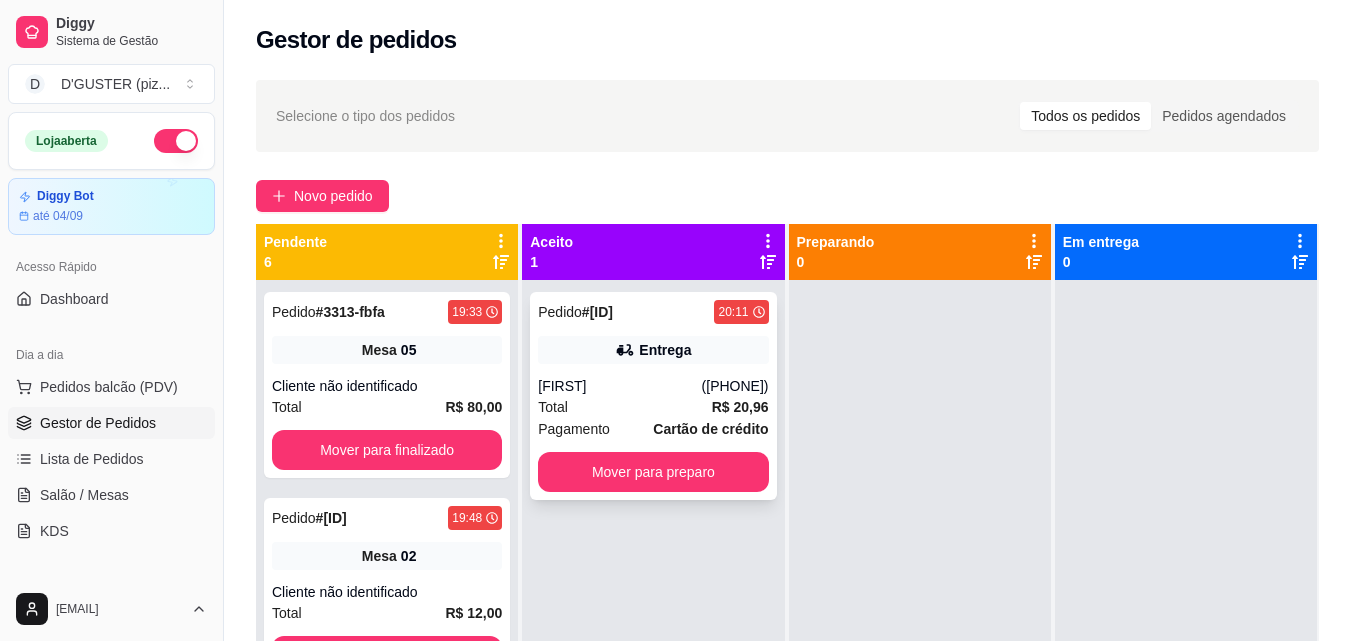 click on "Mover para preparo" at bounding box center [653, 472] 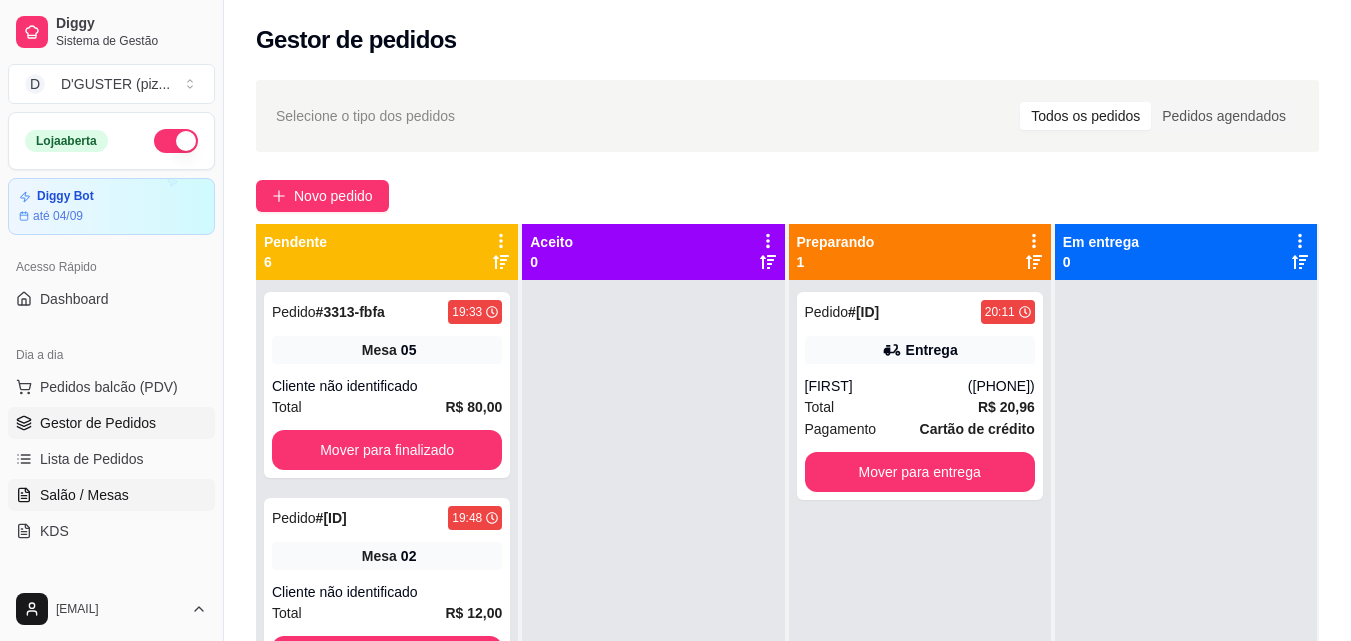 click on "Salão / Mesas" at bounding box center [84, 495] 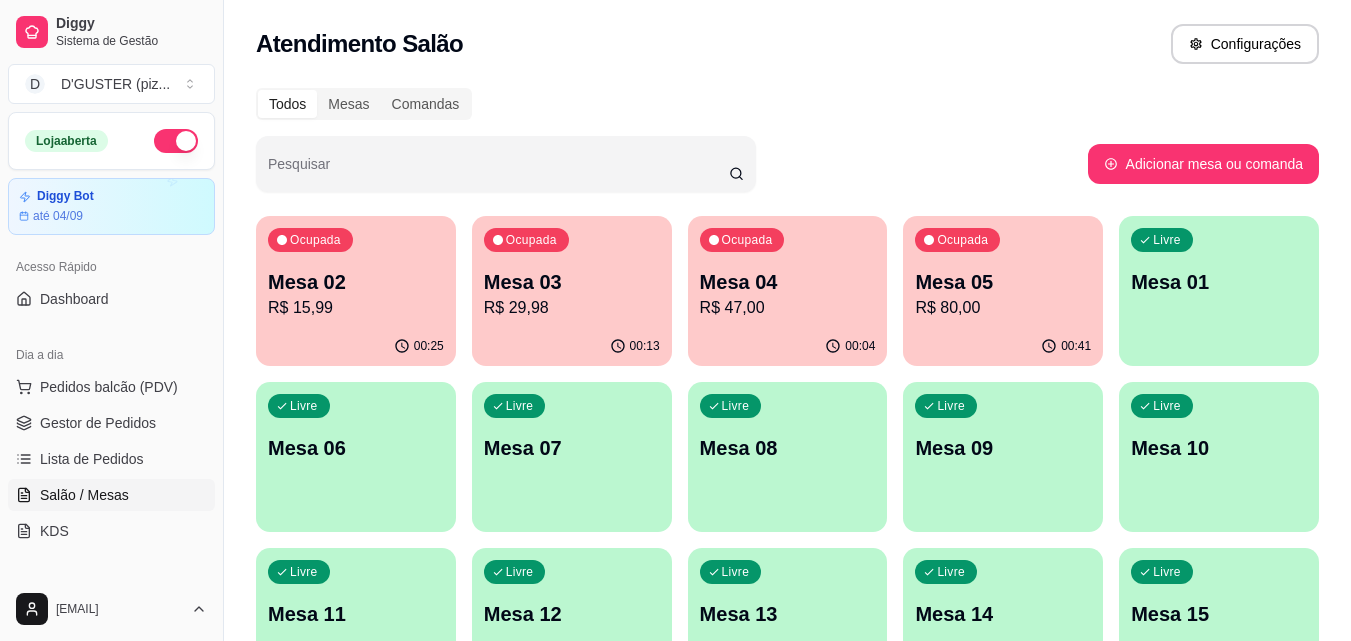 click on "Mesa 03" at bounding box center (572, 282) 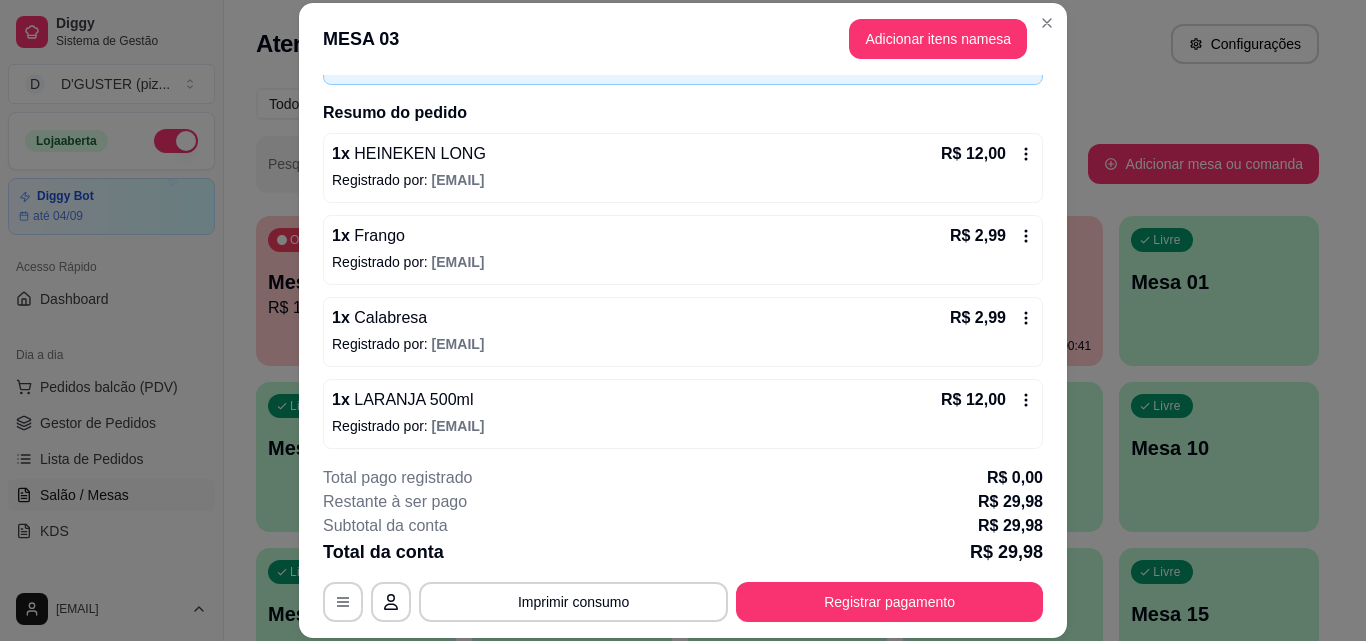 scroll, scrollTop: 138, scrollLeft: 0, axis: vertical 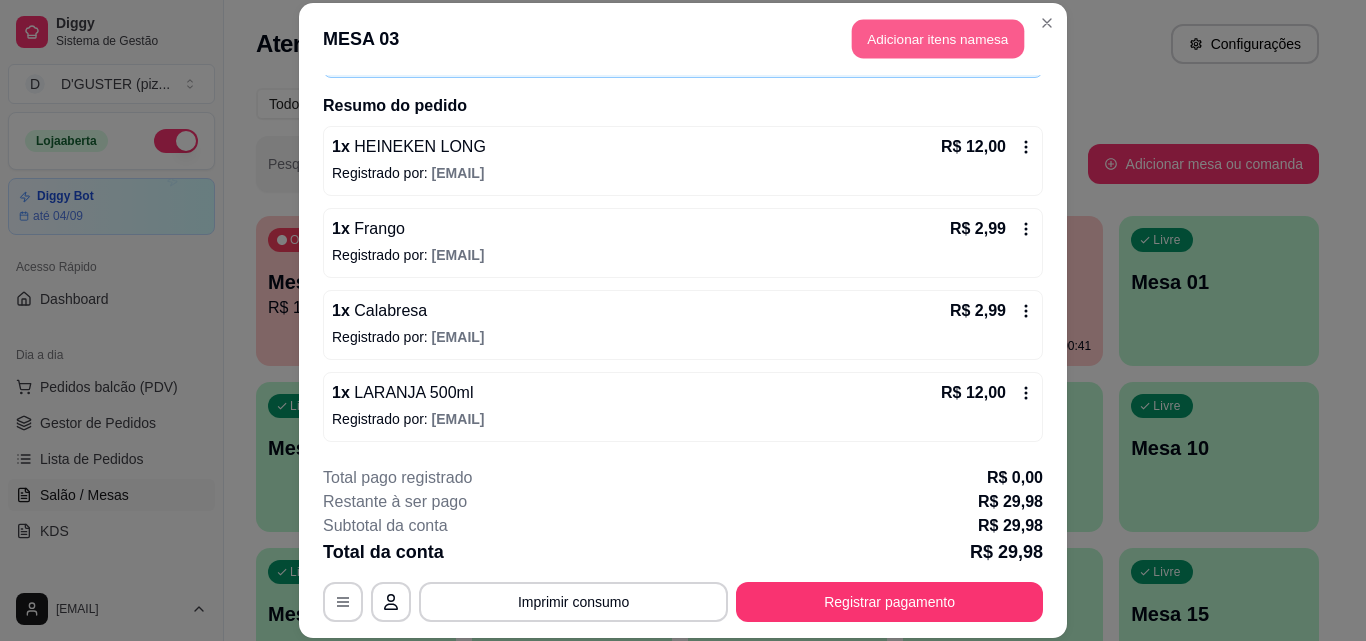 click on "Adicionar itens na  mesa" at bounding box center [938, 39] 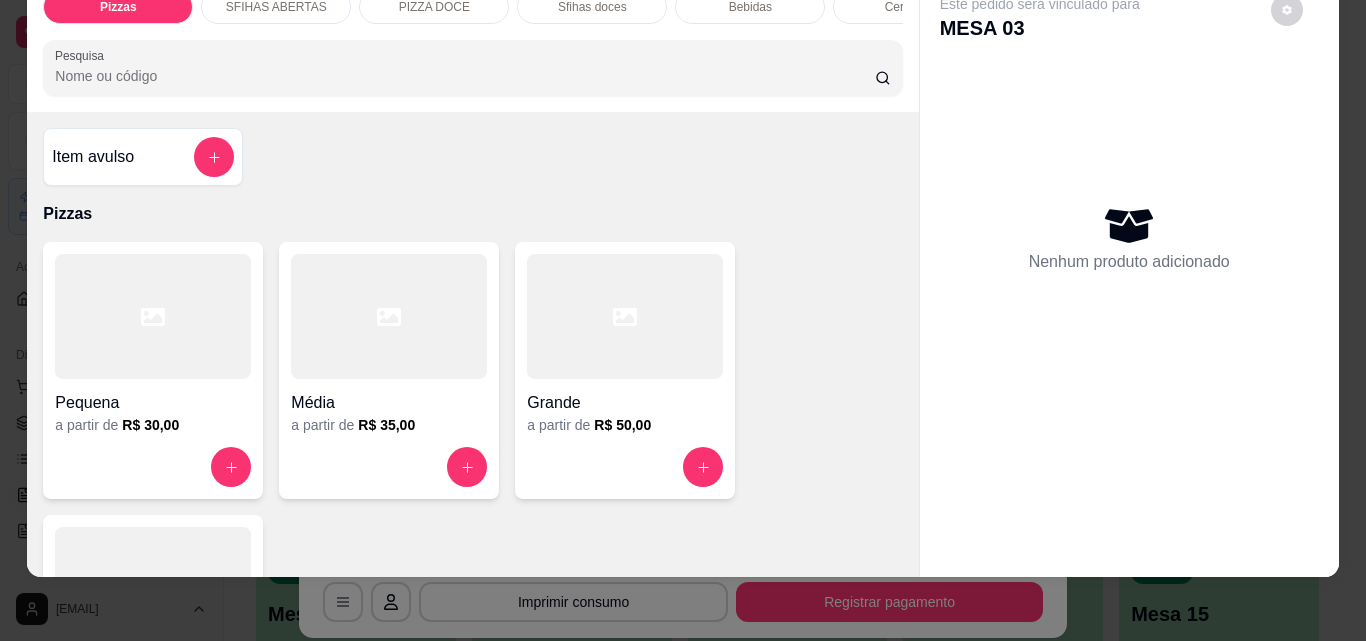 scroll, scrollTop: 52, scrollLeft: 0, axis: vertical 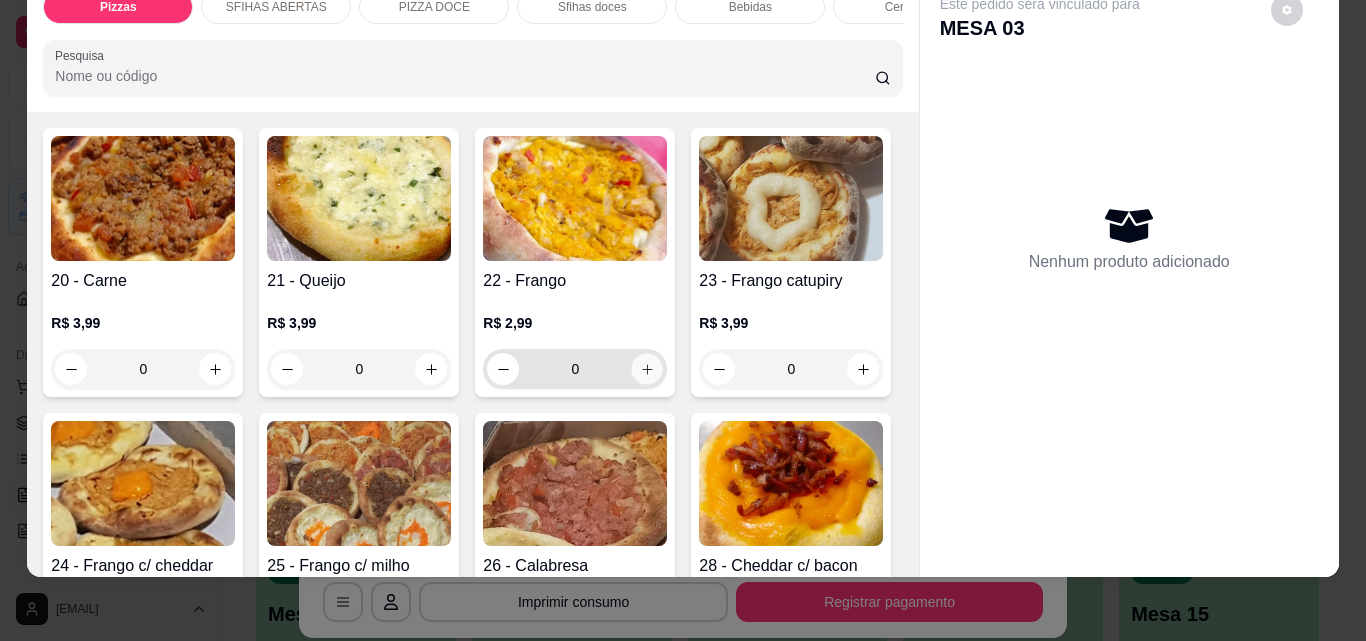 click at bounding box center [647, 369] 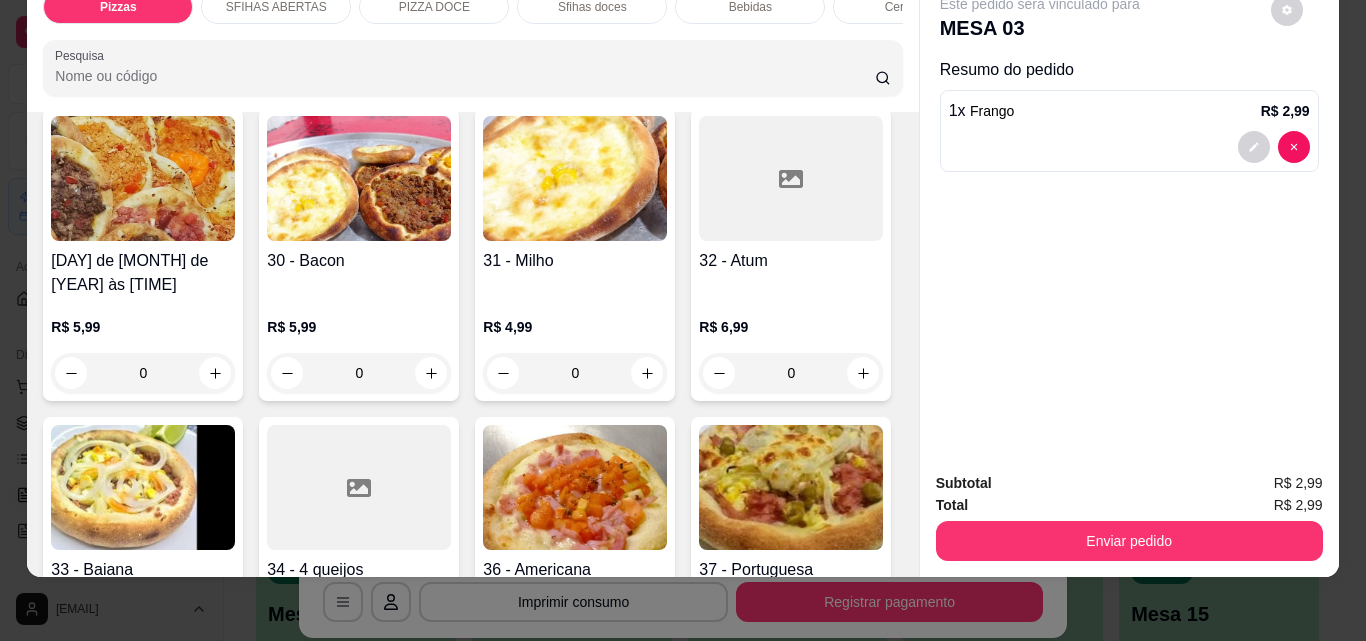 scroll, scrollTop: 1300, scrollLeft: 0, axis: vertical 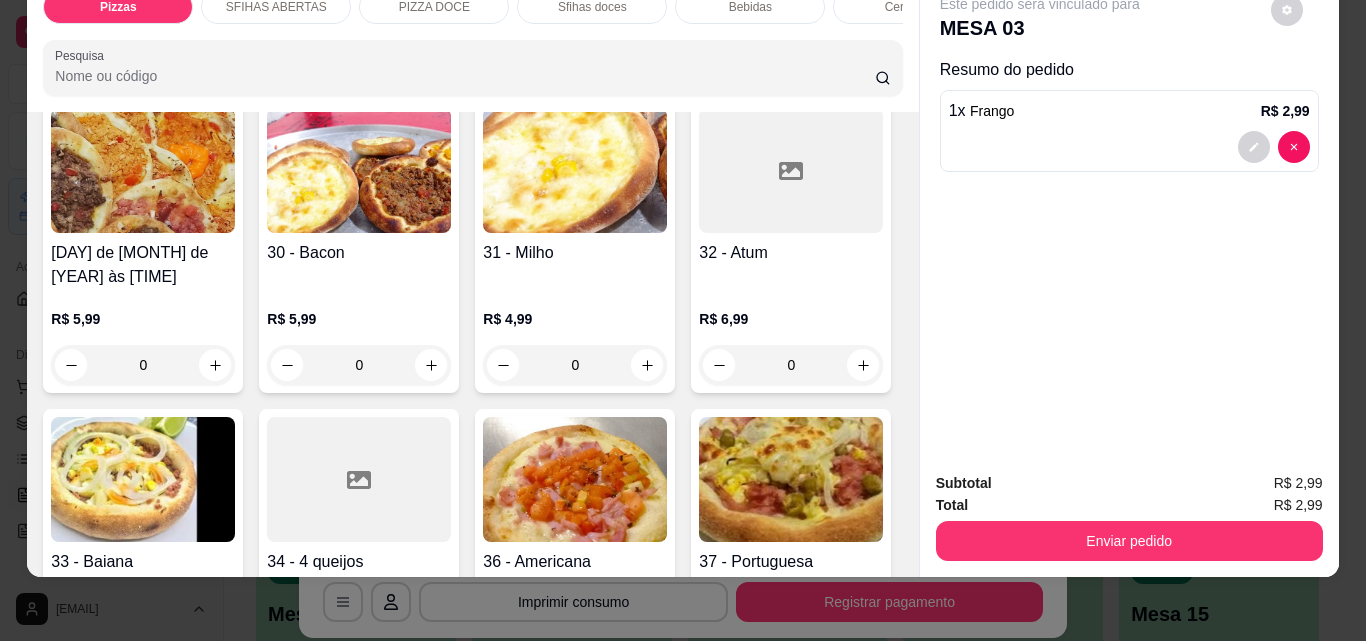click at bounding box center [647, 56] 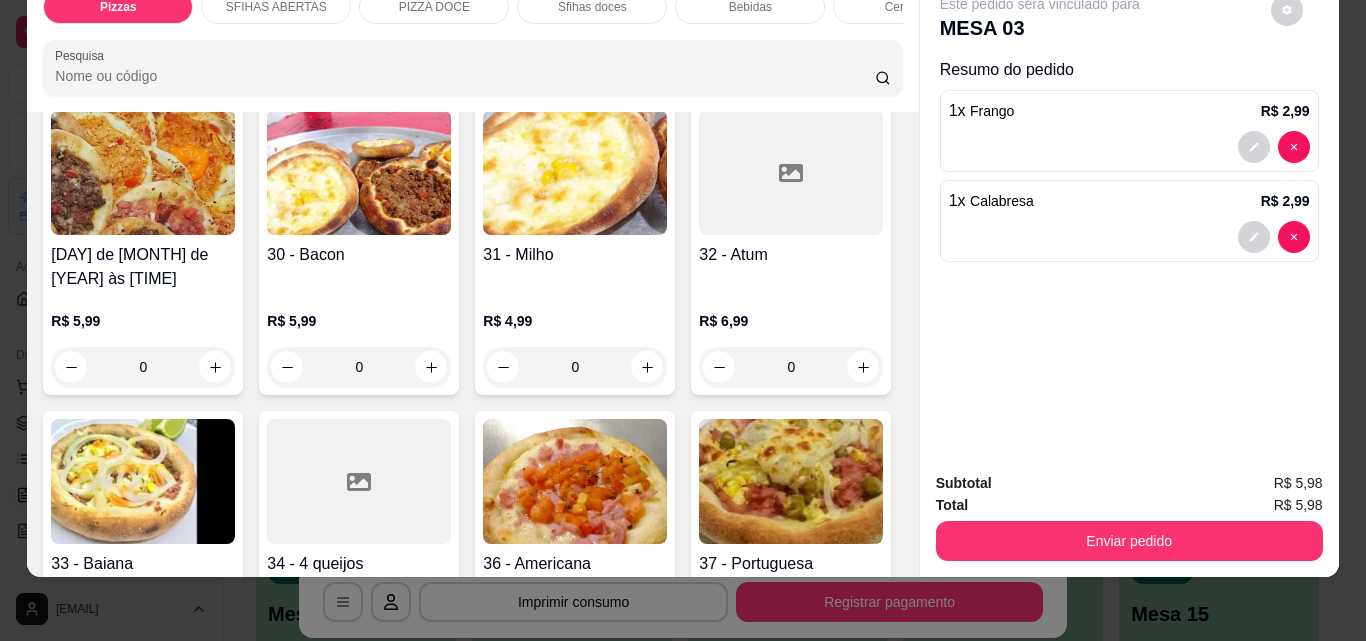 scroll, scrollTop: 1301, scrollLeft: 0, axis: vertical 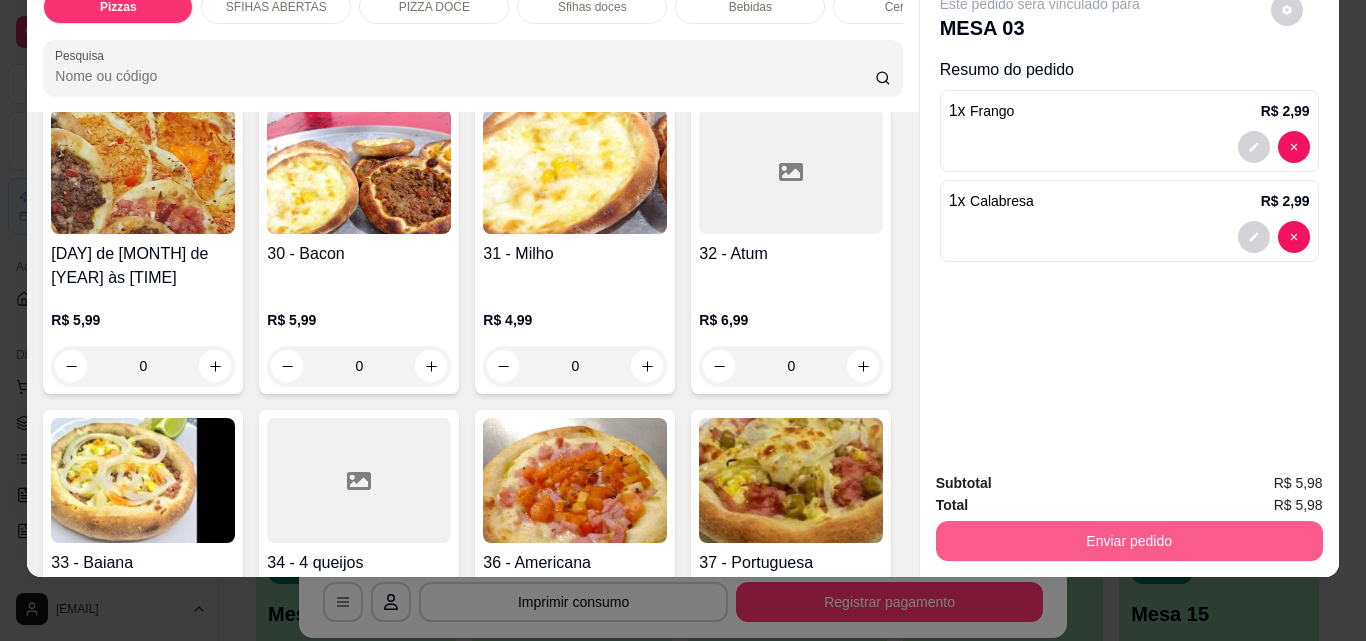 click on "Enviar pedido" at bounding box center (1129, 541) 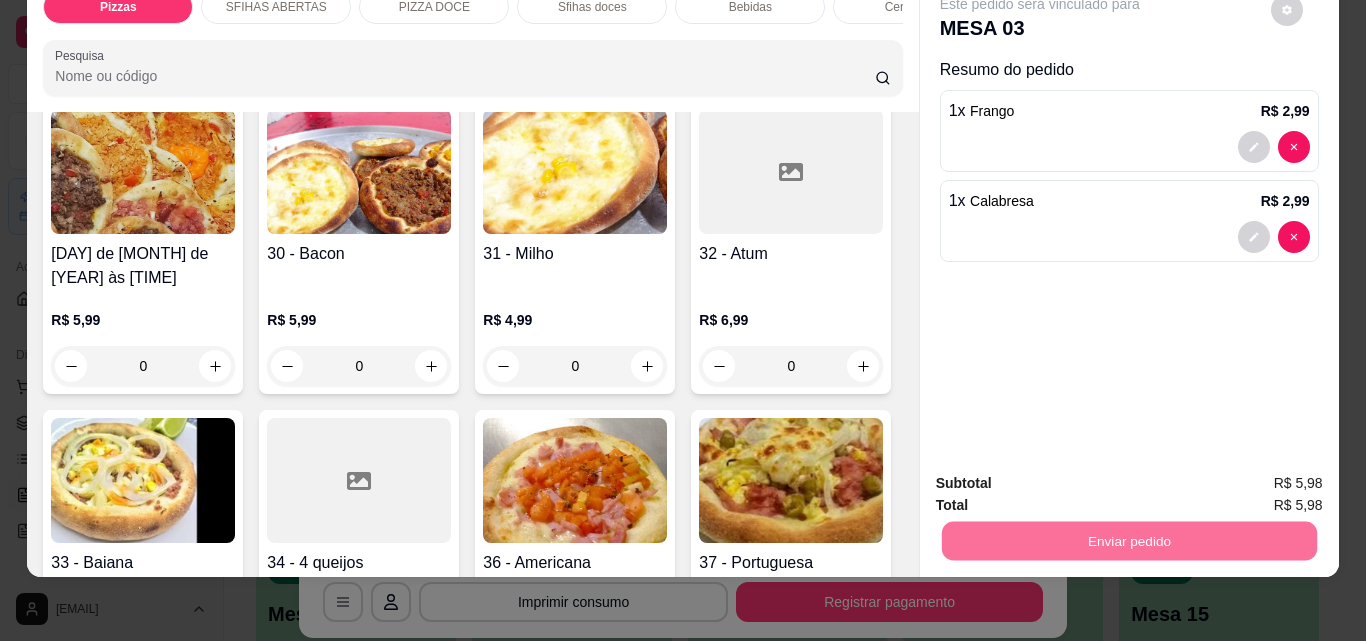 click on "Não registrar e enviar pedido" at bounding box center [1063, 477] 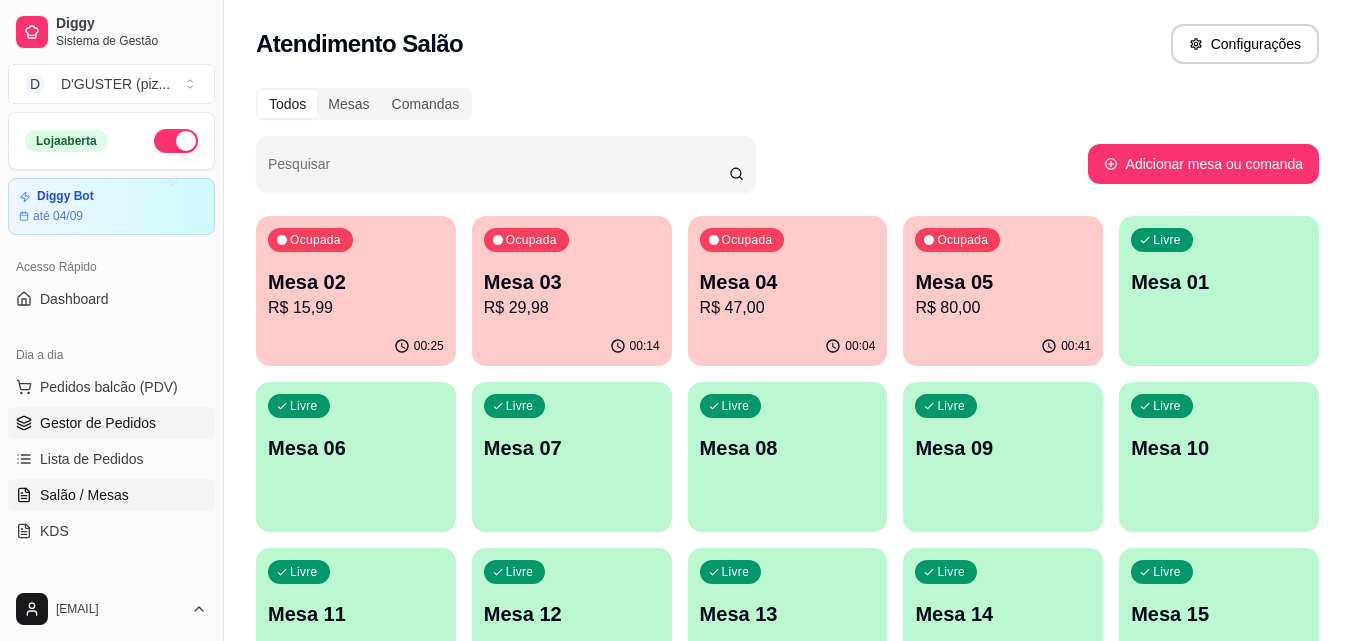 click on "Gestor de Pedidos" at bounding box center [98, 423] 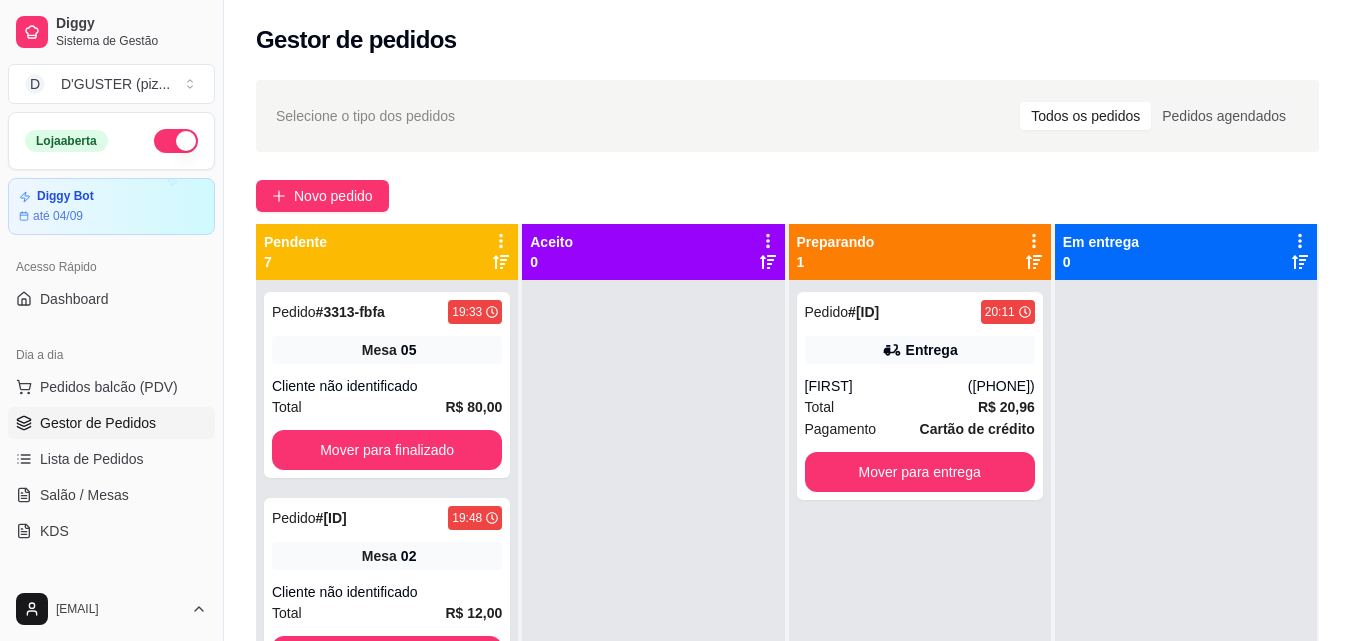click on "Gestor de Pedidos" at bounding box center [98, 423] 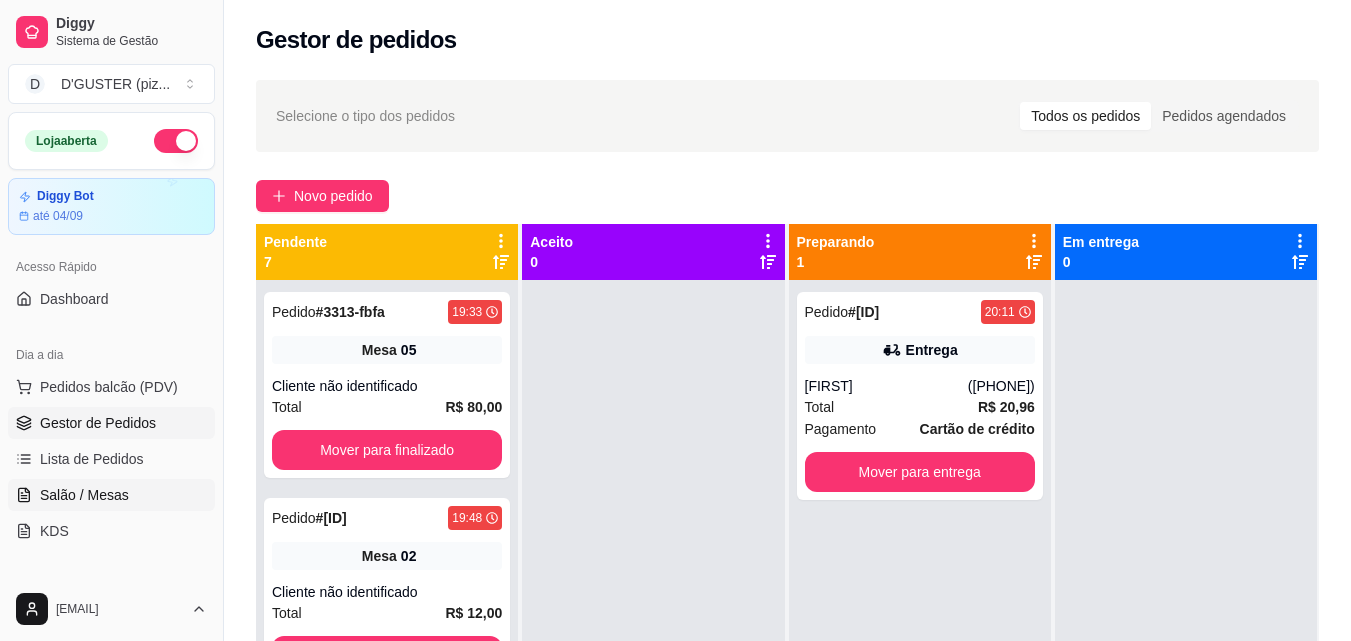 click on "Salão / Mesas" at bounding box center (84, 495) 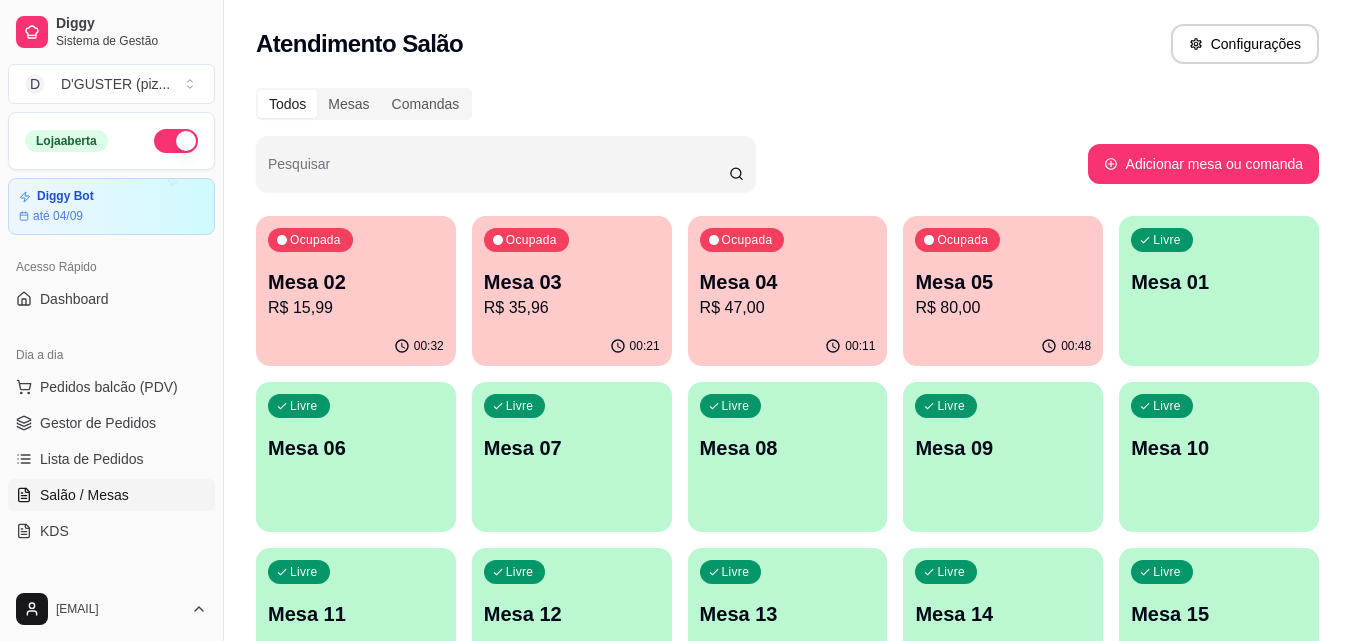 click on "Mesa 03" at bounding box center [572, 282] 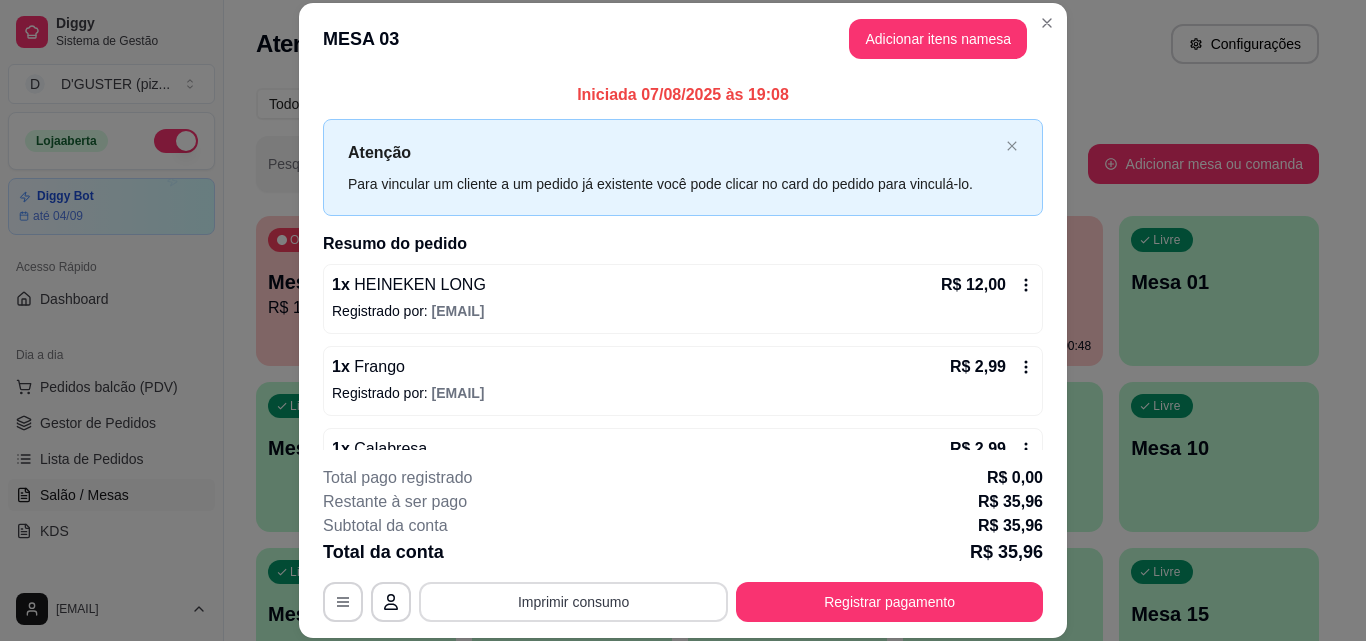 click on "Imprimir consumo" at bounding box center (573, 602) 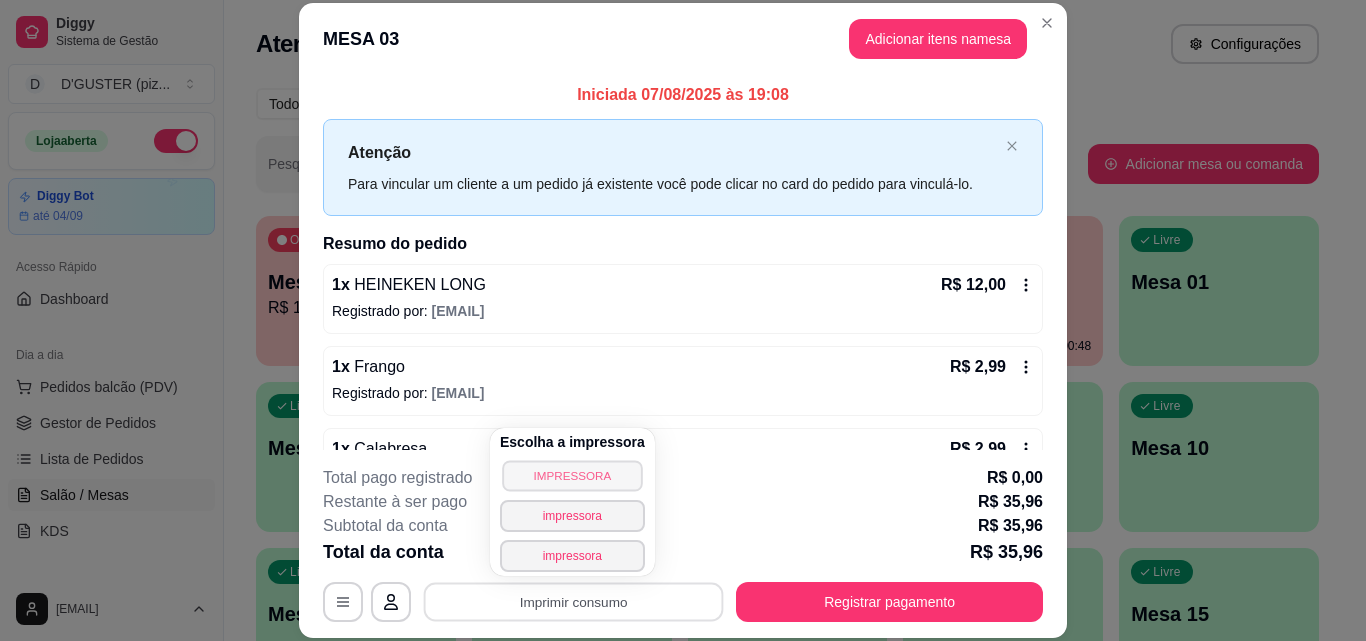 click on "IMPRESSORA" at bounding box center (572, 475) 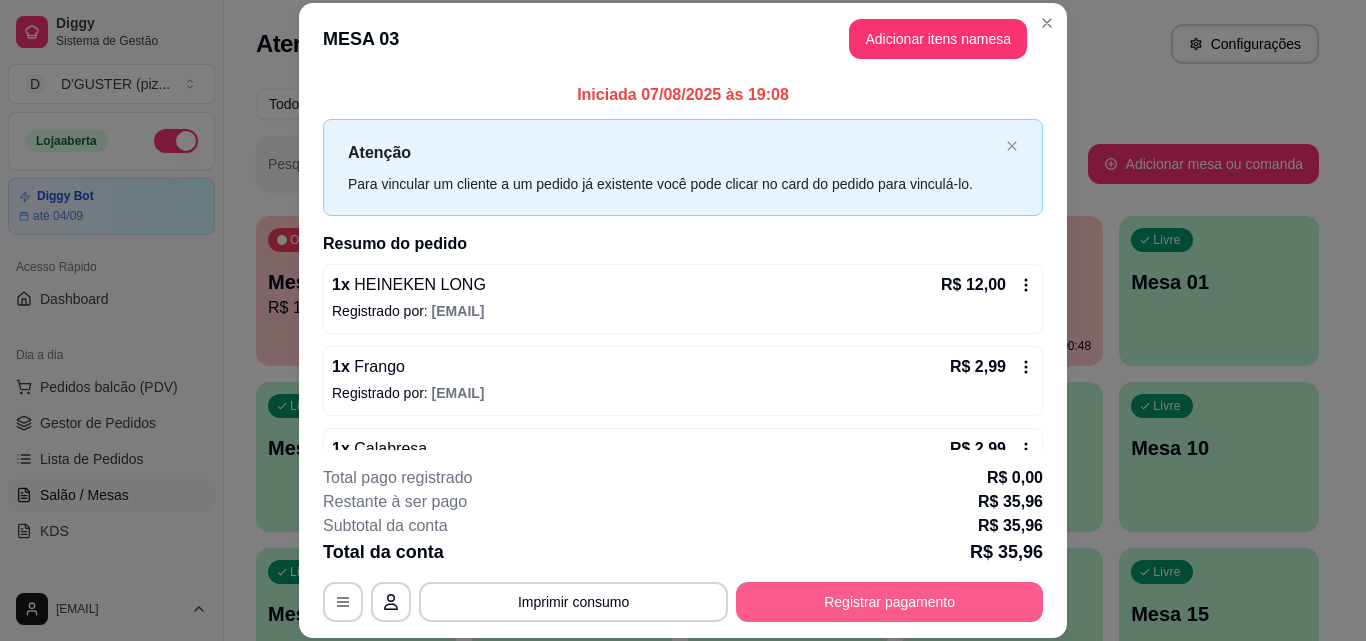 click on "Registrar pagamento" at bounding box center (889, 602) 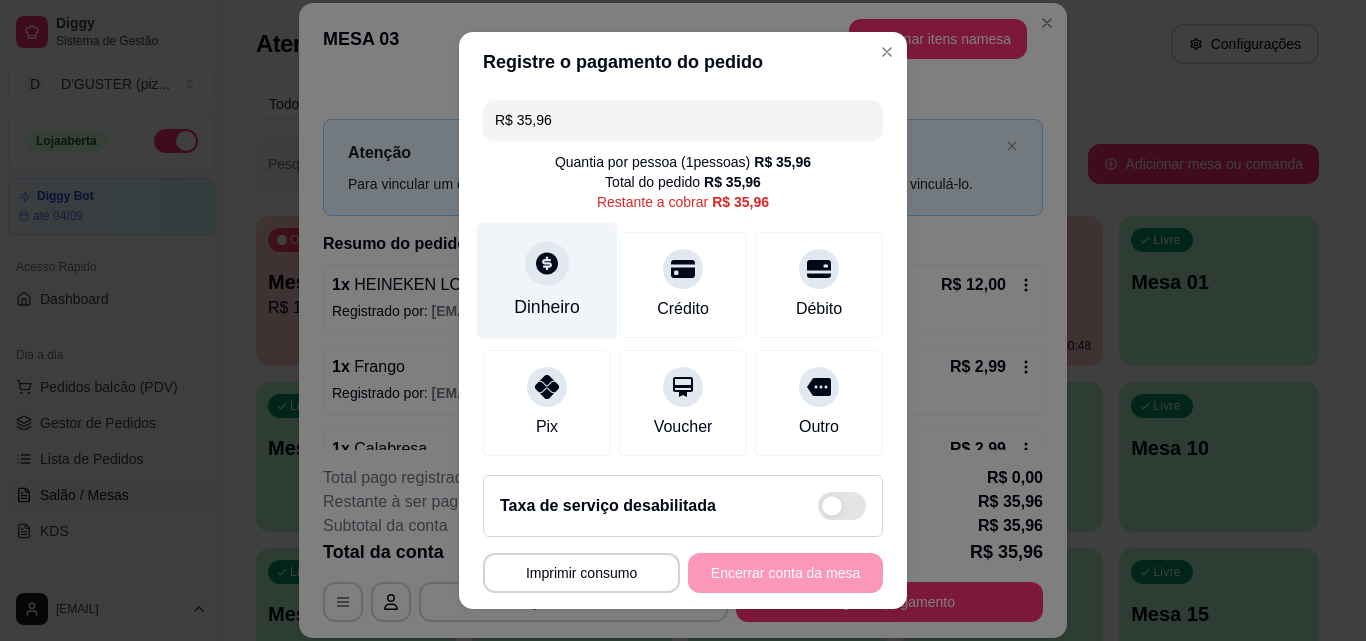click on "Dinheiro" at bounding box center (547, 281) 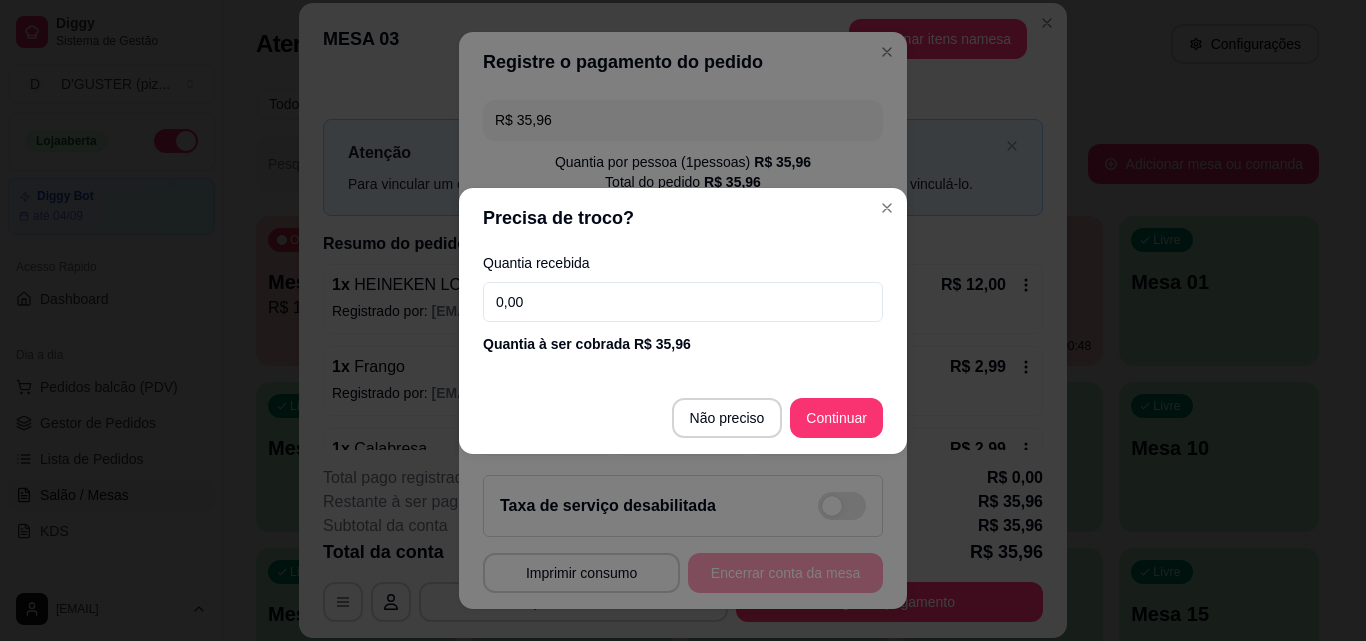 click on "0,00" at bounding box center (683, 302) 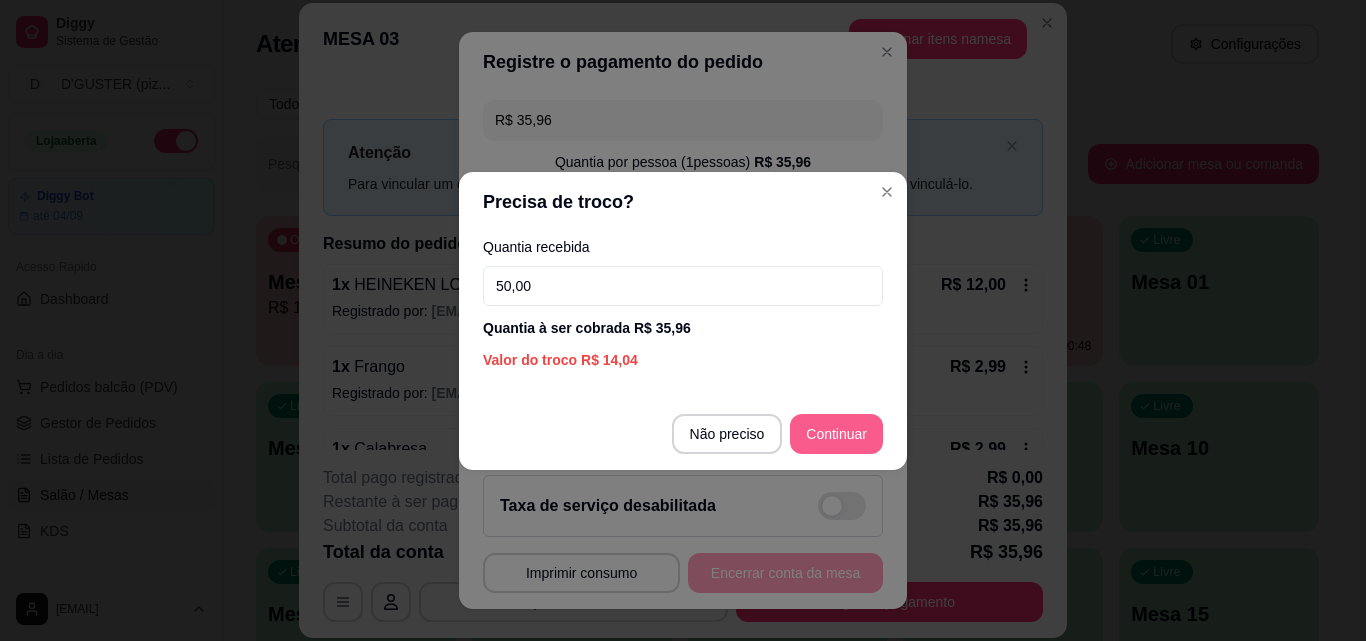 type on "50,00" 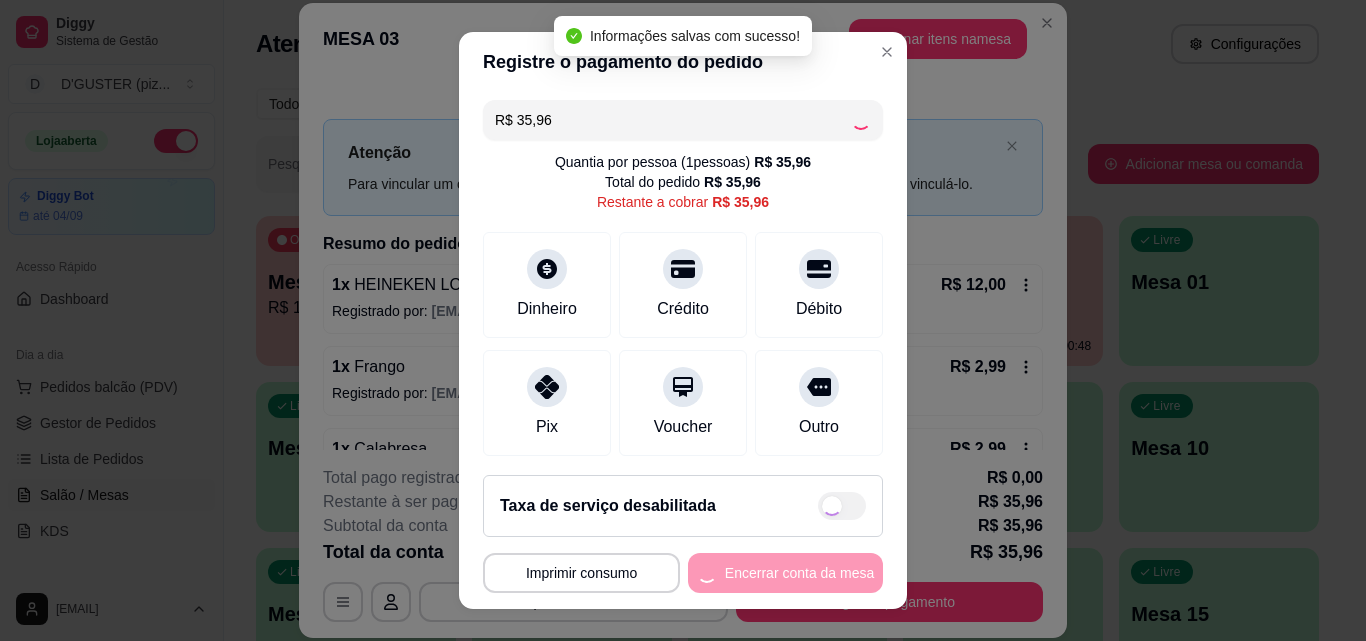 type on "R$ 0,00" 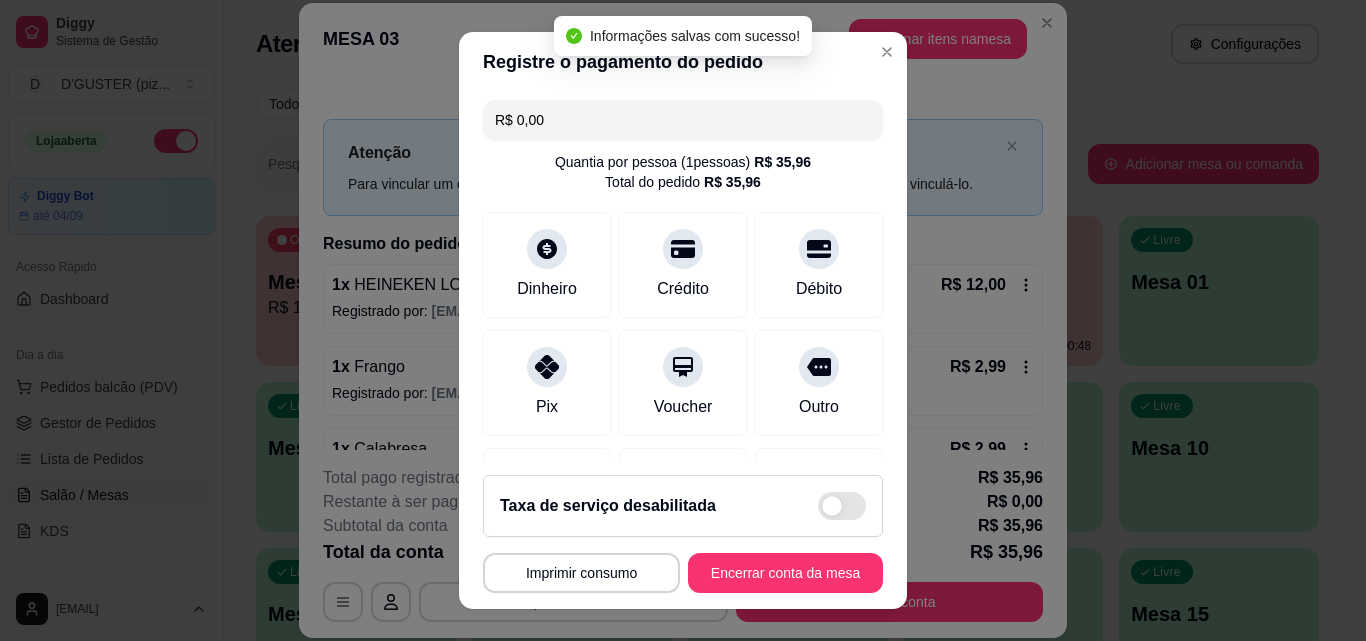 click on "**********" at bounding box center (683, 573) 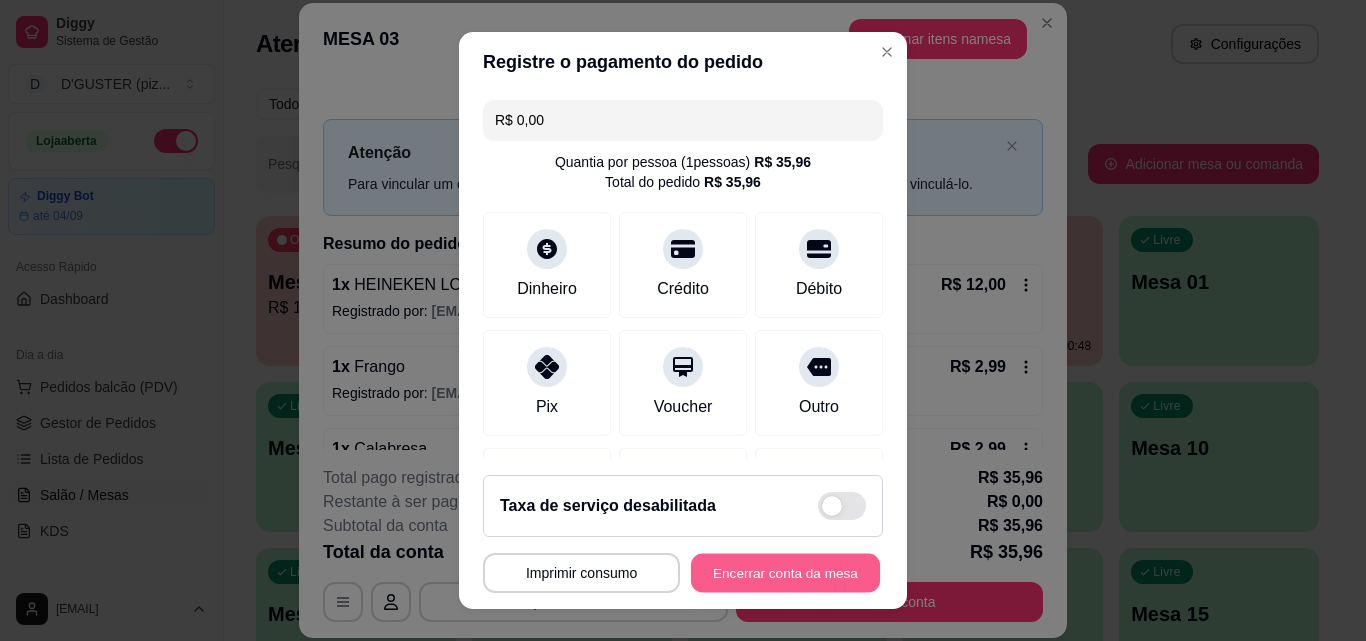 click on "Encerrar conta da mesa" at bounding box center [785, 573] 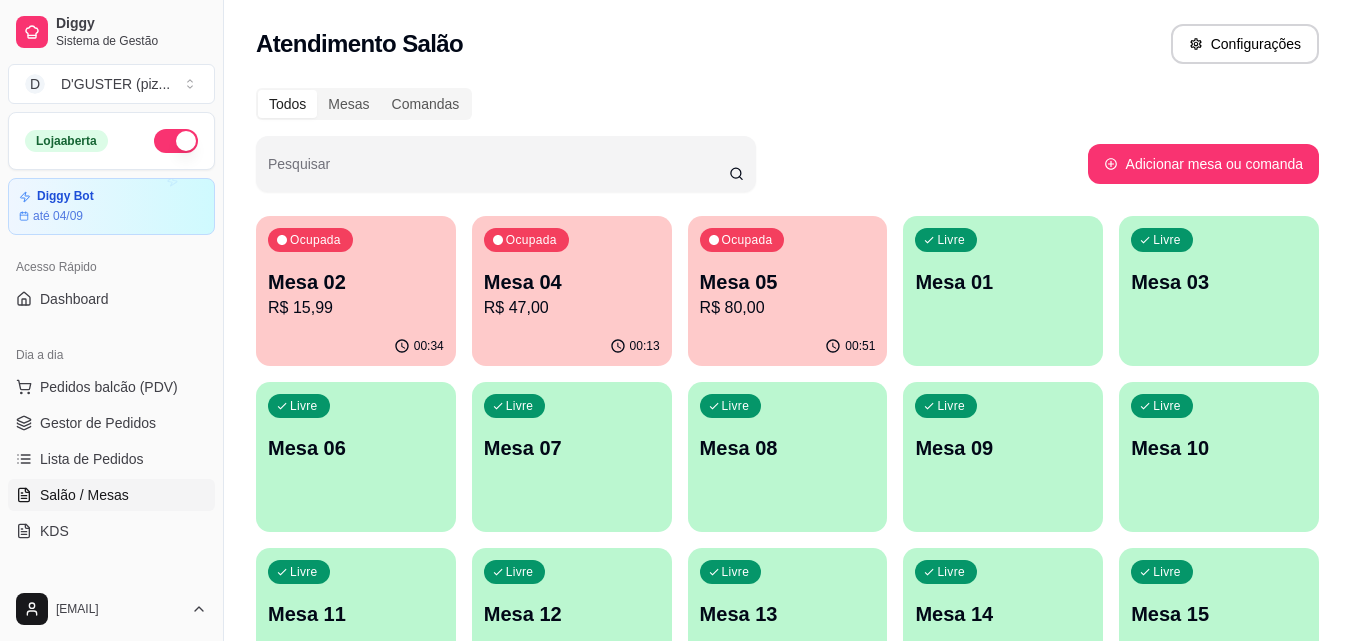 click on "Gestor de Pedidos" at bounding box center [98, 423] 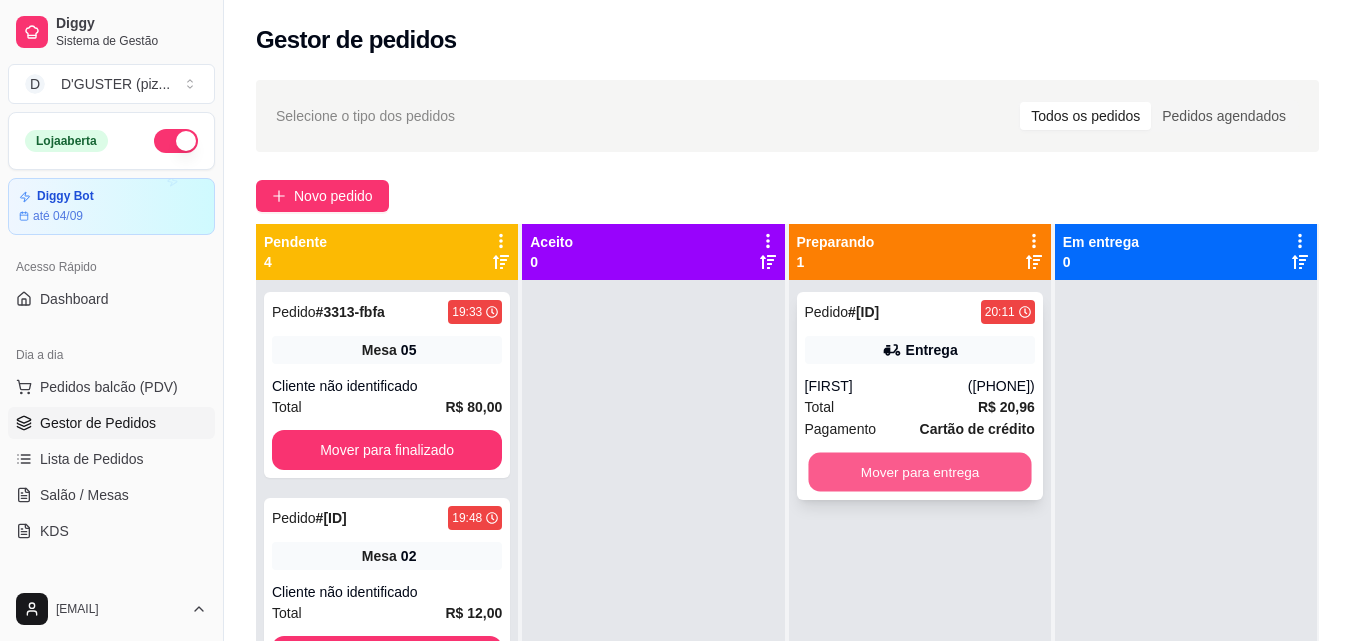 click on "Mover para entrega" at bounding box center [919, 472] 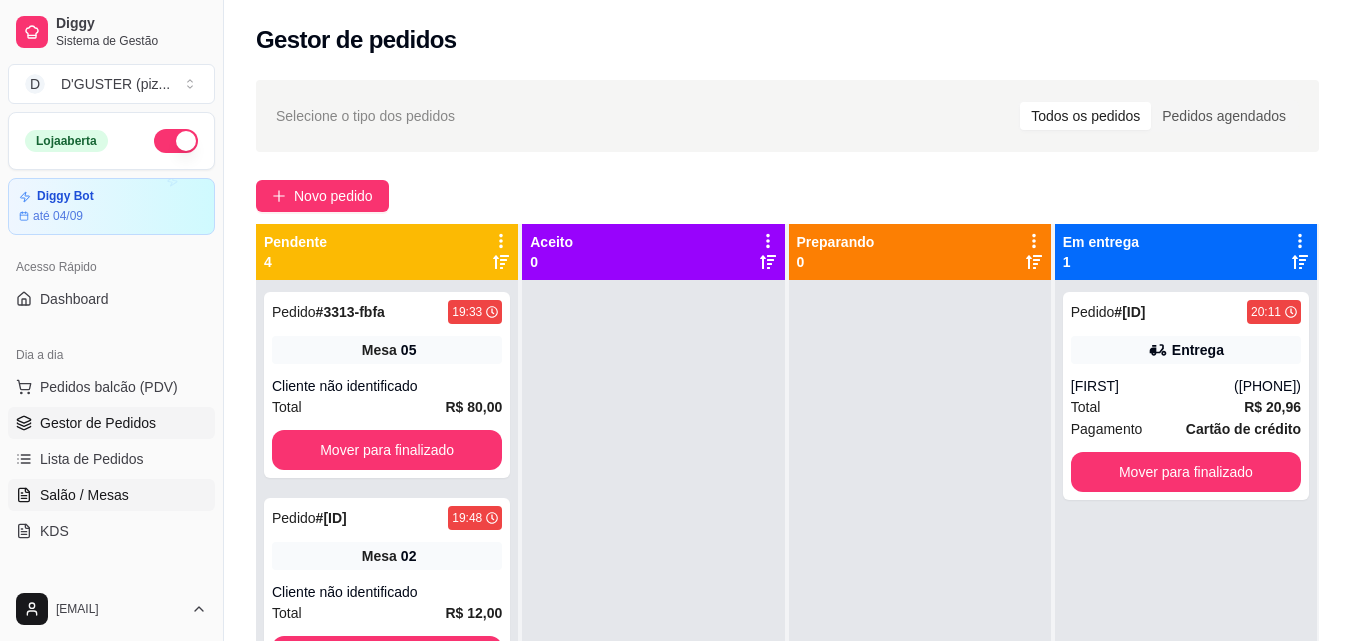 click on "Salão / Mesas" at bounding box center [84, 495] 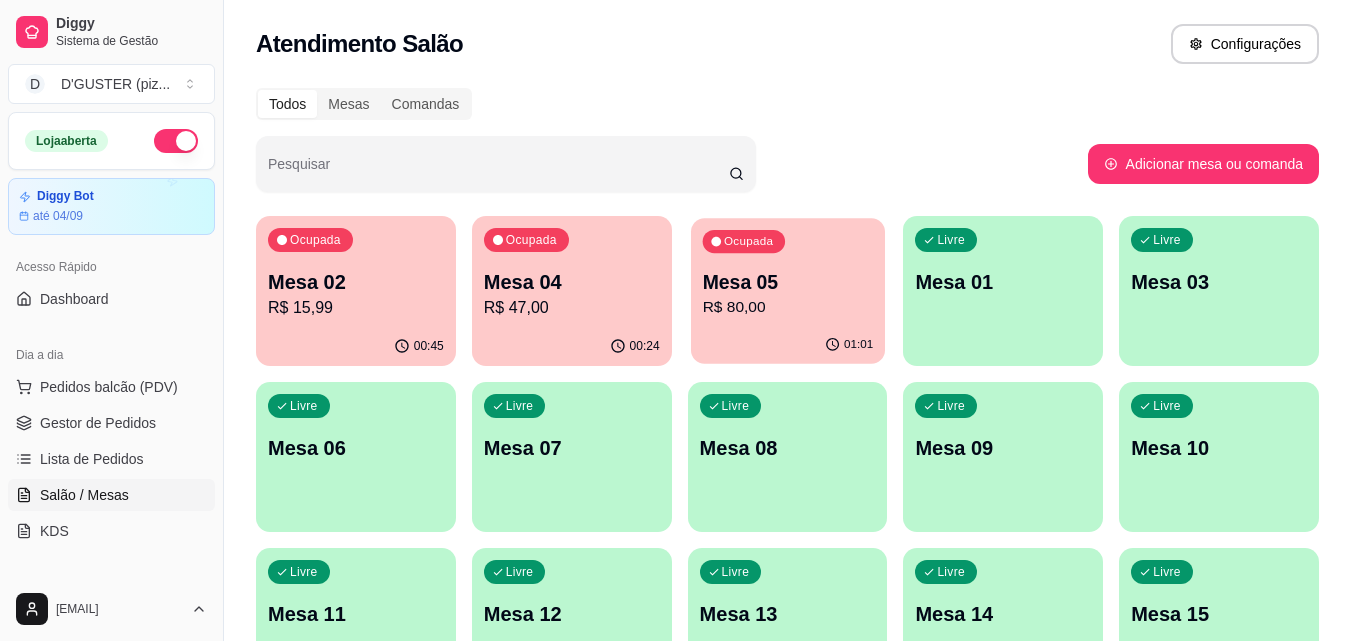 click on "01:01" at bounding box center [788, 345] 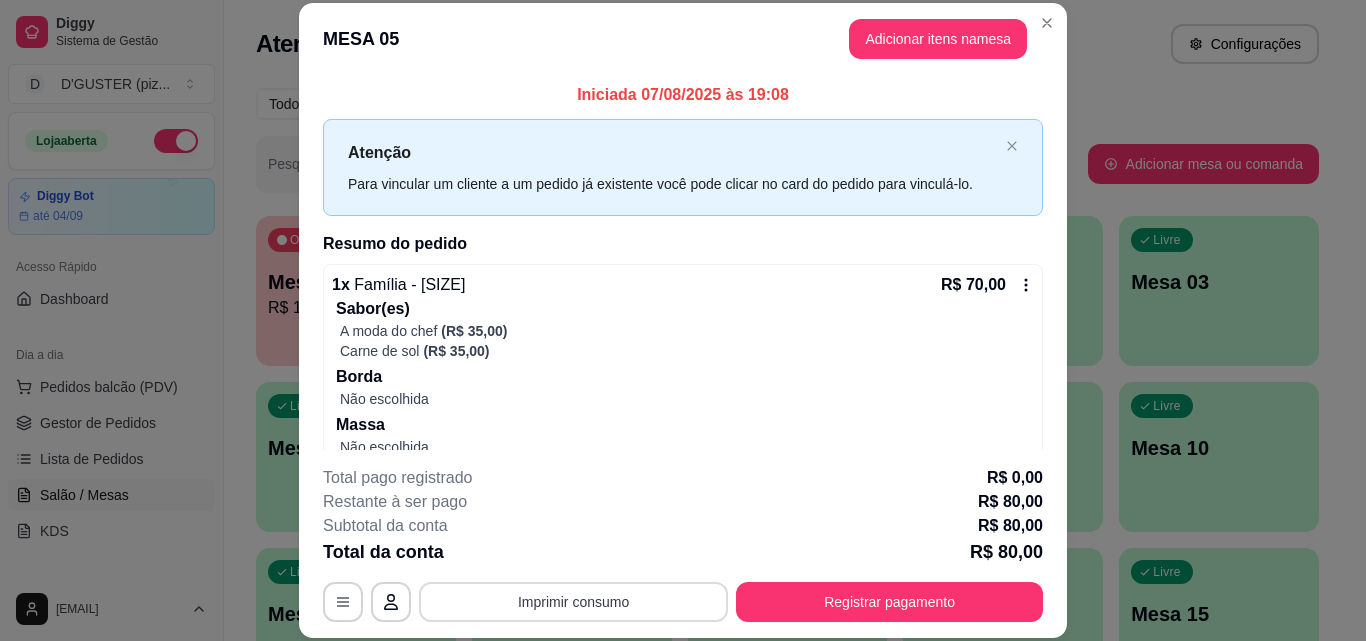click on "Imprimir consumo" at bounding box center [573, 602] 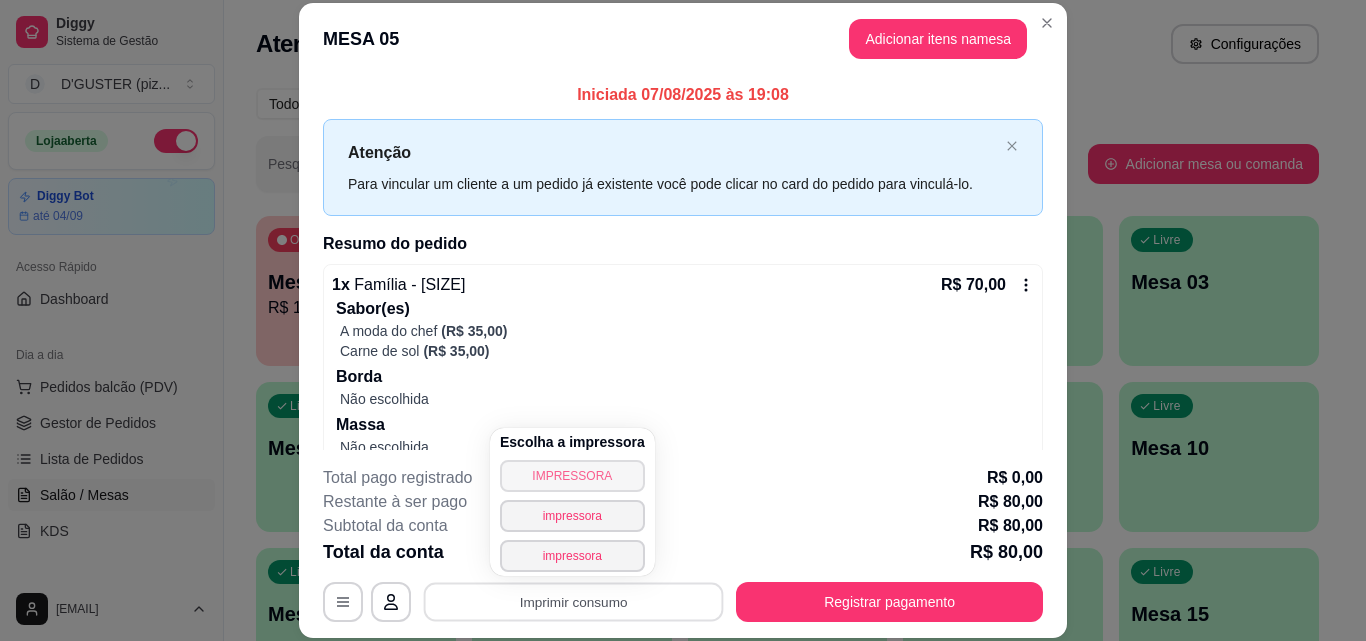 click on "IMPRESSORA" at bounding box center (572, 476) 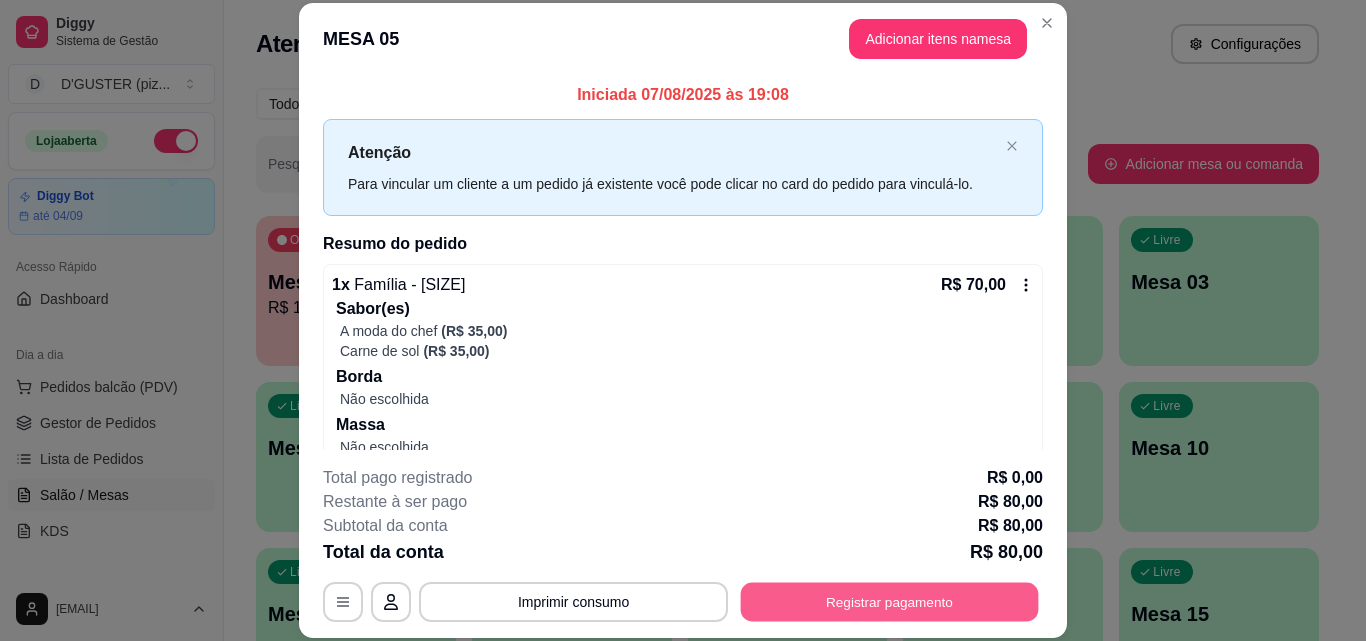 click on "Registrar pagamento" at bounding box center (890, 601) 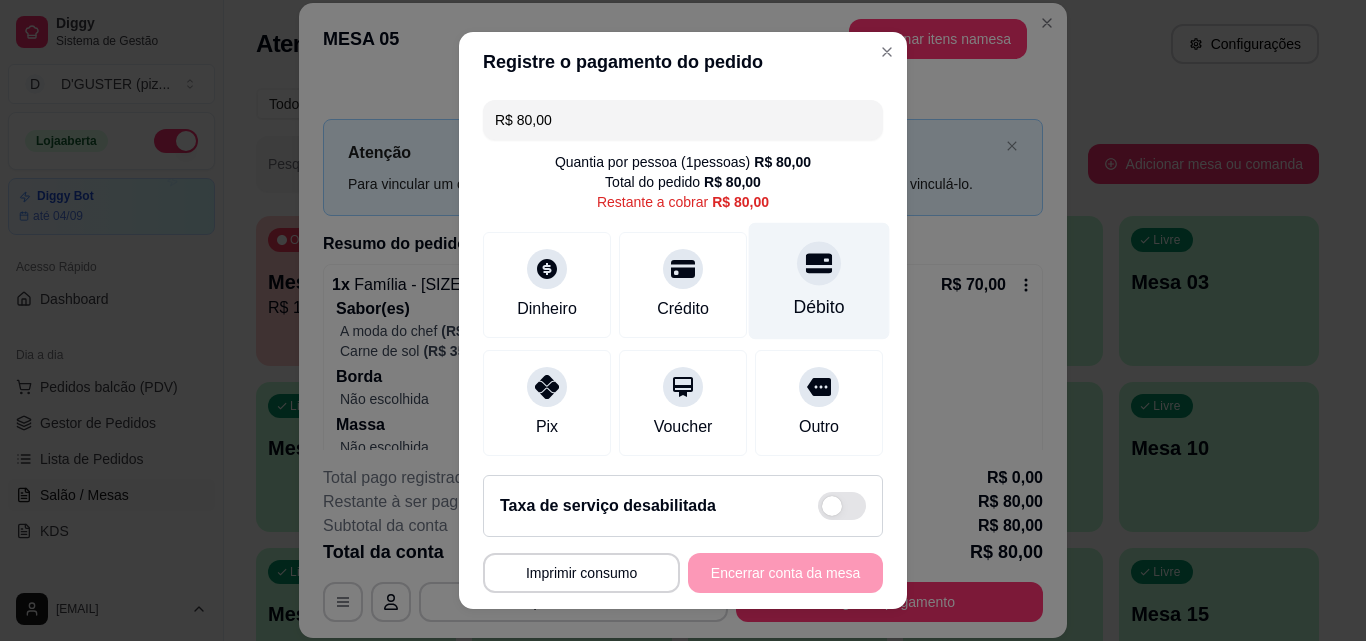 click at bounding box center (819, 263) 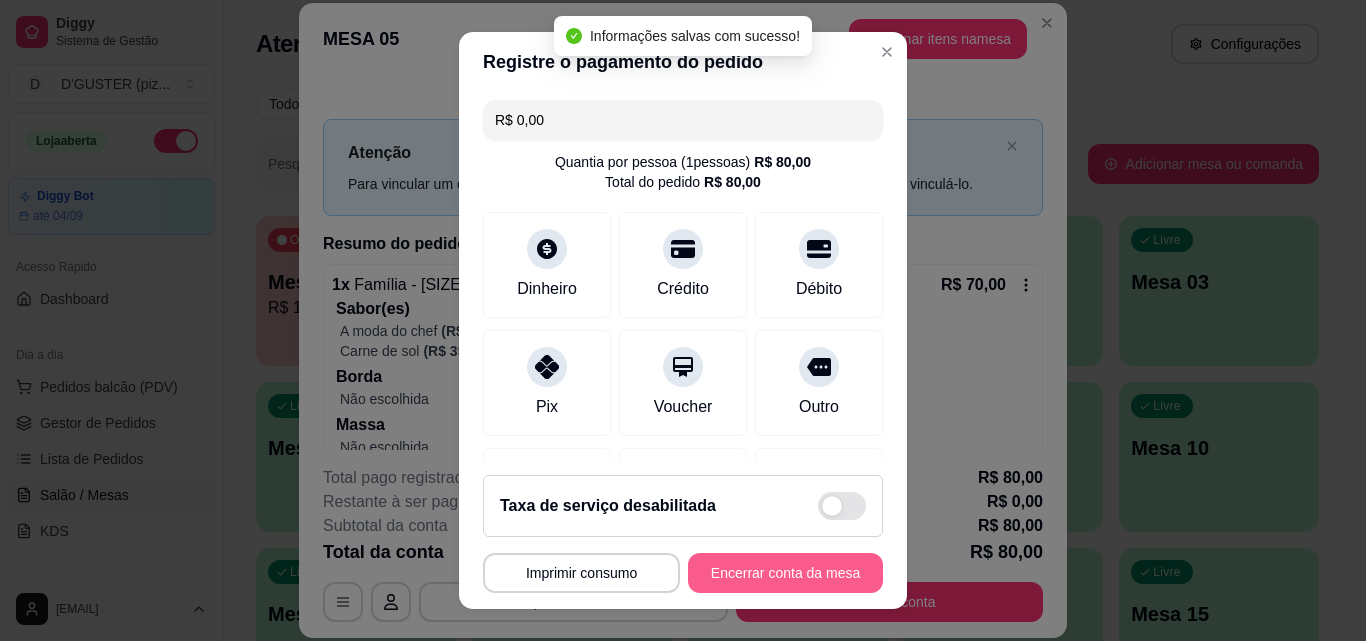 type on "R$ 0,00" 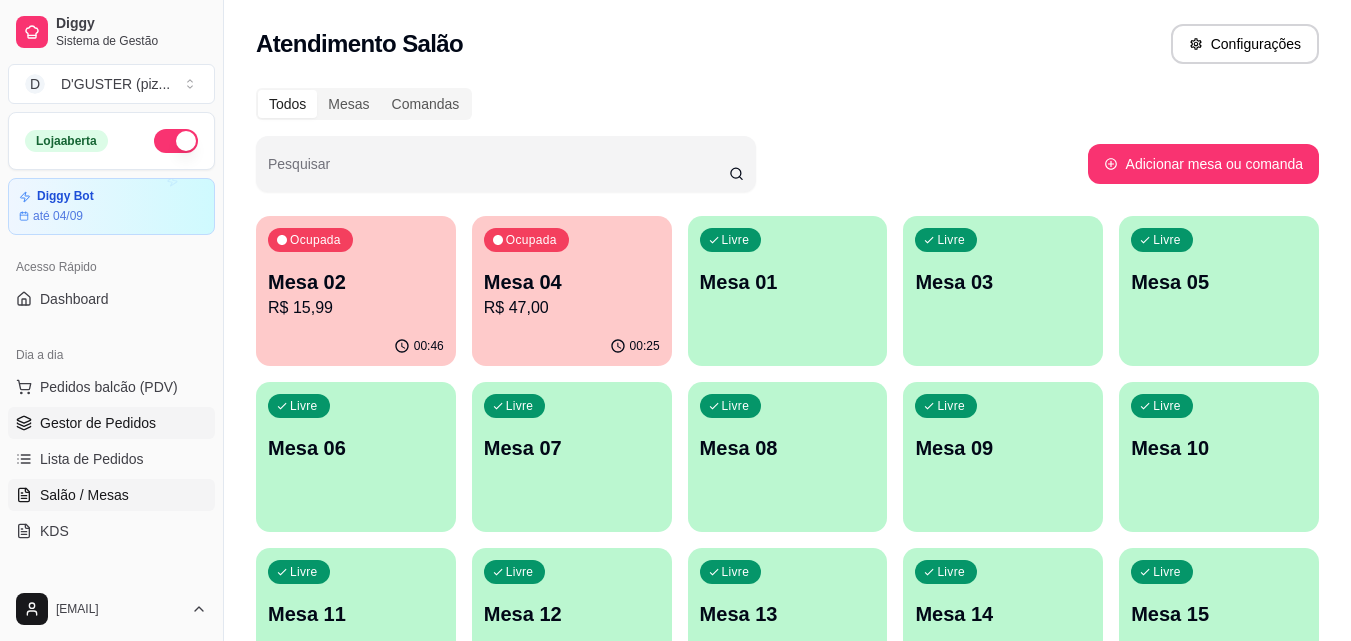 click on "Gestor de Pedidos" at bounding box center (98, 423) 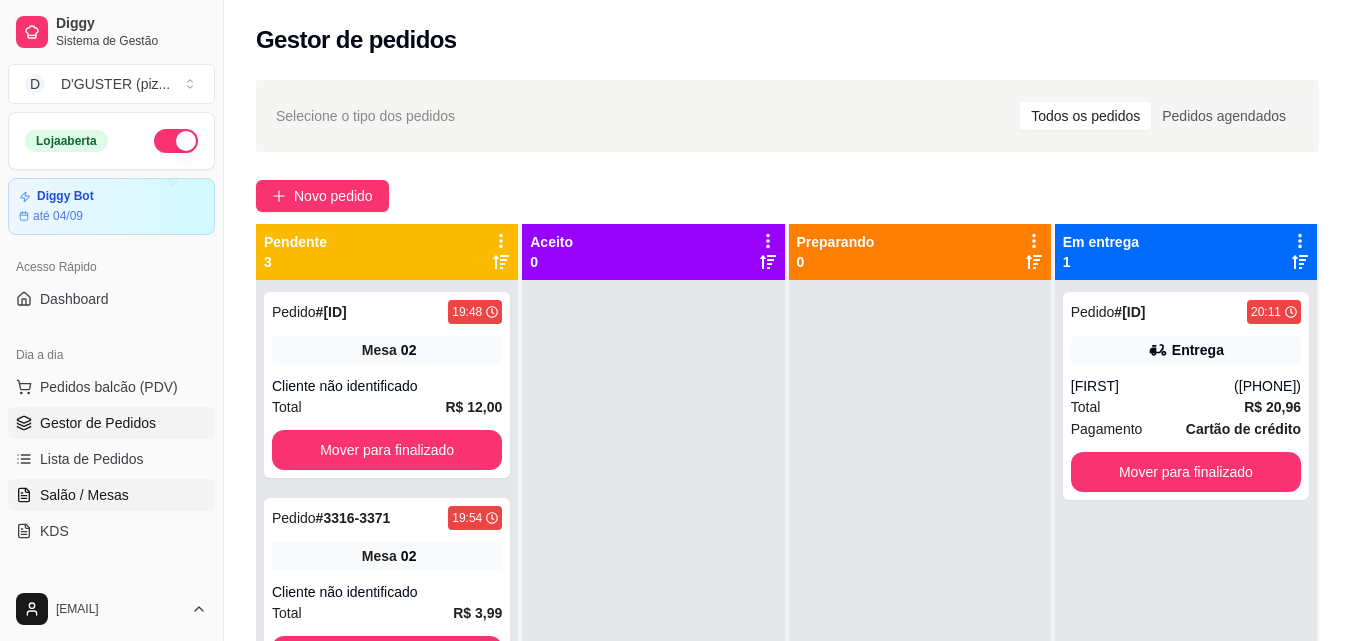 click on "Salão / Mesas" at bounding box center [84, 495] 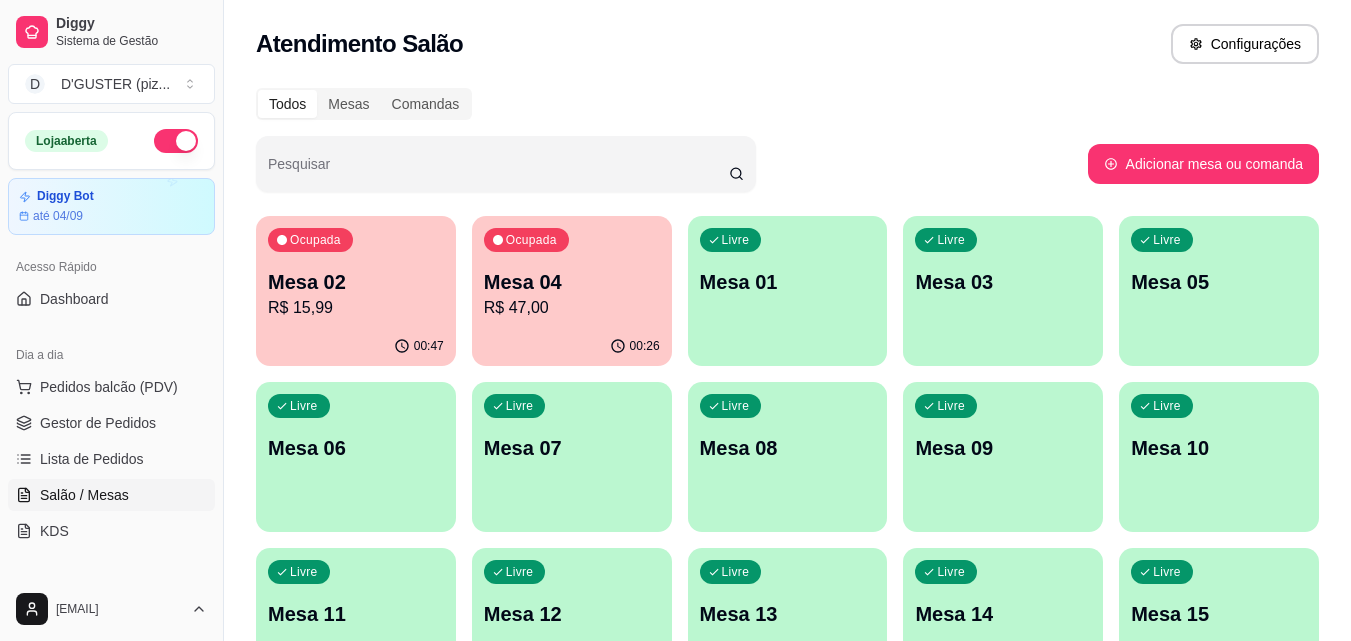 click on "R$ 47,00" at bounding box center (572, 308) 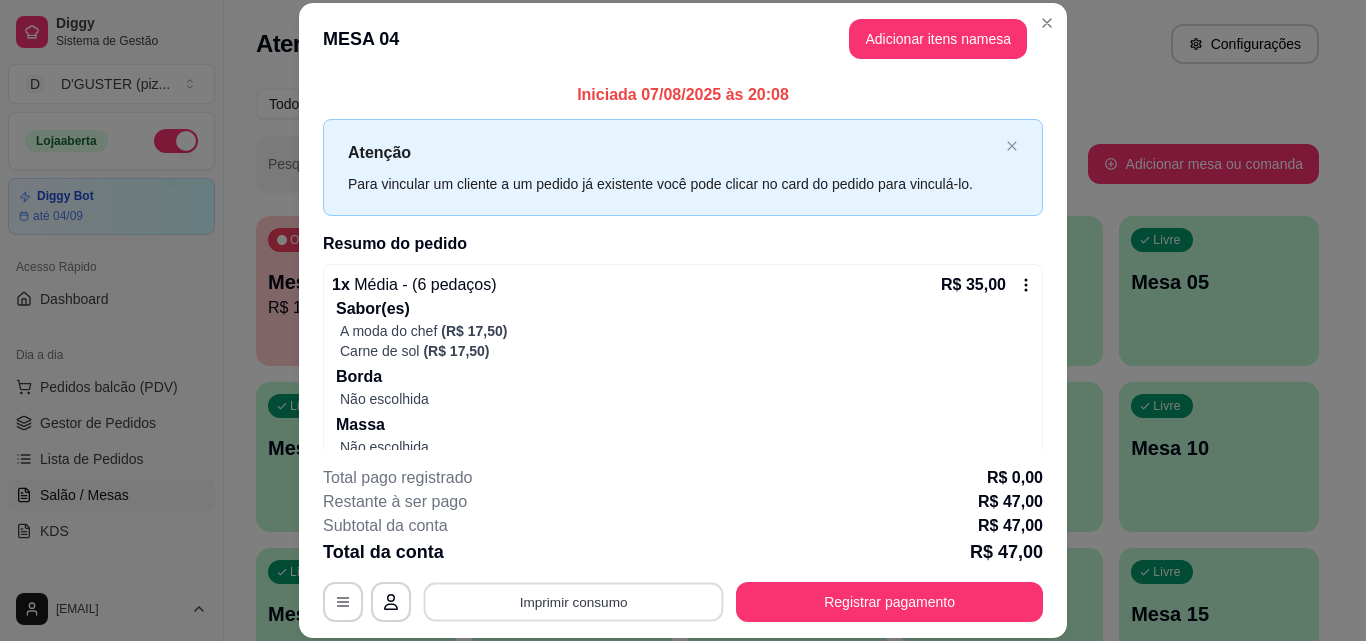 click on "Imprimir consumo" at bounding box center (574, 601) 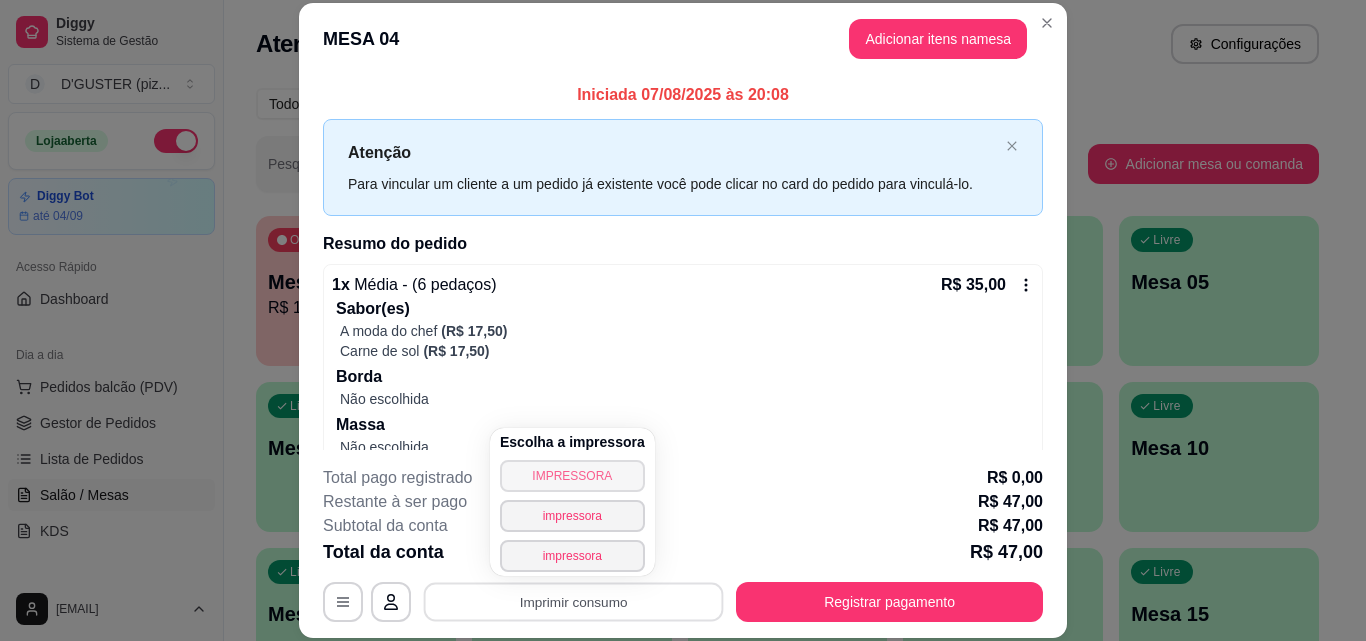 click on "IMPRESSORA" at bounding box center (572, 476) 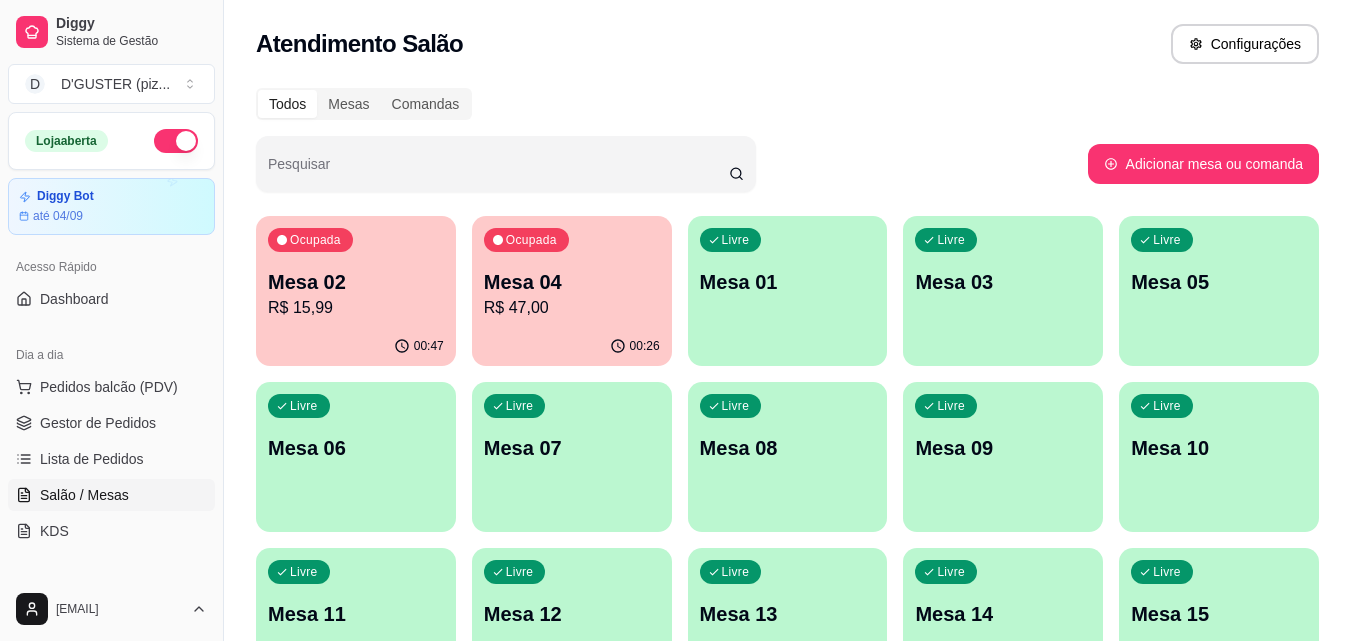 click on "00:26" at bounding box center [572, 346] 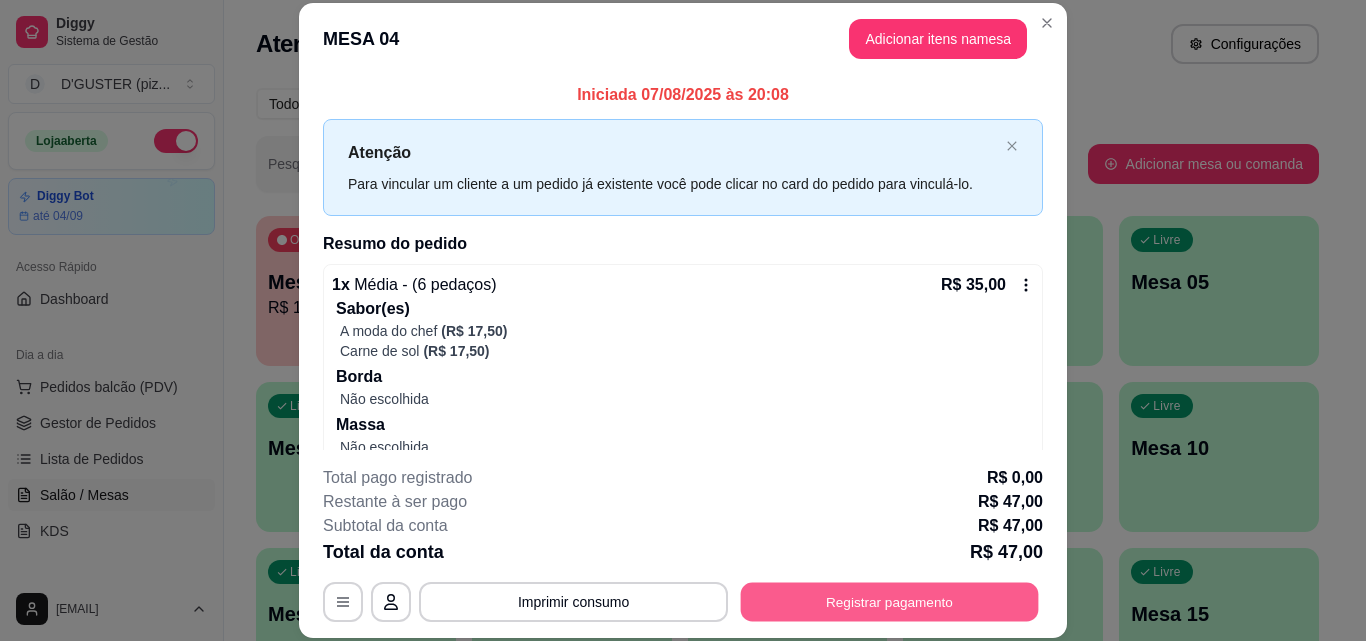 click on "Registrar pagamento" at bounding box center [890, 601] 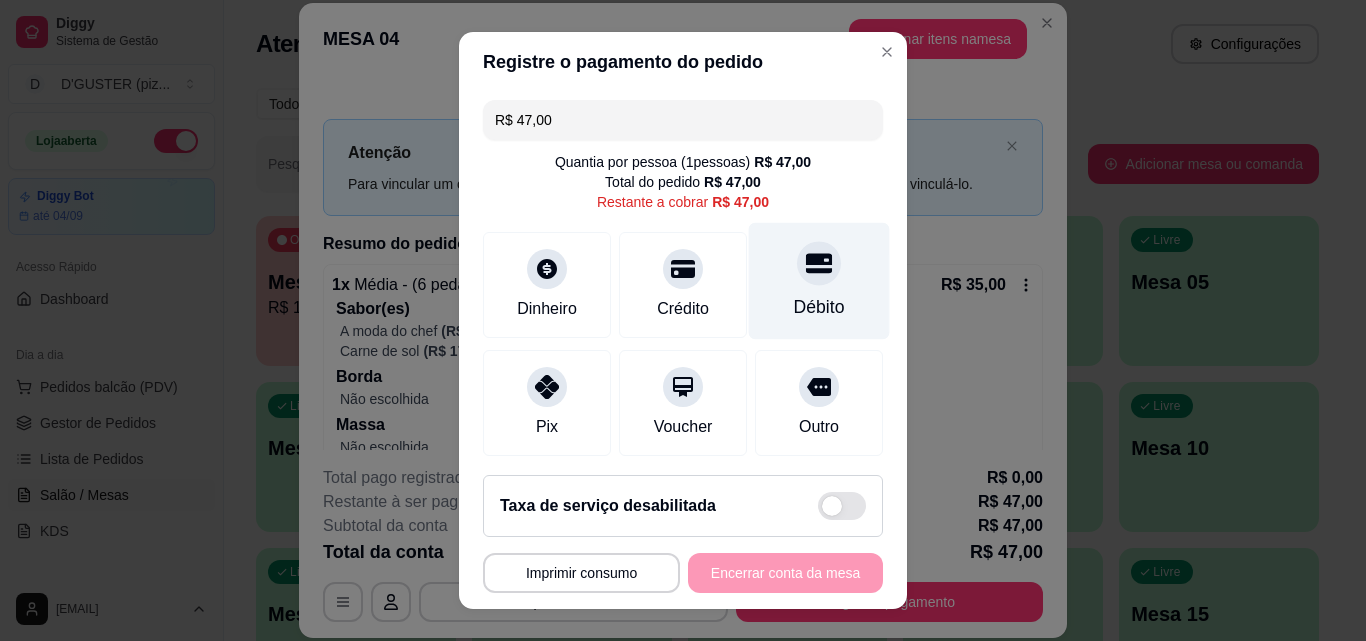 click on "Débito" at bounding box center (819, 307) 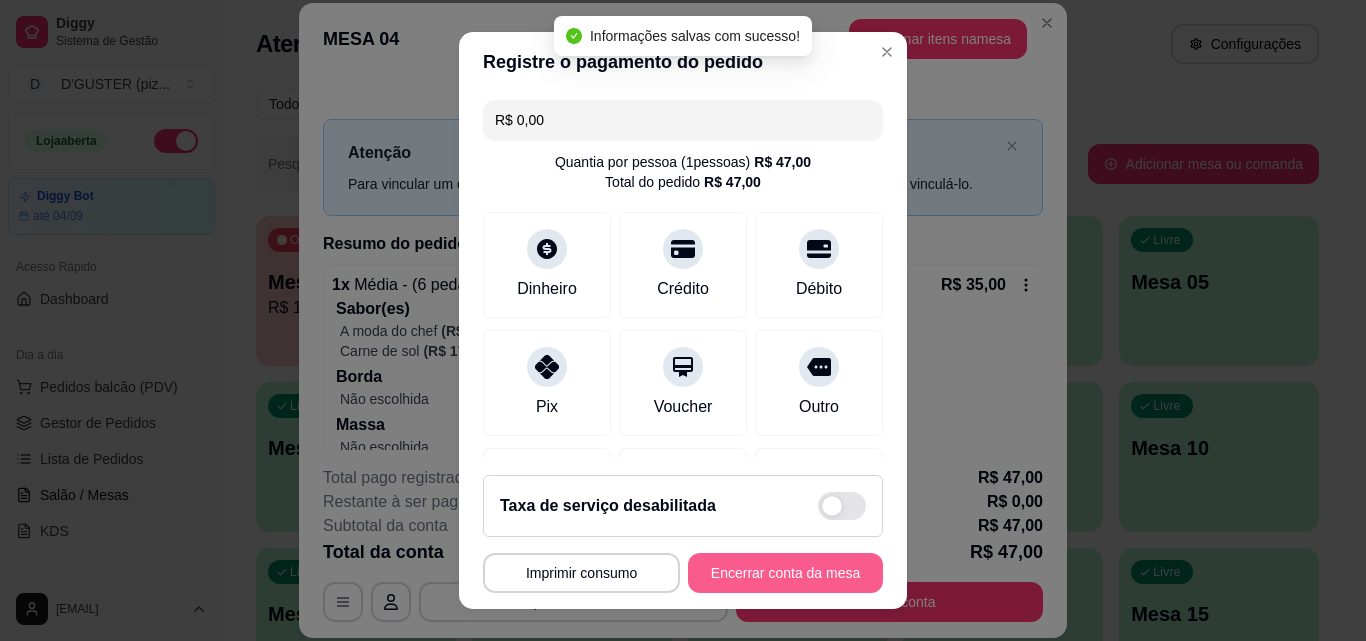type on "R$ 0,00" 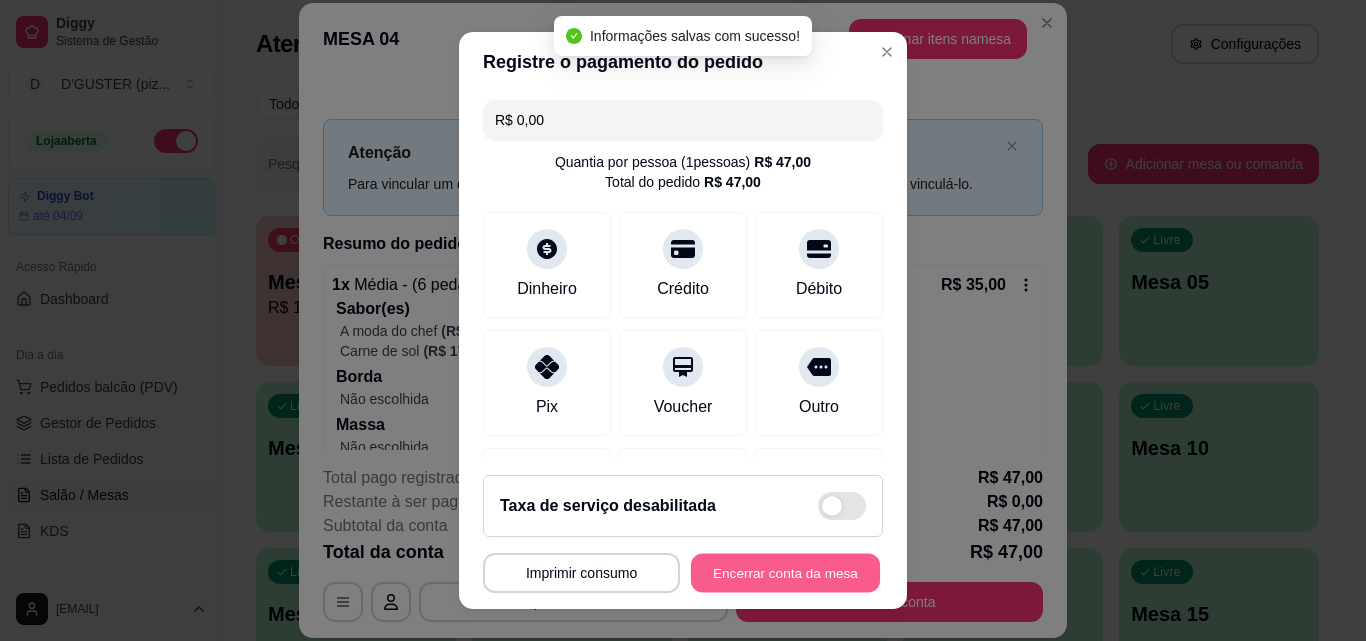 click on "Encerrar conta da mesa" at bounding box center (785, 573) 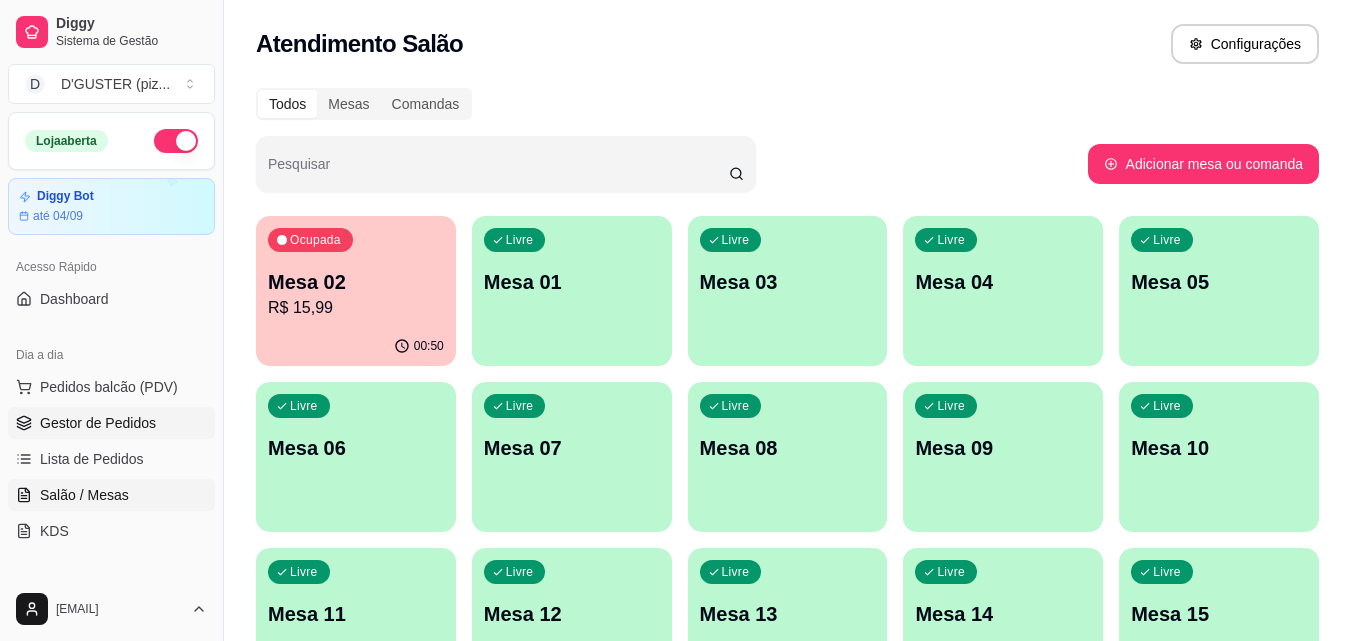 click on "Gestor de Pedidos" at bounding box center (111, 423) 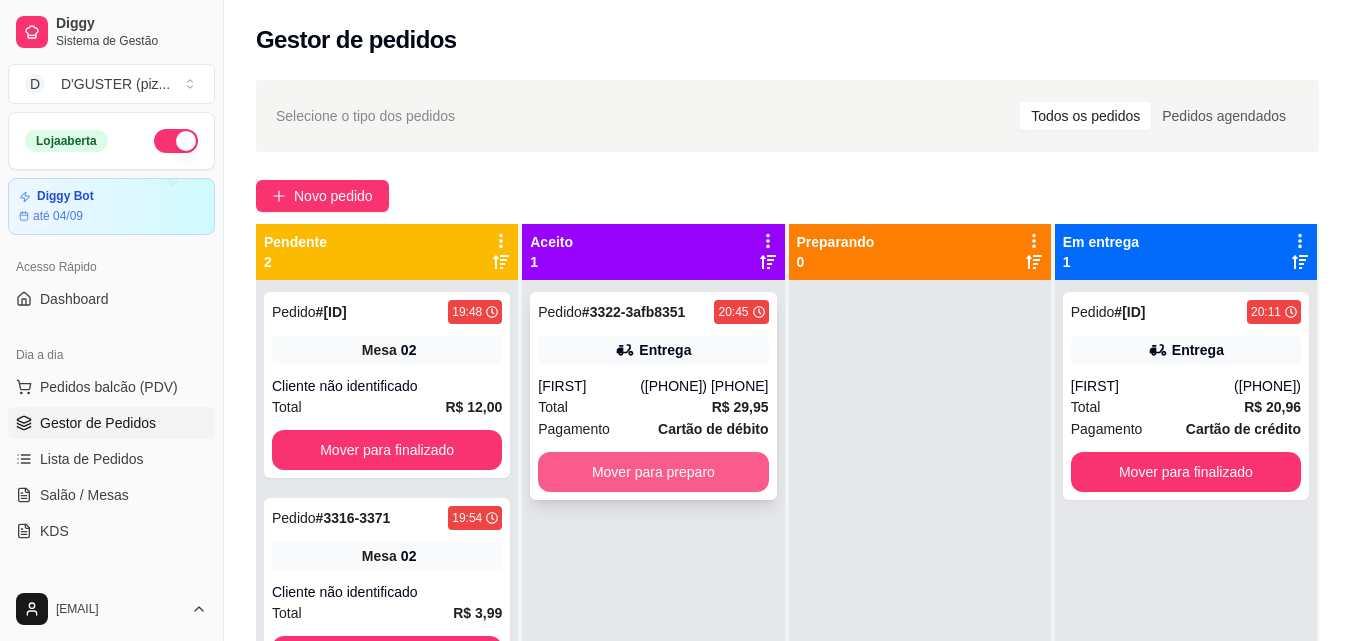 click on "Mover para preparo" at bounding box center [653, 472] 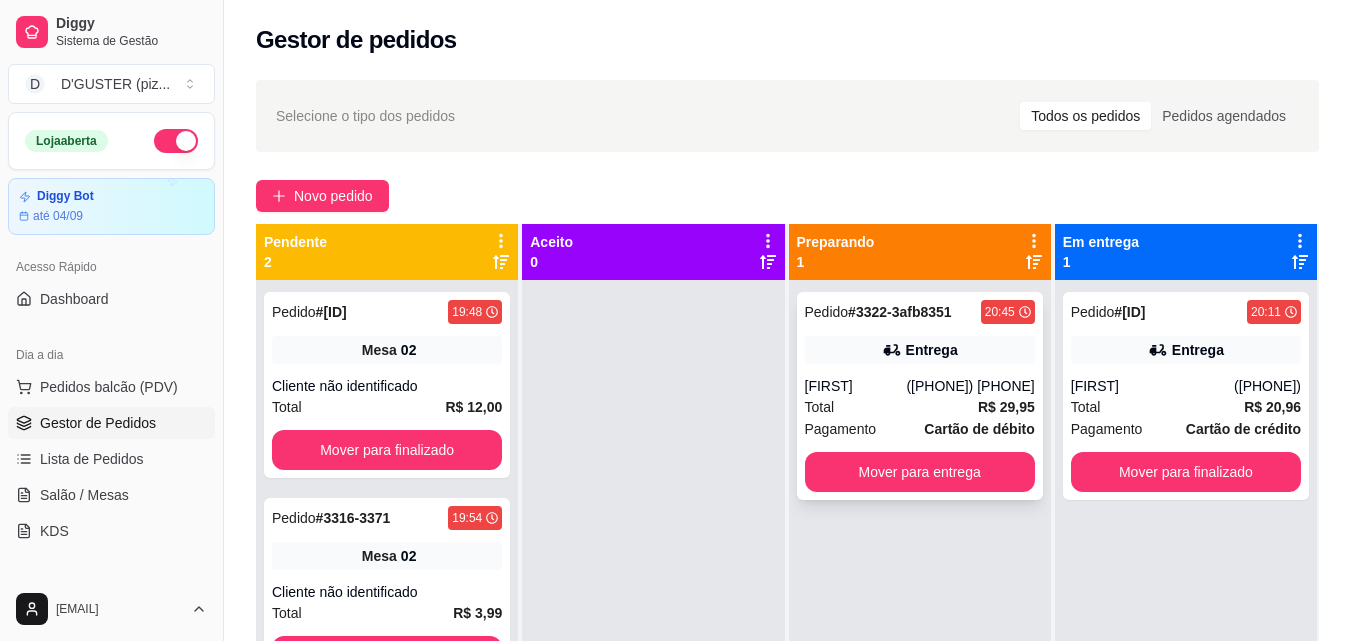 click on "[PHONE]" at bounding box center (970, 386) 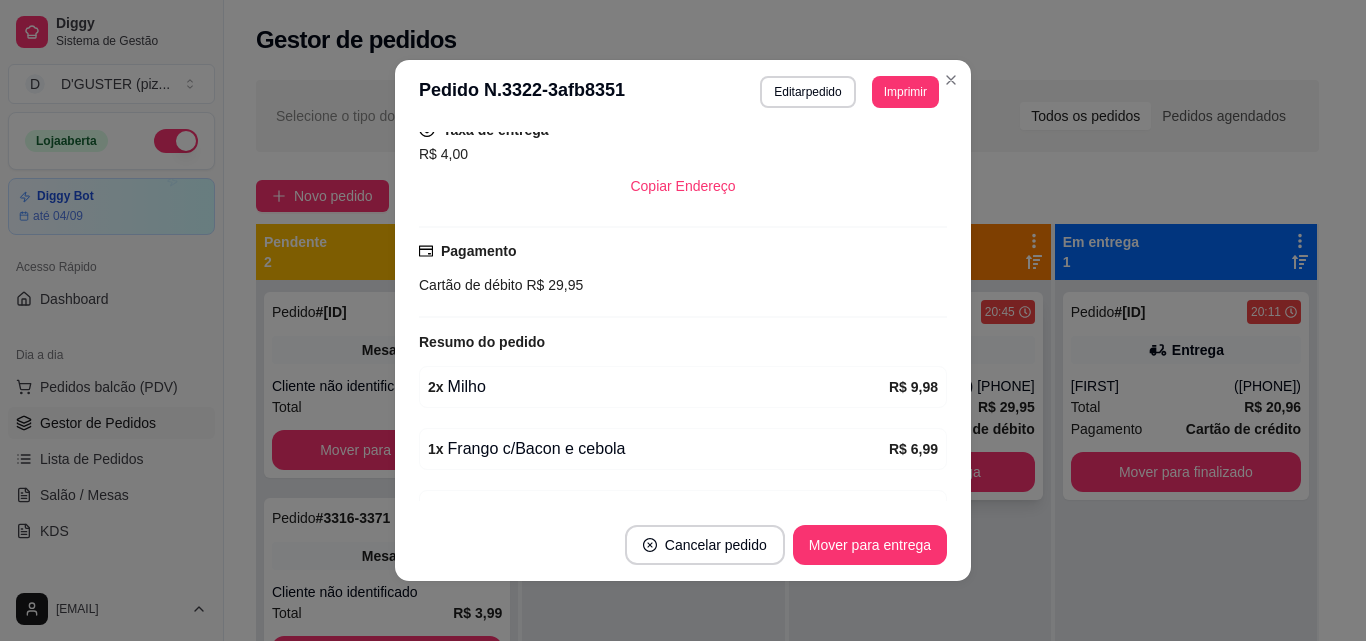 scroll, scrollTop: 594, scrollLeft: 0, axis: vertical 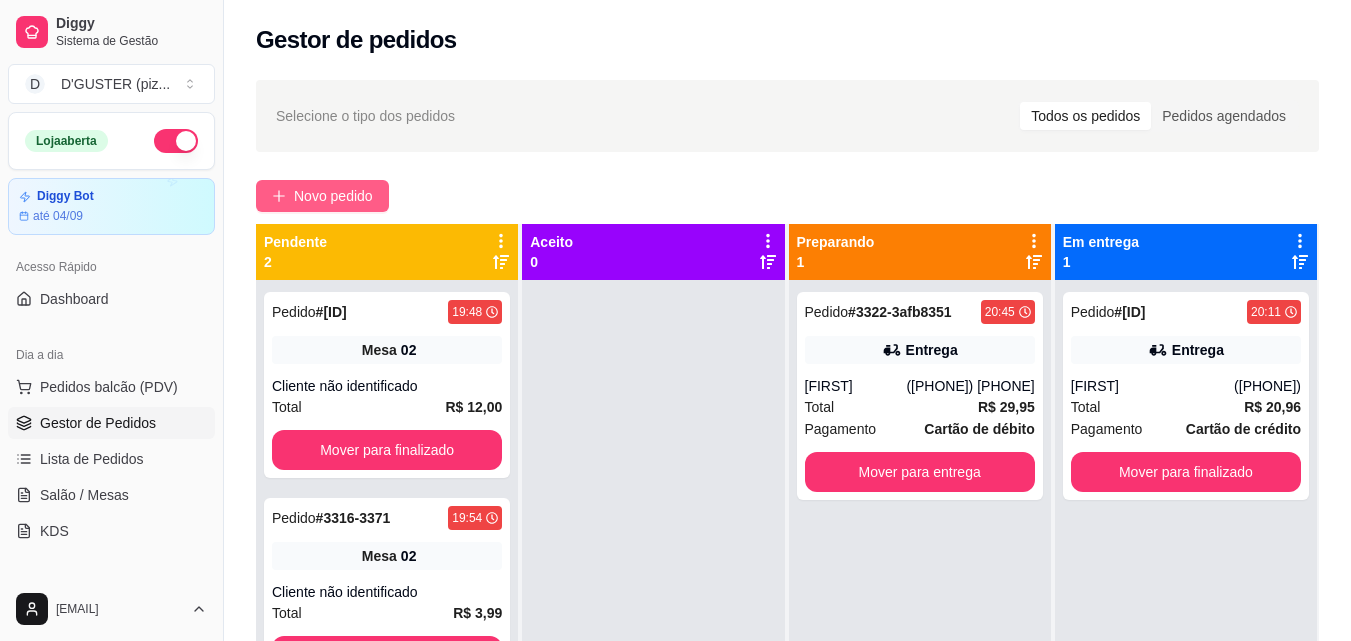 click on "Novo pedido" at bounding box center (333, 196) 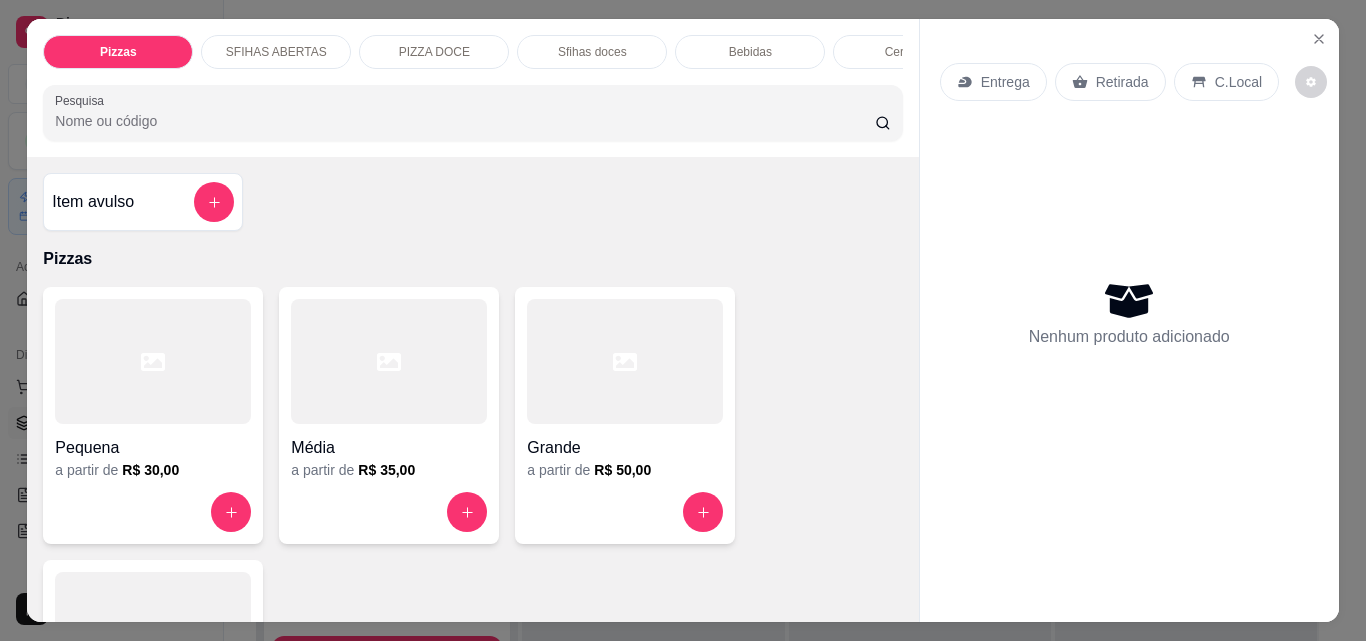 click on "Entrega" at bounding box center [993, 82] 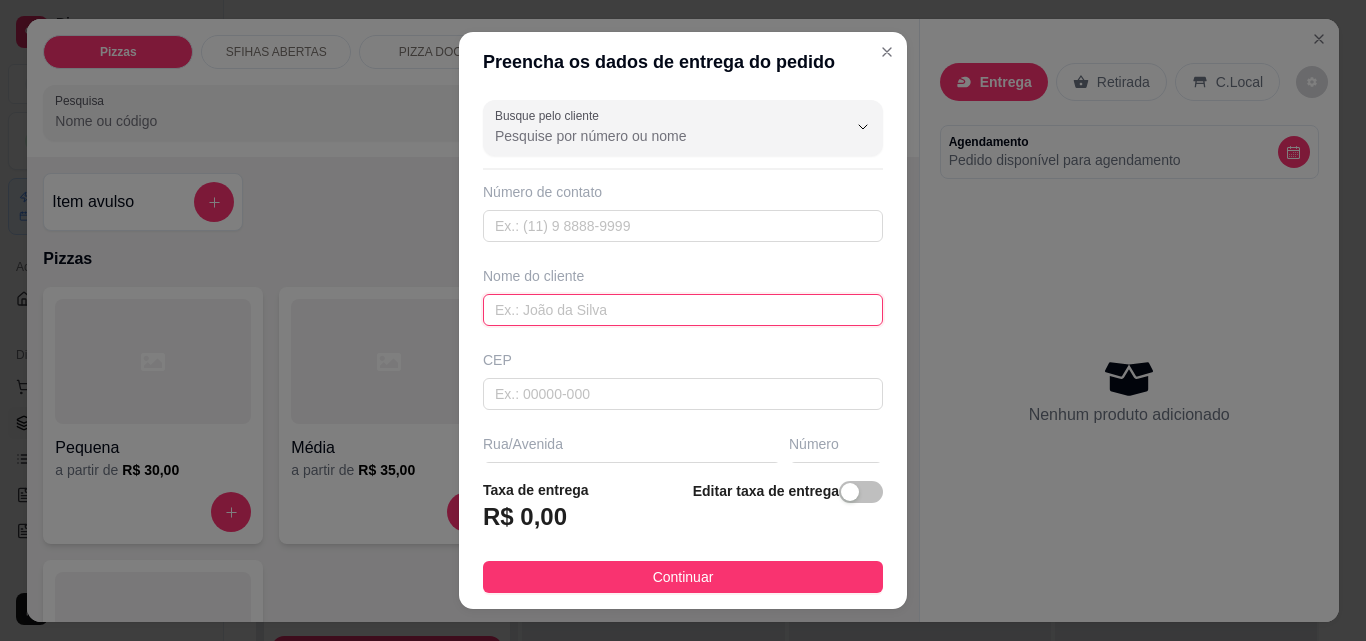 click at bounding box center [683, 310] 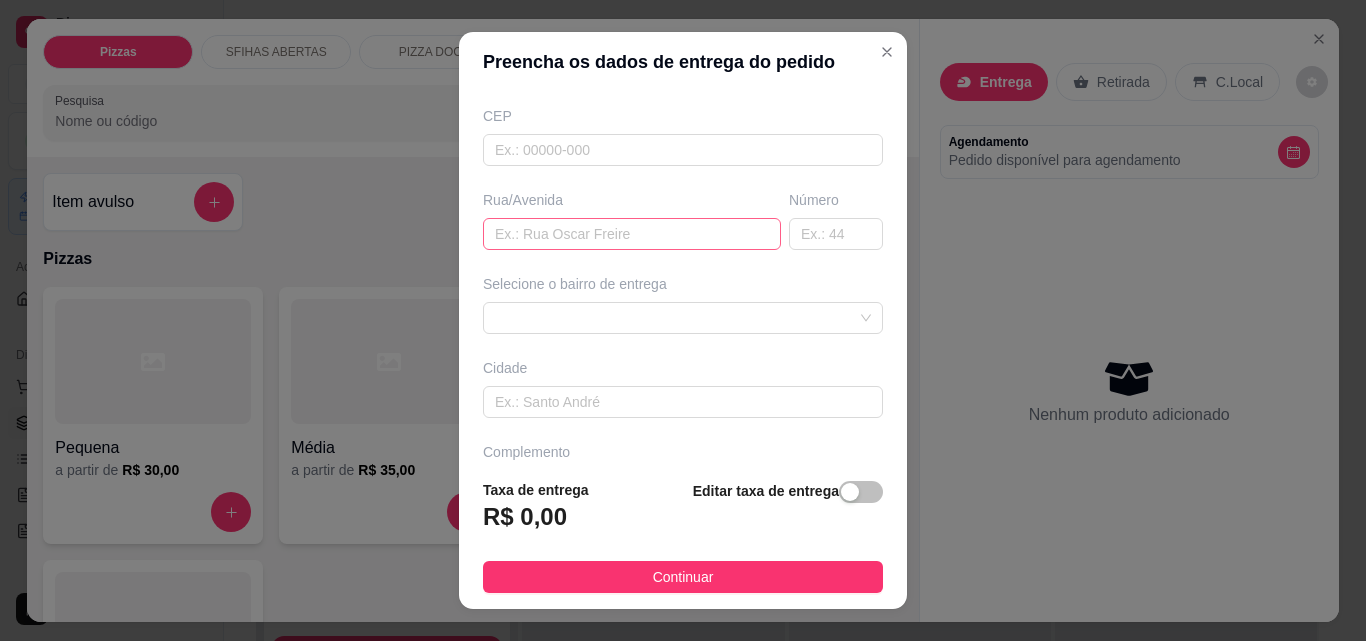 scroll, scrollTop: 300, scrollLeft: 0, axis: vertical 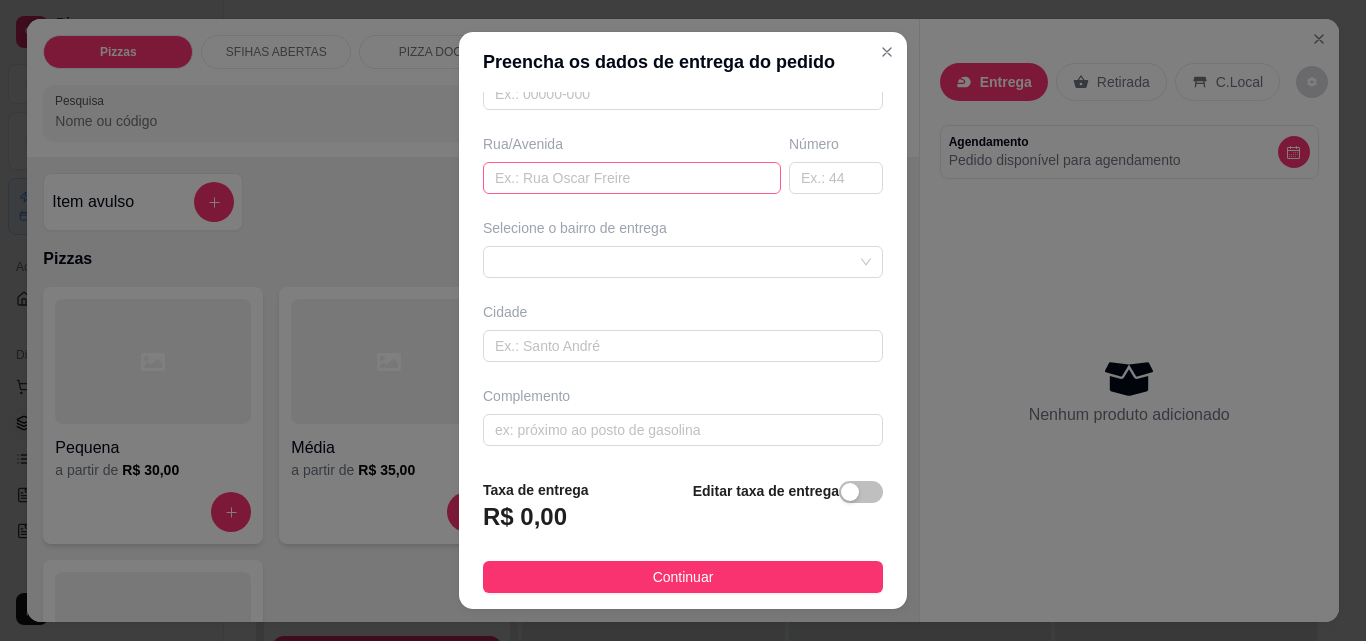 type on "BOTICARIO" 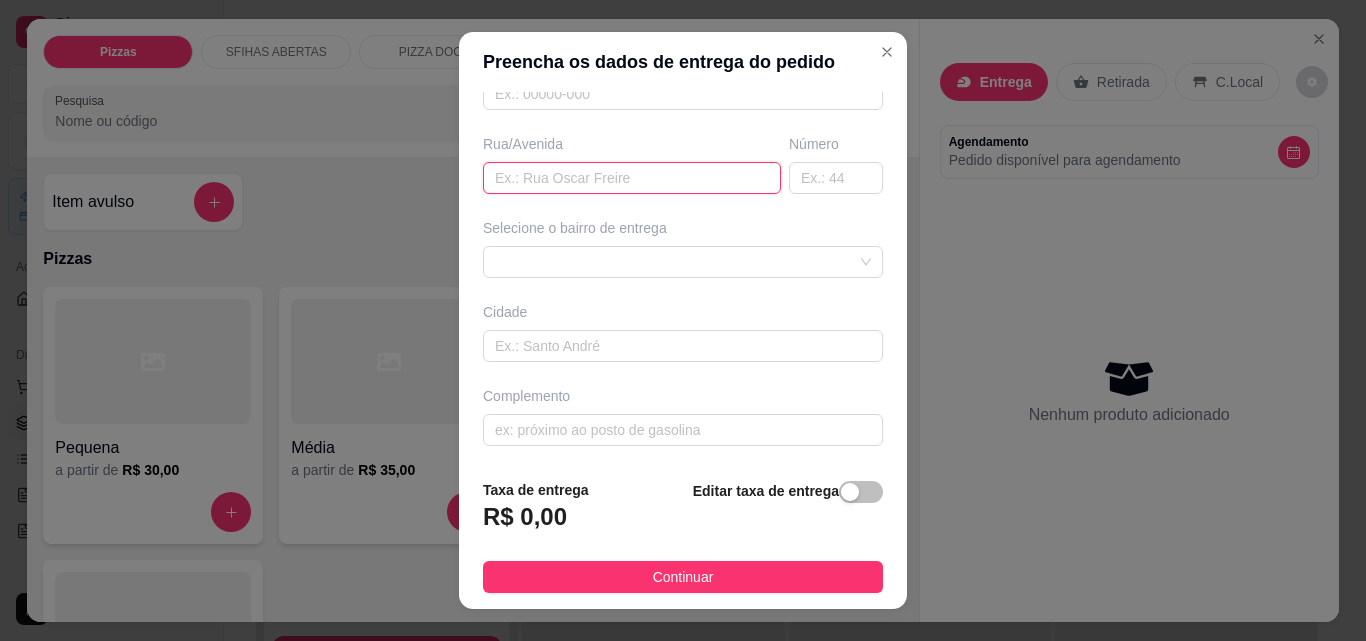 click at bounding box center [632, 178] 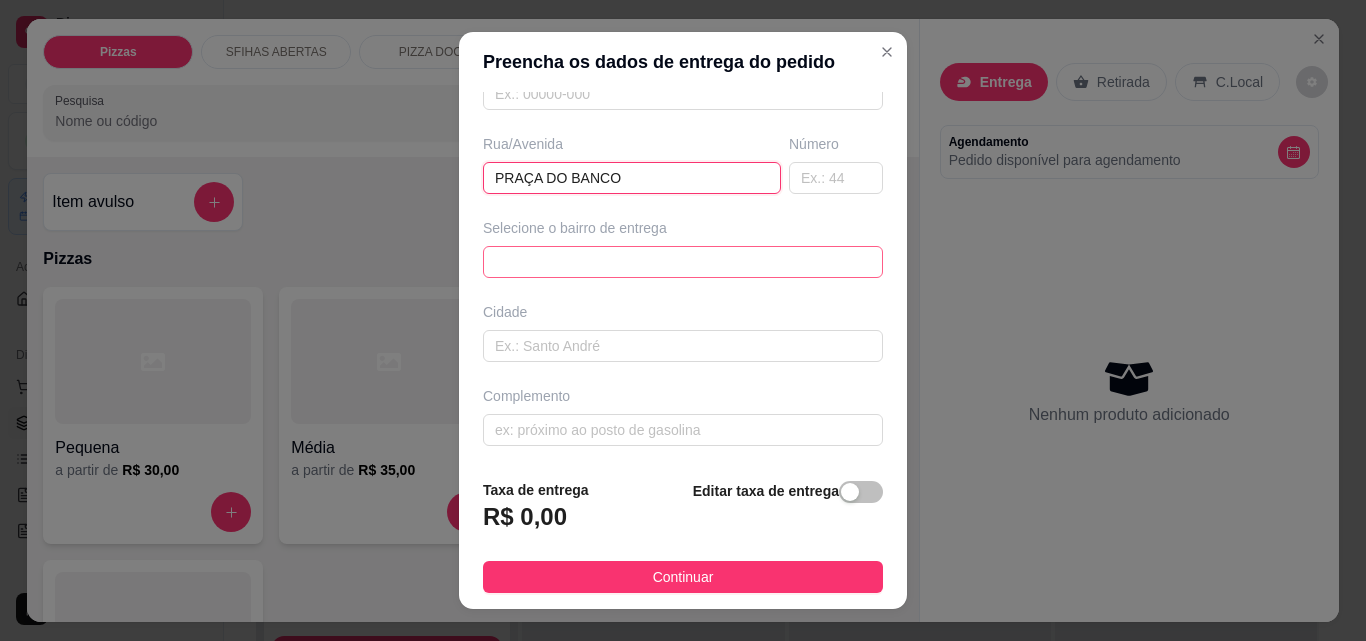 click on "63b4592ab99d1fc0c0b98822 63b7631efd7d706166b4cd11 Núcleo rural/liberdade  - Utinga -  R$ 5,00 Capelinha  - Utinga -  R$ 4,00 Ponte de tábua  - Utinga -  R$ 4,00 Centro - Utinga -  R$ 4,00 Maria Neta - Utinga -  R$ 4,00 São José  - Utinga -  R$ 4,00 Vila Nova  - Utinga -  R$ 4,00 Santa Luzia  - Utinga  -  R$ 4,00 Marcionilio Pereira  - Utinga -  R$ 4,00 Sem terra  - Utinga -  R$ 5,00" at bounding box center (683, 262) 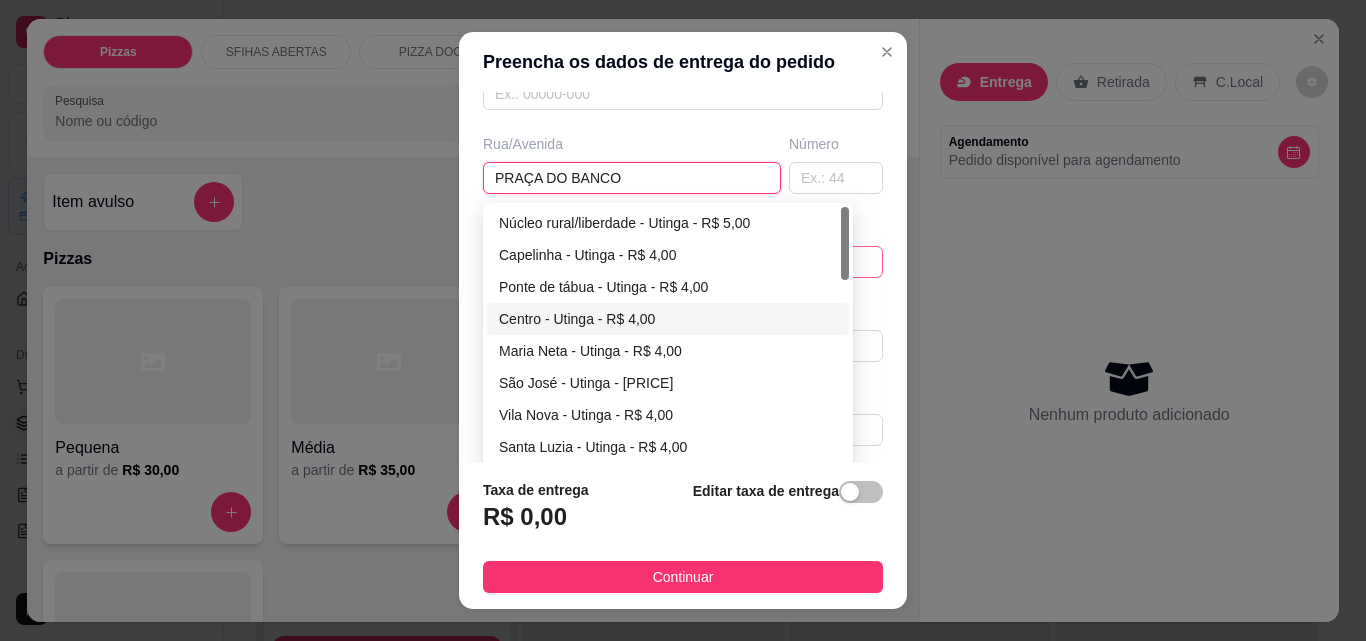 type on "PRAÇA DO BANCO" 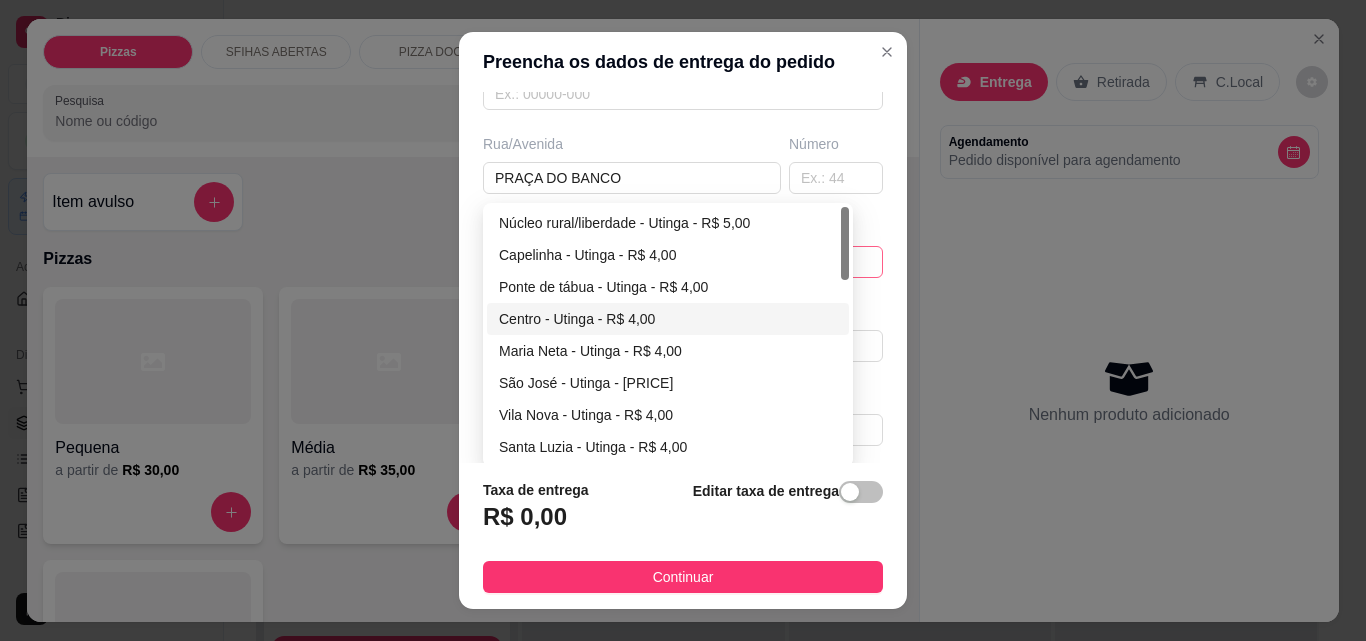 click on "Centro - Utinga -  R$ 4,00" at bounding box center [668, 319] 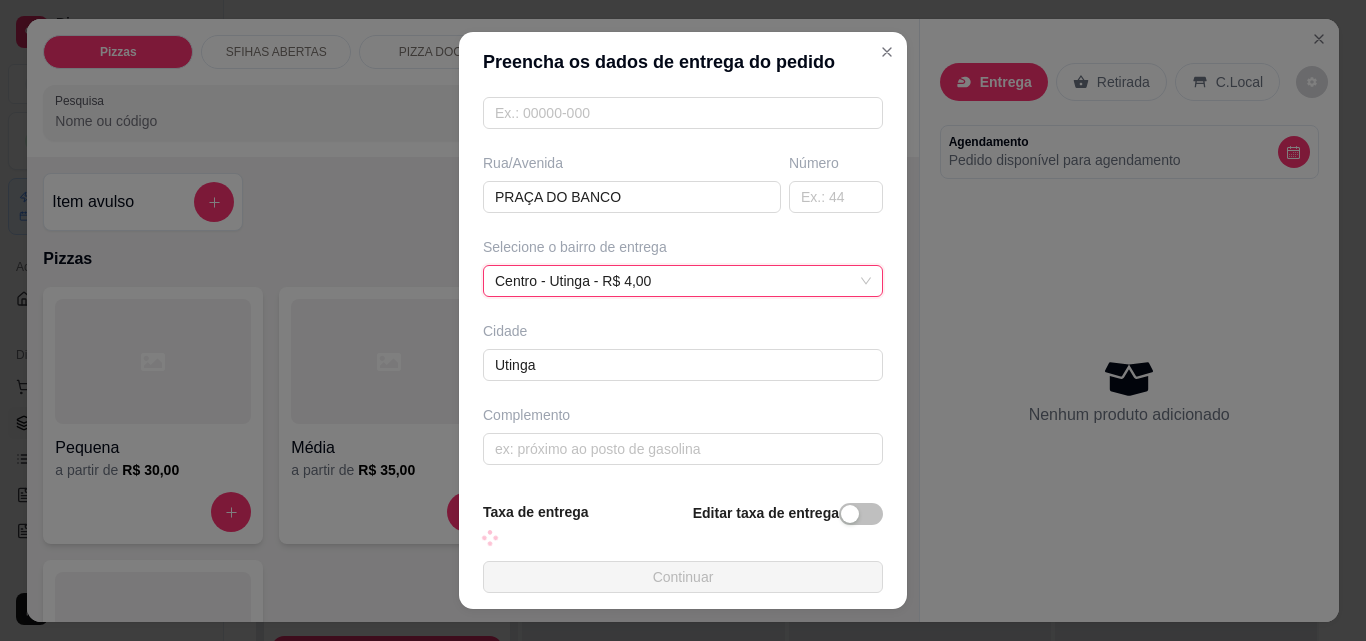 scroll, scrollTop: 300, scrollLeft: 0, axis: vertical 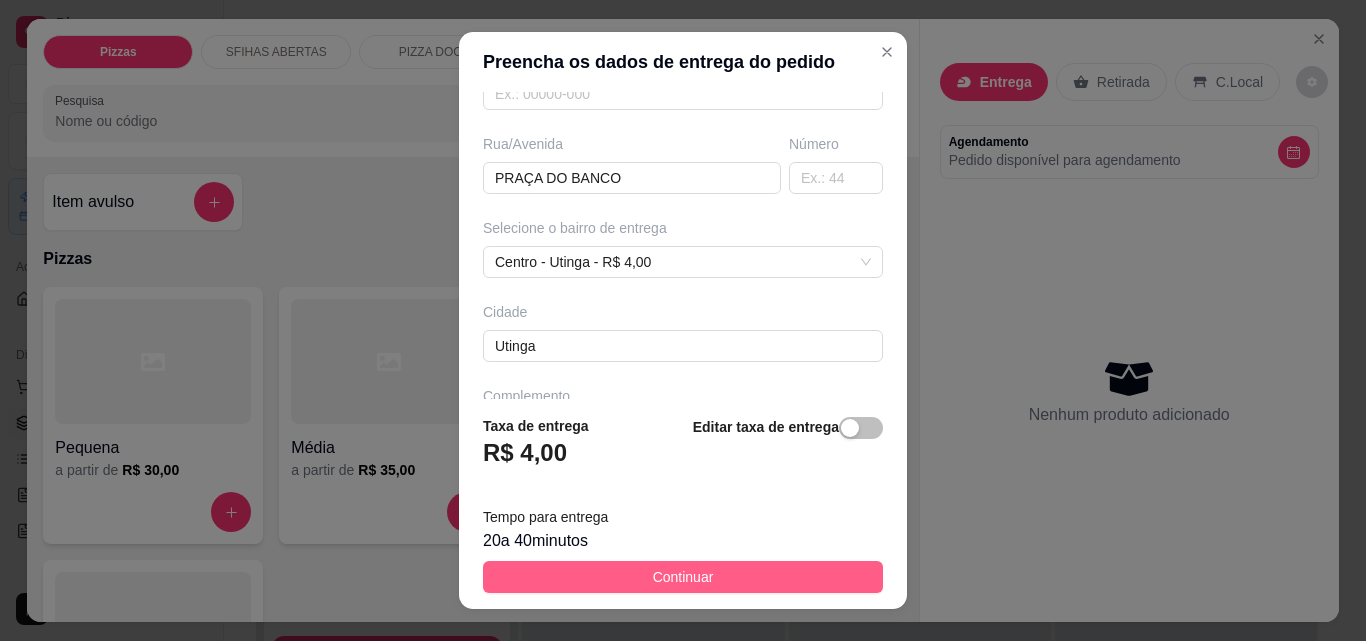 click on "Continuar" at bounding box center (683, 577) 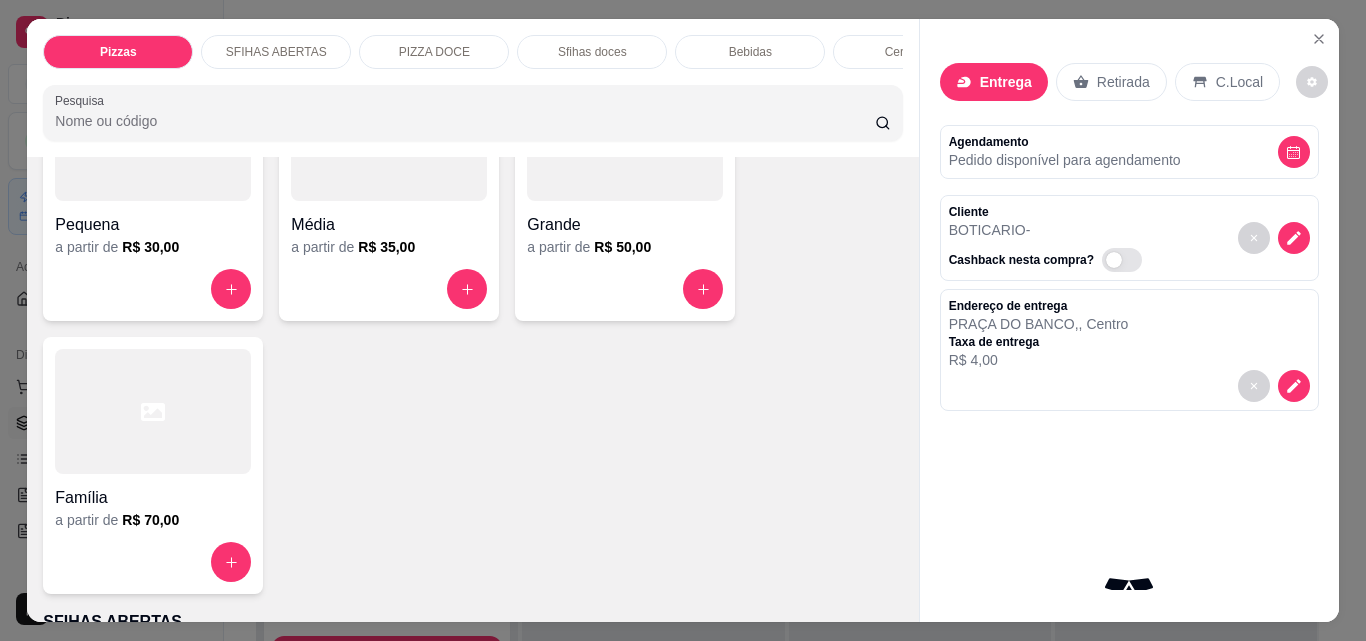 scroll, scrollTop: 300, scrollLeft: 0, axis: vertical 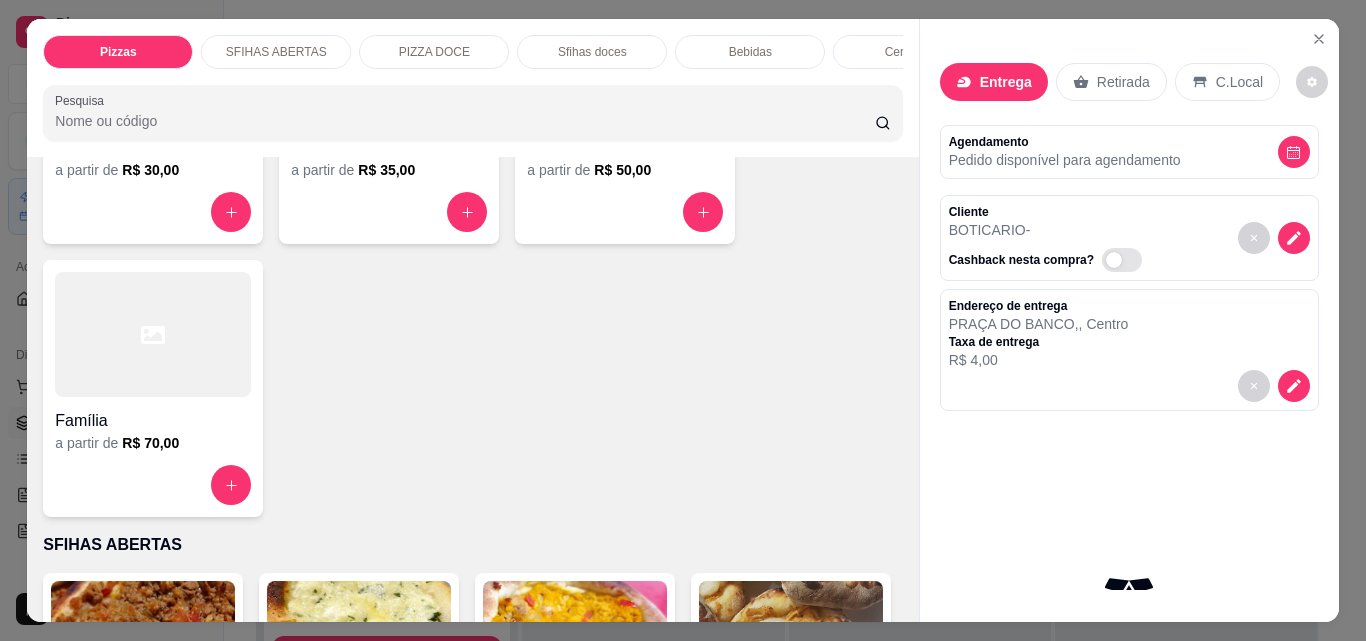 click on "Família" at bounding box center (153, 421) 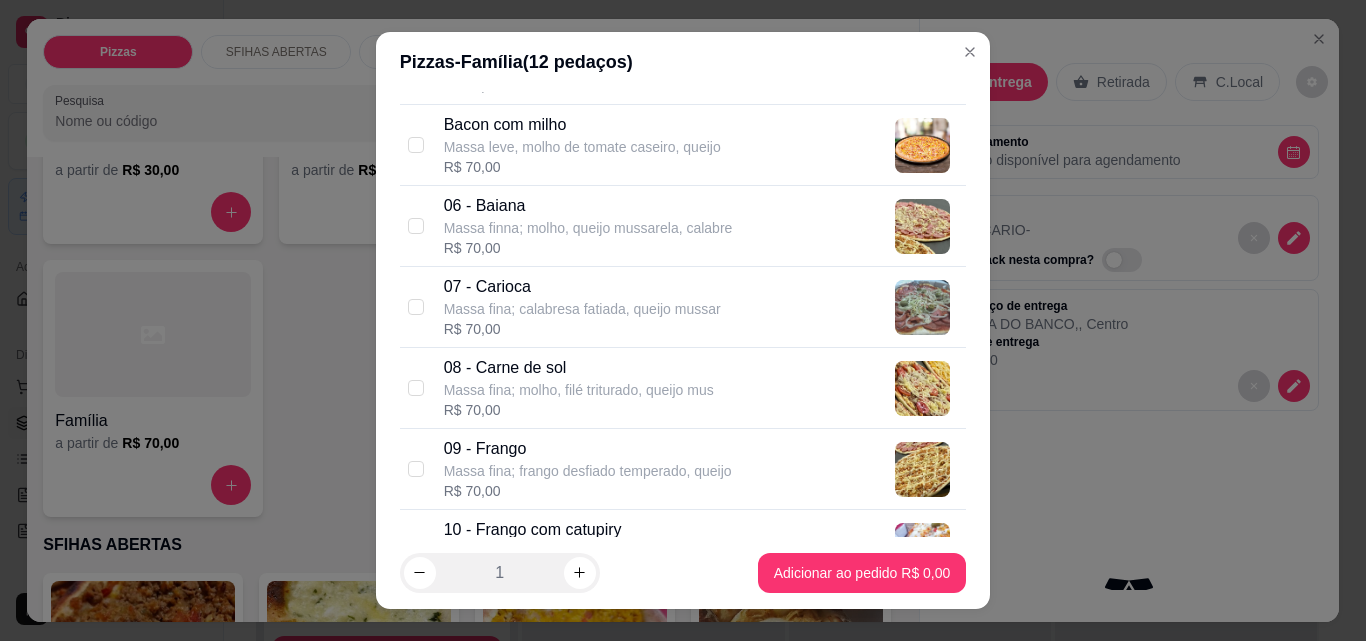 scroll, scrollTop: 600, scrollLeft: 0, axis: vertical 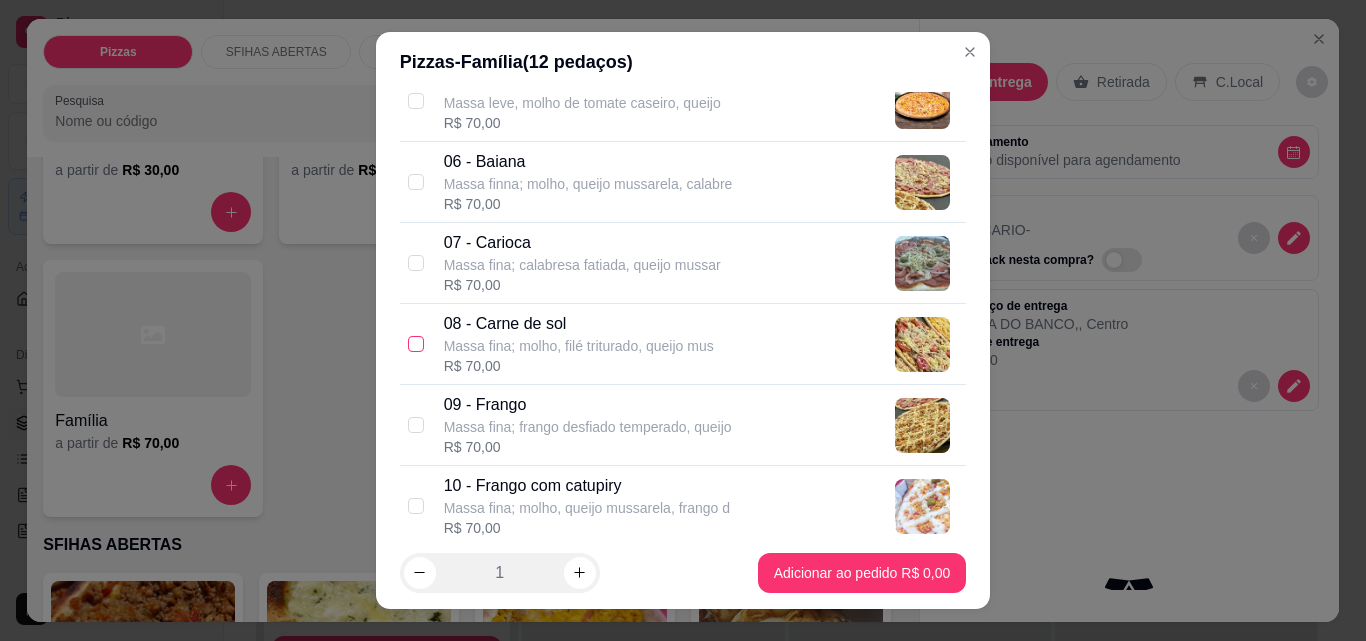click at bounding box center [416, 344] 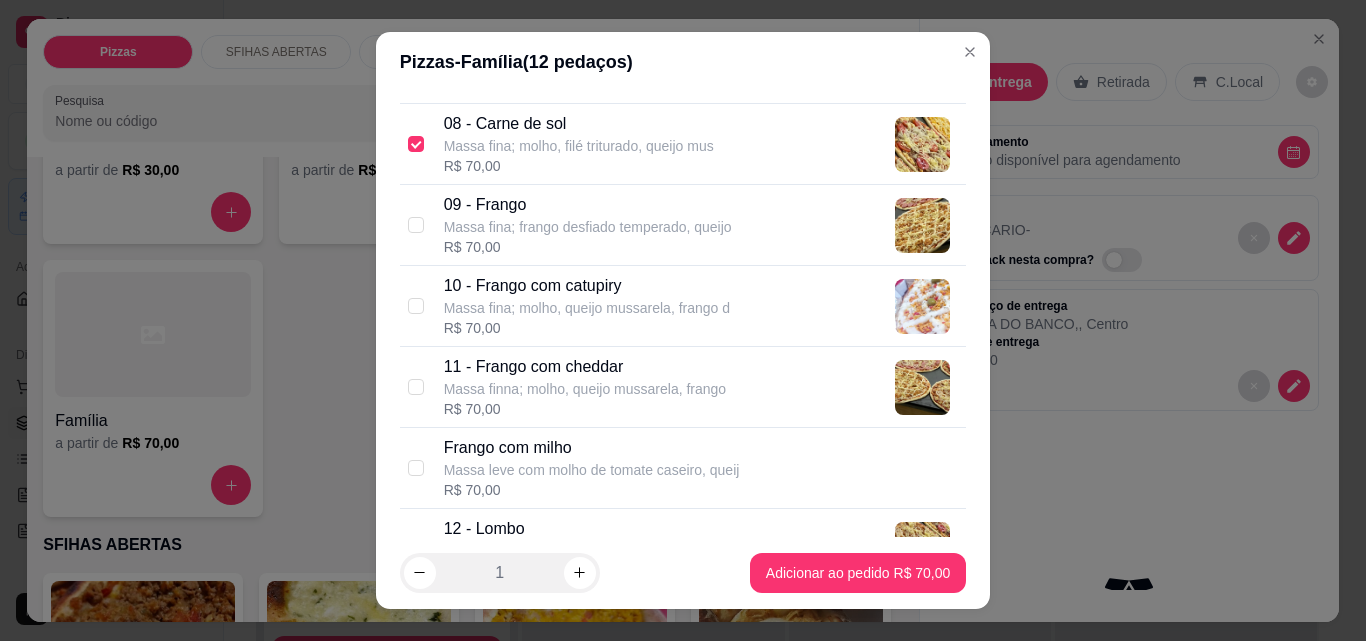 scroll, scrollTop: 900, scrollLeft: 0, axis: vertical 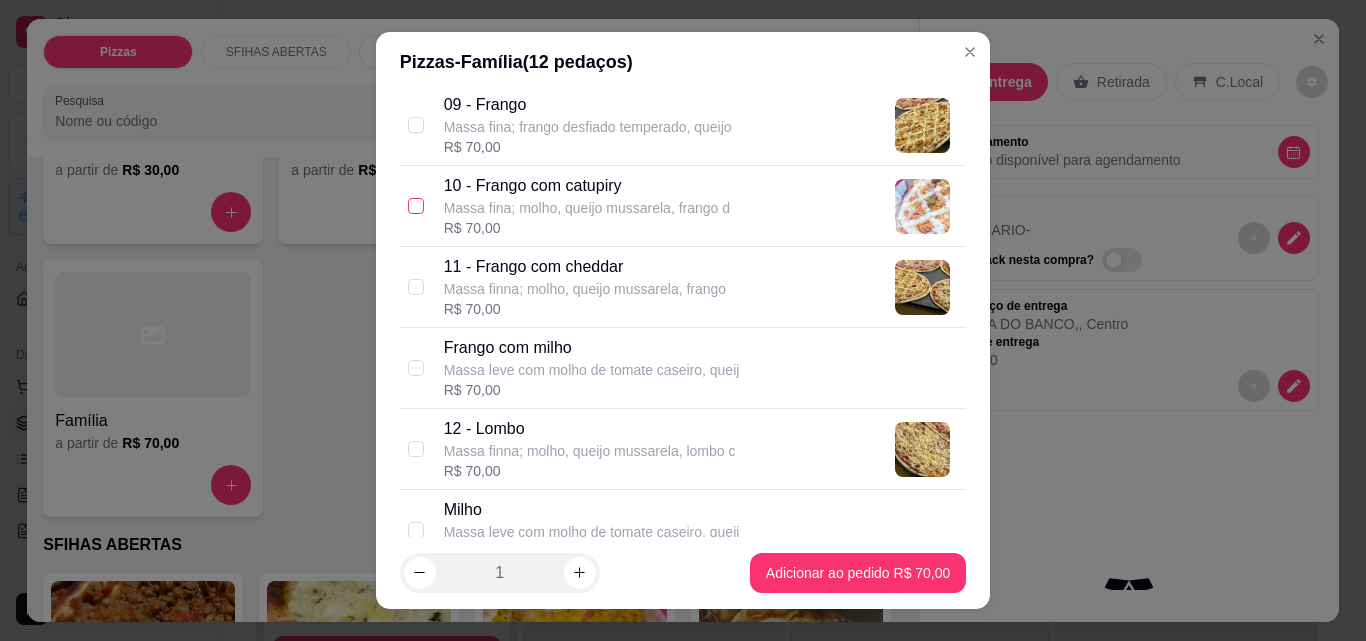 click at bounding box center (416, 206) 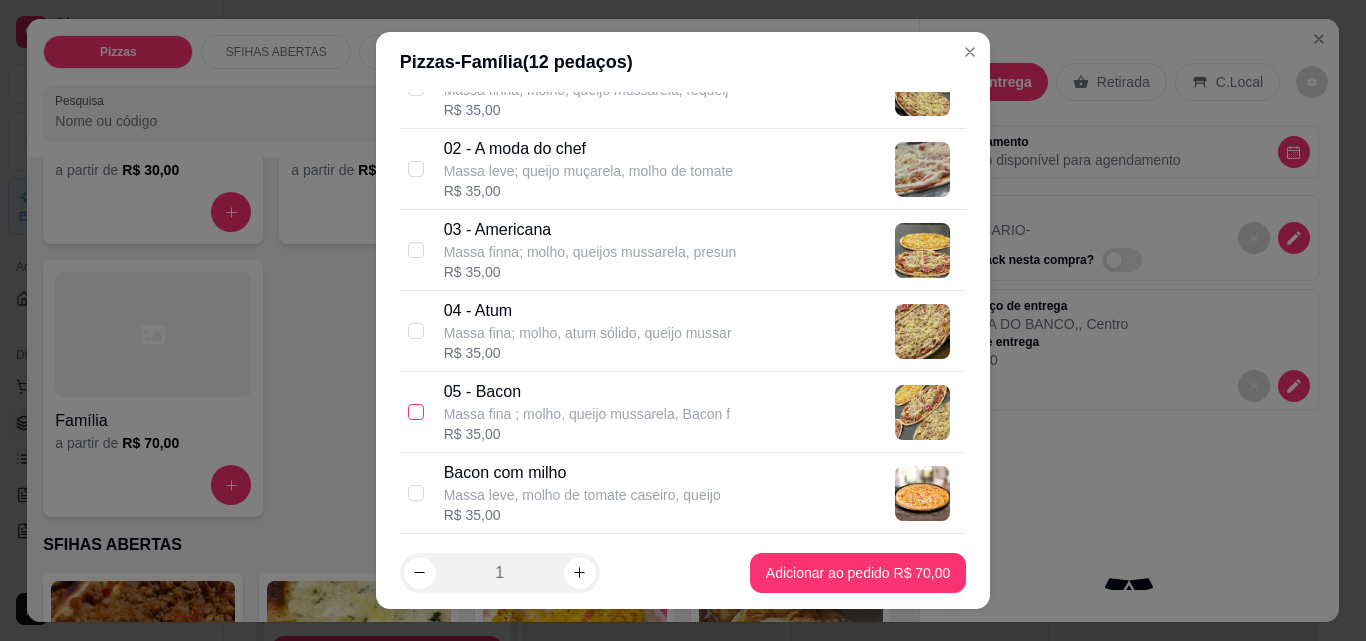 scroll, scrollTop: 100, scrollLeft: 0, axis: vertical 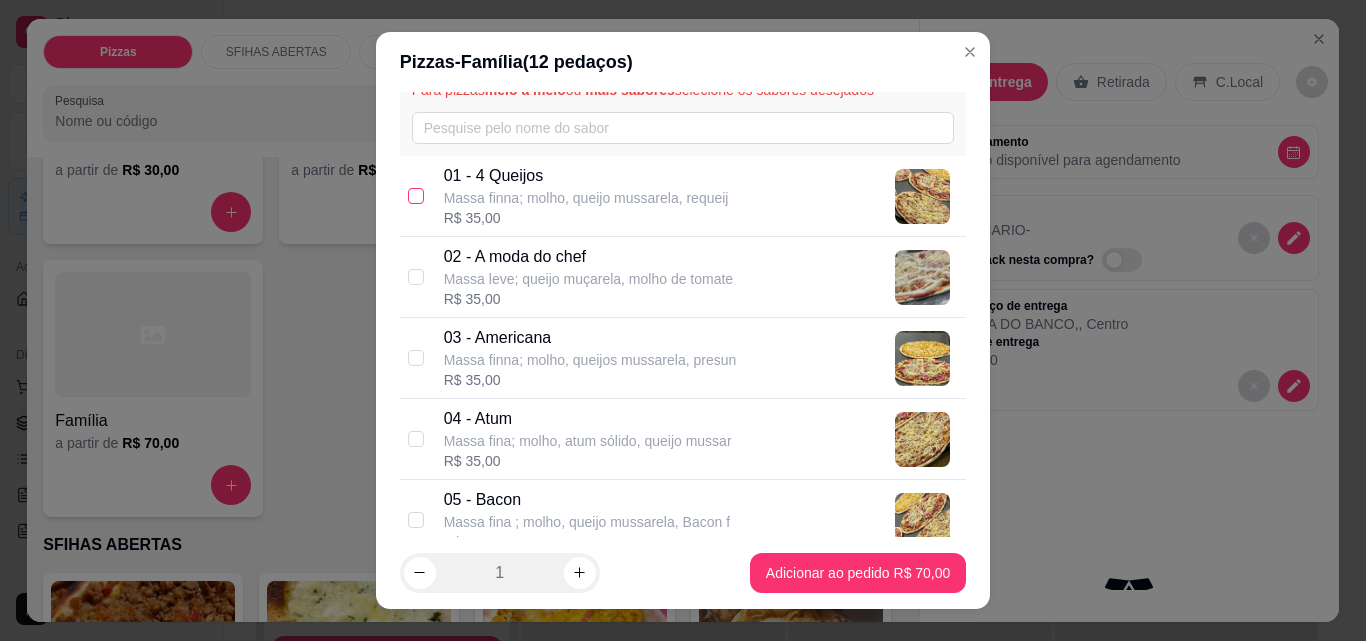 click at bounding box center (416, 196) 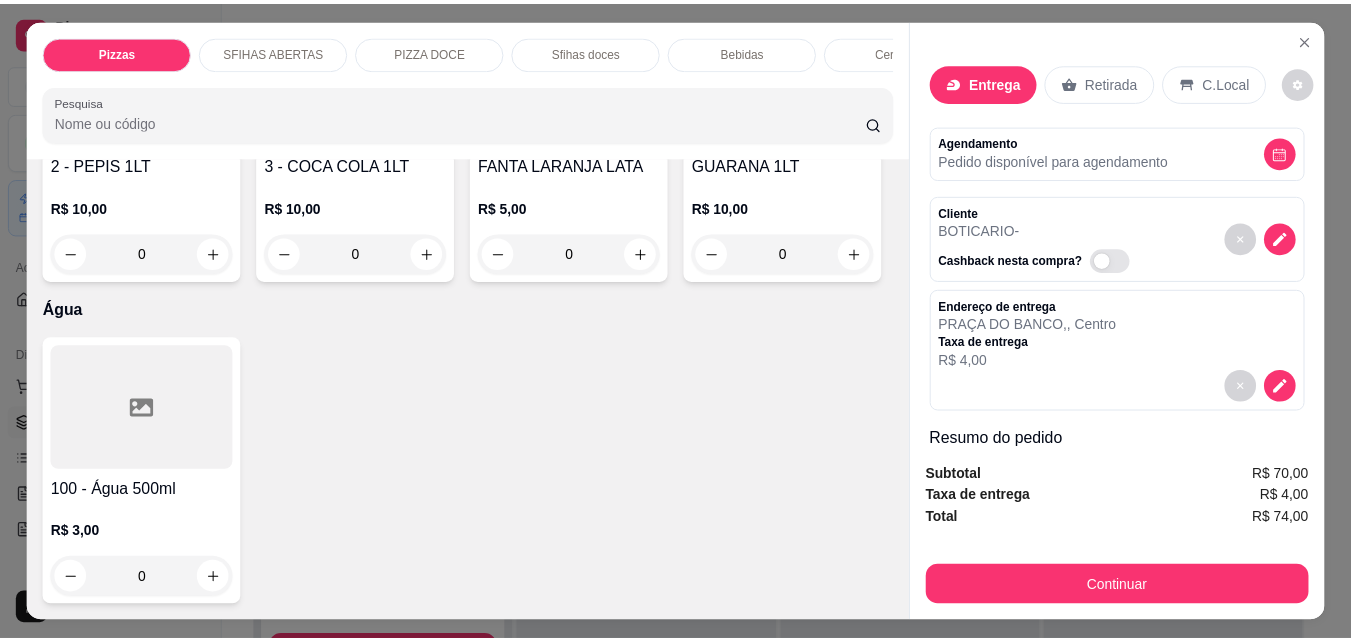 scroll, scrollTop: 7100, scrollLeft: 0, axis: vertical 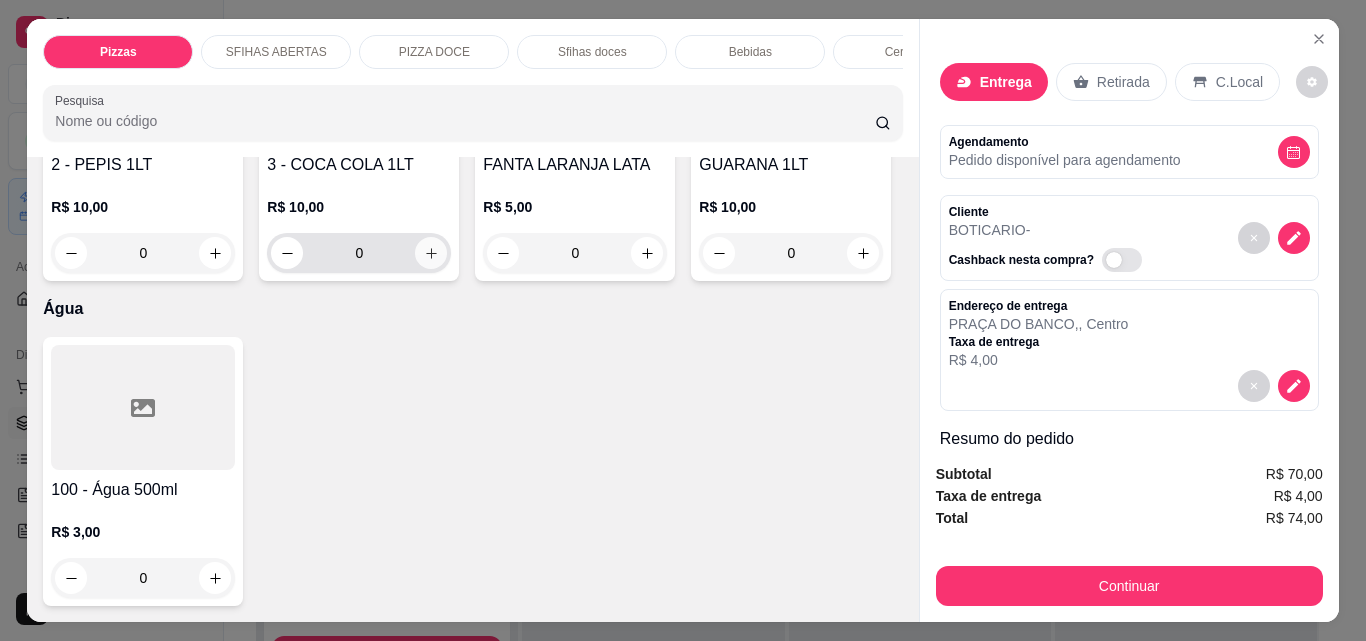 click 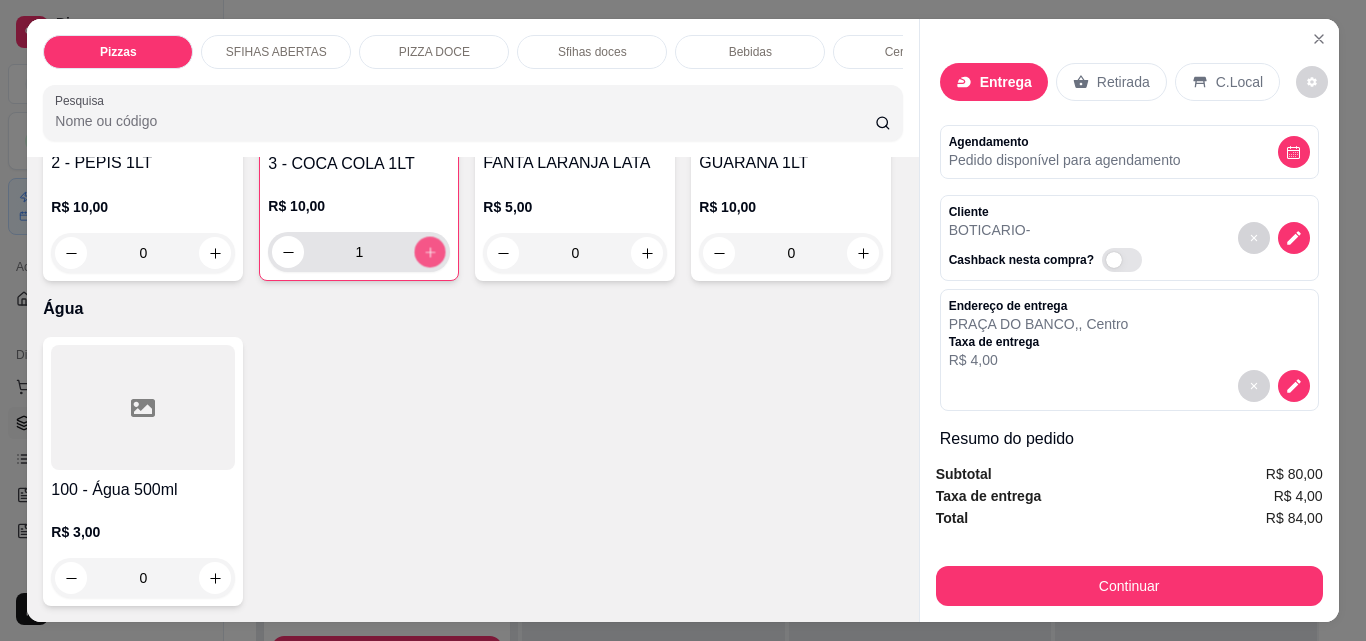 click 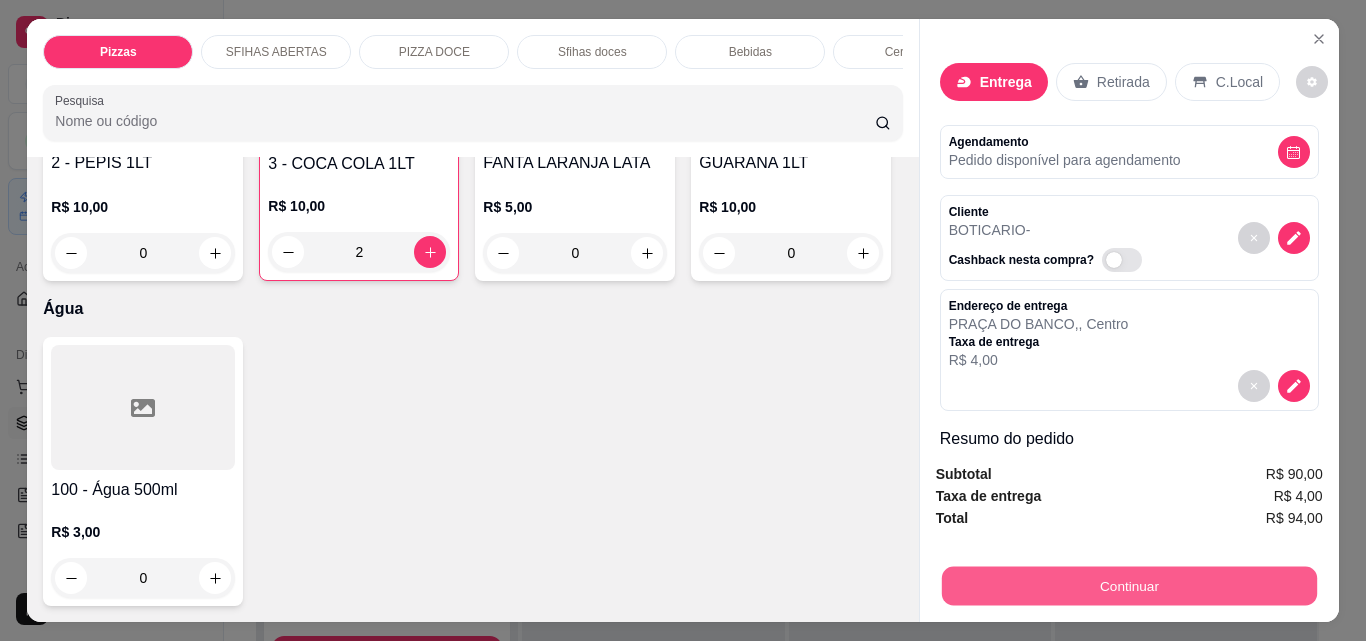 click on "Continuar" at bounding box center (1128, 585) 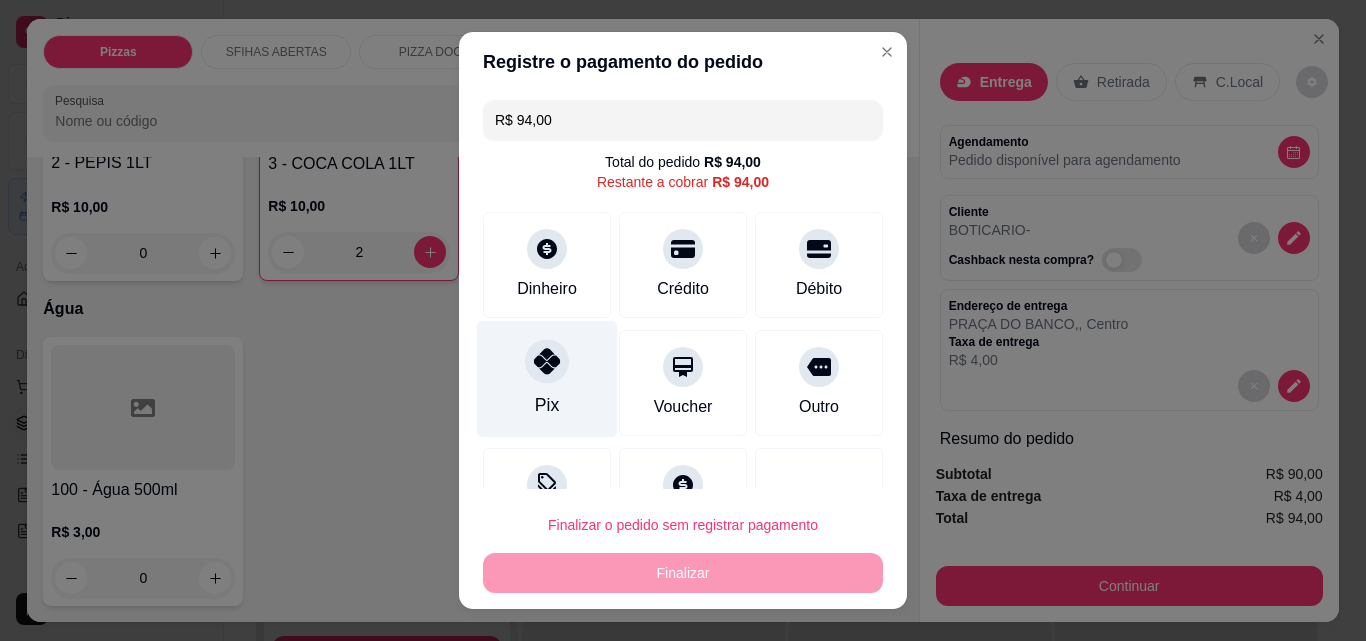 click on "Pix" at bounding box center (547, 379) 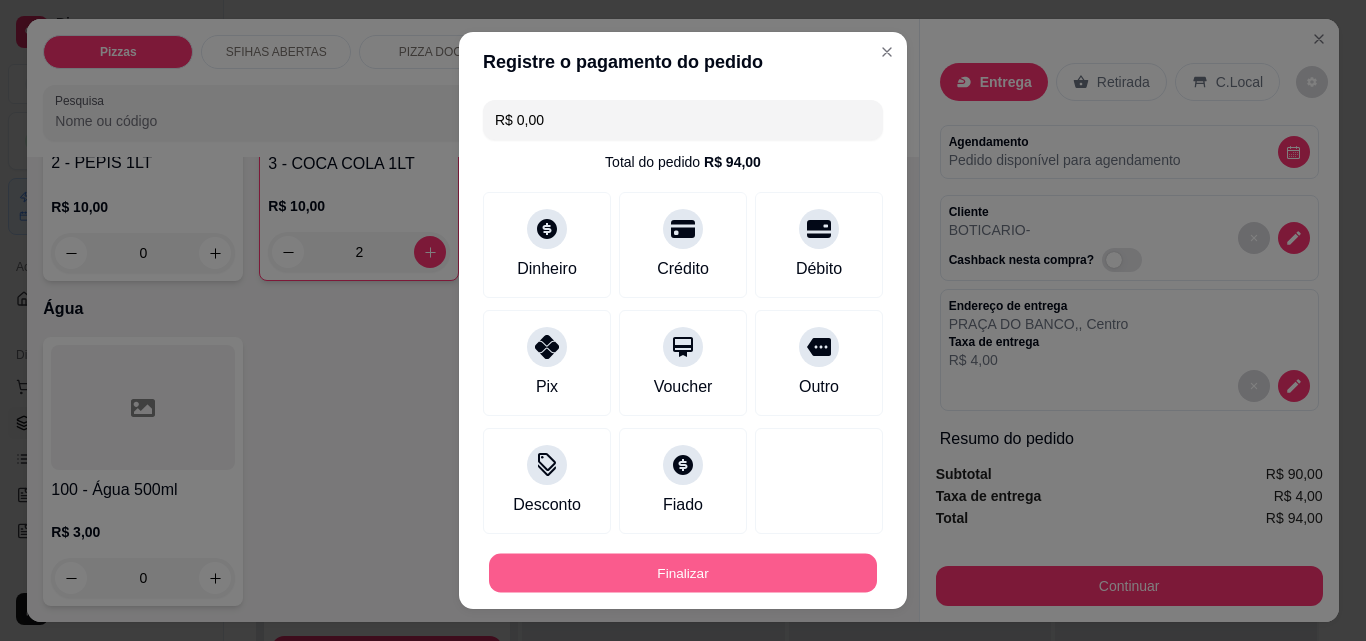 click on "Finalizar" at bounding box center [683, 573] 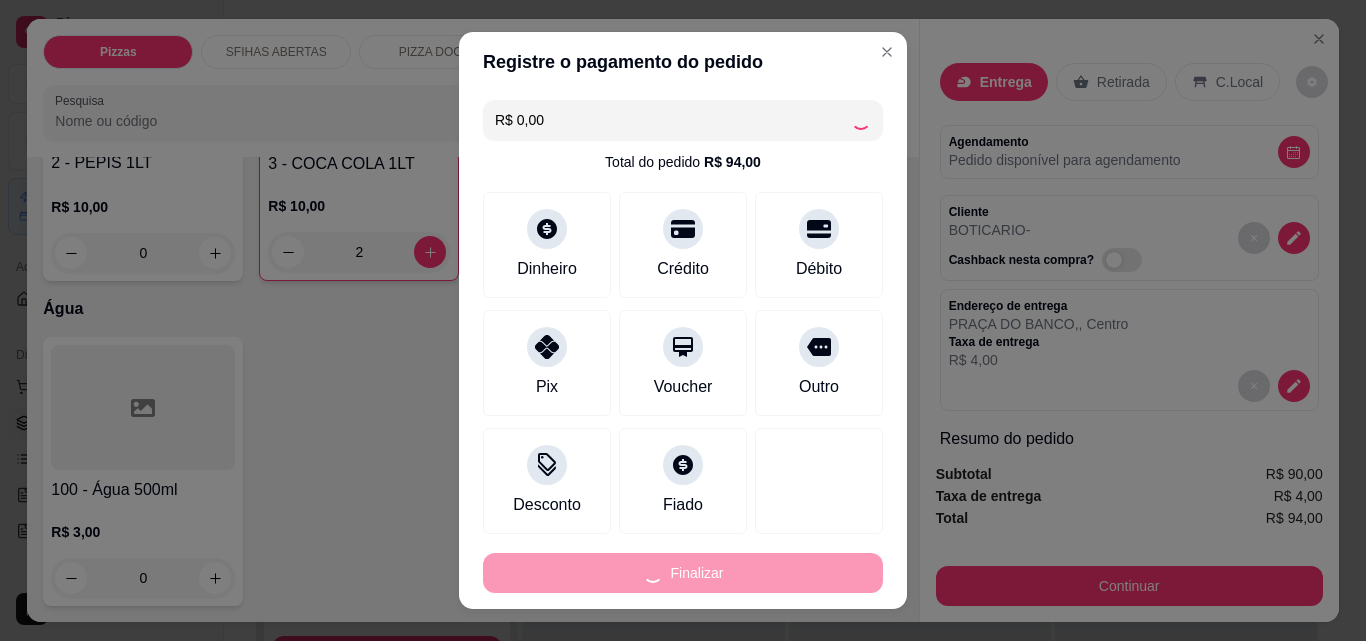 type on "0" 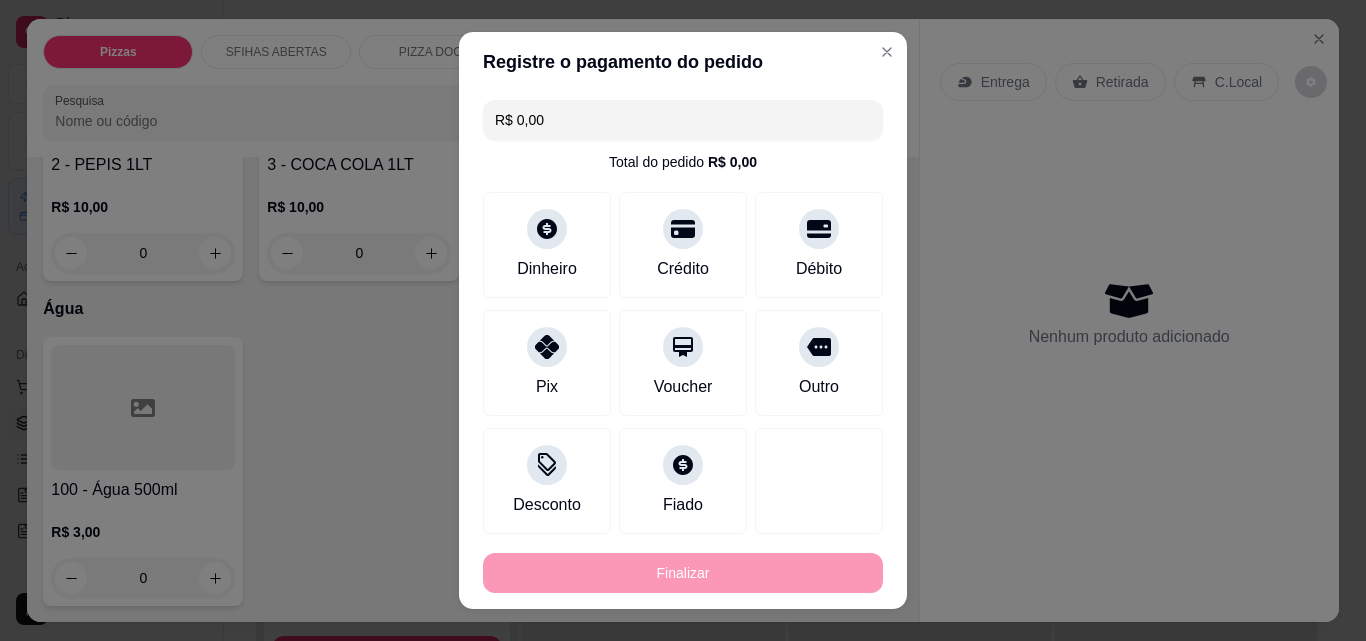 type on "-R$ 94,00" 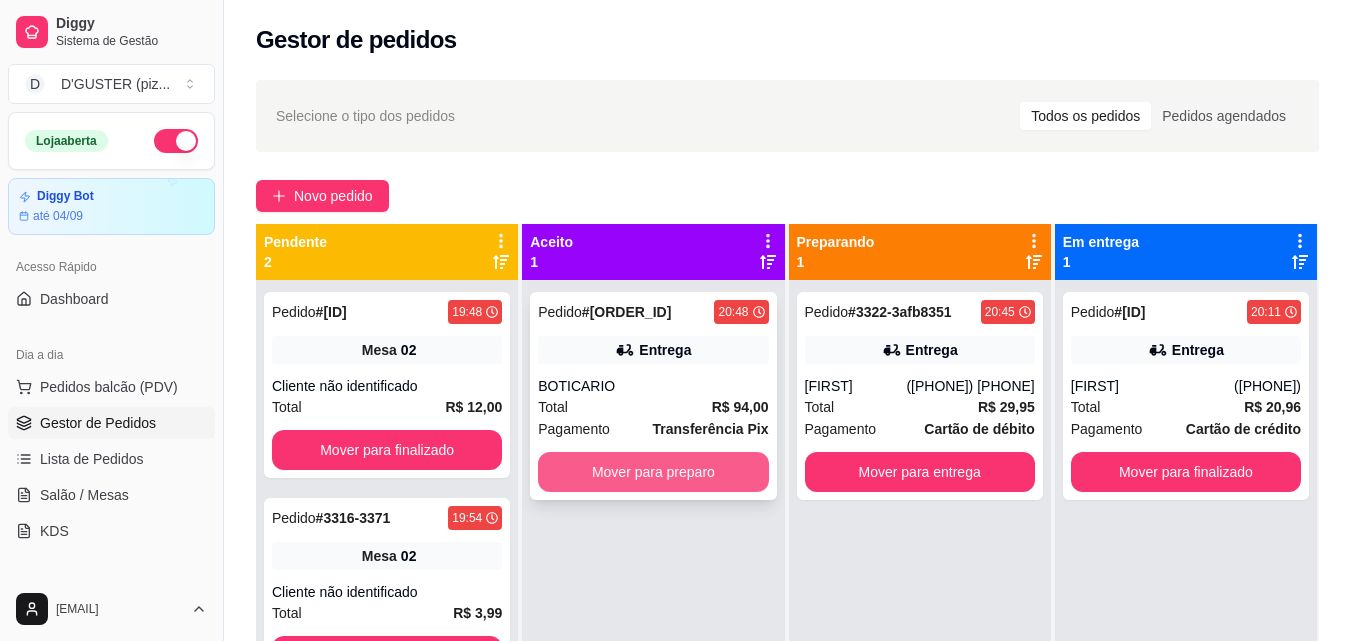 click on "Mover para preparo" at bounding box center (653, 472) 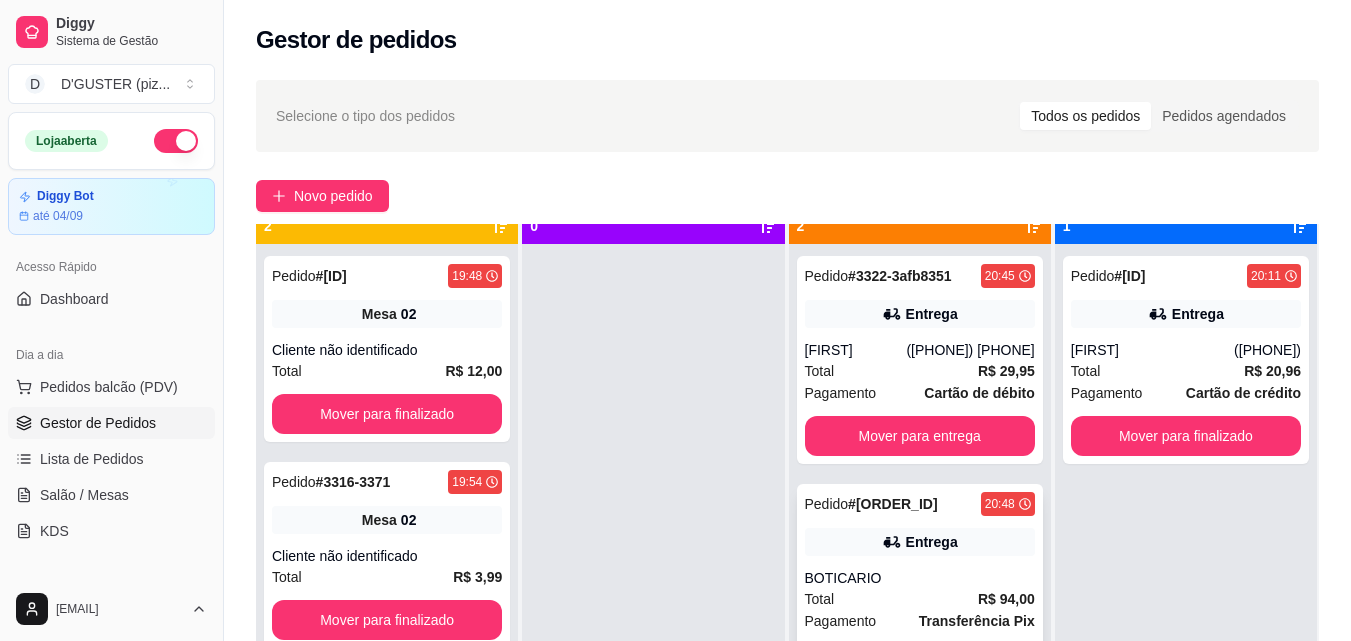 scroll, scrollTop: 56, scrollLeft: 0, axis: vertical 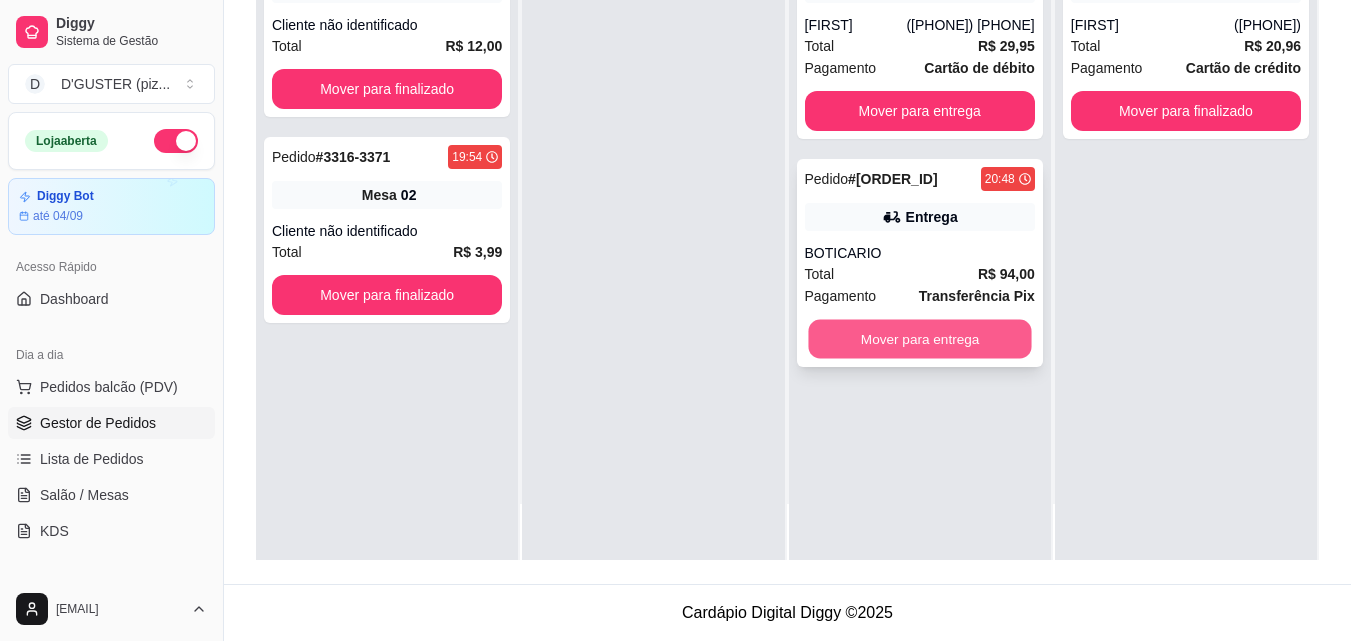 click on "Mover para entrega" at bounding box center [919, 339] 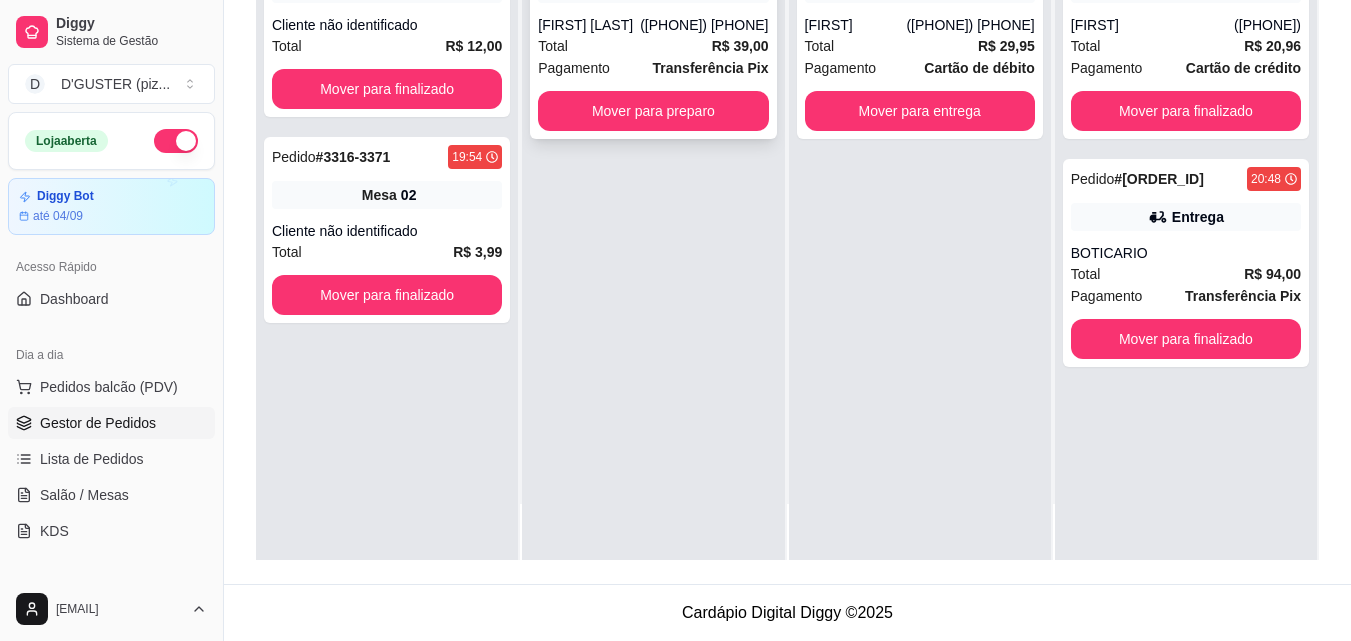 click on "Pedido  # 3324-145fd512 20:48 Entrega Luana dias  (75) 99886-0020 Total R$ 39,00 Pagamento Transferência Pix Mover para preparo" at bounding box center (653, 35) 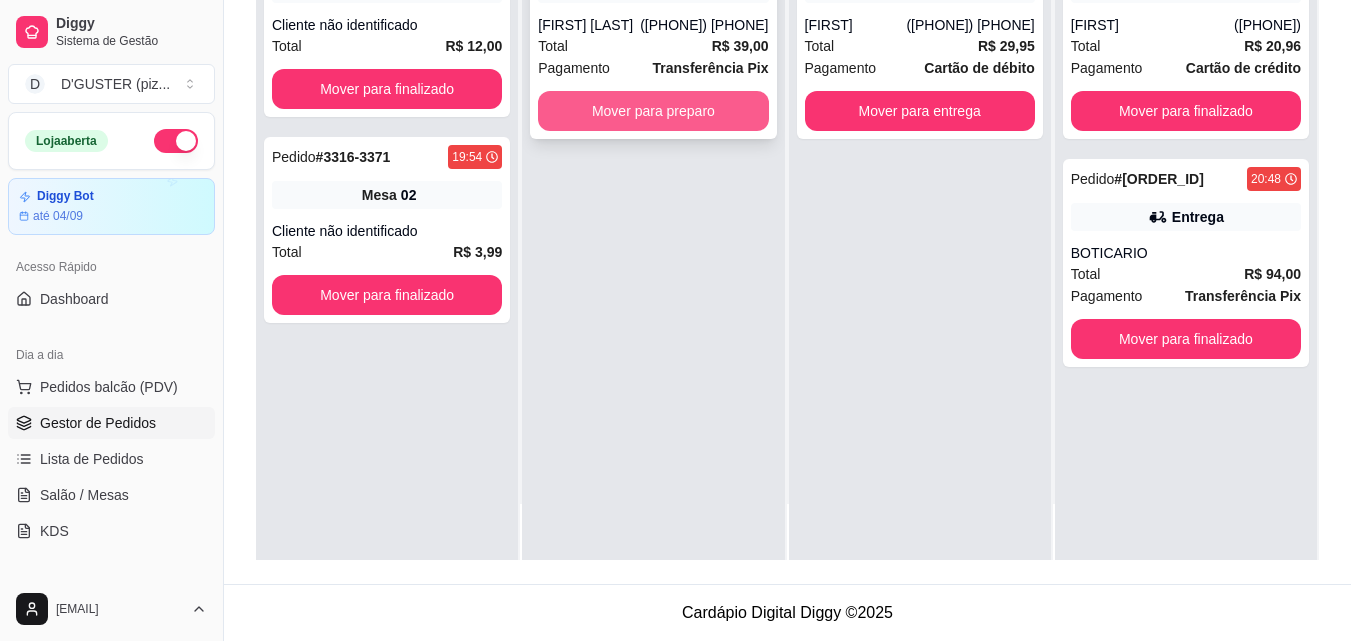 click on "Mover para preparo" at bounding box center [653, 111] 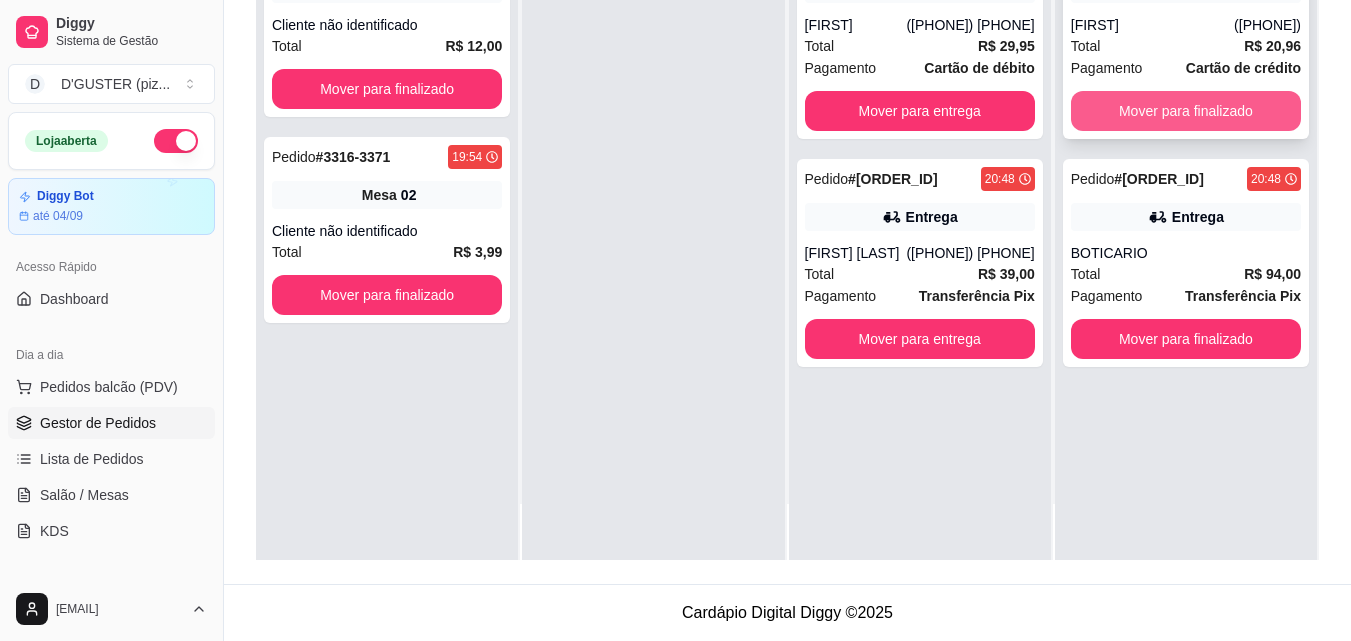 click on "Mover para finalizado" at bounding box center [1186, 111] 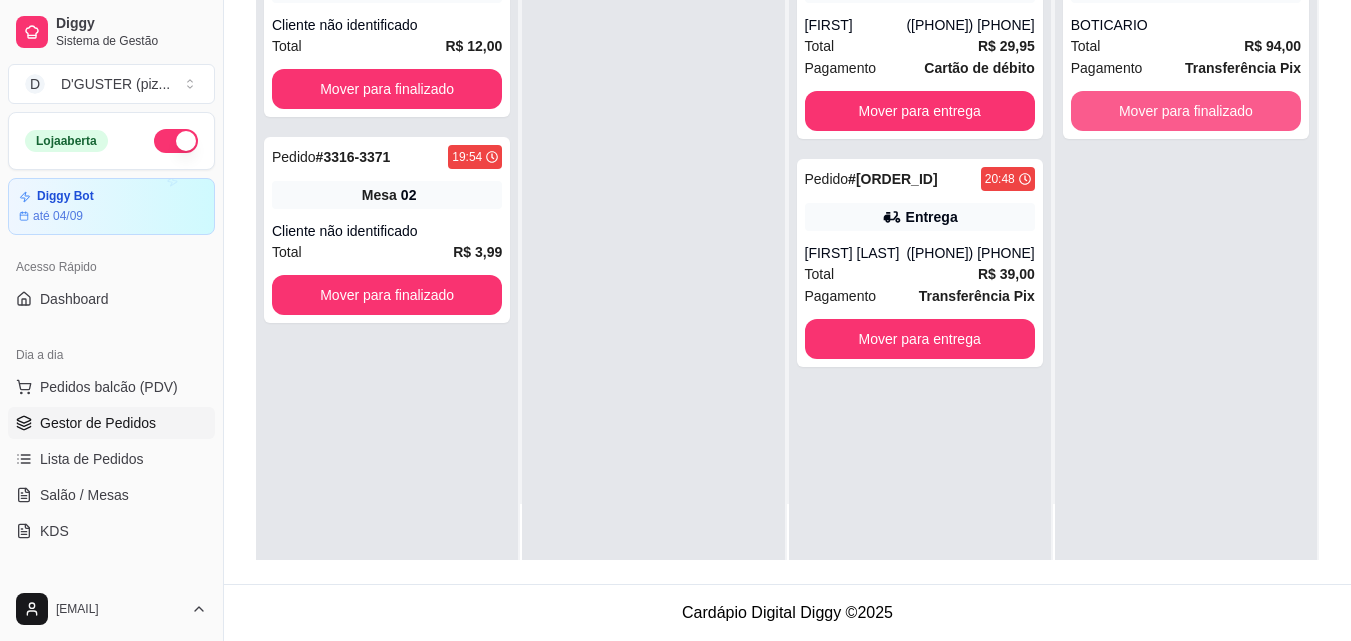click on "Mover para finalizado" at bounding box center [1186, 111] 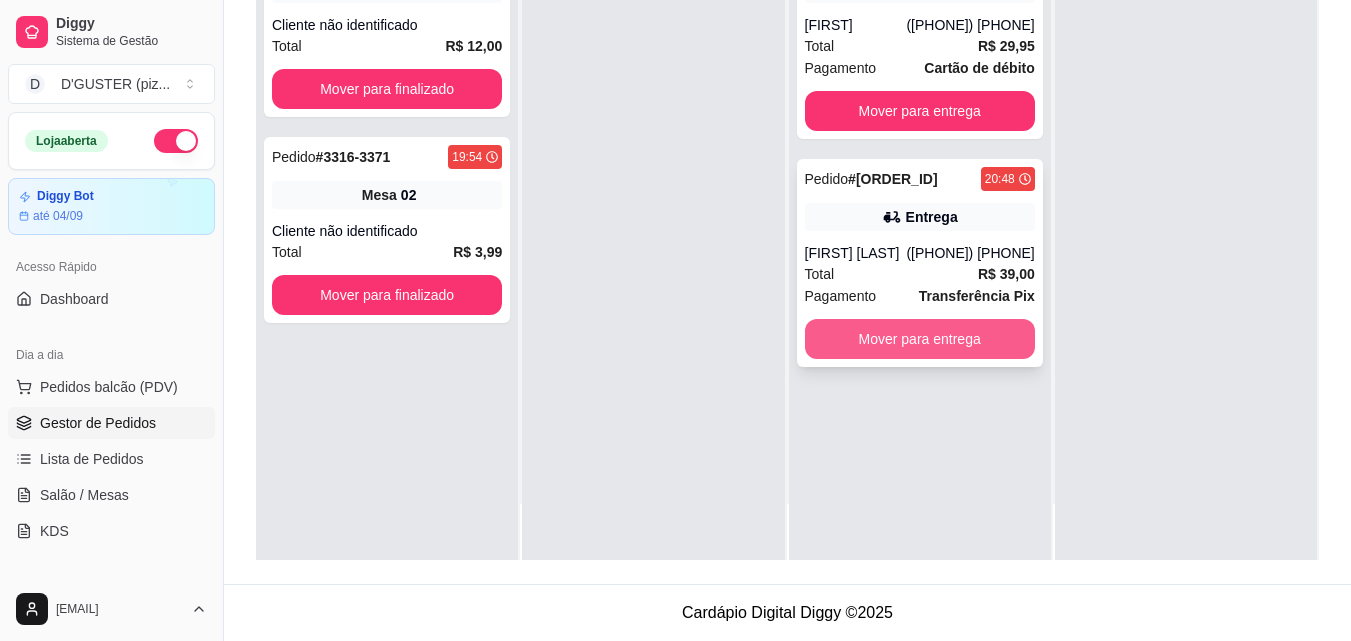 click on "Mover para entrega" at bounding box center [920, 339] 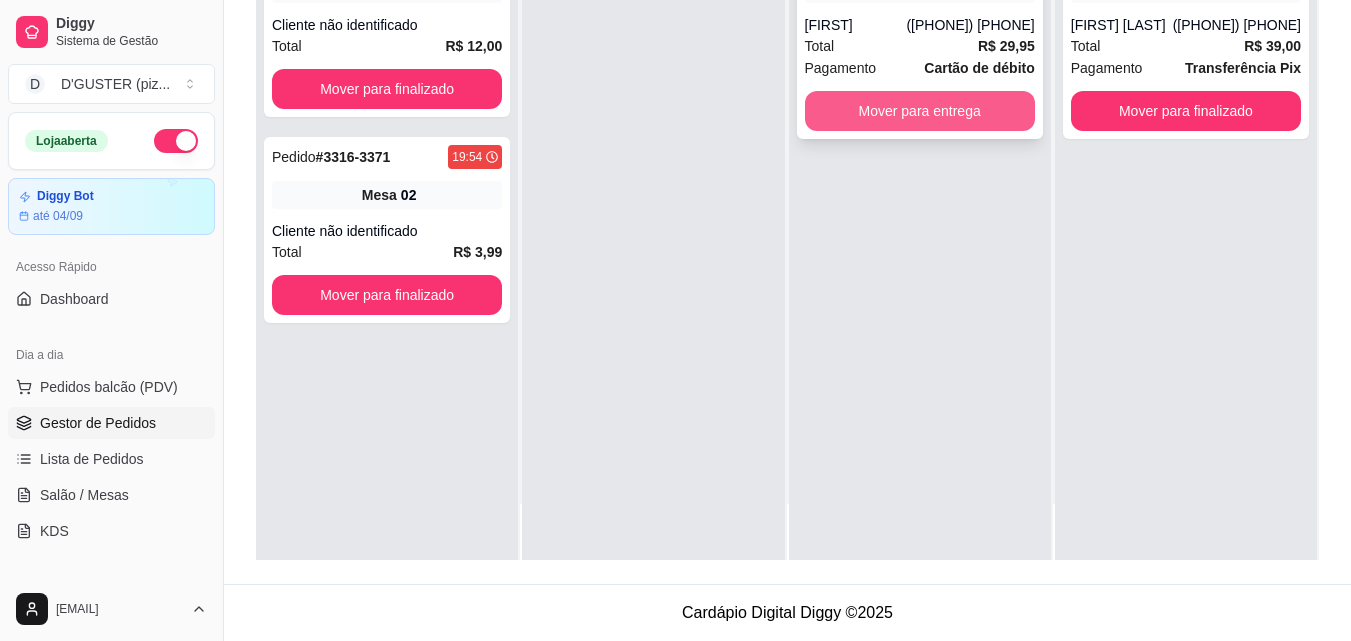 click on "Mover para entrega" at bounding box center [920, 111] 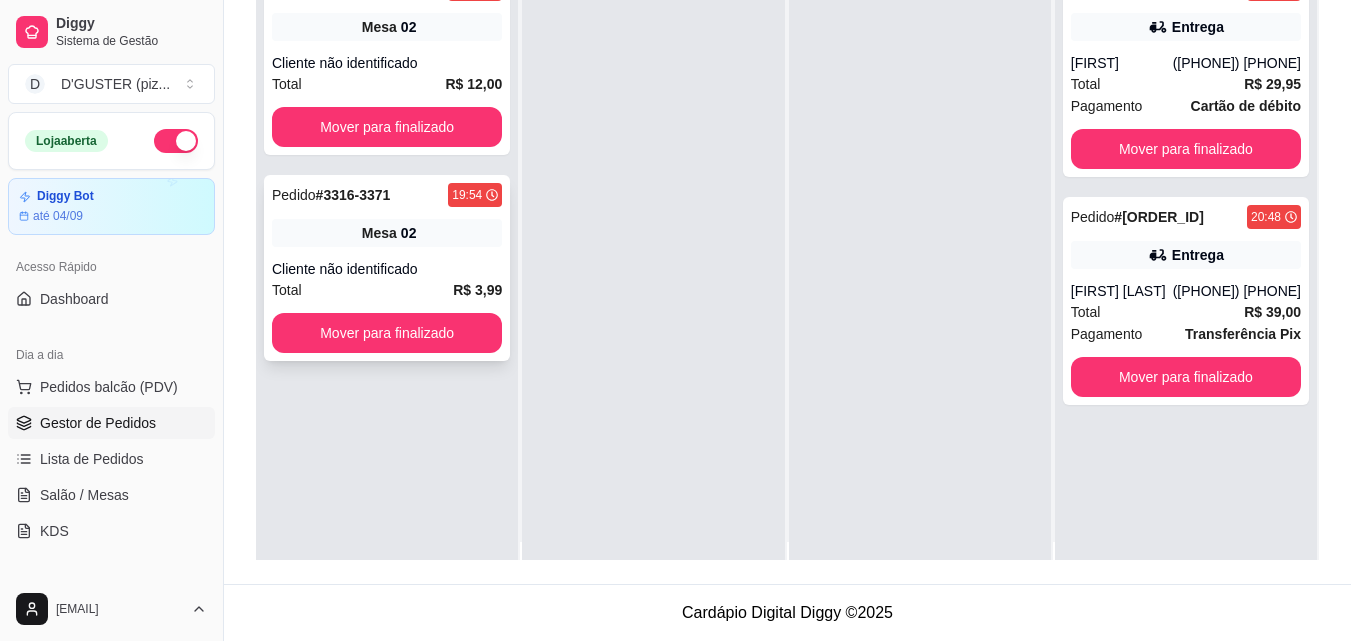 scroll, scrollTop: 0, scrollLeft: 0, axis: both 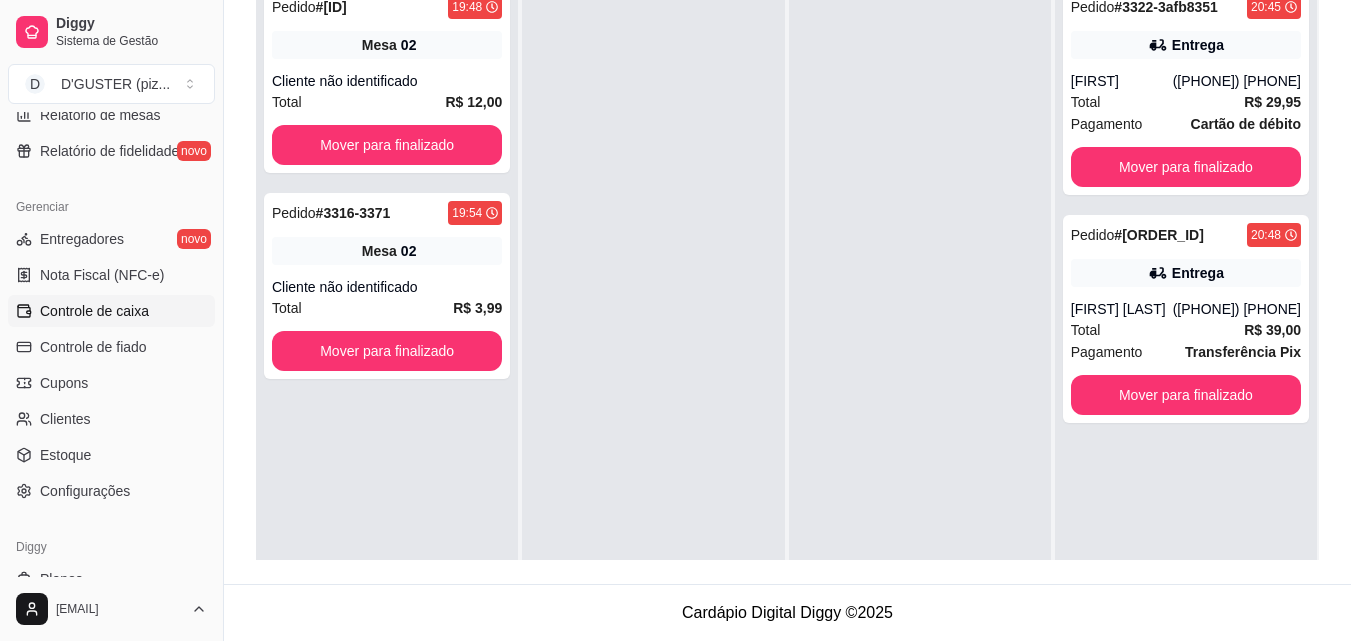 click on "Controle de caixa" at bounding box center (94, 311) 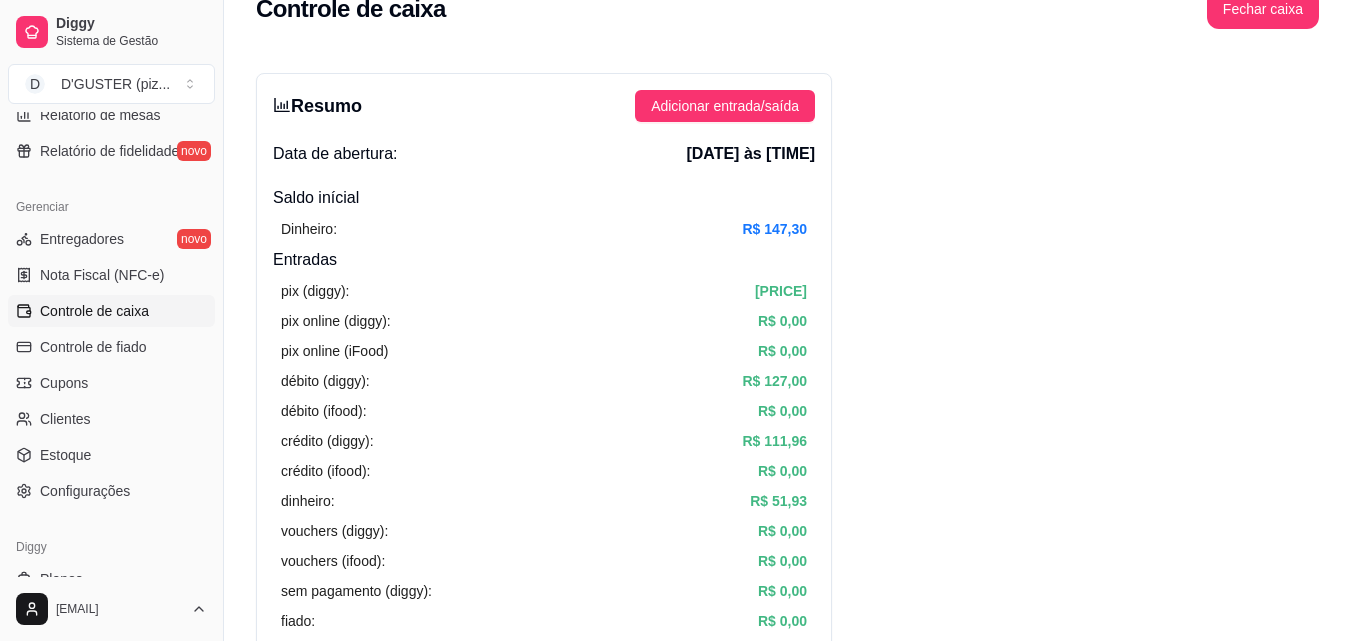 scroll, scrollTop: 0, scrollLeft: 0, axis: both 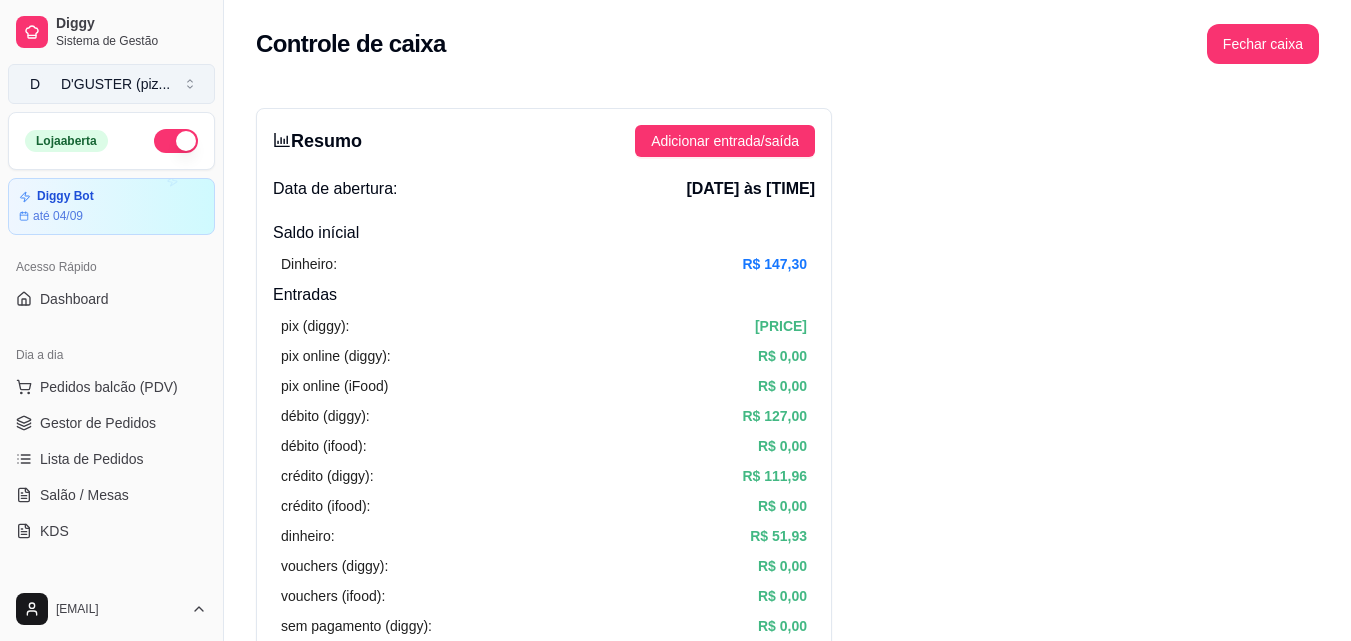 click on "D'GUSTER (piz ..." at bounding box center [115, 84] 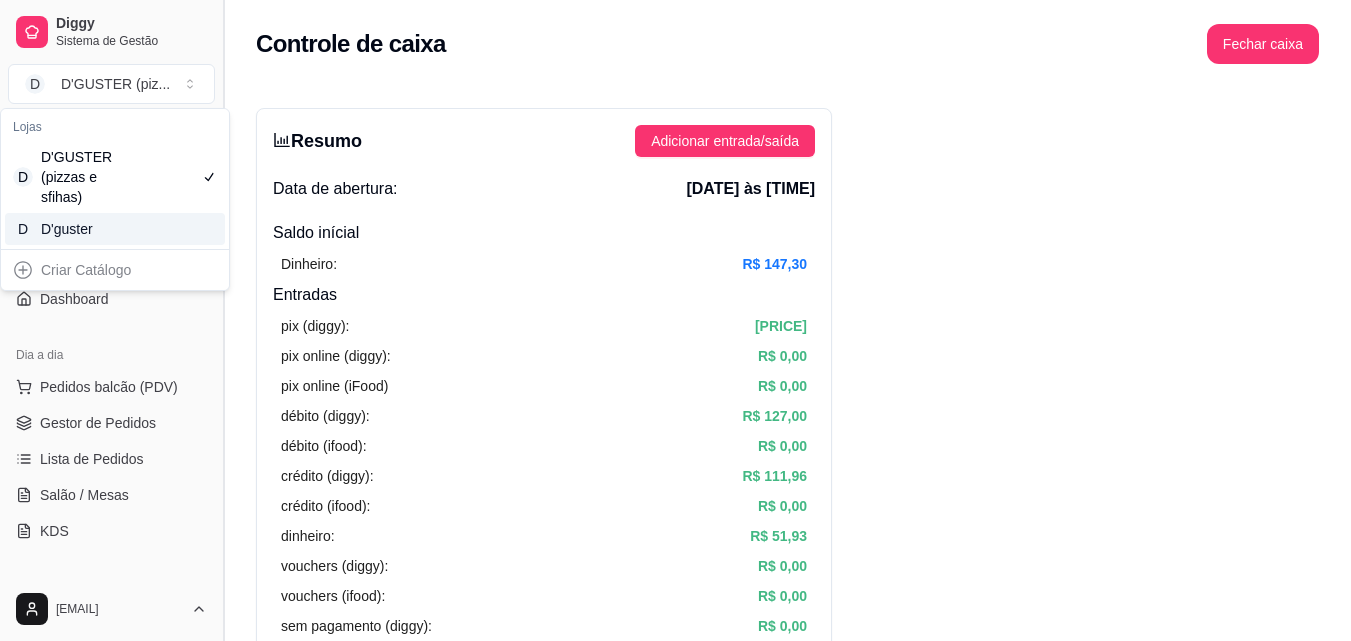 click at bounding box center (223, 320) 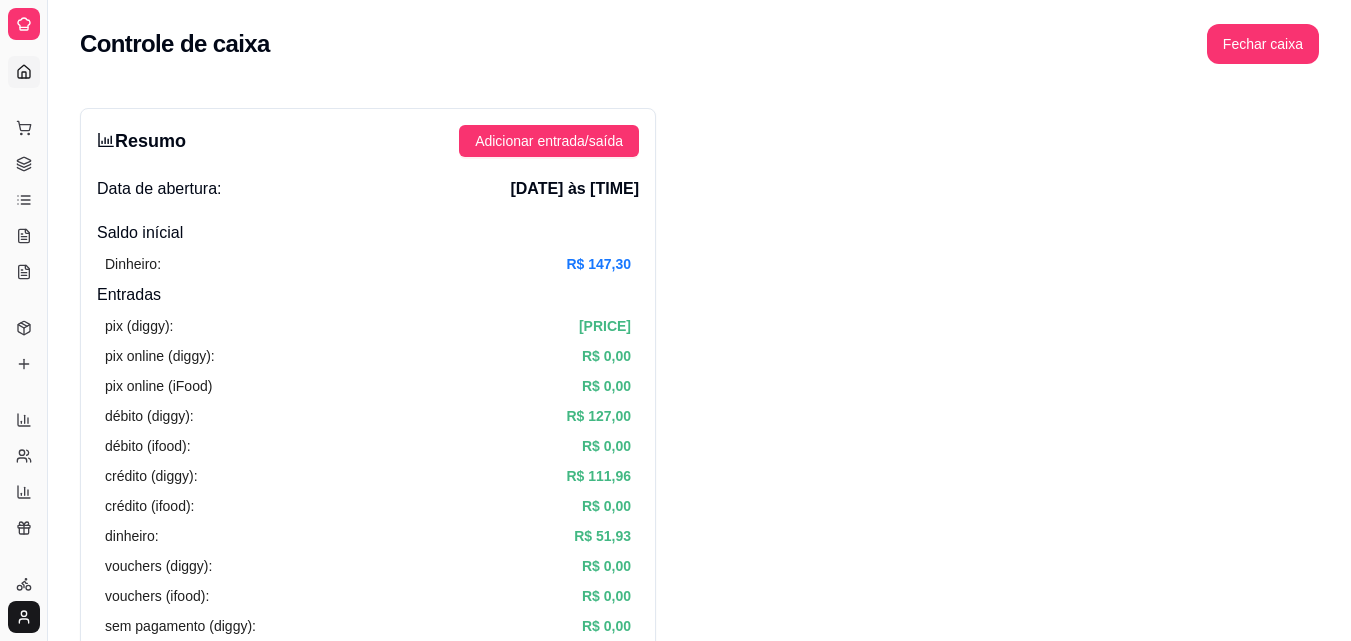click 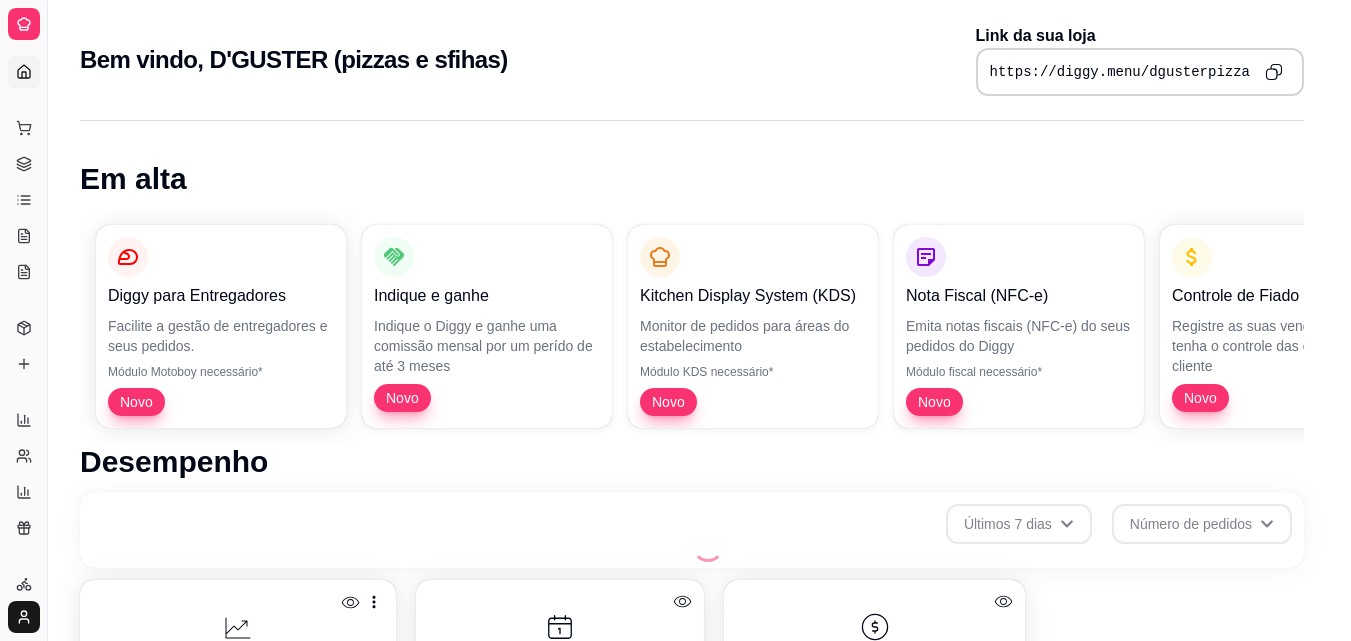 scroll, scrollTop: 785, scrollLeft: 0, axis: vertical 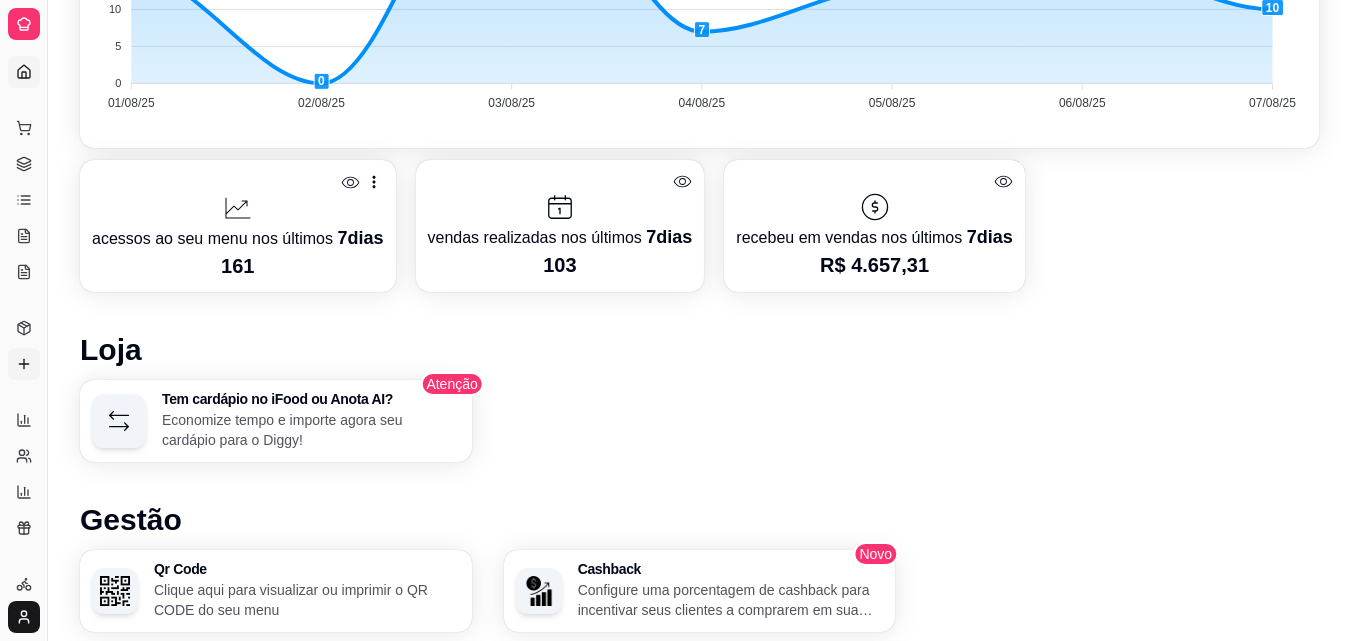 click 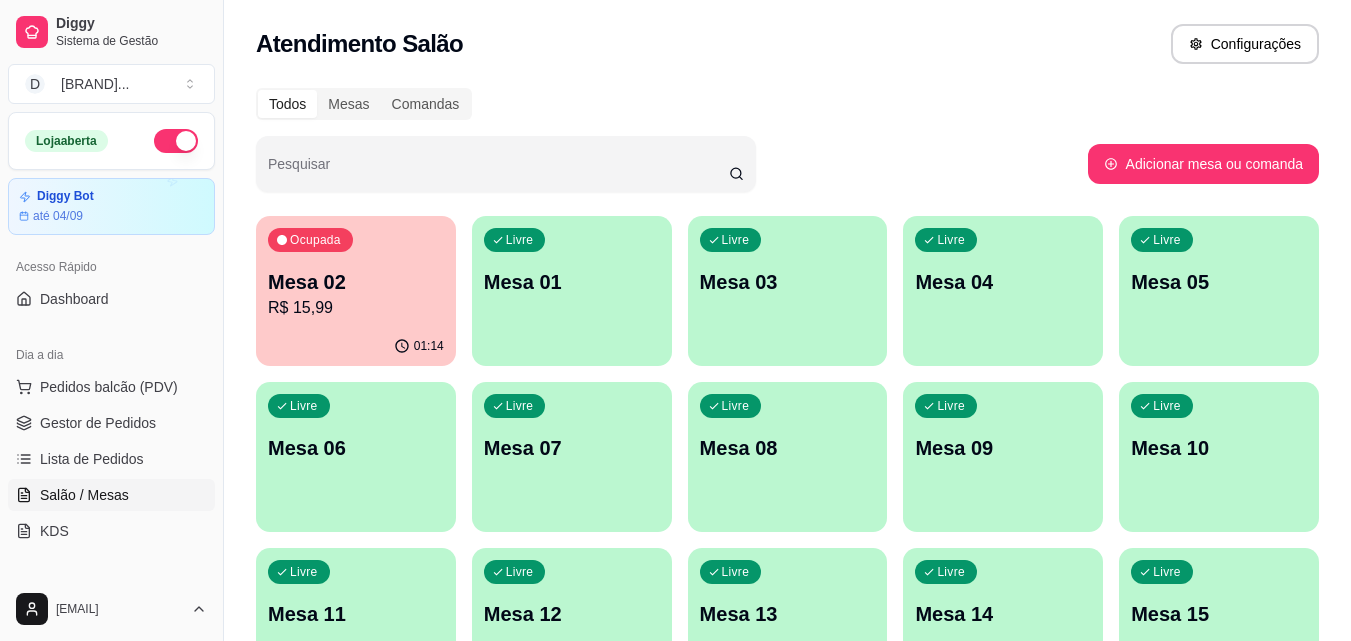 scroll, scrollTop: 0, scrollLeft: 0, axis: both 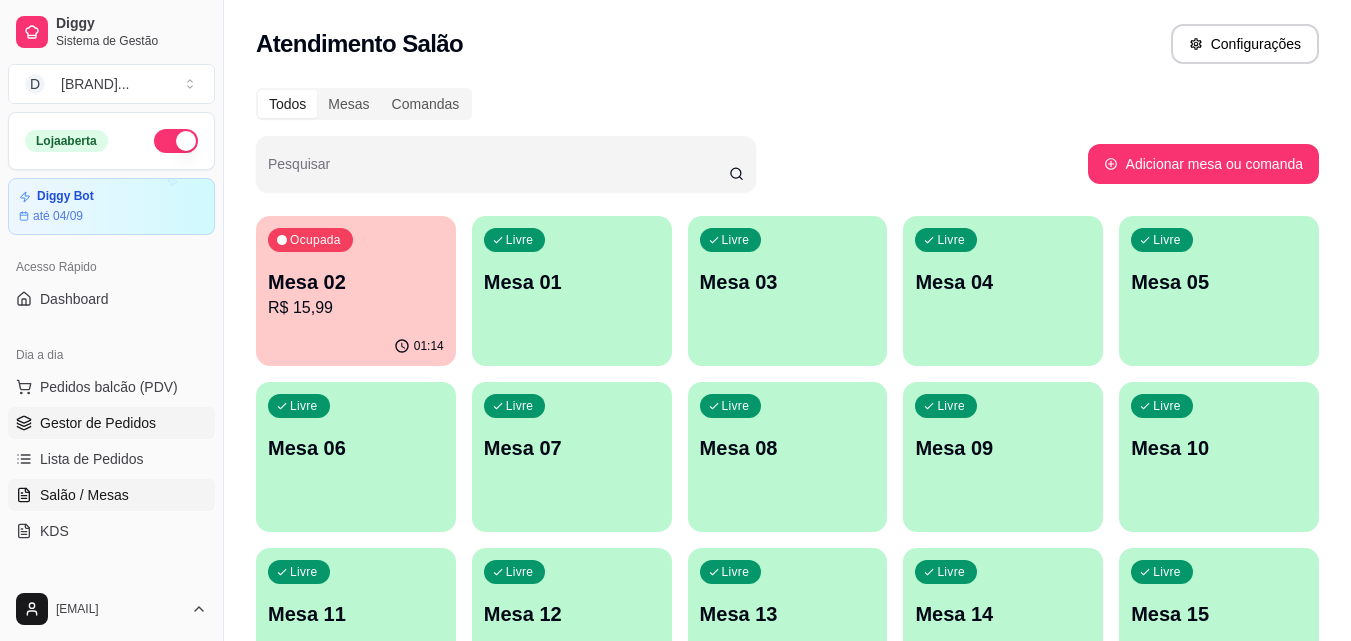 click on "Gestor de Pedidos" at bounding box center (98, 423) 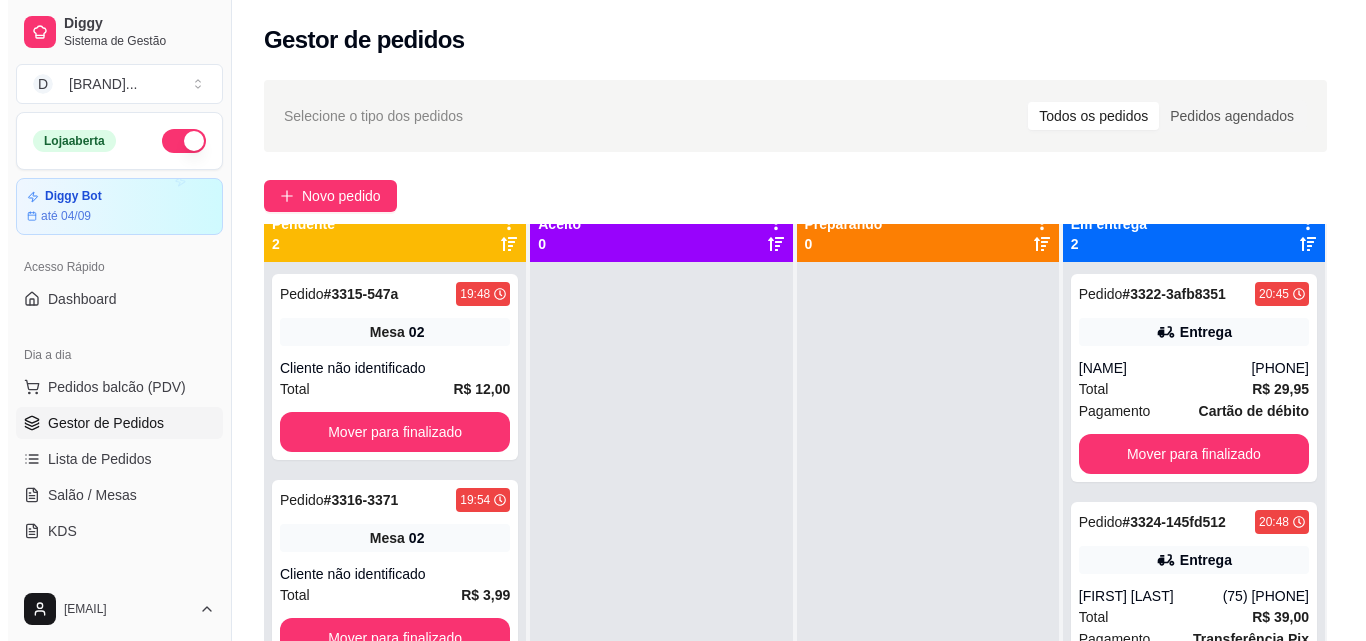 scroll, scrollTop: 0, scrollLeft: 0, axis: both 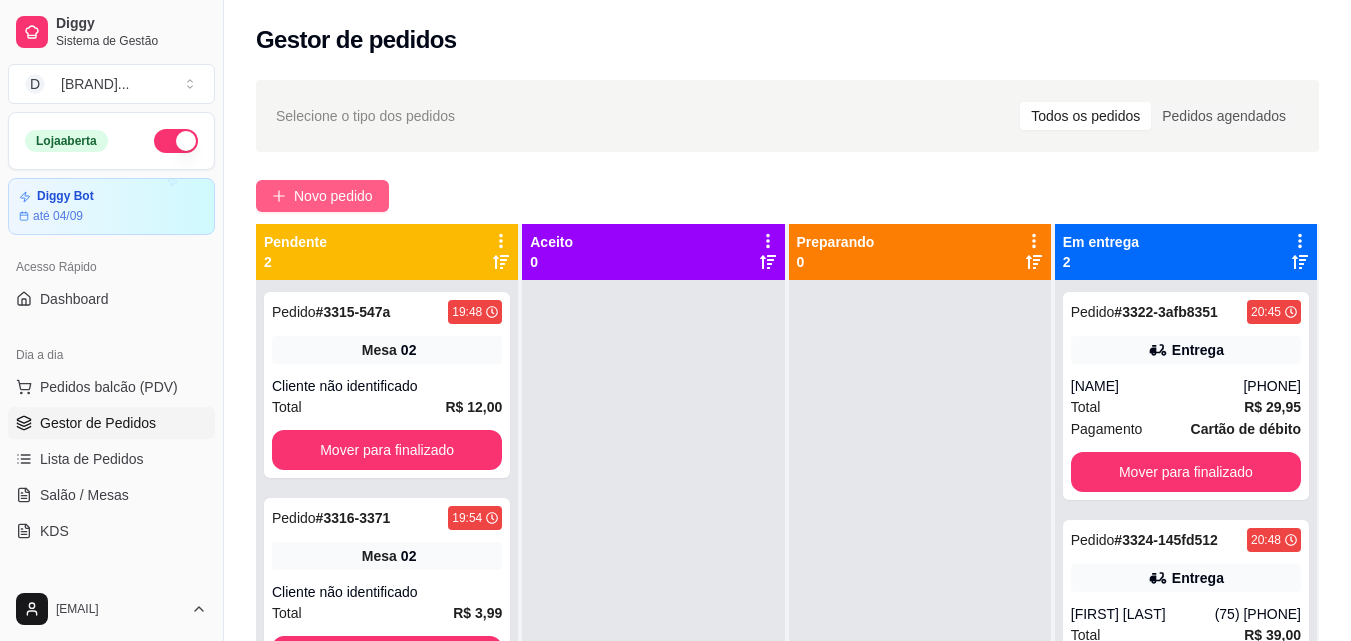 click on "Novo pedido" at bounding box center (333, 196) 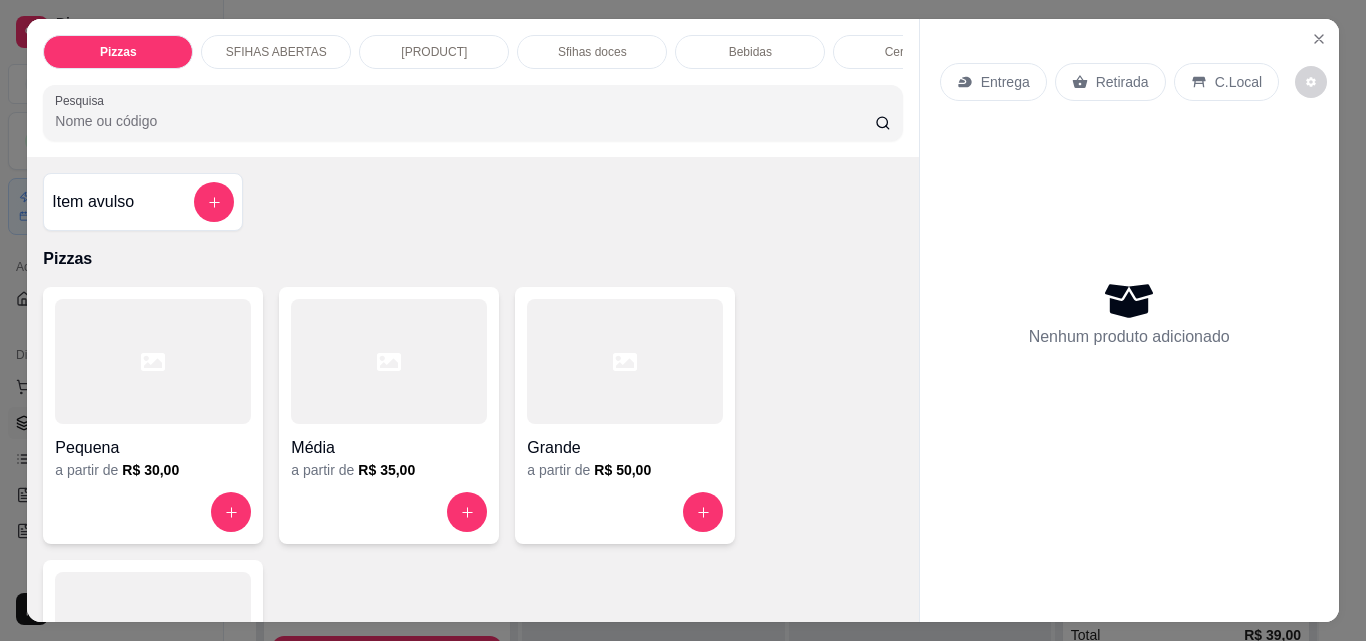 click on "Retirada" at bounding box center [1122, 82] 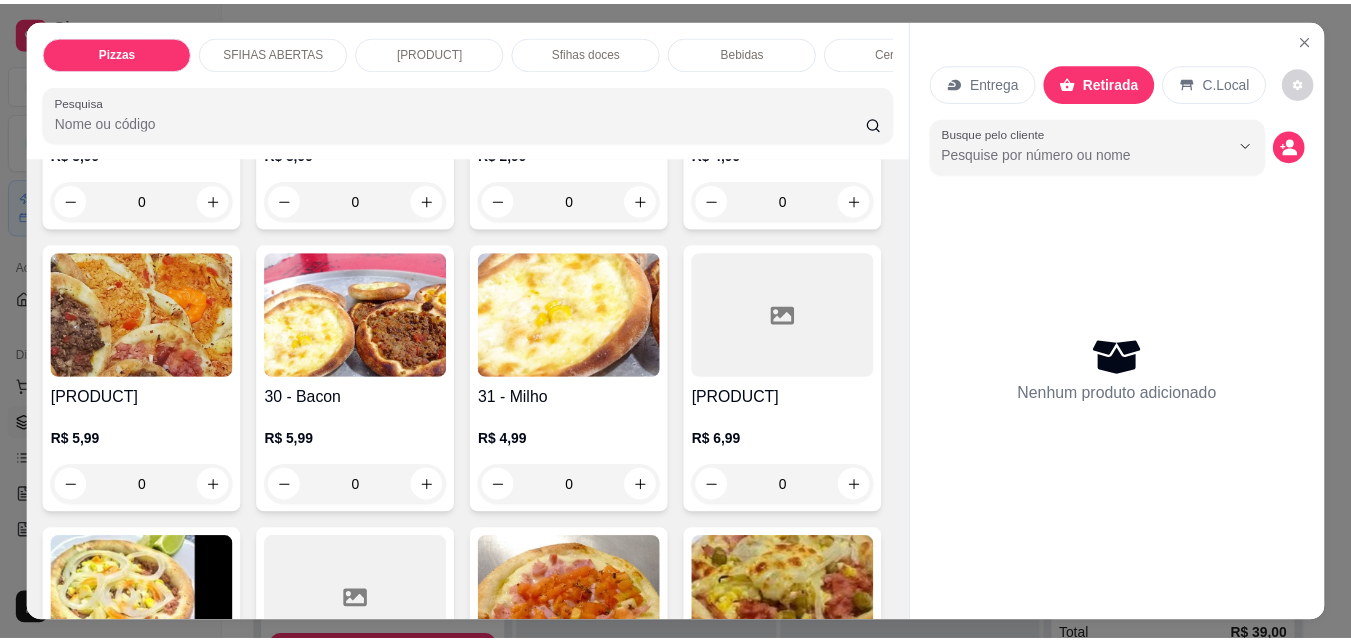 scroll, scrollTop: 1200, scrollLeft: 0, axis: vertical 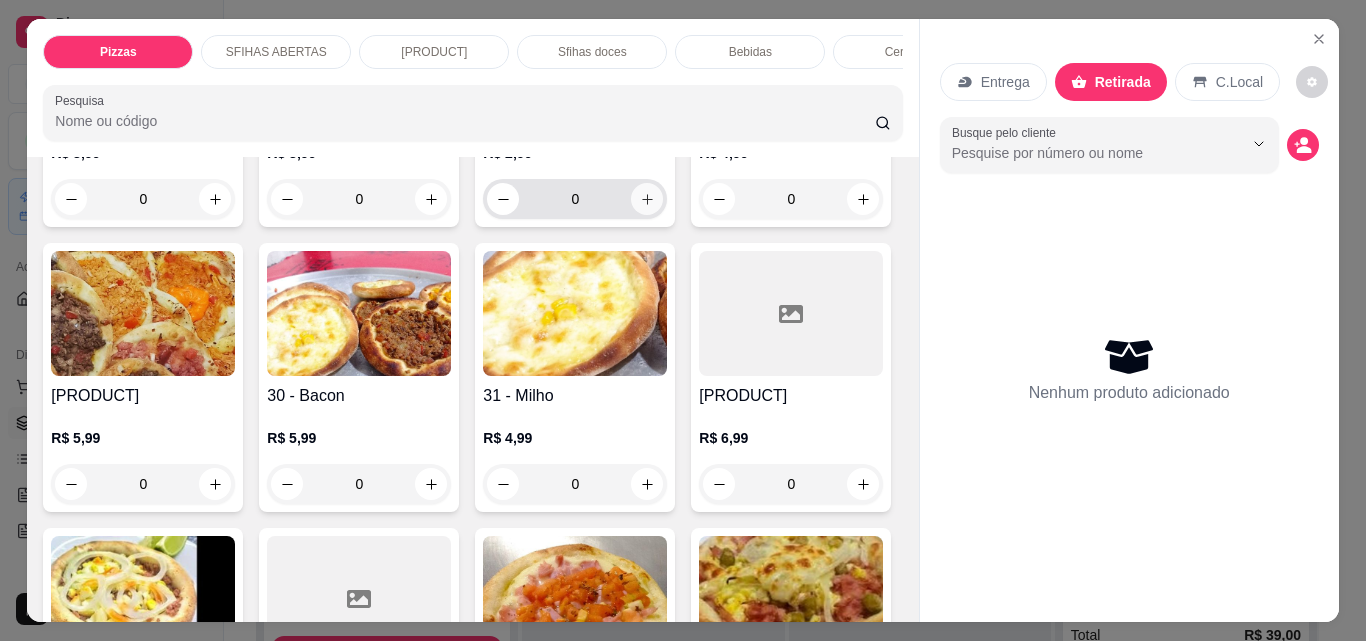 click 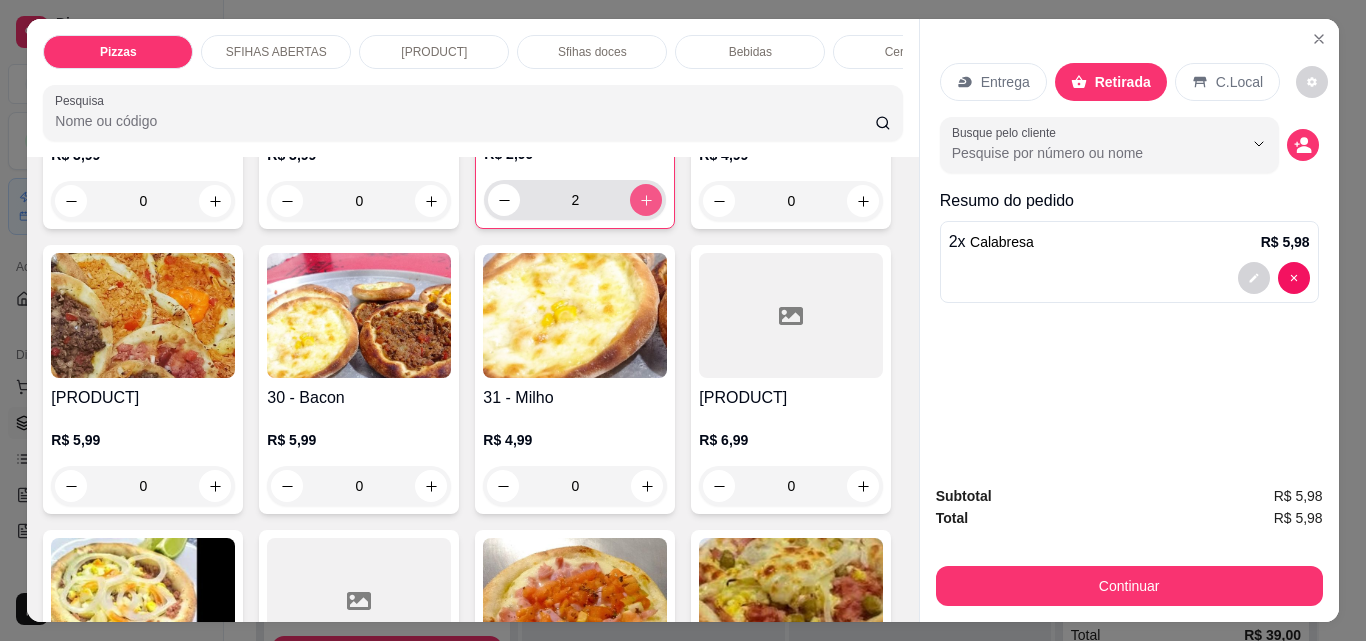 click 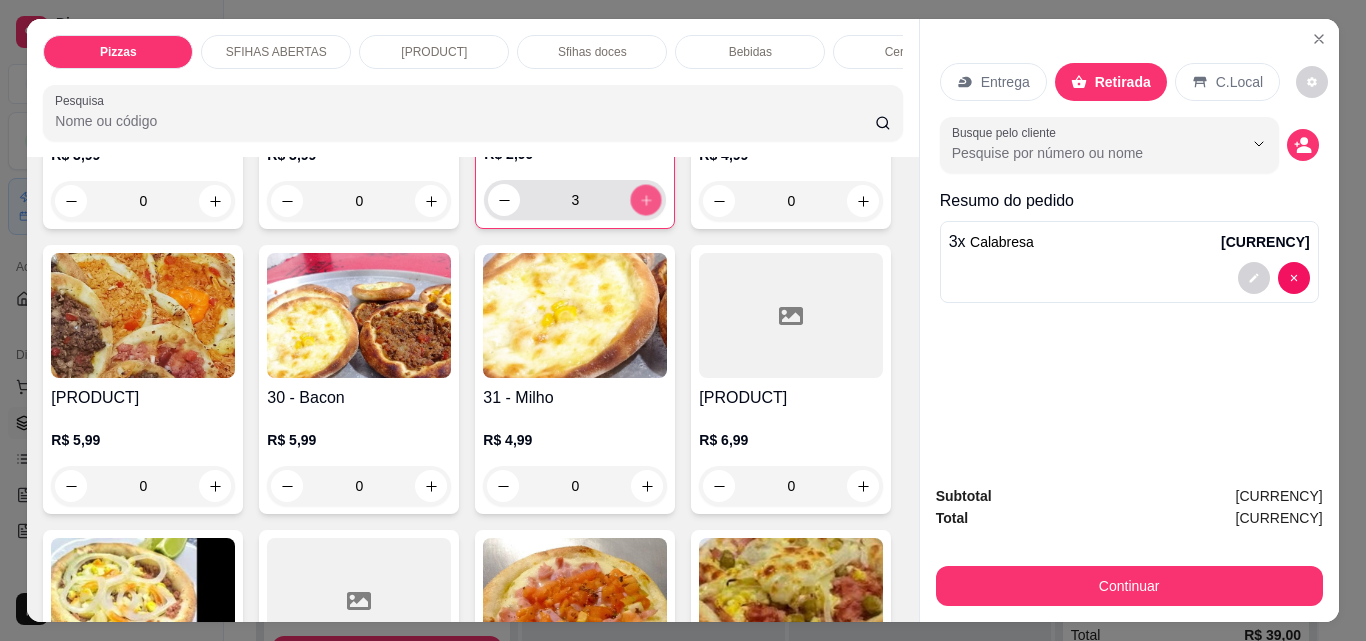click 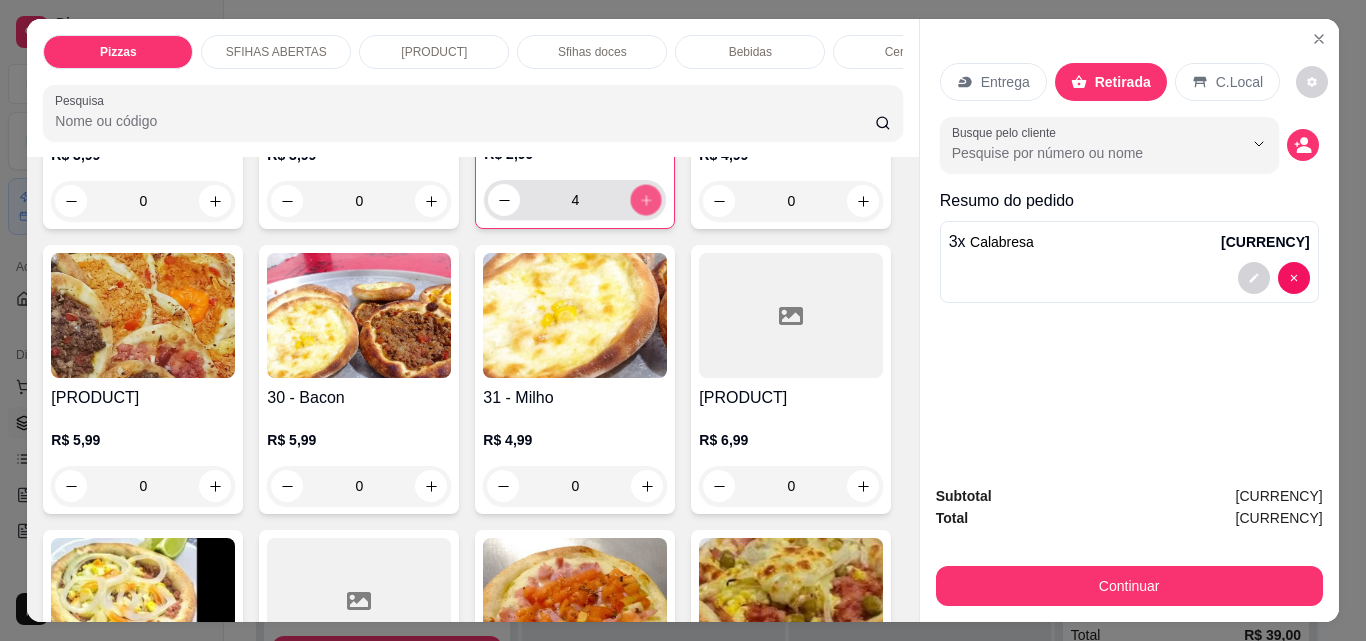 click 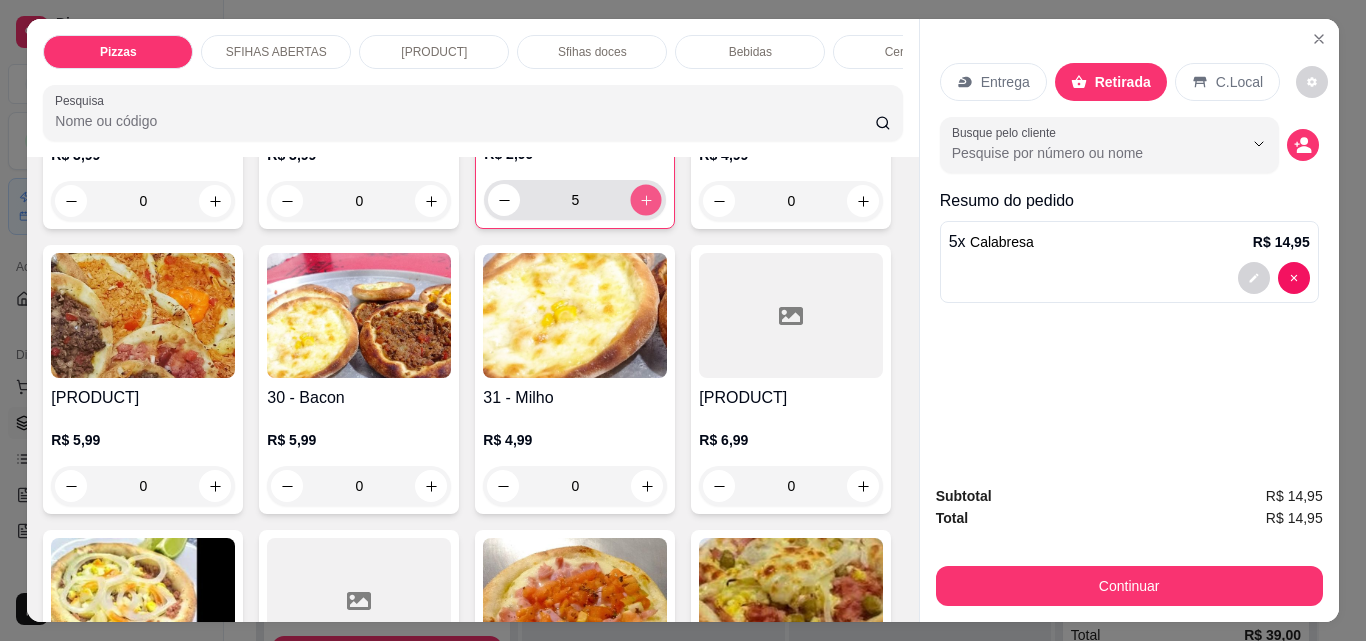 click 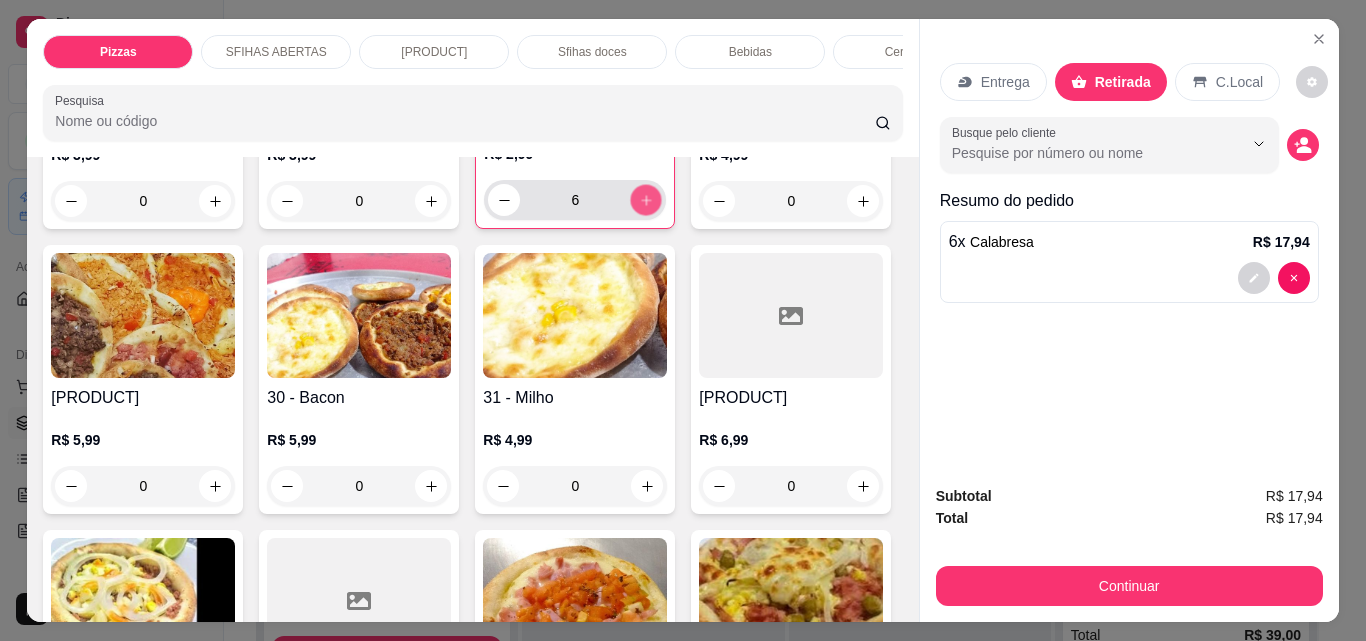 click 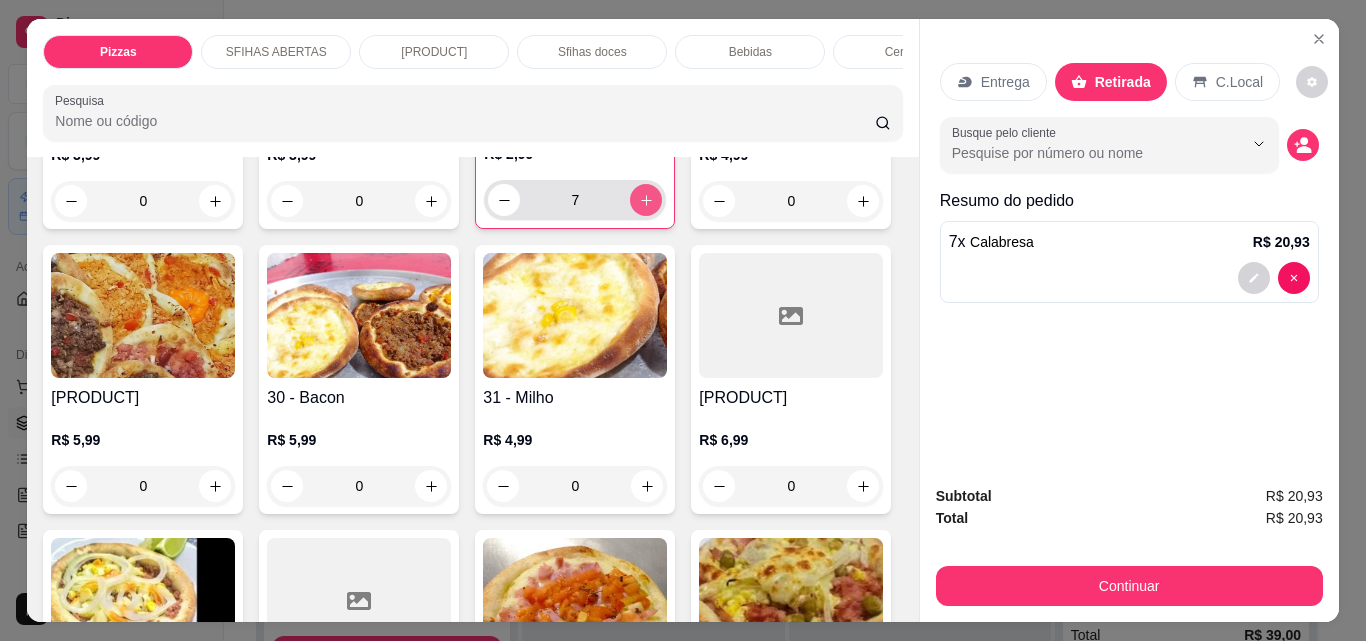 click 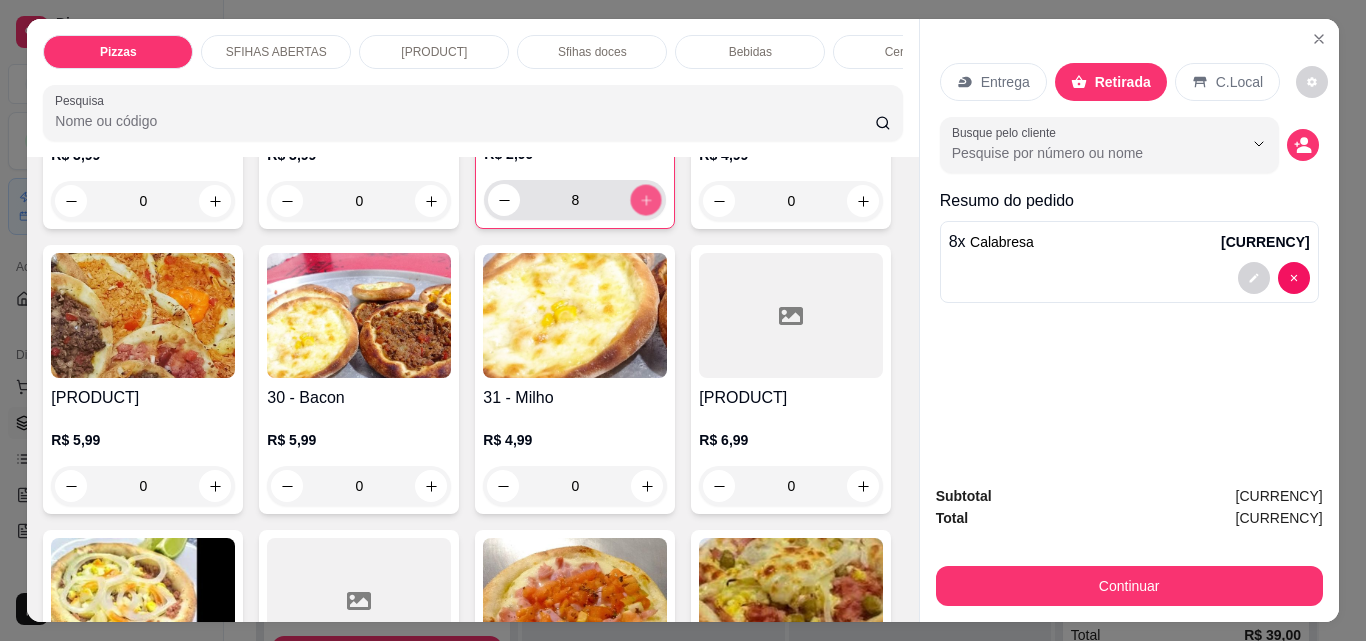 click 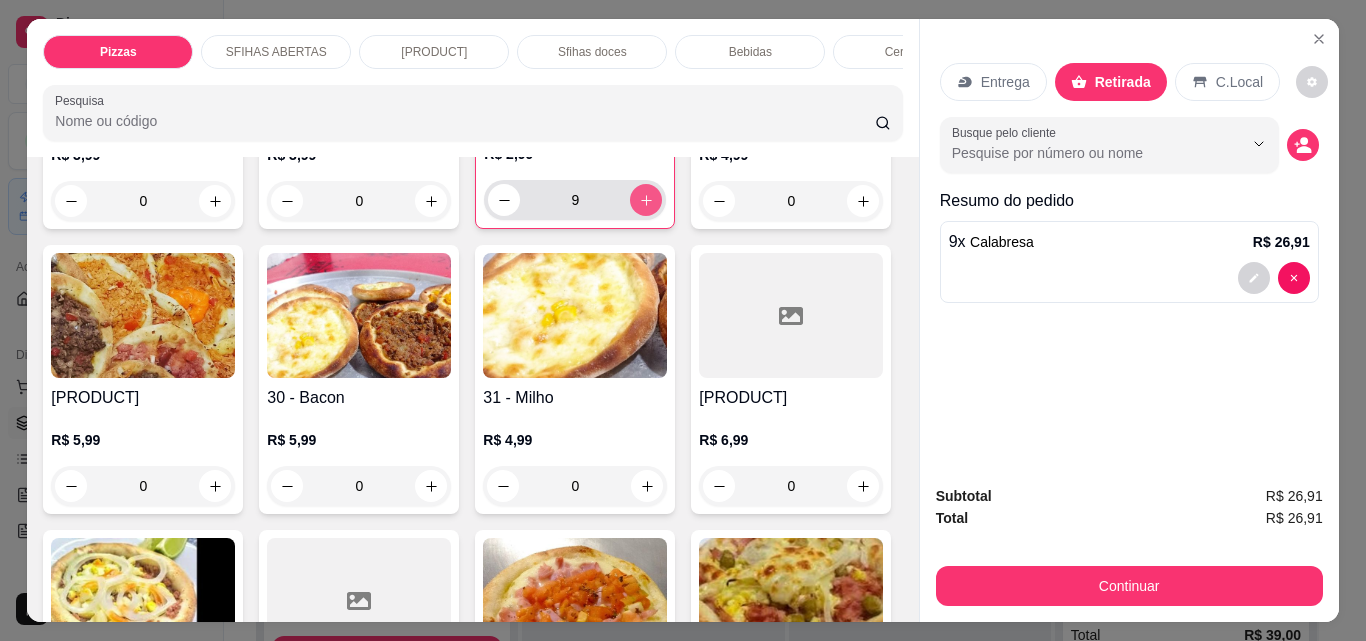 click 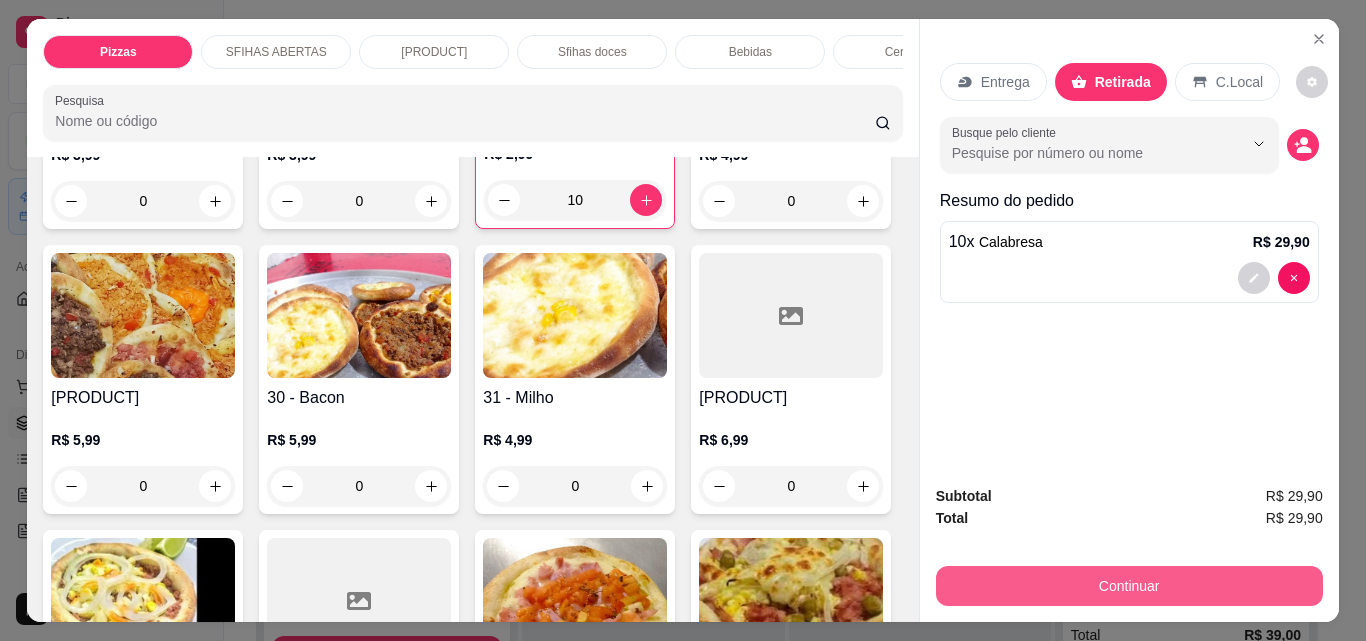 click on "Continuar" at bounding box center [1129, 586] 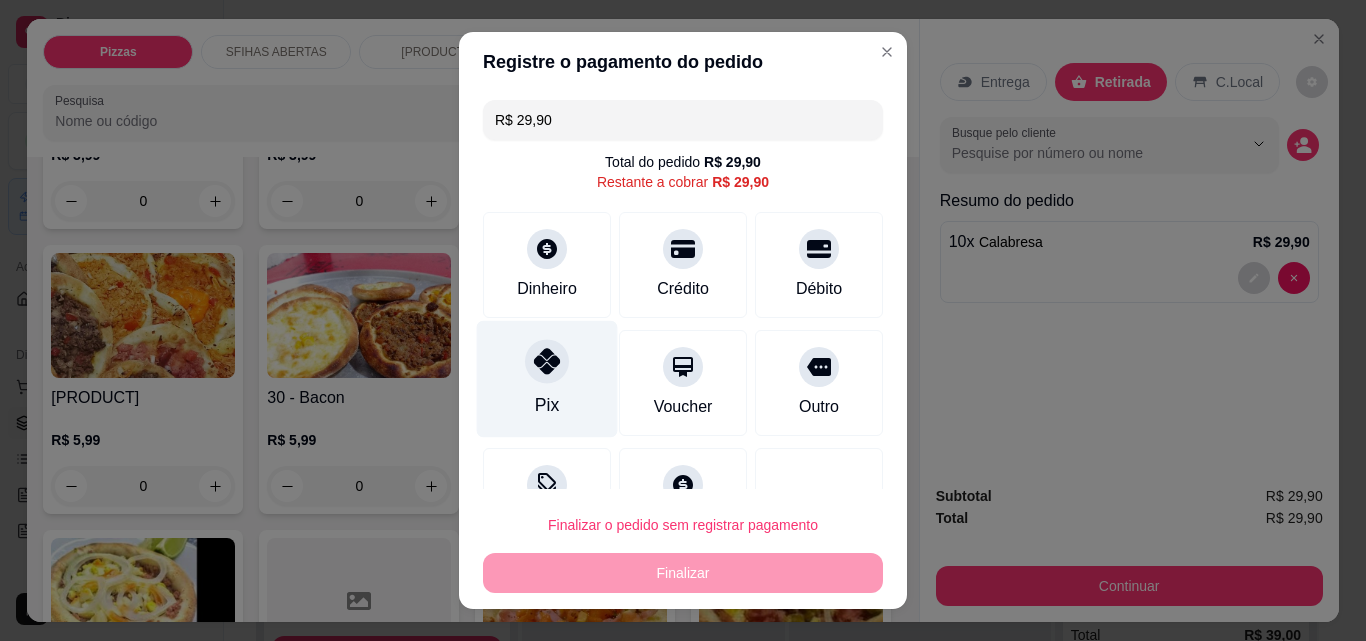 click at bounding box center [547, 361] 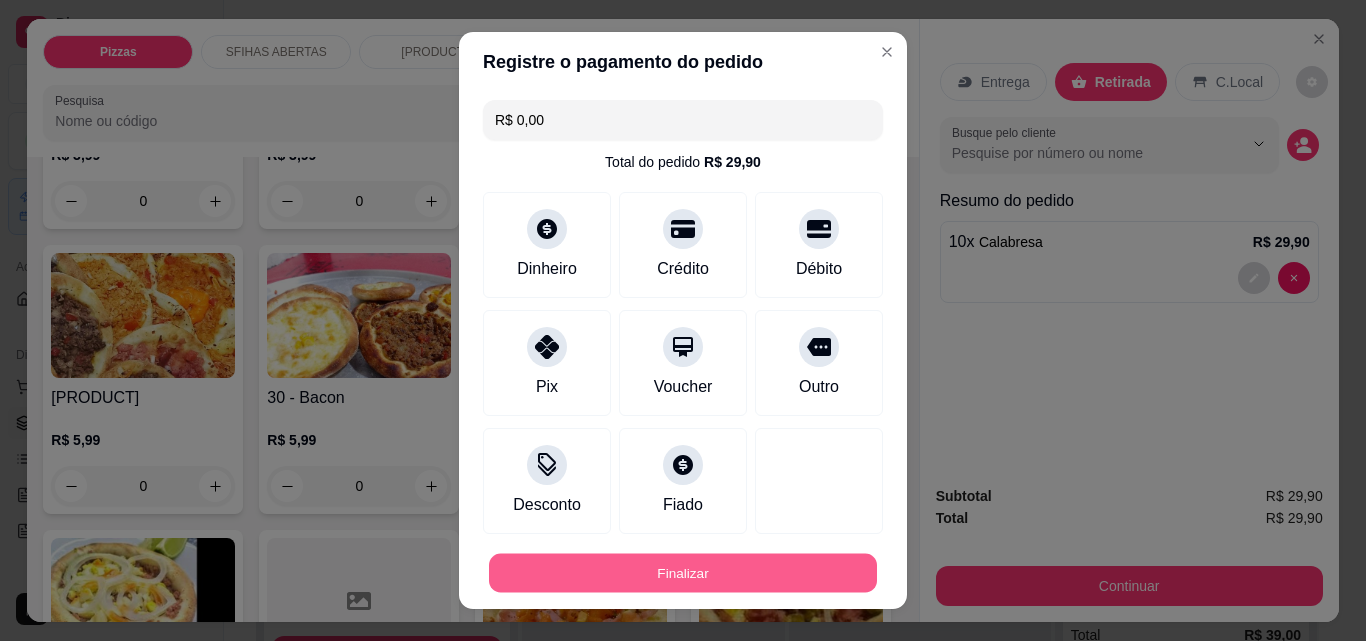 click on "Finalizar" at bounding box center (683, 573) 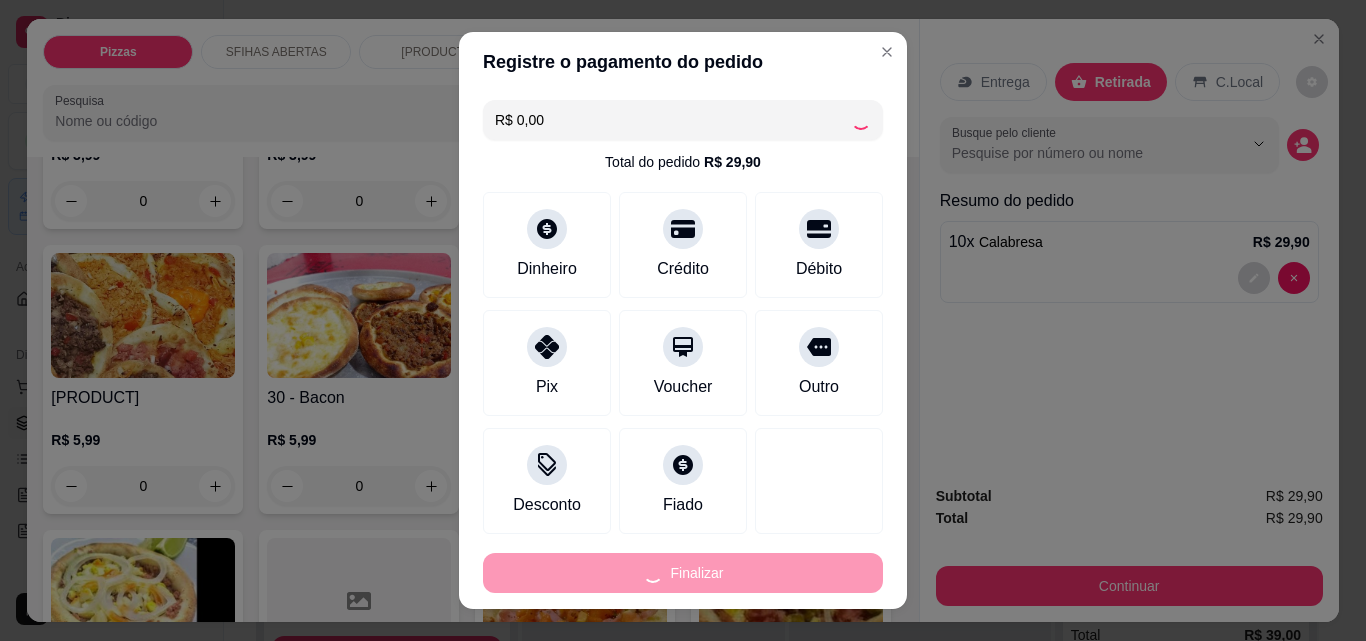 type on "0" 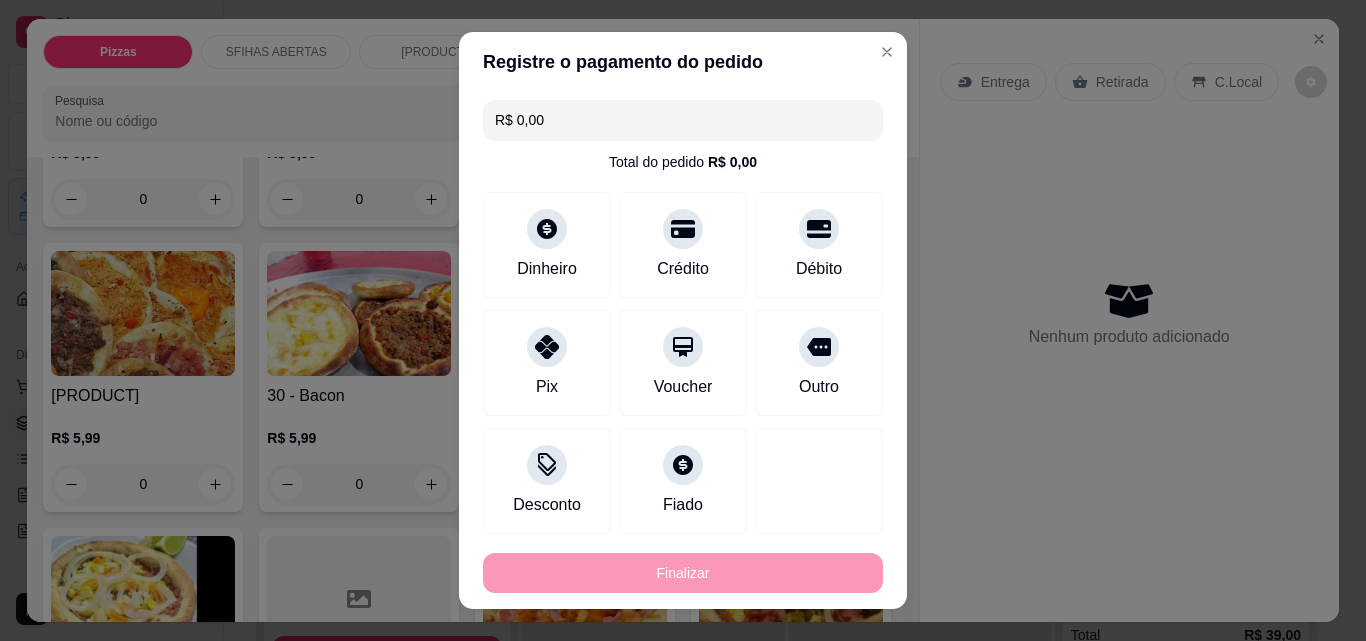 type on "-R$ 29,90" 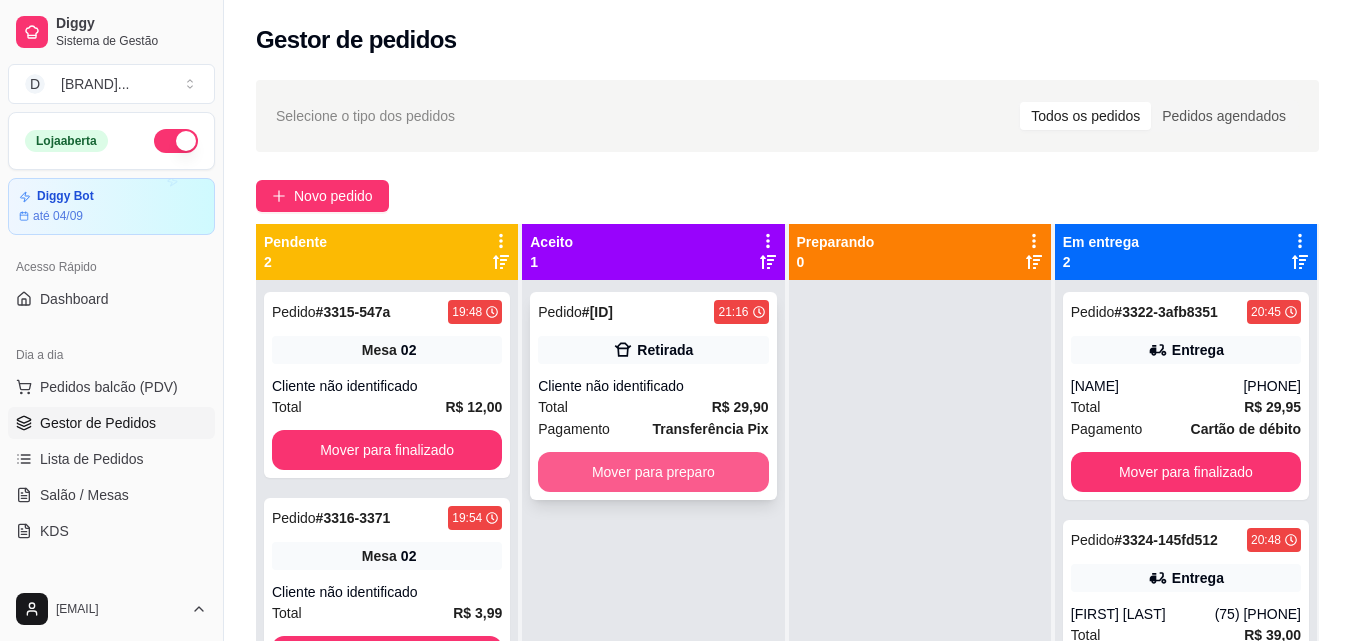 click on "Mover para preparo" at bounding box center [653, 472] 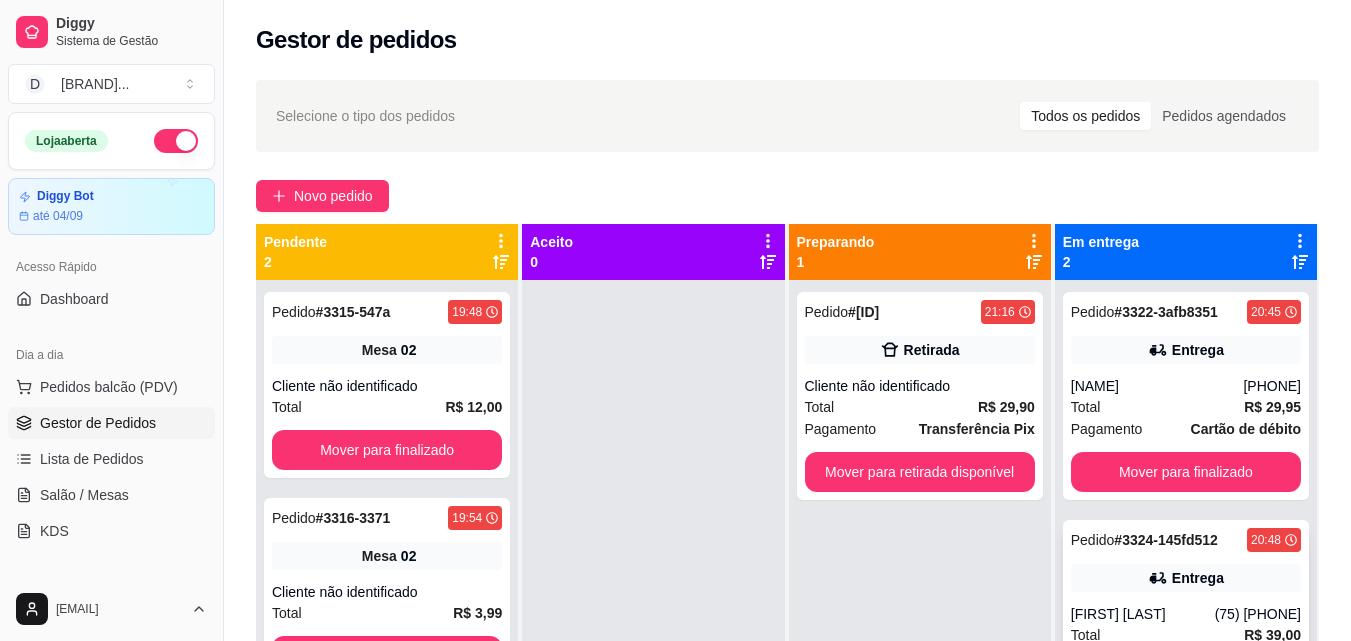 scroll, scrollTop: 56, scrollLeft: 0, axis: vertical 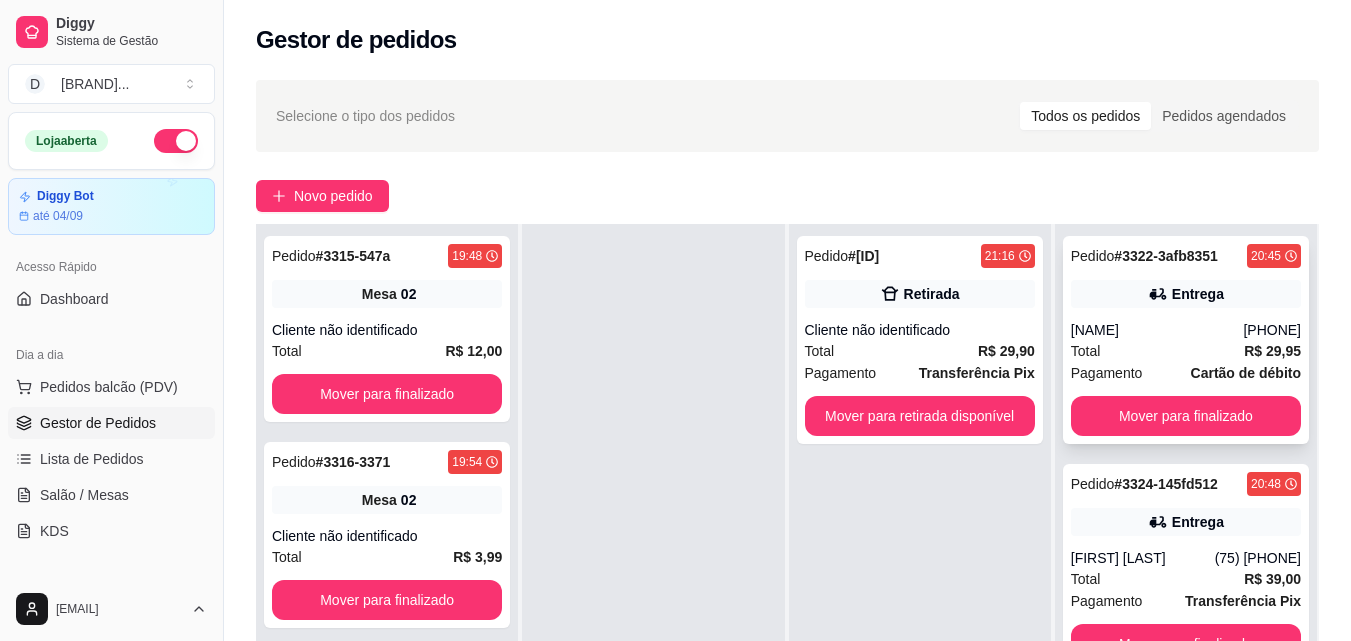 click on "Pedido # [ID] [TIME] Entrega [NAME] [PHONE] Total R$ 29,95 Pagamento Cartão de débito Mover para finalizado" at bounding box center (1186, 340) 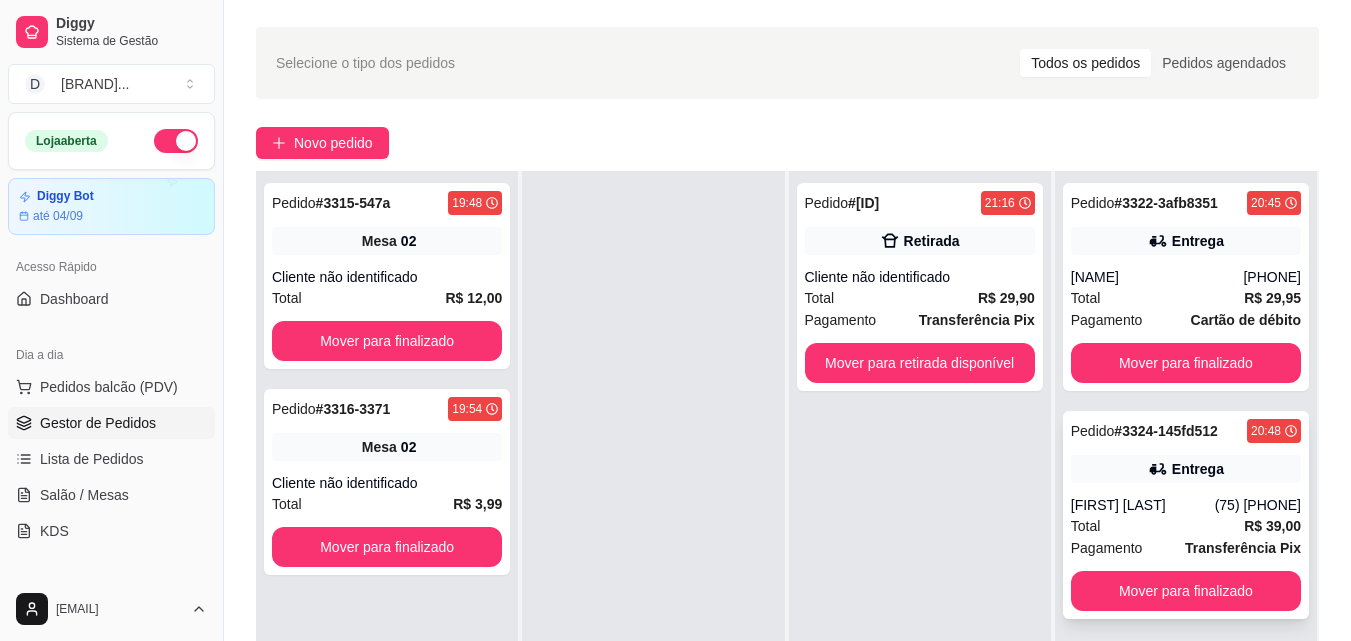 scroll, scrollTop: 100, scrollLeft: 0, axis: vertical 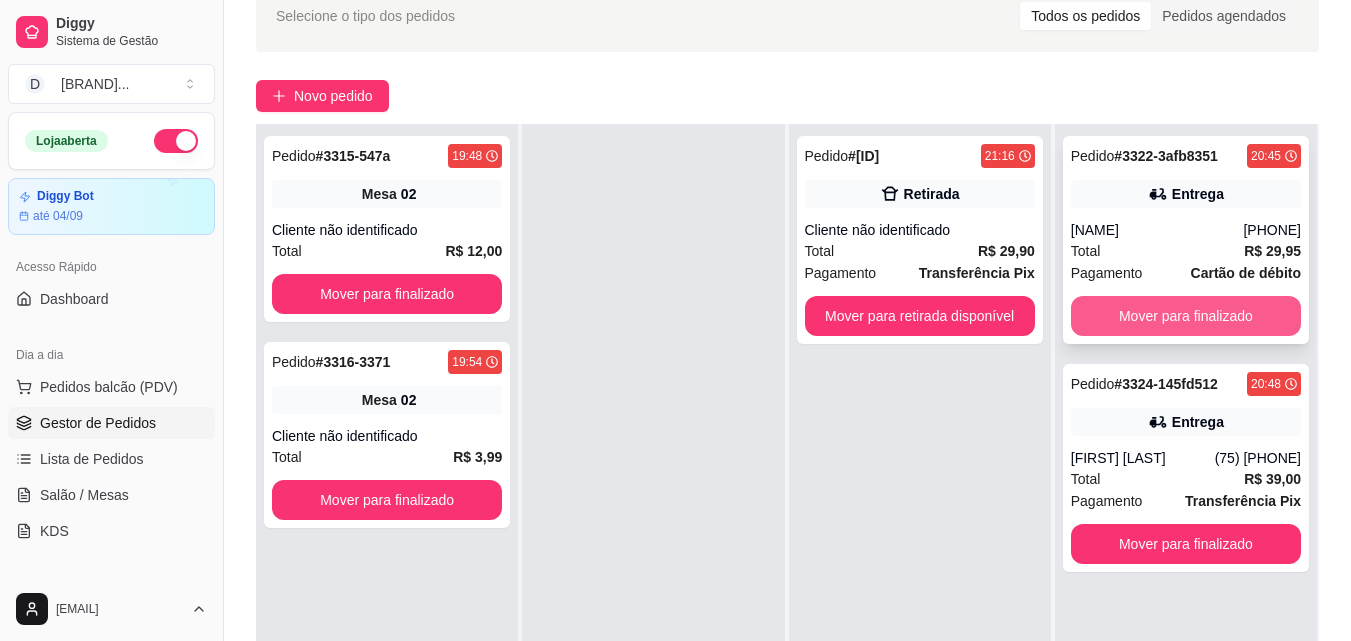 click on "Mover para finalizado" at bounding box center [1186, 316] 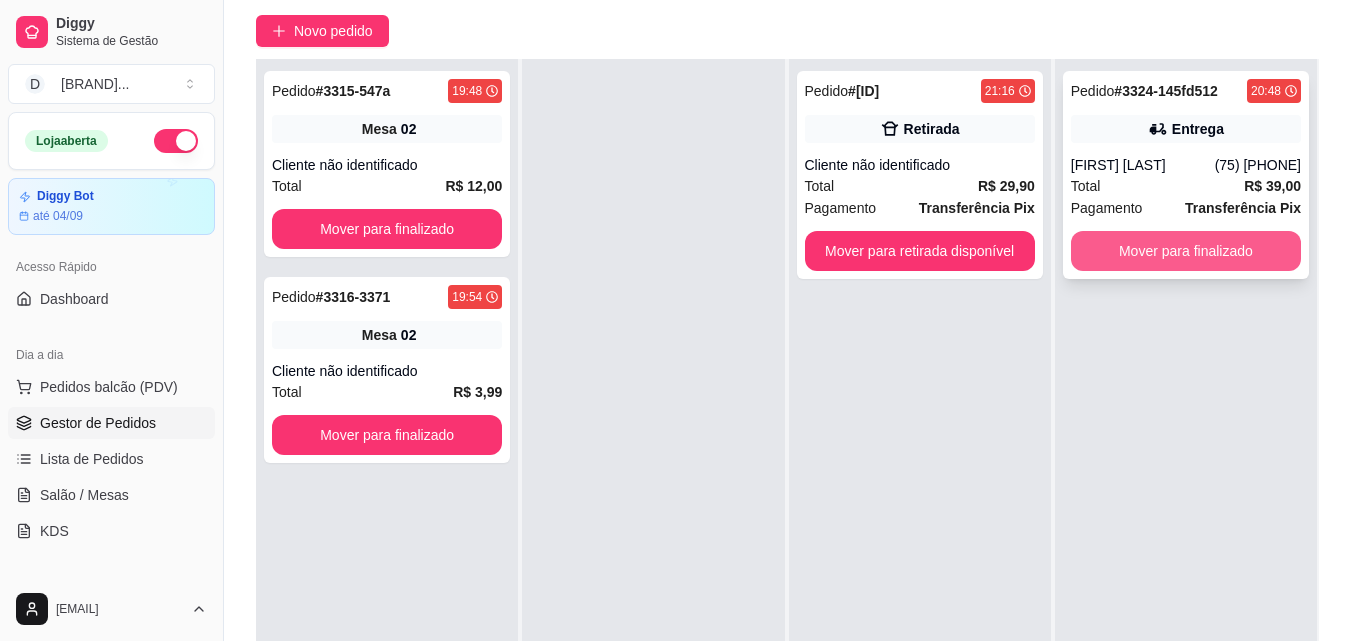 scroll, scrollTop: 200, scrollLeft: 0, axis: vertical 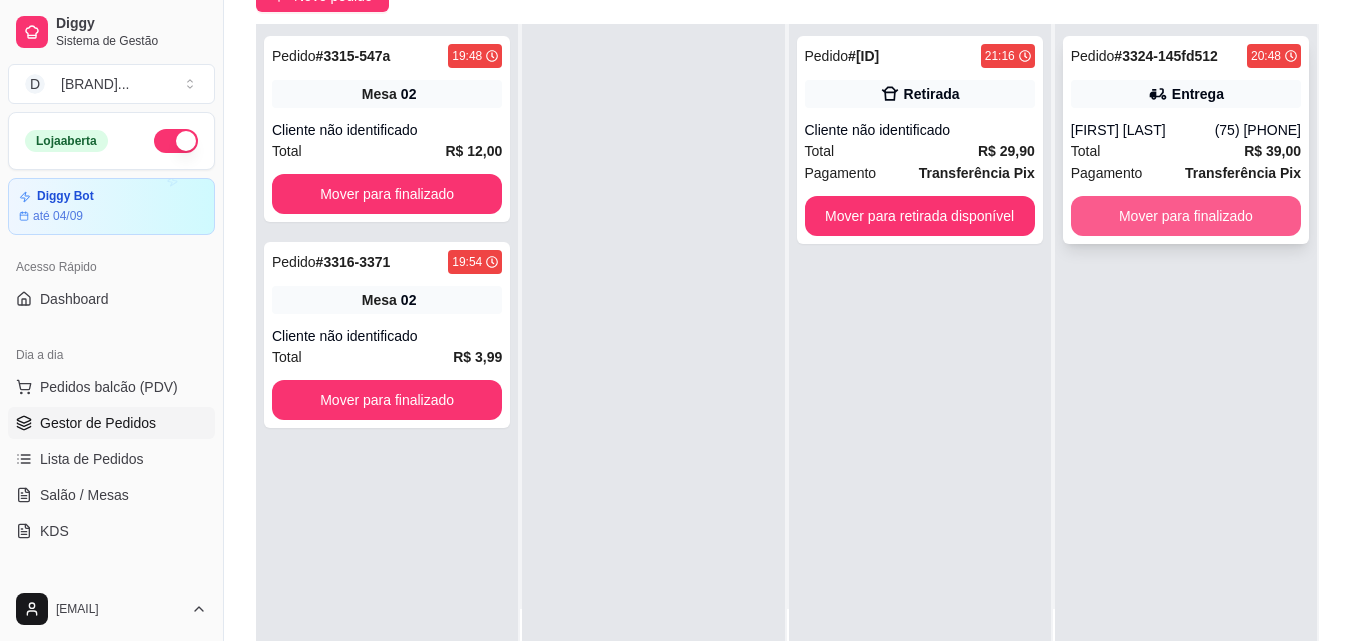 click on "Mover para finalizado" at bounding box center [1186, 216] 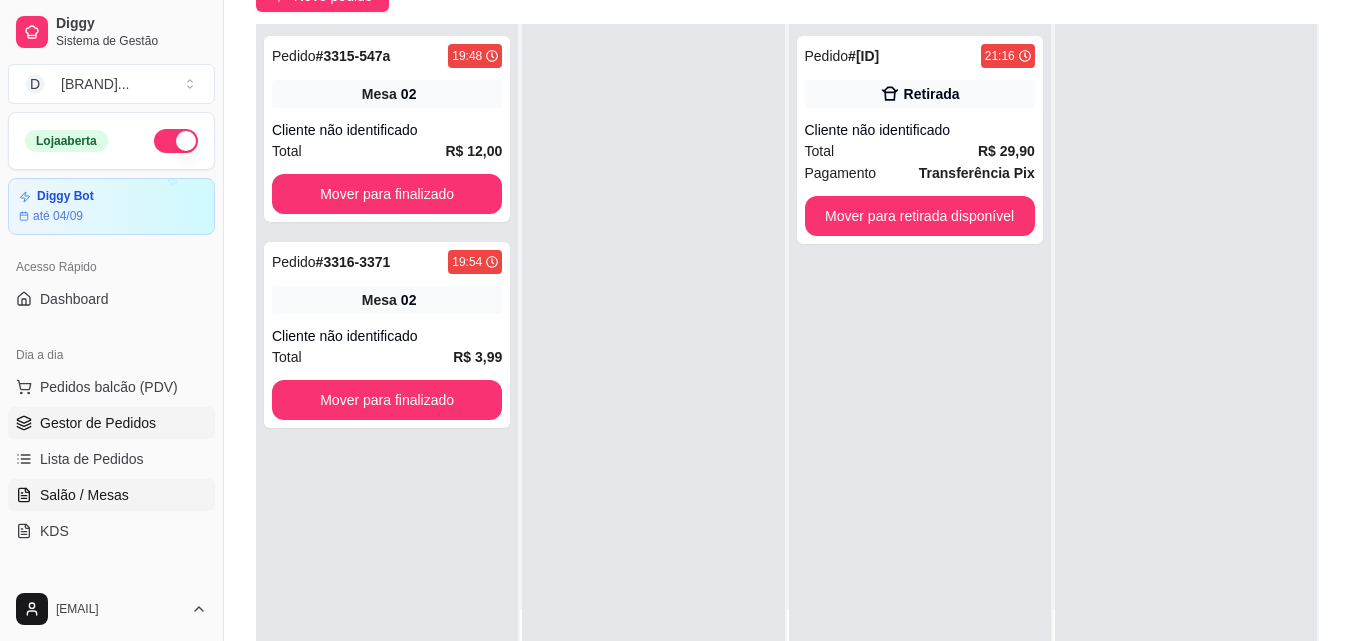 click on "Salão / Mesas" at bounding box center [84, 495] 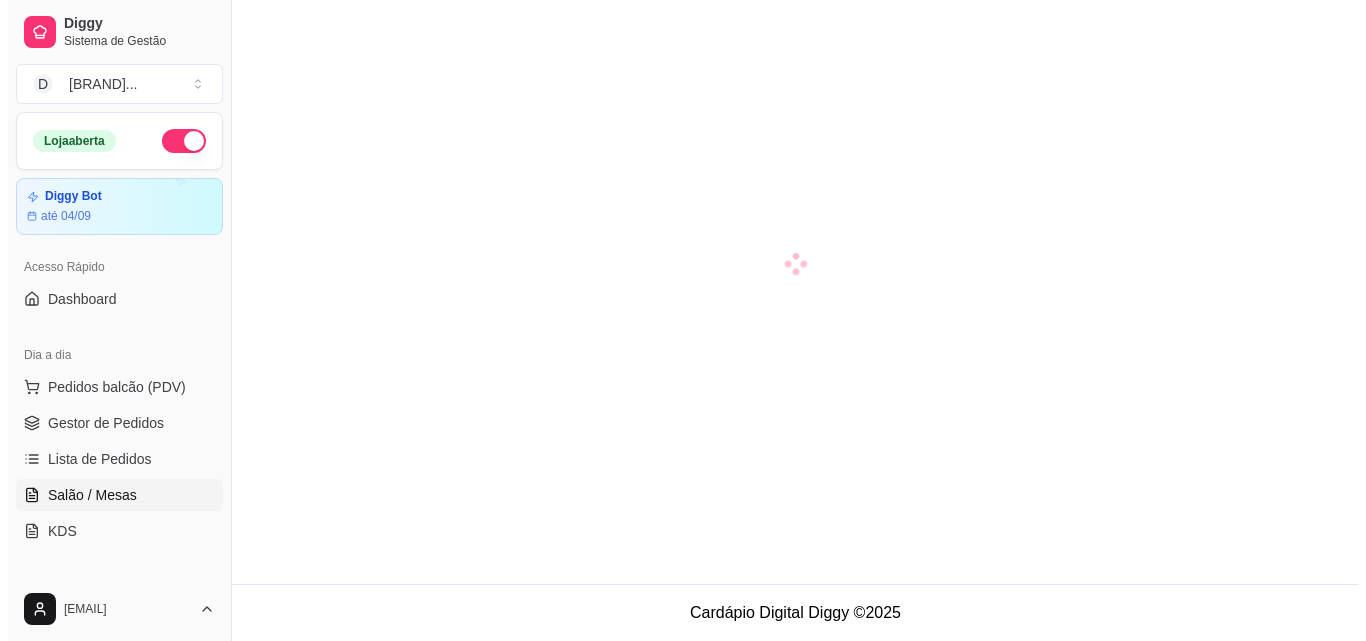 scroll, scrollTop: 0, scrollLeft: 0, axis: both 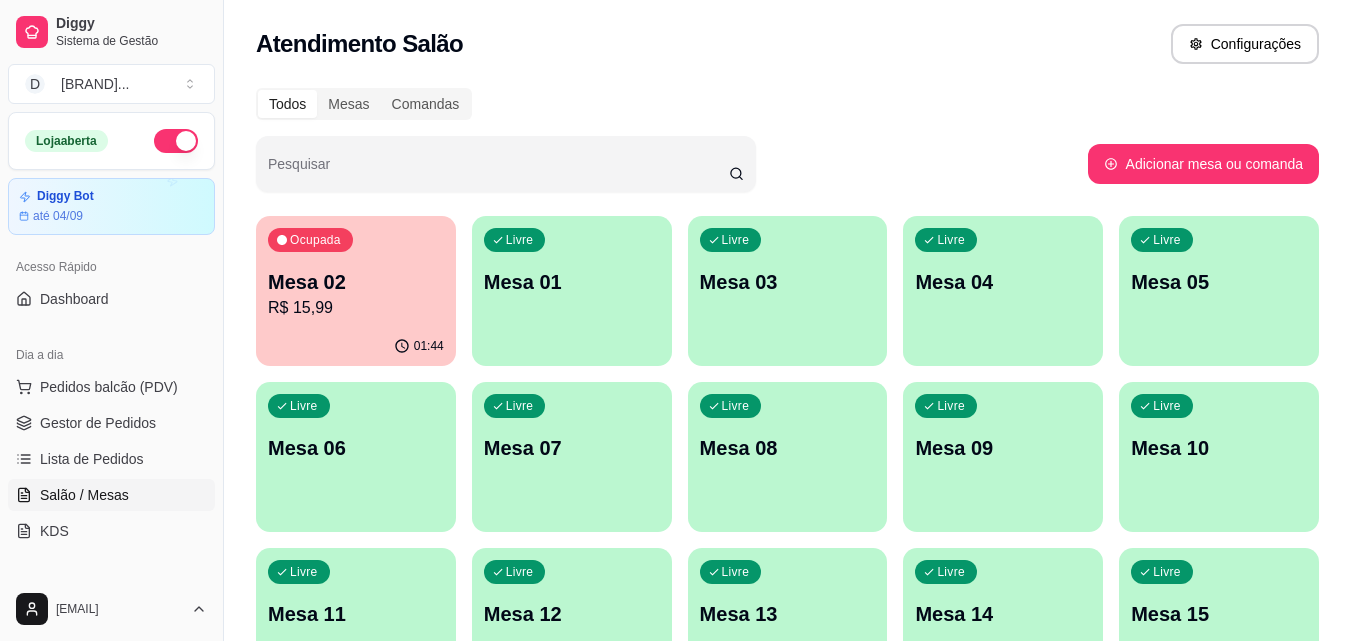 click on "Mesa 01" at bounding box center [572, 282] 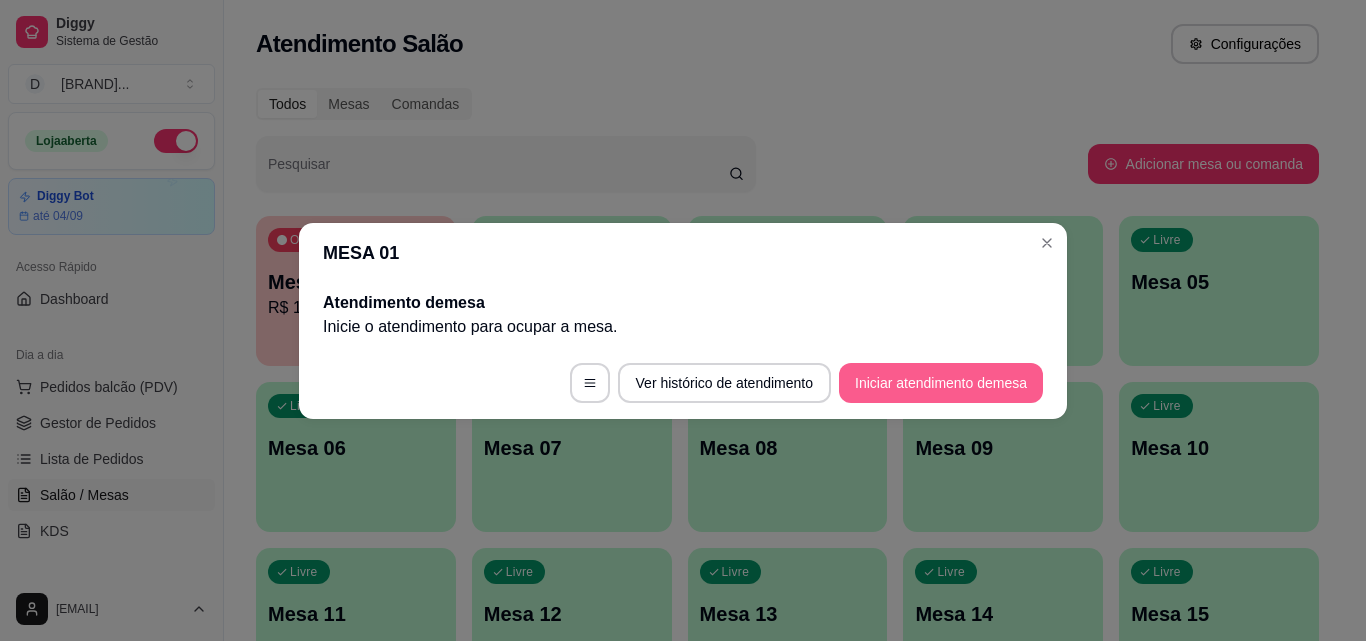 click on "Iniciar atendimento de  mesa" at bounding box center (941, 383) 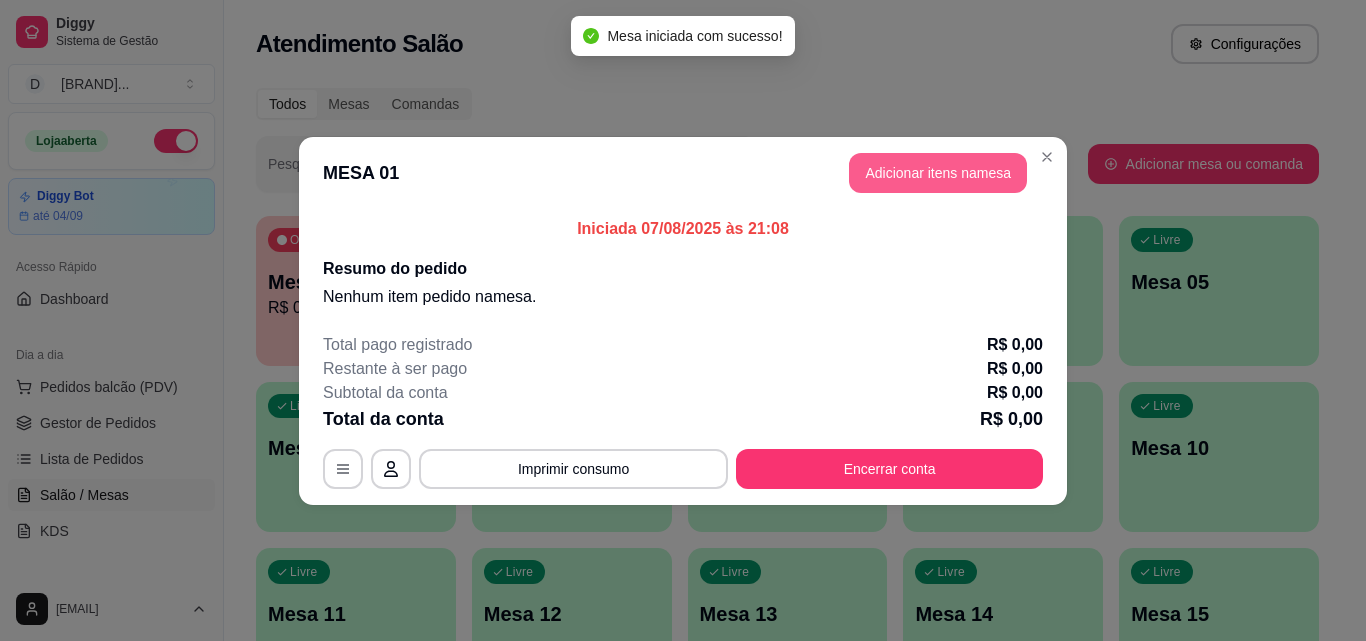 click on "Adicionar itens na  mesa" at bounding box center (938, 173) 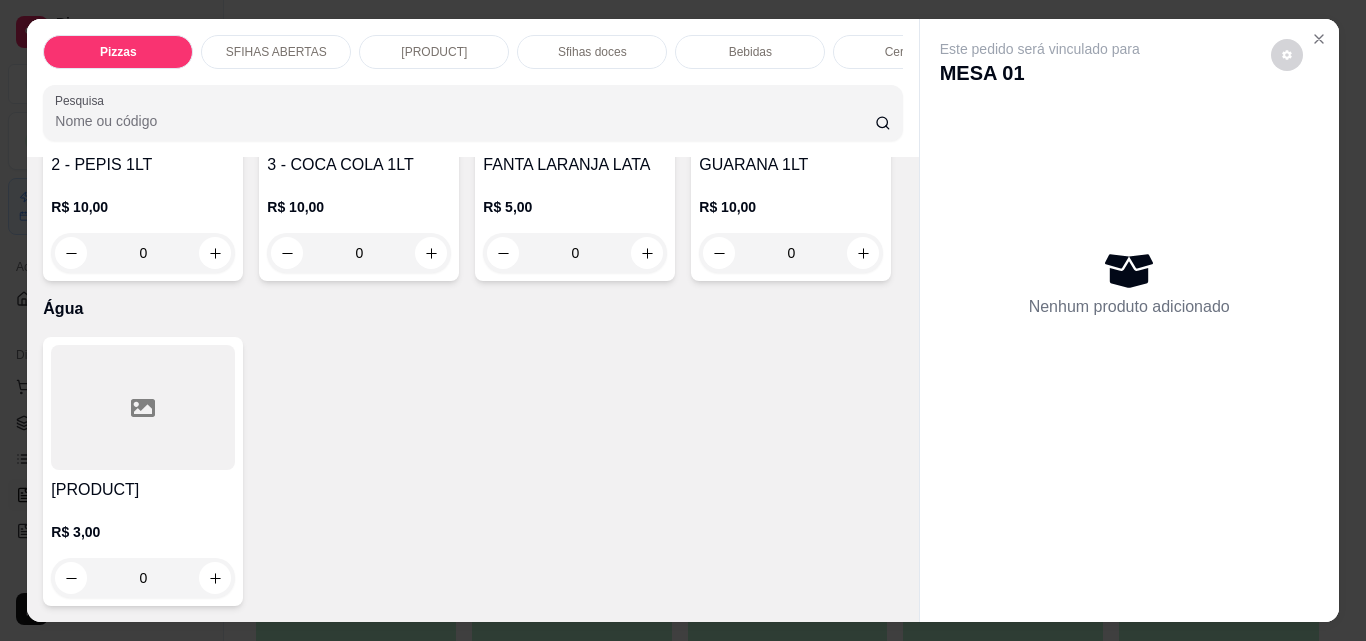 scroll, scrollTop: 6300, scrollLeft: 0, axis: vertical 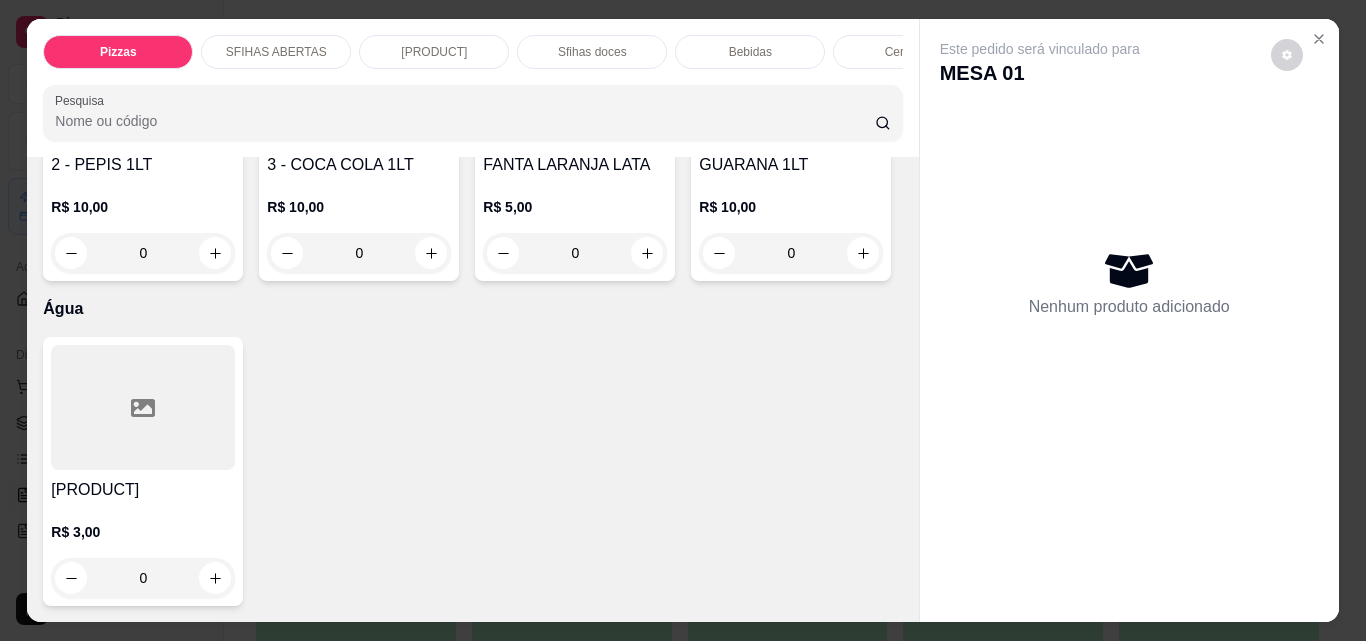 click at bounding box center [647, -642] 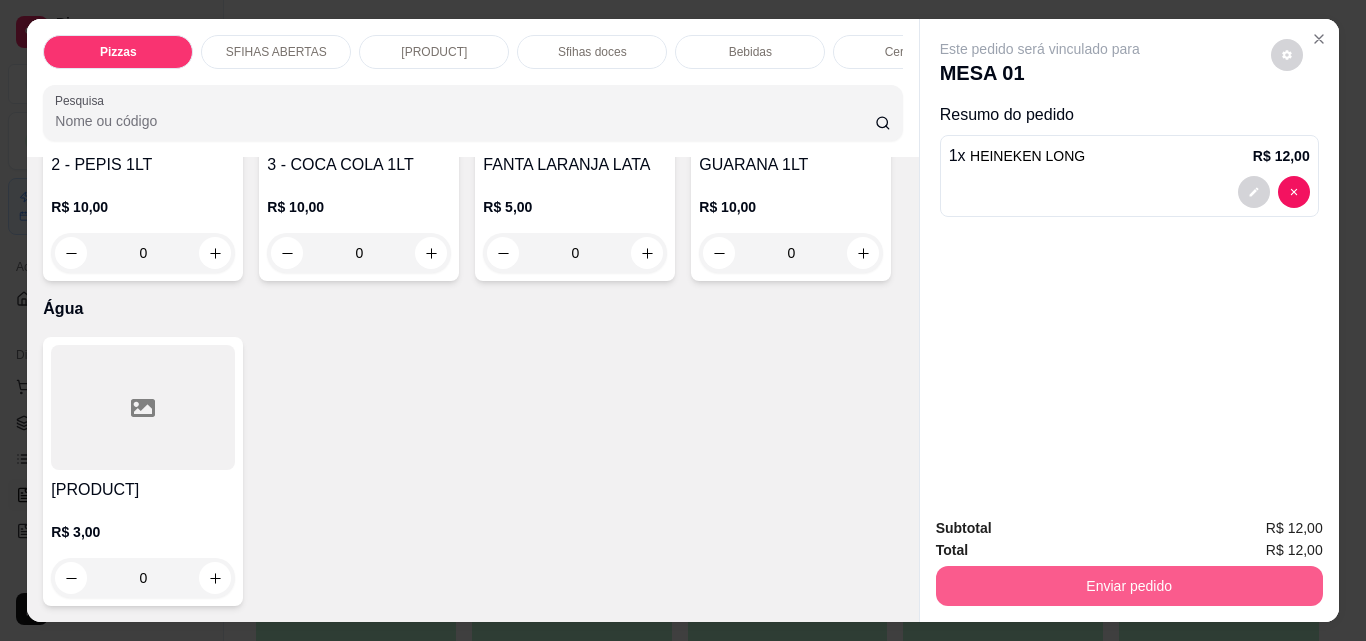 click on "Enviar pedido" at bounding box center (1129, 586) 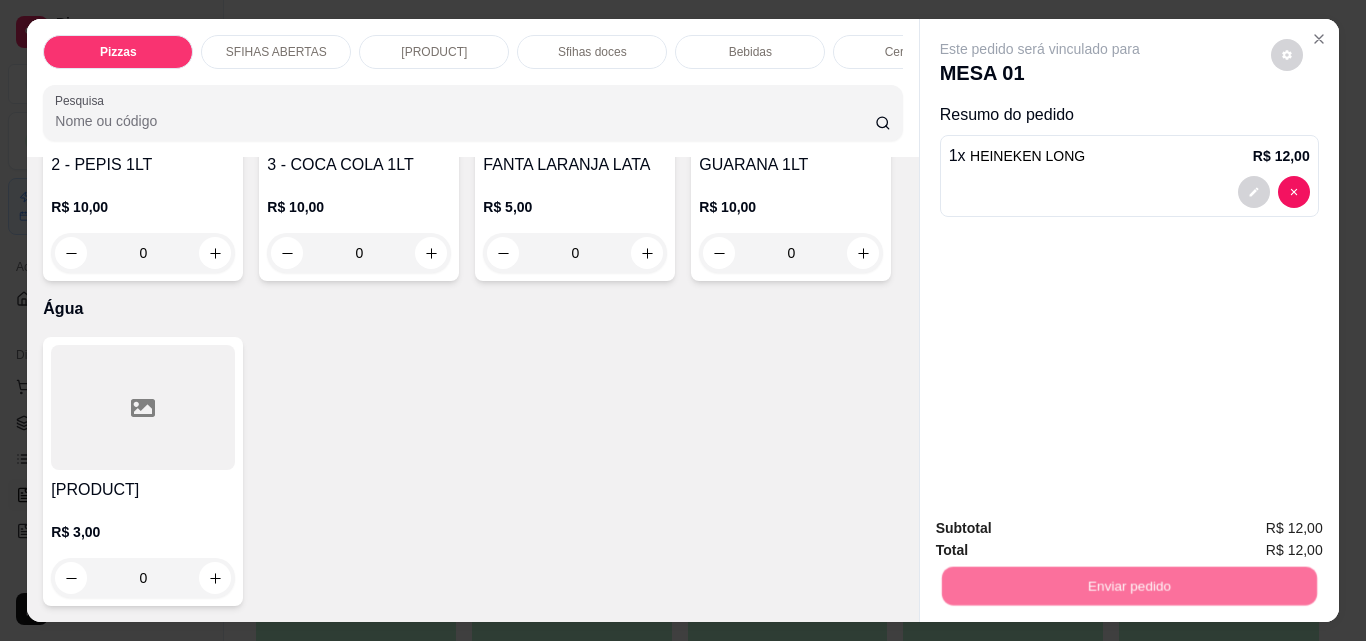 click on "Não registrar e enviar pedido" at bounding box center [1063, 529] 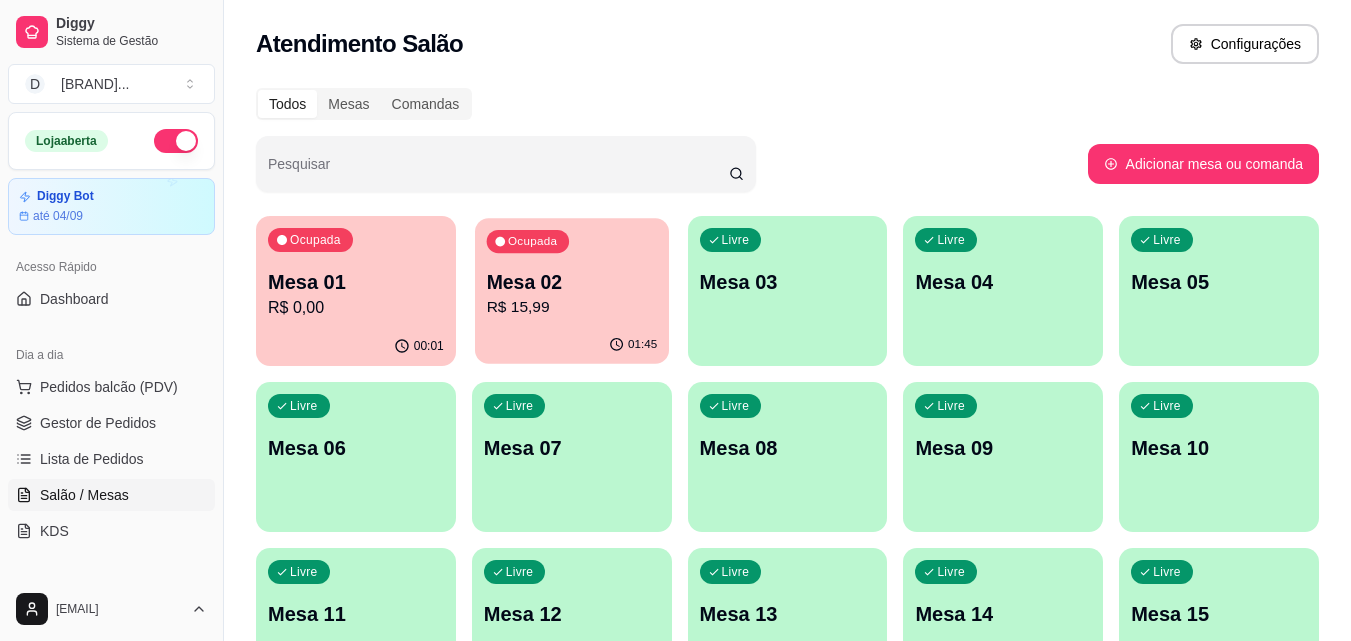 click on "Mesa 02" at bounding box center (571, 282) 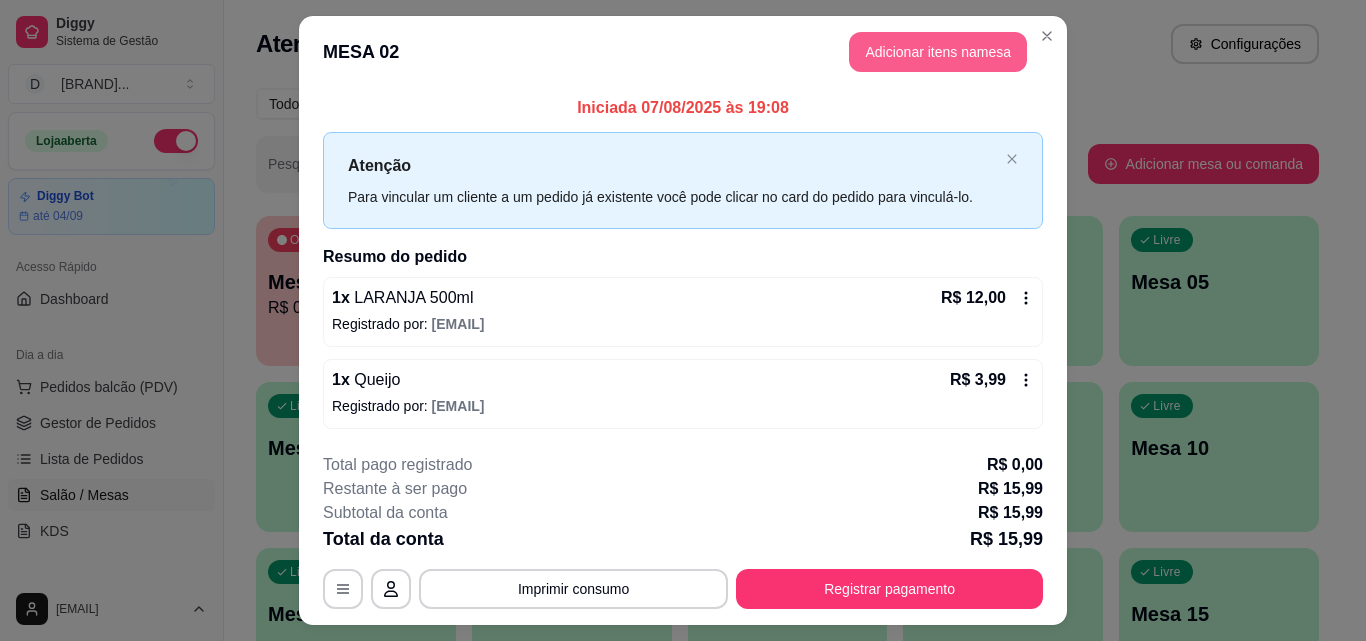 click on "Adicionar itens na  mesa" at bounding box center (938, 52) 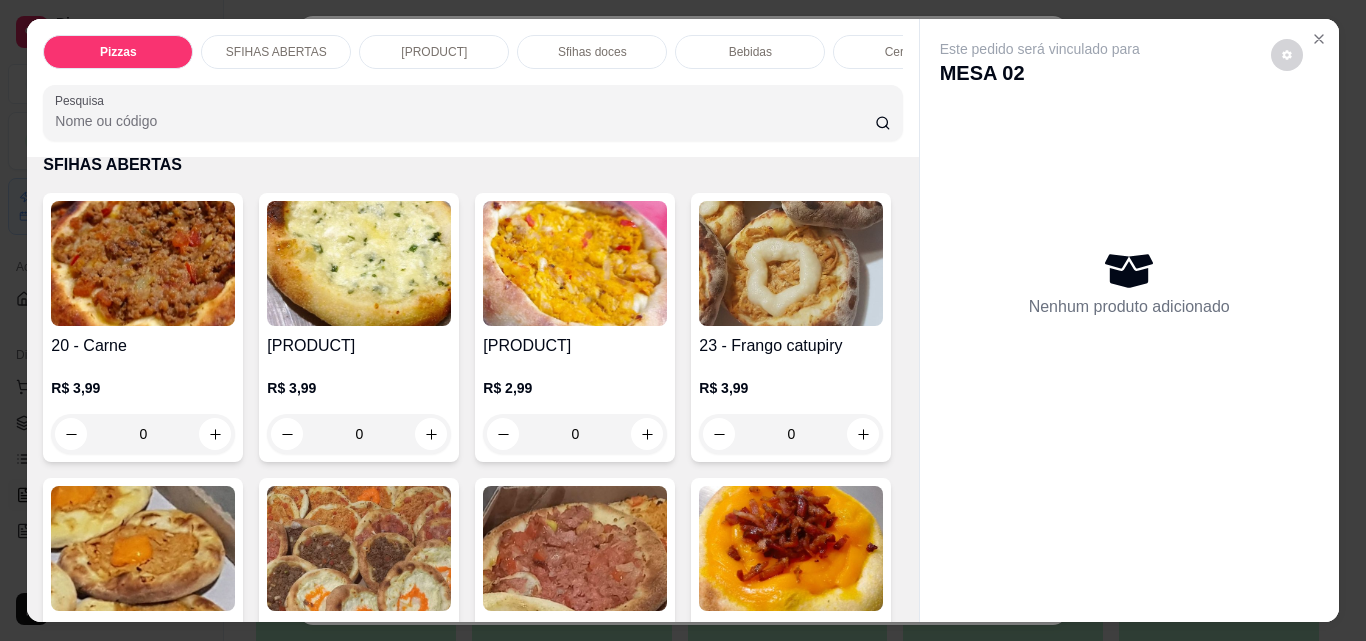 scroll, scrollTop: 700, scrollLeft: 0, axis: vertical 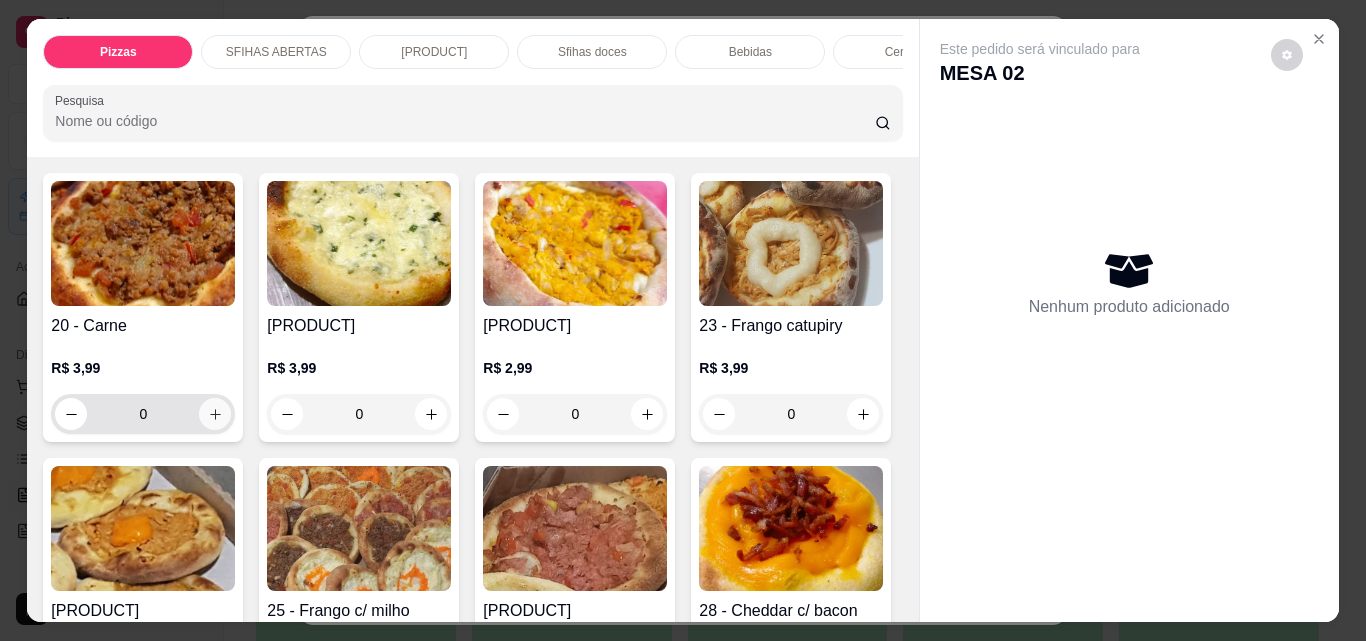 click at bounding box center (215, 414) 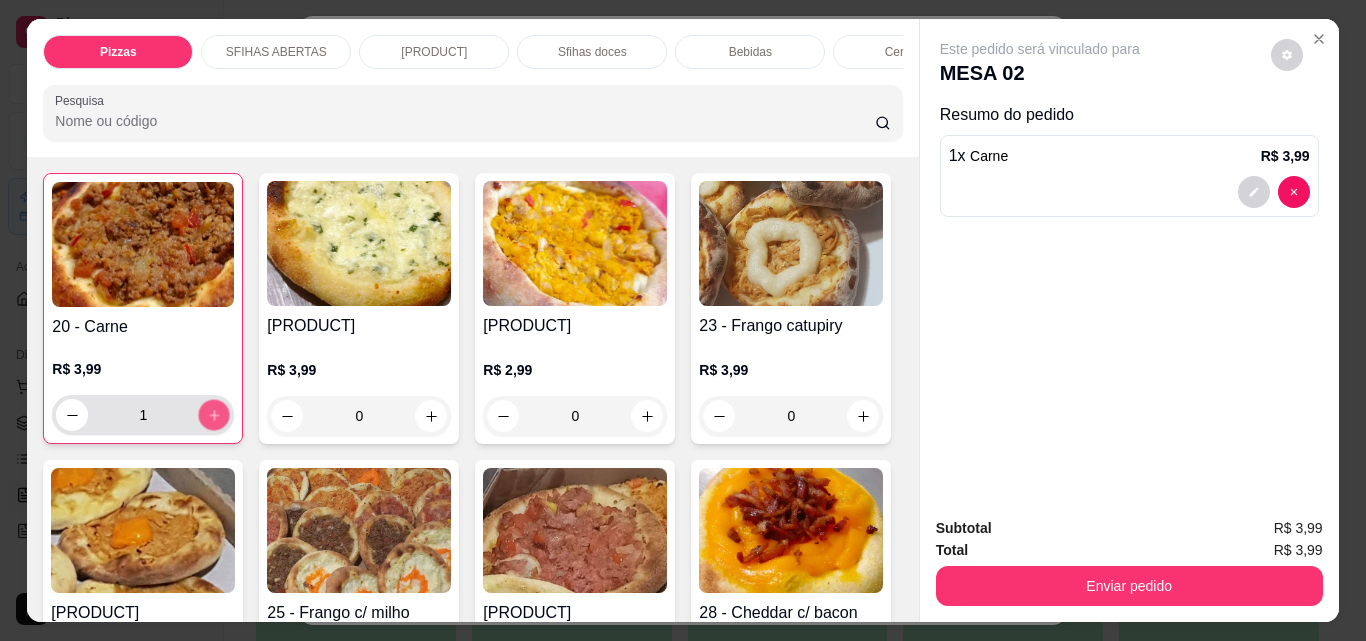 click at bounding box center (214, 415) 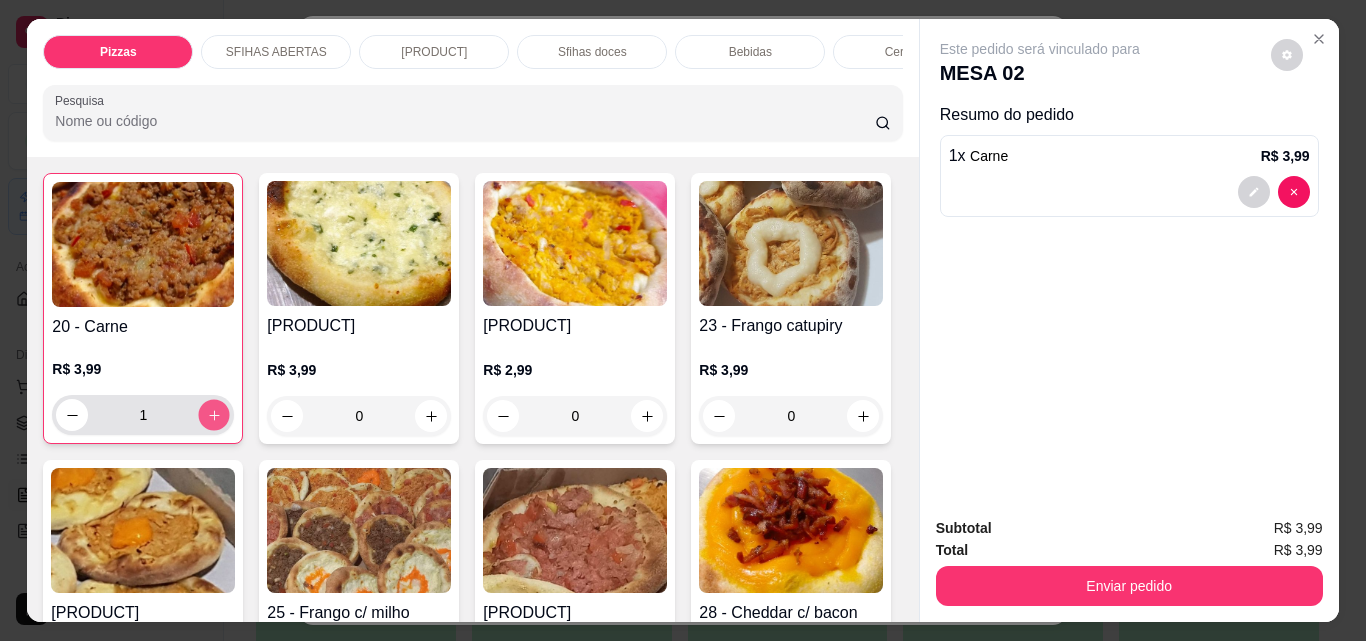type on "2" 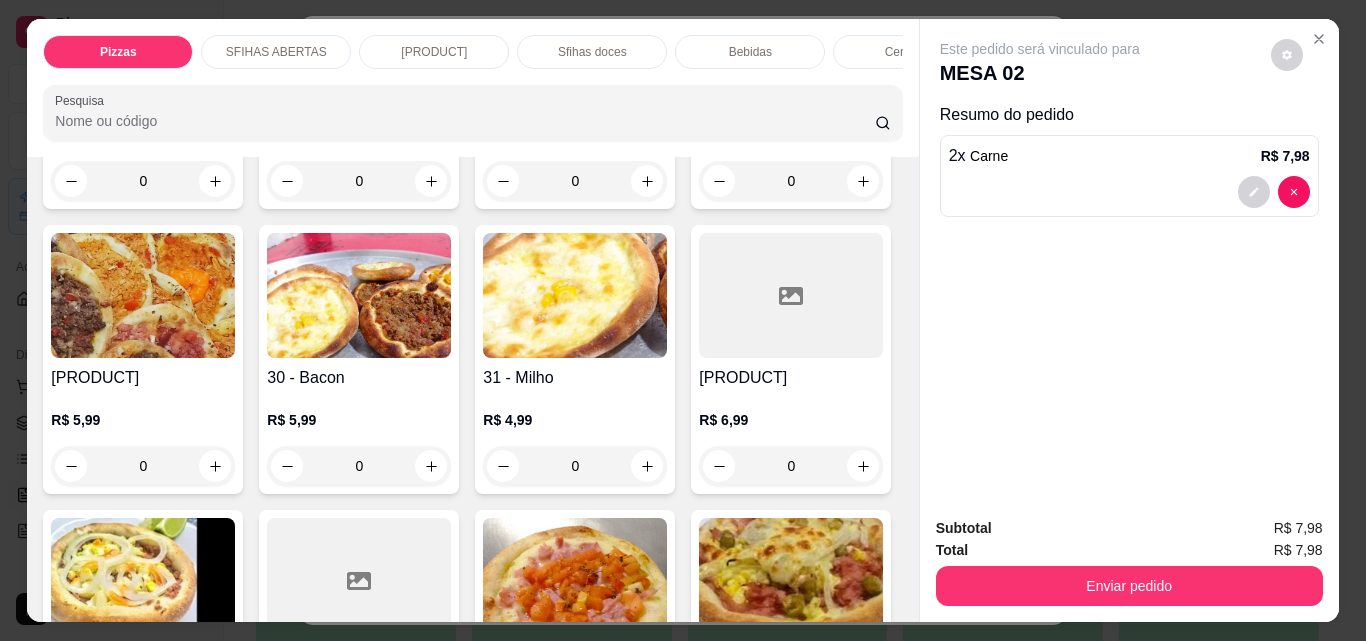 scroll, scrollTop: 1300, scrollLeft: 0, axis: vertical 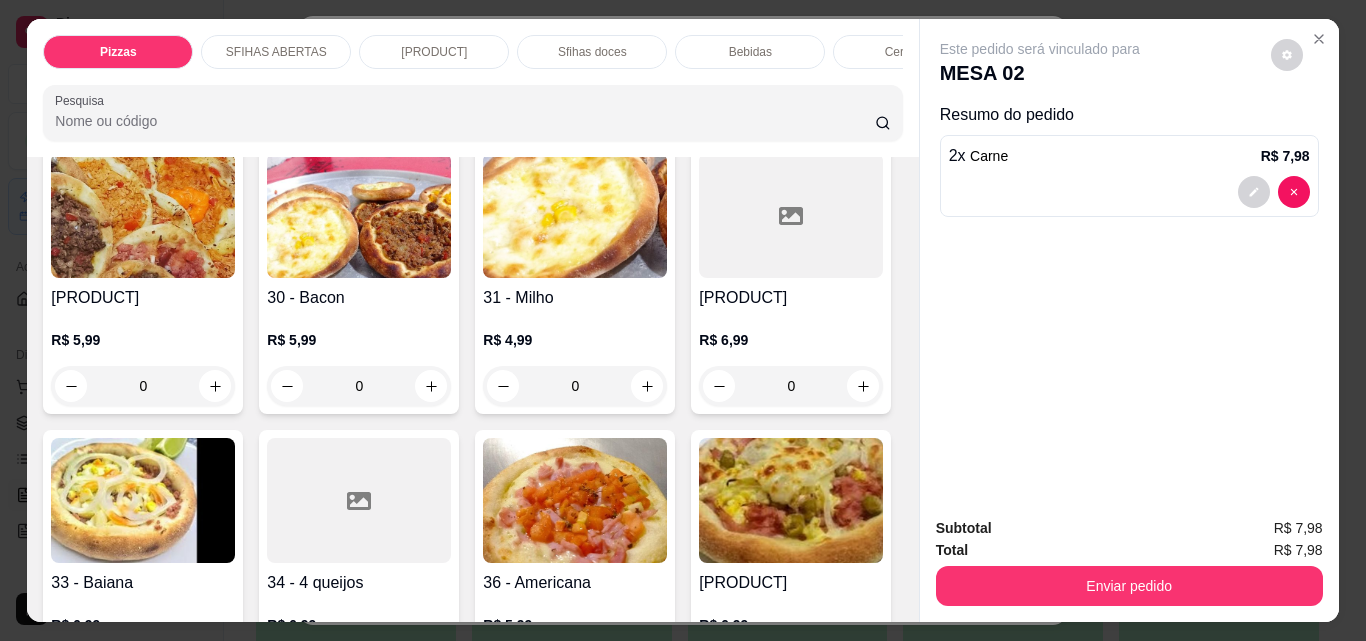 click 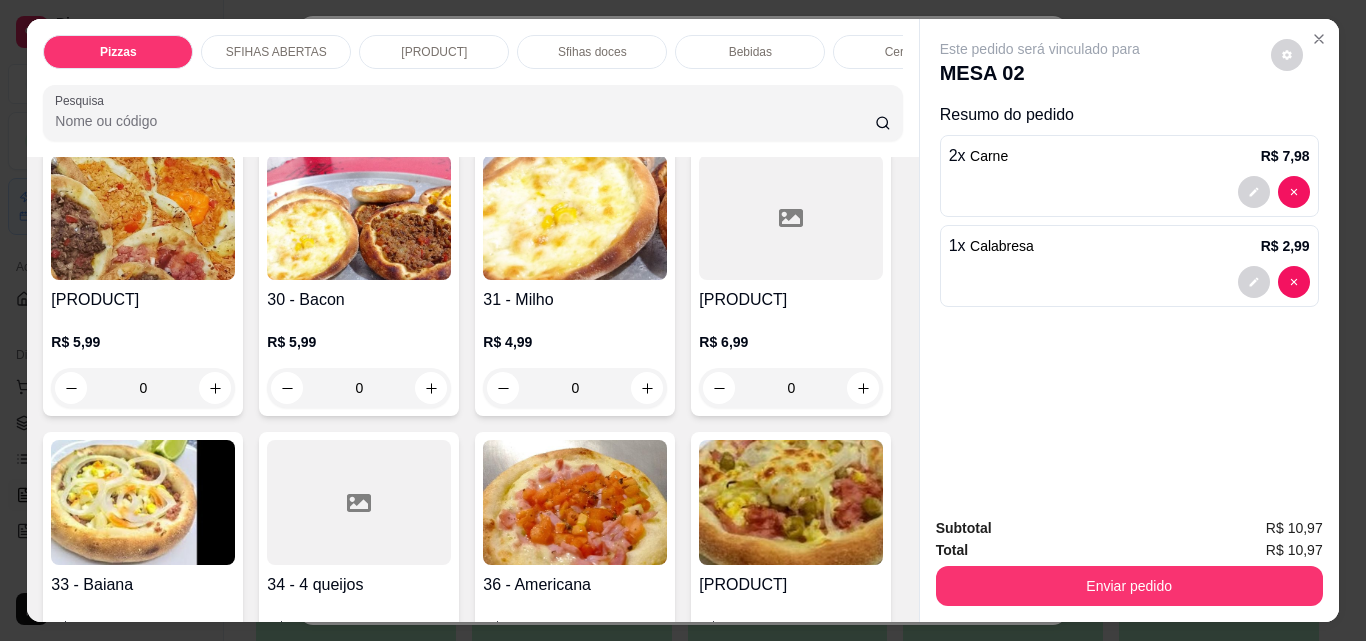 click 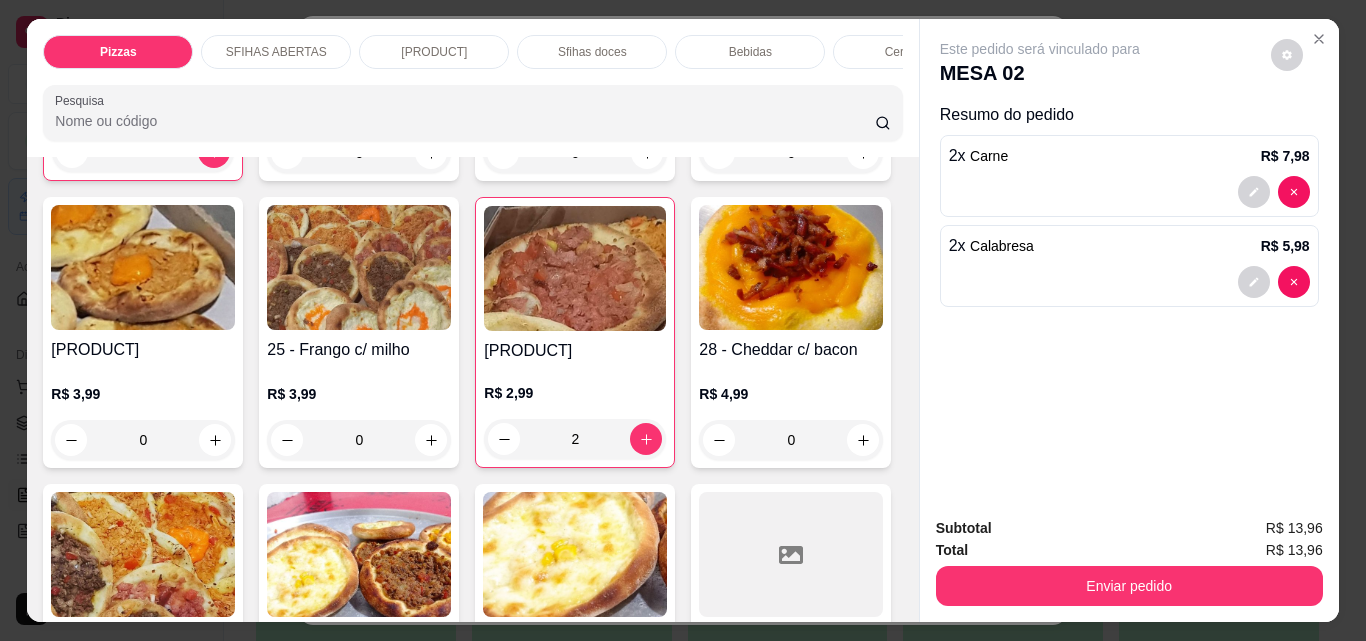 scroll, scrollTop: 901, scrollLeft: 0, axis: vertical 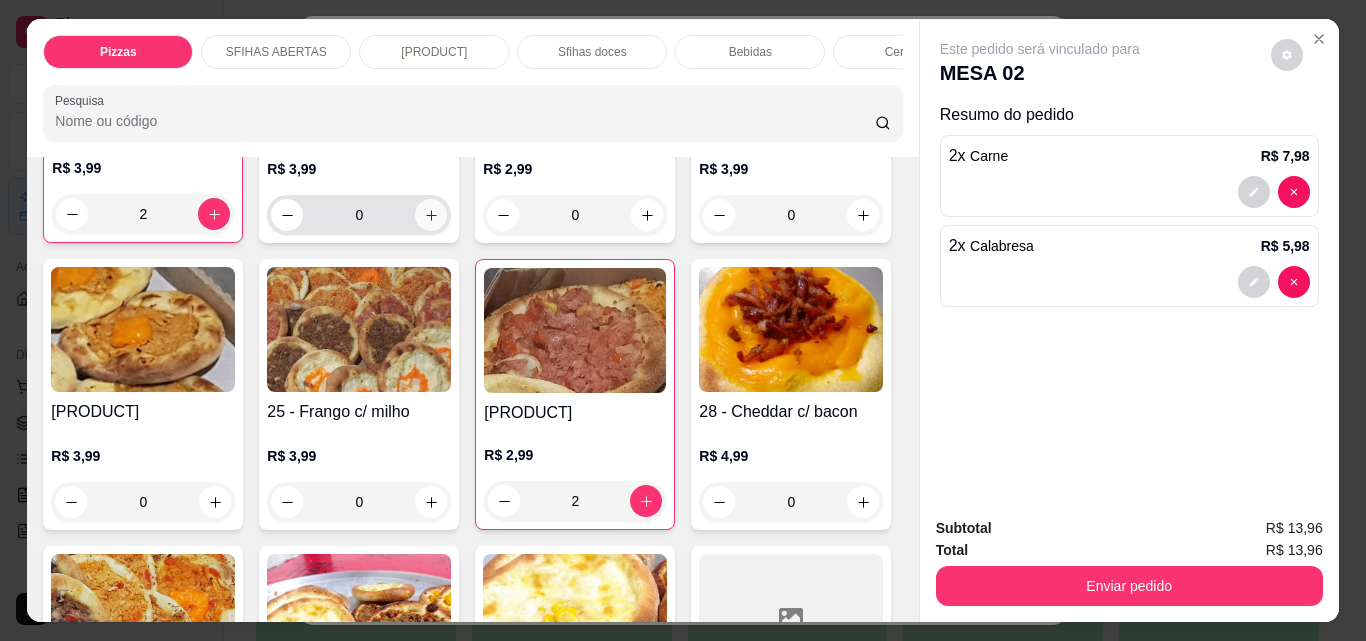 click 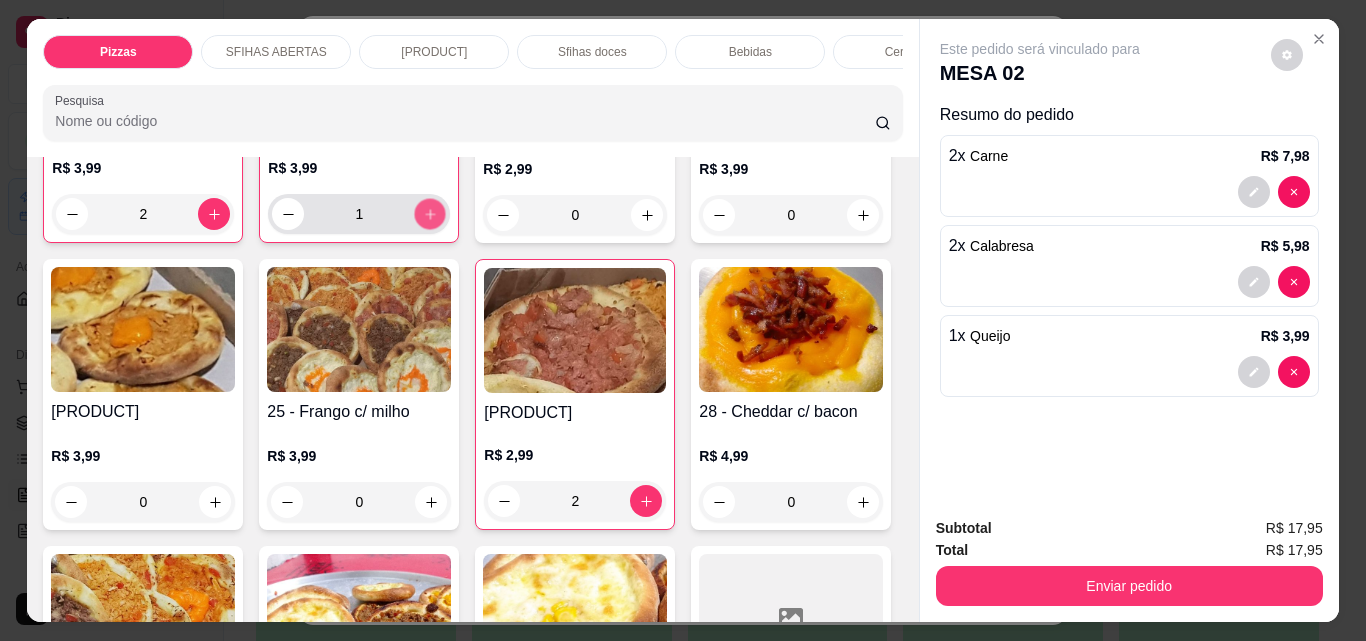 click 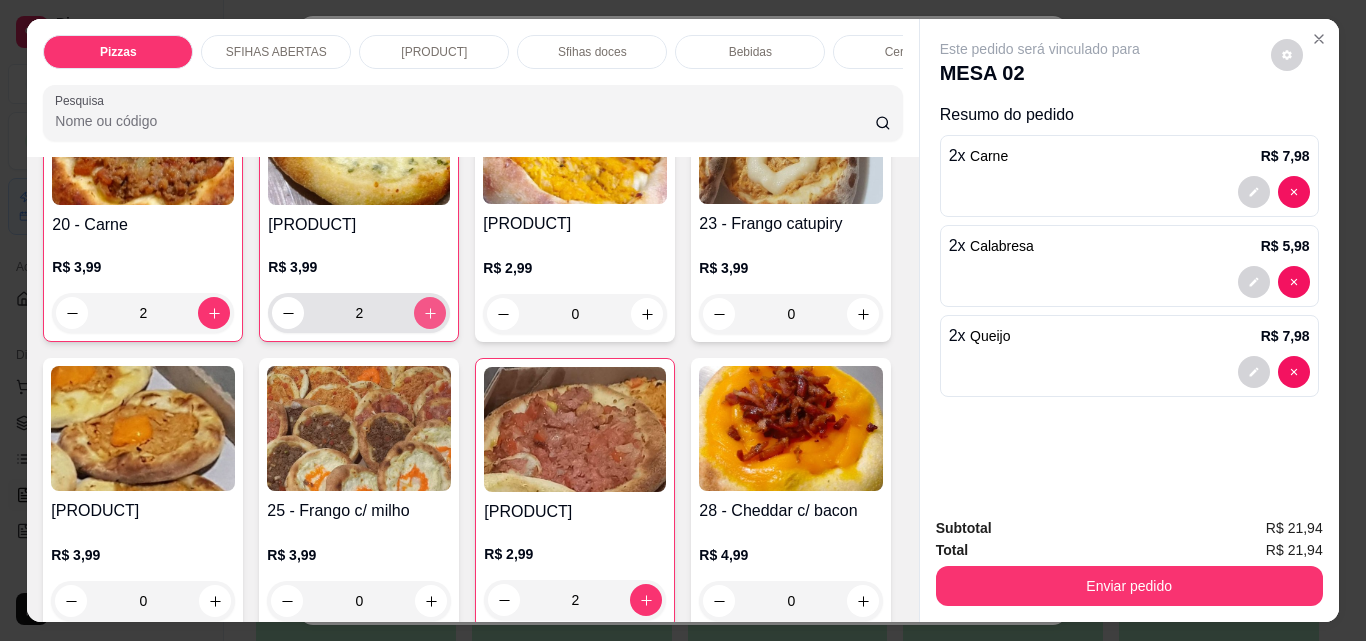scroll, scrollTop: 801, scrollLeft: 0, axis: vertical 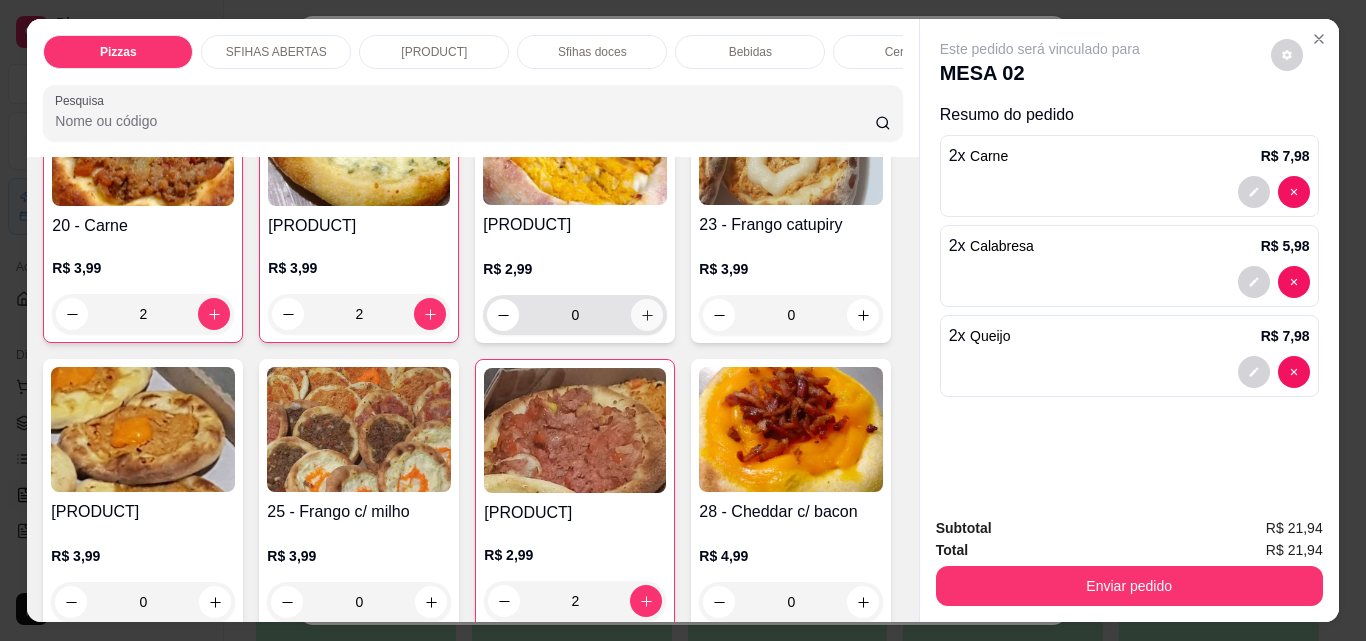 click 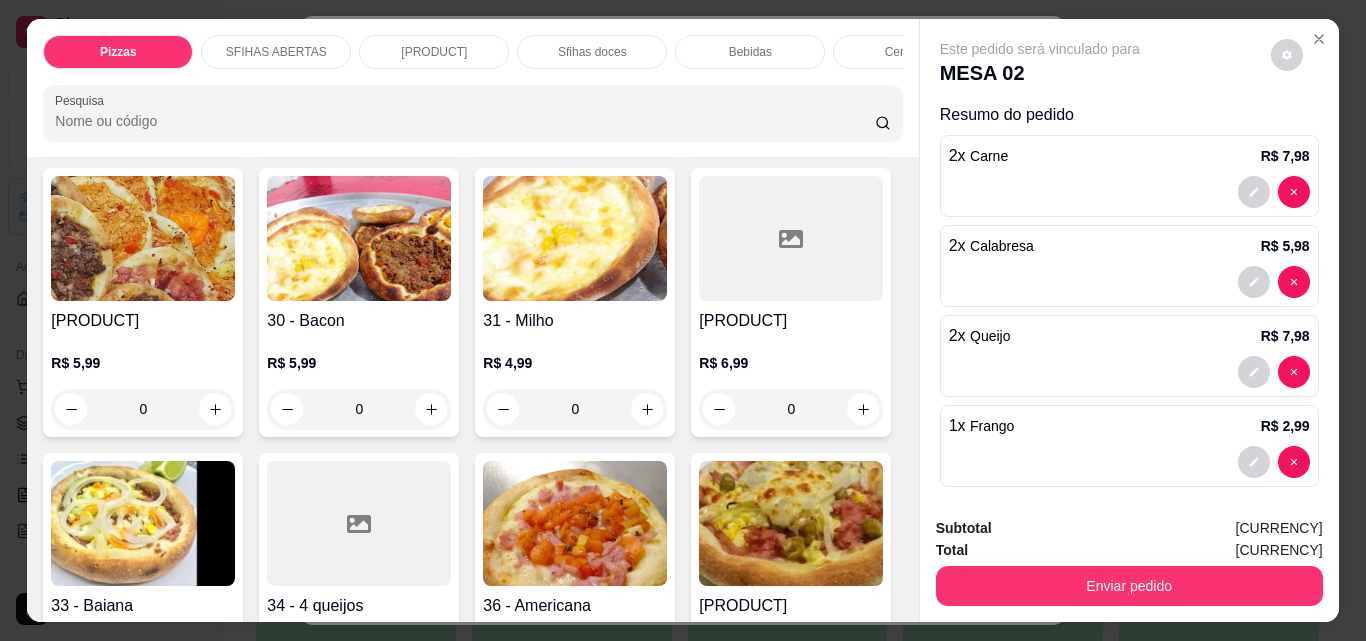 scroll, scrollTop: 1401, scrollLeft: 0, axis: vertical 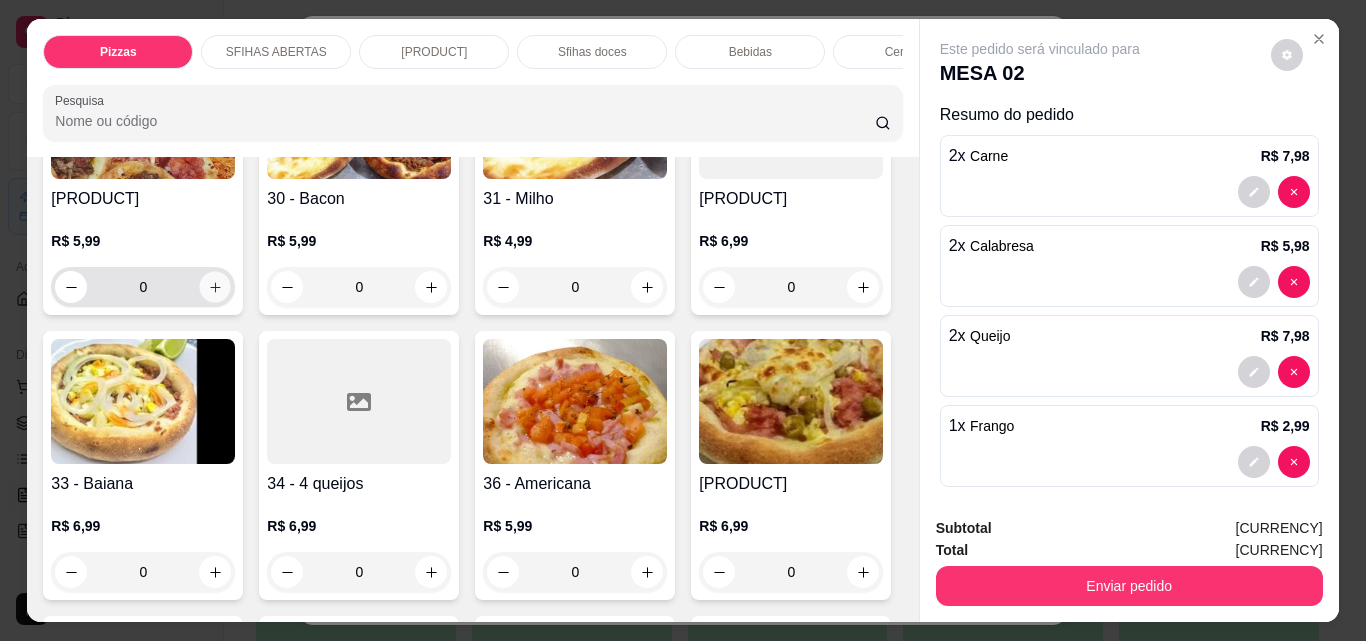 click at bounding box center [215, 287] 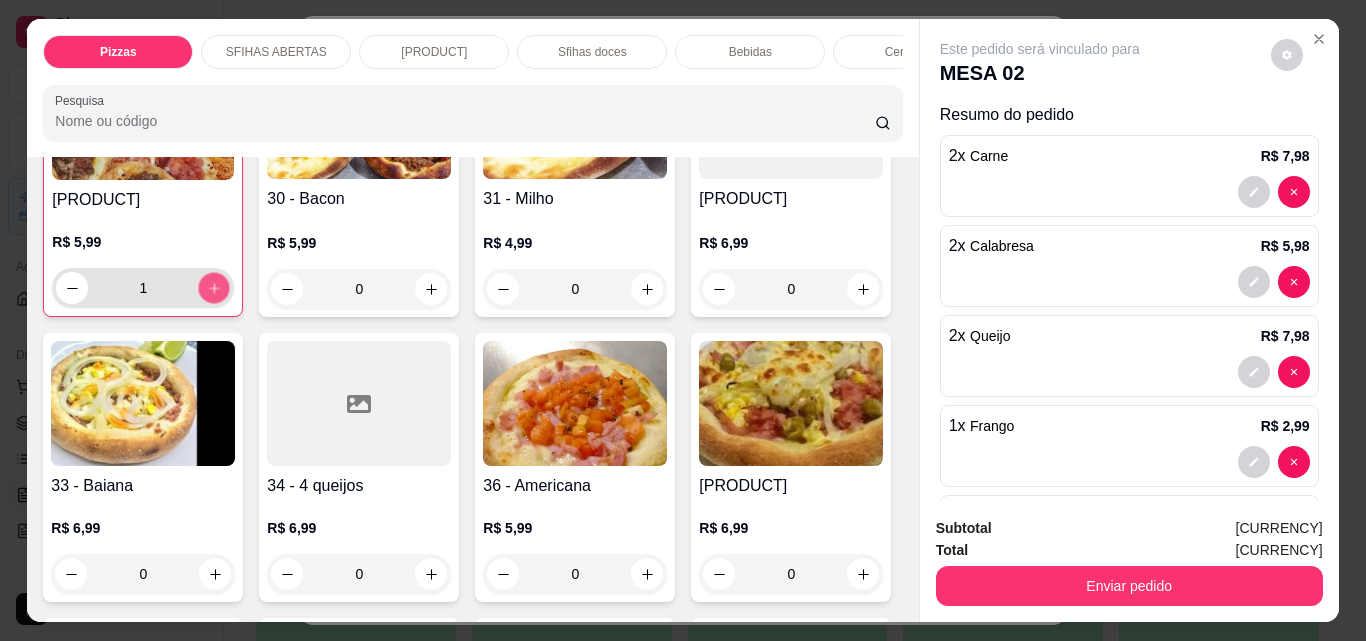 click at bounding box center (214, 288) 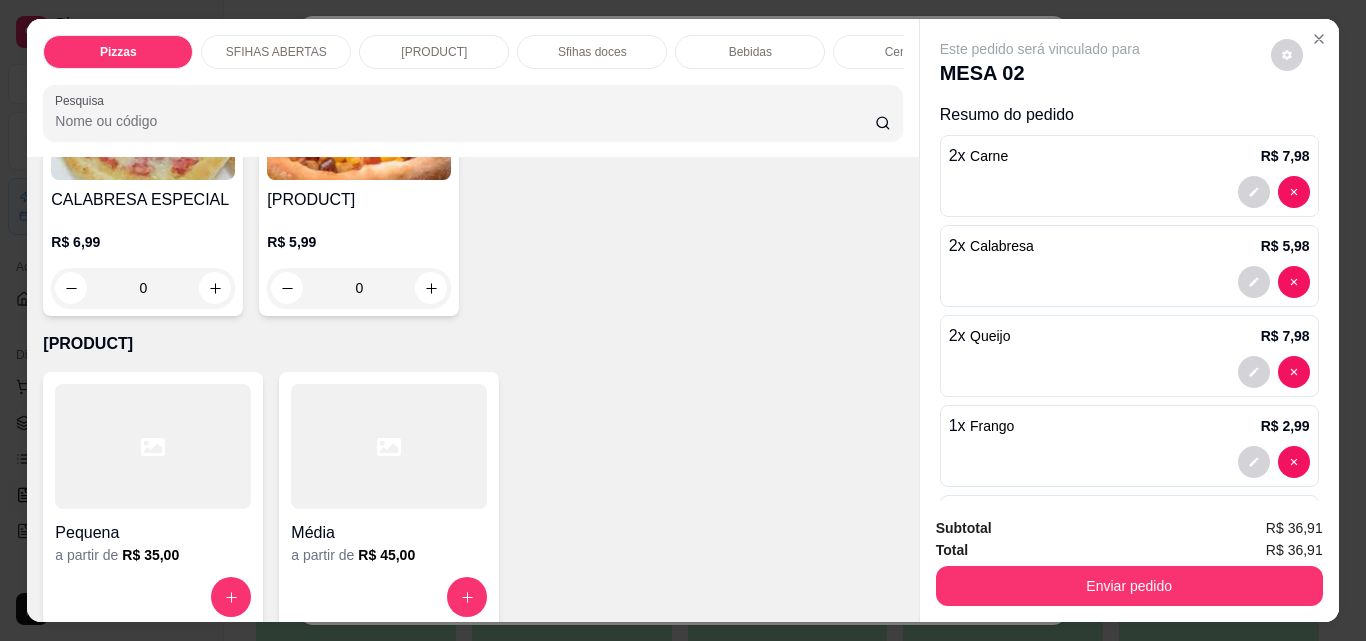 scroll, scrollTop: 2701, scrollLeft: 0, axis: vertical 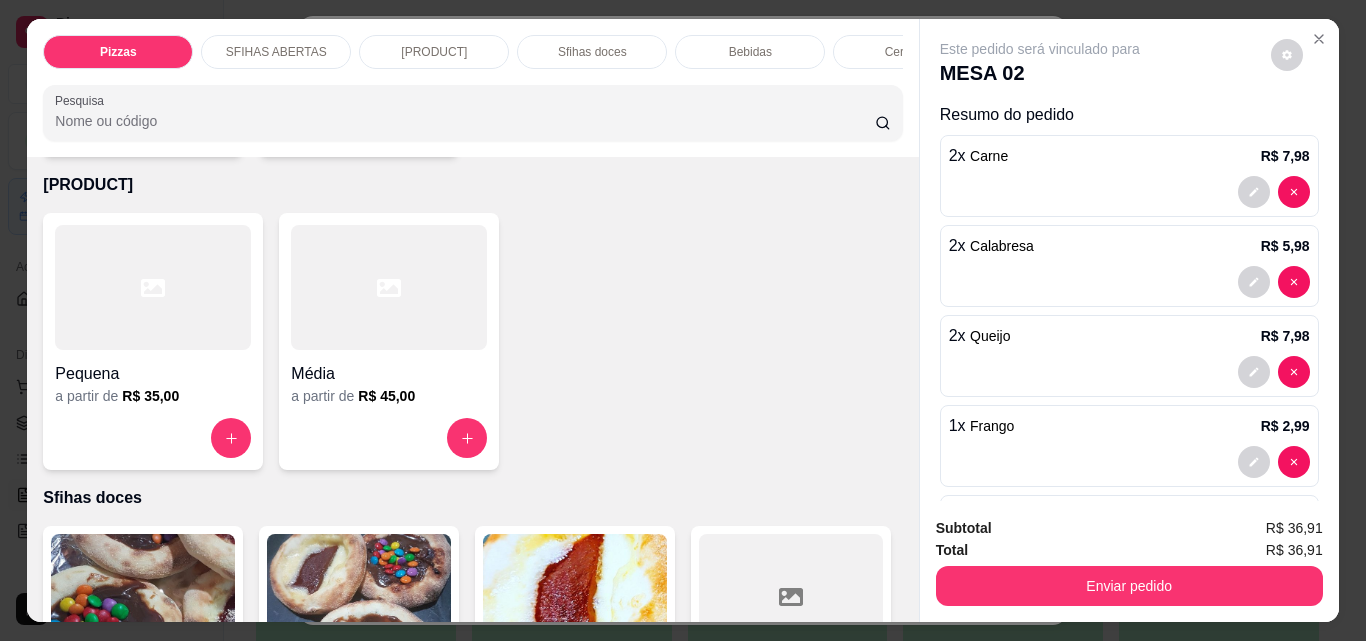click at bounding box center [863, -156] 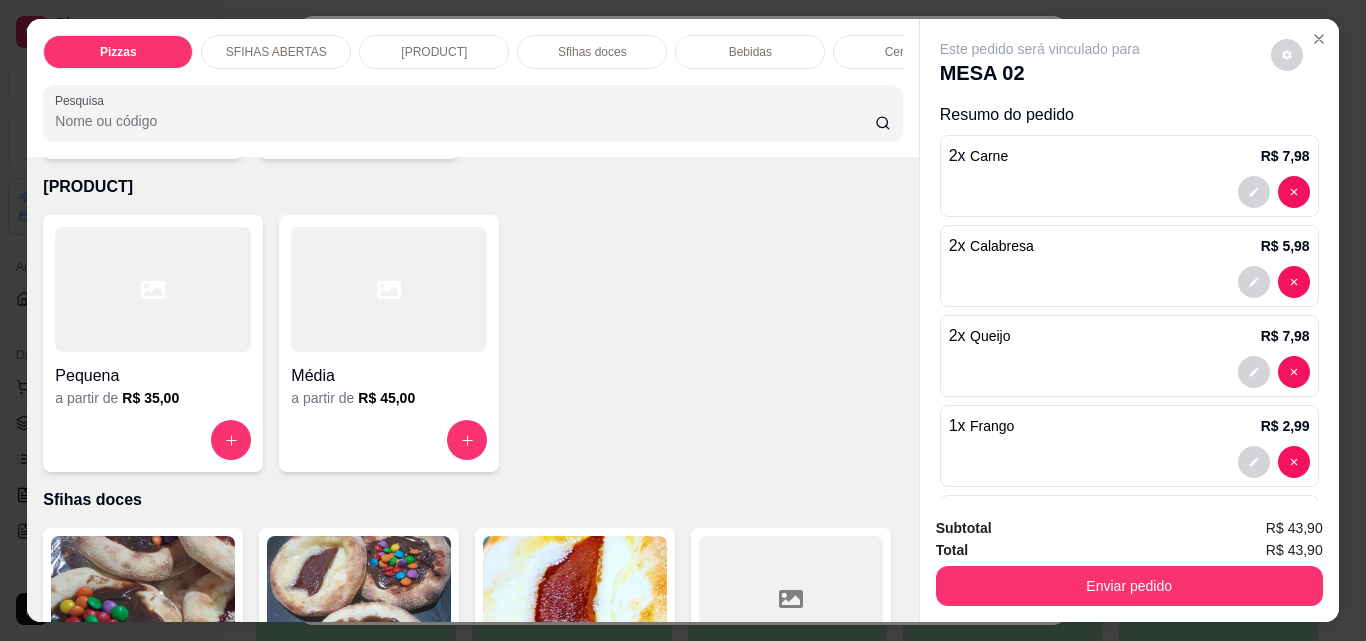 click 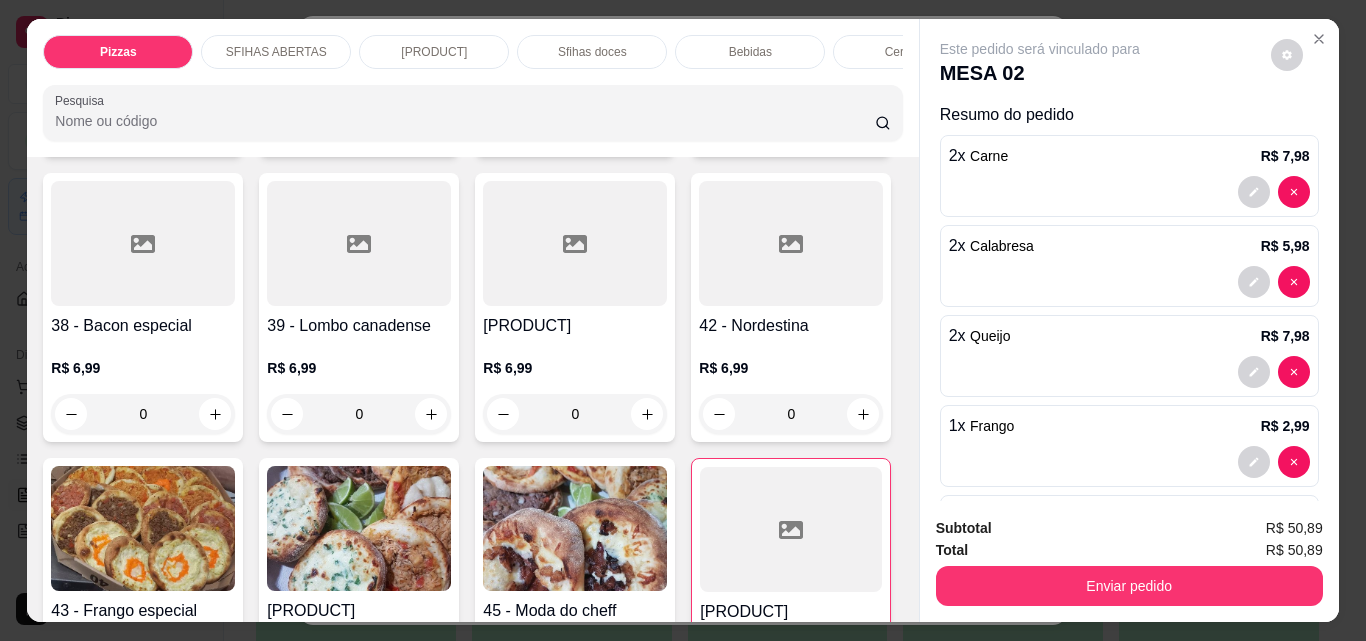 scroll, scrollTop: 2001, scrollLeft: 0, axis: vertical 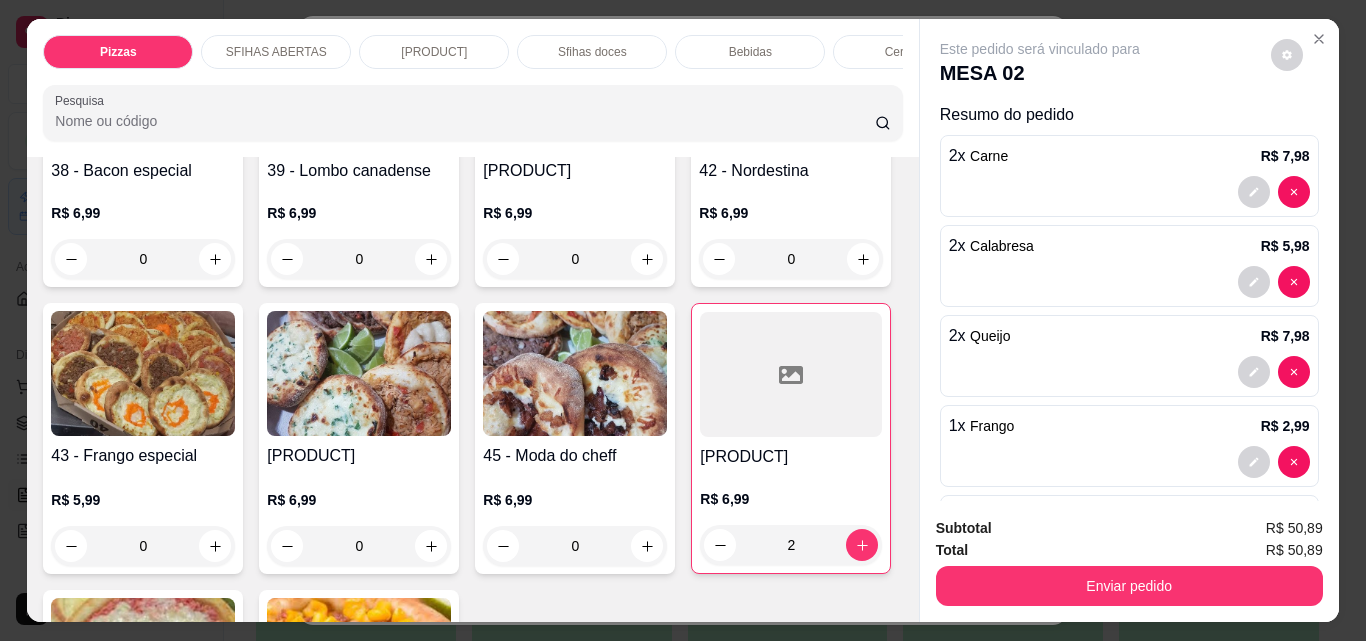 click at bounding box center [647, -26] 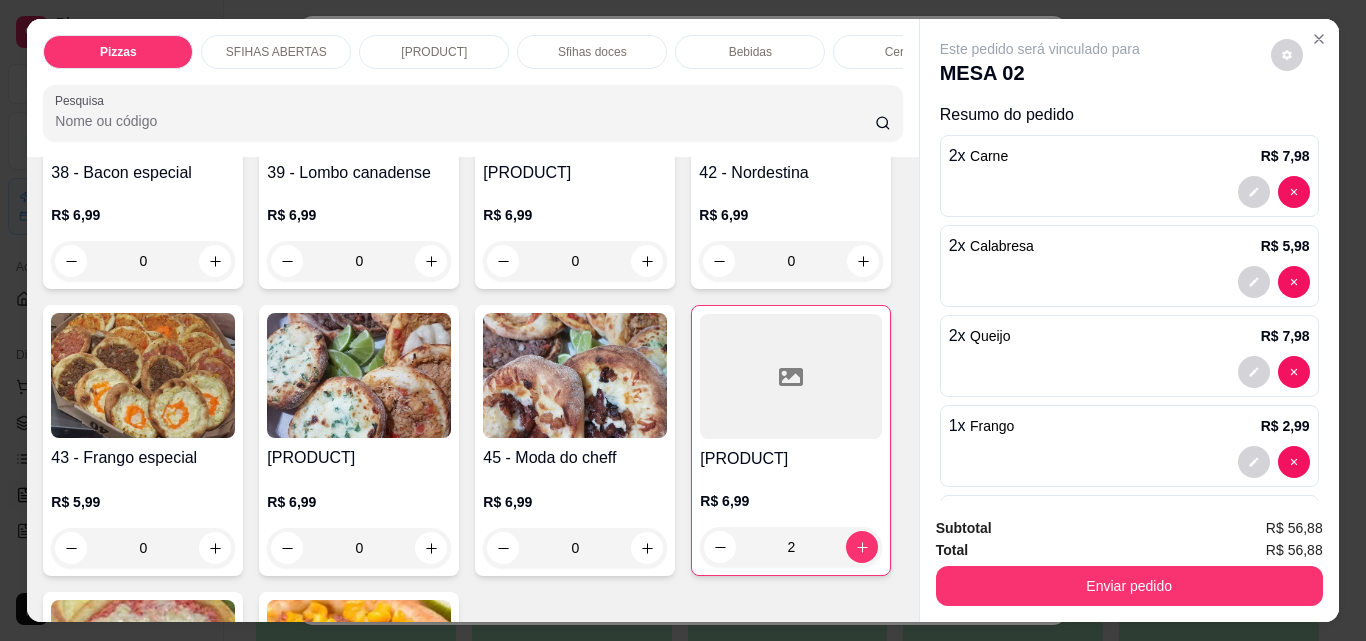 click 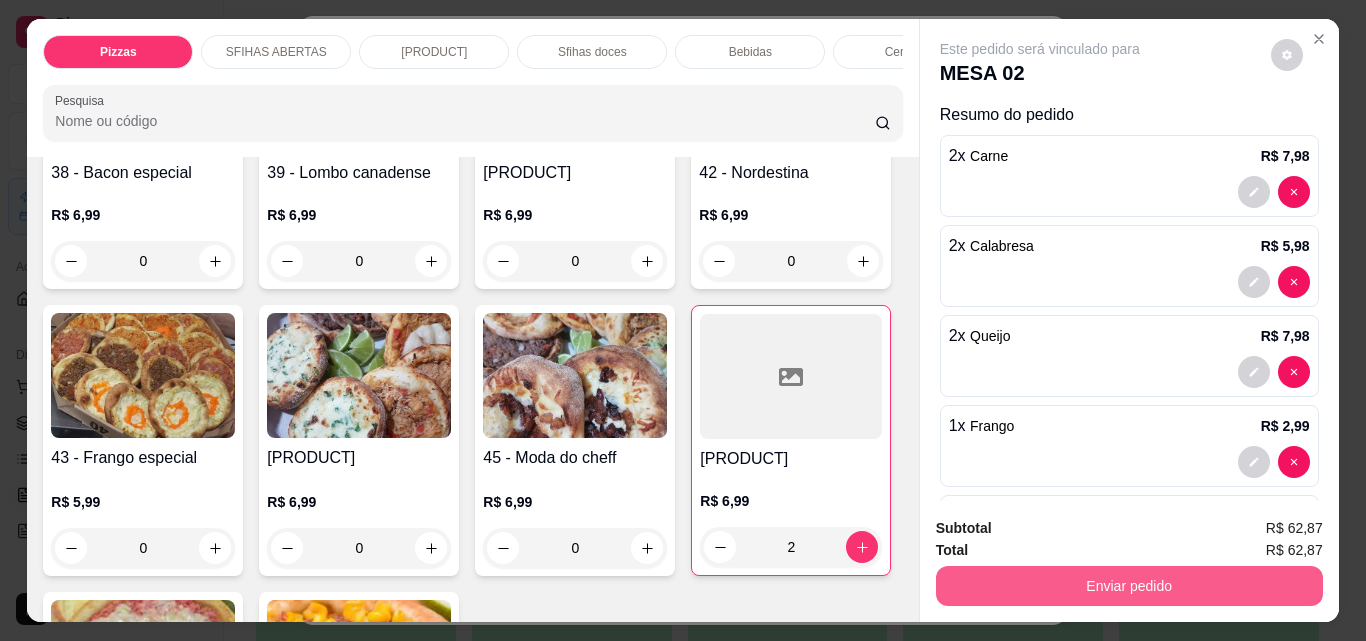 click on "Enviar pedido" at bounding box center (1129, 586) 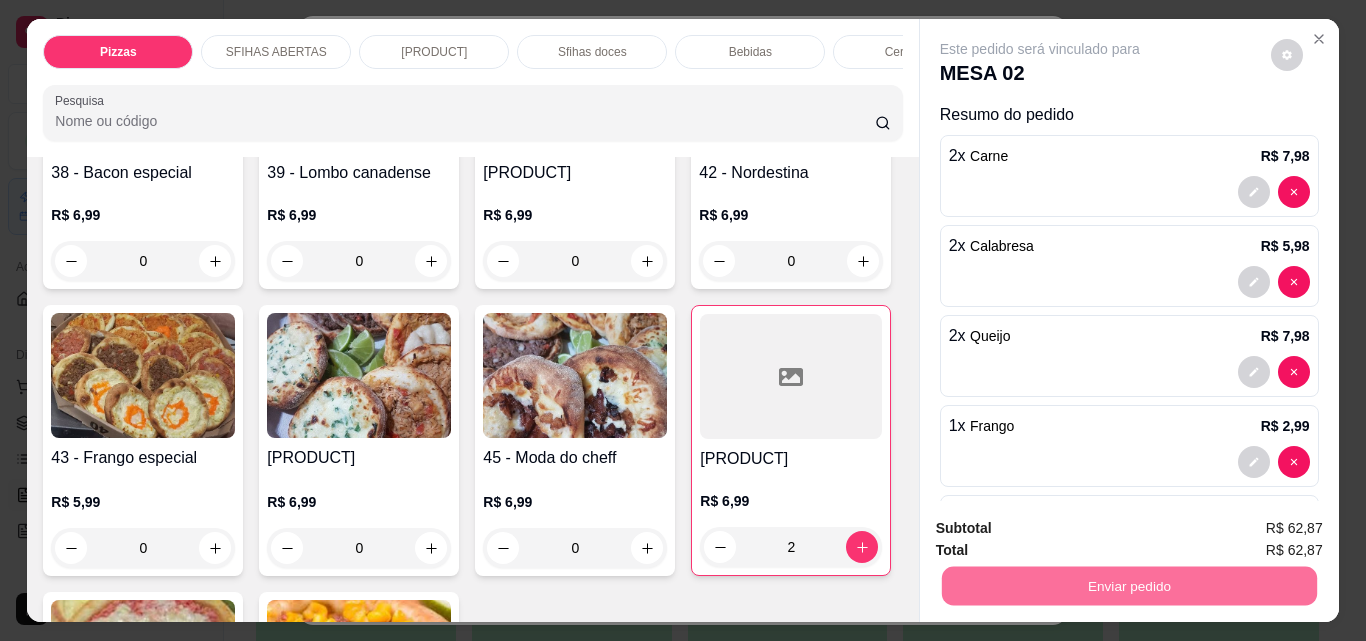 click on "Não registrar e enviar pedido" at bounding box center [1063, 528] 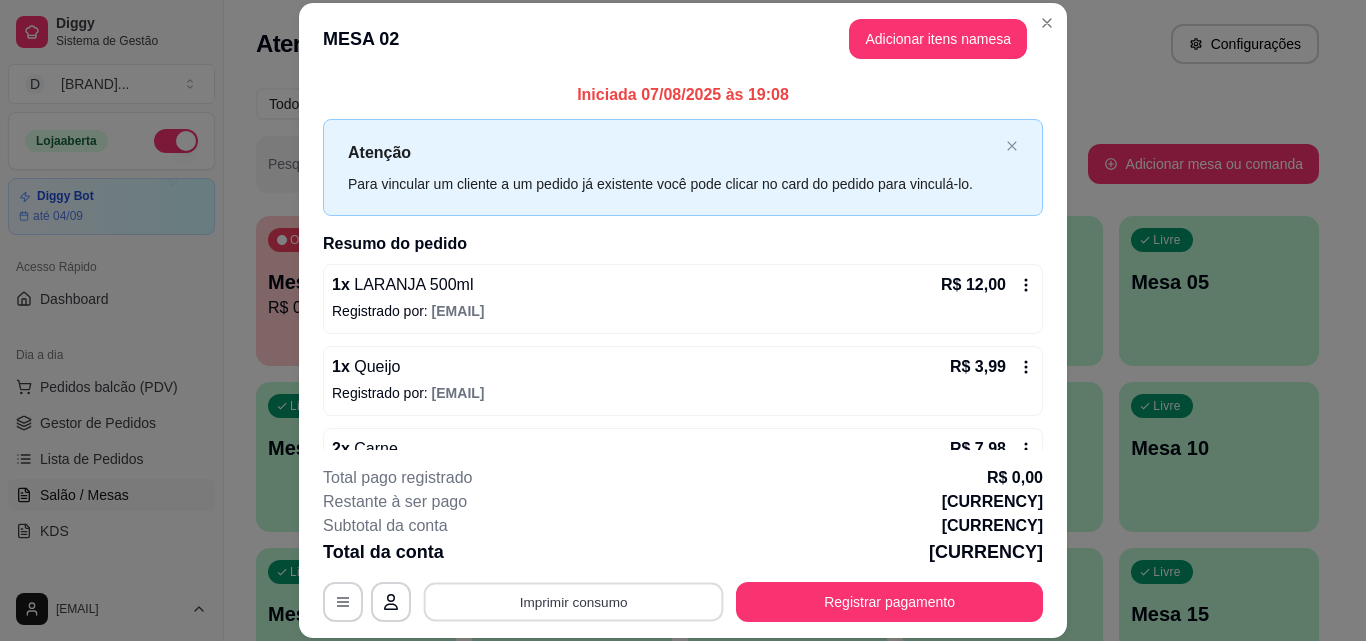 click on "Imprimir consumo" at bounding box center (574, 601) 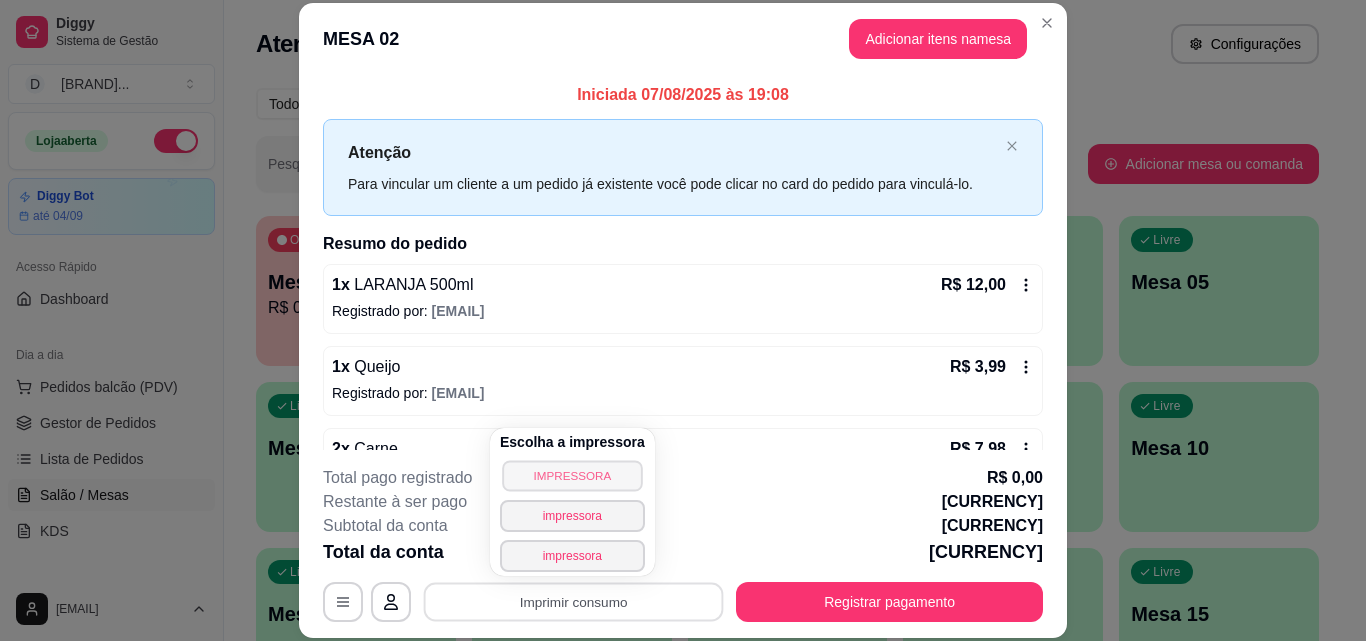 click on "IMPRESSORA" at bounding box center [572, 475] 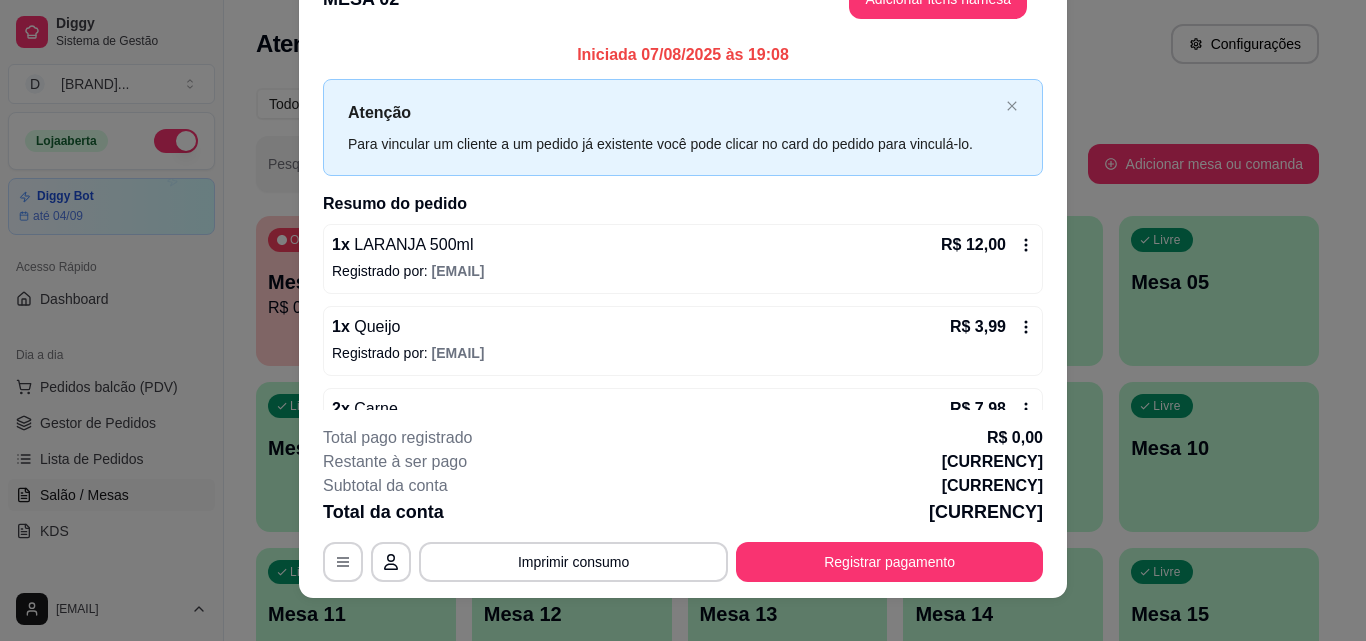 scroll, scrollTop: 61, scrollLeft: 0, axis: vertical 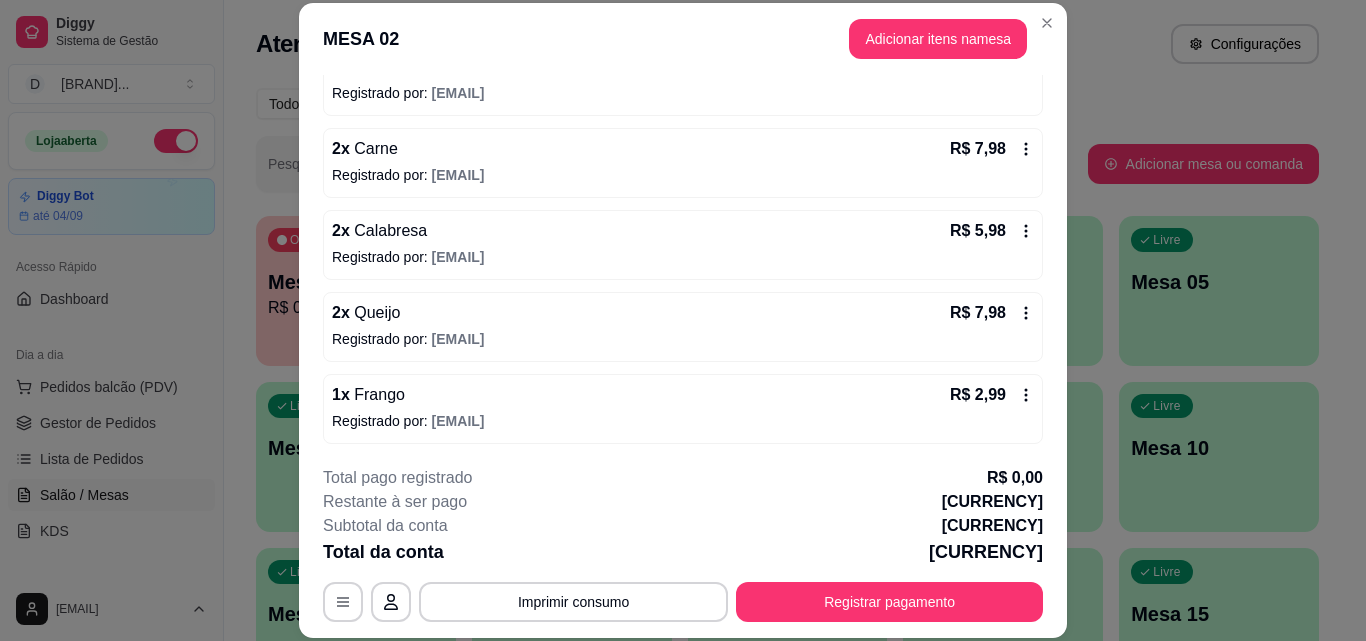 click 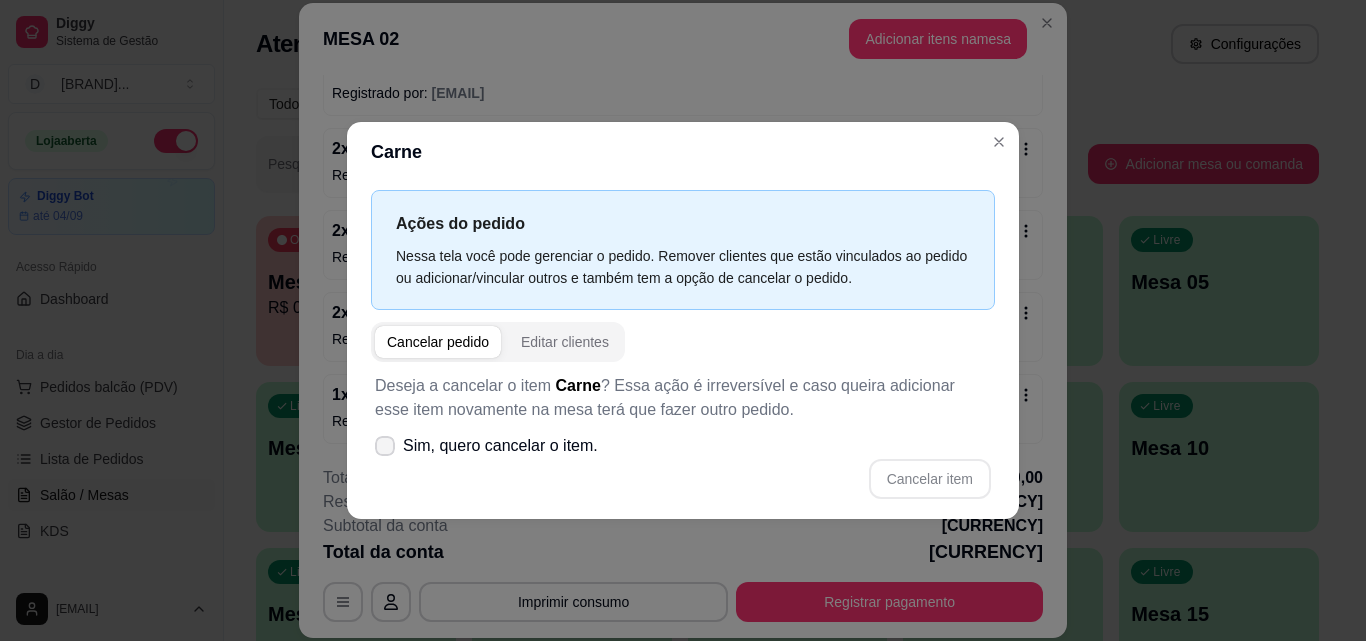 click 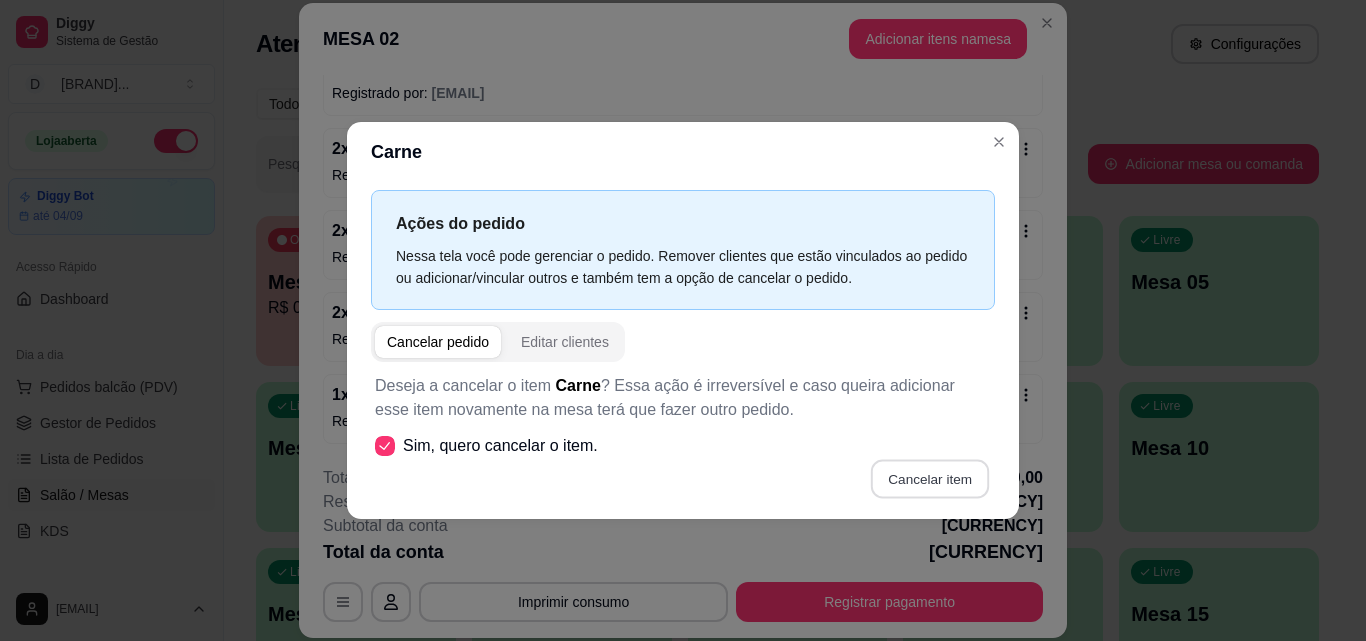 click on "Cancelar item" at bounding box center (929, 478) 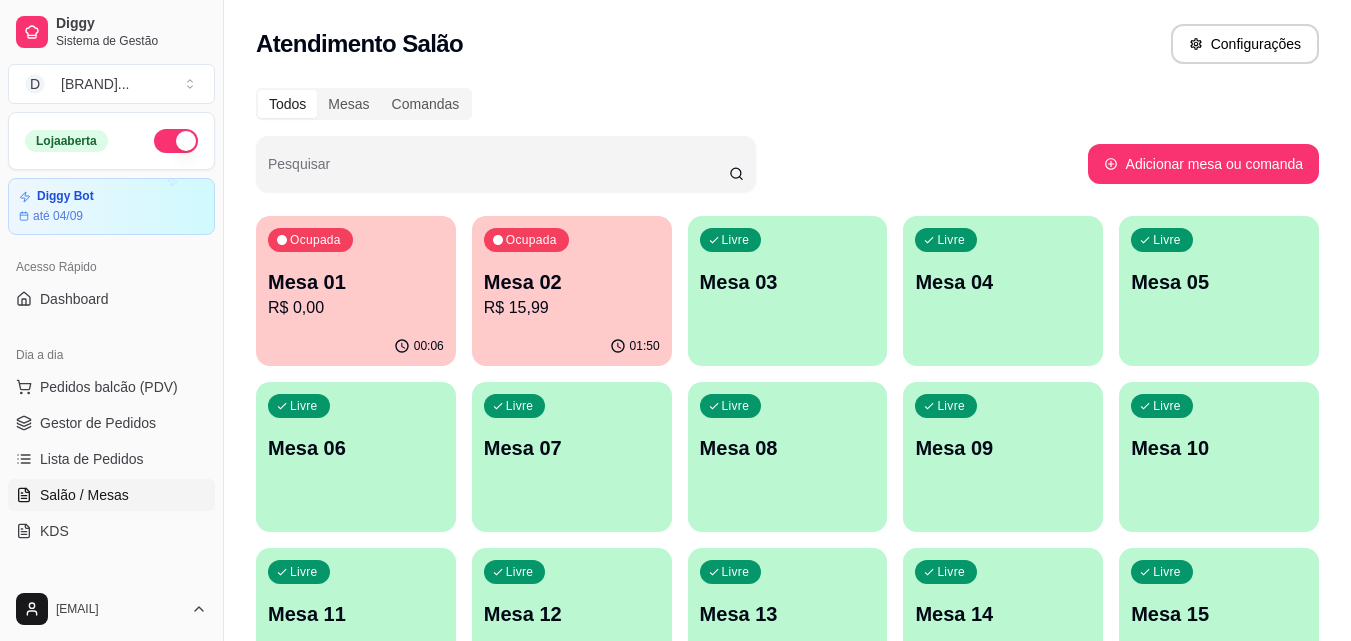 click on "Mesa 01" at bounding box center [356, 282] 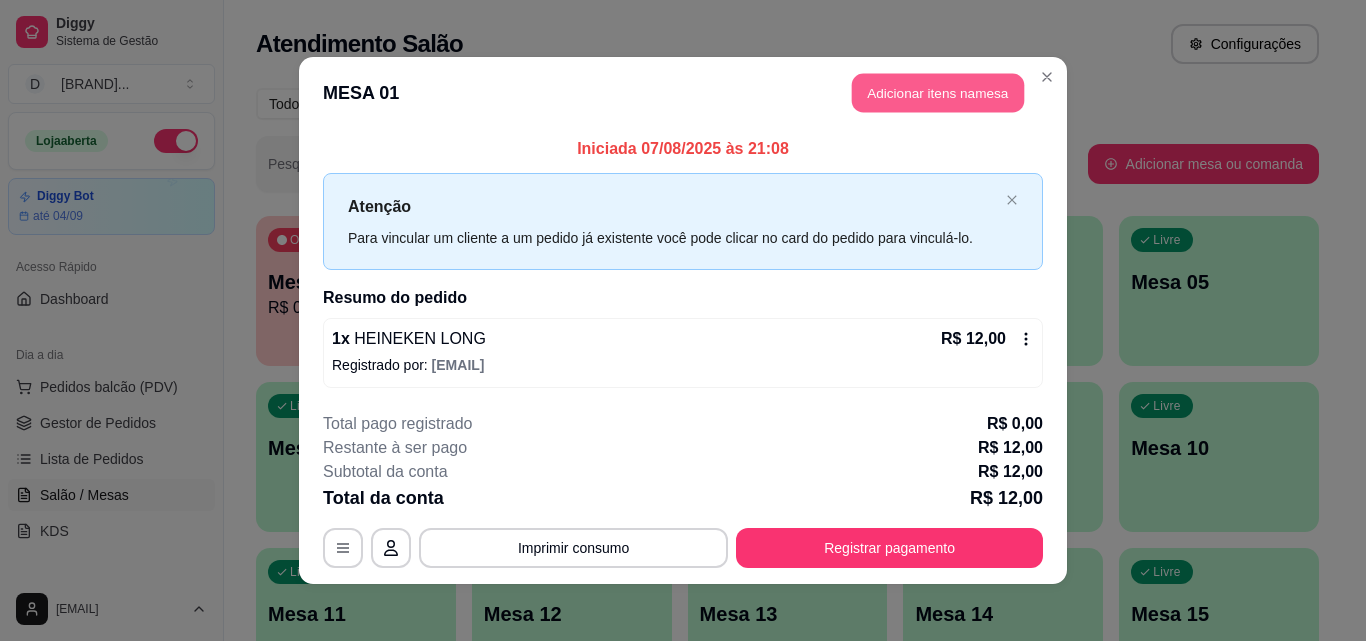click on "Adicionar itens na  mesa" at bounding box center (938, 93) 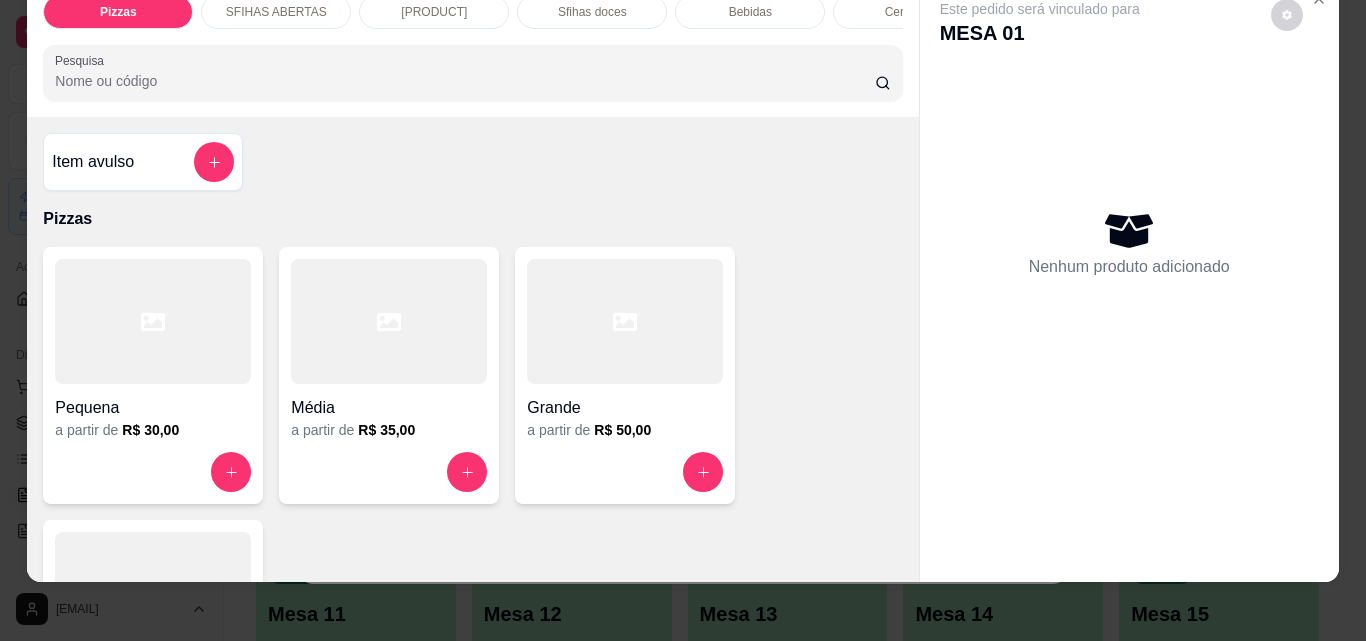 scroll, scrollTop: 52, scrollLeft: 0, axis: vertical 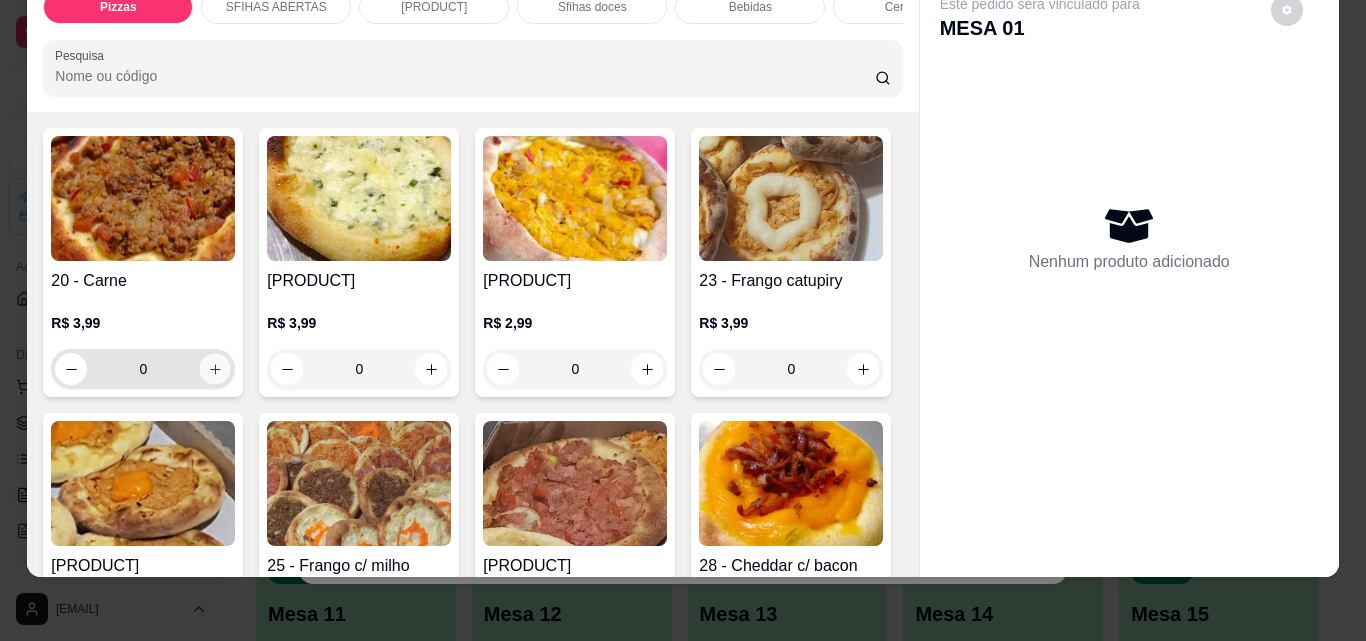 click 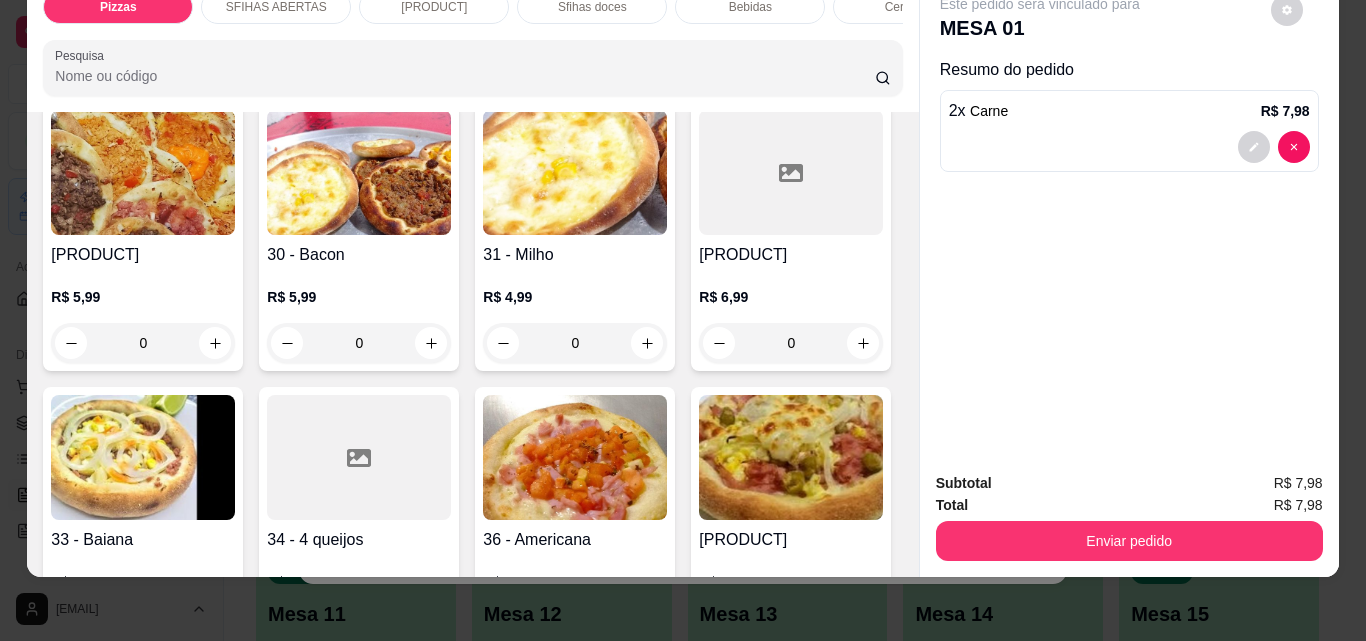 scroll, scrollTop: 1300, scrollLeft: 0, axis: vertical 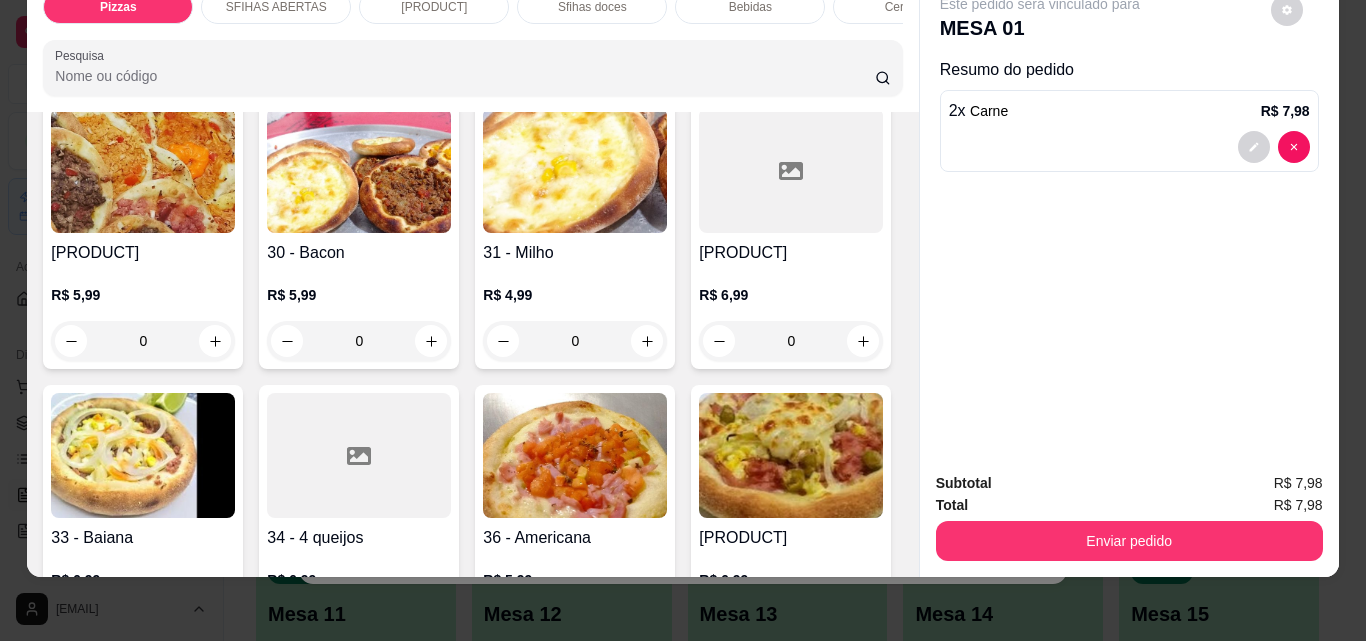 click 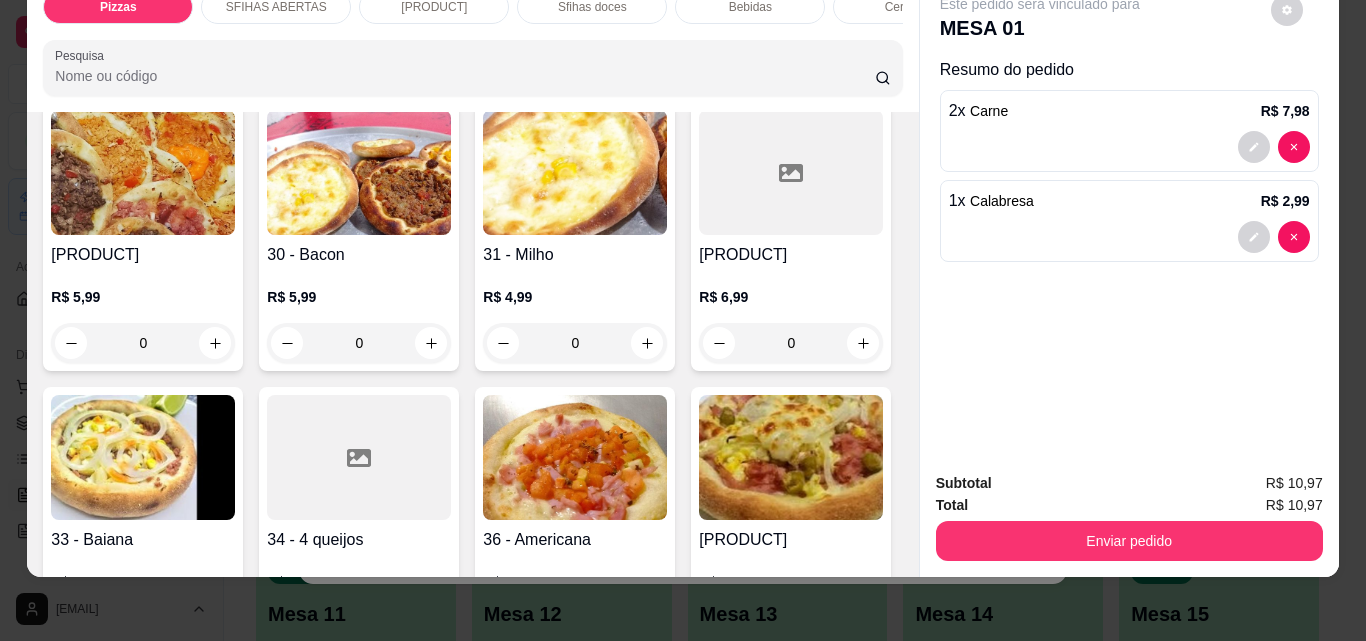 scroll, scrollTop: 1301, scrollLeft: 0, axis: vertical 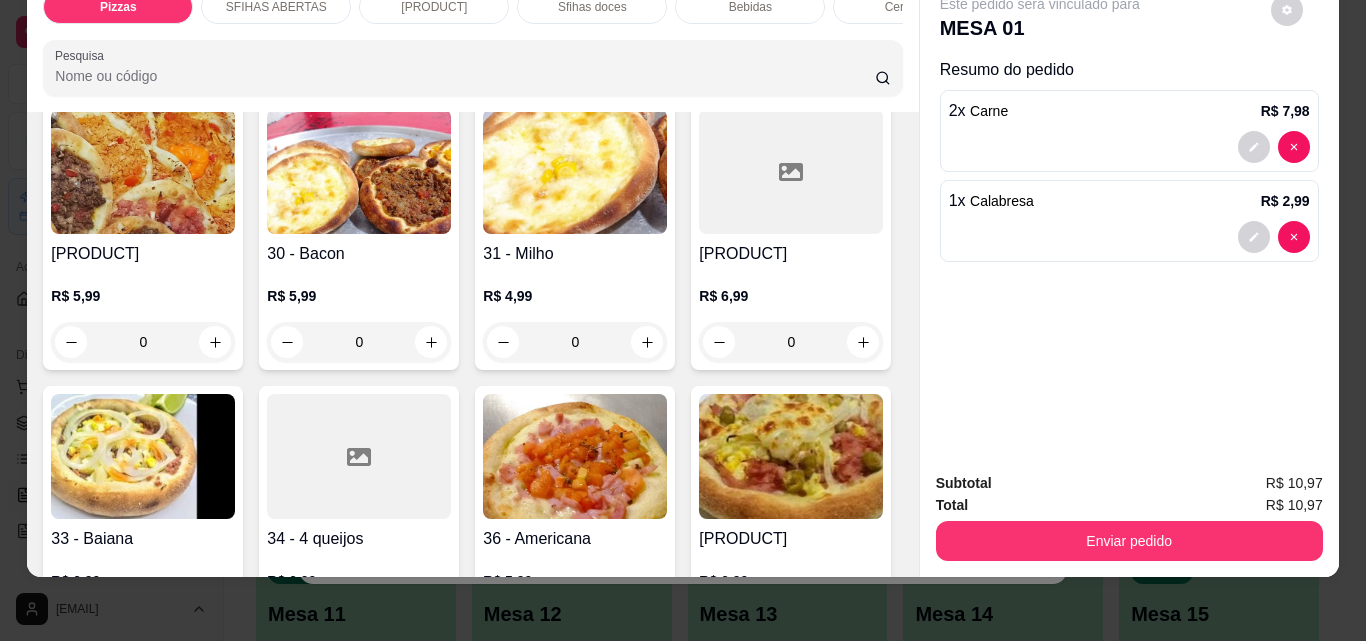 click at bounding box center (646, 56) 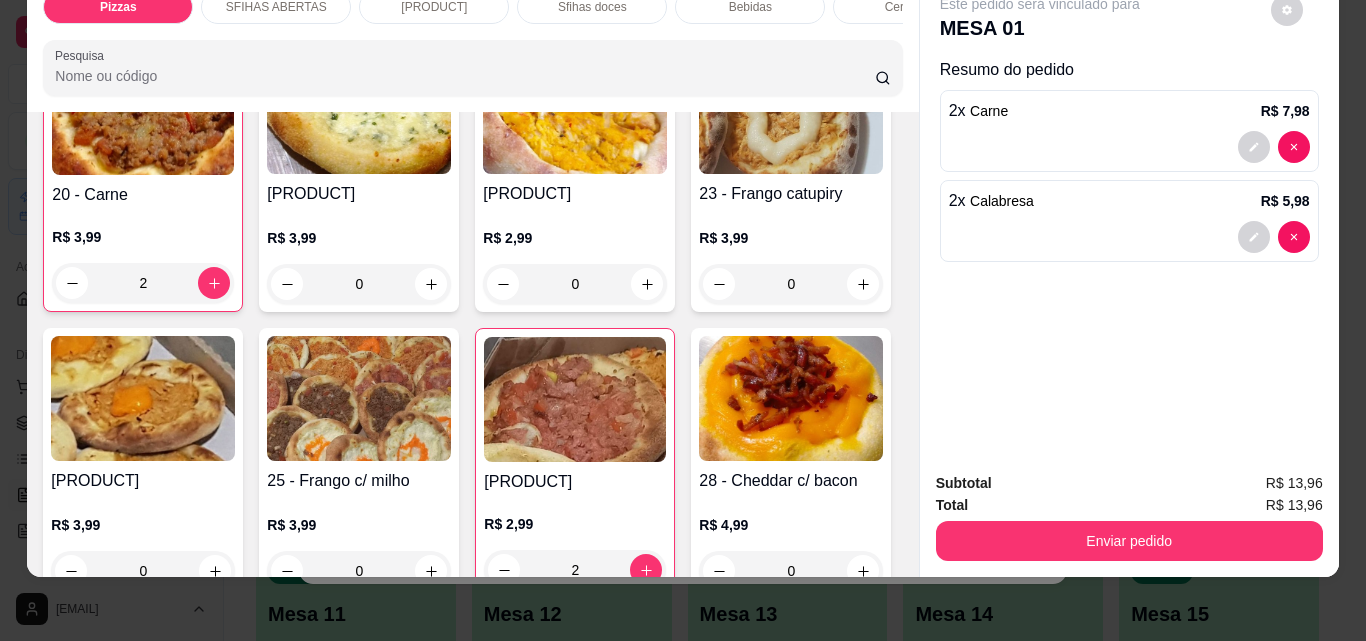 scroll, scrollTop: 601, scrollLeft: 0, axis: vertical 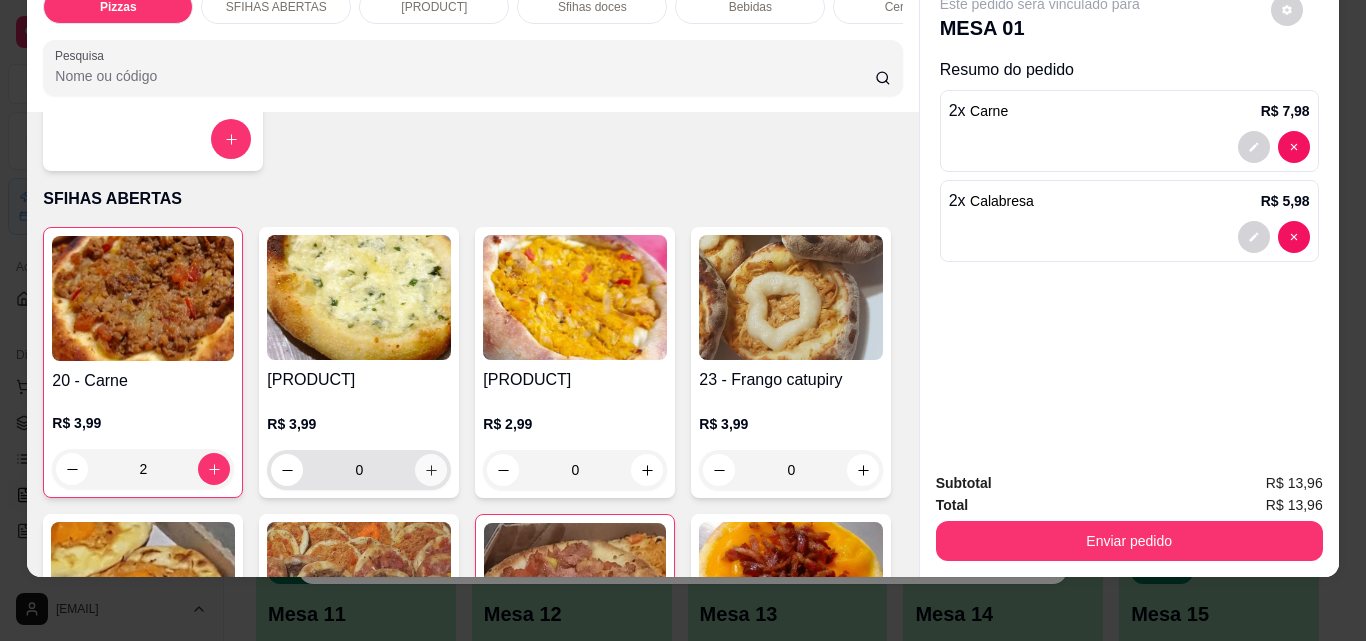 click 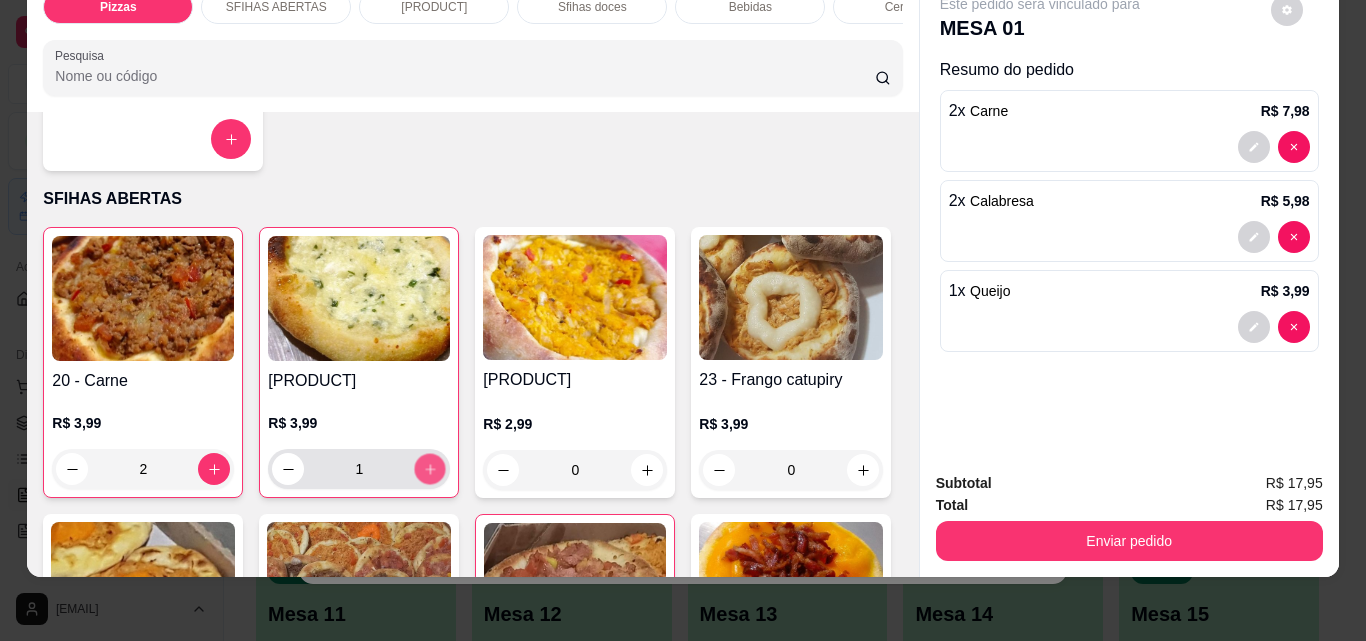 click 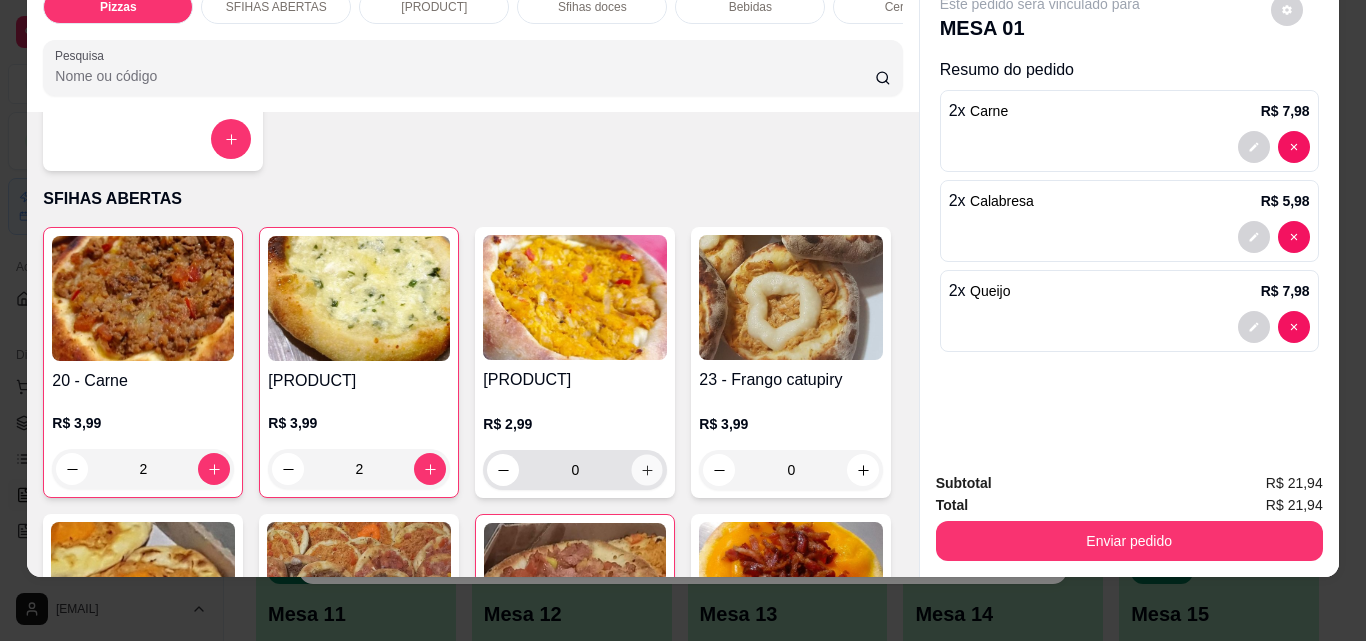 click at bounding box center [647, 470] 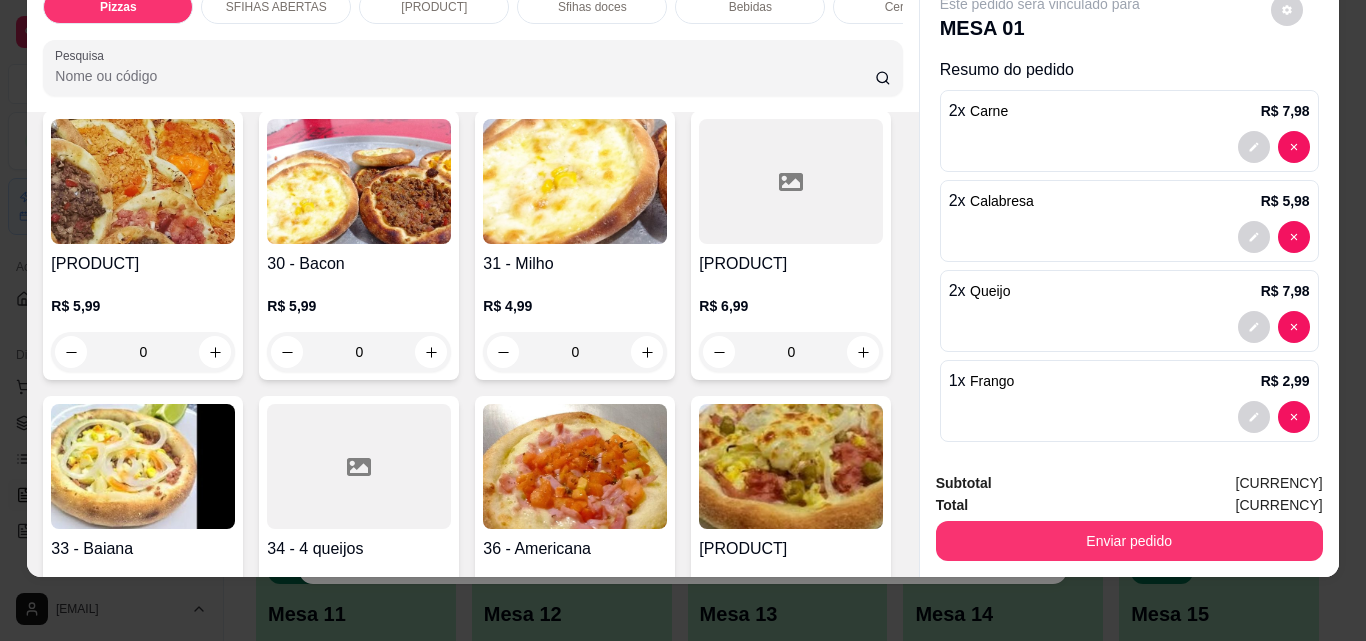 scroll, scrollTop: 1301, scrollLeft: 0, axis: vertical 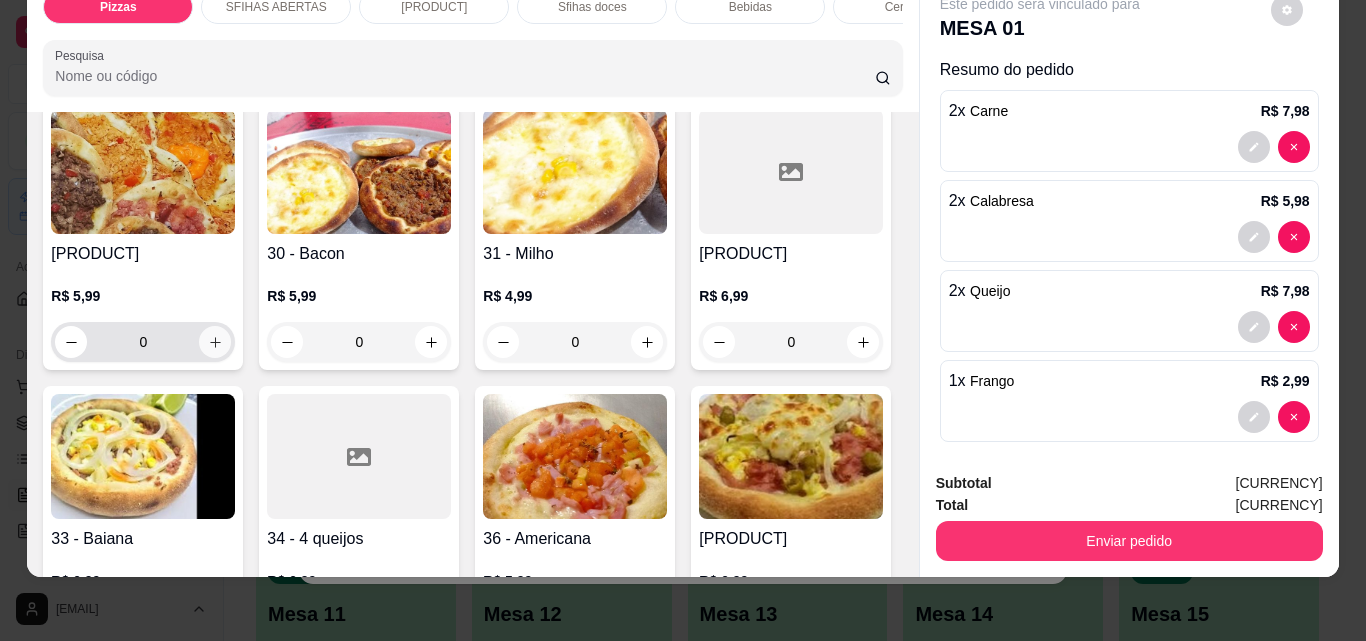 click 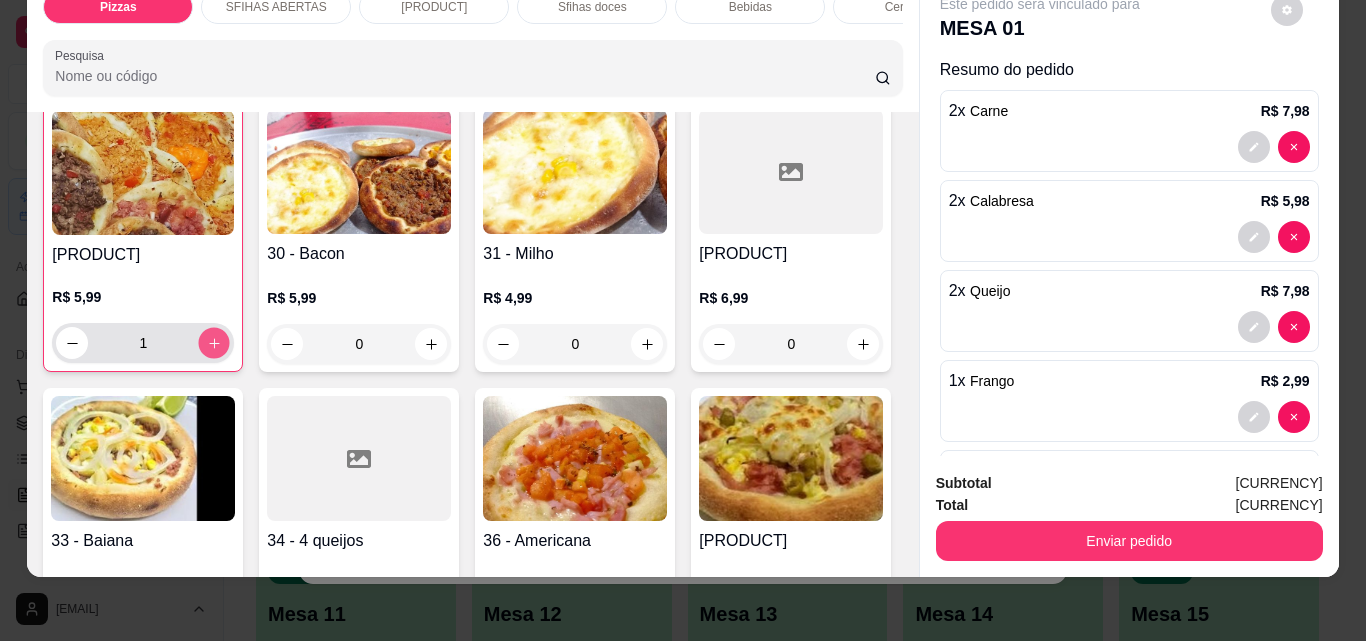 click 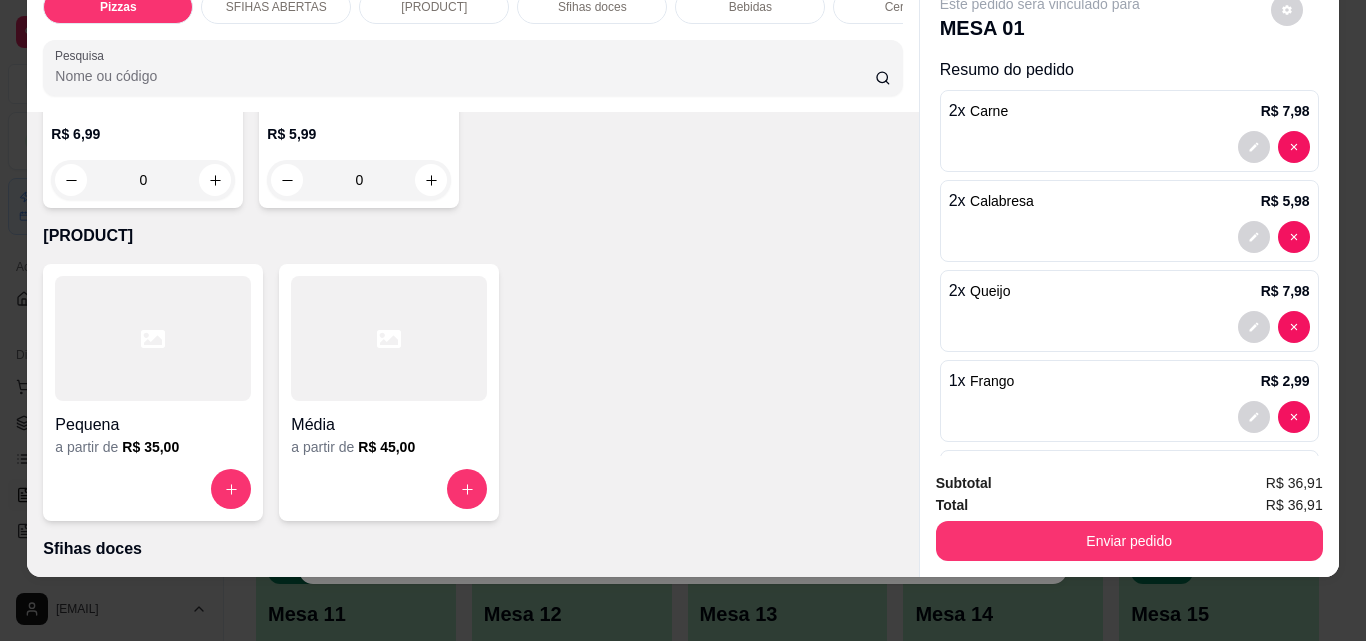 scroll, scrollTop: 2801, scrollLeft: 0, axis: vertical 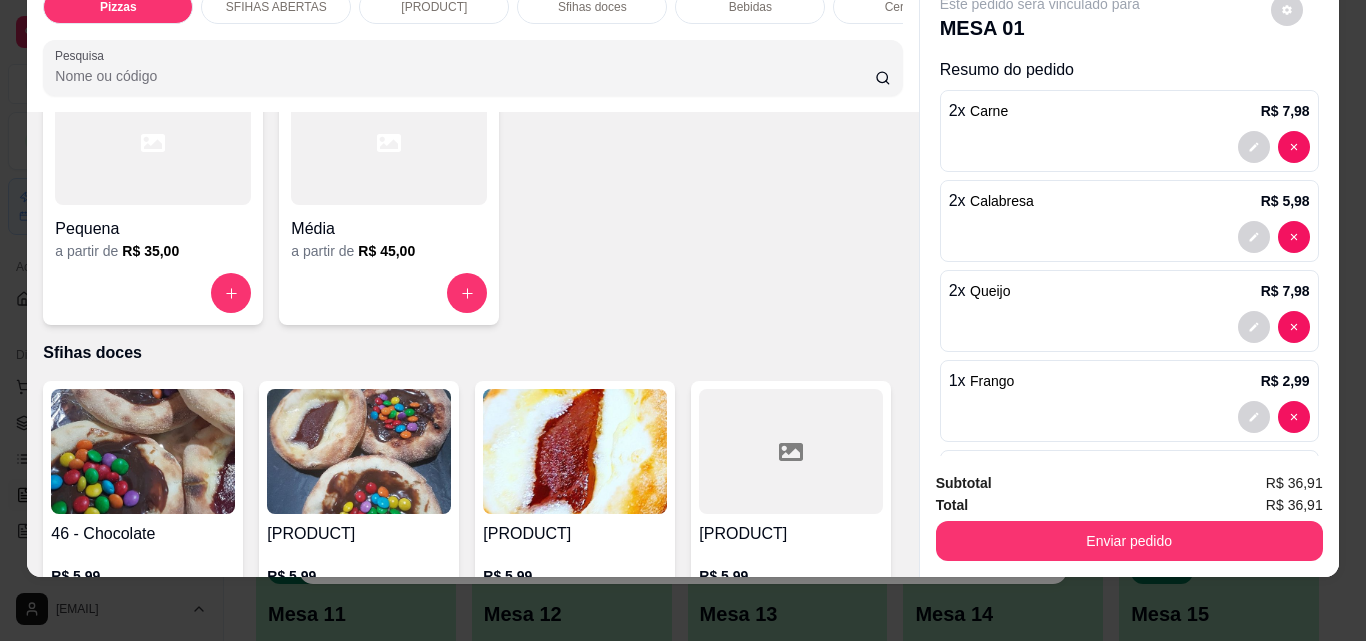 click 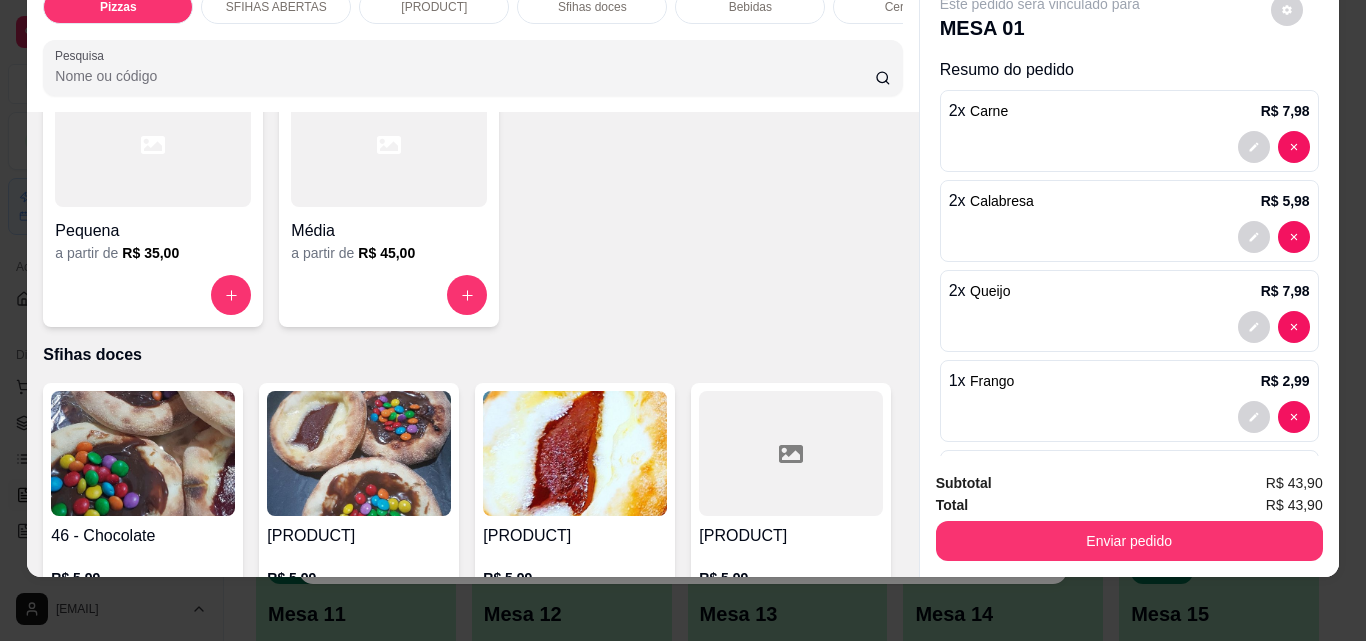 click at bounding box center [862, -300] 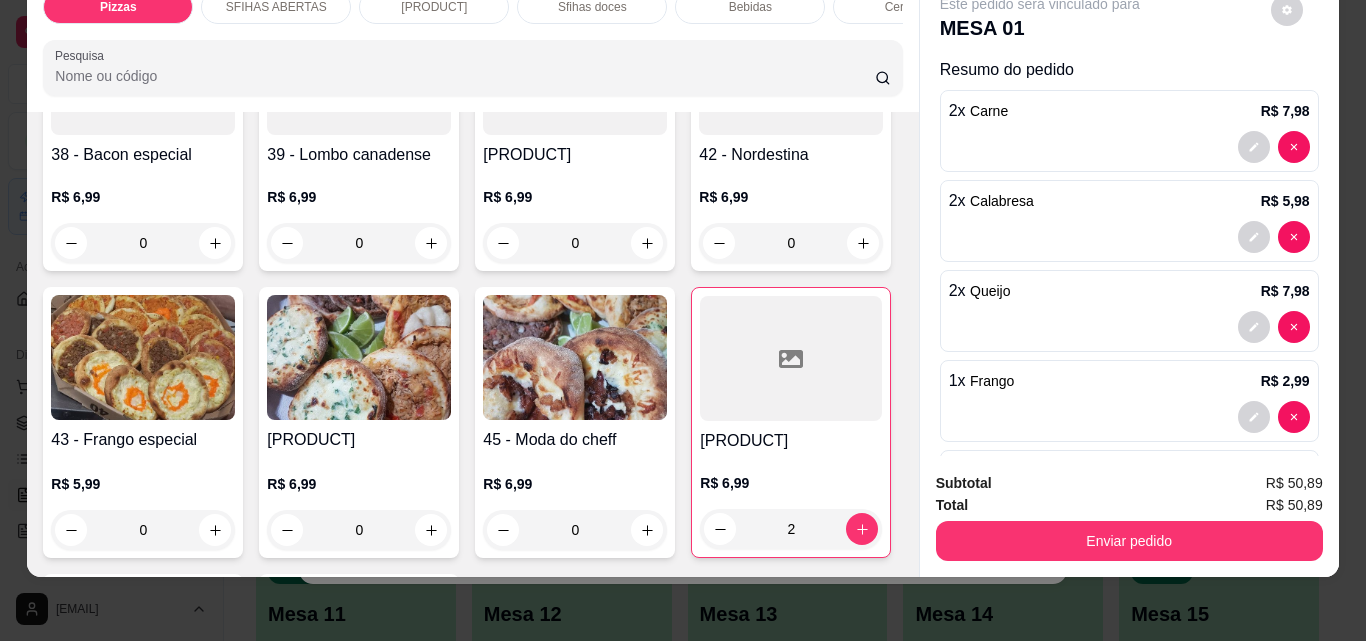 scroll, scrollTop: 1901, scrollLeft: 0, axis: vertical 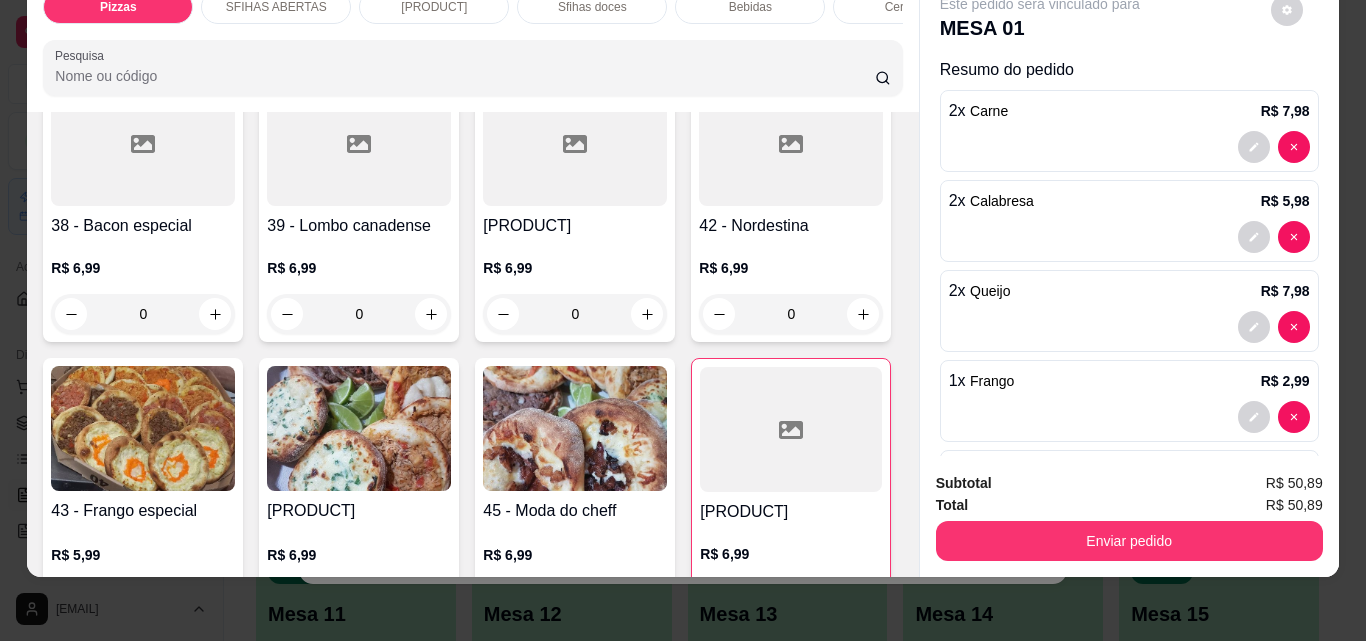 click at bounding box center [647, 29] 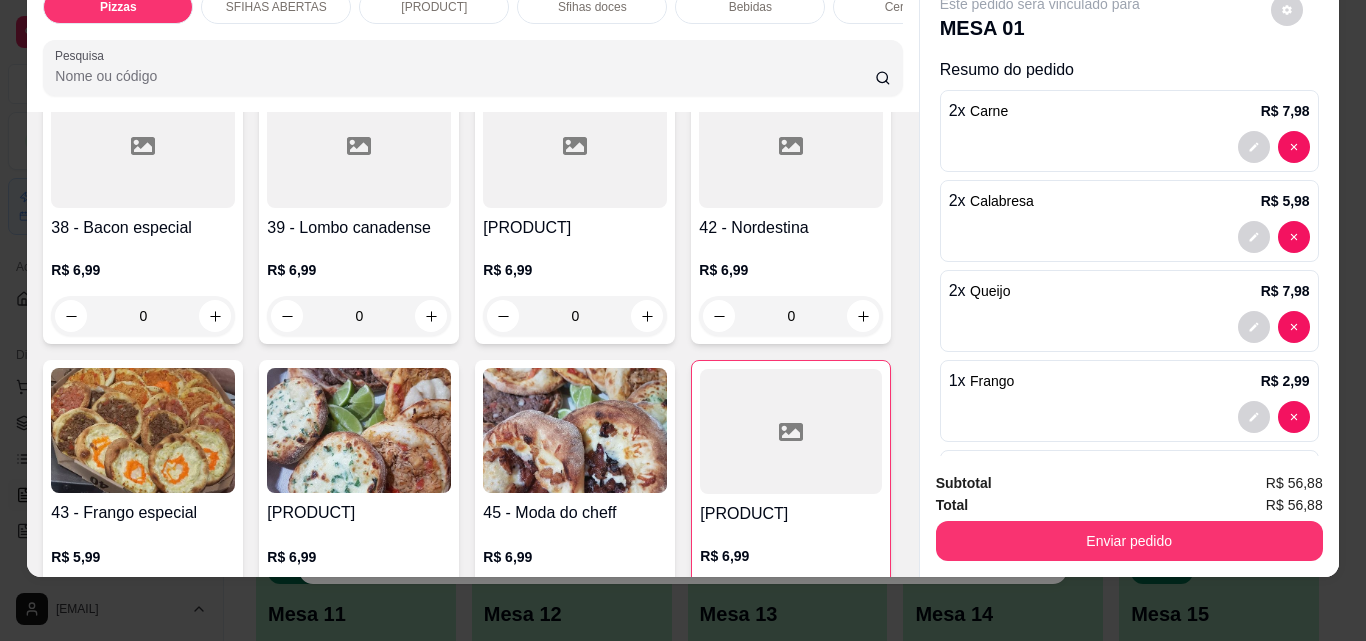 click at bounding box center (646, 30) 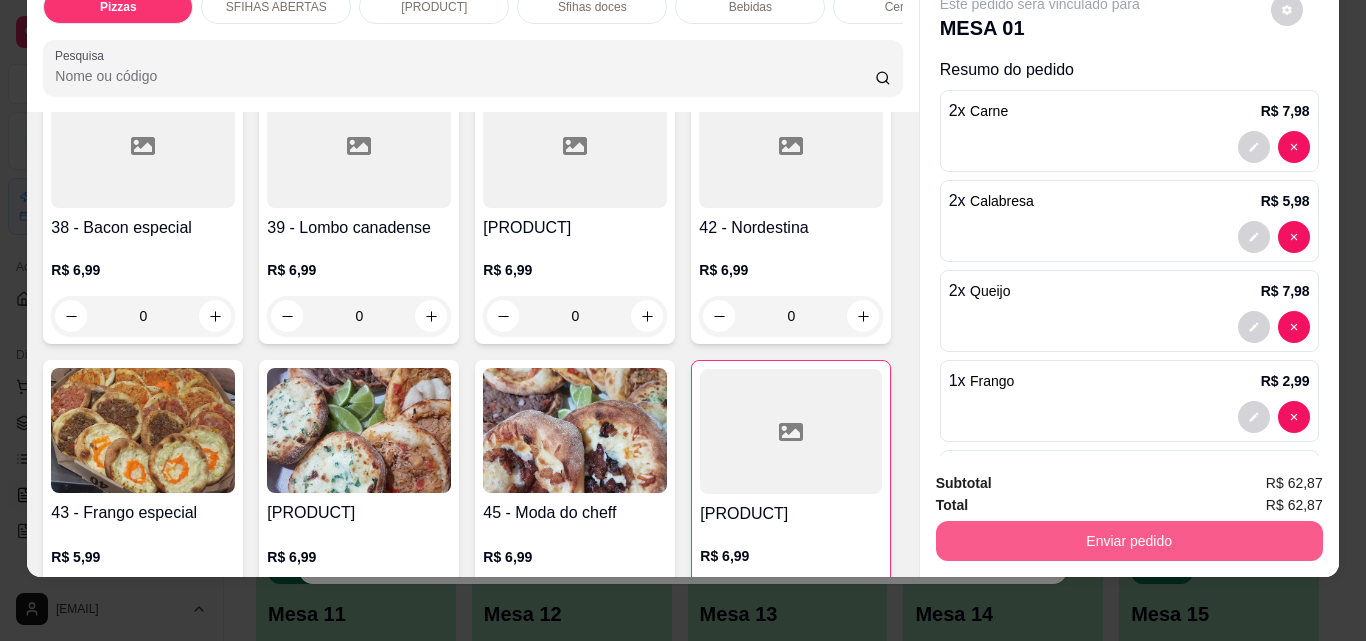 click on "Enviar pedido" at bounding box center [1129, 541] 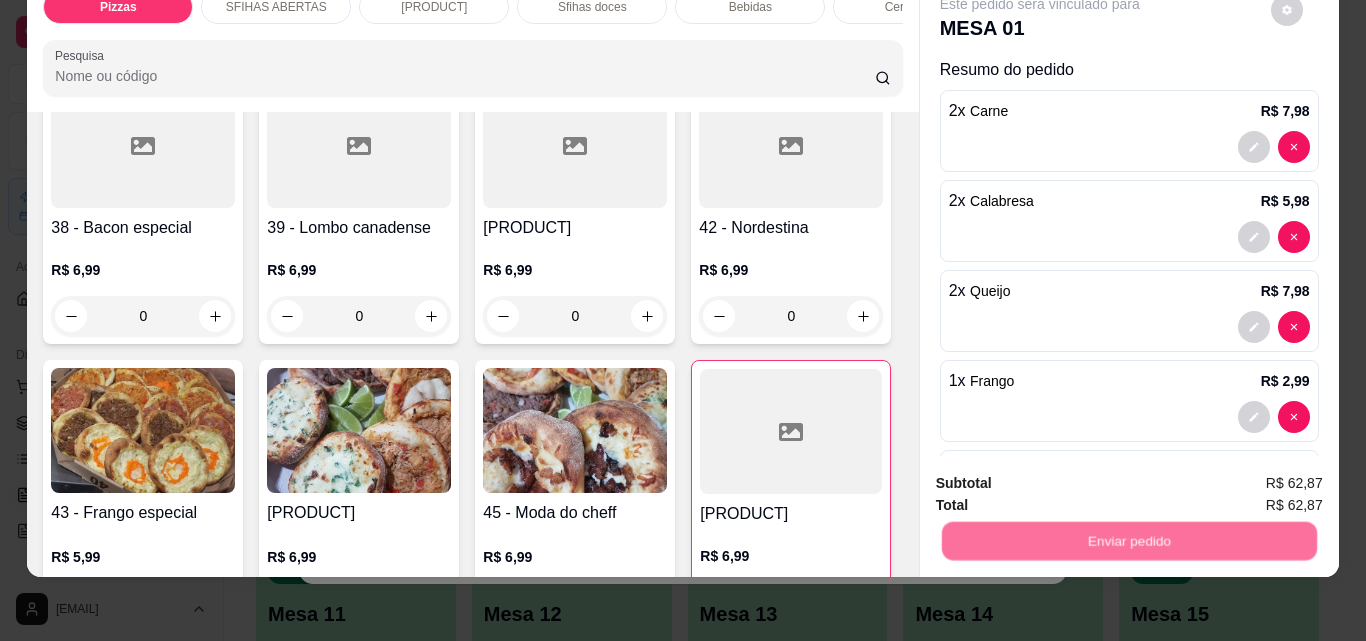 click on "Não registrar e enviar pedido" at bounding box center [1063, 477] 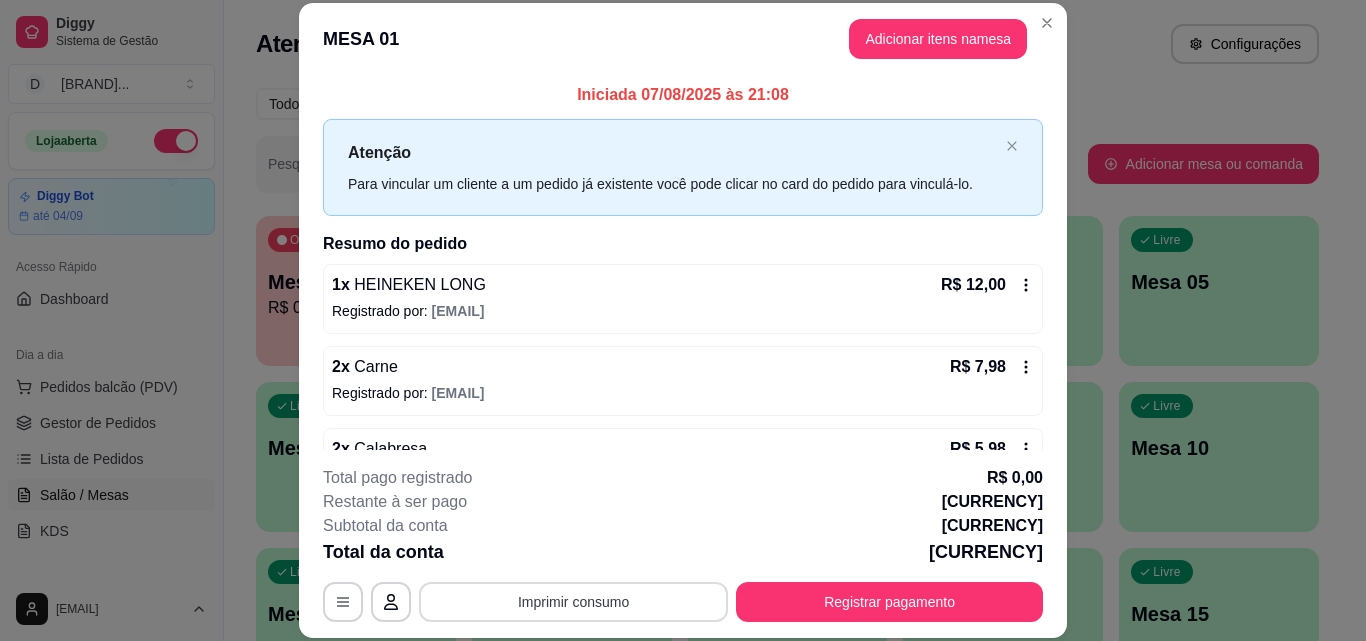 click on "Imprimir consumo" at bounding box center (573, 602) 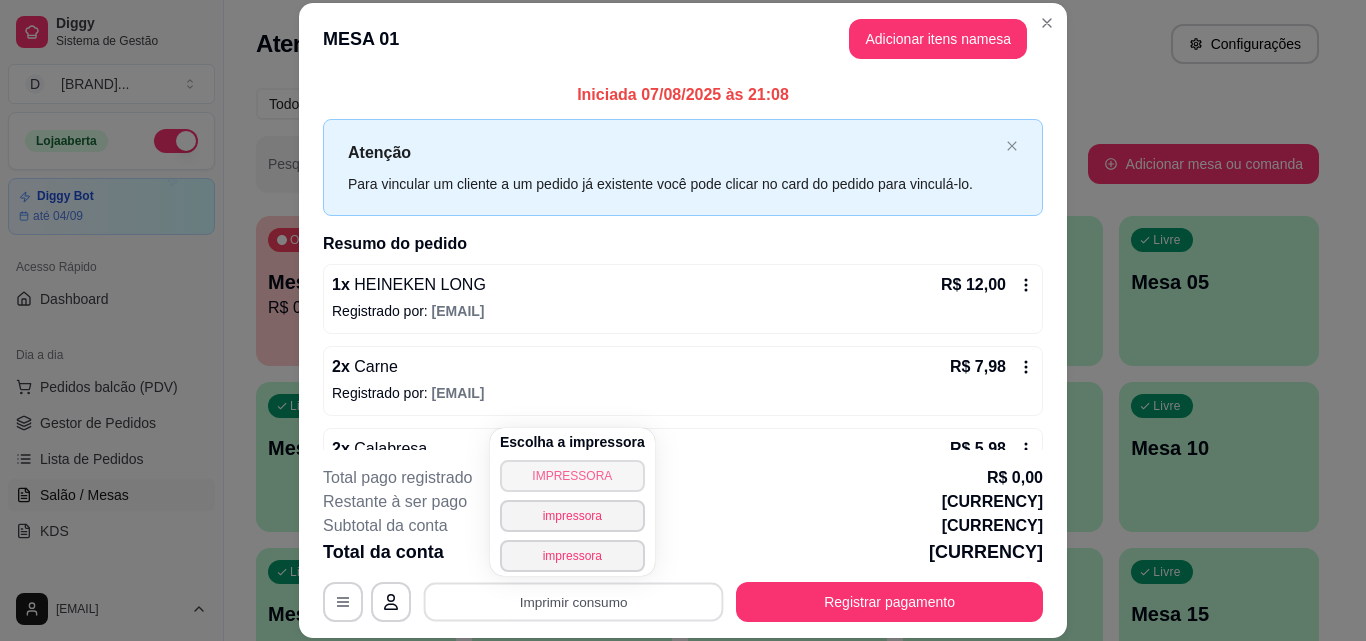 click on "IMPRESSORA" at bounding box center (572, 476) 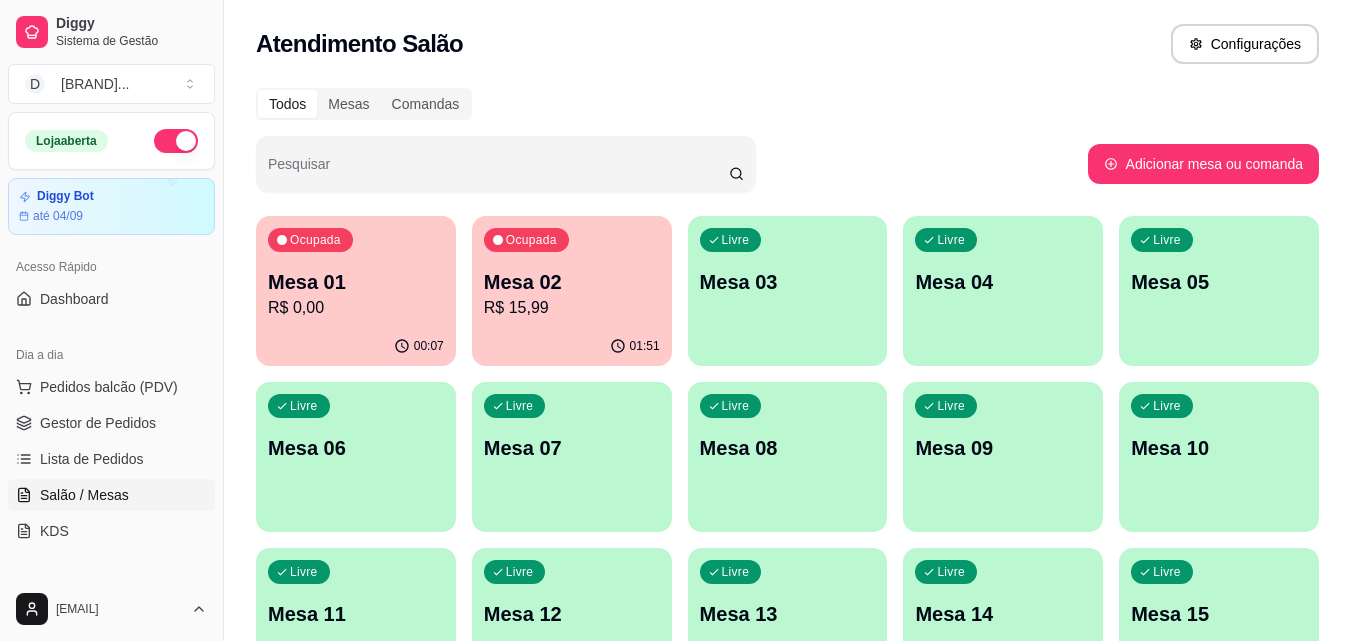 click on "R$ 15,99" at bounding box center [572, 308] 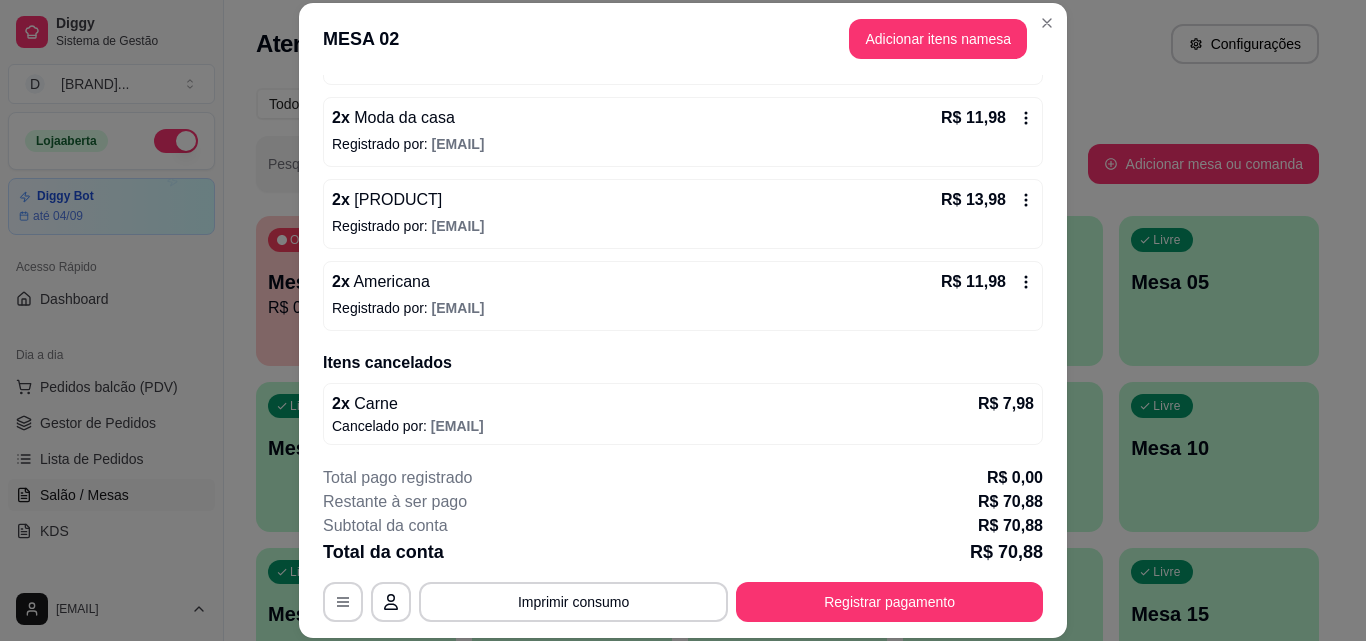 scroll, scrollTop: 580, scrollLeft: 0, axis: vertical 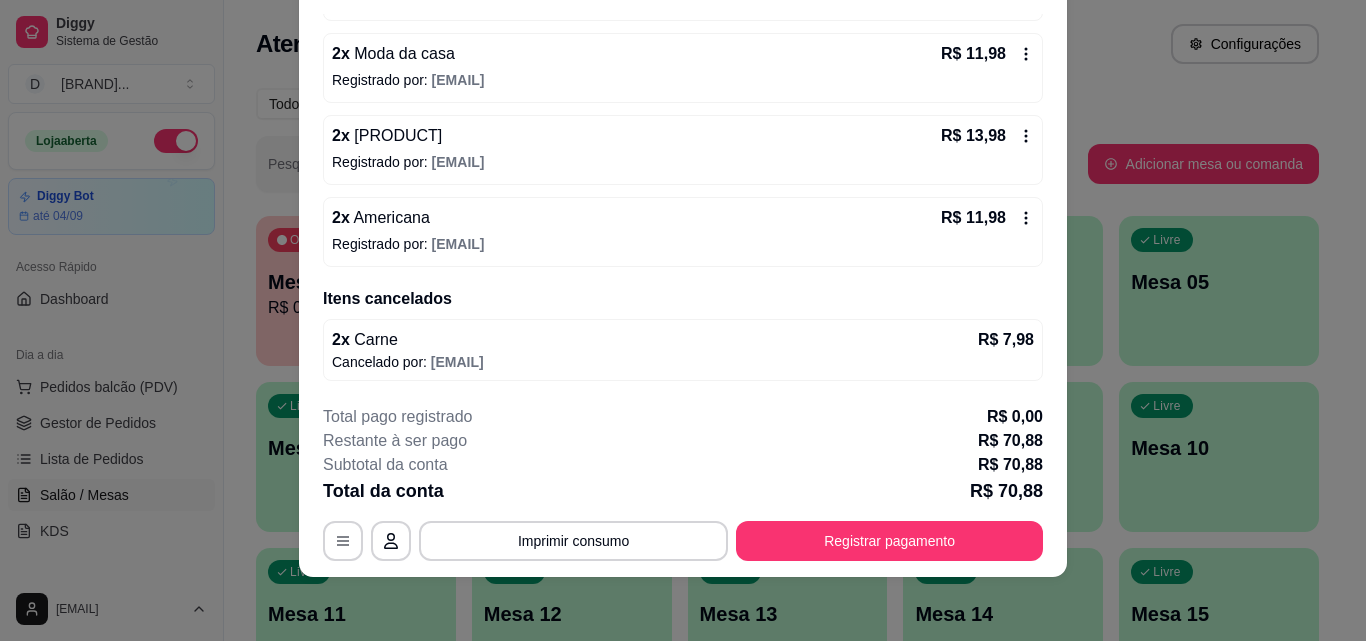 click 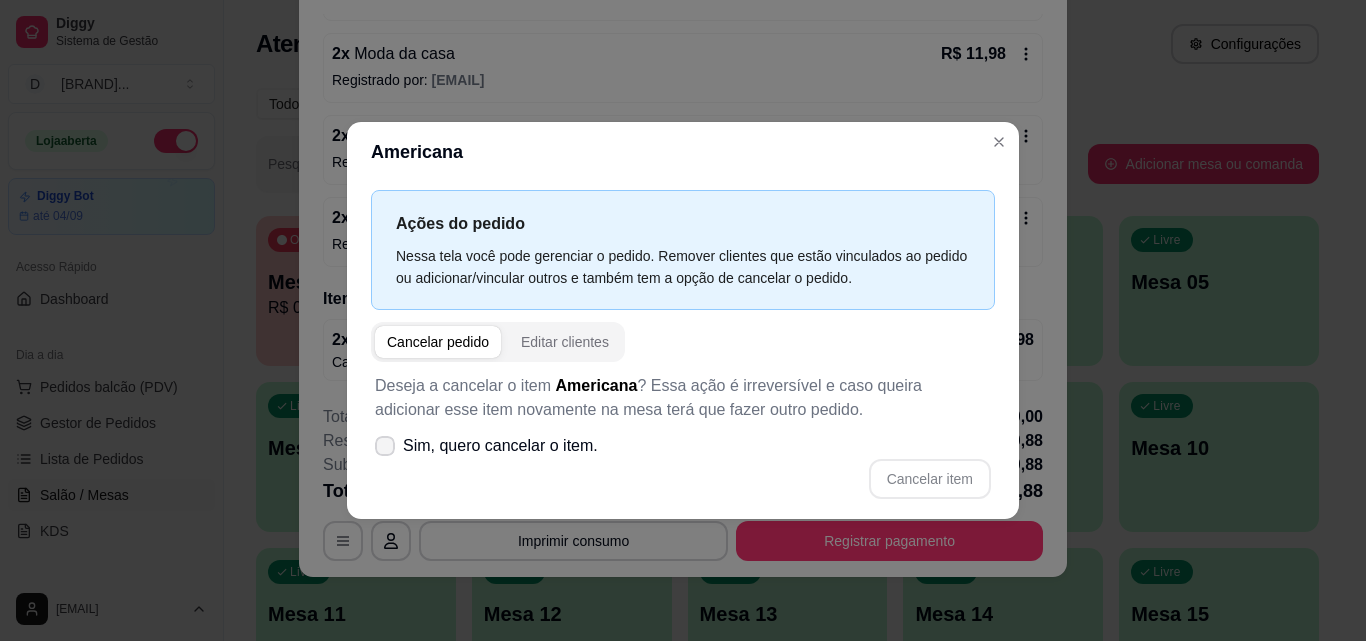 click 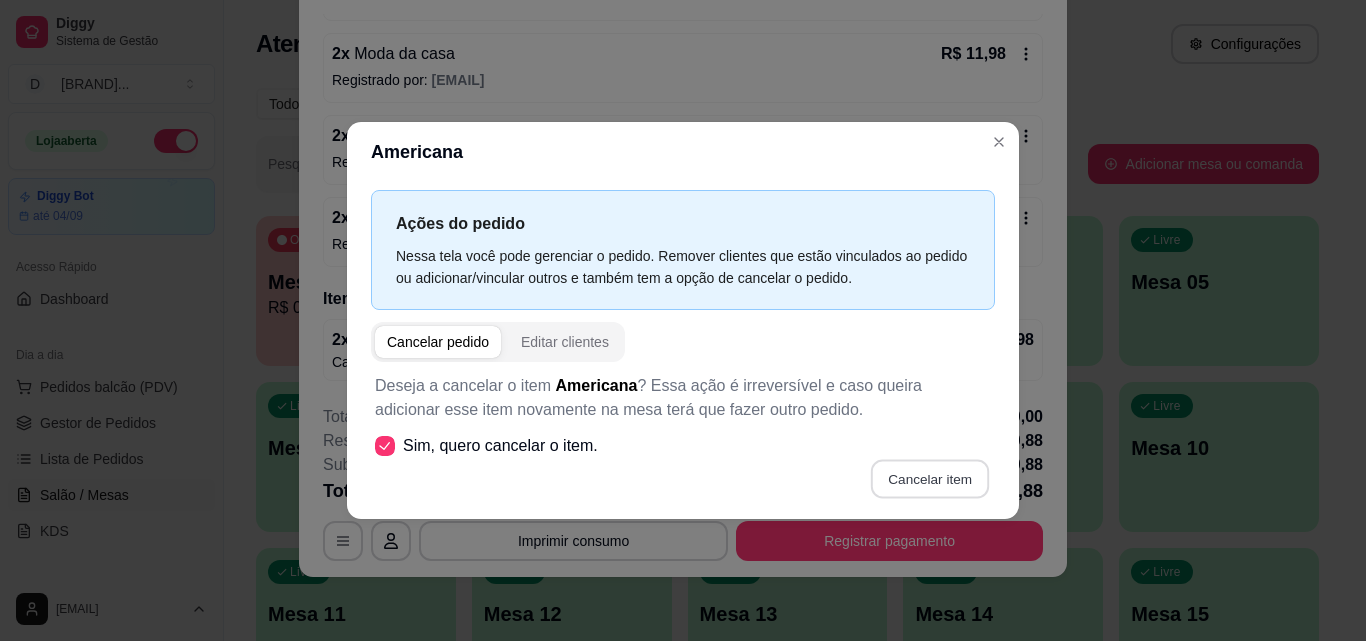 click on "Cancelar item" at bounding box center (929, 478) 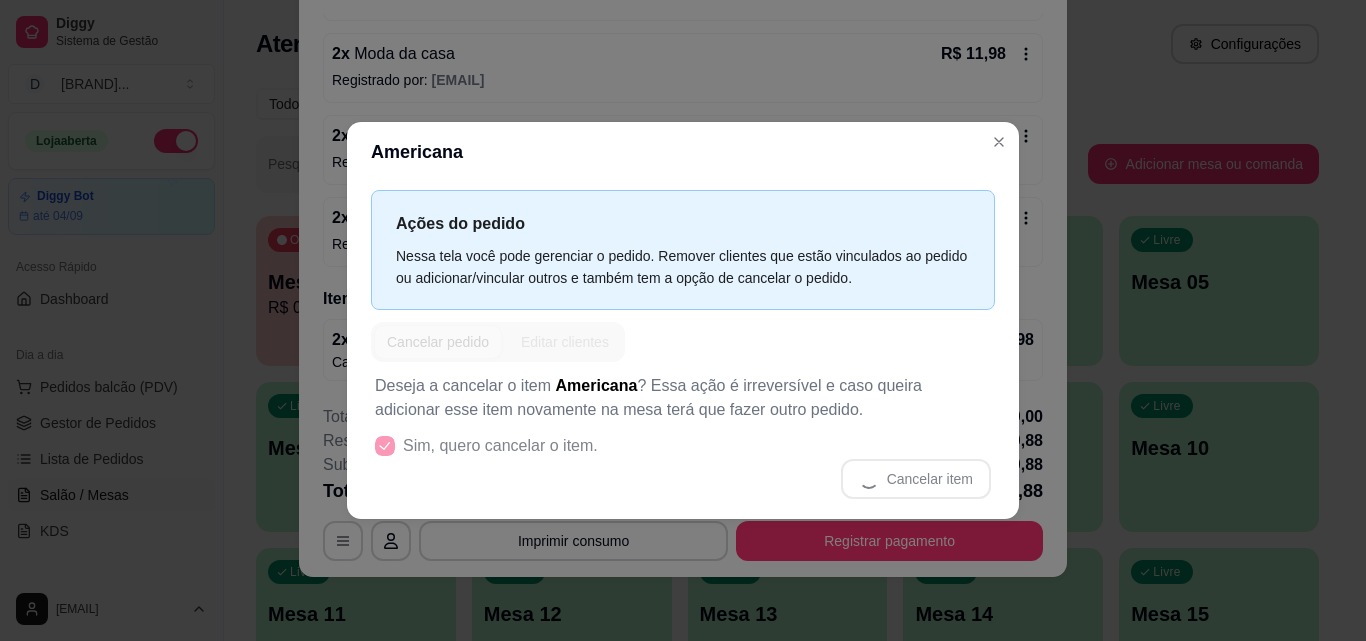 scroll, scrollTop: 572, scrollLeft: 0, axis: vertical 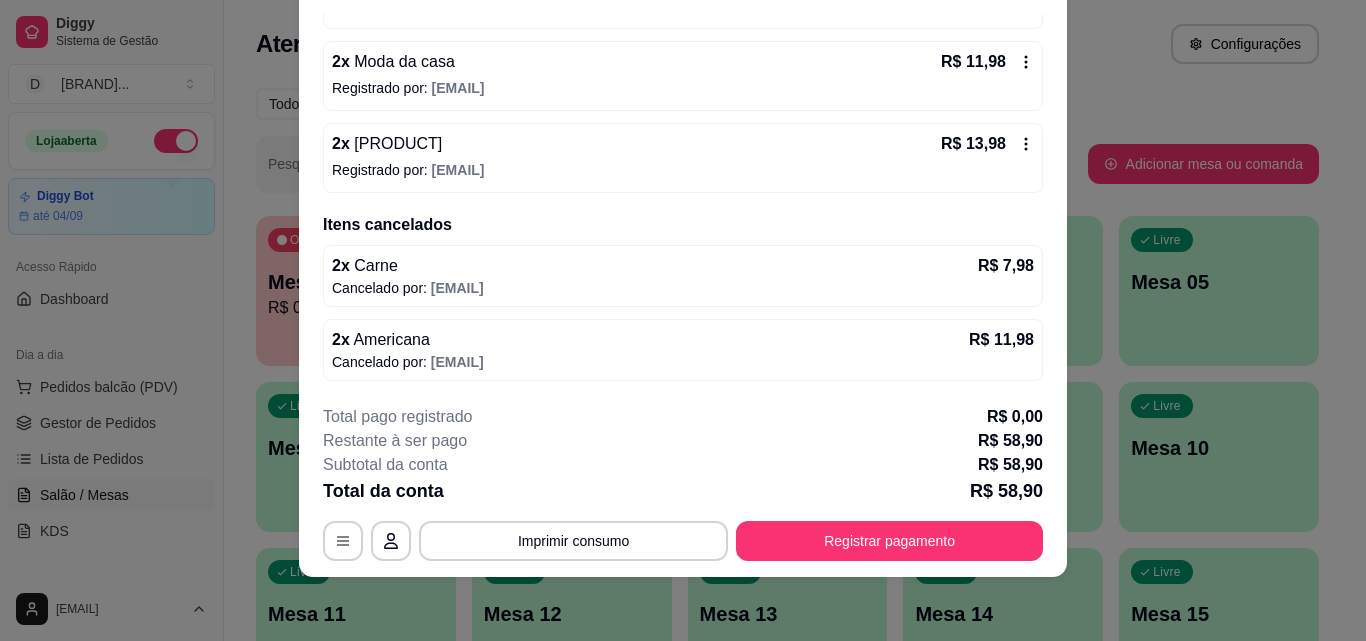 click 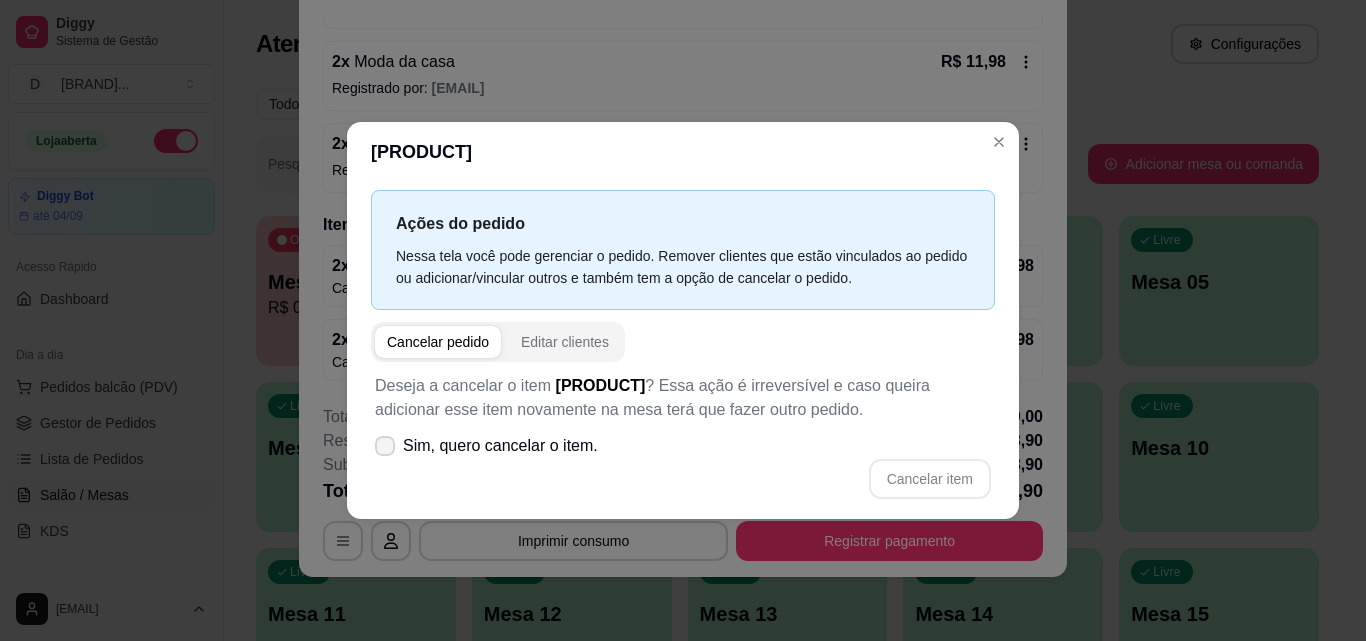 click 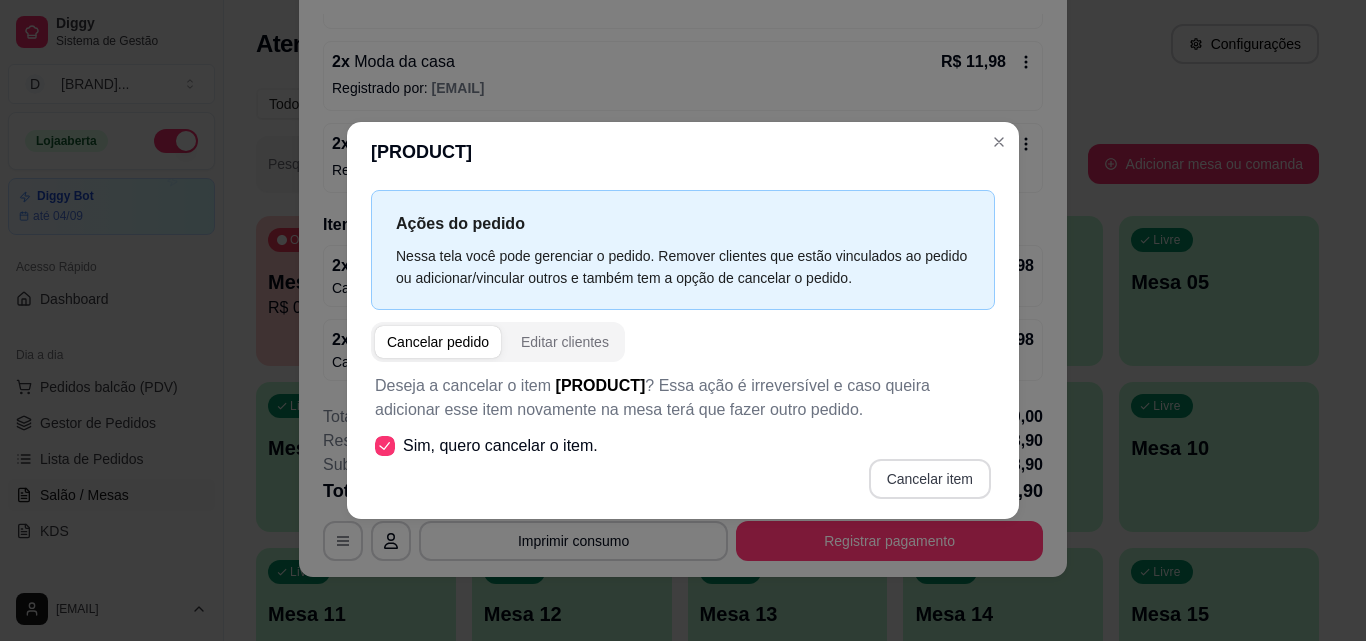 click on "Cancelar item" at bounding box center [930, 479] 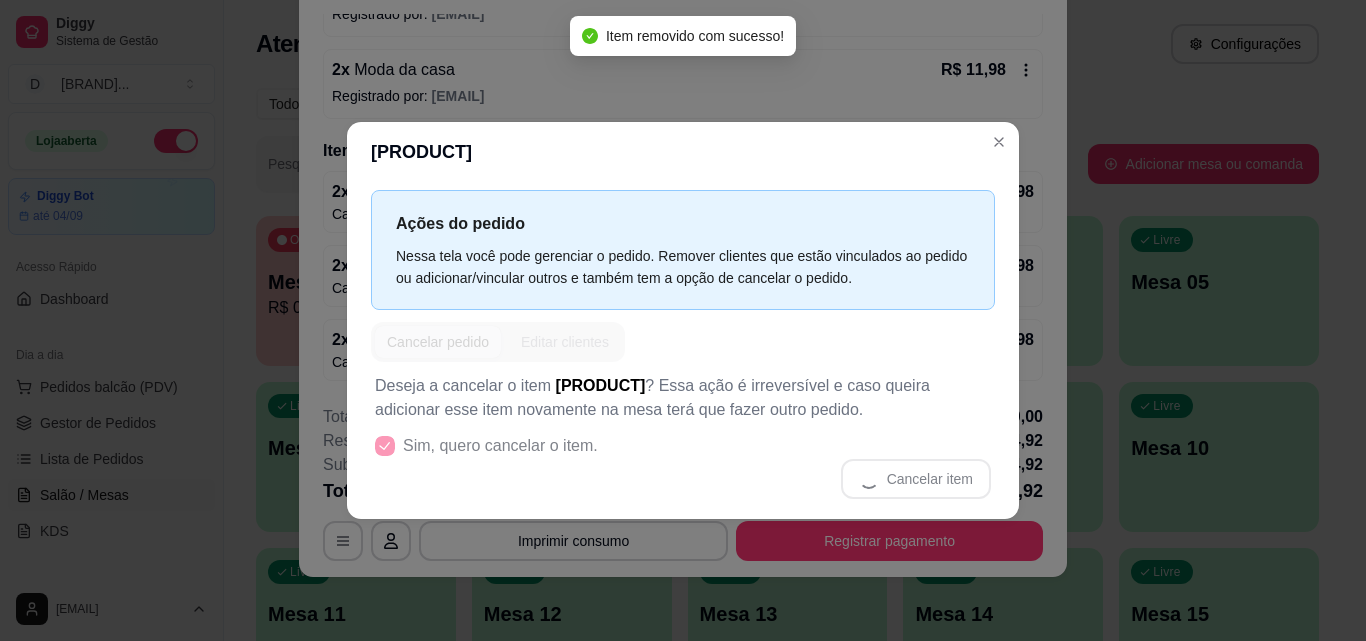 scroll, scrollTop: 564, scrollLeft: 0, axis: vertical 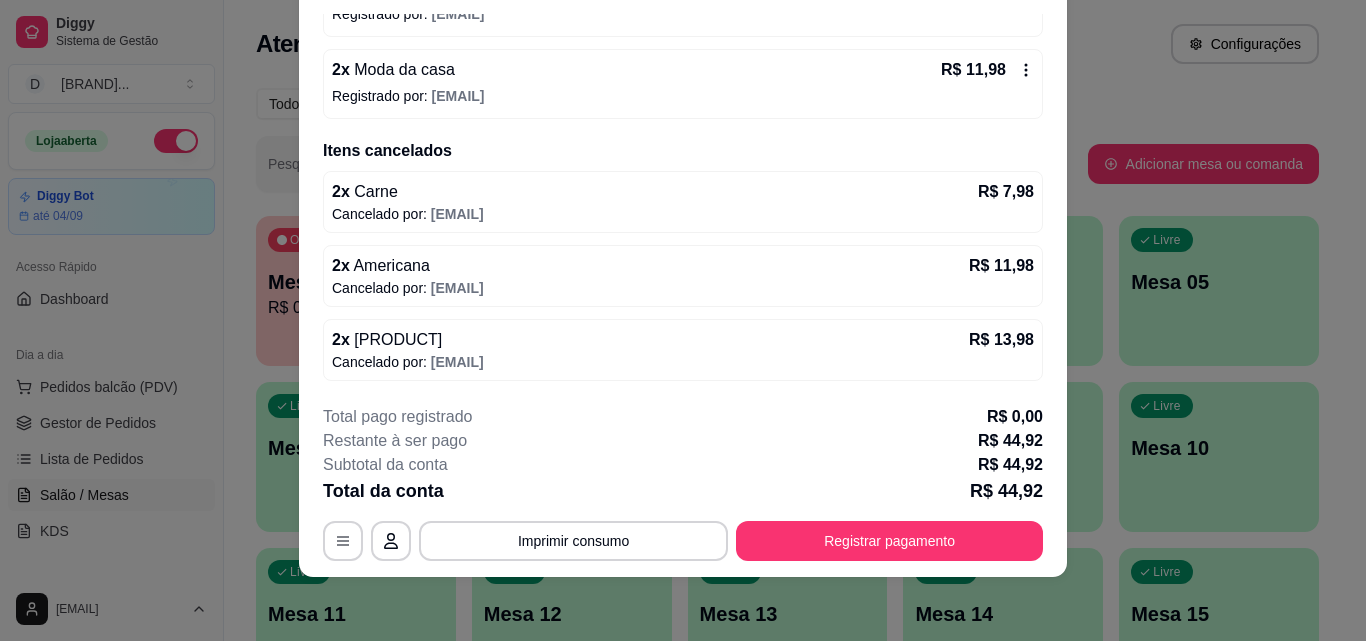click 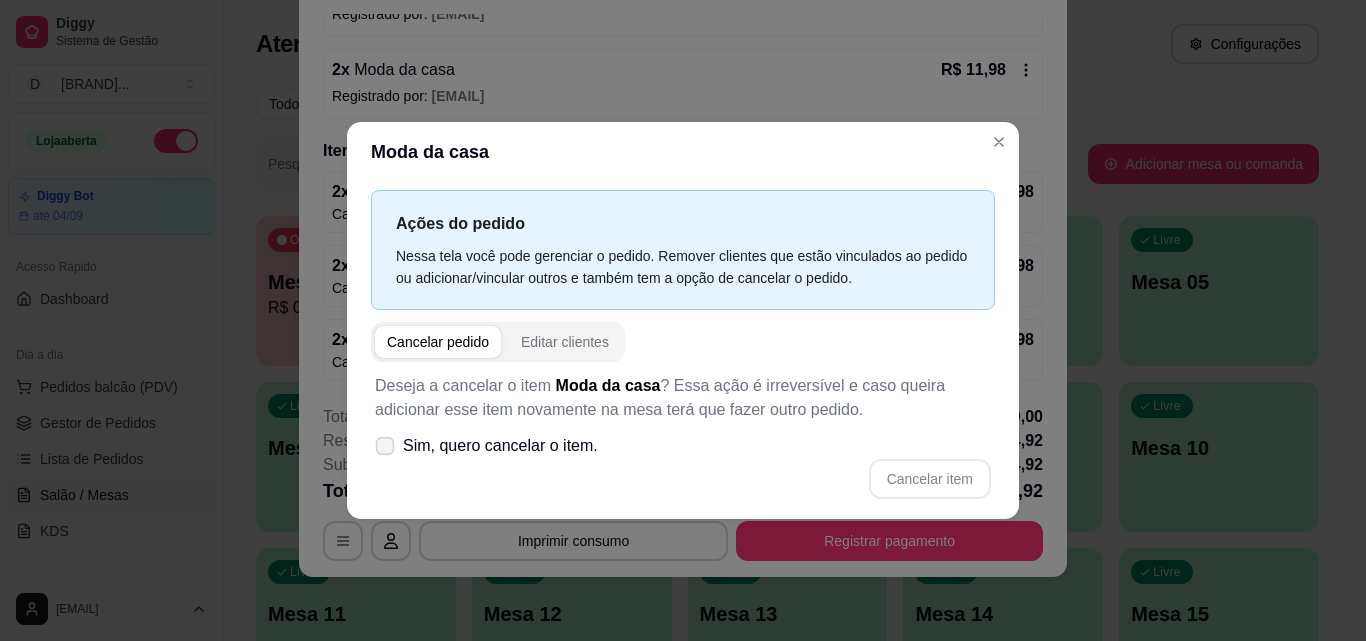 click 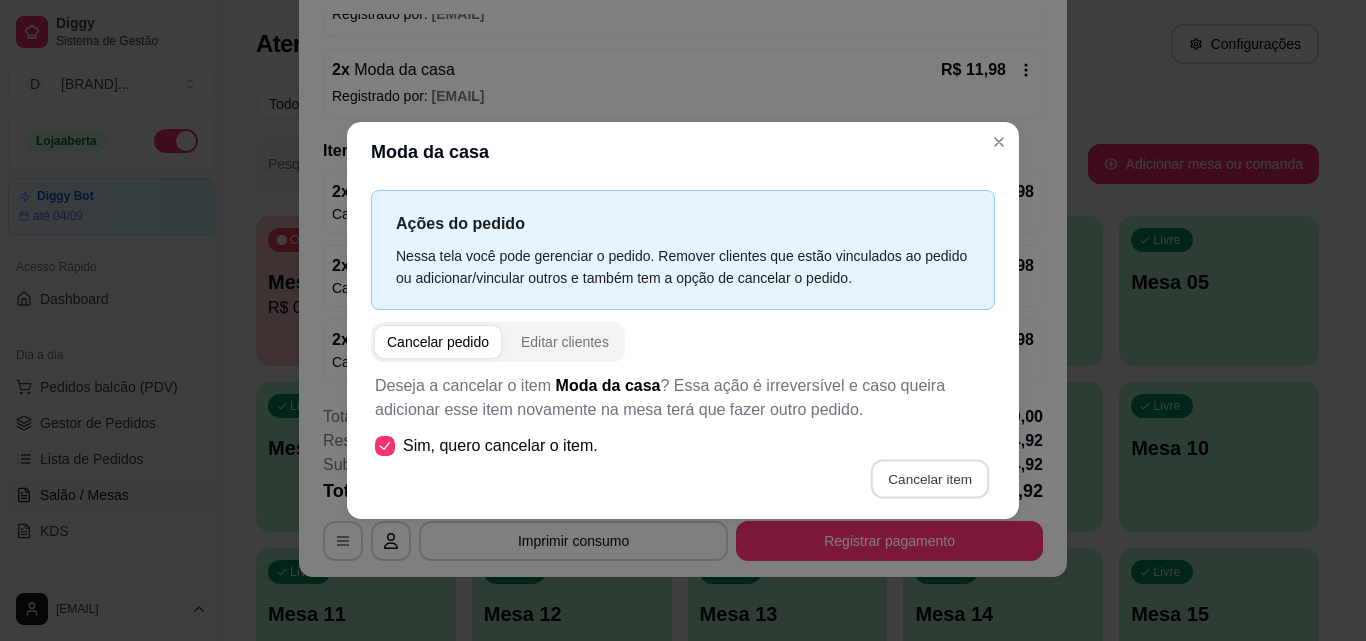 click on "Cancelar item" at bounding box center [929, 478] 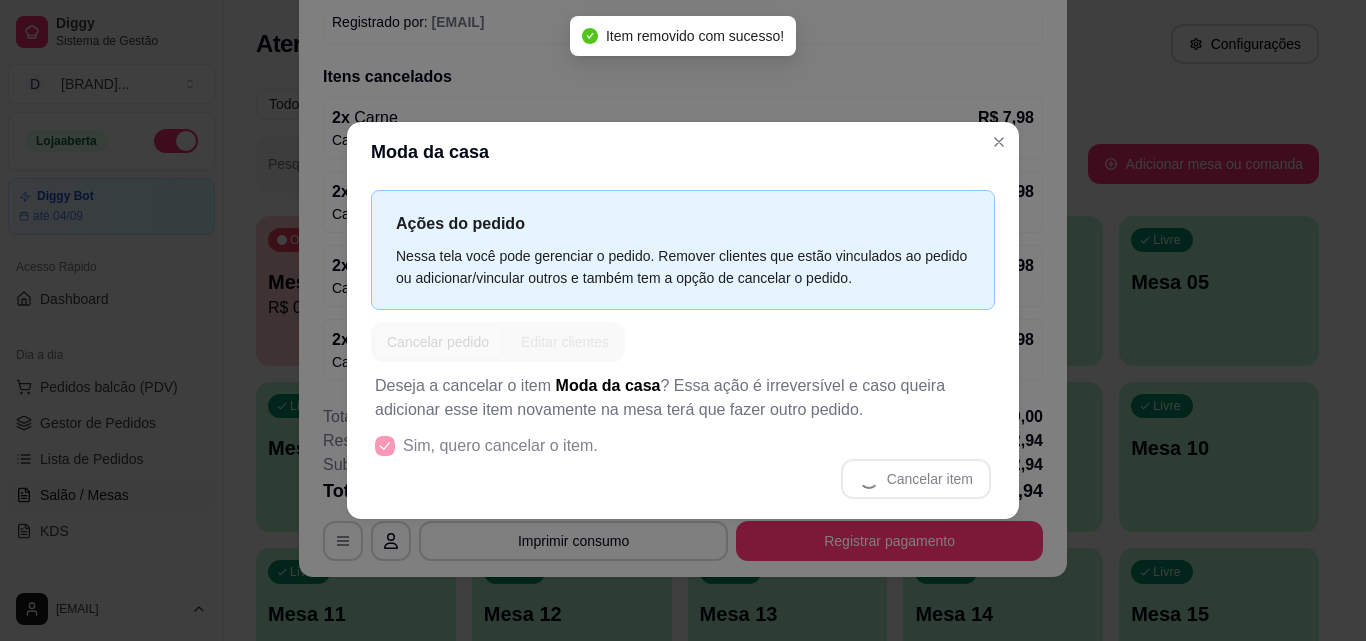 scroll, scrollTop: 556, scrollLeft: 0, axis: vertical 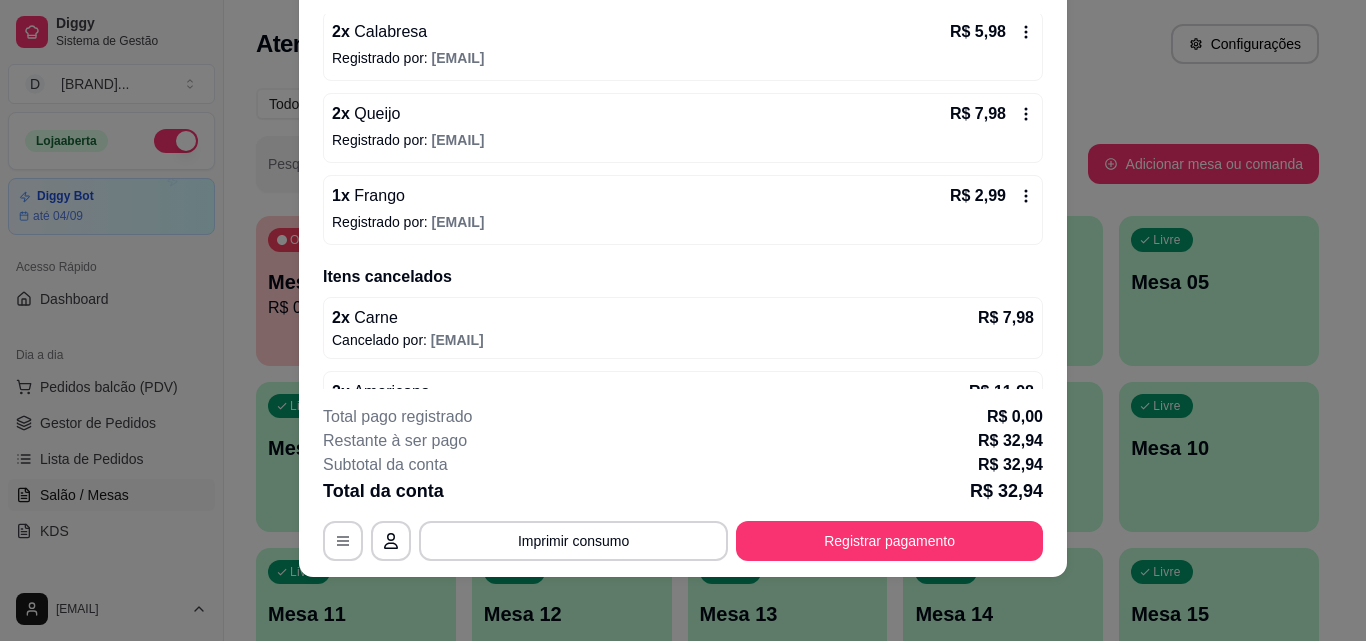click 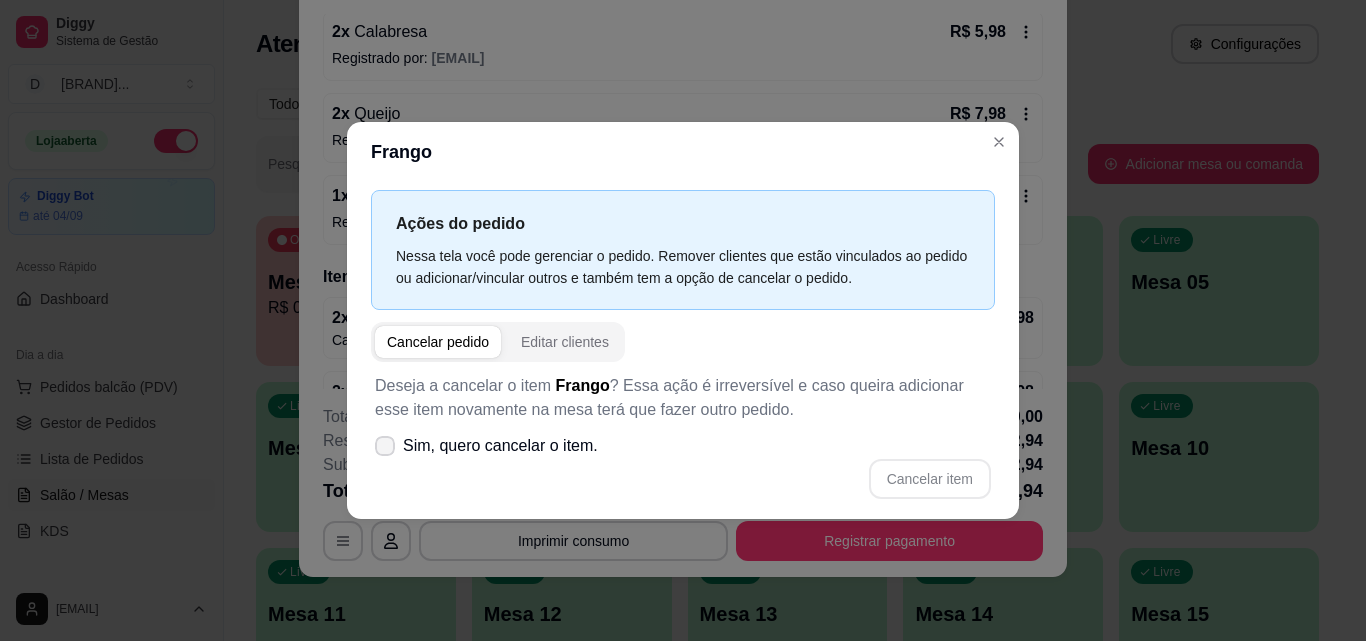 click 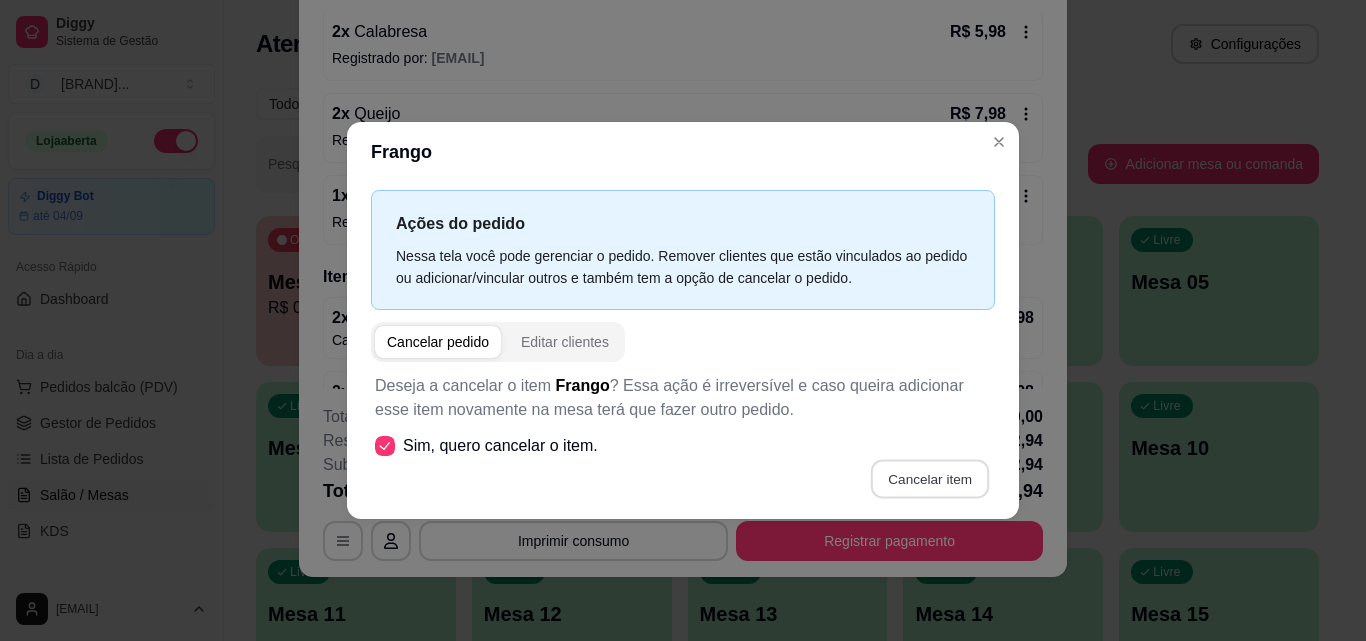 click on "Cancelar item" at bounding box center [929, 478] 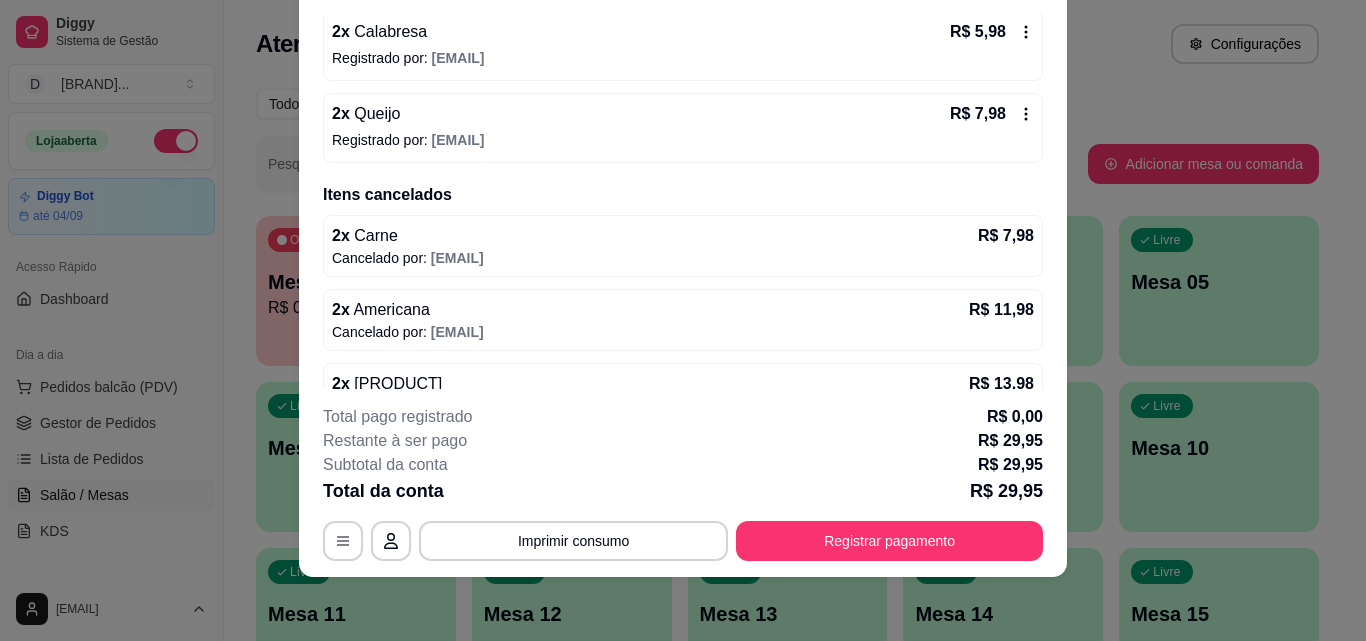 click 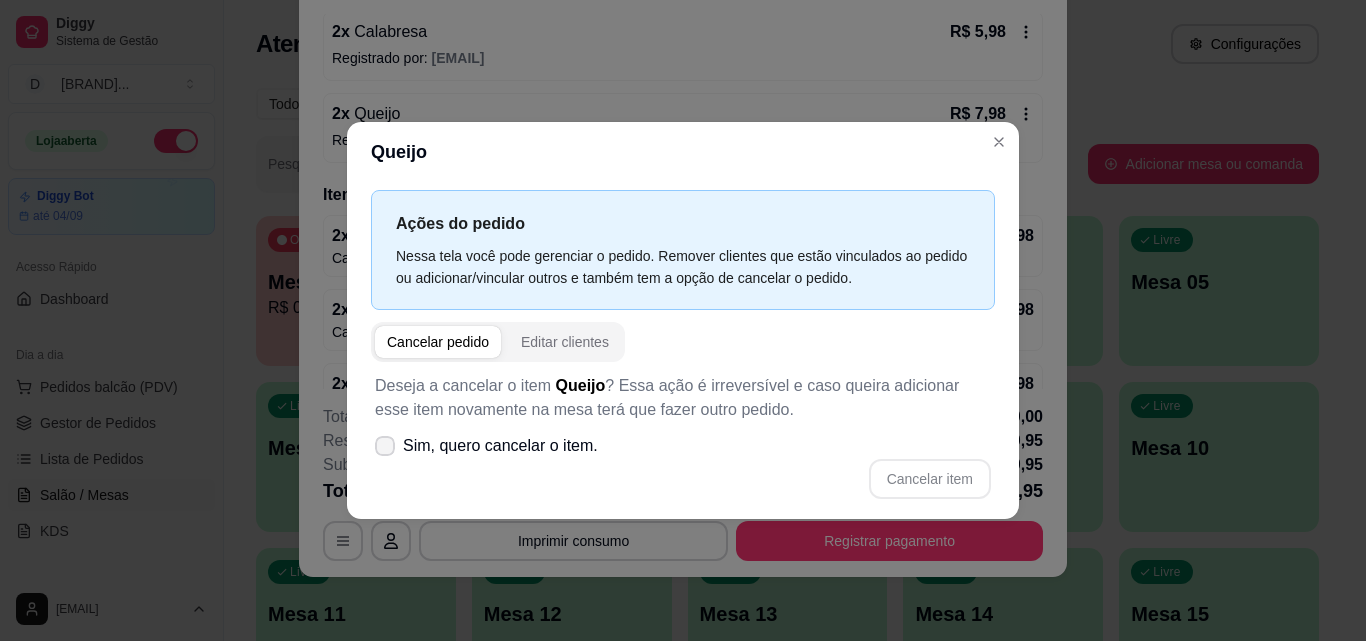 click 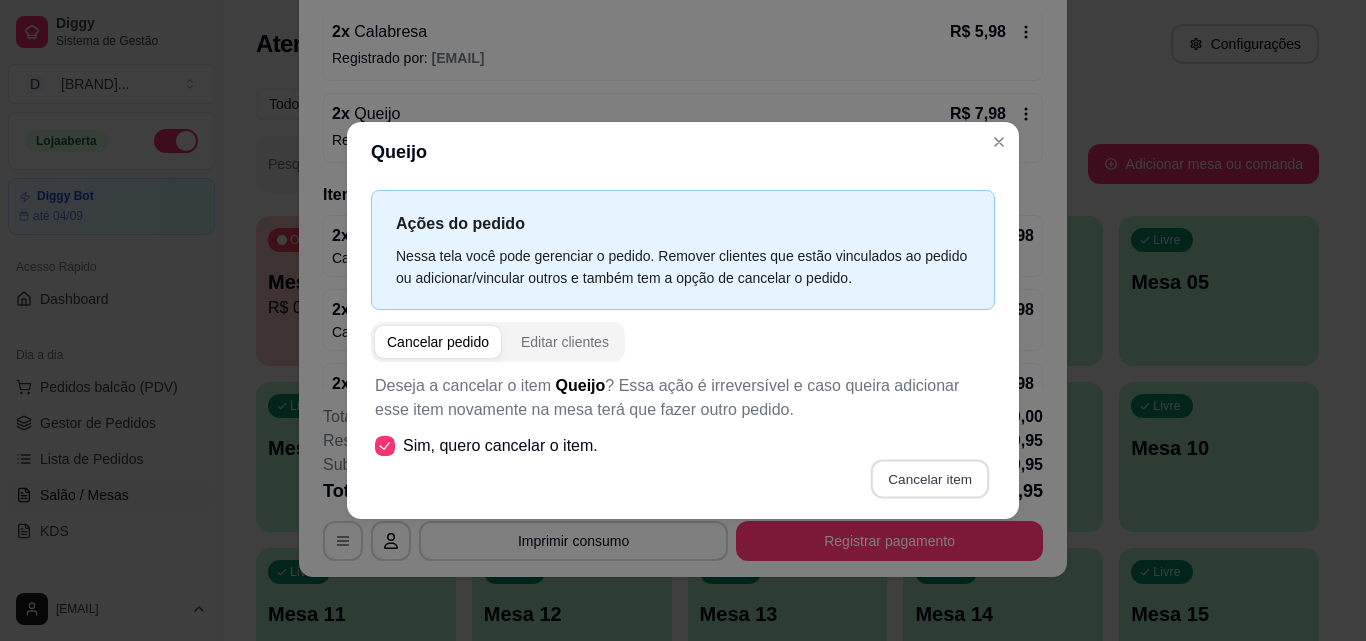 click on "Cancelar item" at bounding box center [929, 478] 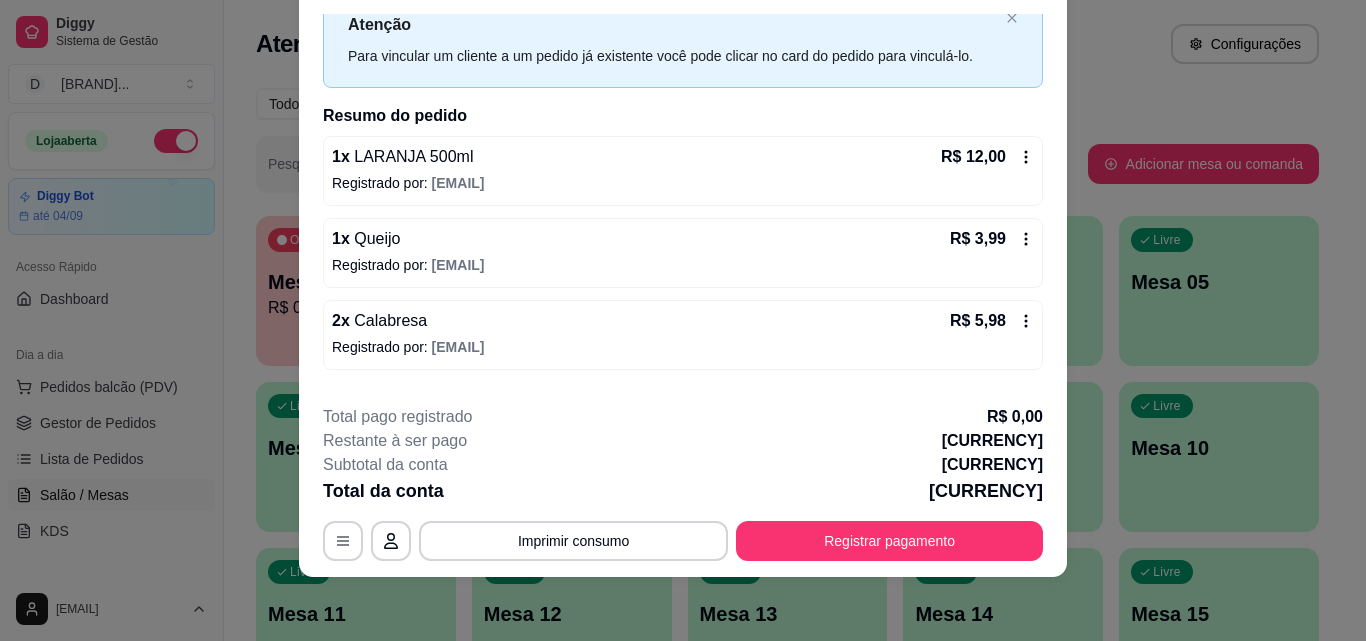 scroll, scrollTop: 56, scrollLeft: 0, axis: vertical 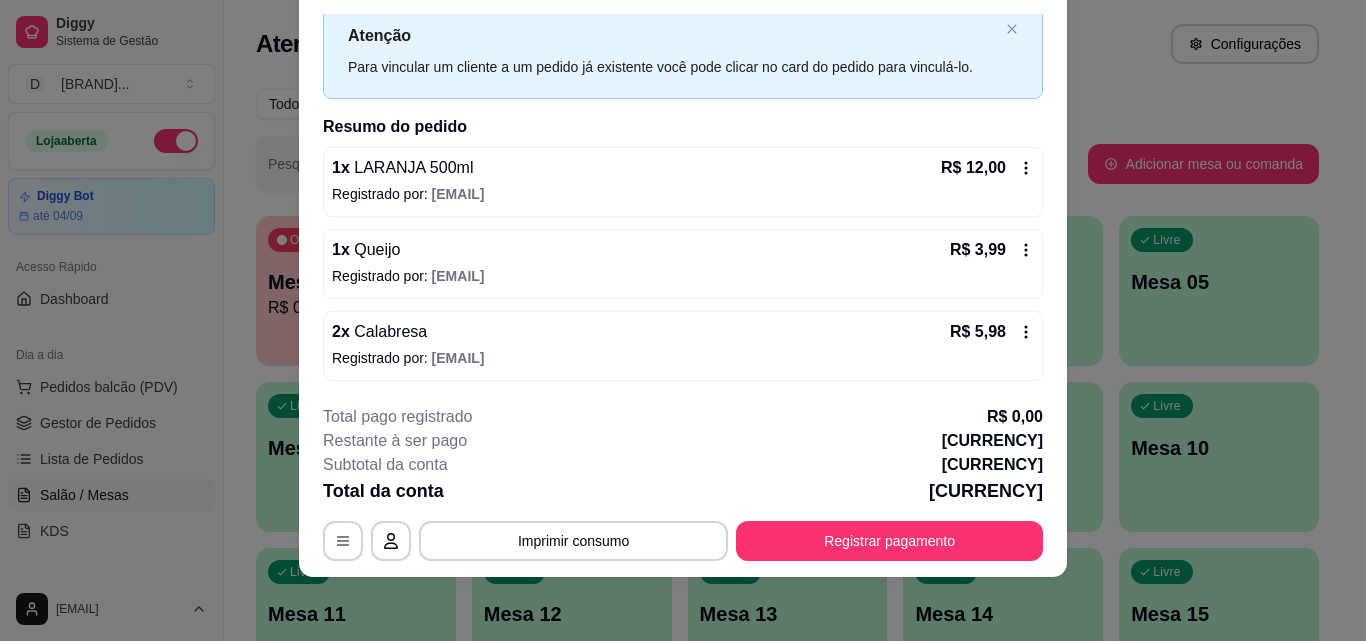 click 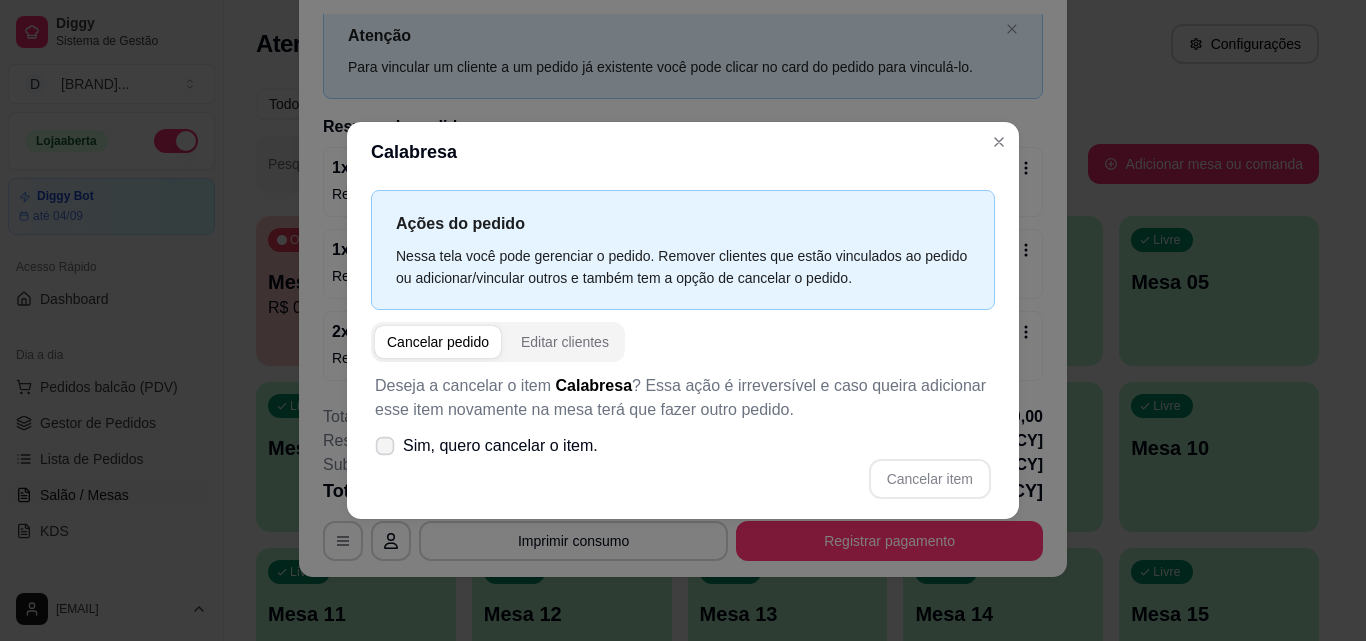 click at bounding box center [385, 445] 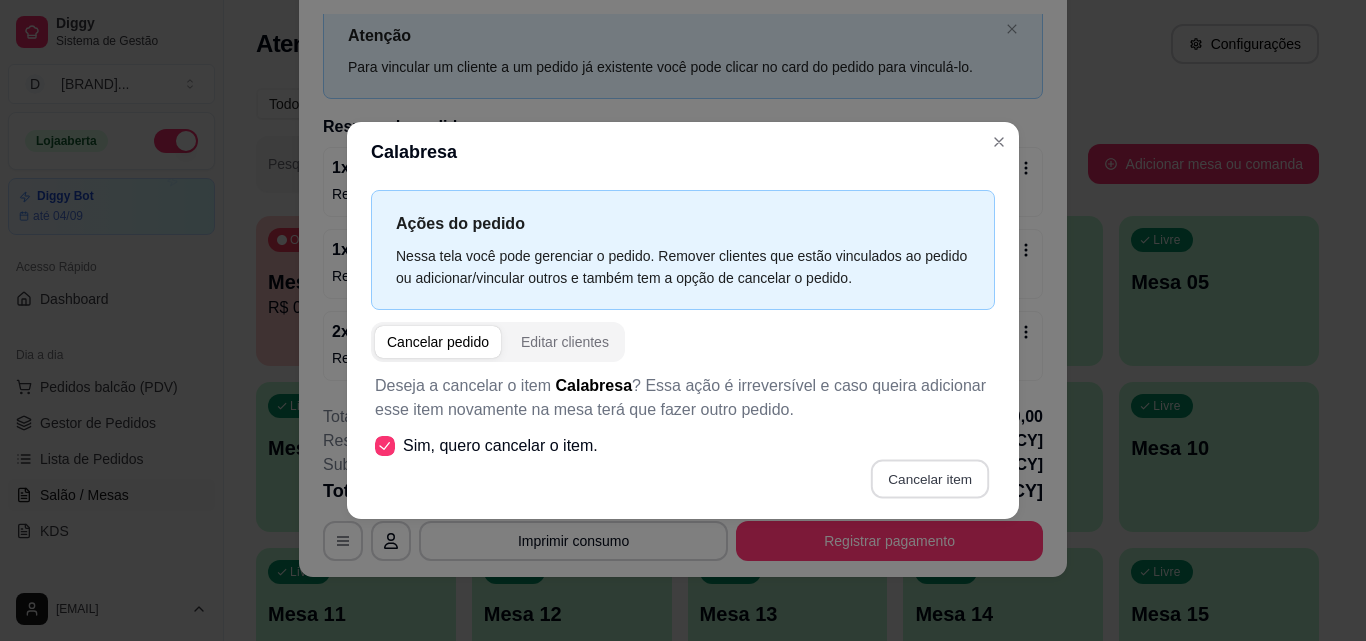 click on "Cancelar item" at bounding box center [929, 478] 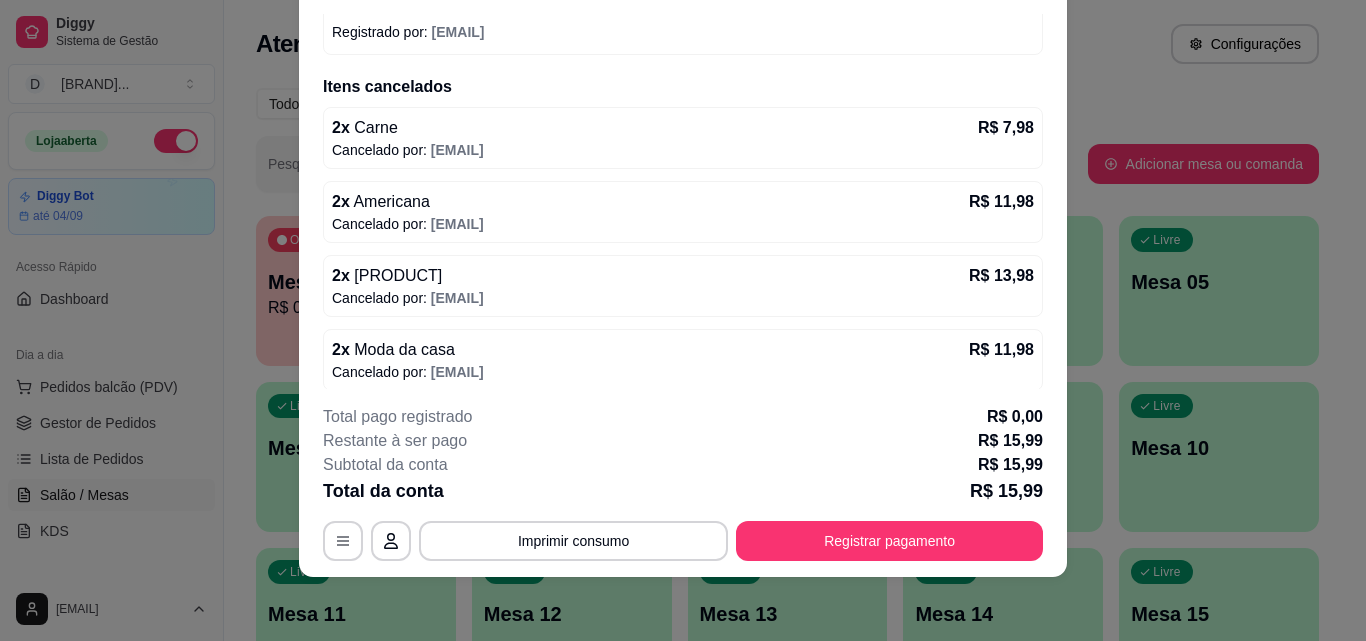 scroll, scrollTop: 0, scrollLeft: 0, axis: both 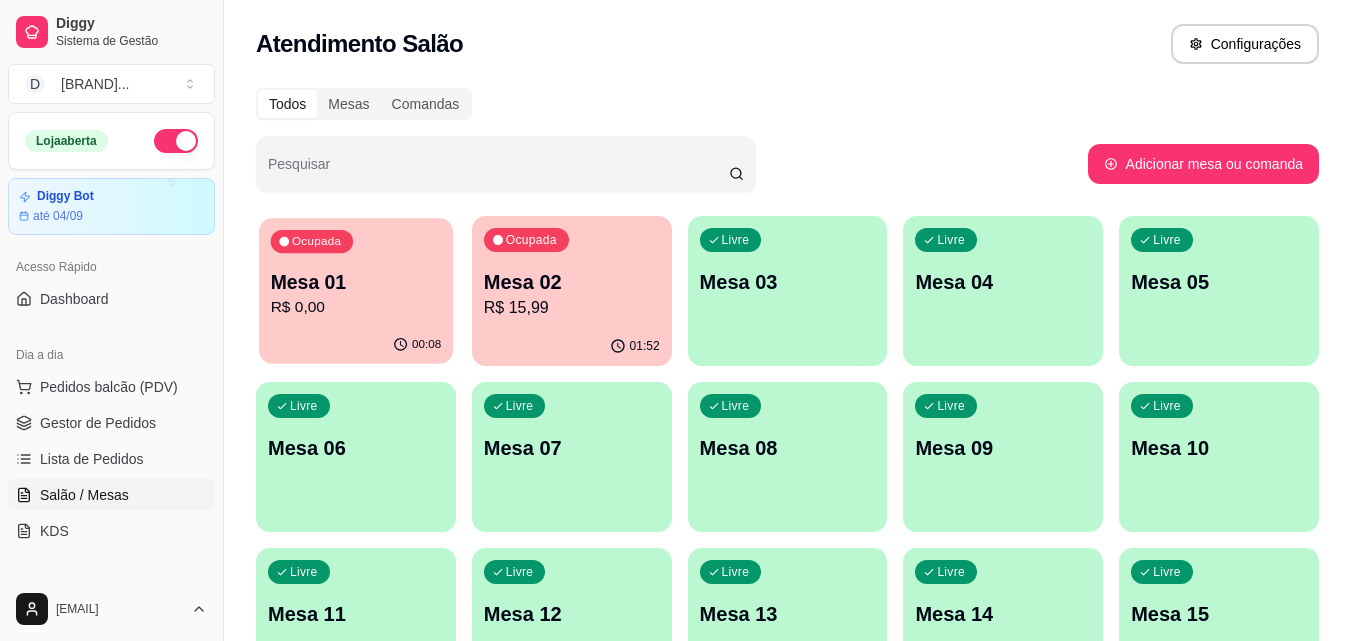 click on "R$ 0,00" at bounding box center (356, 307) 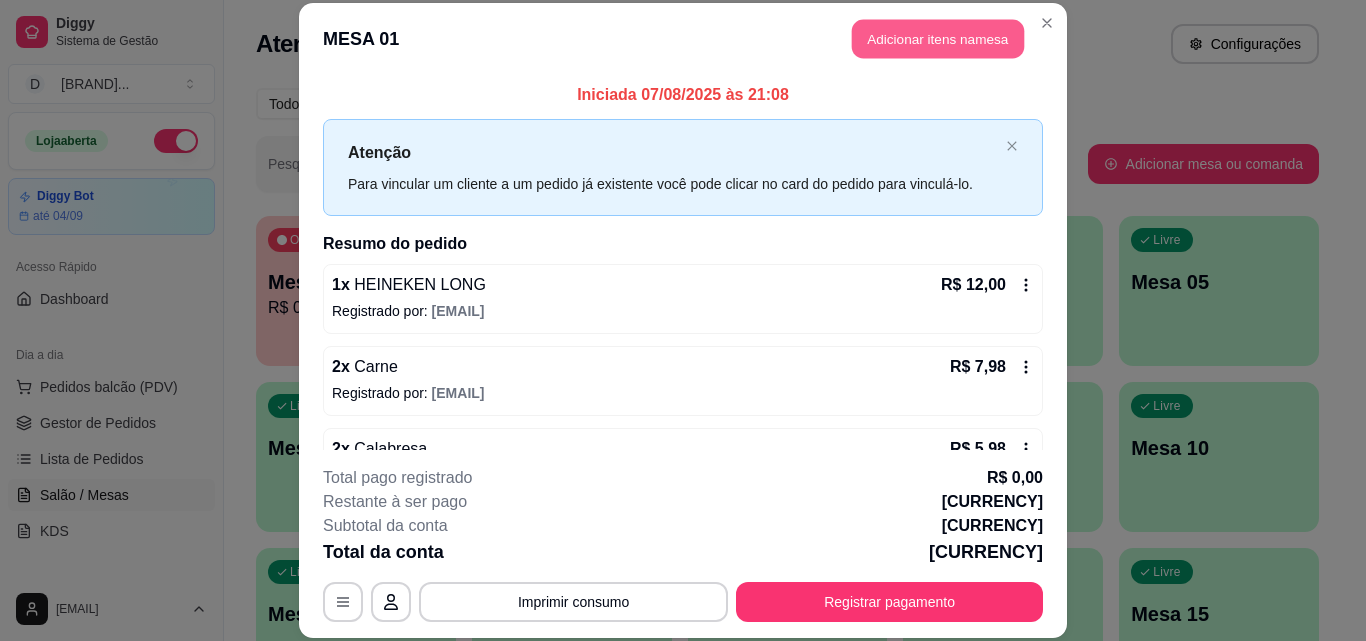 click on "Adicionar itens na  mesa" at bounding box center (938, 39) 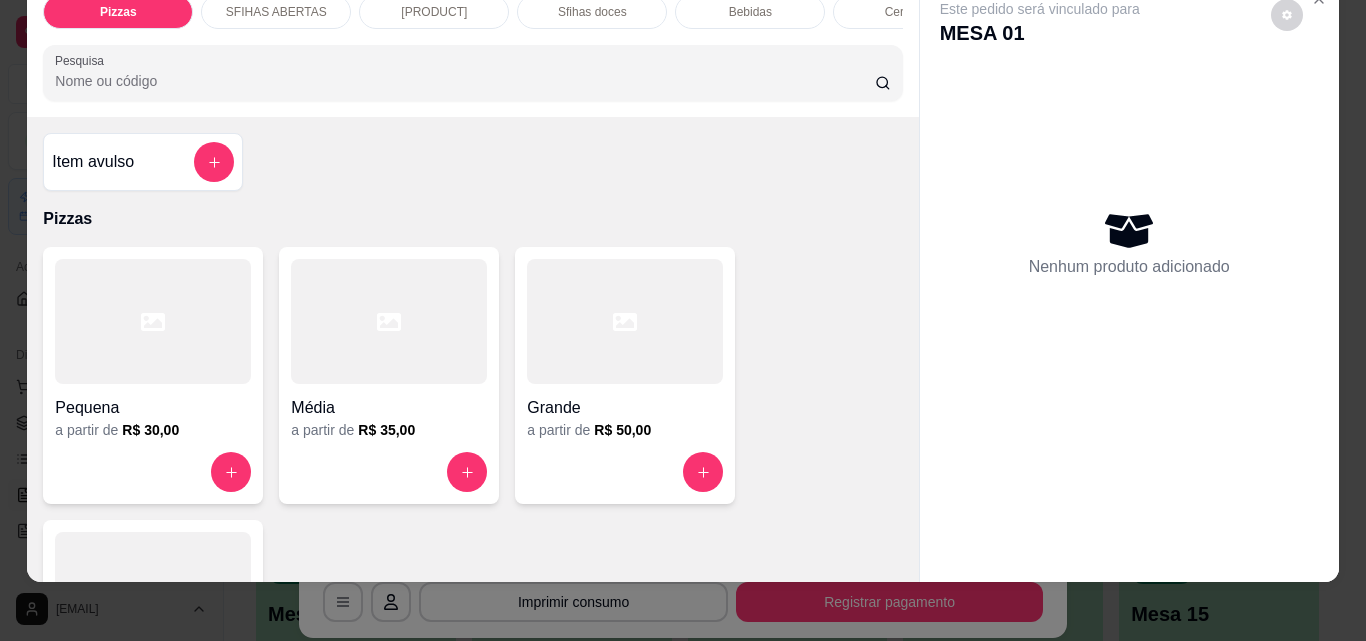 scroll, scrollTop: 52, scrollLeft: 0, axis: vertical 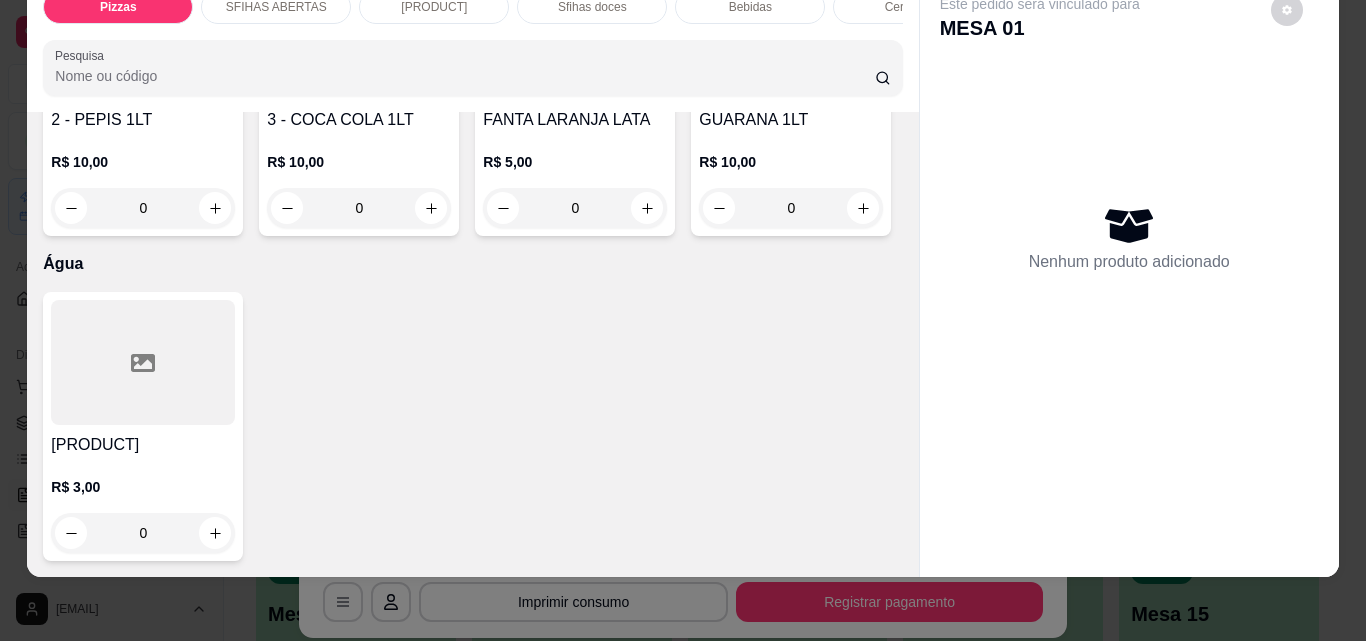 click 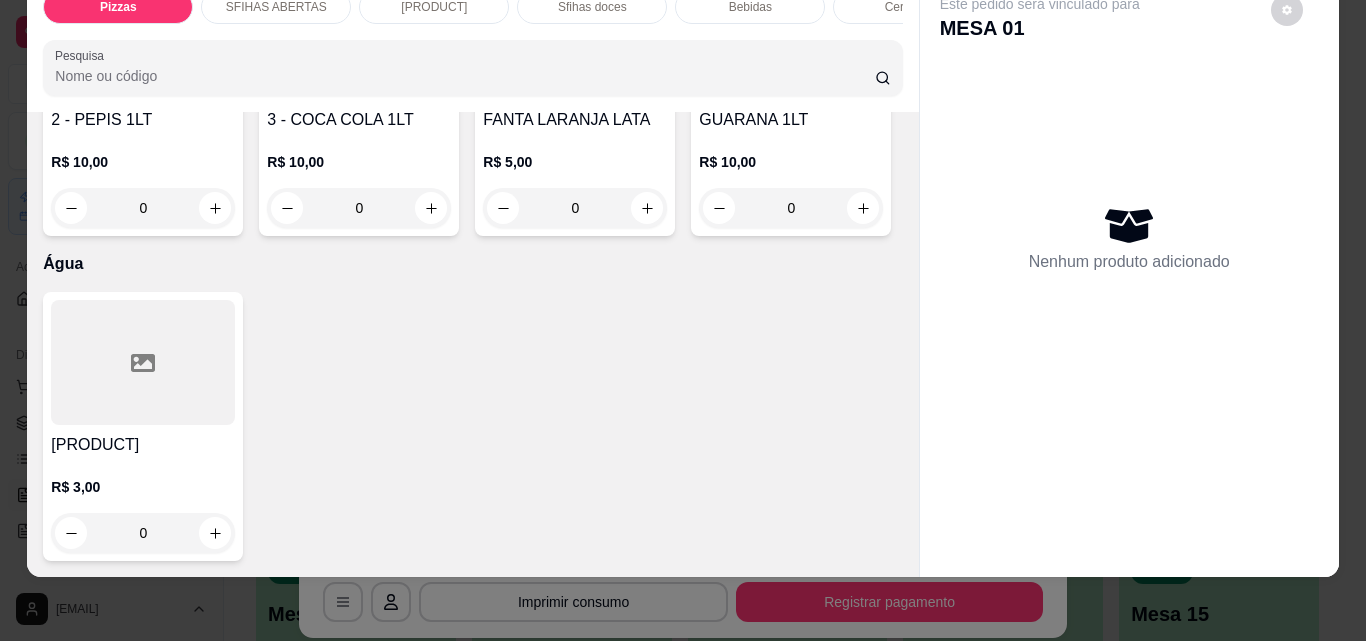 type on "1" 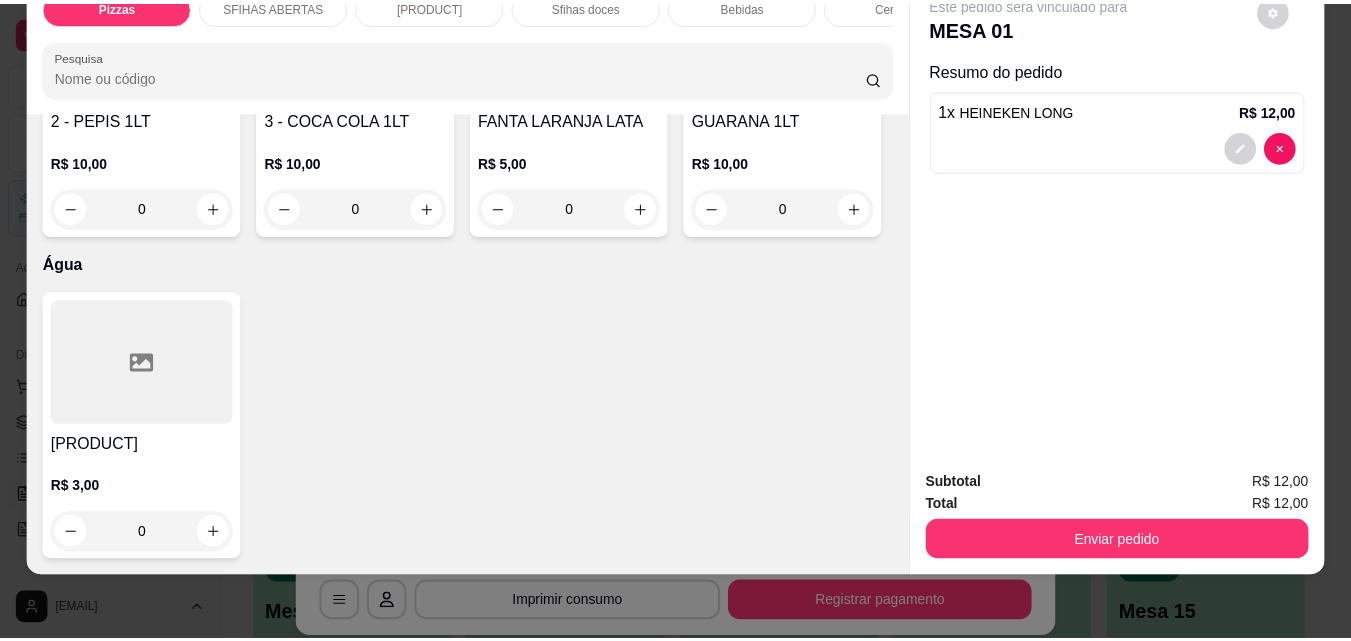scroll, scrollTop: 6401, scrollLeft: 0, axis: vertical 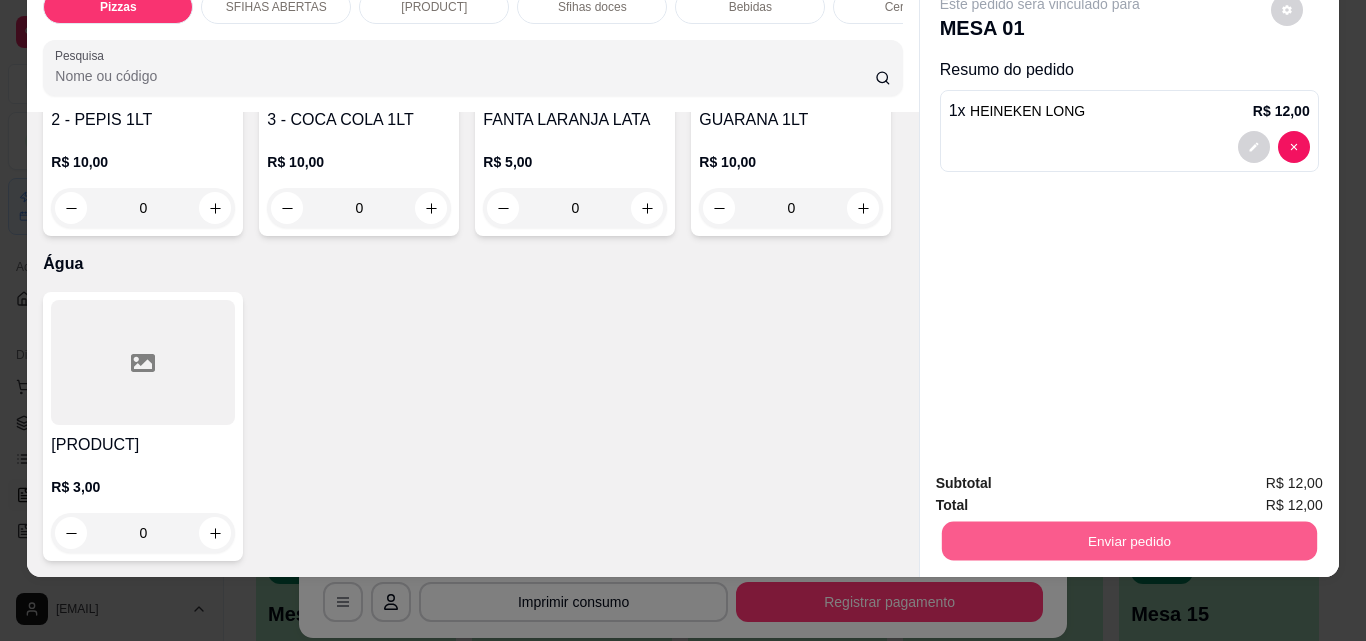 click on "Enviar pedido" at bounding box center [1128, 540] 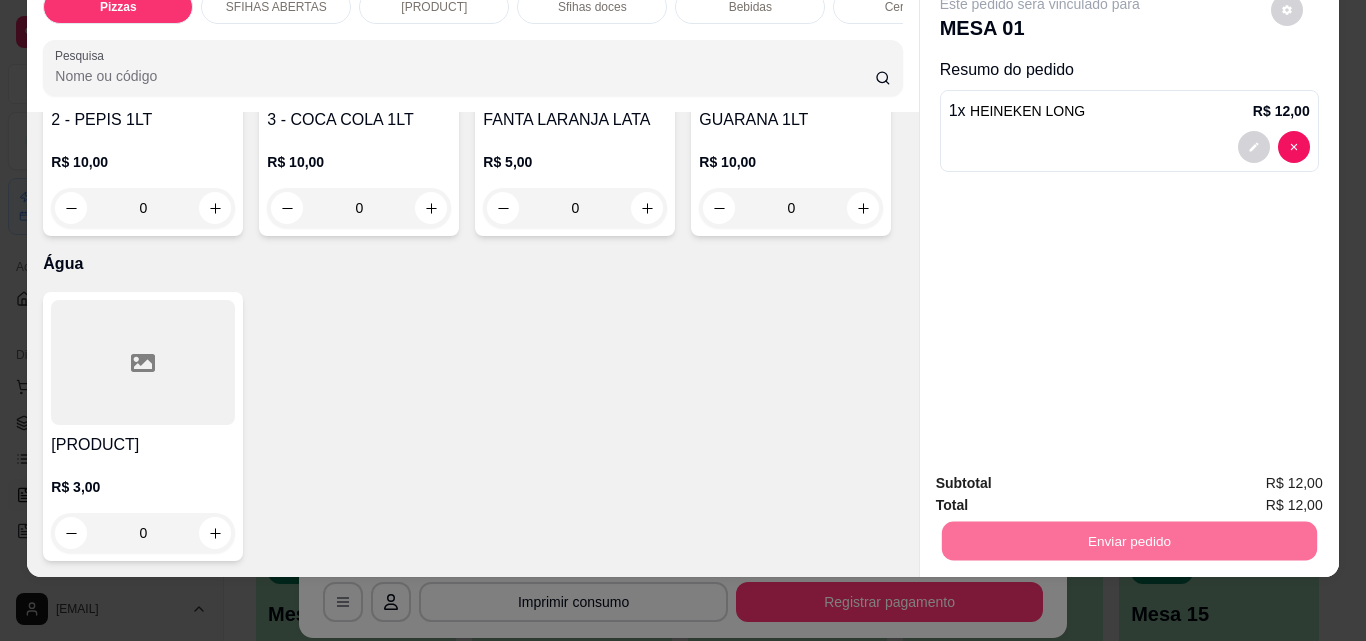 click on "Não registrar e enviar pedido" at bounding box center [1063, 477] 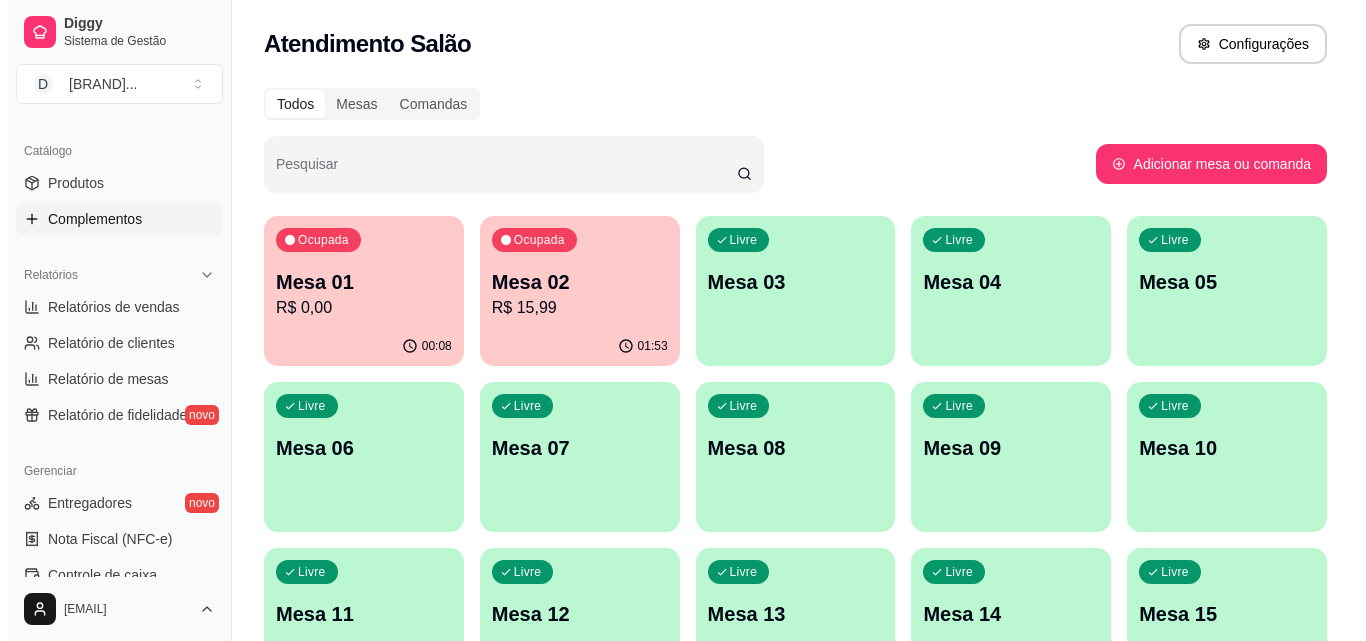 scroll, scrollTop: 200, scrollLeft: 0, axis: vertical 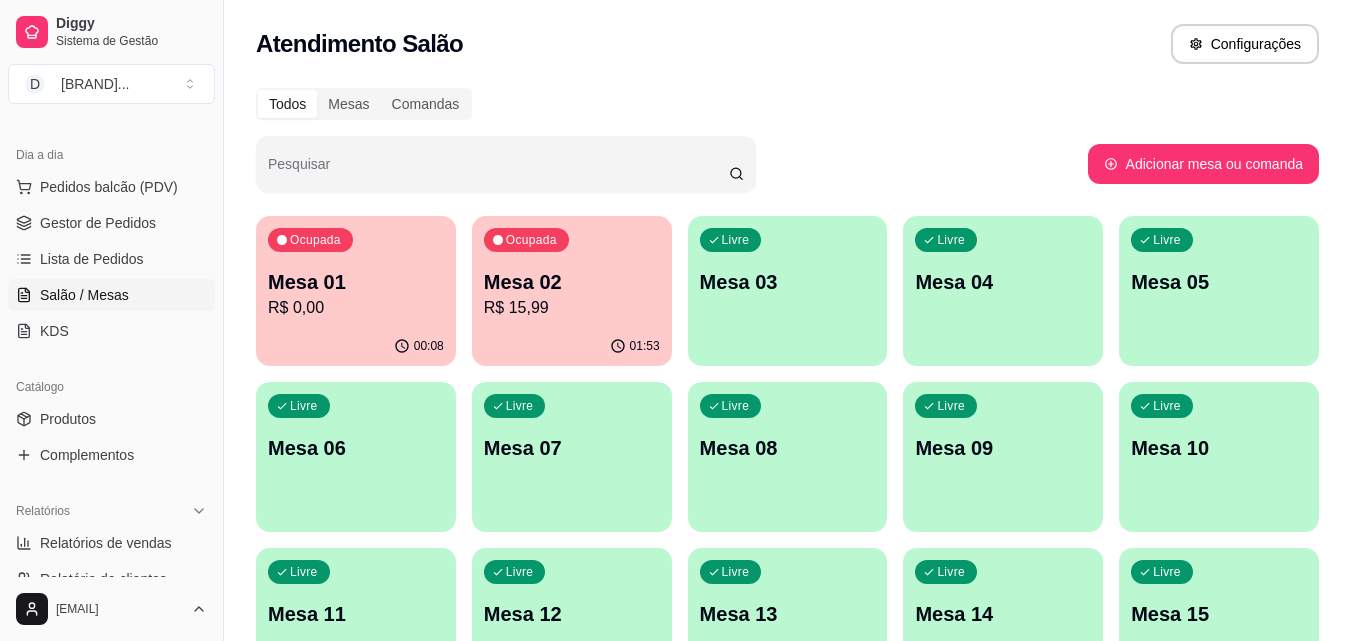 click on "Salão / Mesas" at bounding box center [84, 295] 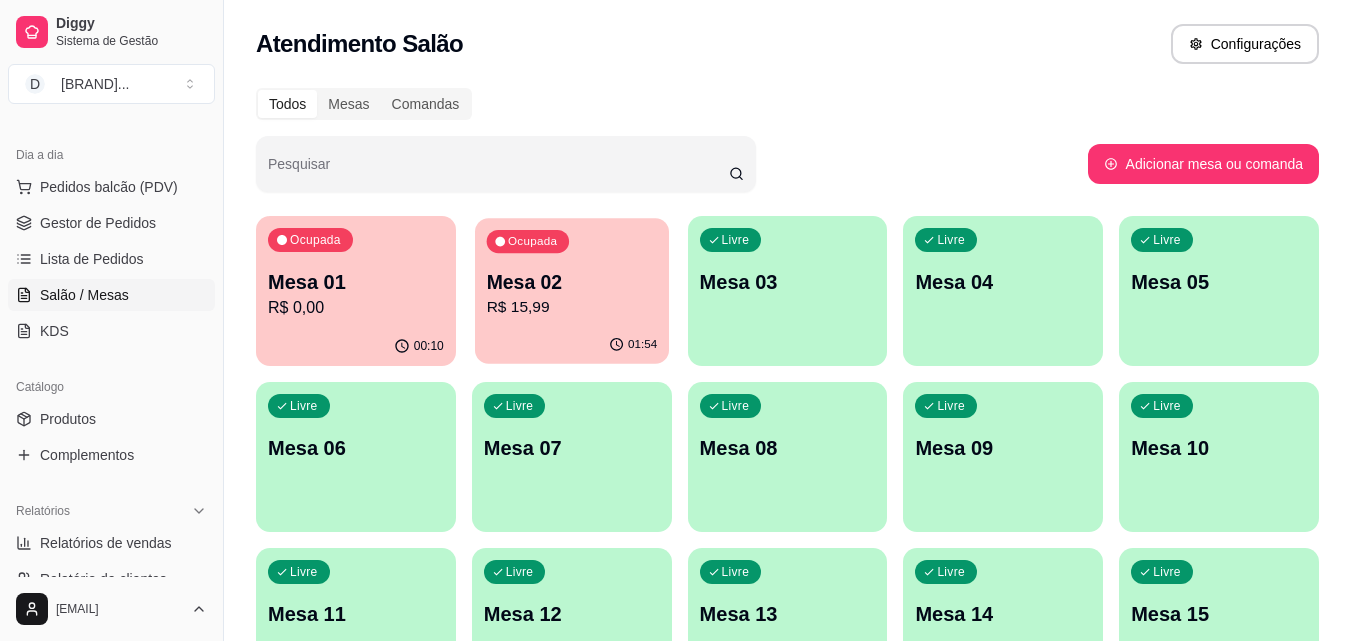 click on "Mesa 02" at bounding box center [571, 282] 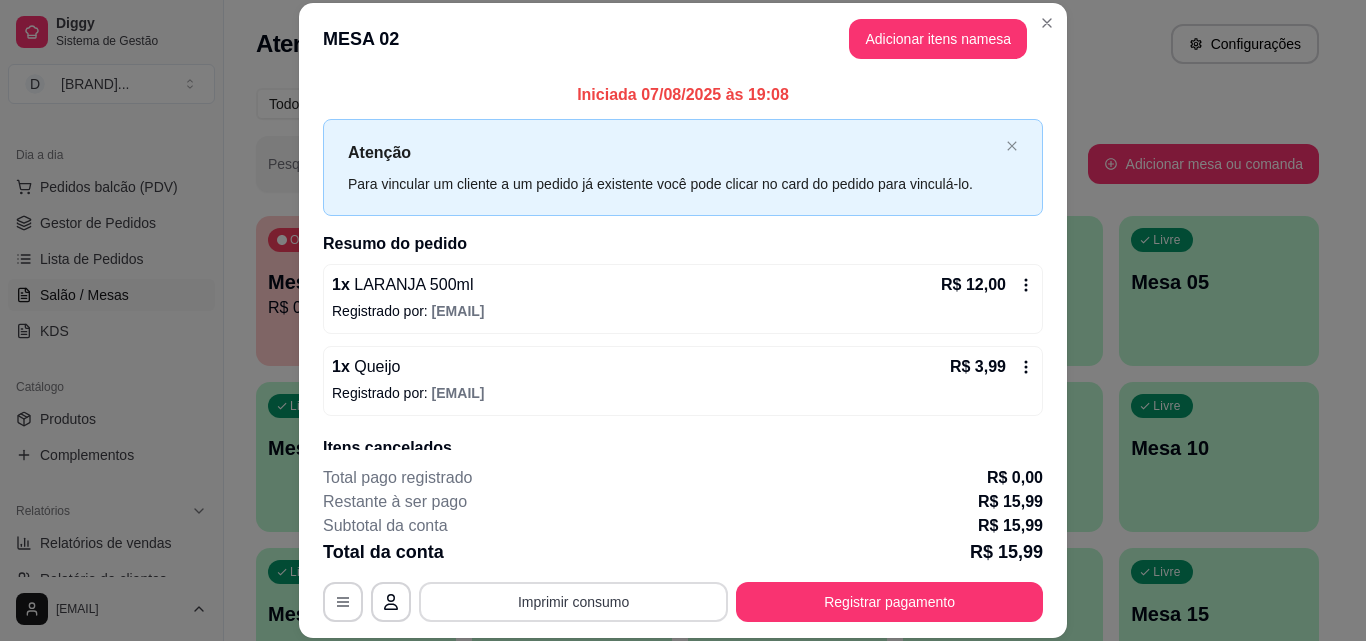 click on "Imprimir consumo" at bounding box center [573, 602] 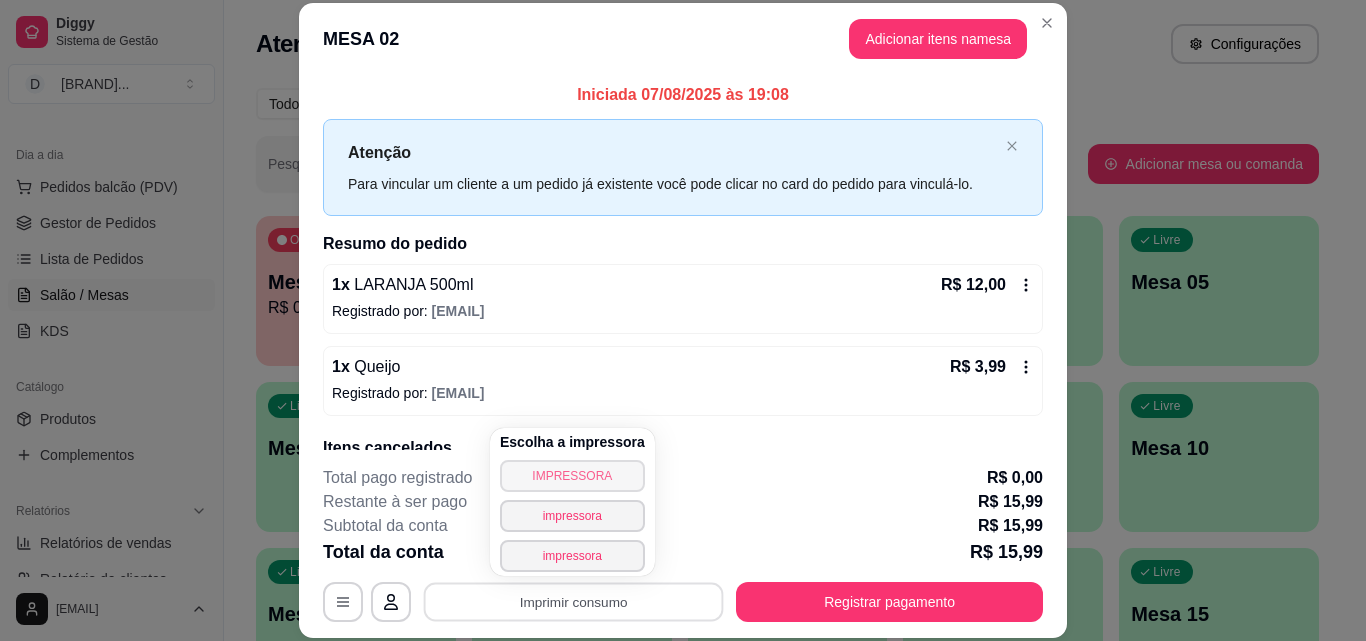 click on "IMPRESSORA" at bounding box center [572, 476] 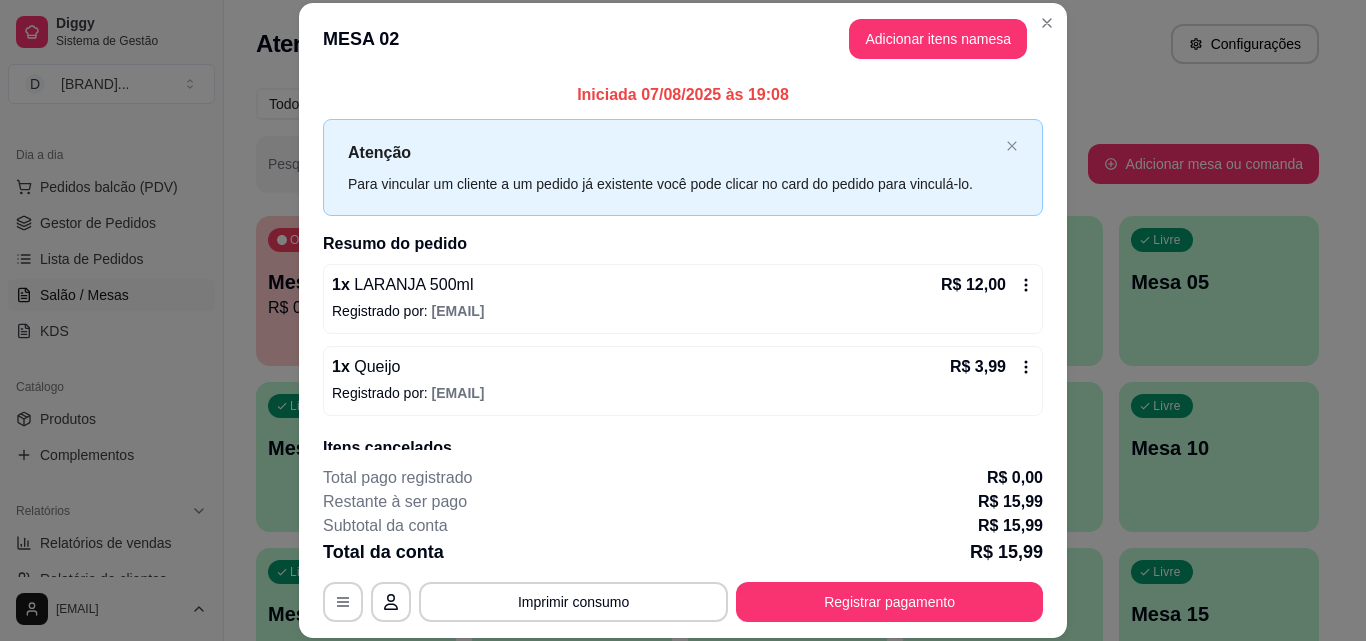 click on "**********" at bounding box center [683, 544] 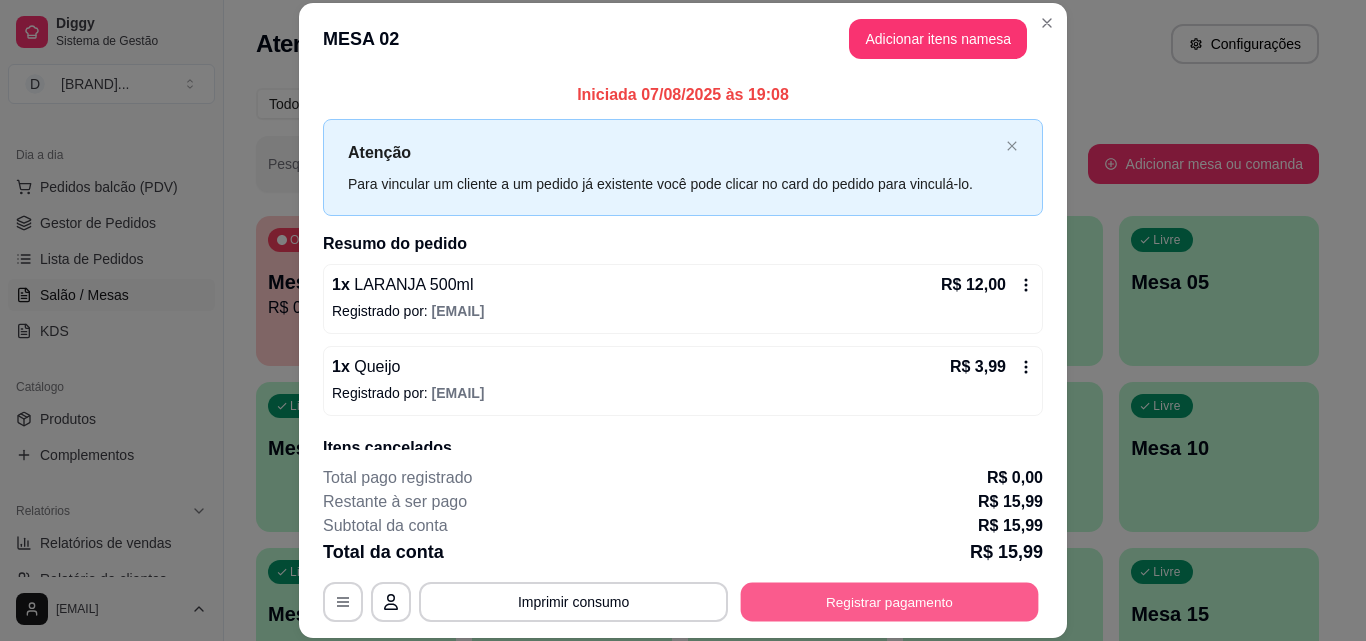 click on "Registrar pagamento" at bounding box center (890, 601) 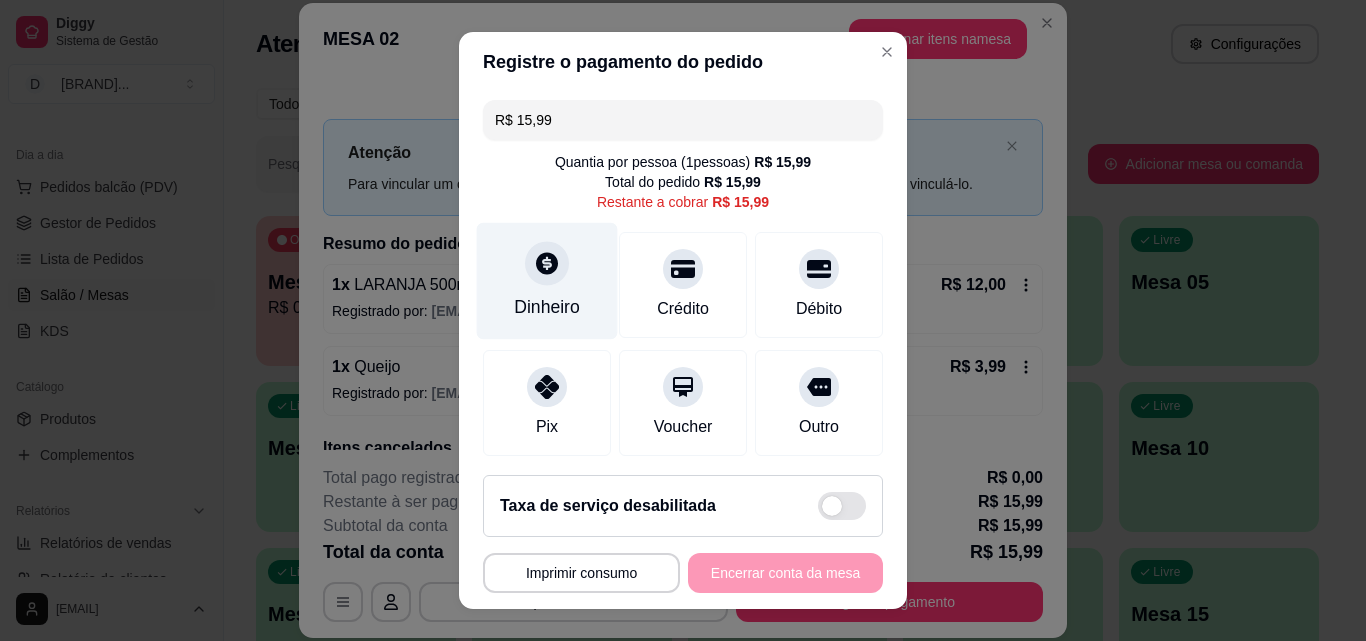 click on "Dinheiro" at bounding box center [547, 307] 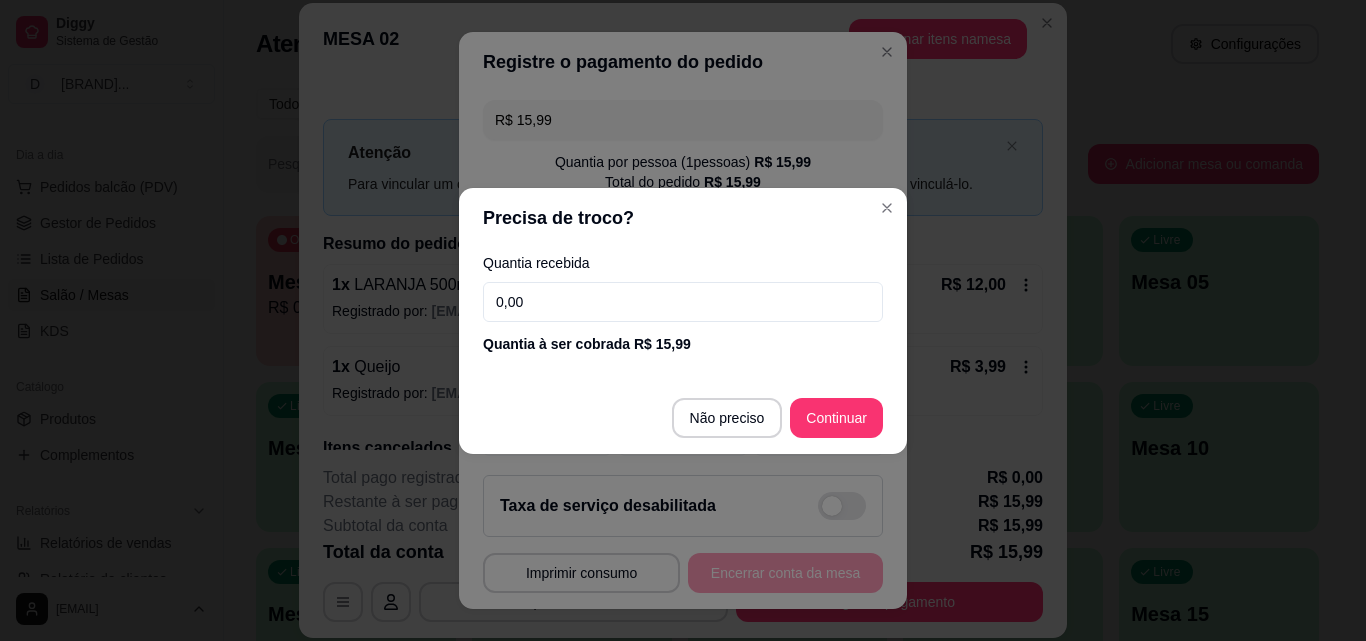 click on "0,00" at bounding box center [683, 302] 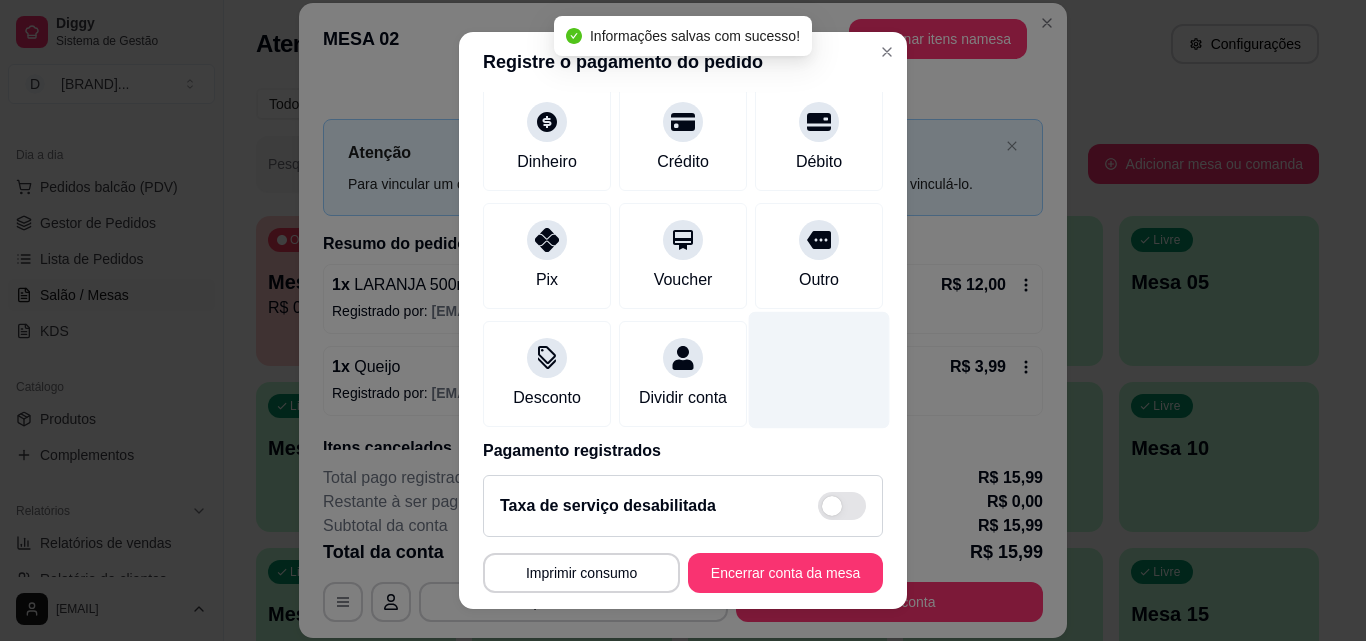 scroll, scrollTop: 231, scrollLeft: 0, axis: vertical 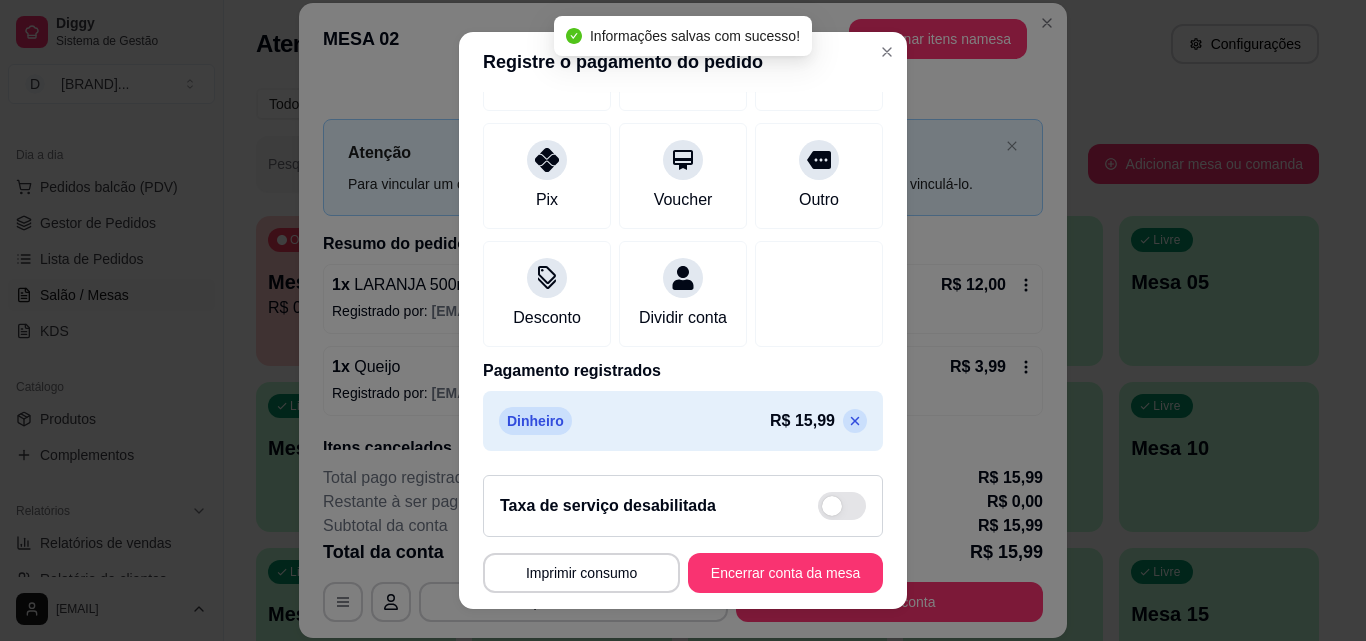 click 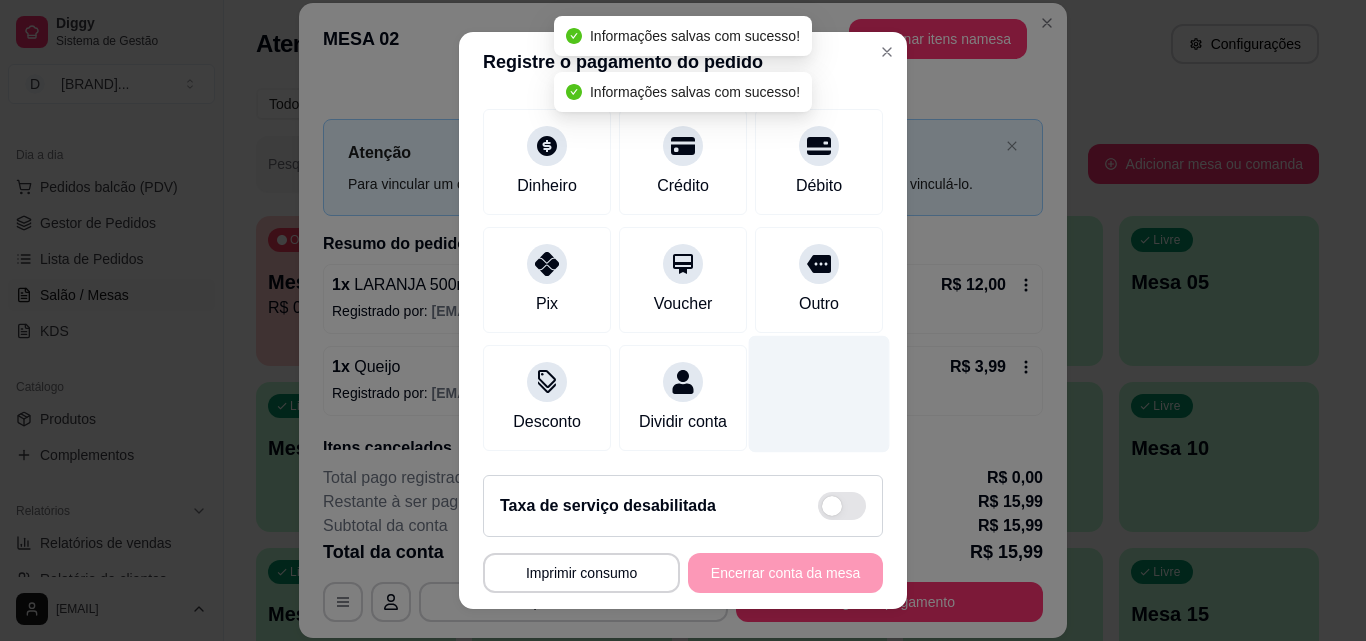 scroll, scrollTop: 147, scrollLeft: 0, axis: vertical 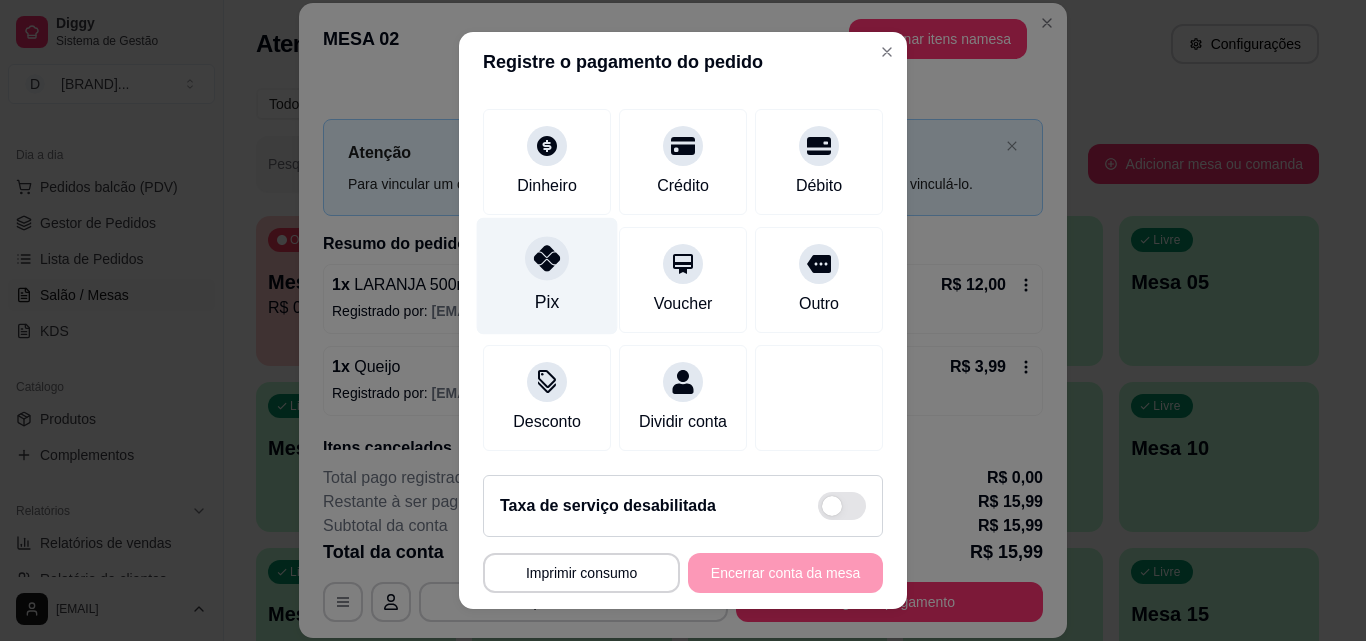 click at bounding box center (547, 258) 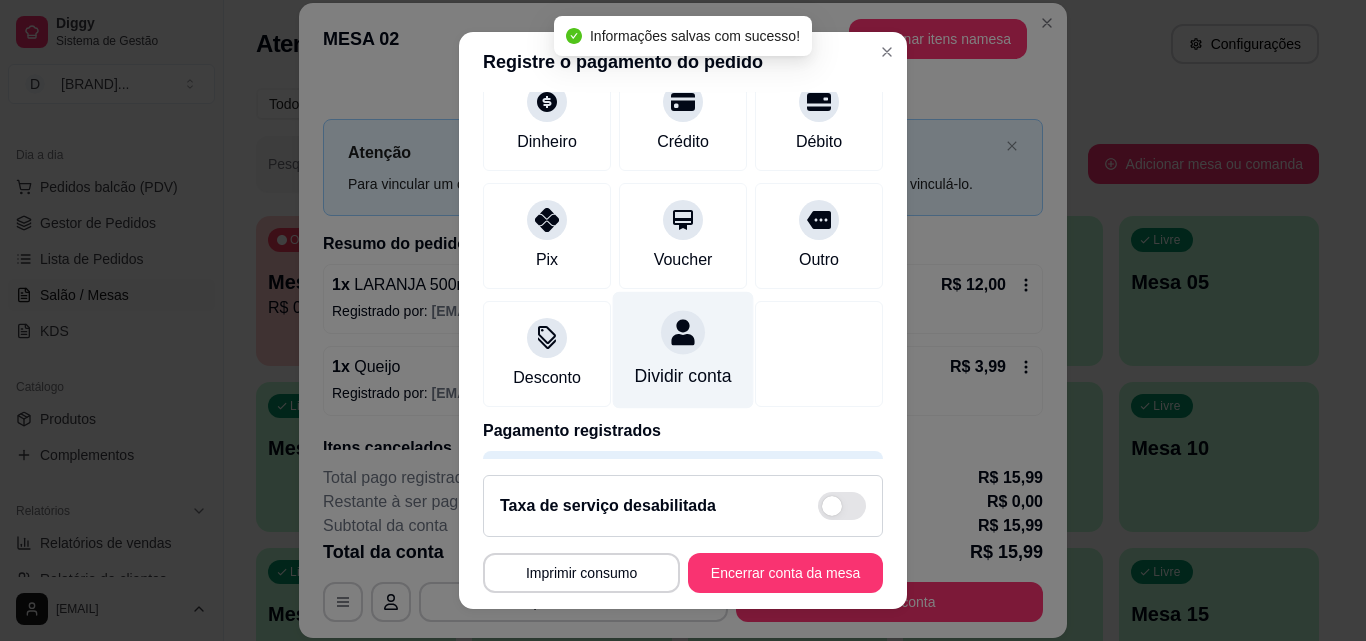 type on "R$ 0,00" 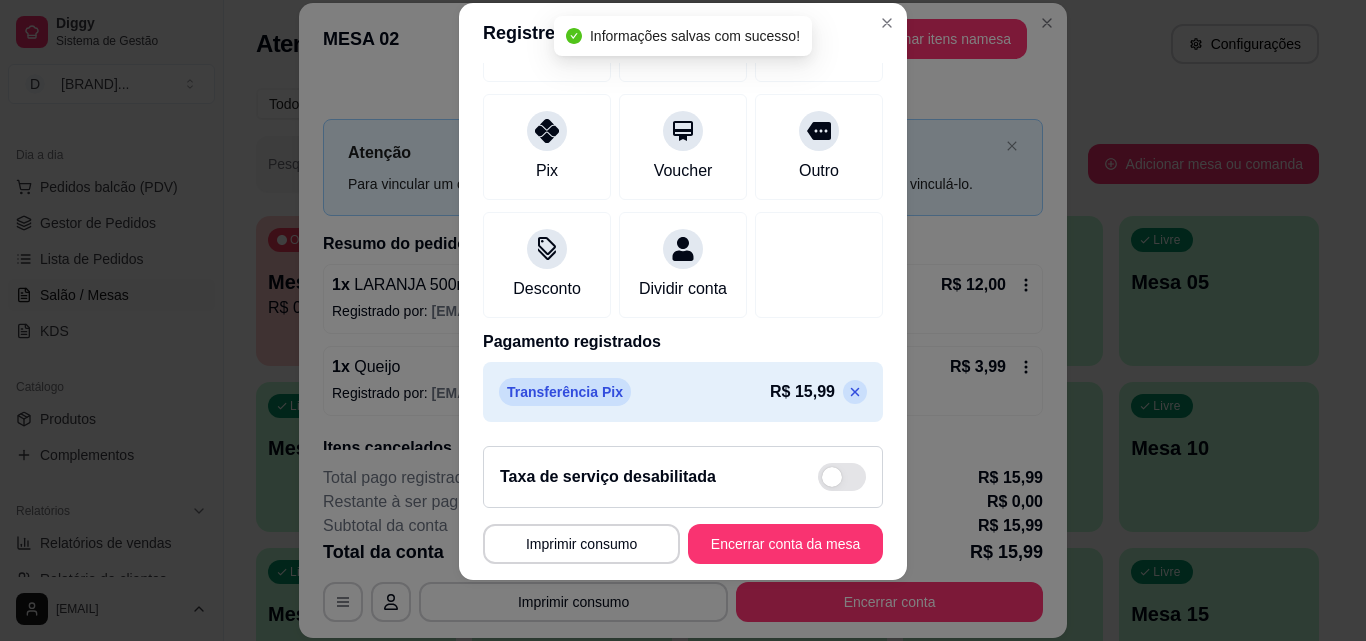 scroll, scrollTop: 32, scrollLeft: 0, axis: vertical 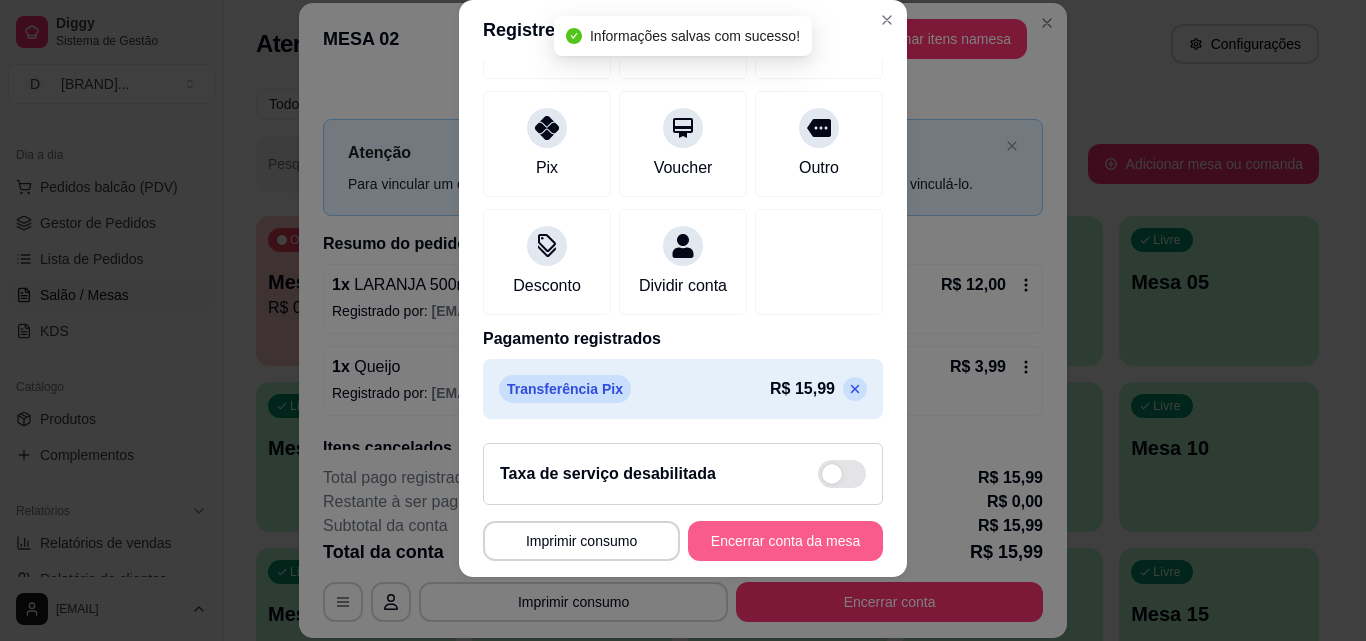 click on "Encerrar conta da mesa" at bounding box center [785, 541] 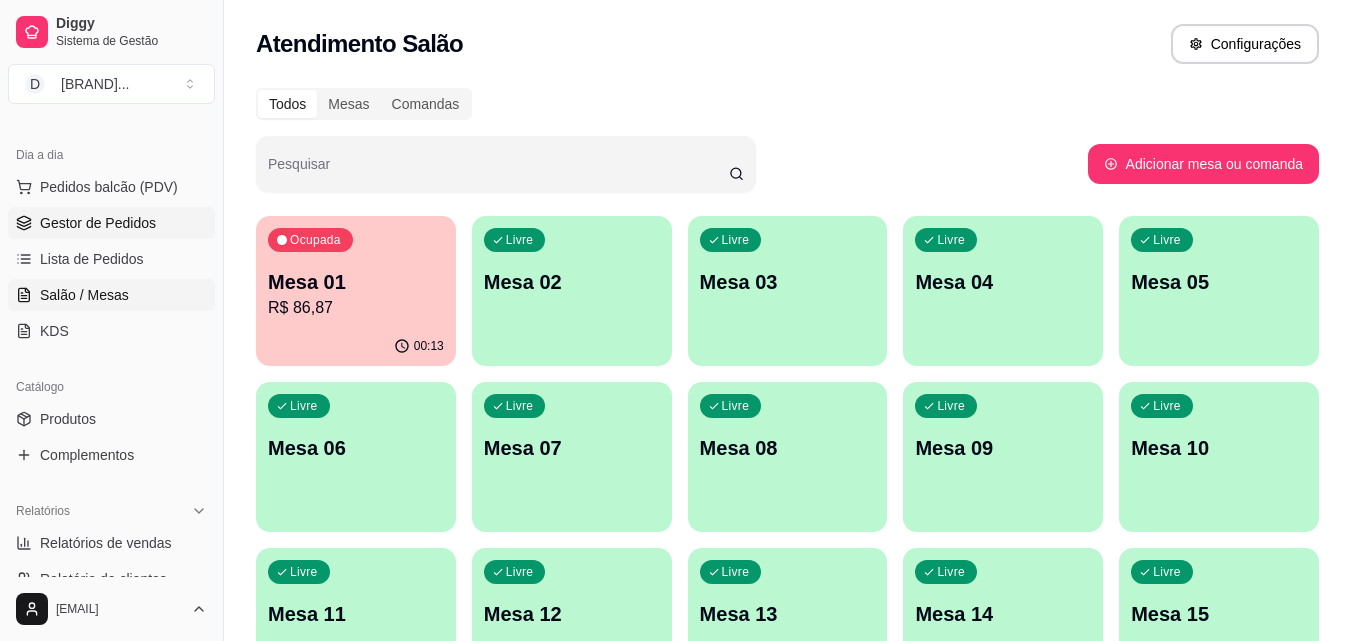 click on "Gestor de Pedidos" at bounding box center (111, 223) 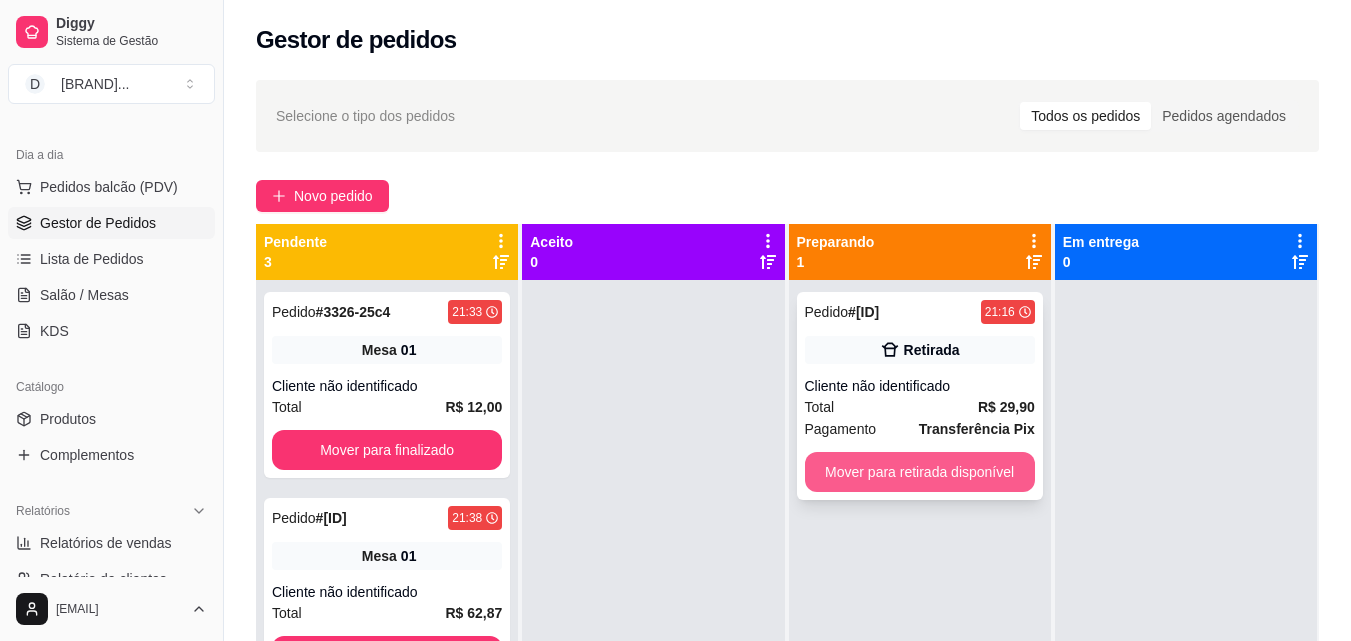 click on "Mover para retirada disponível" at bounding box center (920, 472) 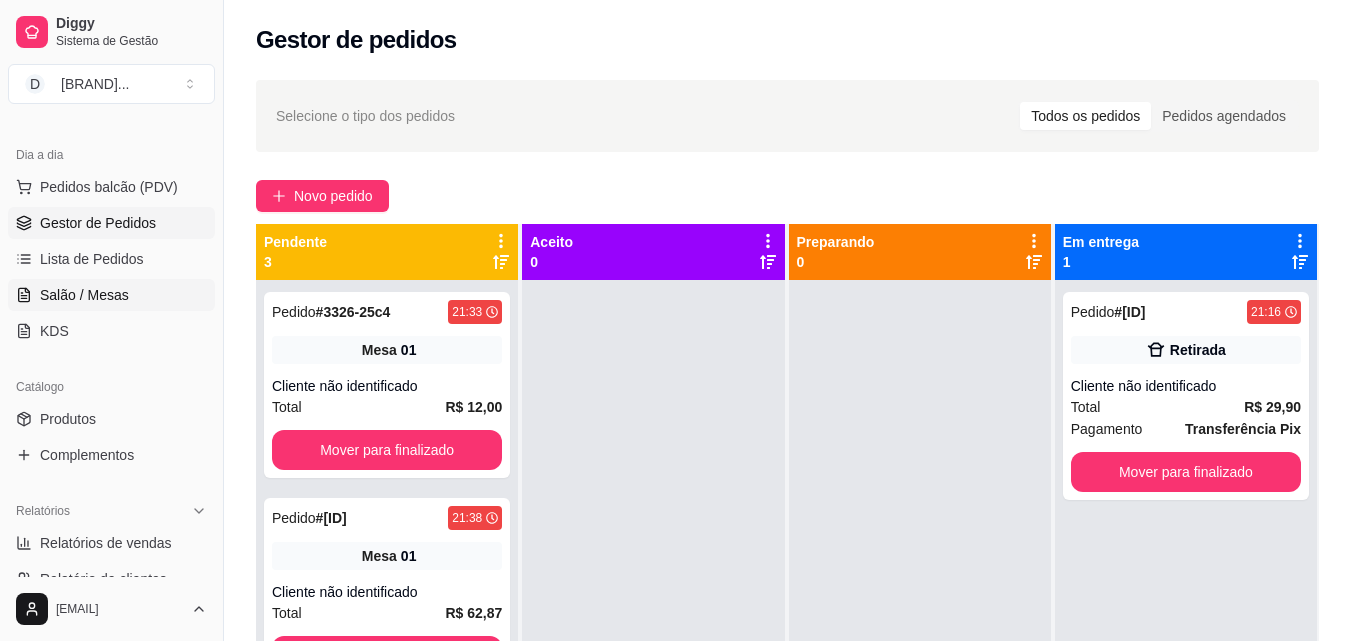 click on "Salão / Mesas" at bounding box center [111, 295] 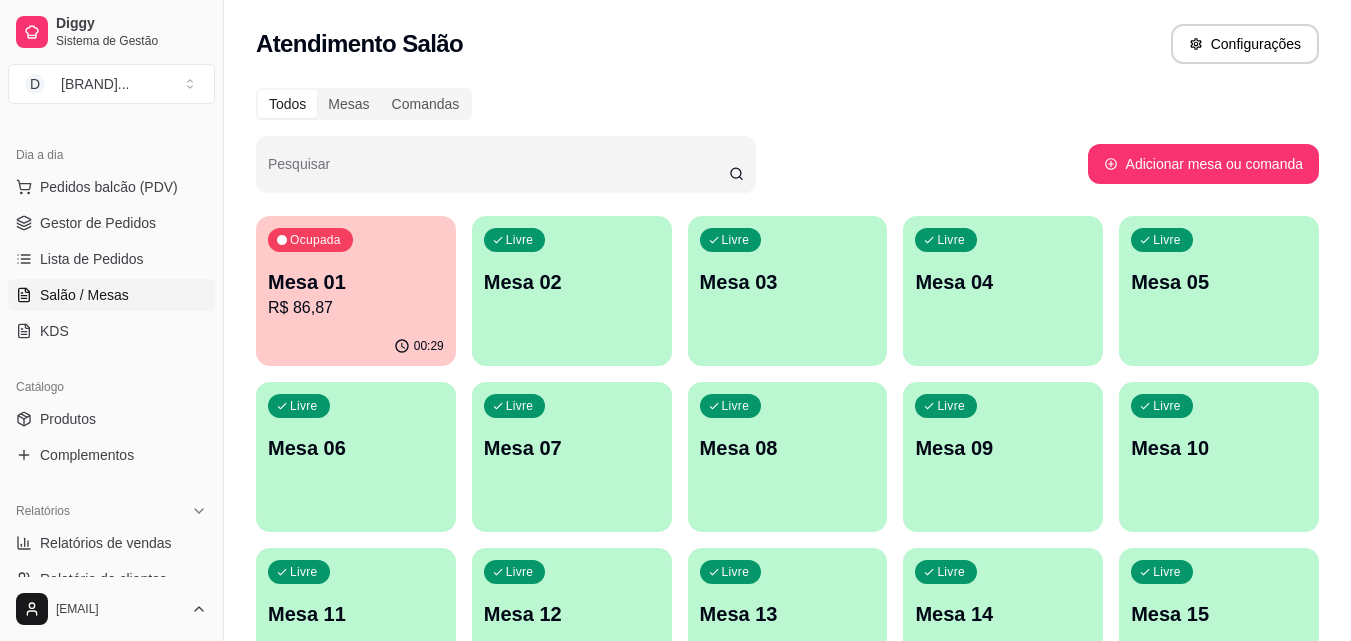 click on "Ocupada Mesa 01 R$ 86,87" at bounding box center [356, 271] 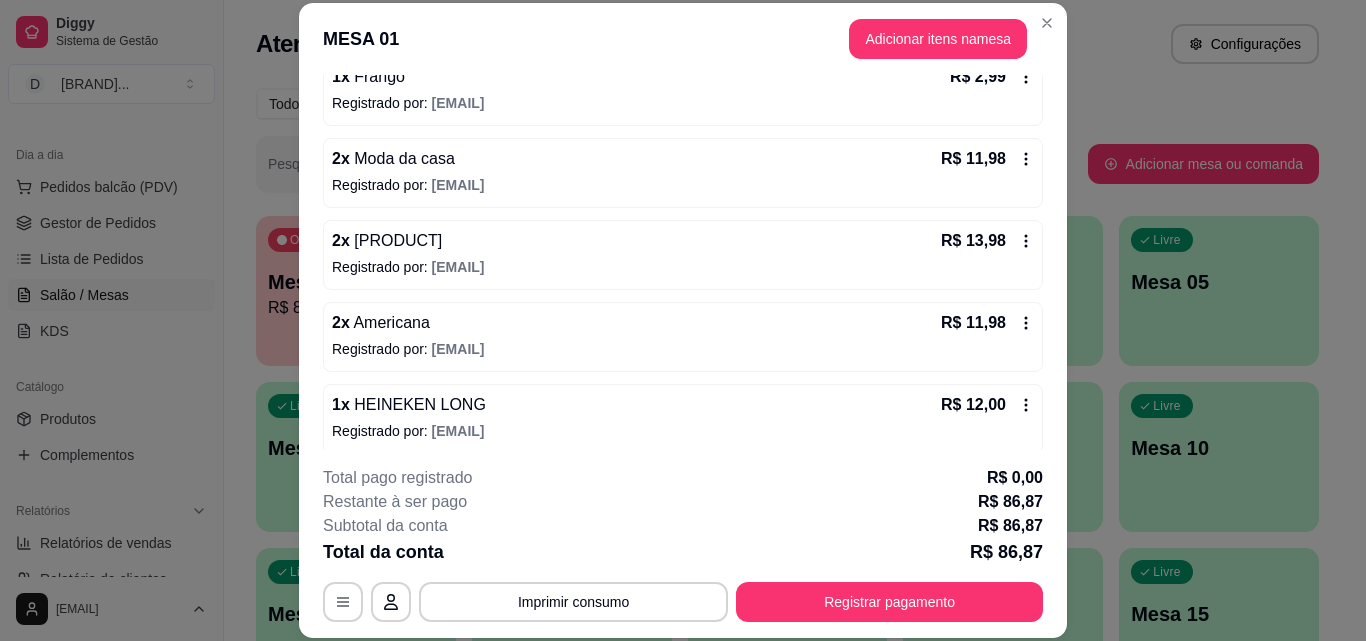 scroll, scrollTop: 548, scrollLeft: 0, axis: vertical 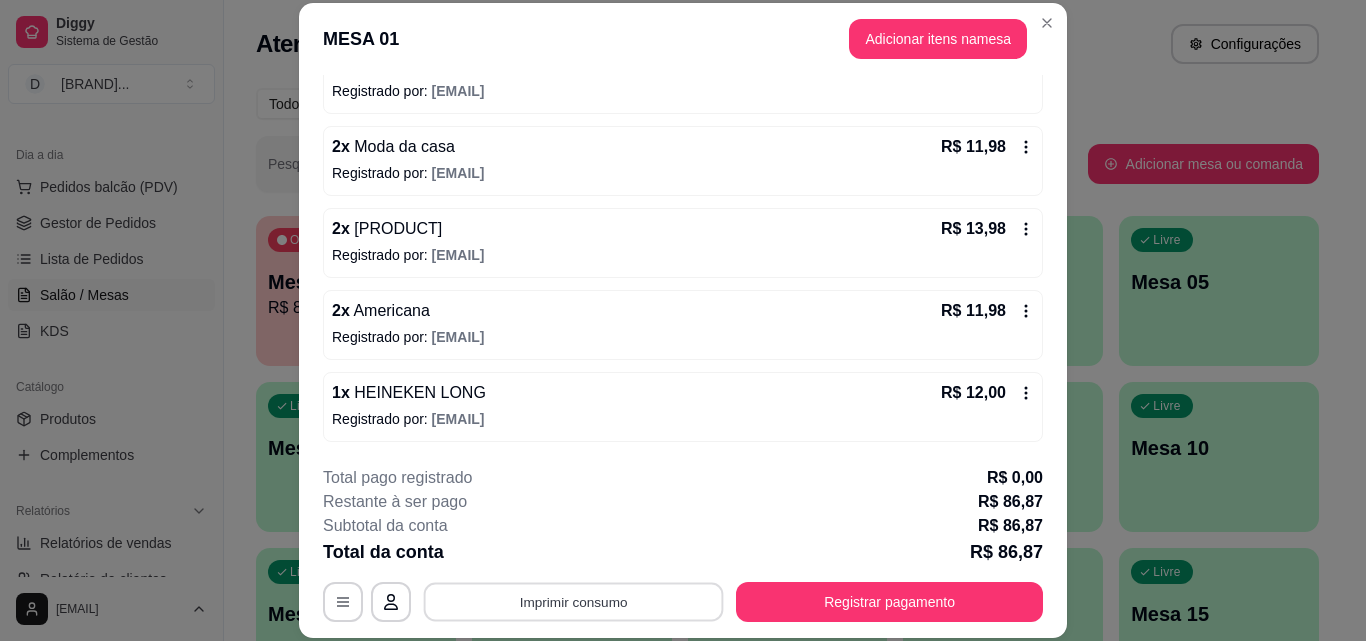 click on "Imprimir consumo" at bounding box center [574, 601] 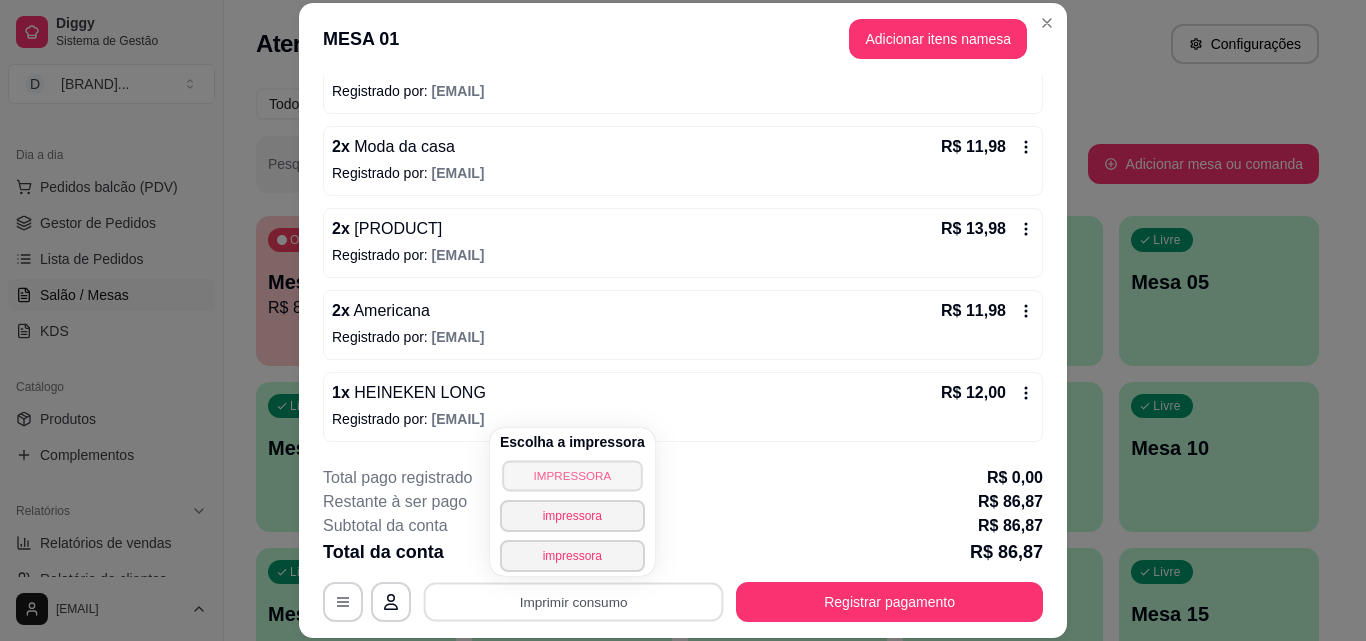 click on "IMPRESSORA" at bounding box center (572, 475) 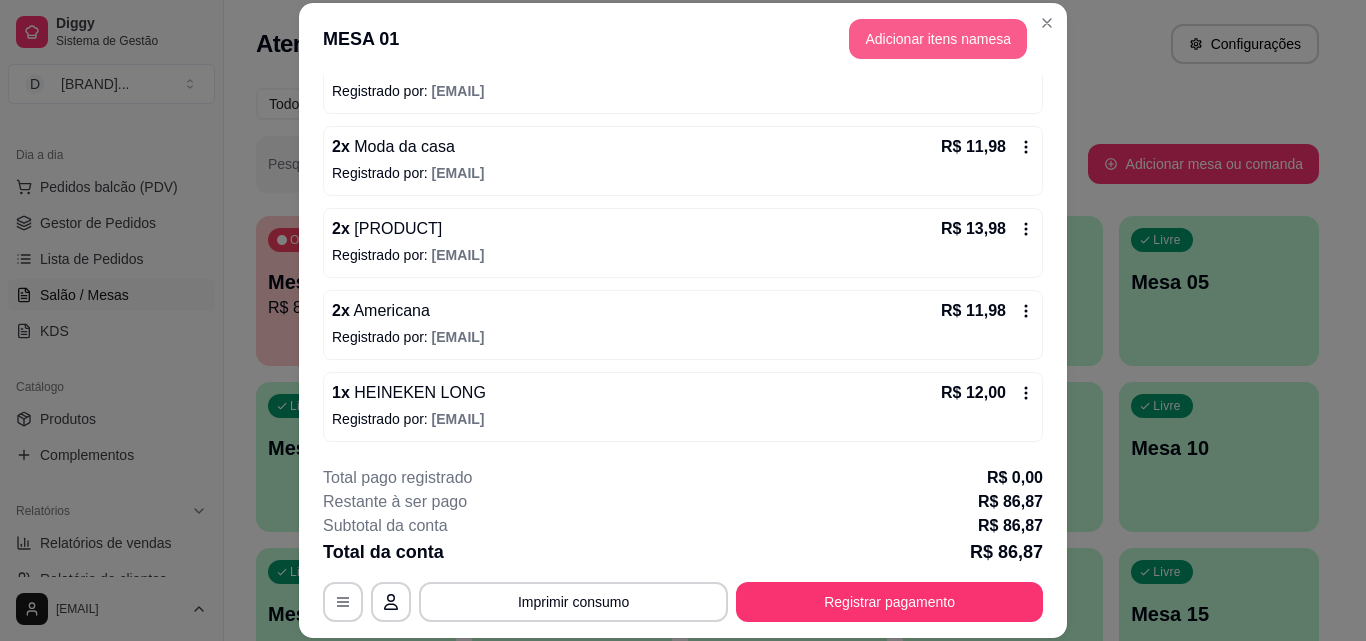 click on "Adicionar itens na  mesa" at bounding box center [938, 39] 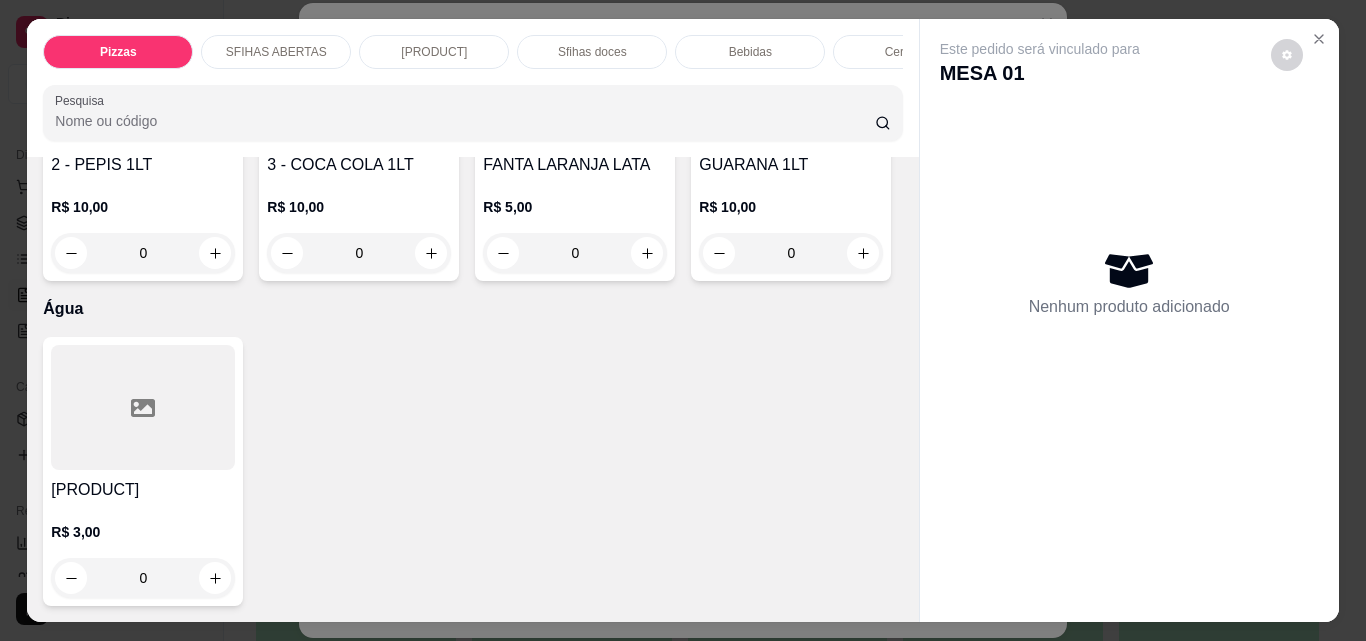 scroll, scrollTop: 7100, scrollLeft: 0, axis: vertical 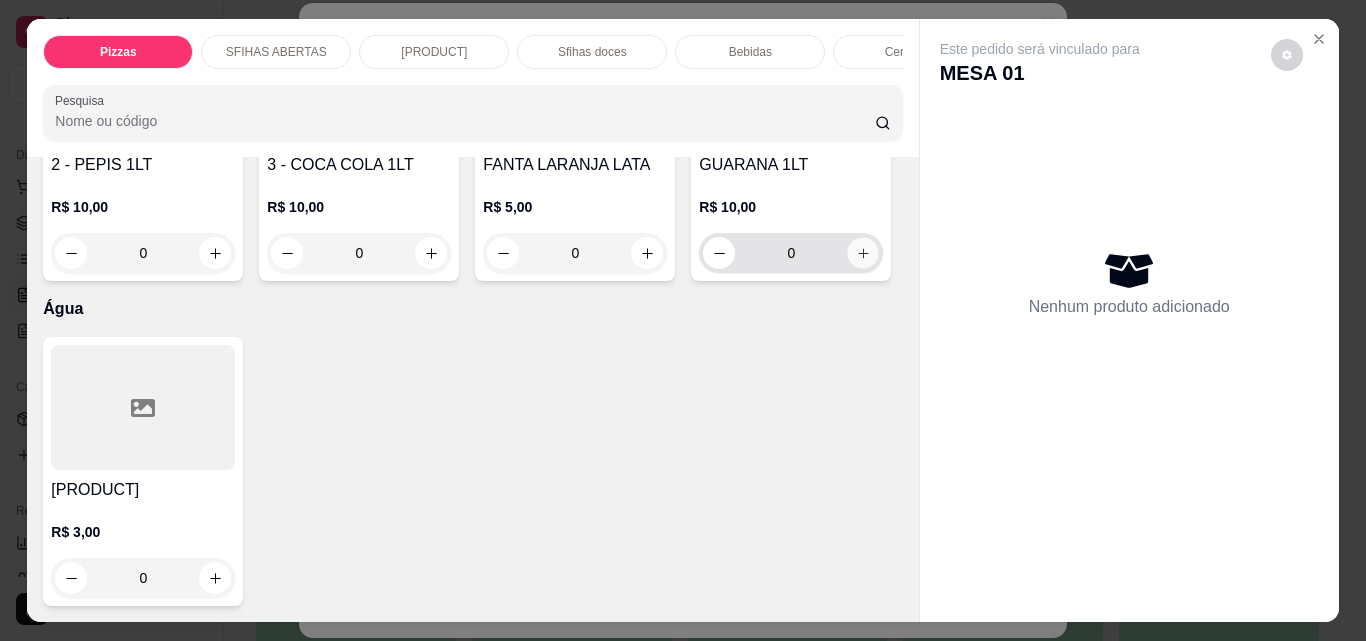 click 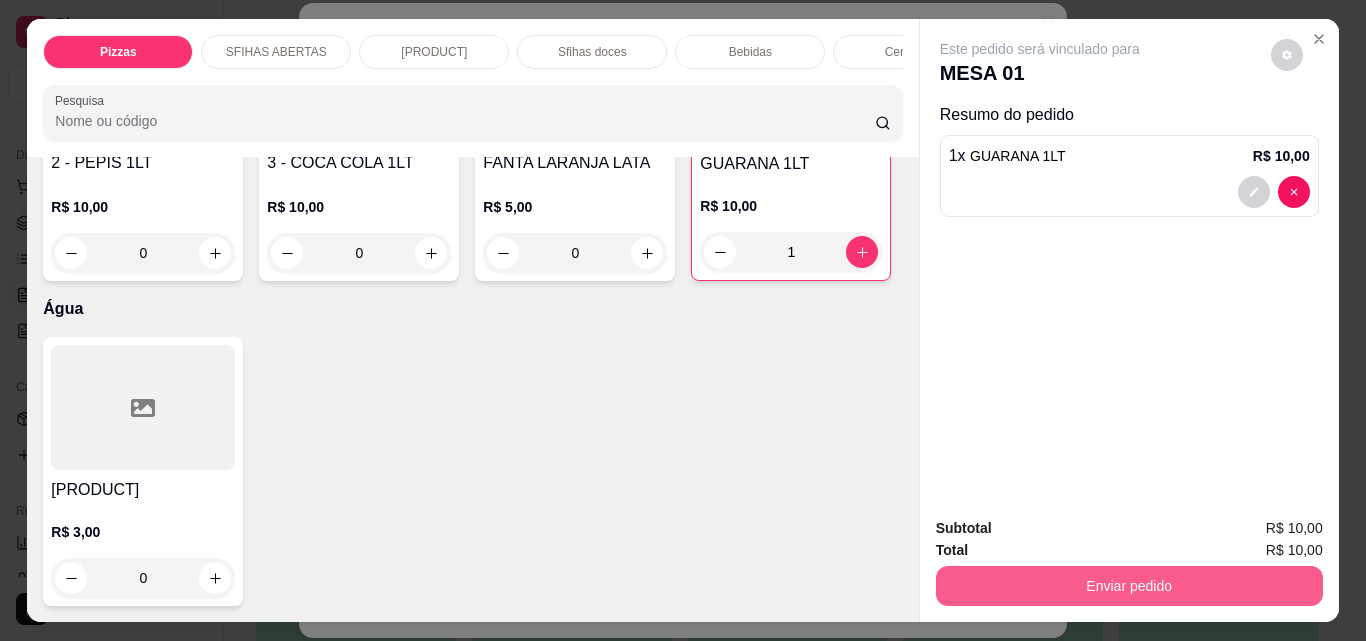 click on "Enviar pedido" at bounding box center [1129, 586] 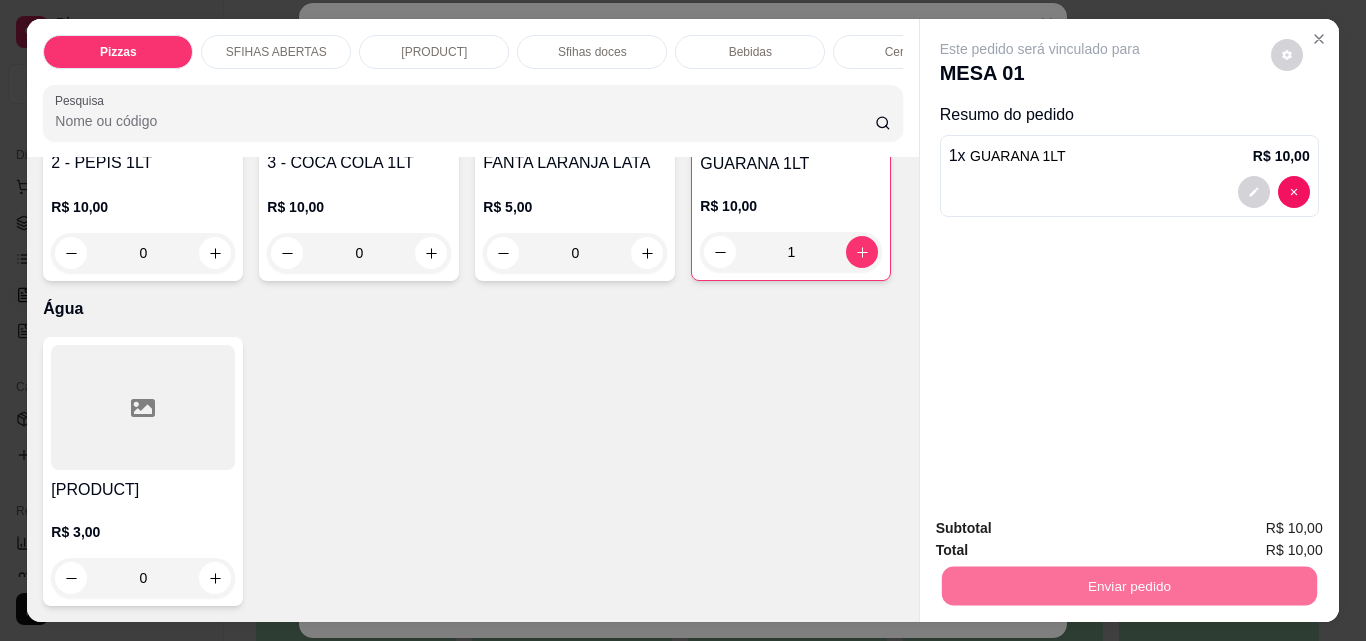 click on "Não registrar e enviar pedido" at bounding box center [1063, 528] 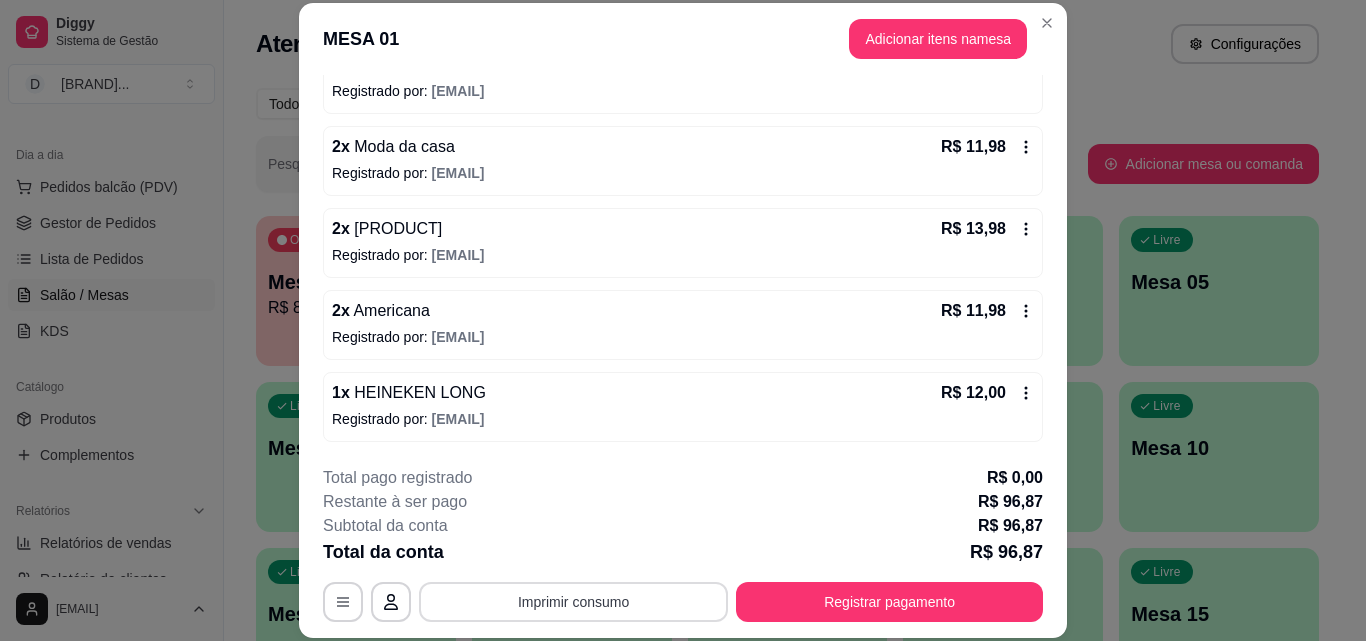 click on "Imprimir consumo" at bounding box center [573, 602] 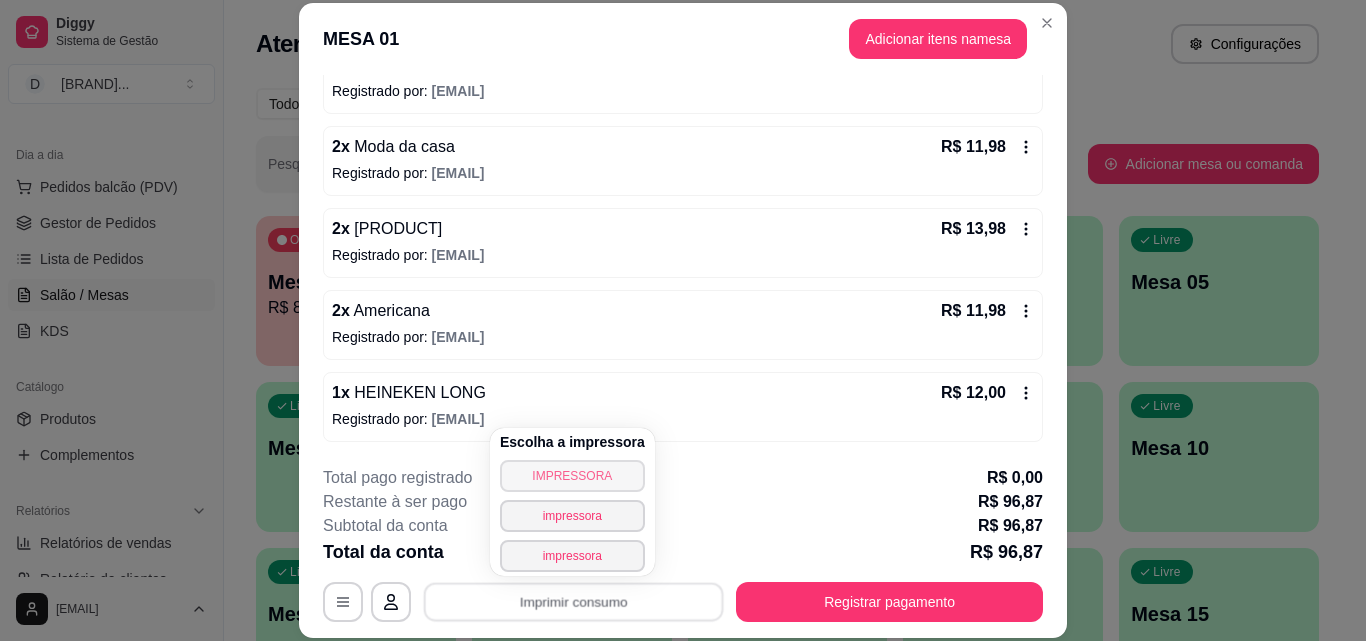 click on "IMPRESSORA" at bounding box center [572, 476] 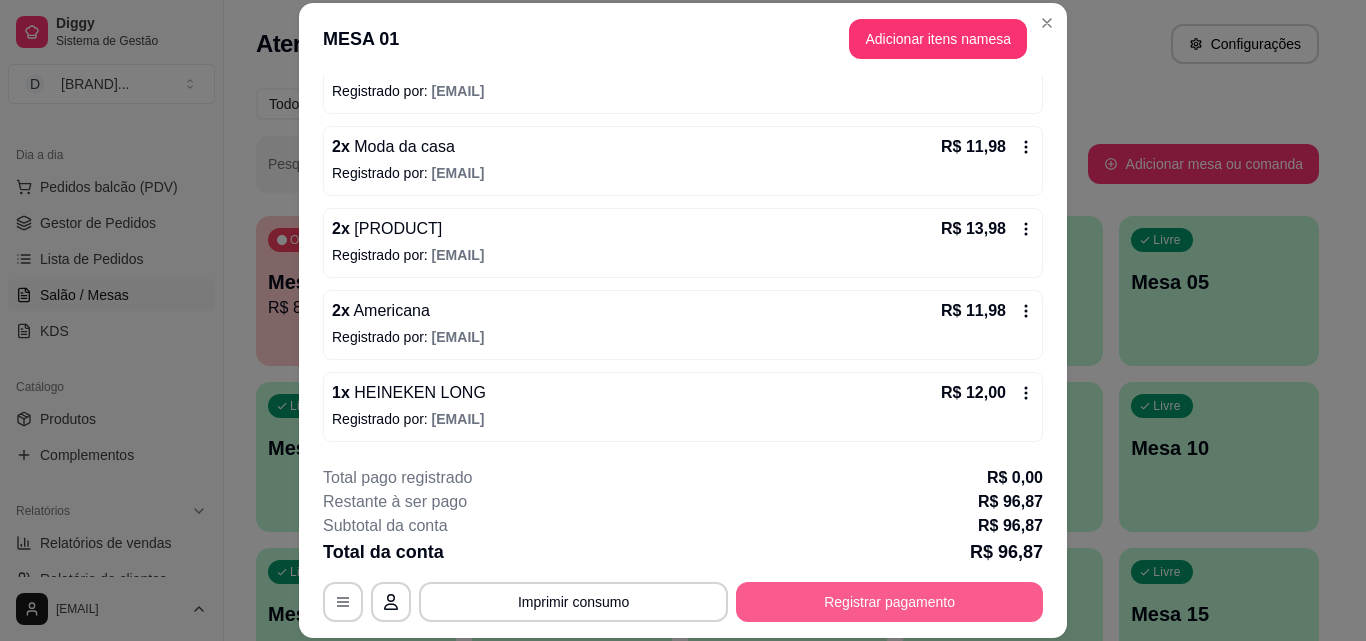 click on "Registrar pagamento" at bounding box center (889, 602) 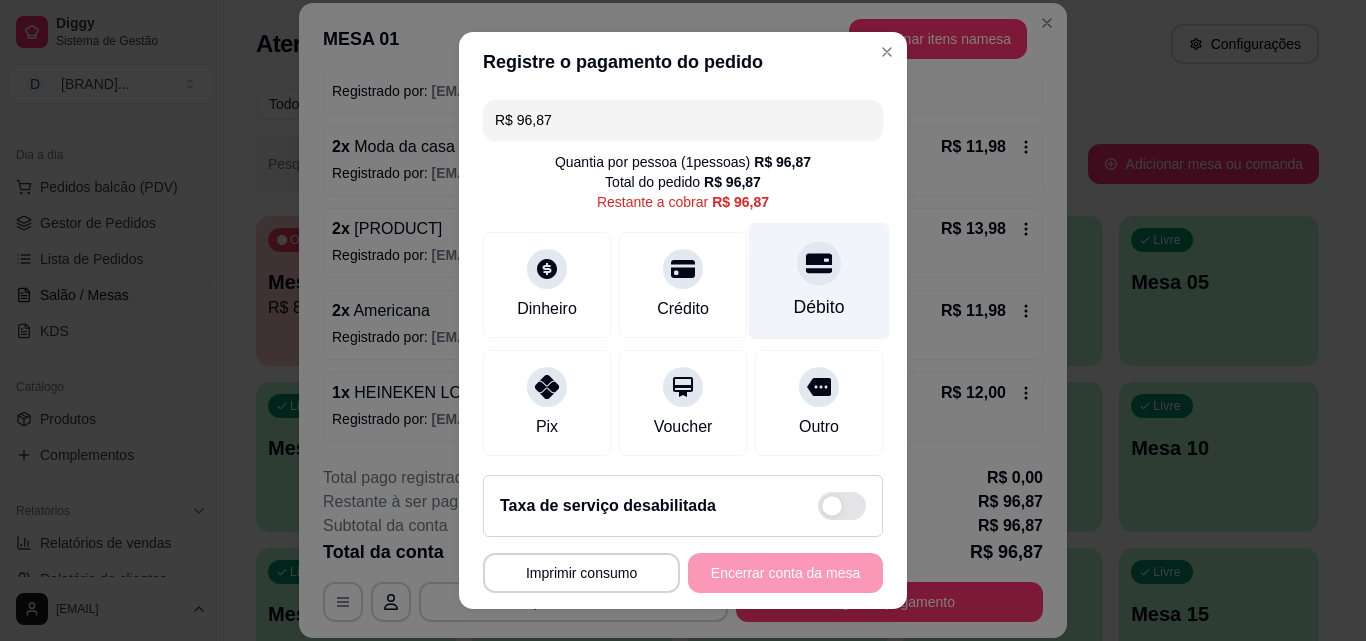 click at bounding box center [819, 263] 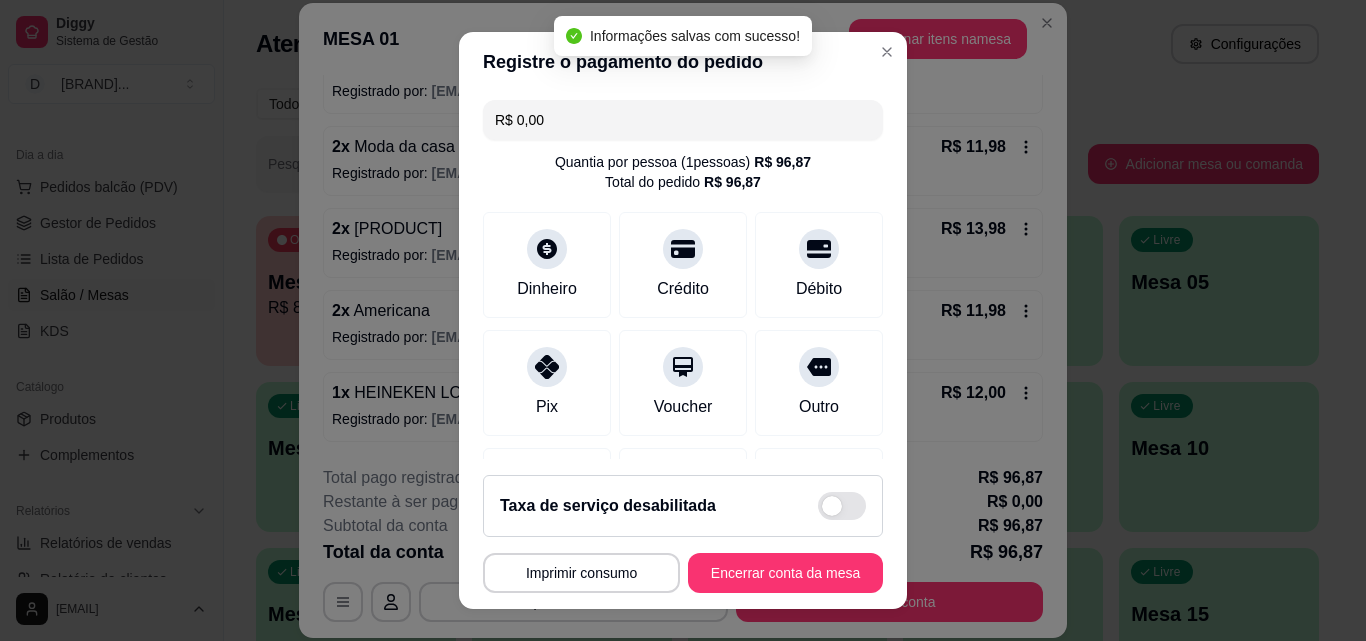 type on "R$ 0,00" 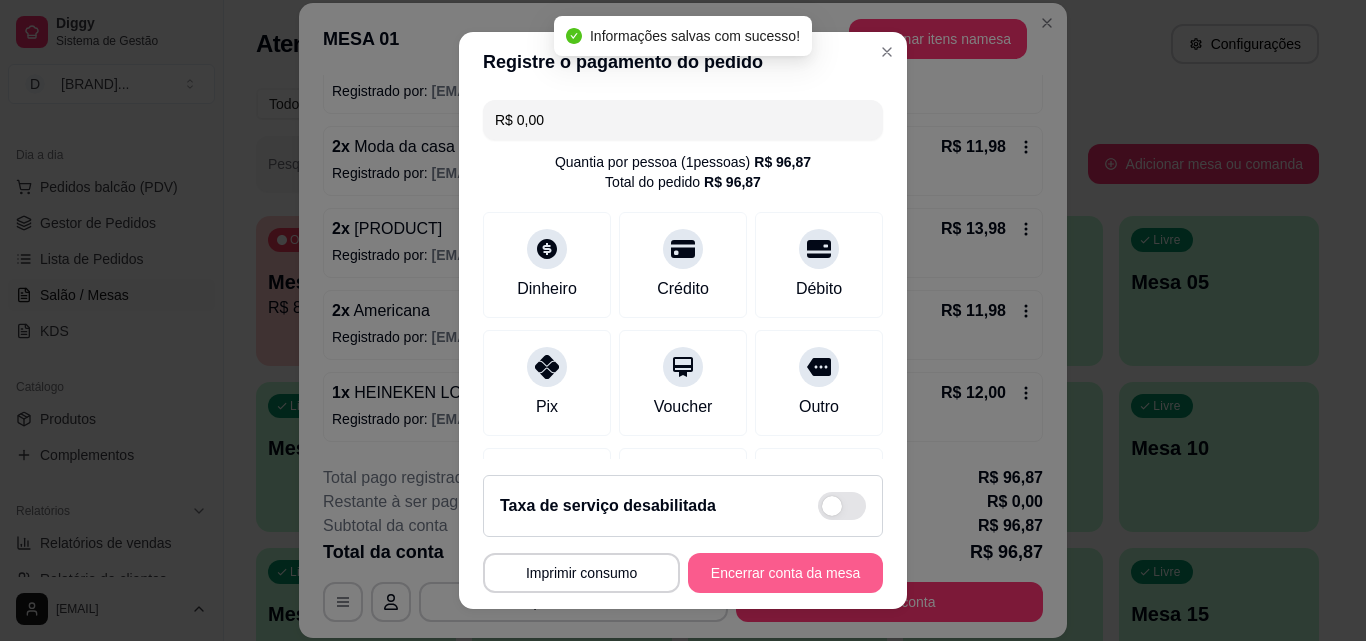 click on "Encerrar conta da mesa" at bounding box center (785, 573) 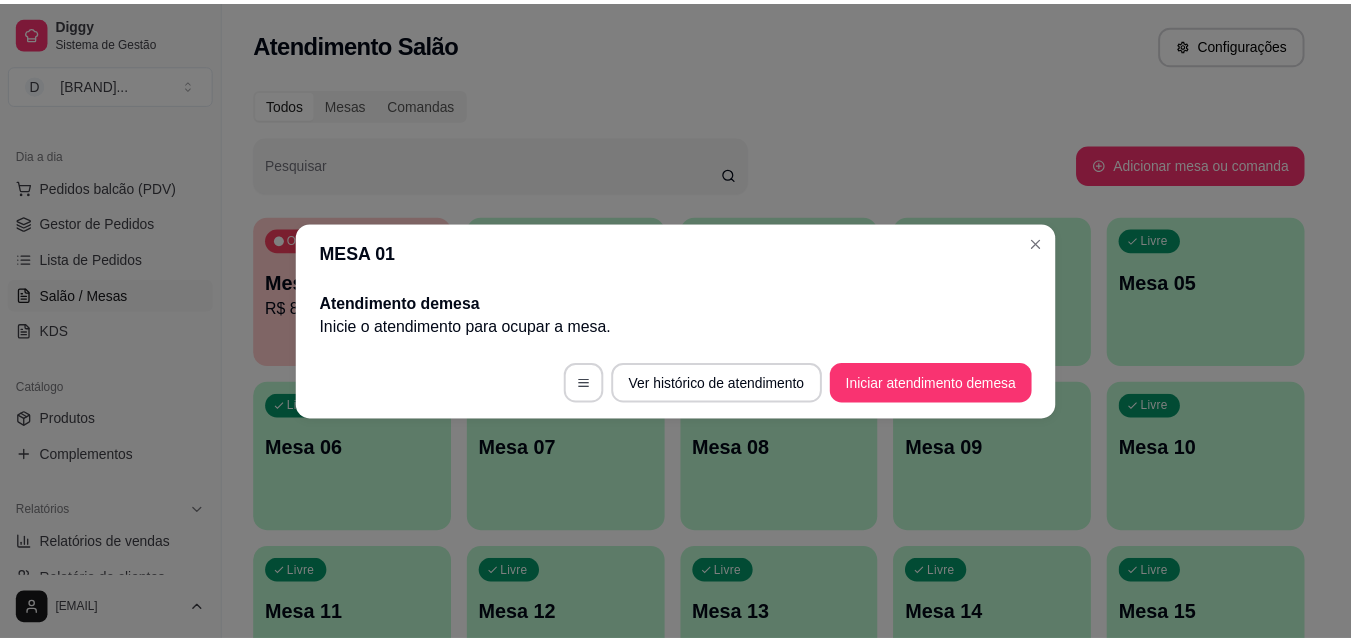 scroll, scrollTop: 0, scrollLeft: 0, axis: both 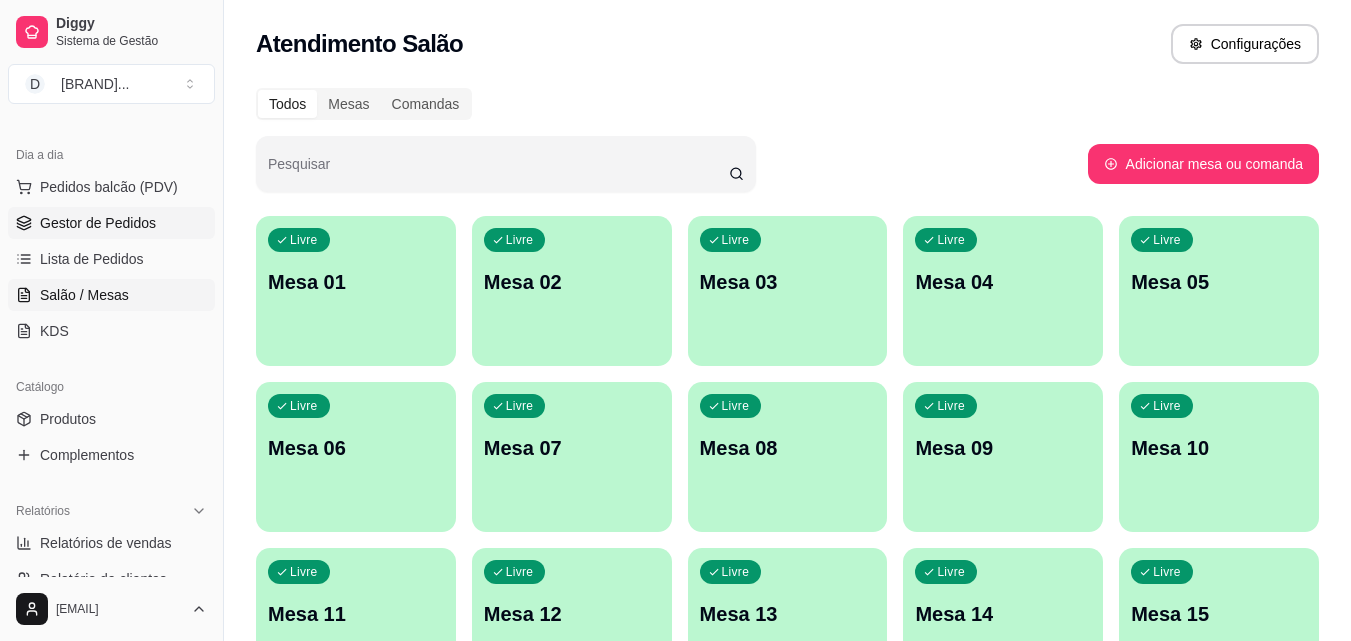 click on "Gestor de Pedidos" at bounding box center [98, 223] 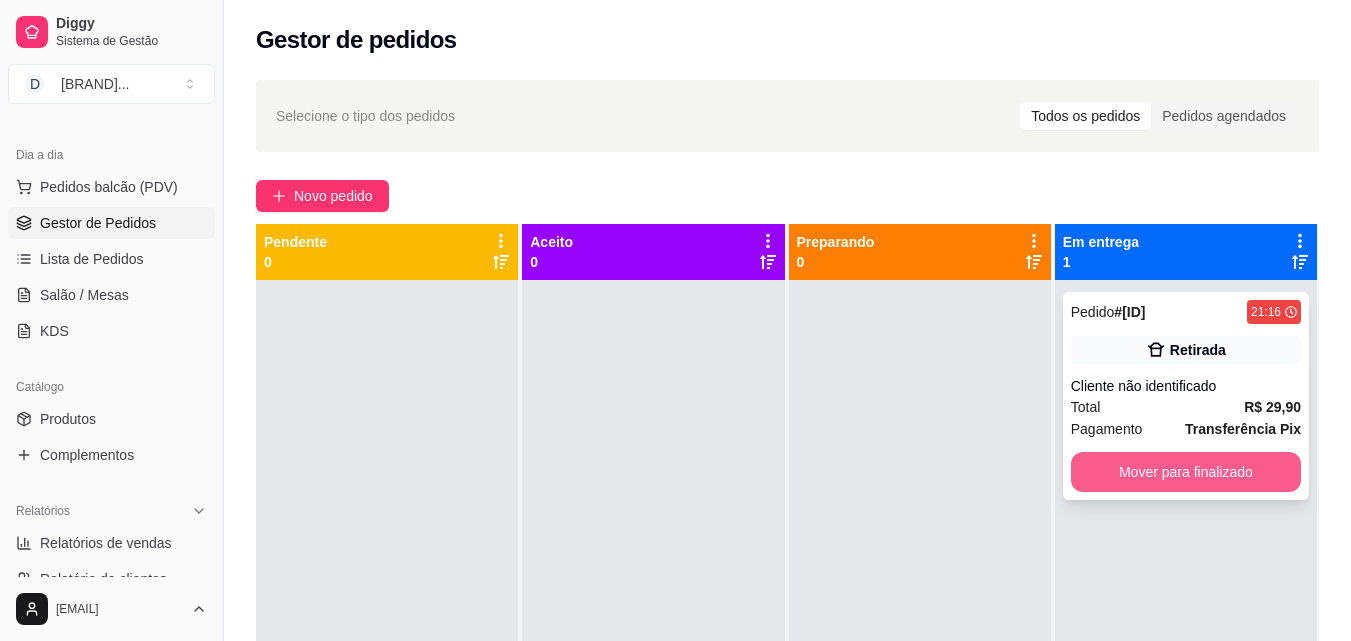 click on "Mover para finalizado" at bounding box center (1186, 472) 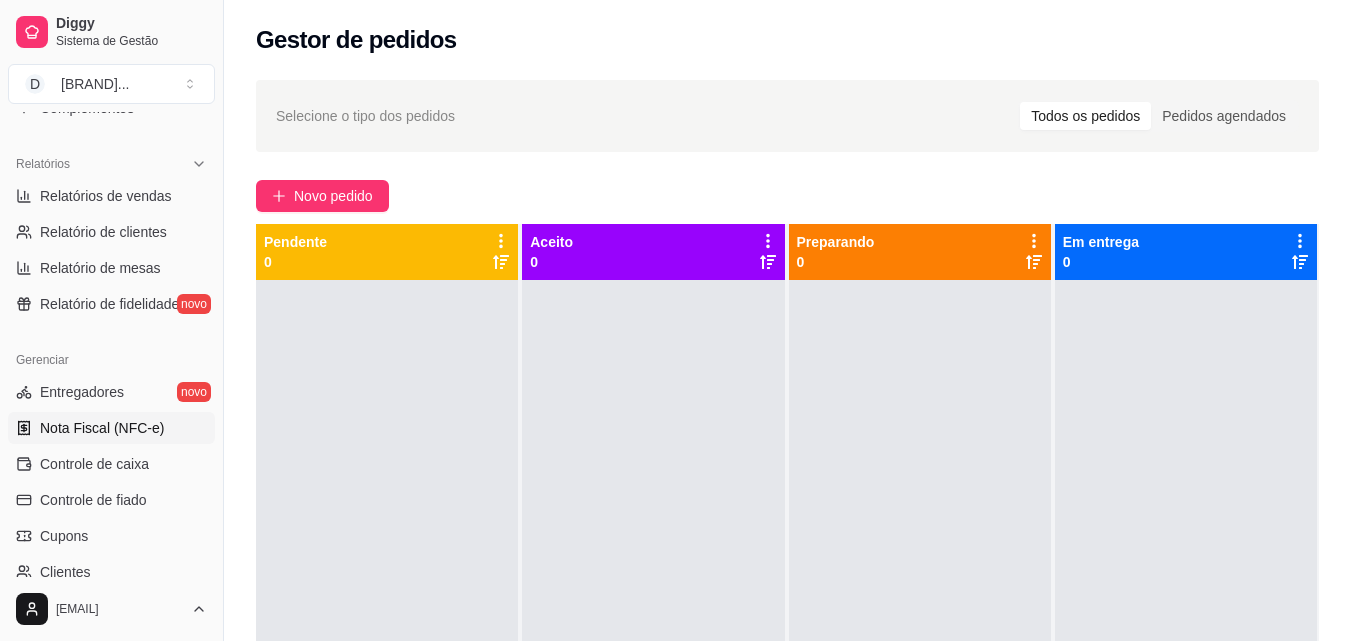scroll, scrollTop: 600, scrollLeft: 0, axis: vertical 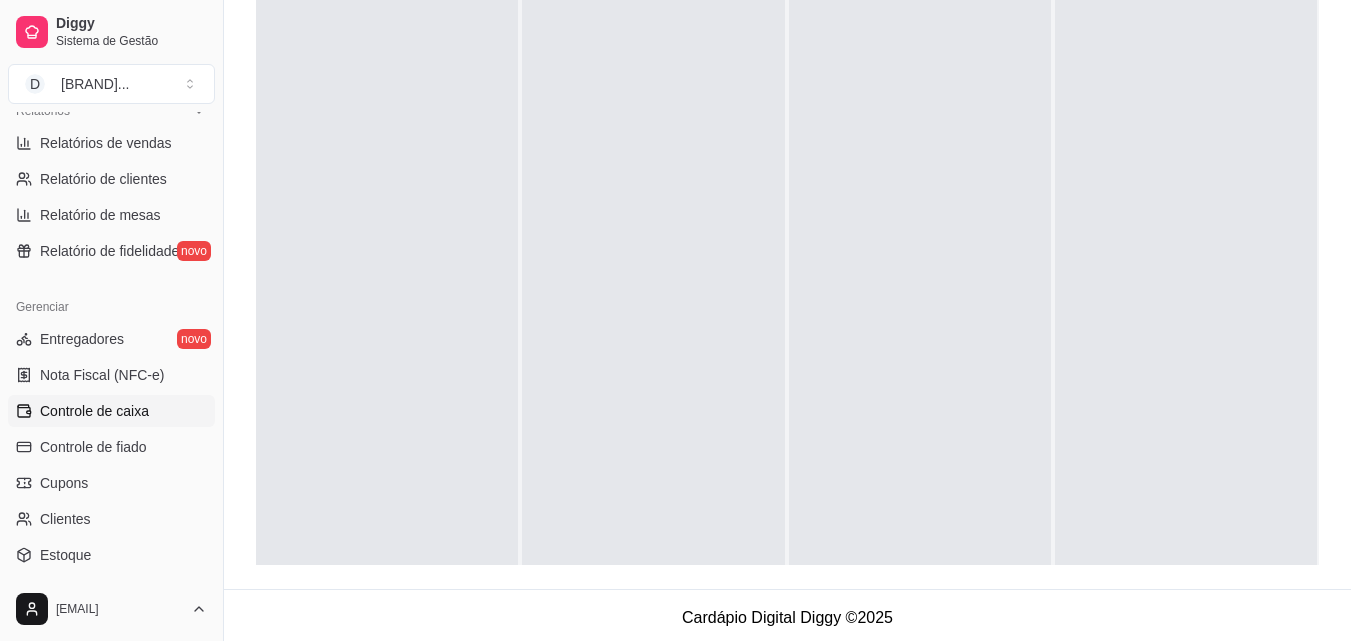 click on "Controle de caixa" at bounding box center (111, 411) 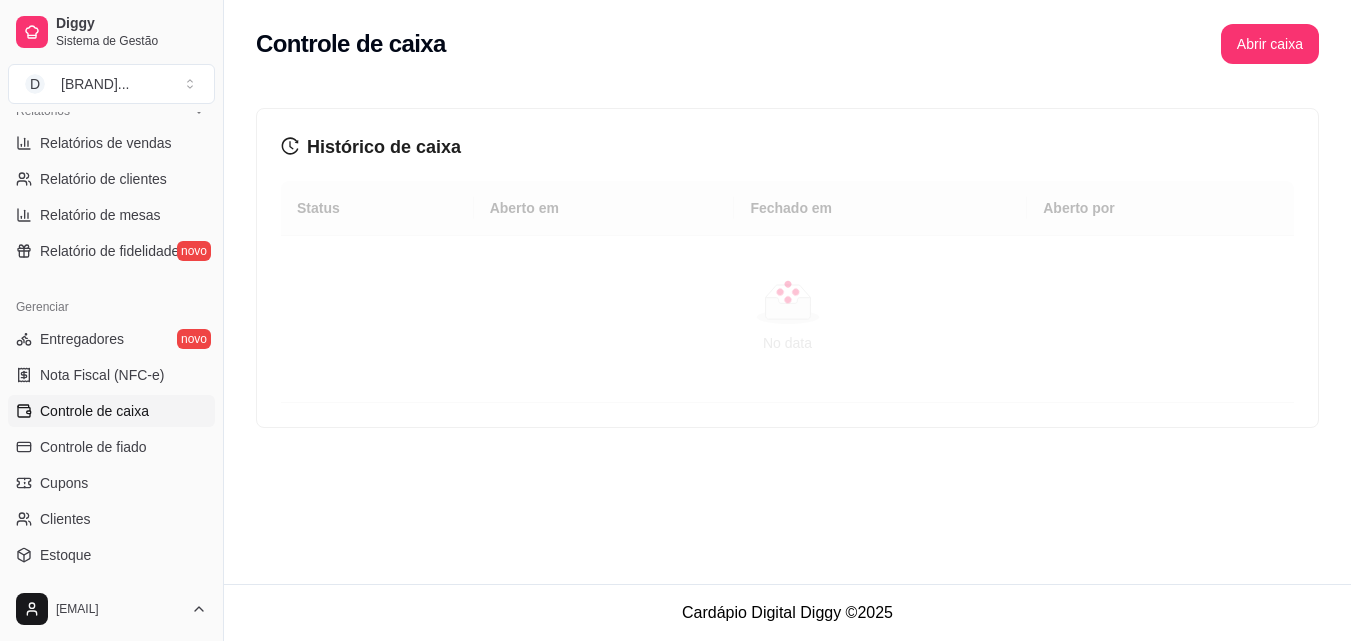 scroll, scrollTop: 0, scrollLeft: 0, axis: both 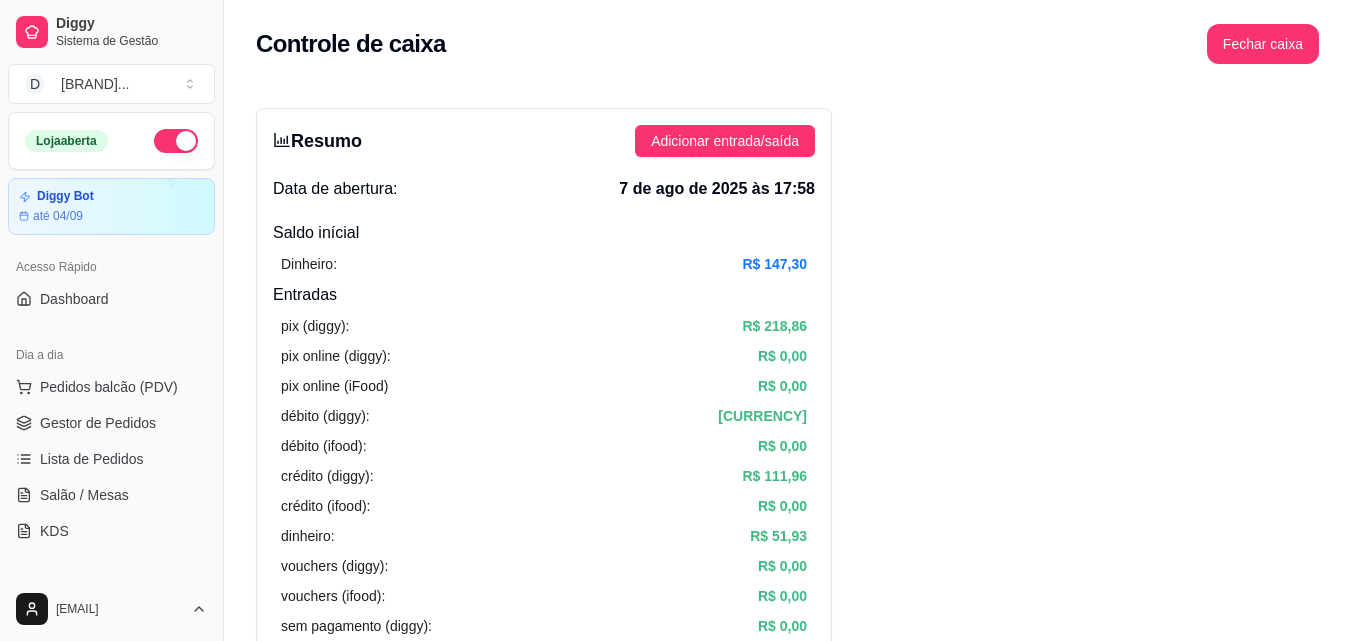 click at bounding box center (176, 141) 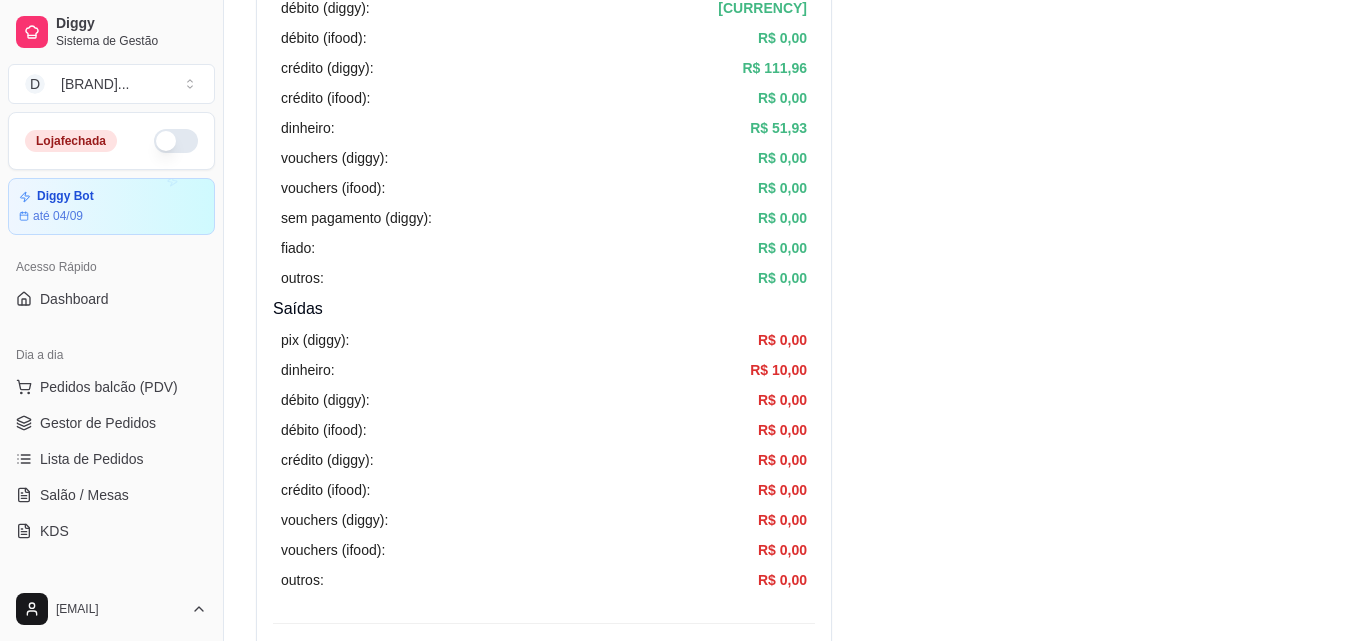 scroll, scrollTop: 400, scrollLeft: 0, axis: vertical 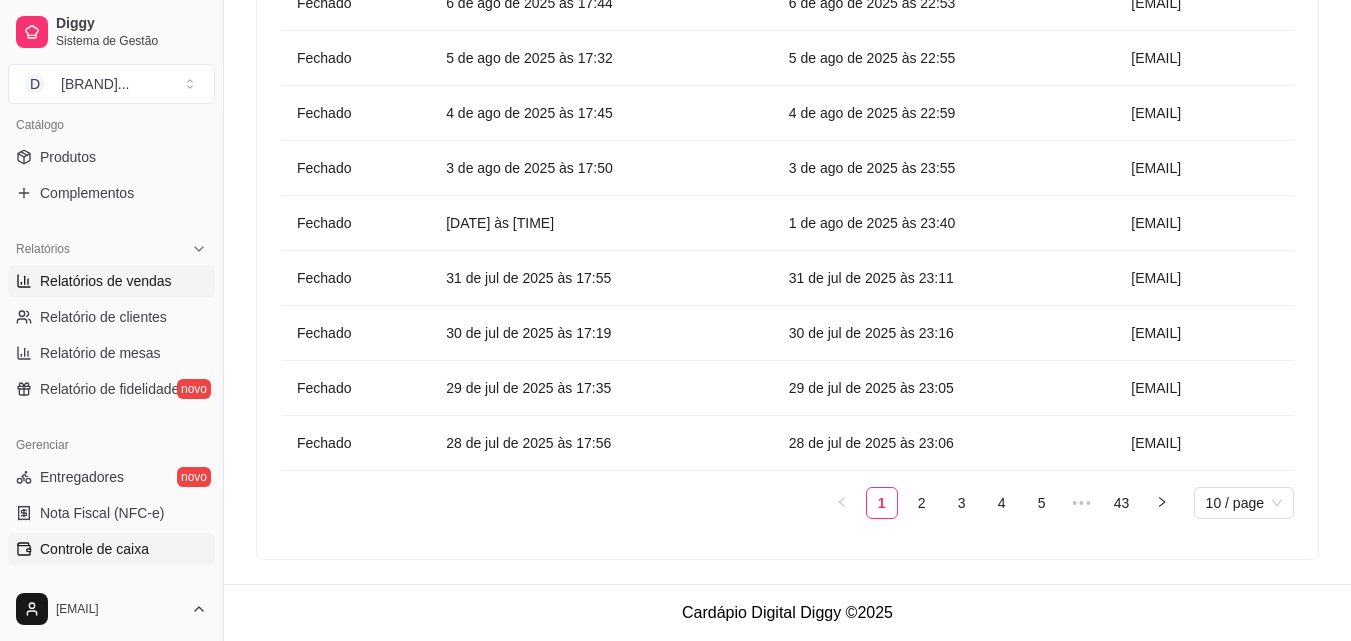 click on "Relatórios de vendas" at bounding box center [111, 281] 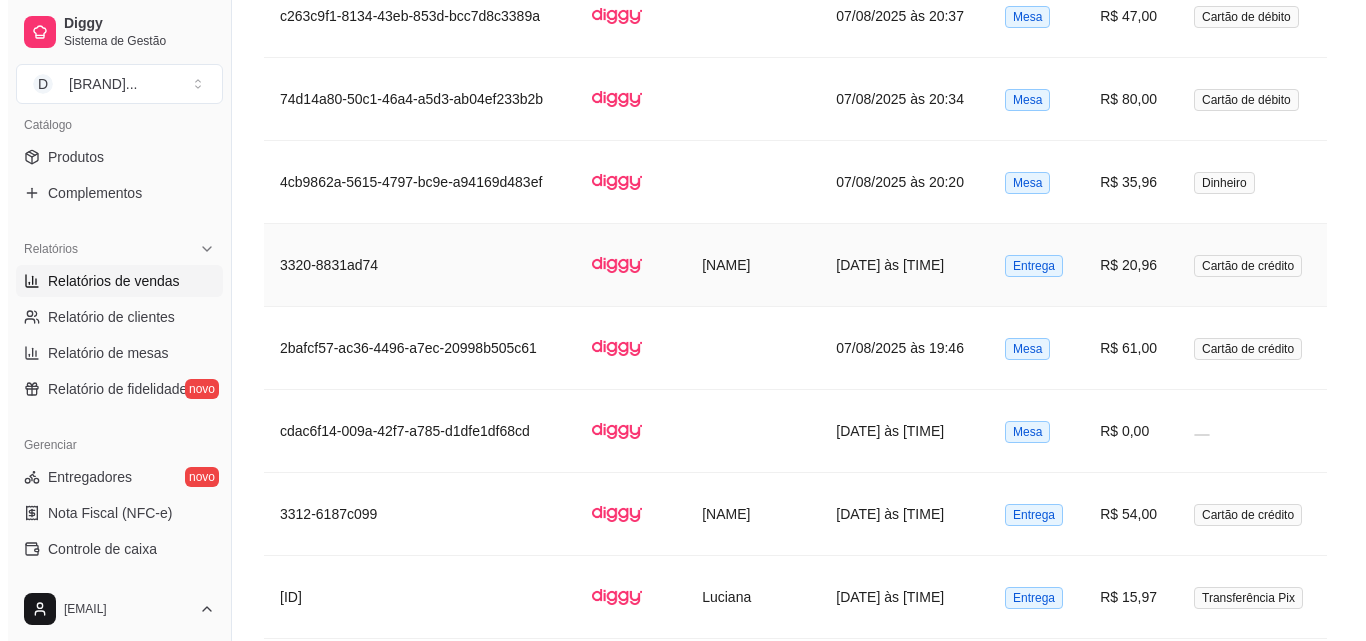 scroll, scrollTop: 2500, scrollLeft: 0, axis: vertical 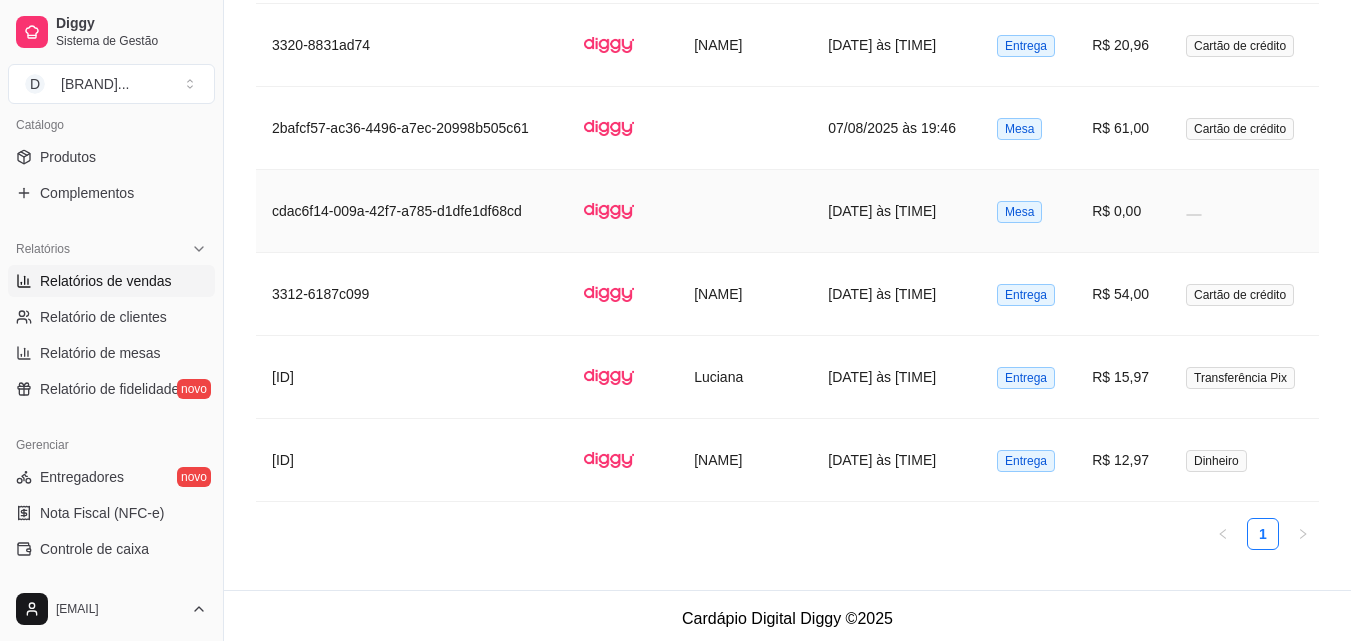 click on "[DATE] às [TIME]" at bounding box center (896, 211) 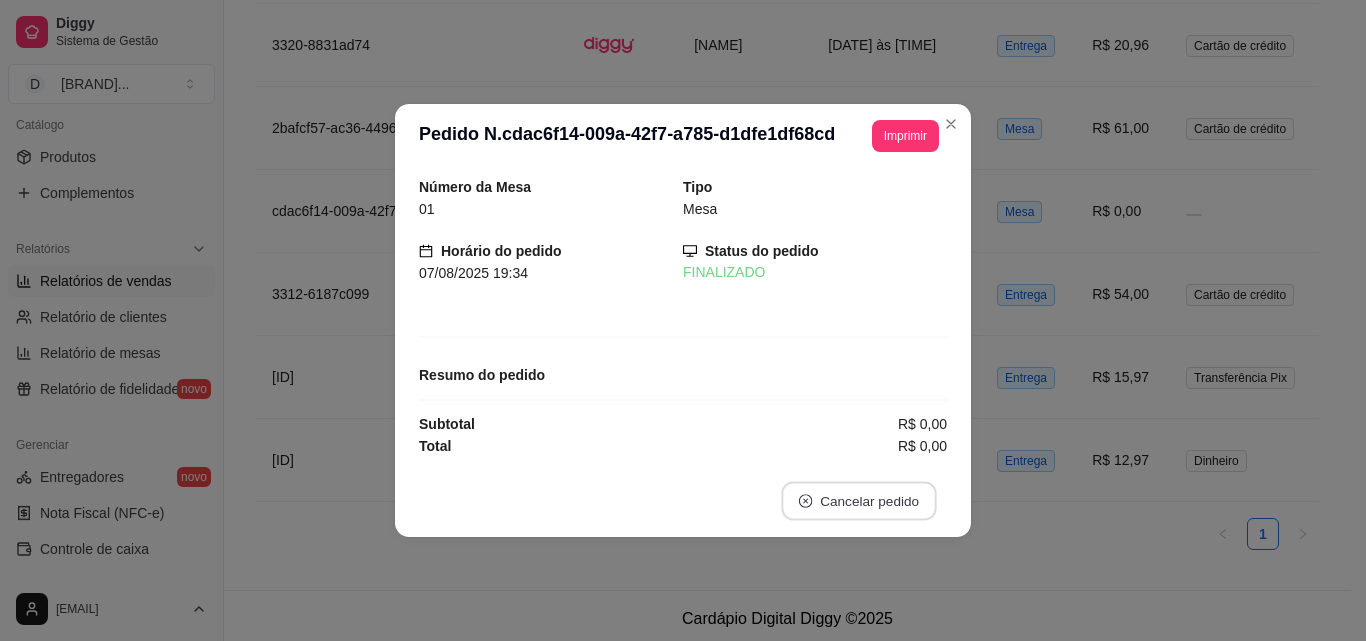 click on "Cancelar pedido" at bounding box center [858, 501] 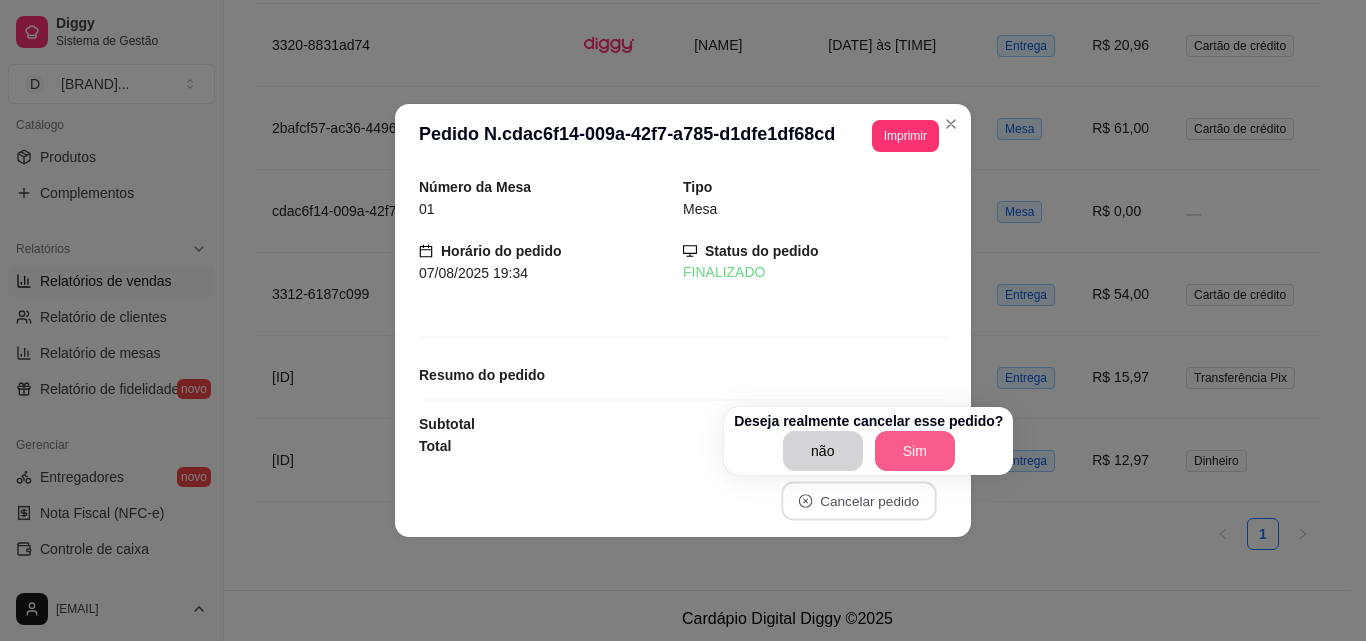click on "Sim" at bounding box center (915, 451) 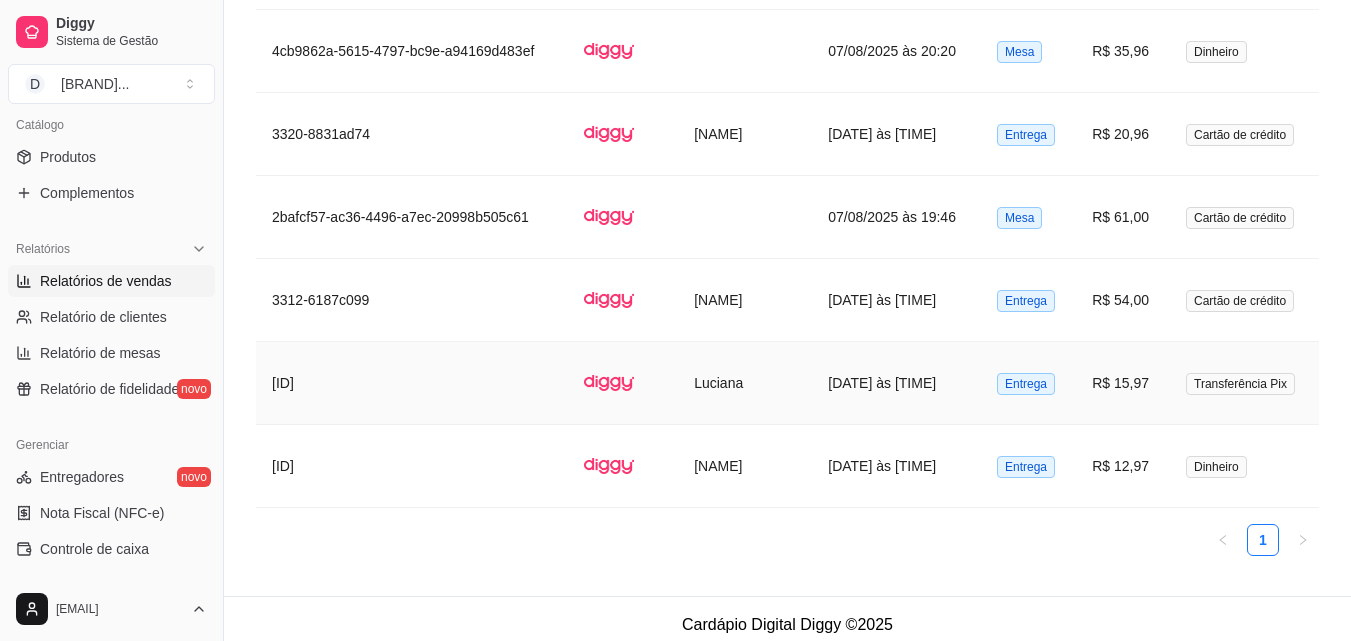 scroll, scrollTop: 2423, scrollLeft: 0, axis: vertical 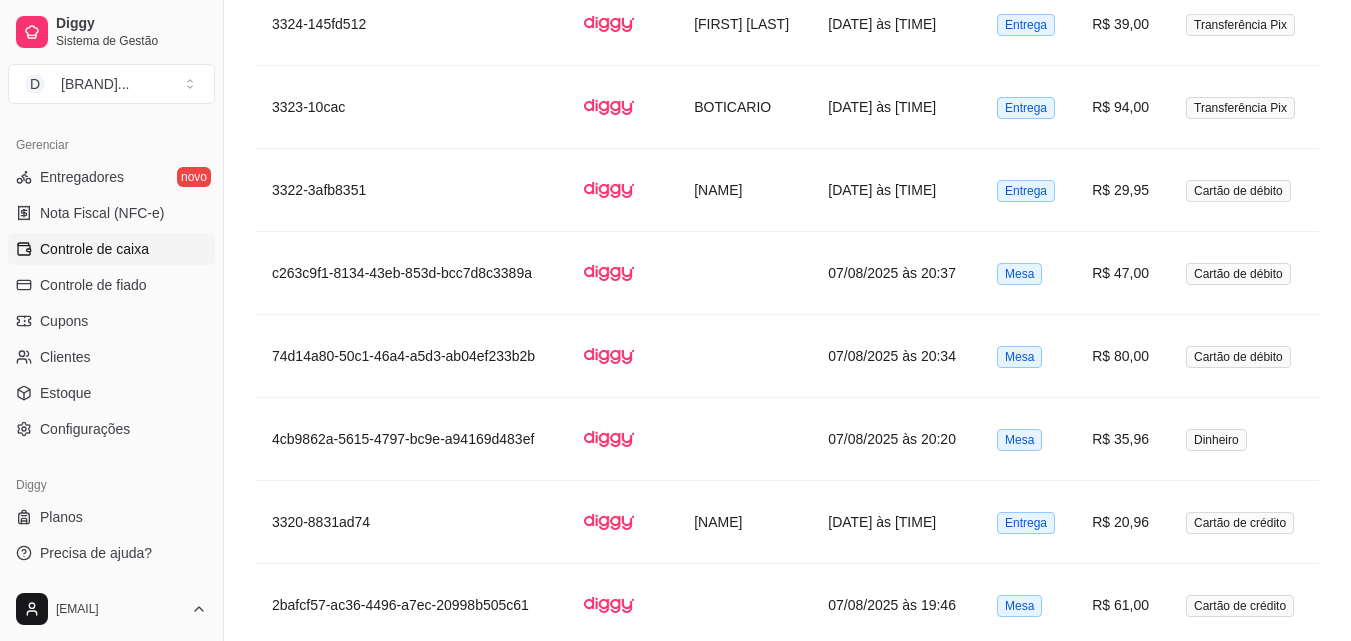 click on "Controle de caixa" at bounding box center [94, 249] 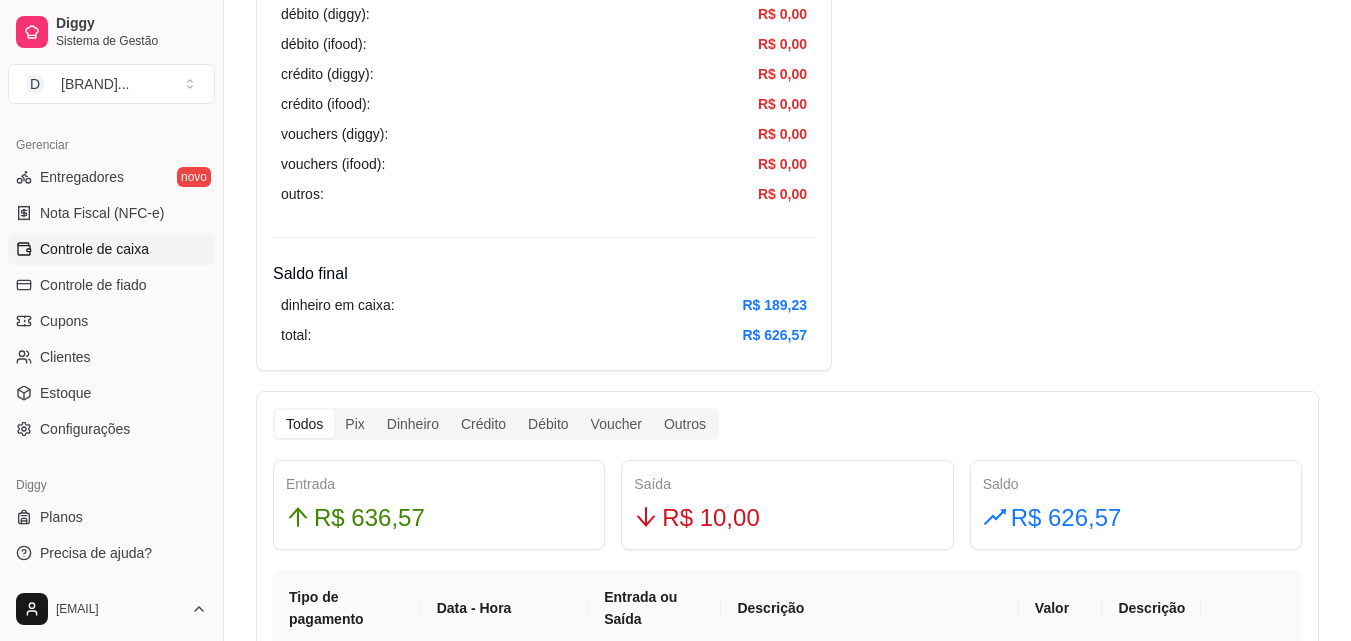 scroll, scrollTop: 800, scrollLeft: 0, axis: vertical 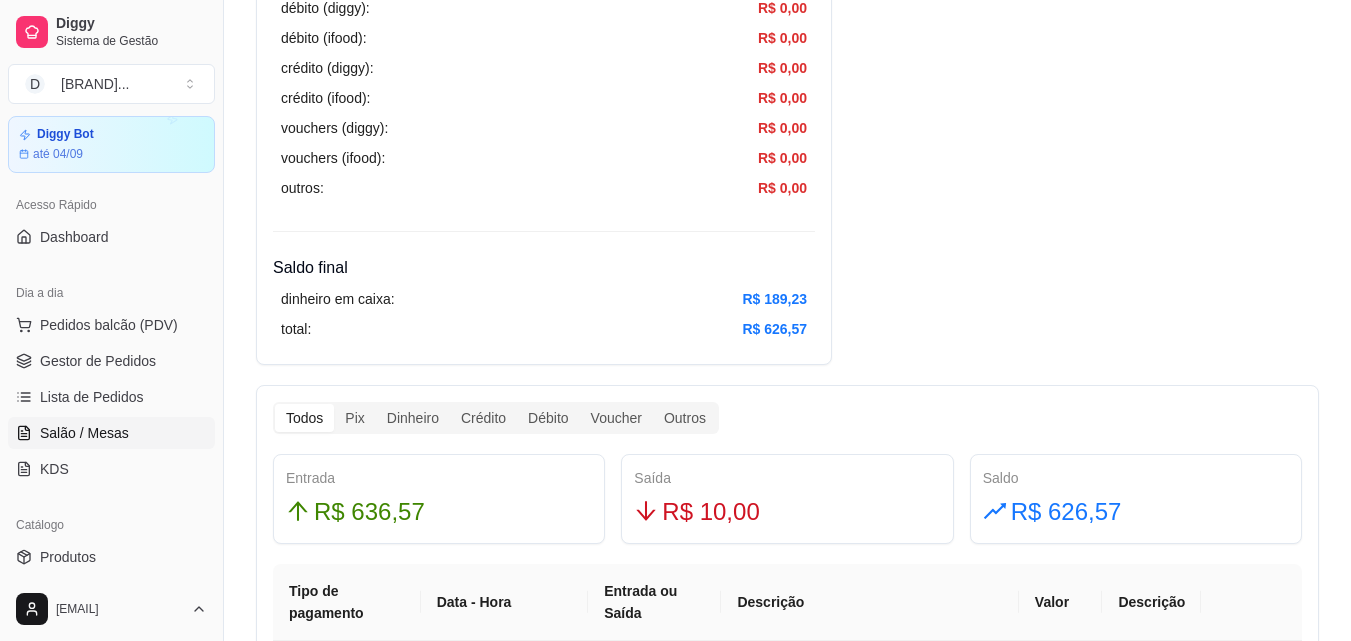 click on "Salão / Mesas" at bounding box center [84, 433] 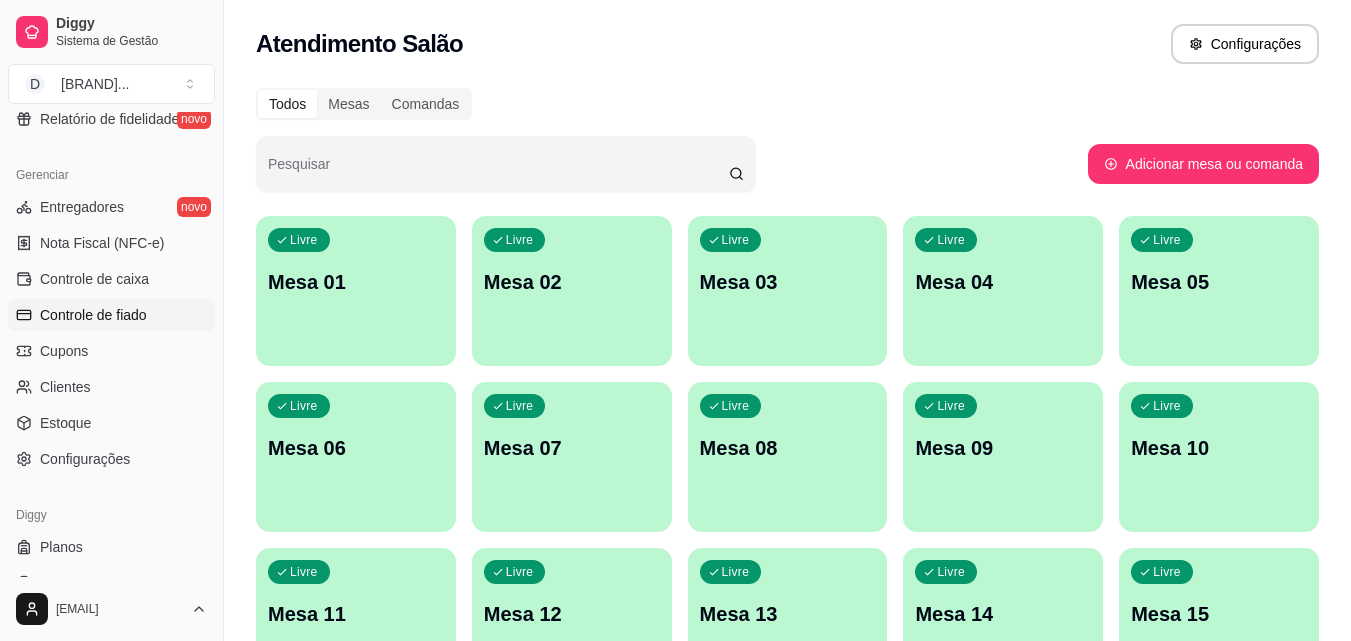 scroll, scrollTop: 762, scrollLeft: 0, axis: vertical 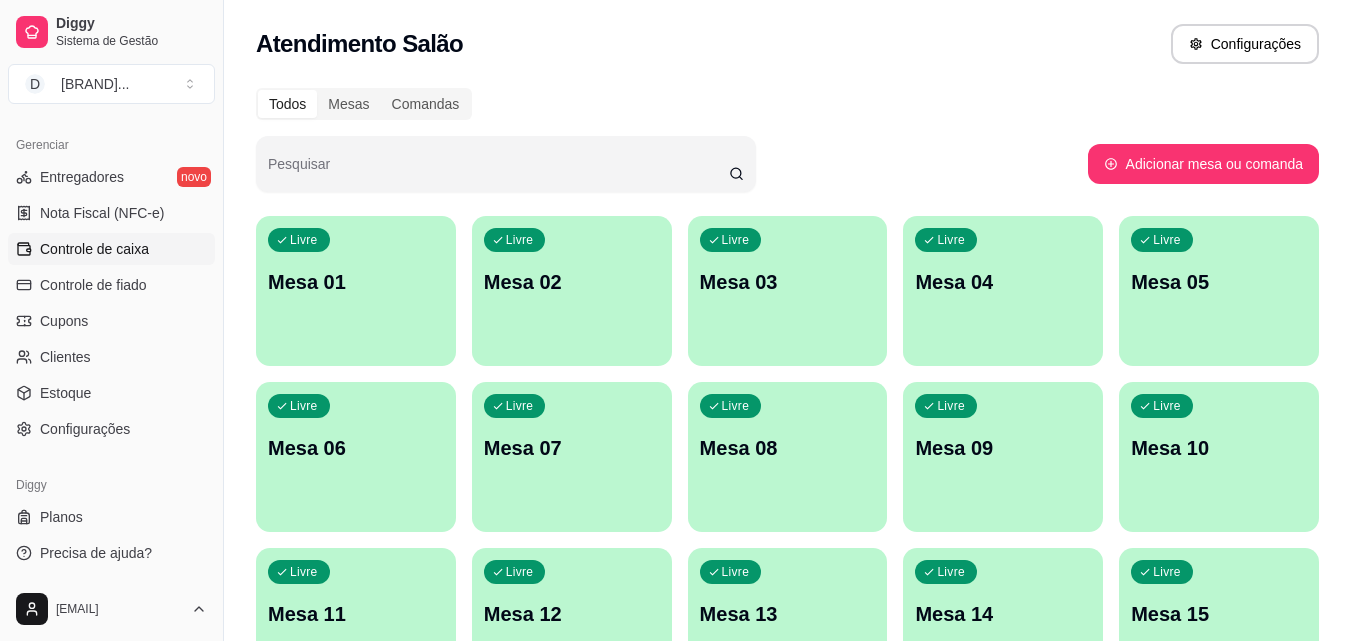 click on "Controle de caixa" at bounding box center (111, 249) 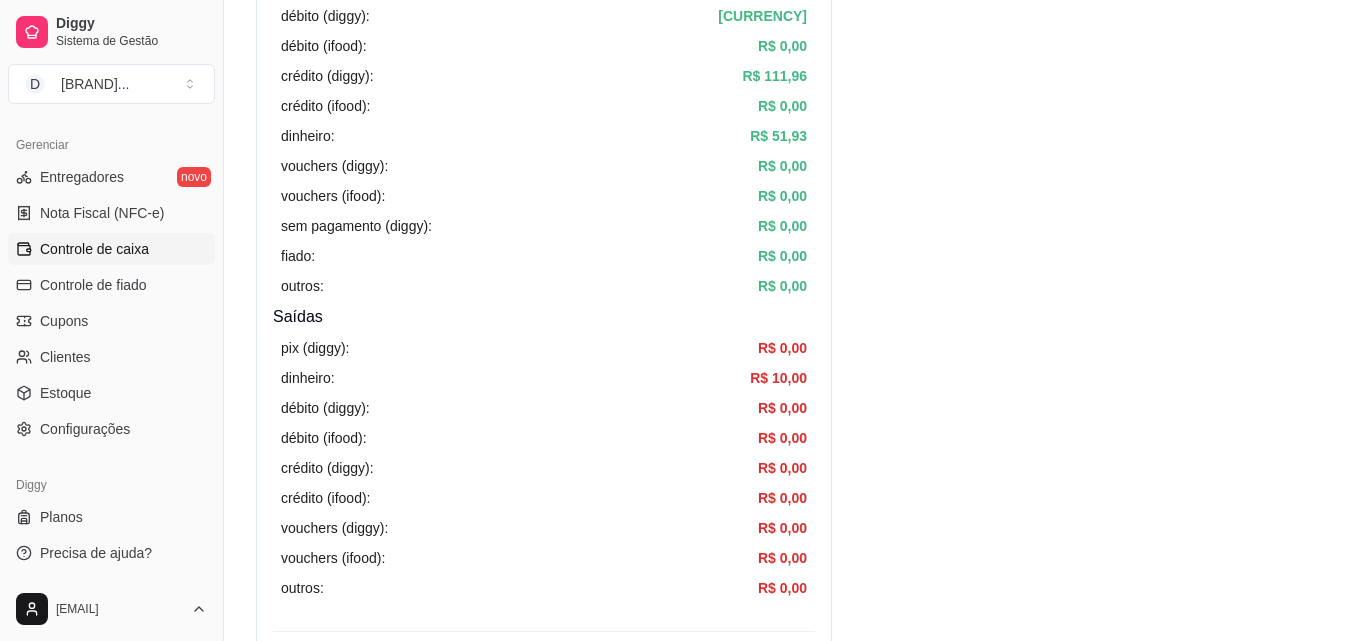 scroll, scrollTop: 0, scrollLeft: 0, axis: both 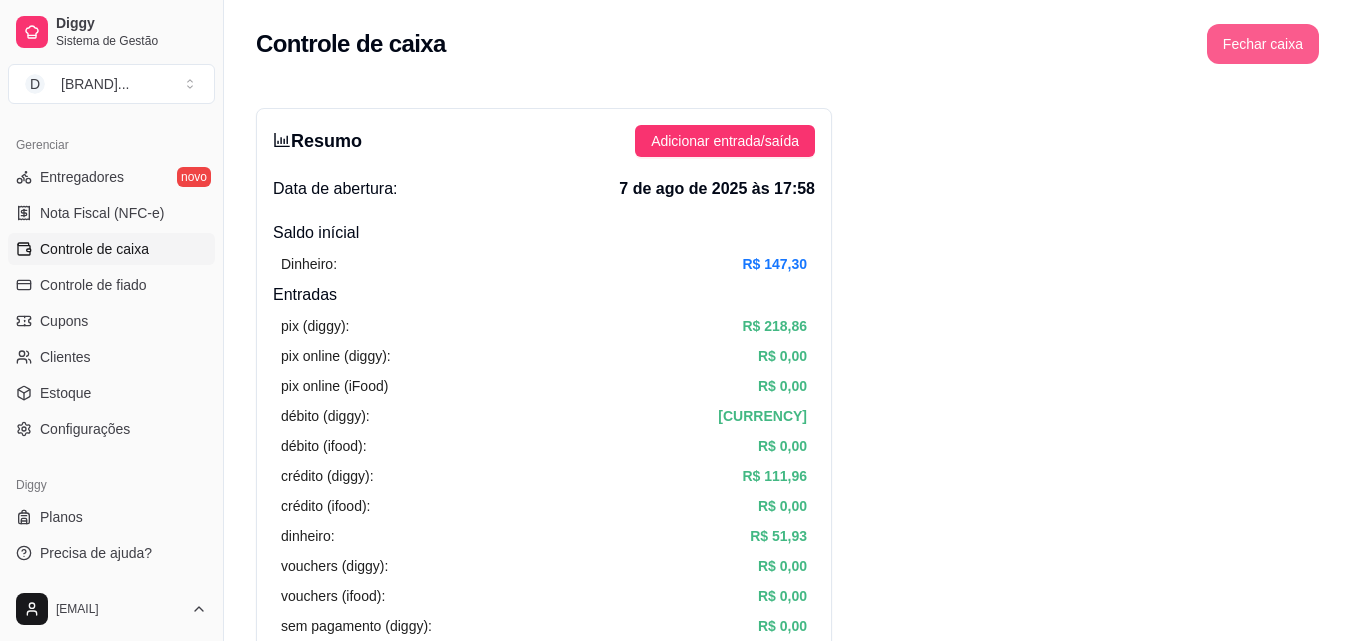 click on "Fechar caixa" at bounding box center (1263, 44) 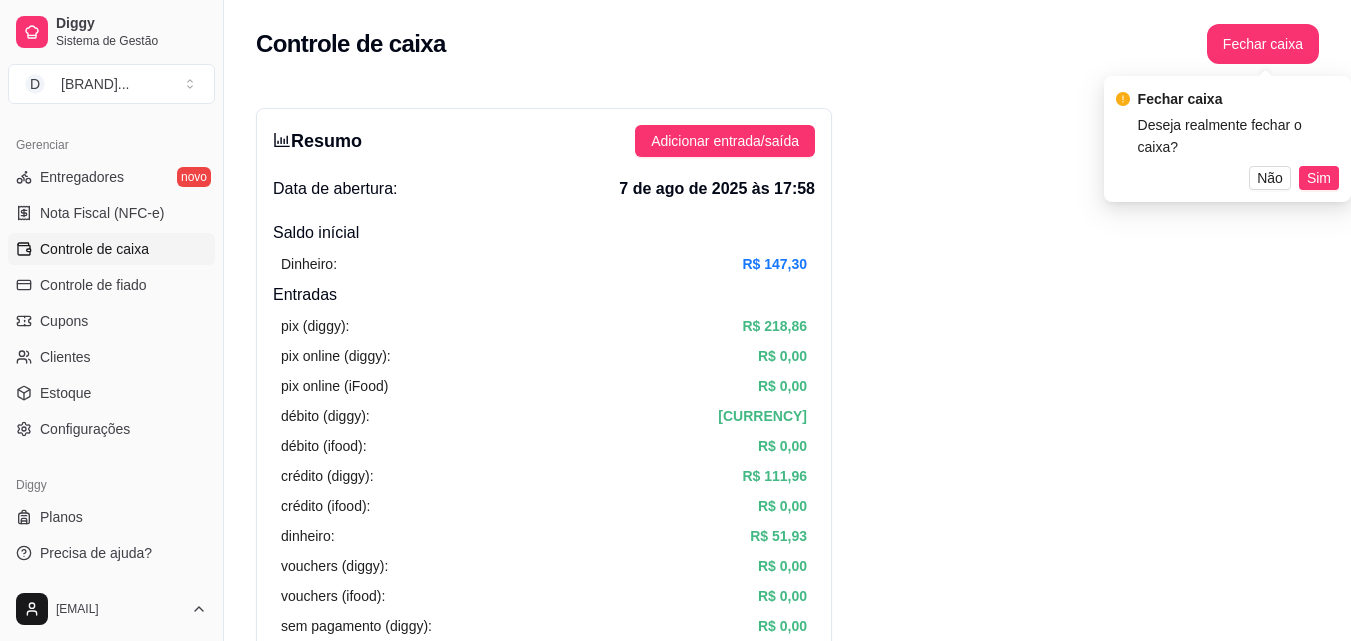 click on "Controle de caixa Fechar caixa" at bounding box center (787, 44) 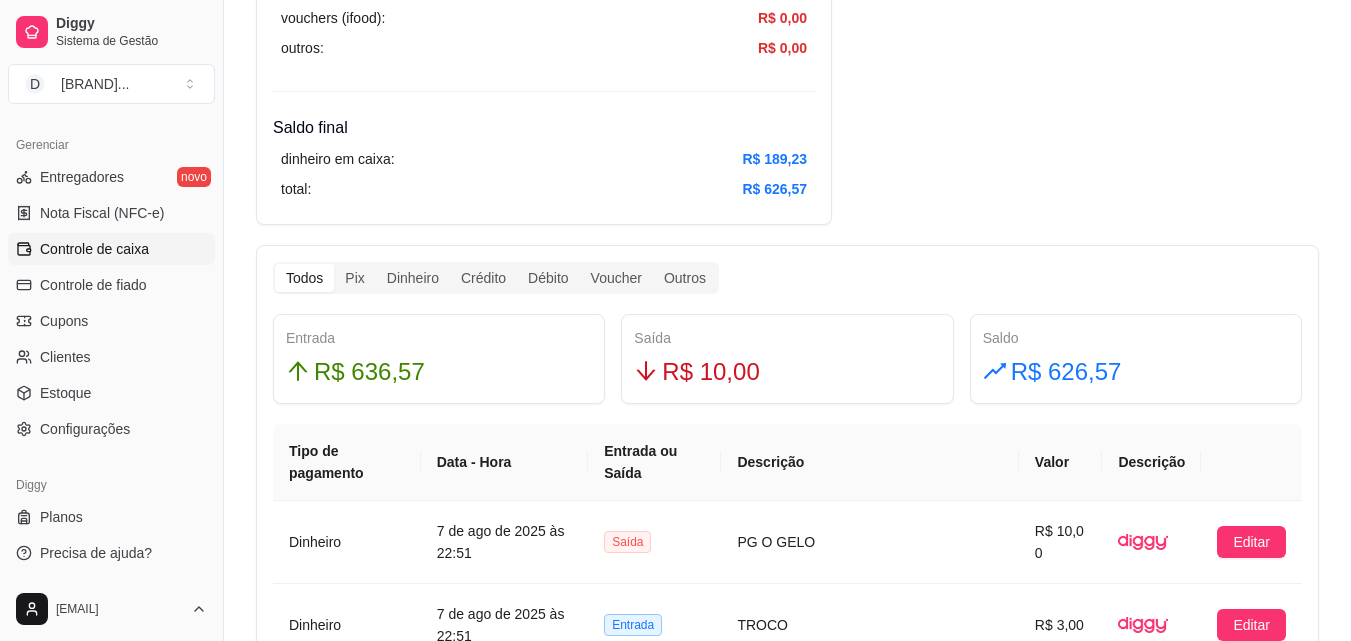 scroll, scrollTop: 1000, scrollLeft: 0, axis: vertical 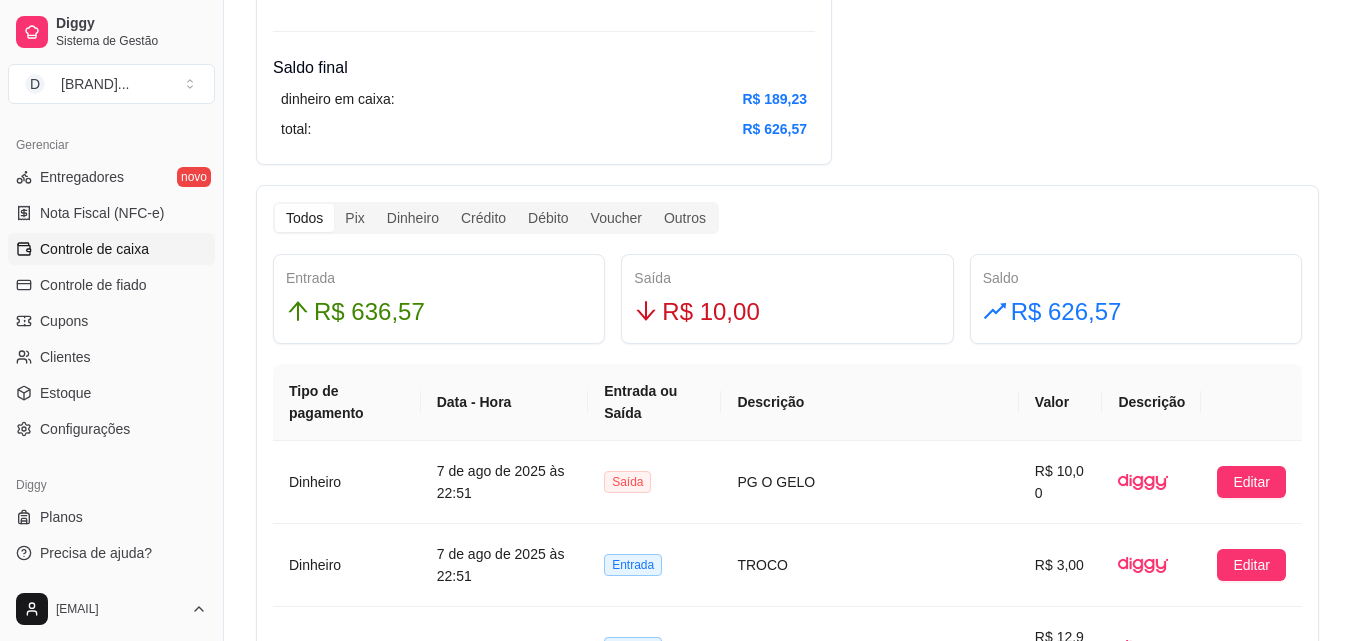 click on "R$ 10,00" at bounding box center [787, 312] 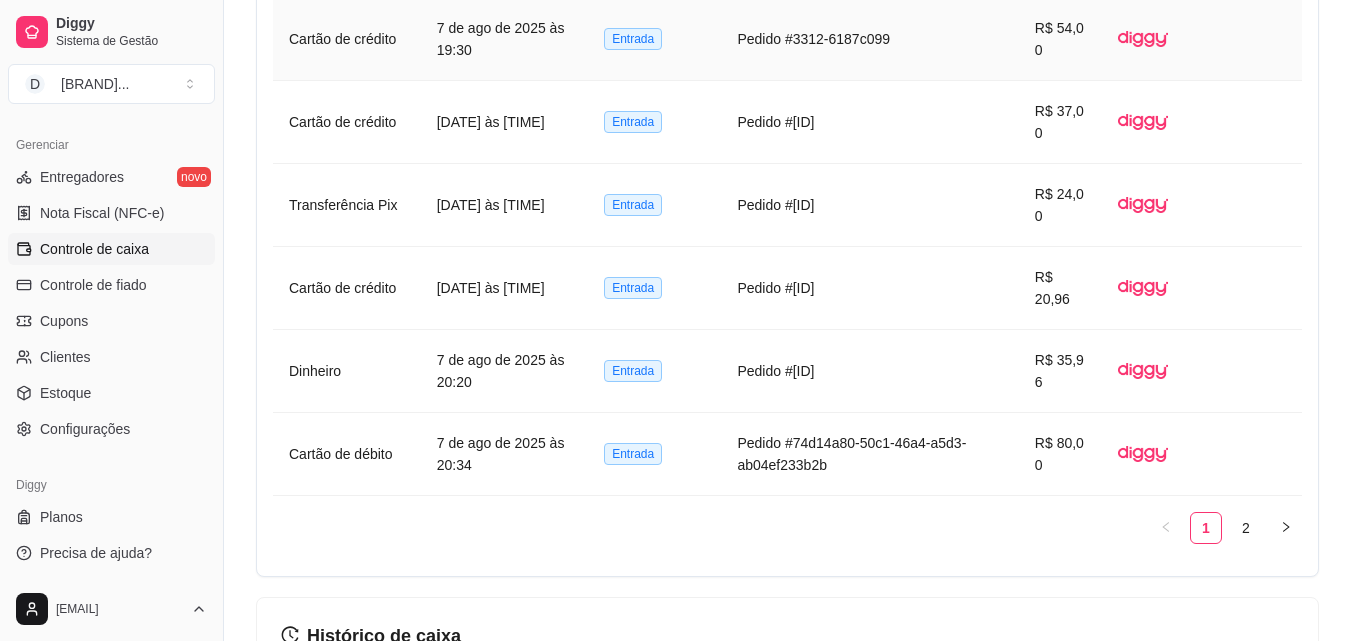 scroll, scrollTop: 1800, scrollLeft: 0, axis: vertical 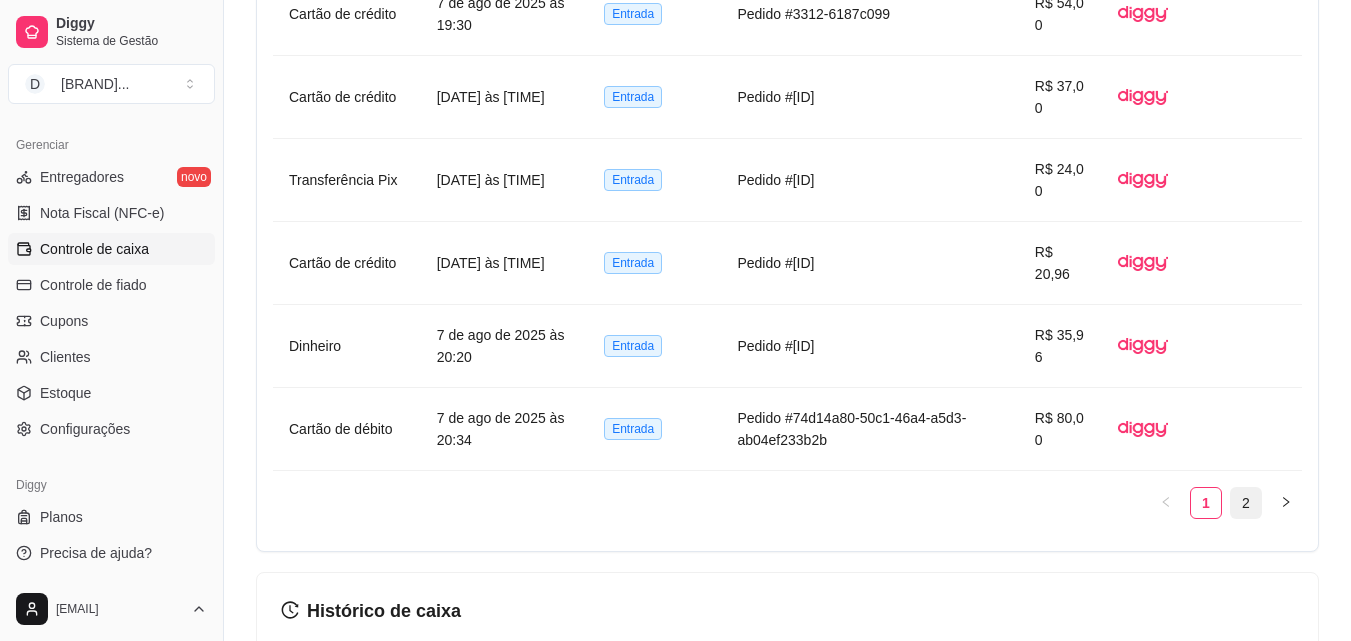 click on "2" at bounding box center (1246, 503) 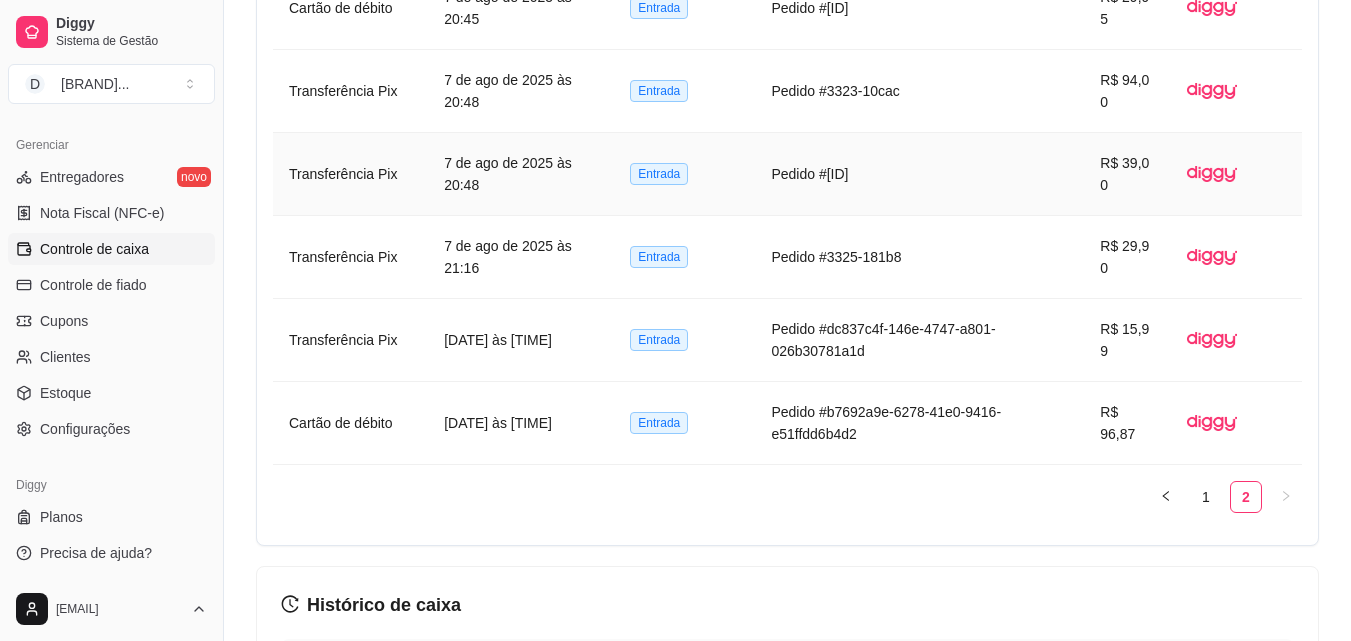 scroll, scrollTop: 1600, scrollLeft: 0, axis: vertical 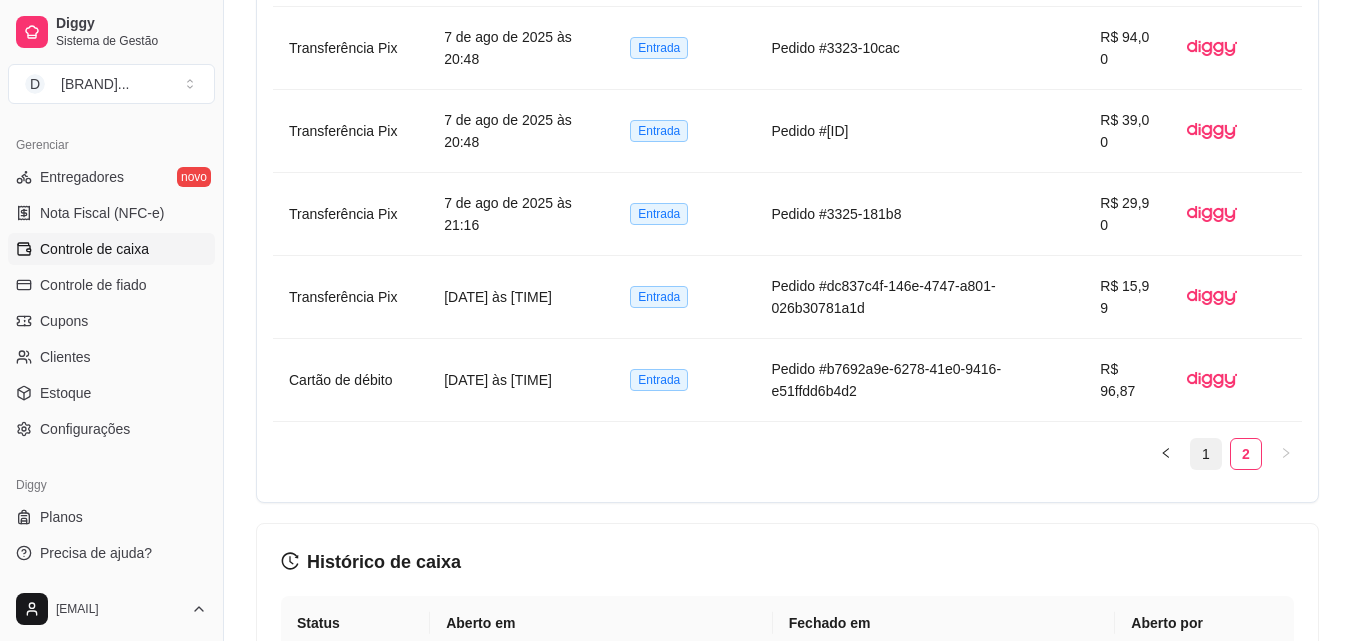click on "1" at bounding box center (1206, 454) 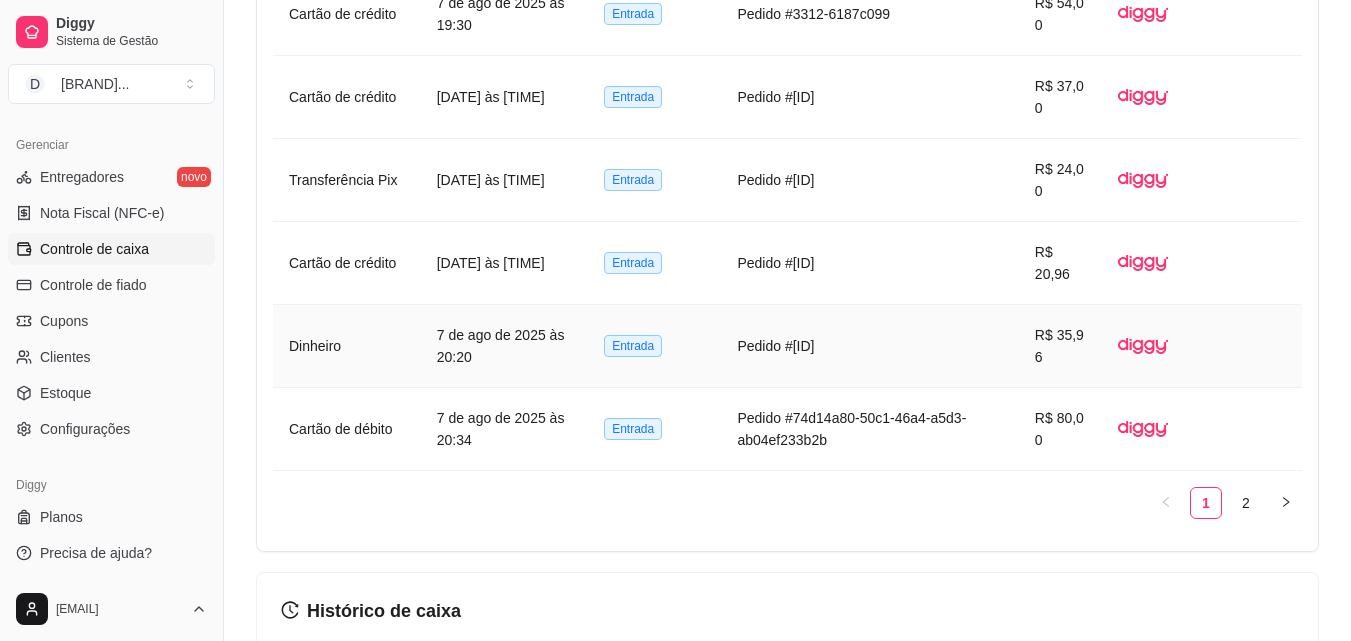 scroll, scrollTop: 1900, scrollLeft: 0, axis: vertical 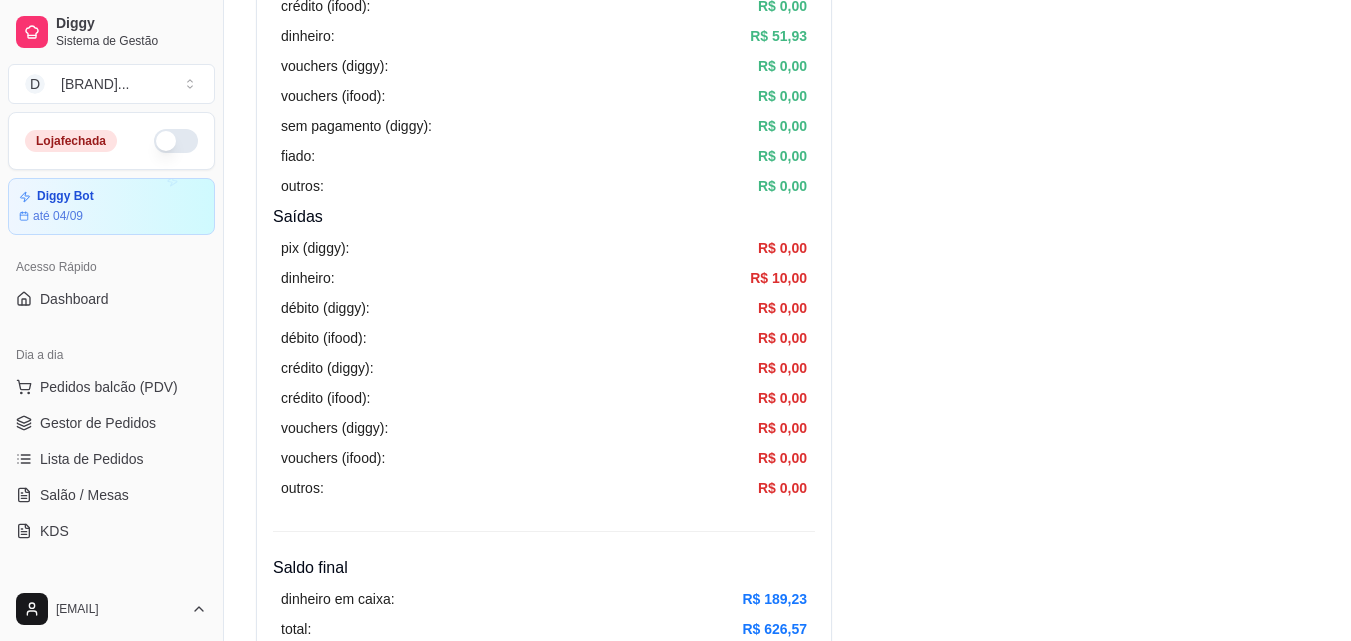 click on "Pedidos balcão (PDV) Gestor de Pedidos Lista de Pedidos Salão / Mesas KDS" at bounding box center (111, 459) 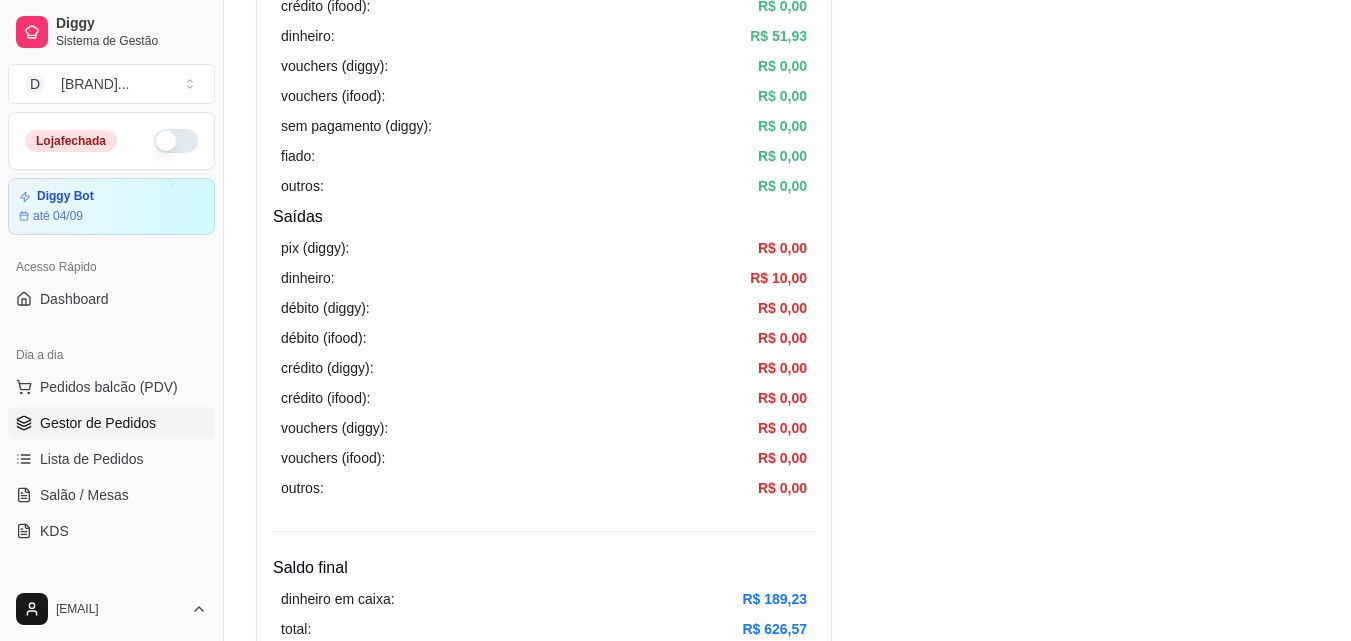 click on "Gestor de Pedidos" at bounding box center (98, 423) 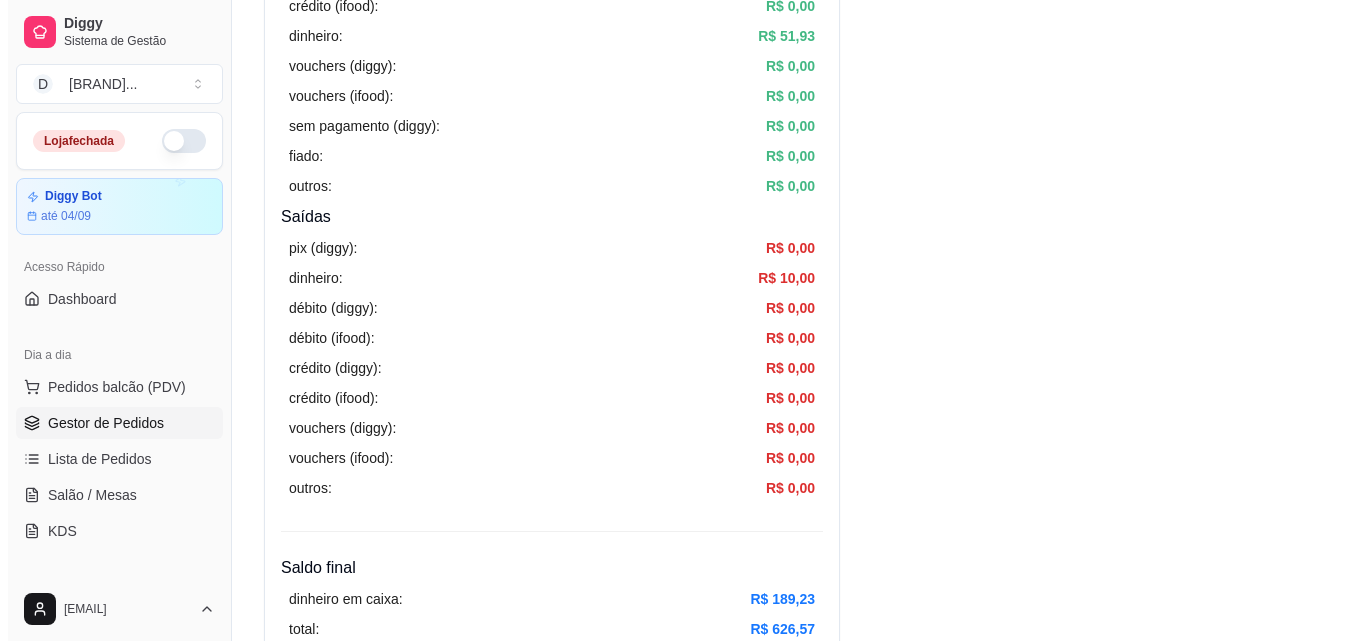 scroll, scrollTop: 0, scrollLeft: 0, axis: both 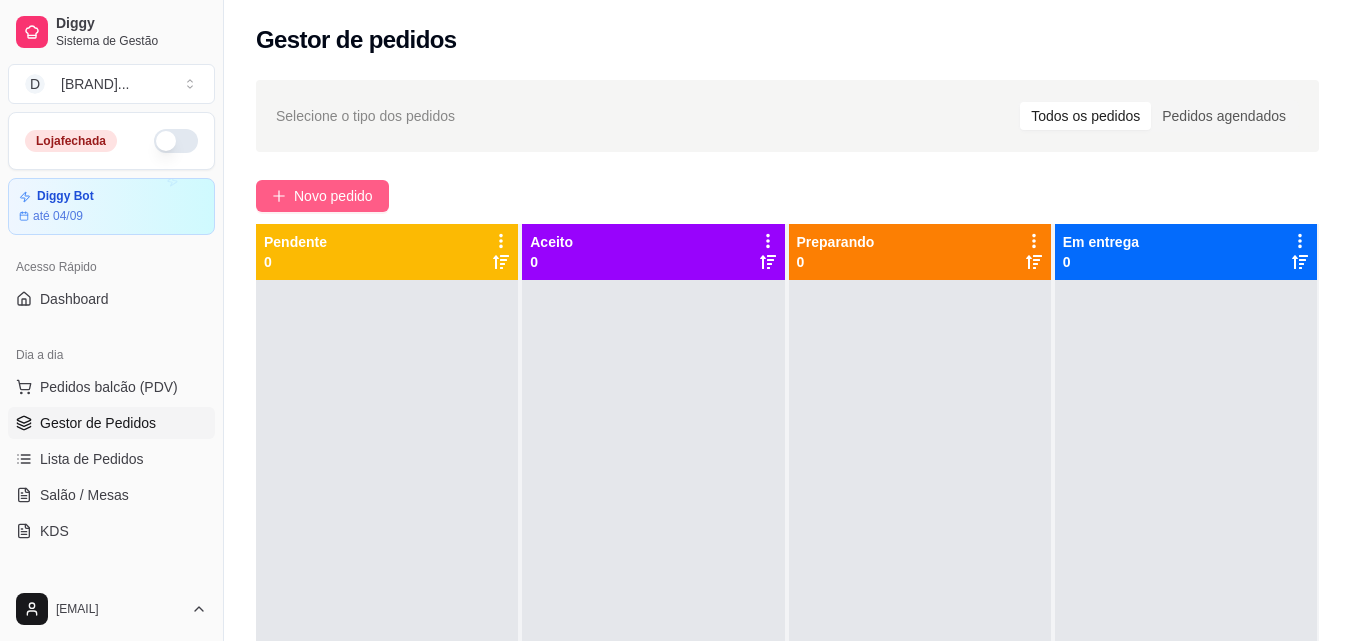 click on "Novo pedido" at bounding box center (333, 196) 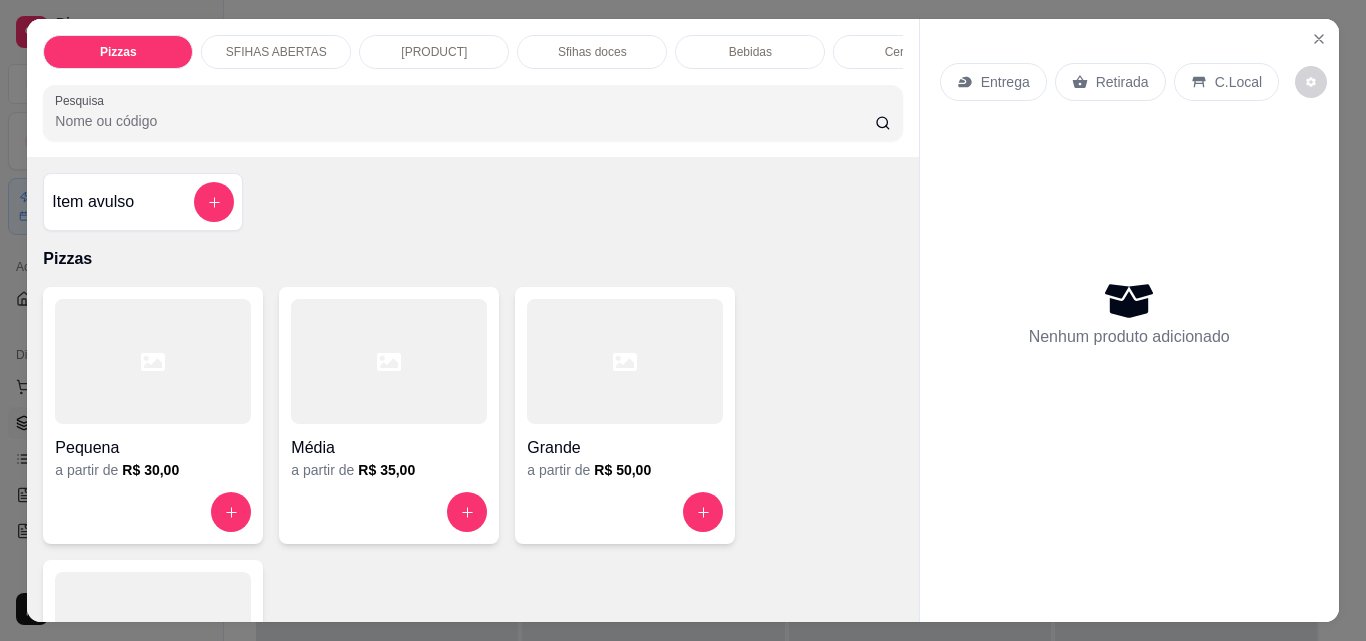click on "Retirada" at bounding box center (1122, 82) 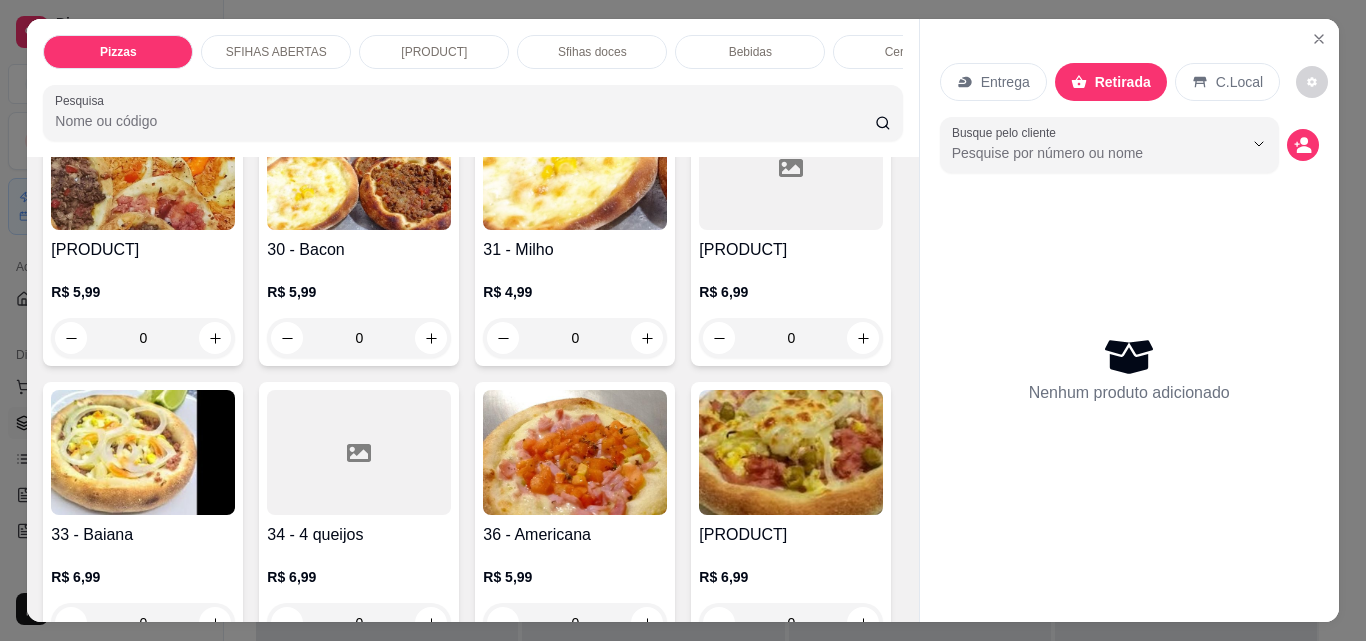 scroll, scrollTop: 1300, scrollLeft: 0, axis: vertical 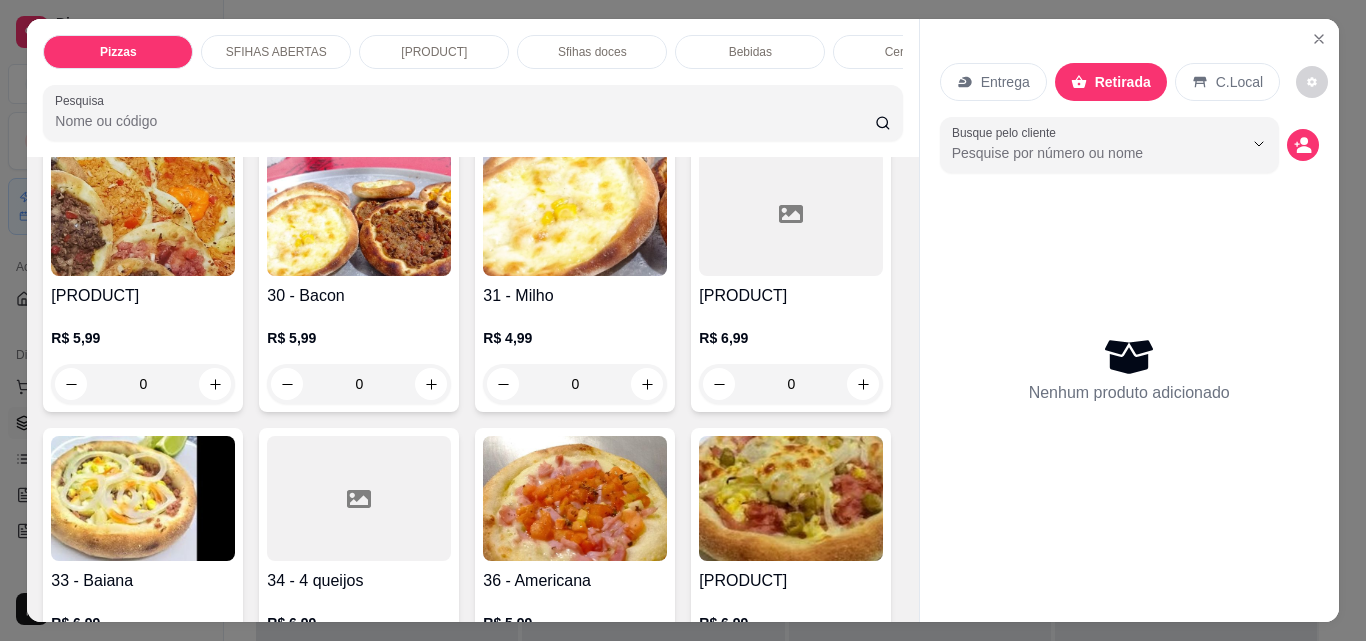 click 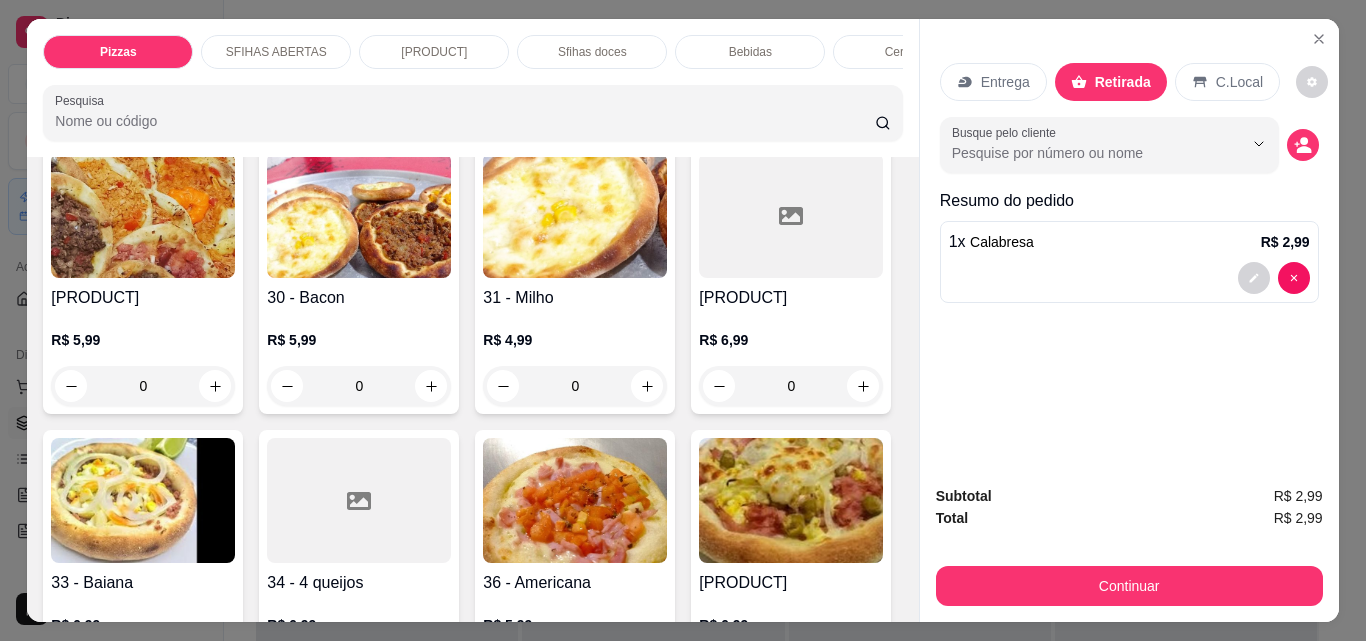scroll, scrollTop: 1301, scrollLeft: 0, axis: vertical 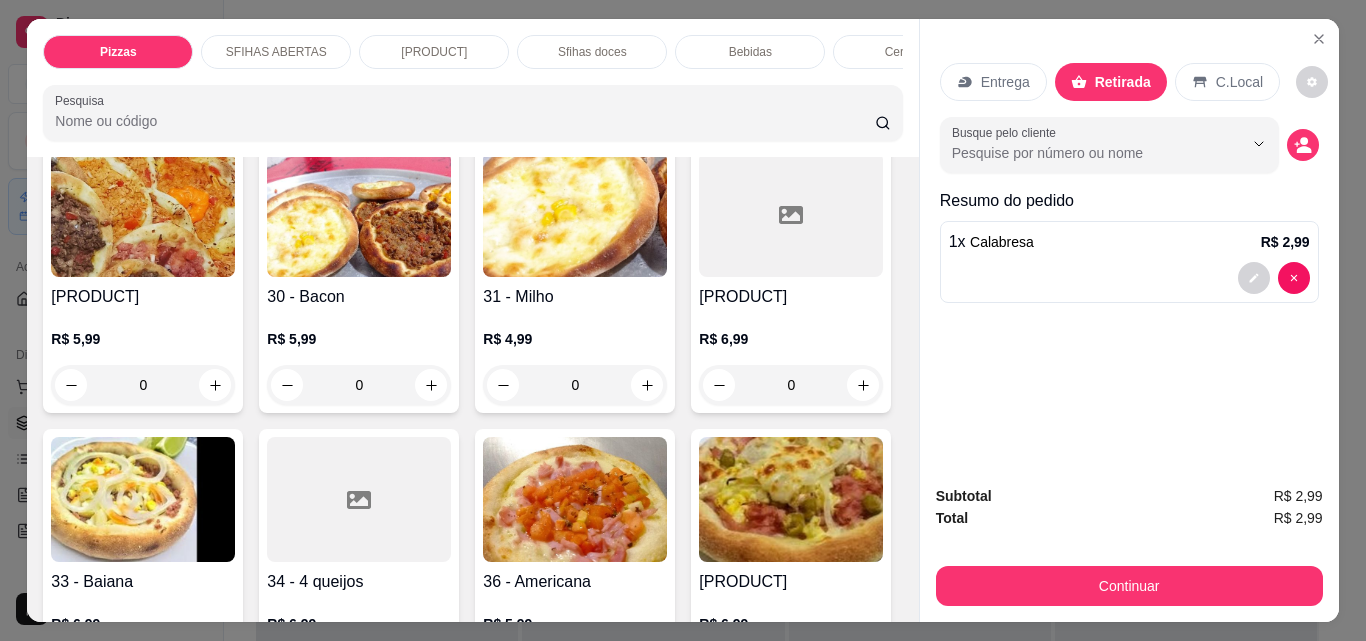 click 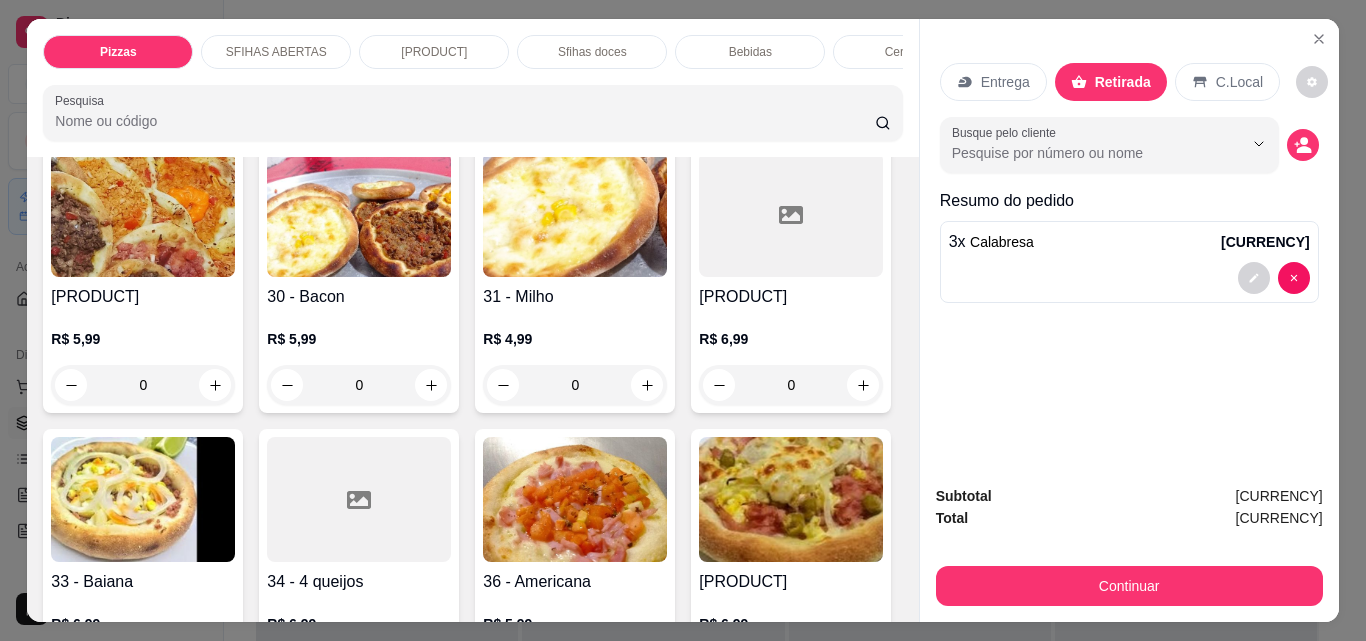 click 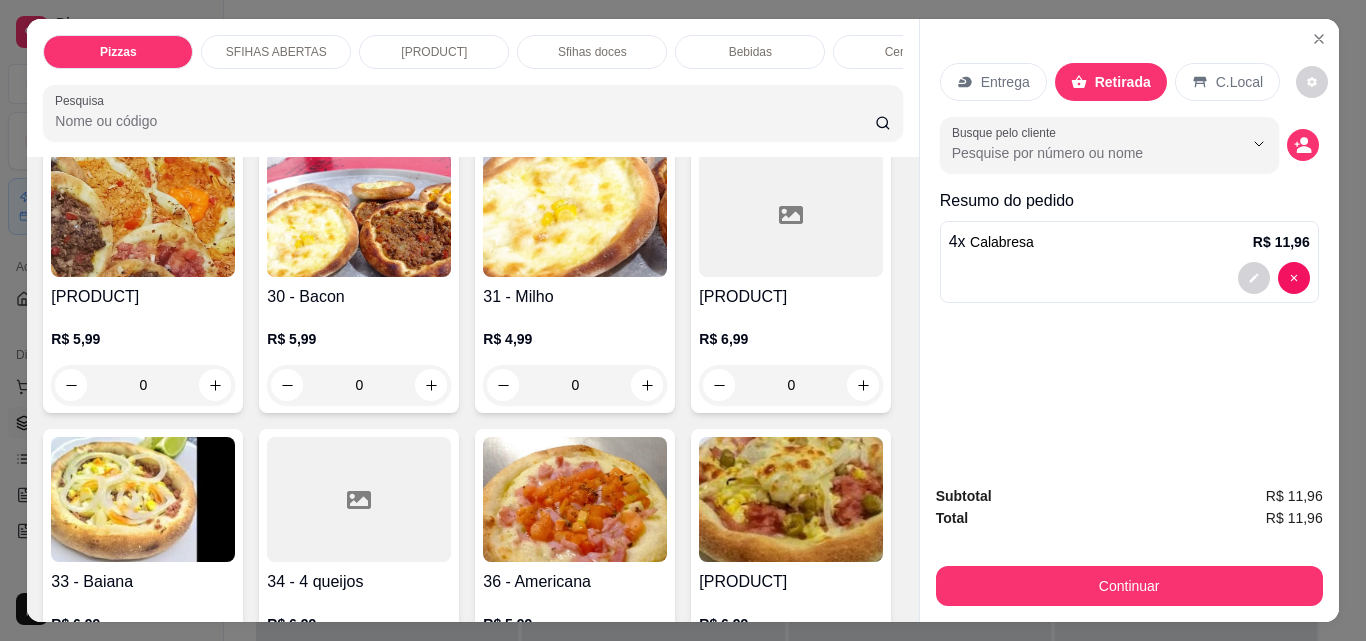 click 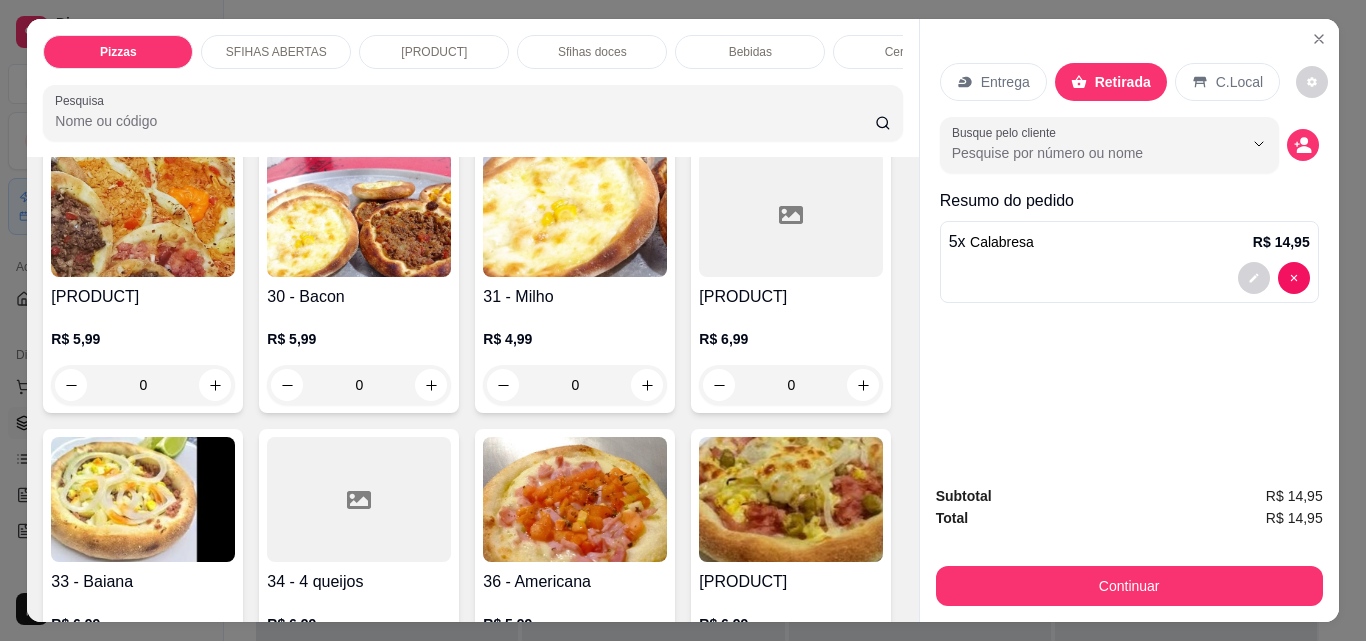 click 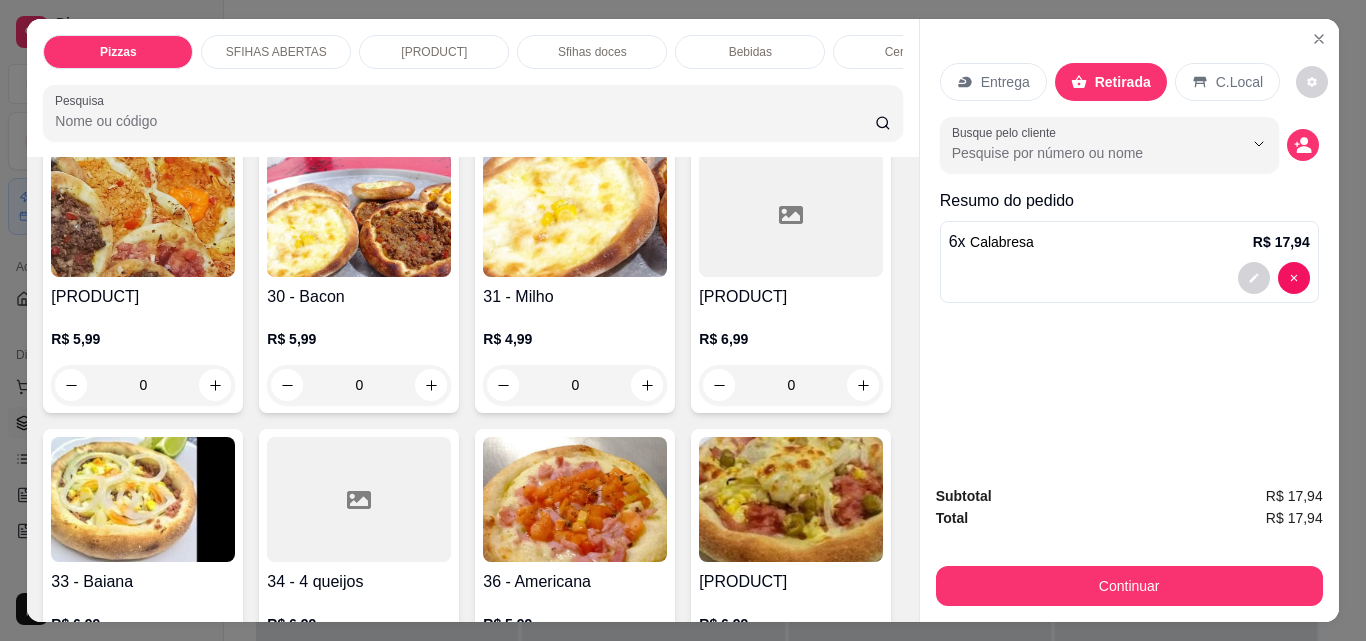 click 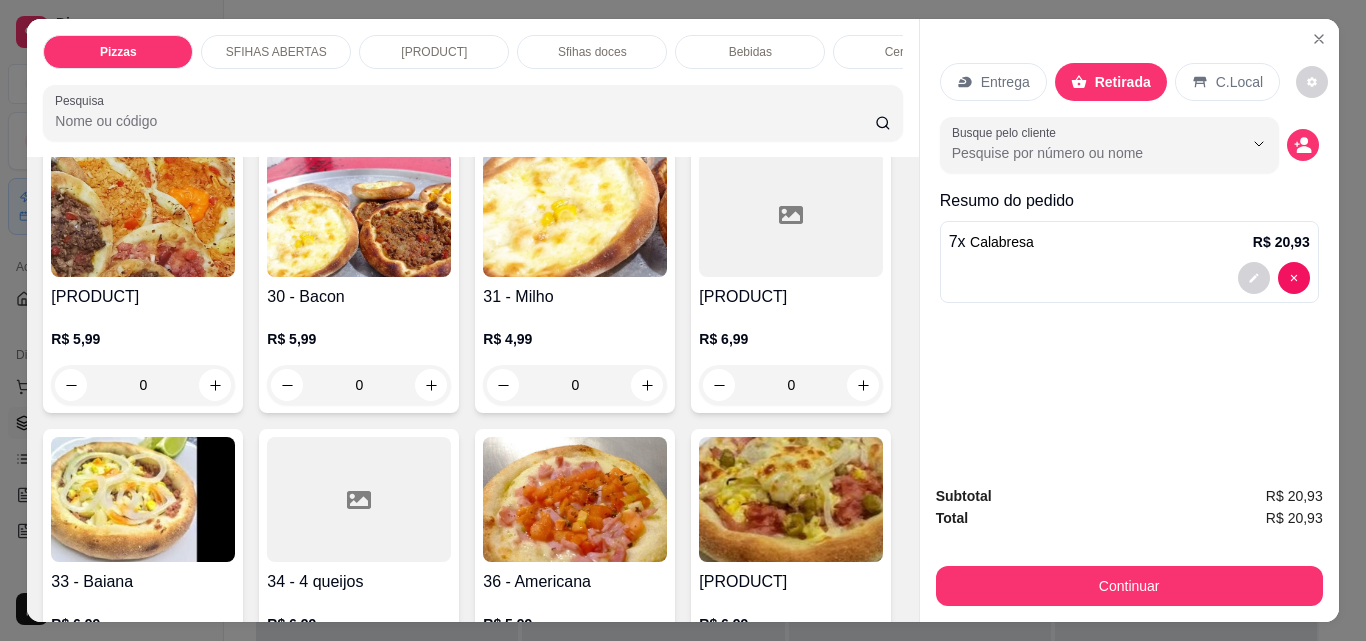click 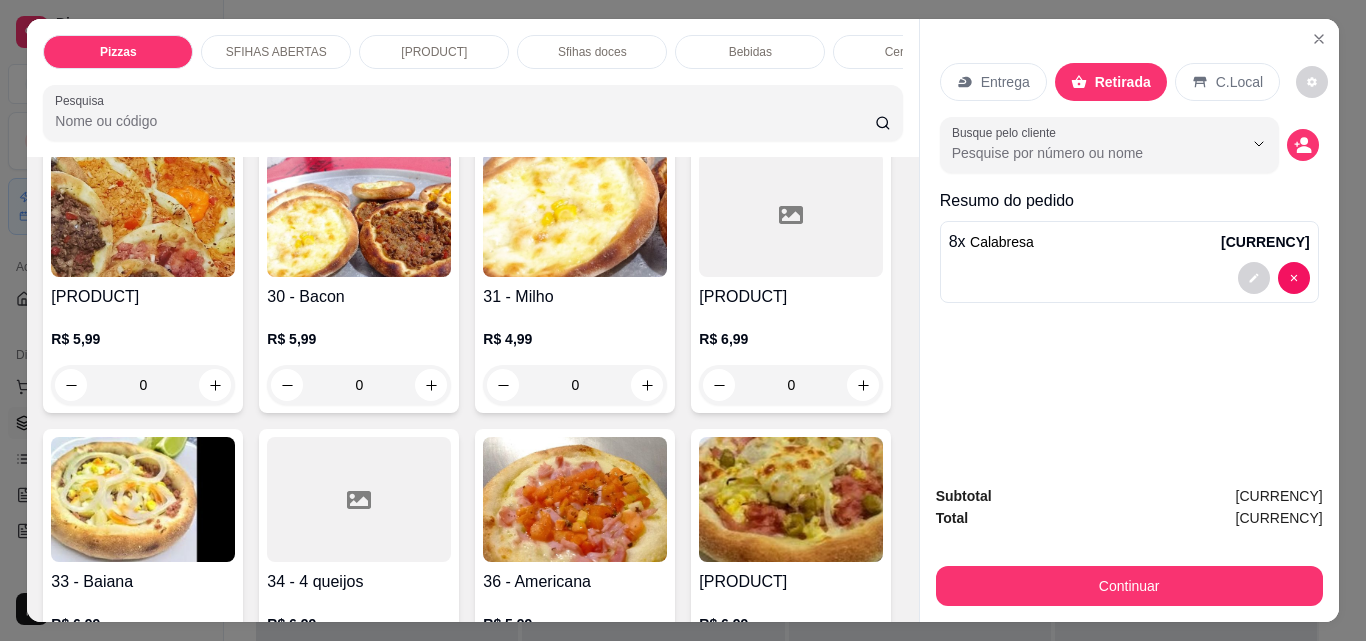 click 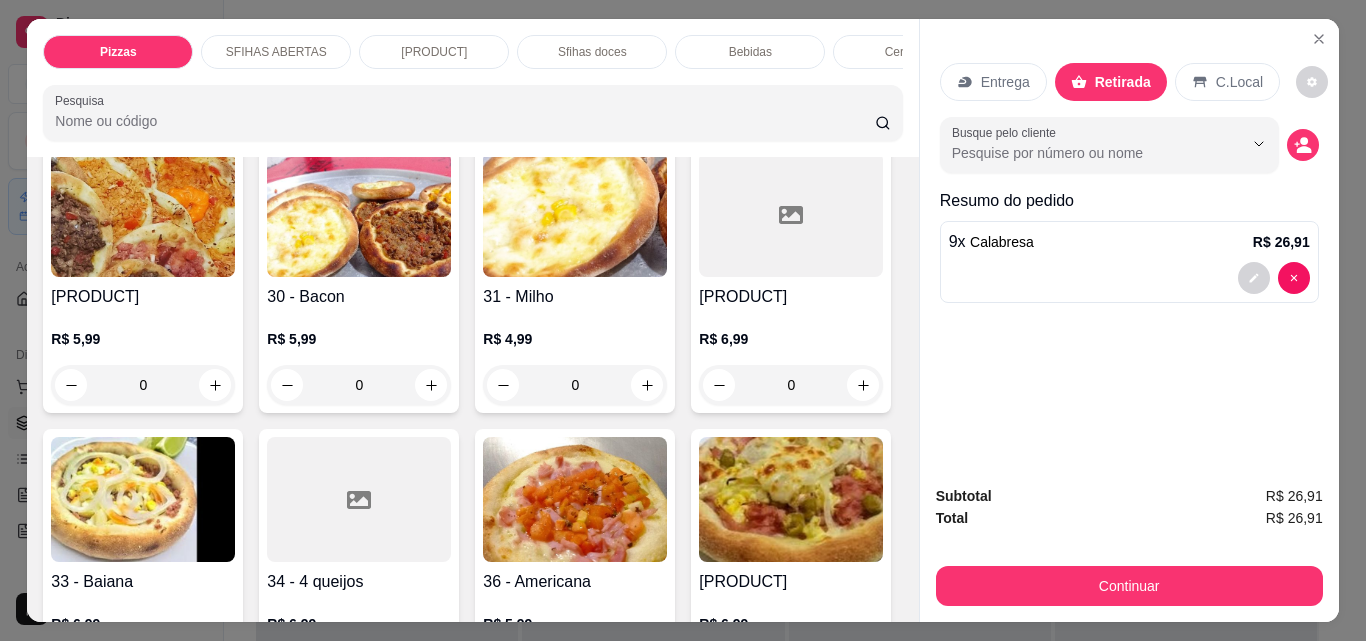 click 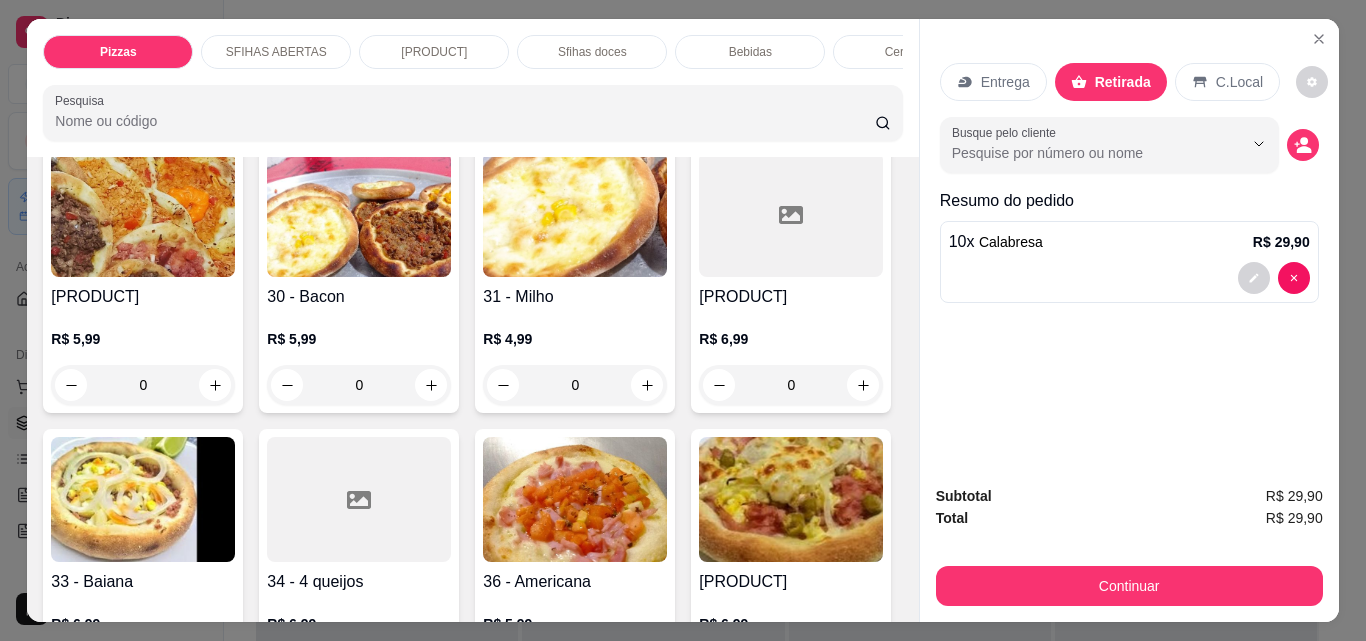 click 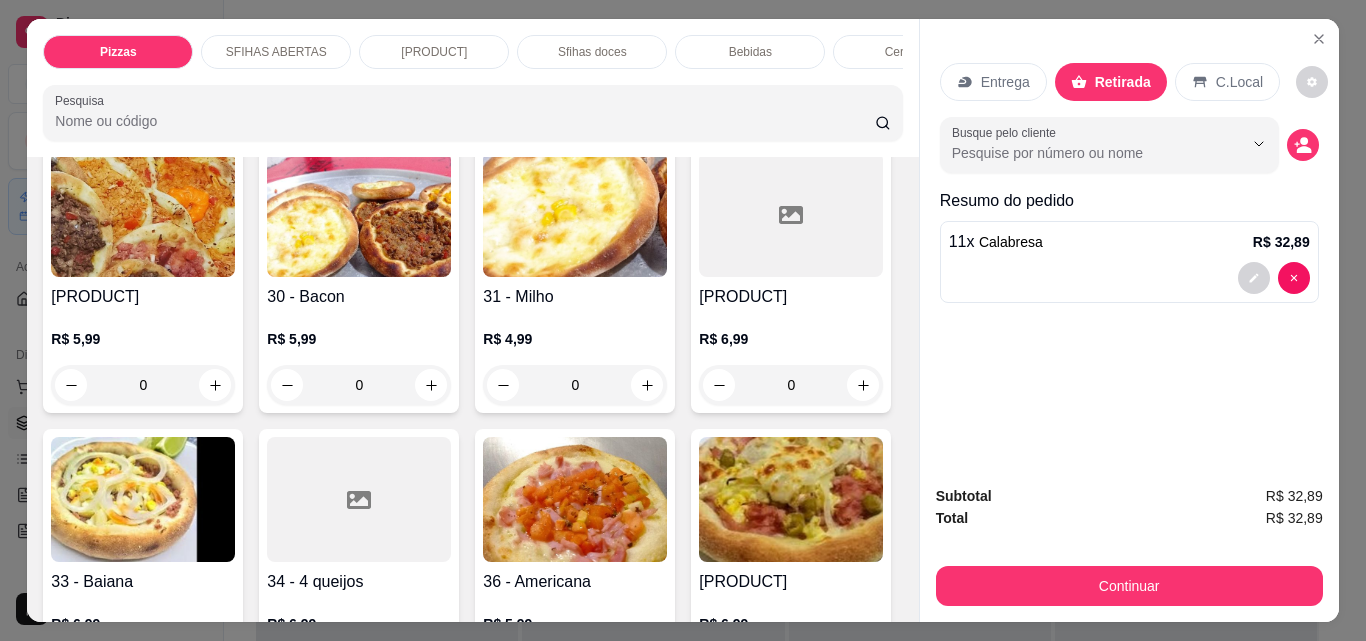 click 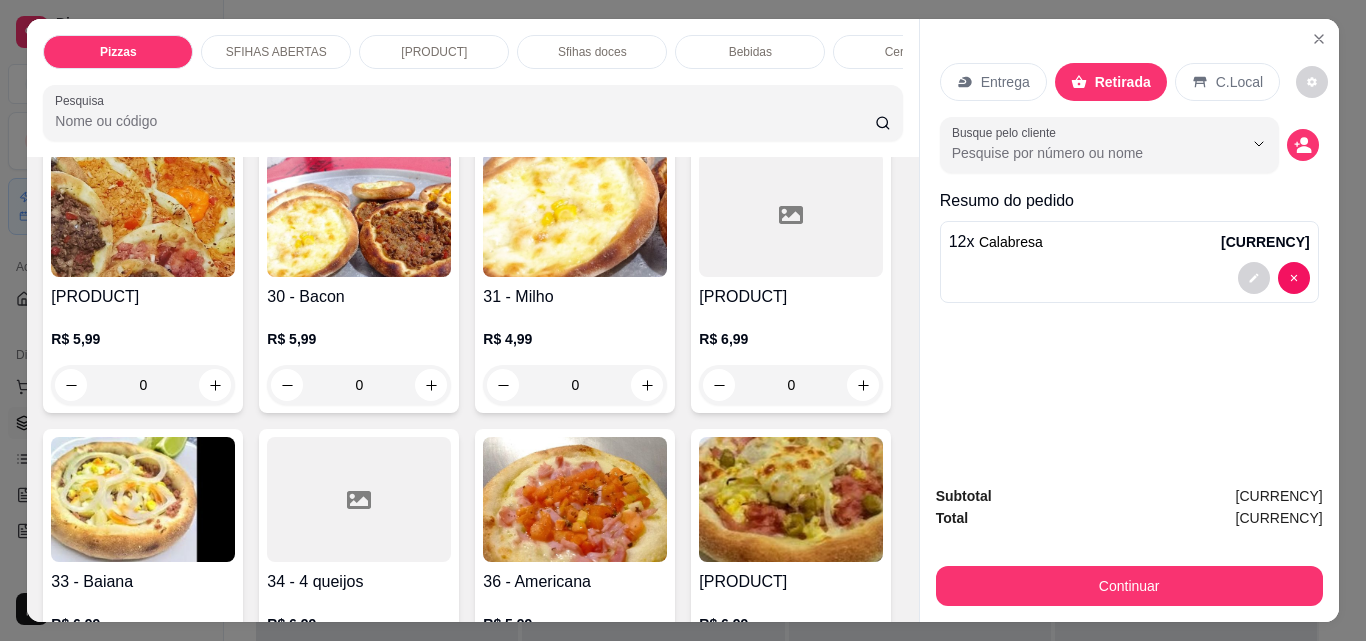 click 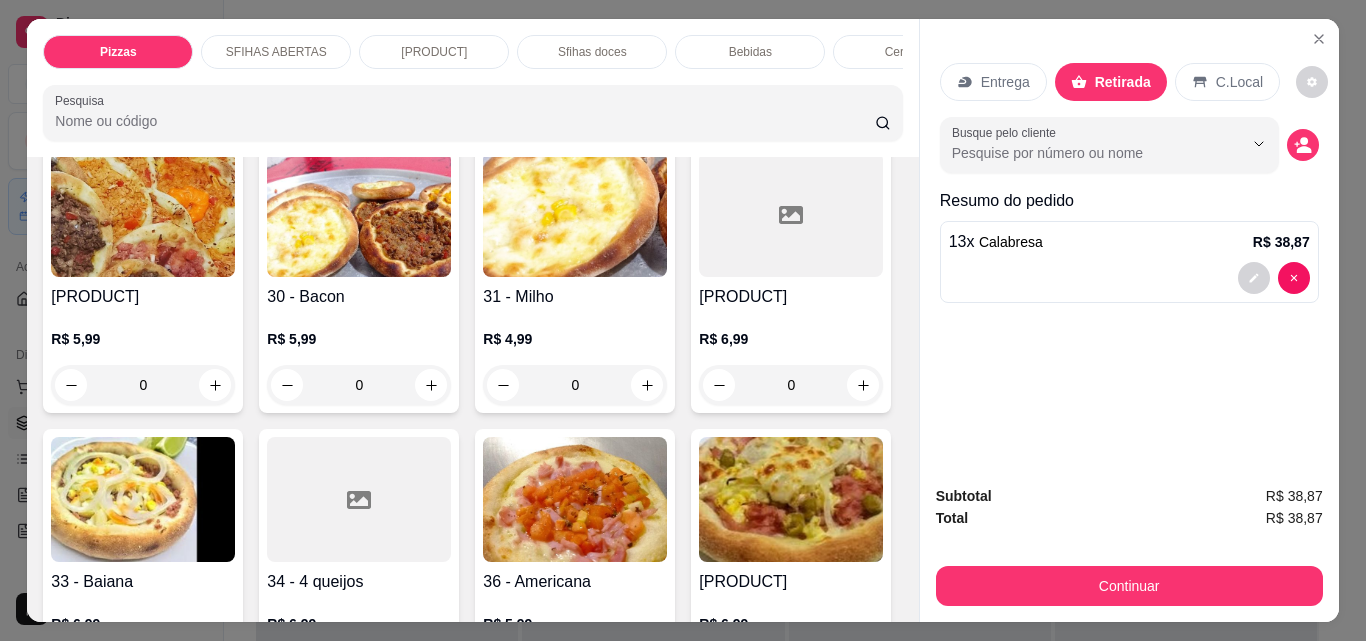 click 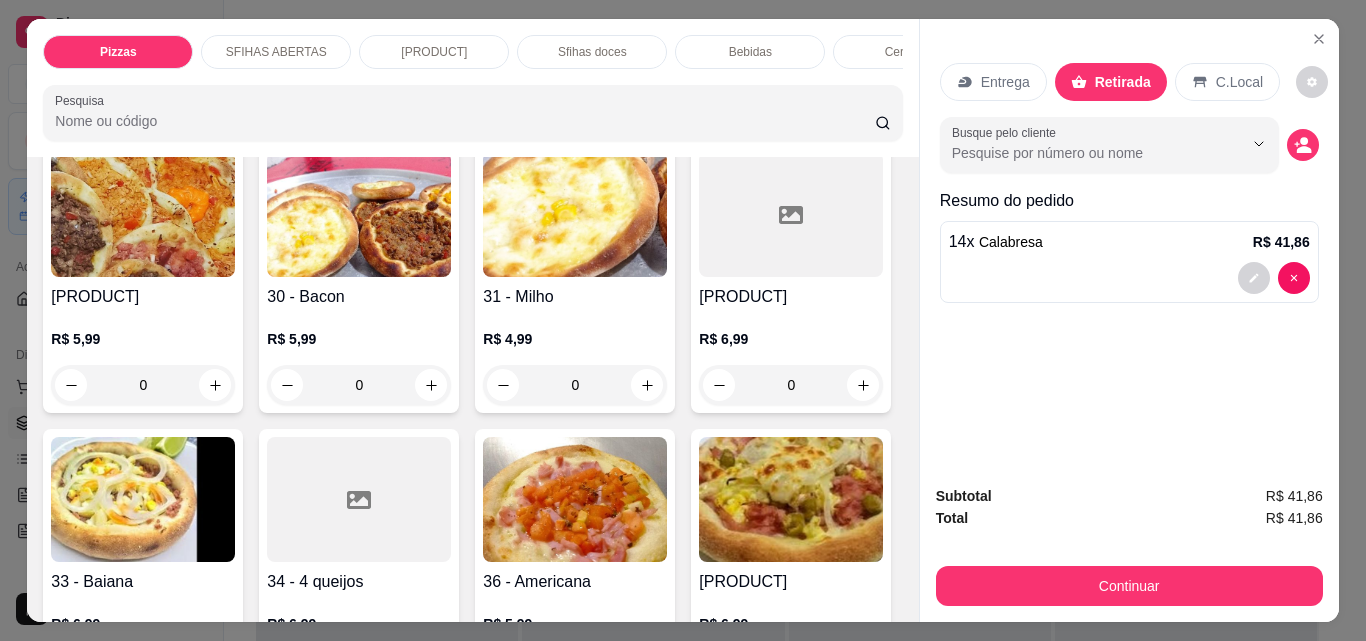 click 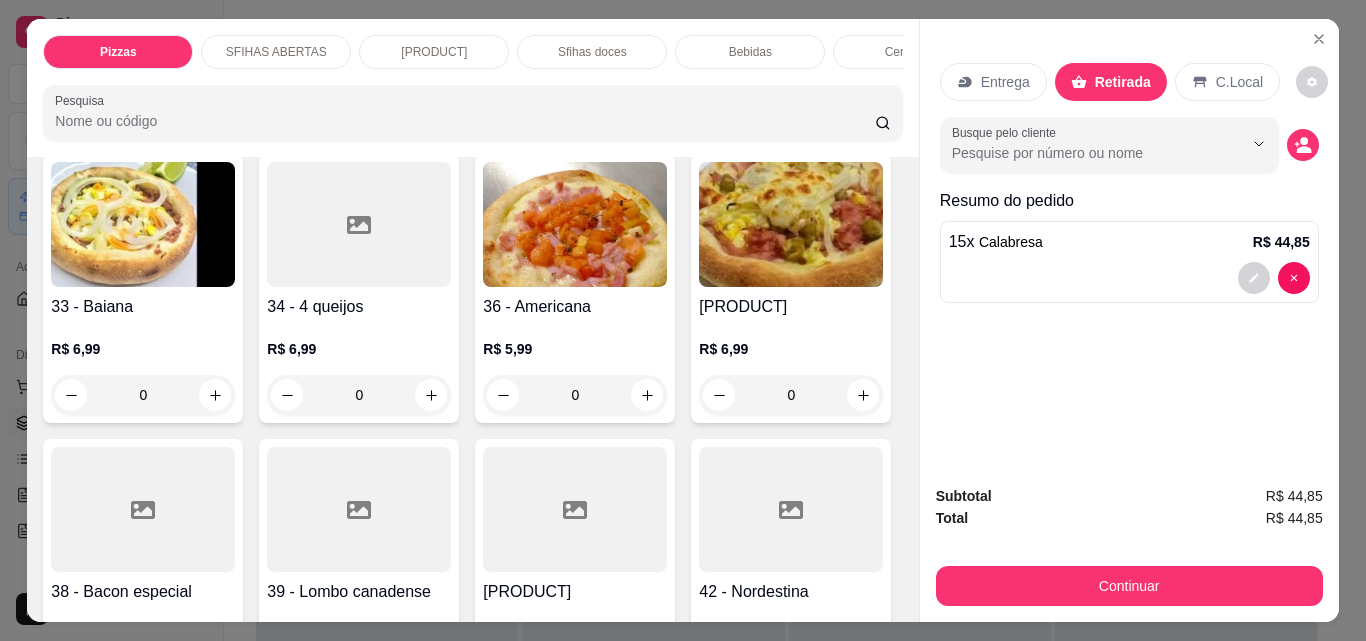 scroll, scrollTop: 1601, scrollLeft: 0, axis: vertical 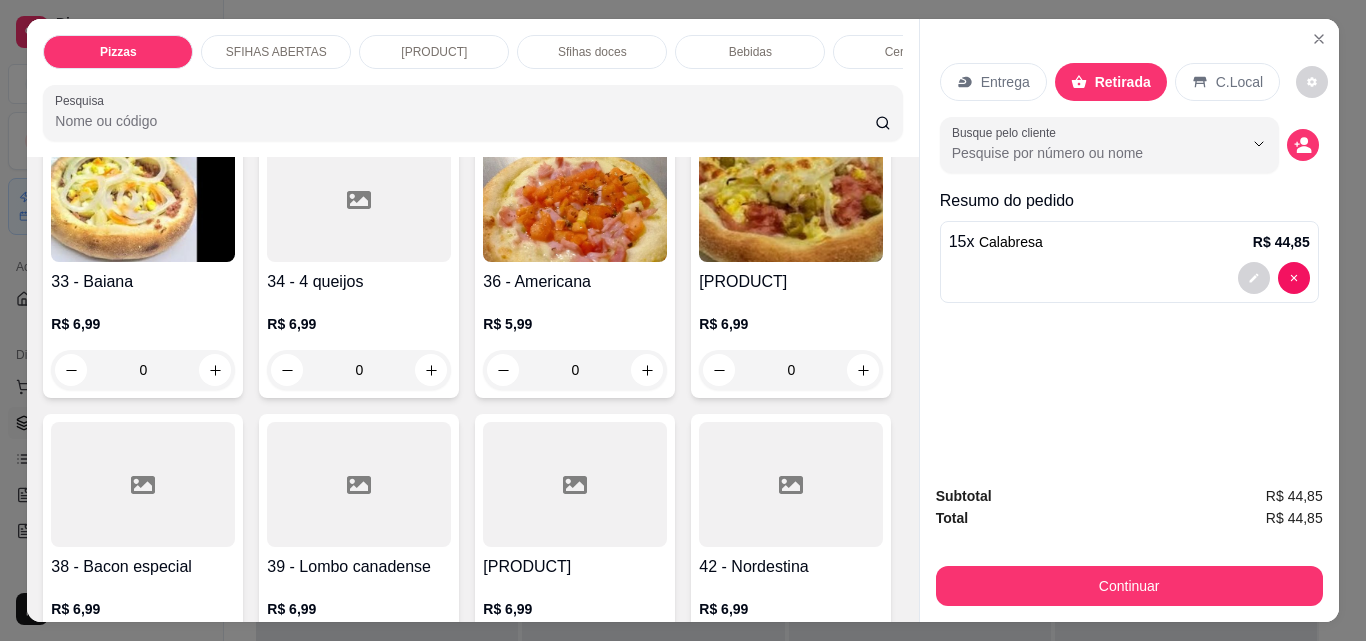 click 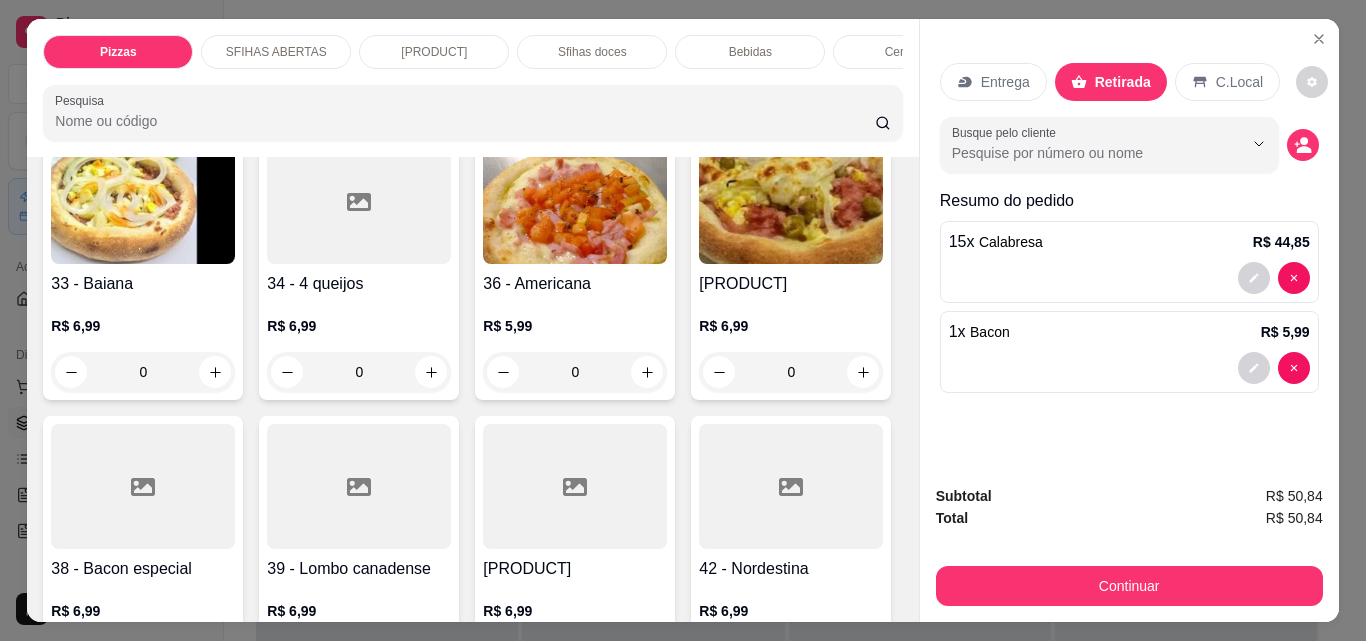 scroll, scrollTop: 1602, scrollLeft: 0, axis: vertical 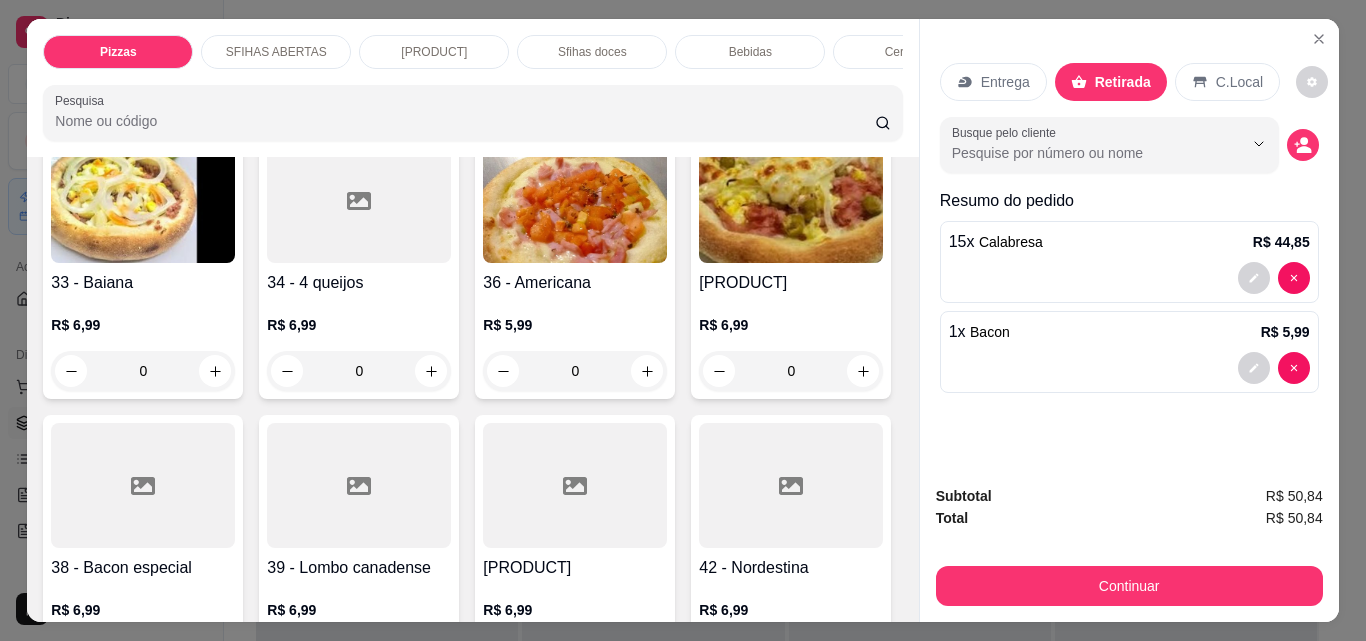 click at bounding box center (430, 85) 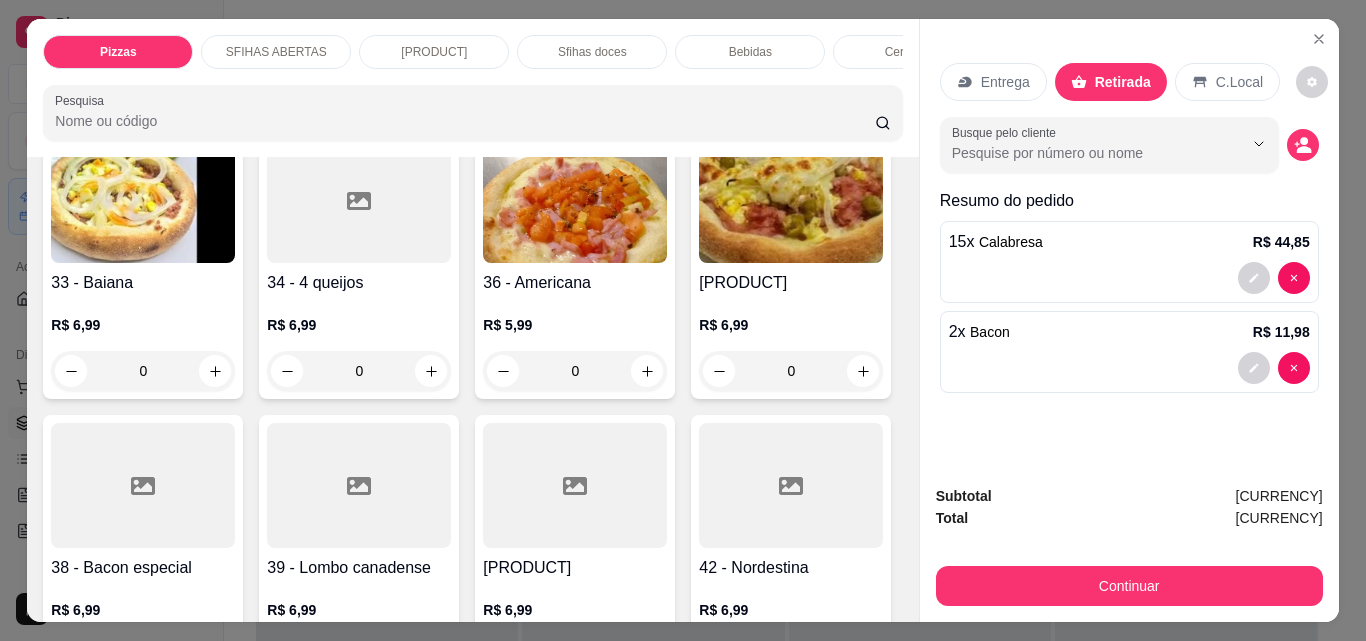click at bounding box center [430, 85] 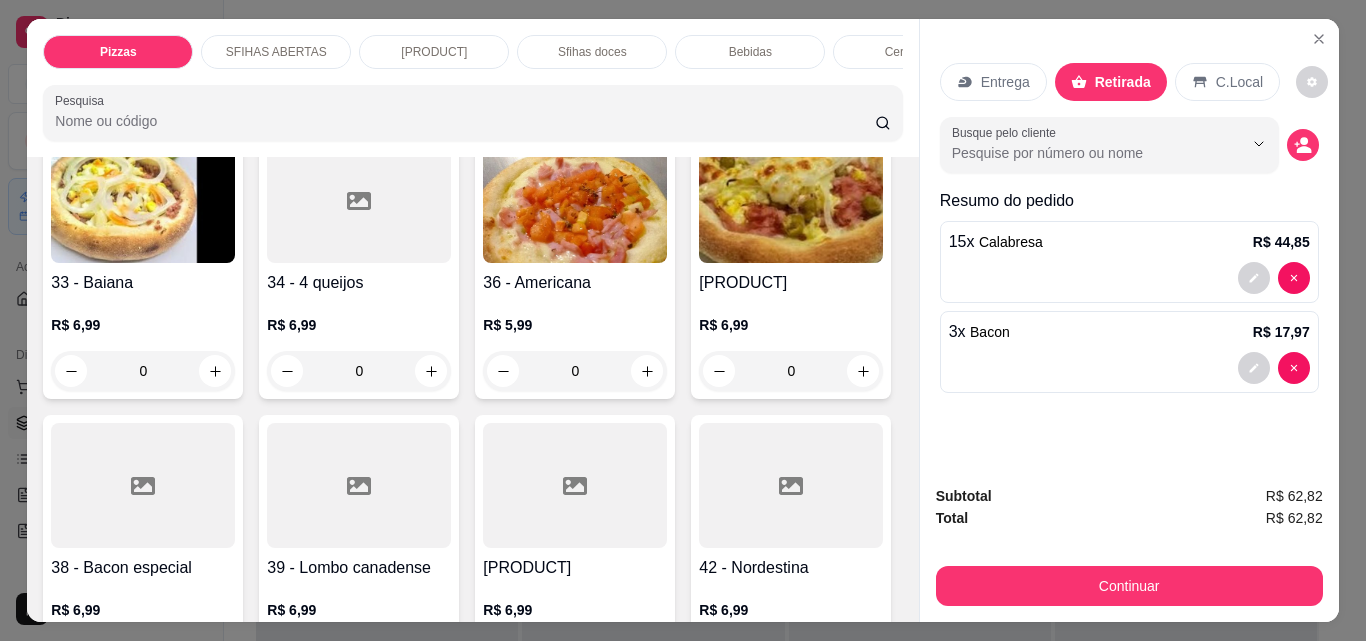 click at bounding box center [430, 85] 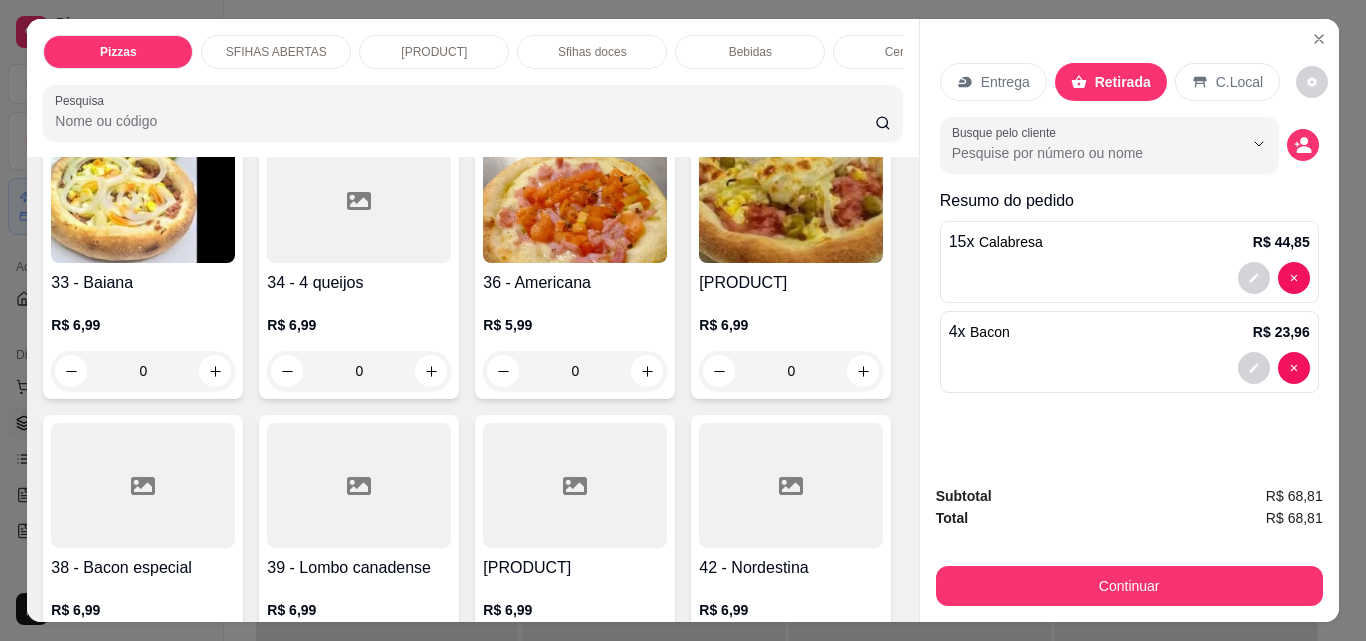 click at bounding box center (430, 85) 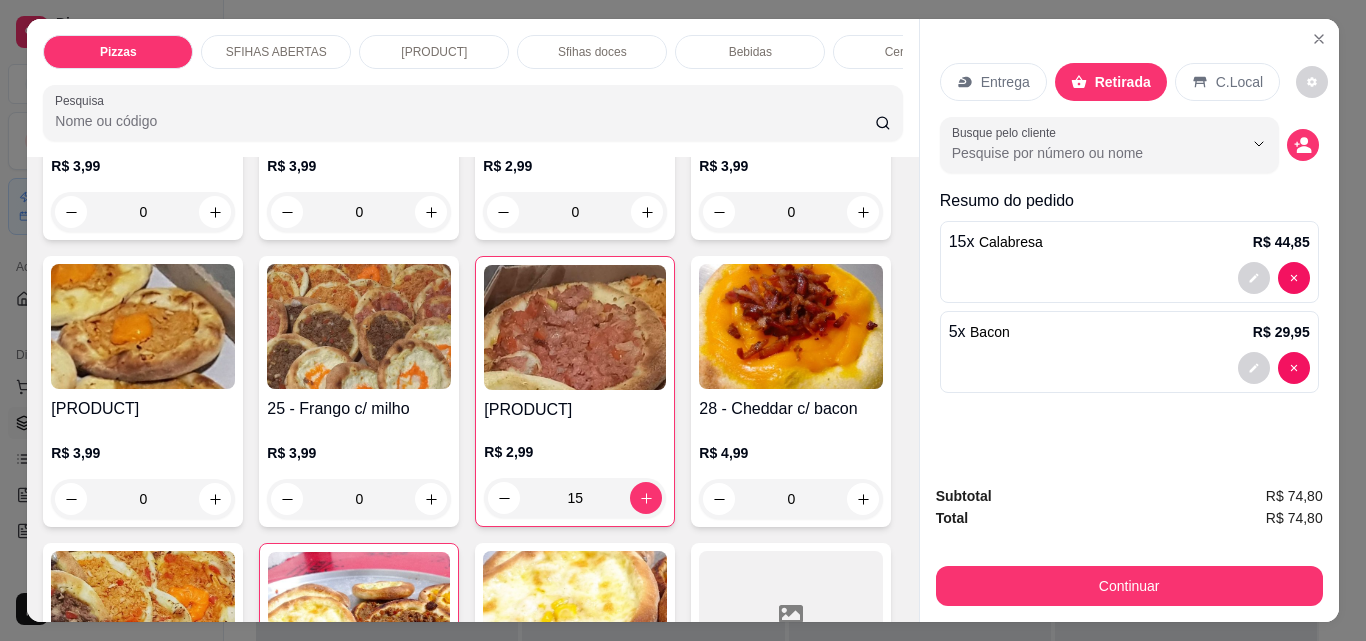 scroll, scrollTop: 602, scrollLeft: 0, axis: vertical 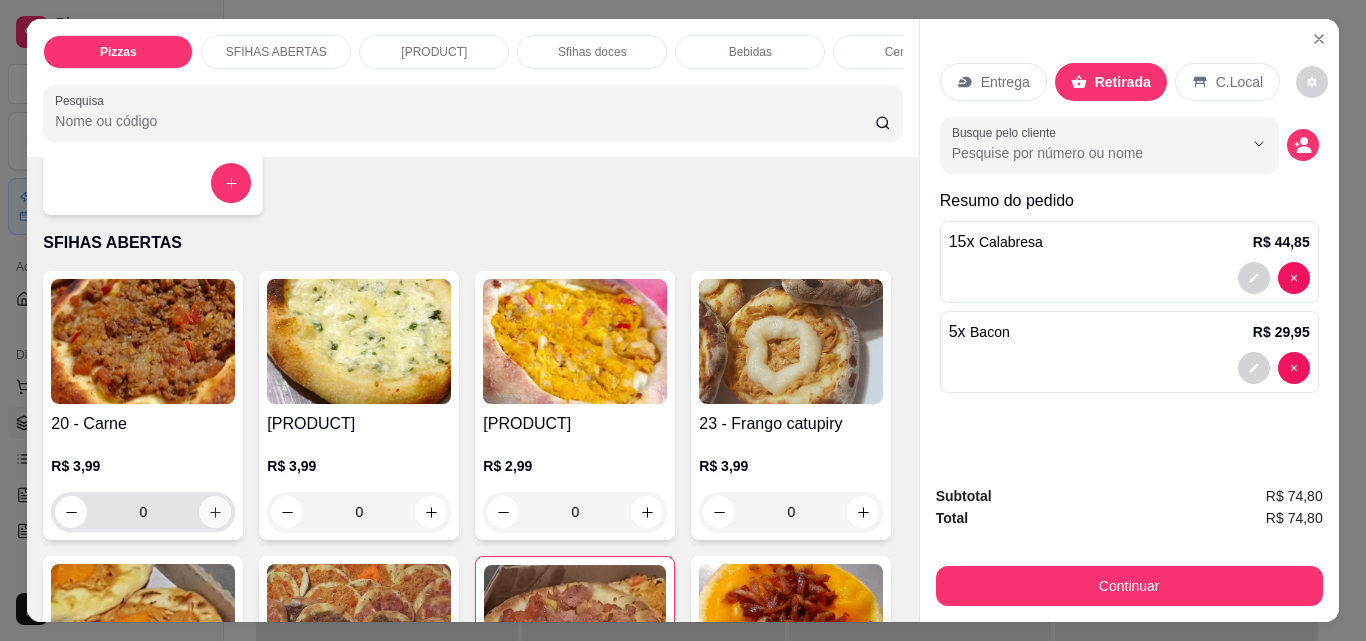 click 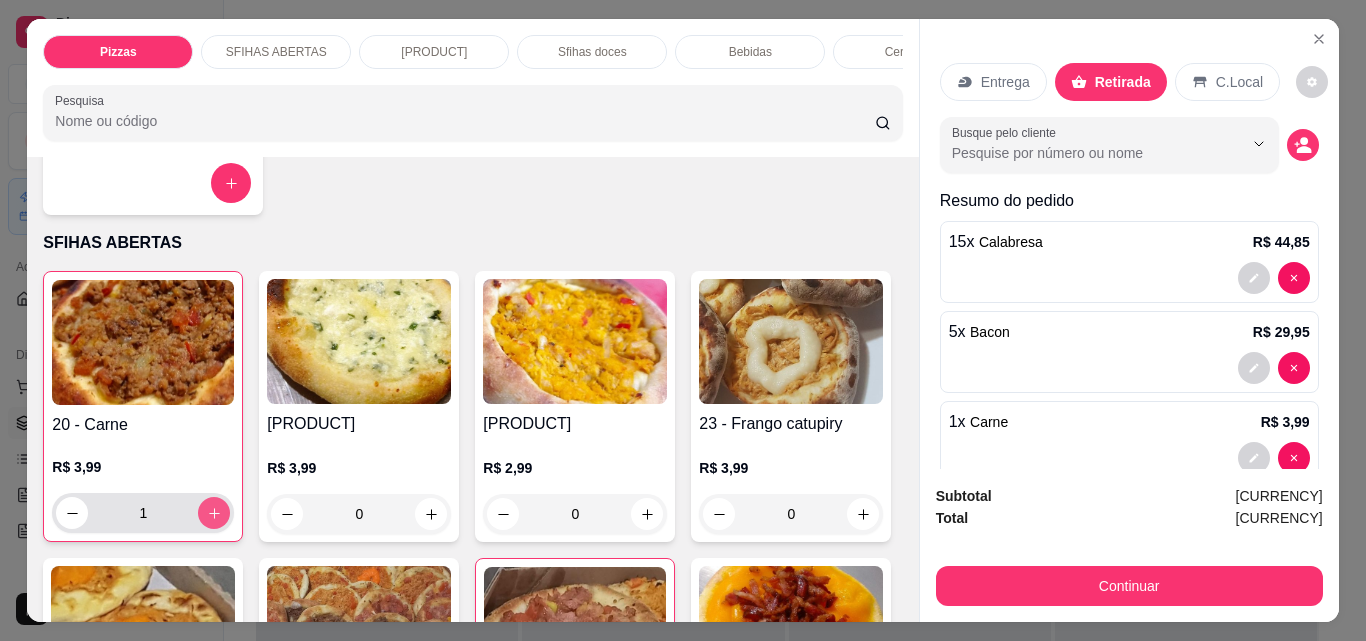 click 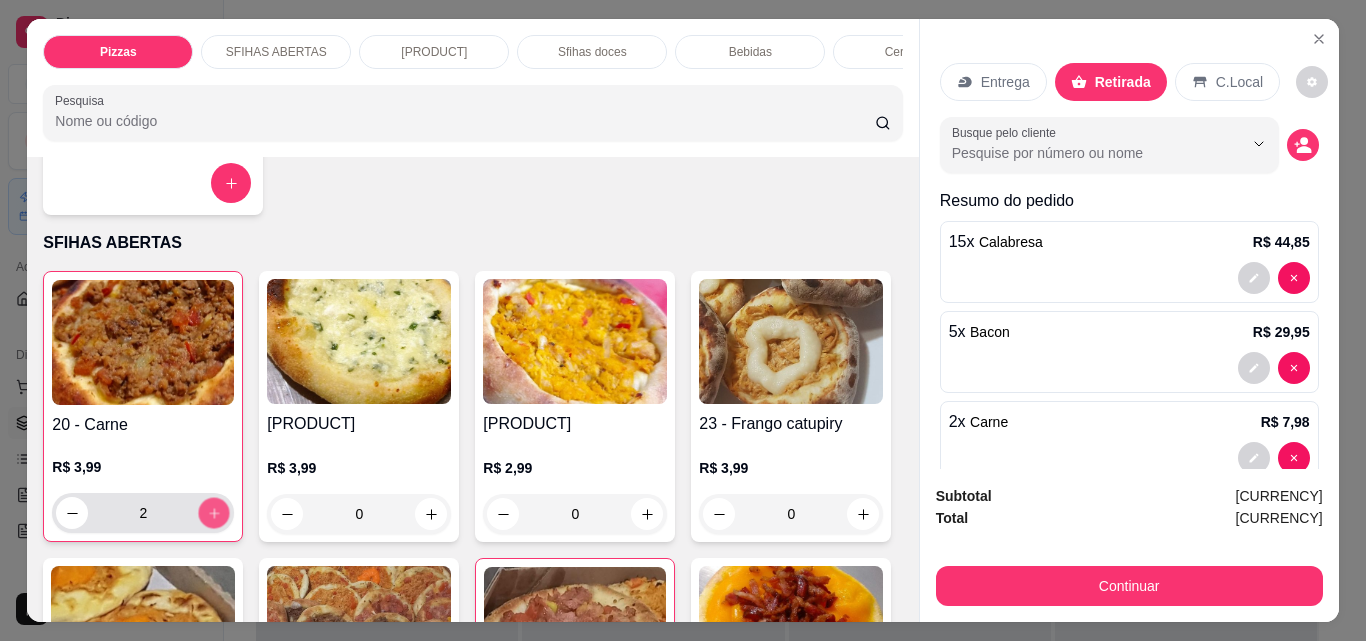 click 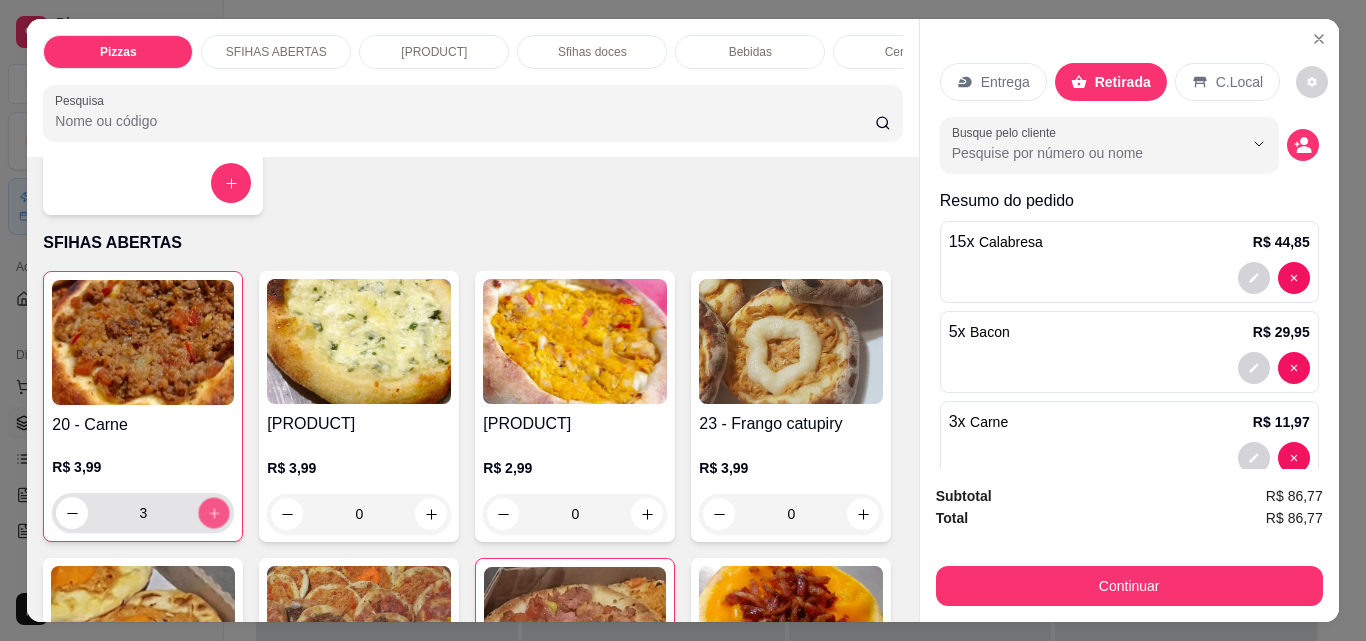 click 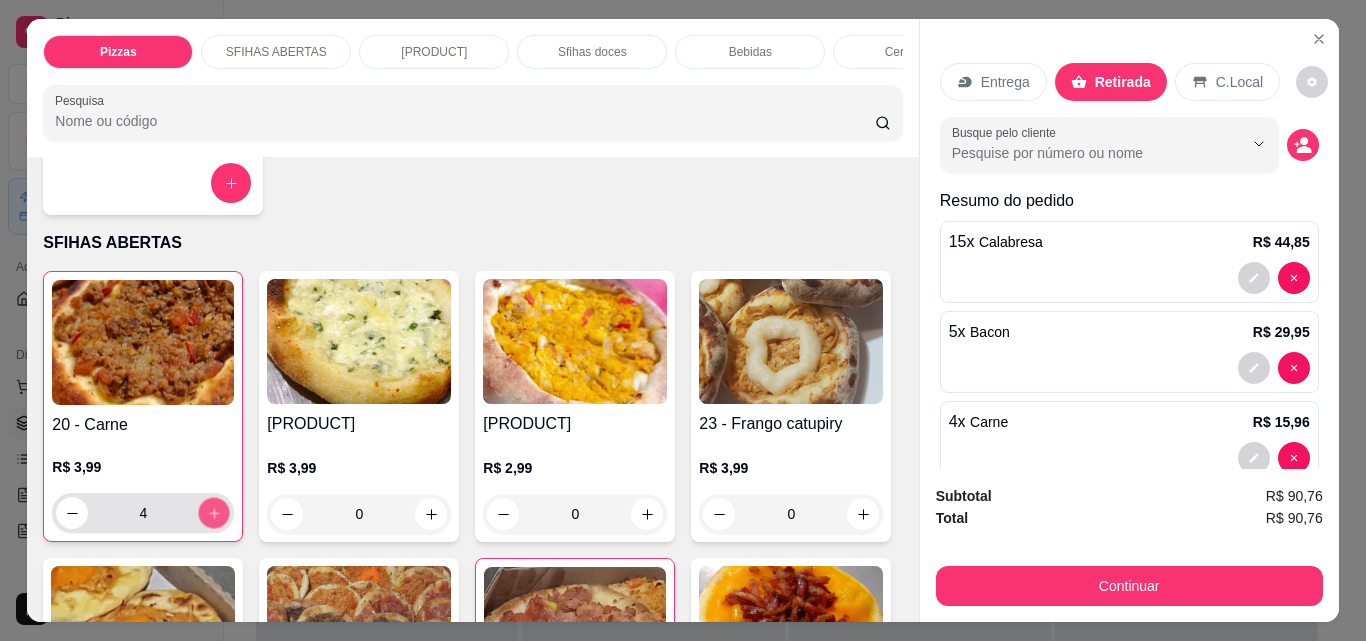 click 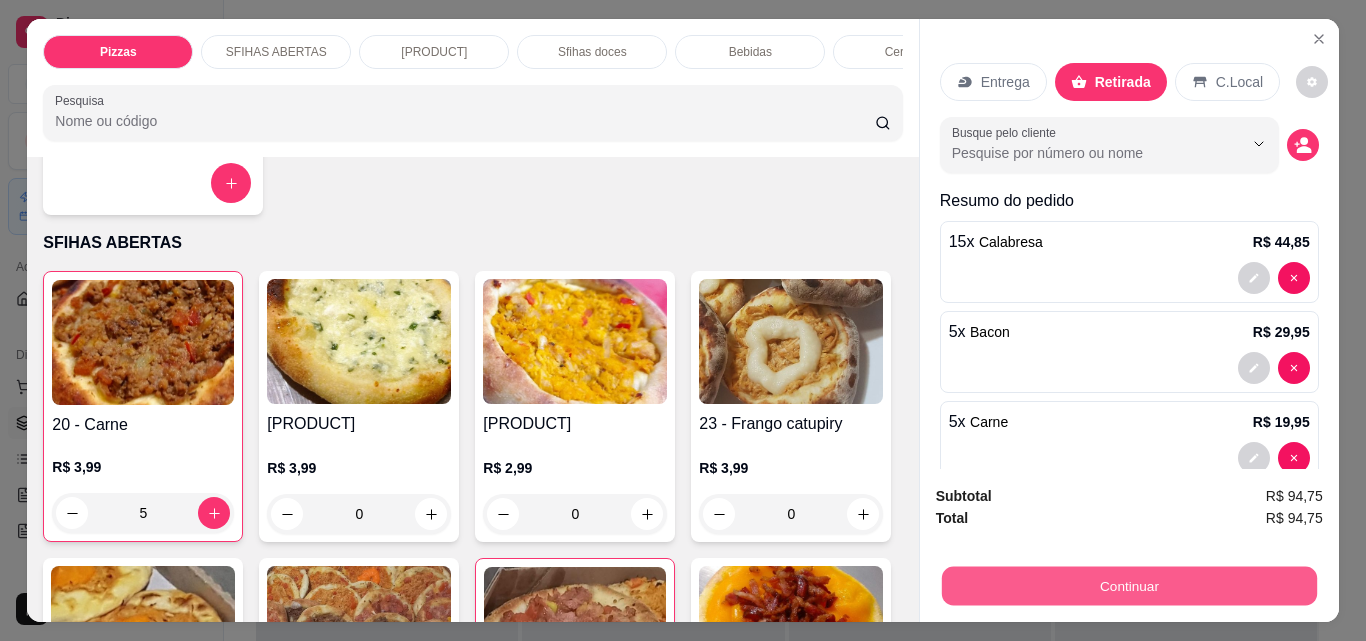 click on "Continuar" at bounding box center [1128, 585] 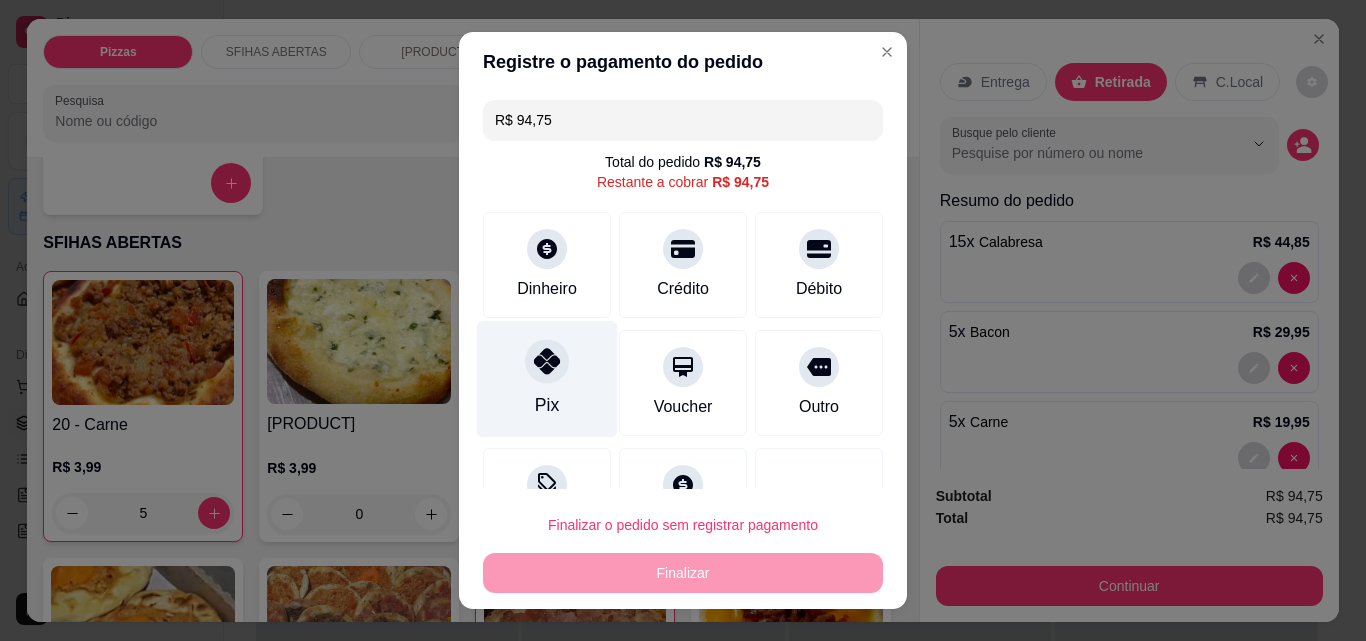 click at bounding box center [547, 361] 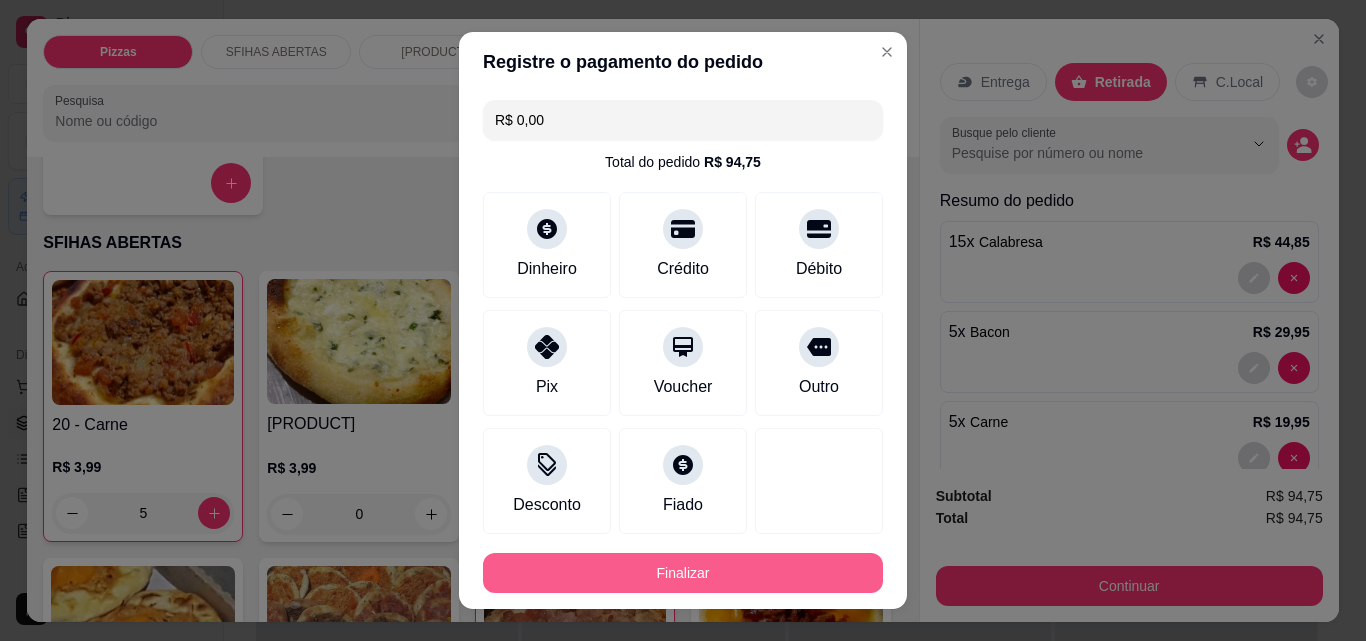 click on "Finalizar" at bounding box center (683, 573) 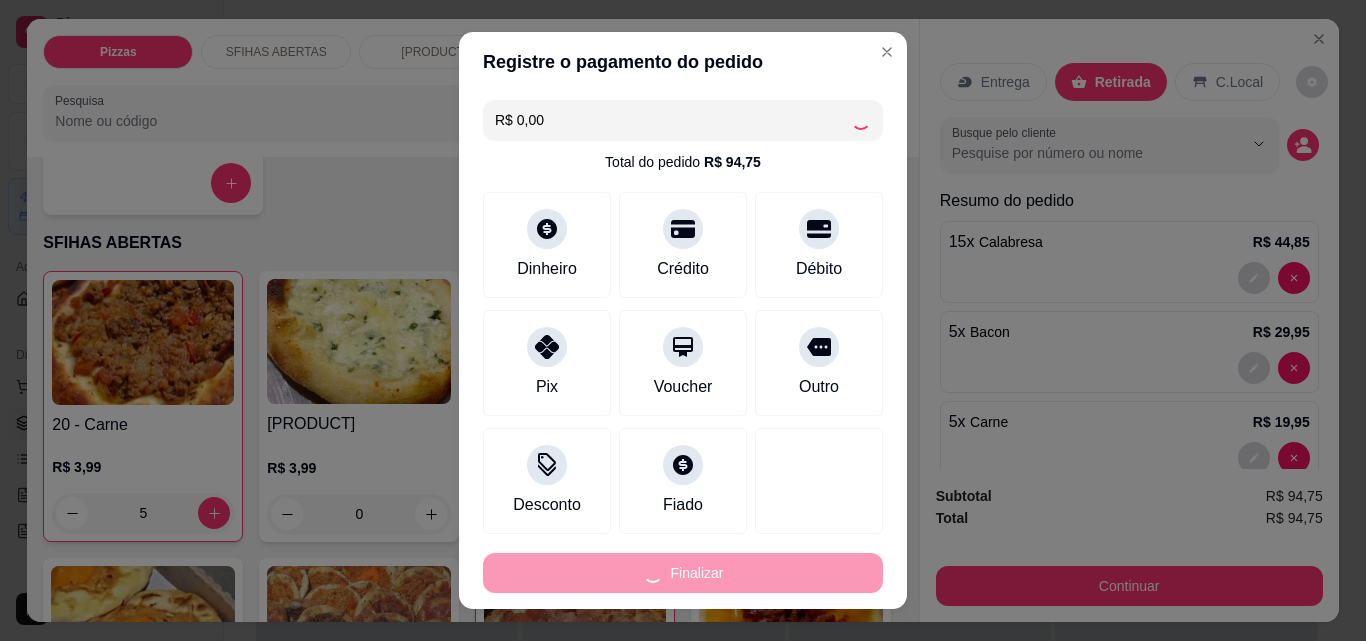 type on "0" 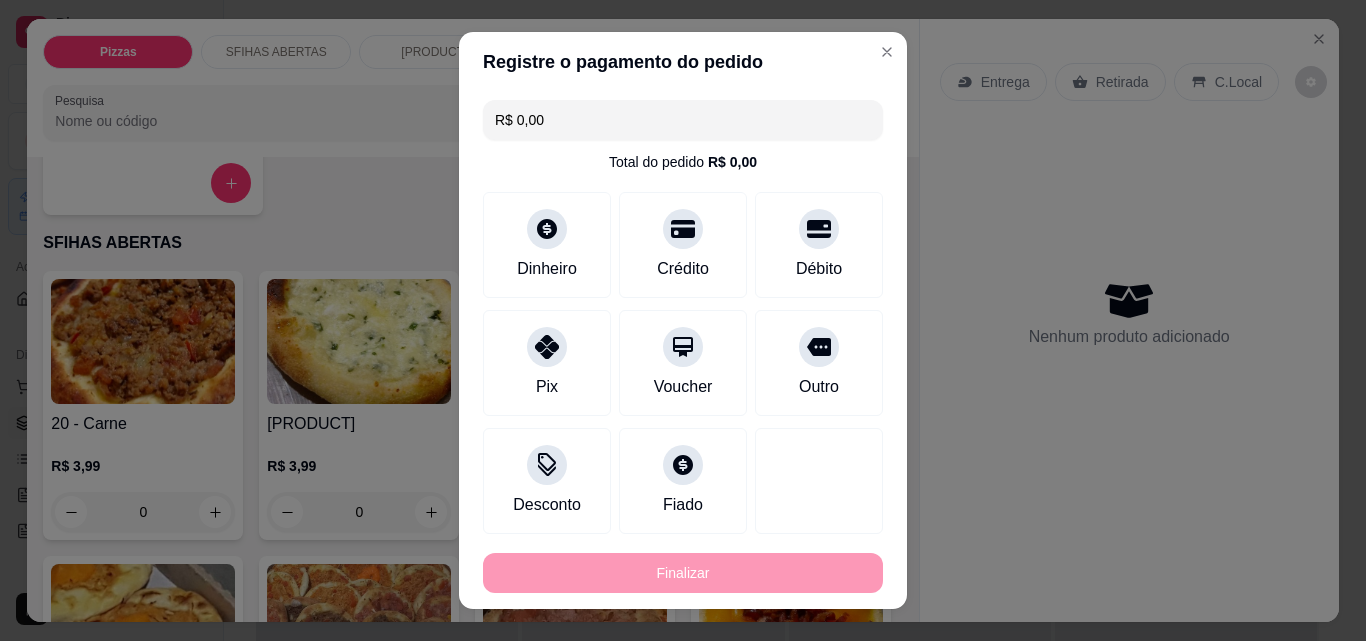 type on "-R$ 94,75" 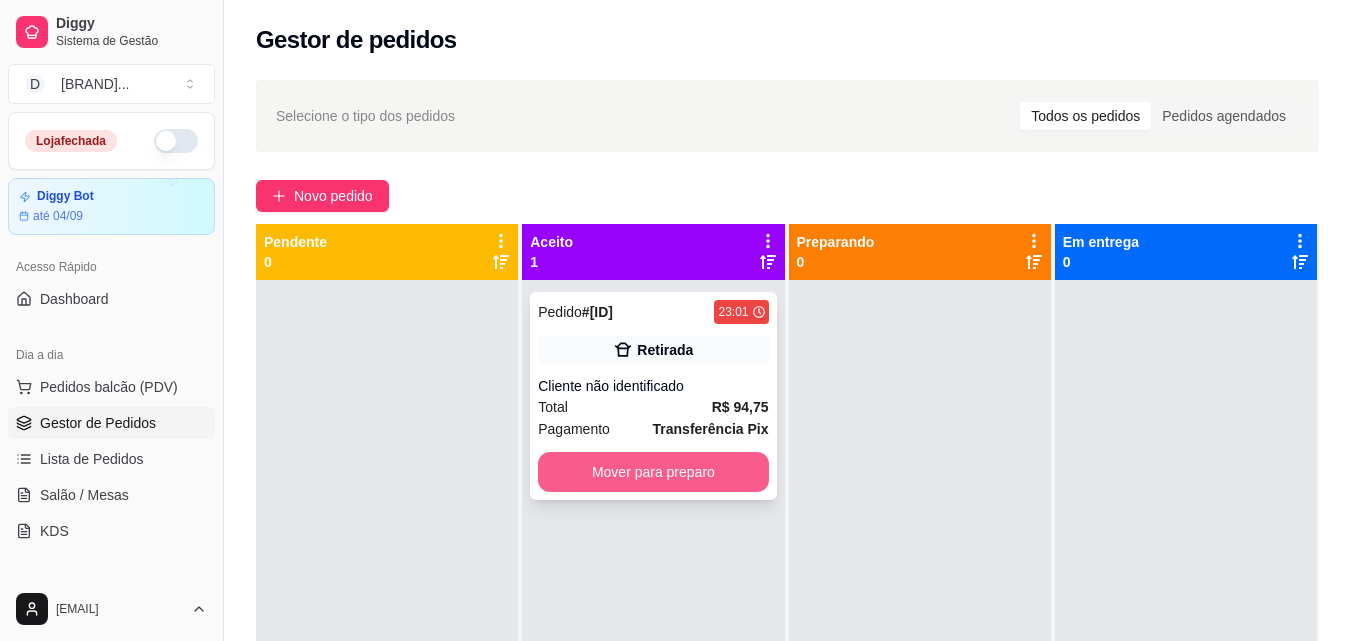 click on "Mover para preparo" at bounding box center [653, 472] 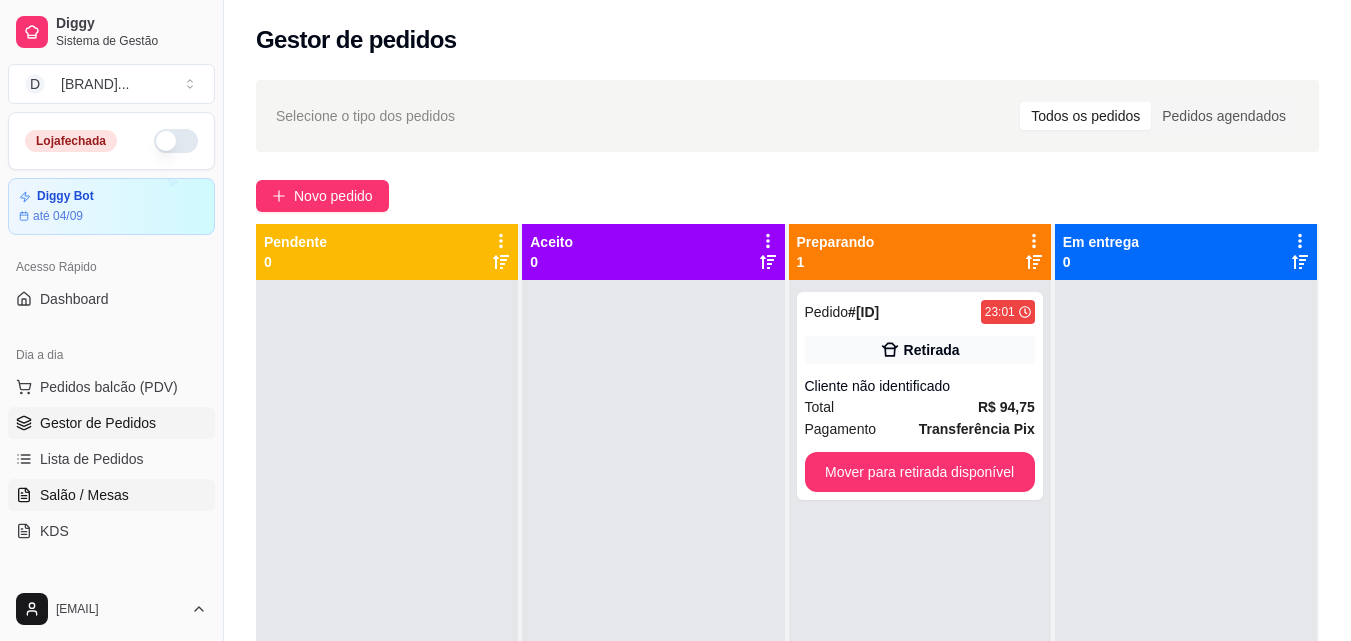 click on "Salão / Mesas" at bounding box center [84, 495] 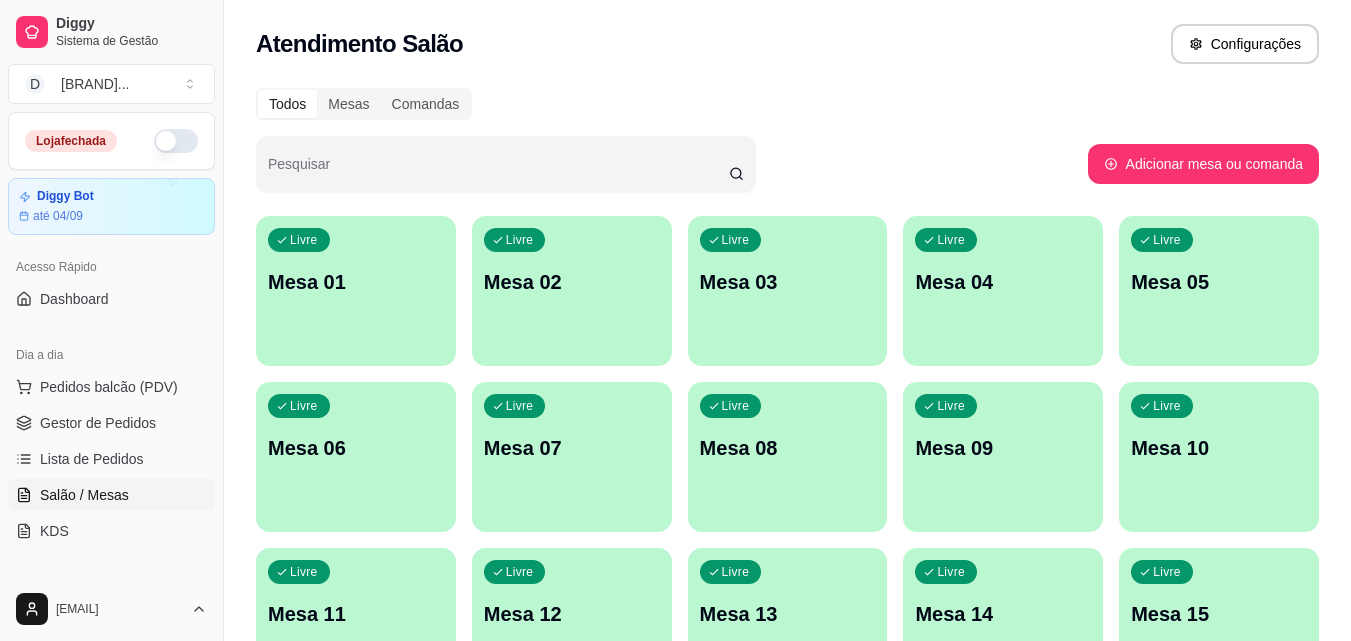 click on "Mesa 01" at bounding box center (356, 282) 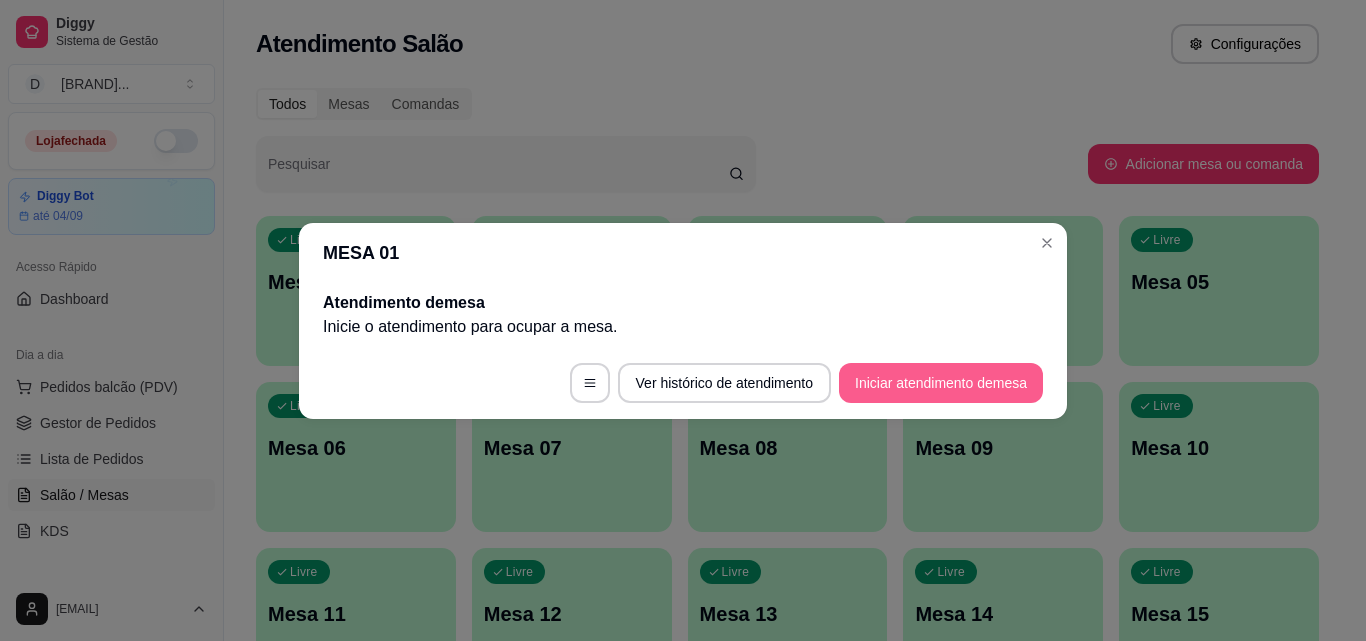 click on "Iniciar atendimento de  mesa" at bounding box center [941, 383] 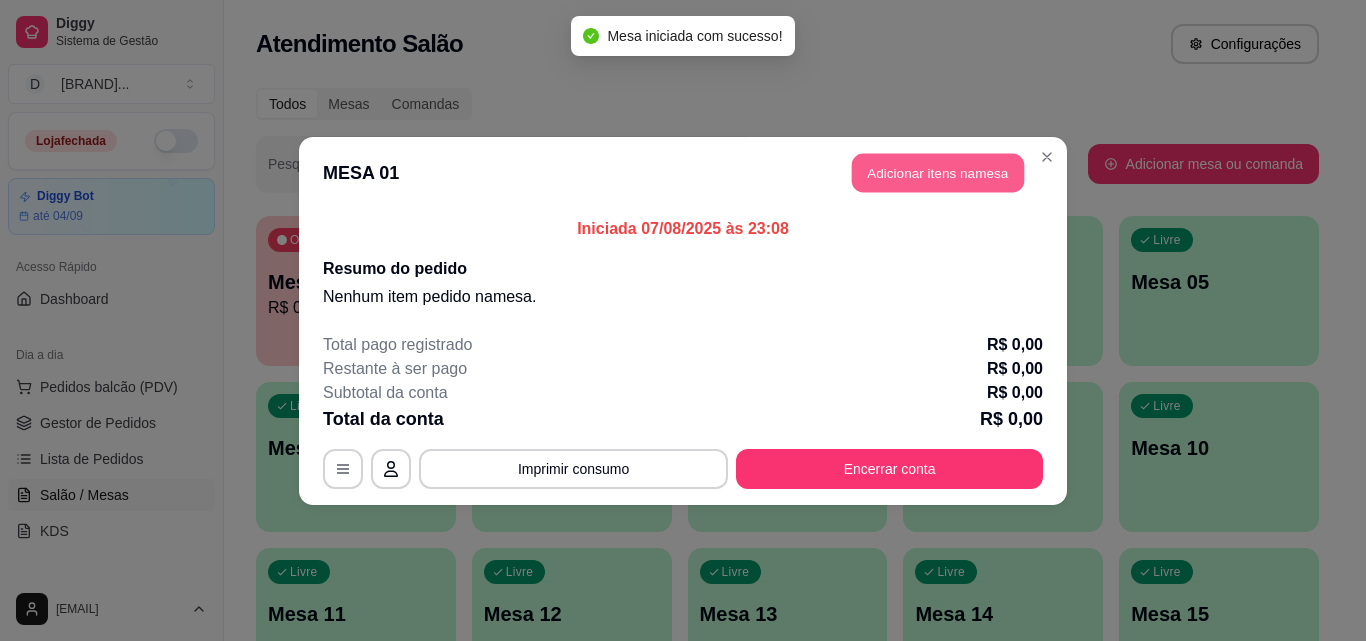 click on "Adicionar itens na  mesa" at bounding box center (938, 172) 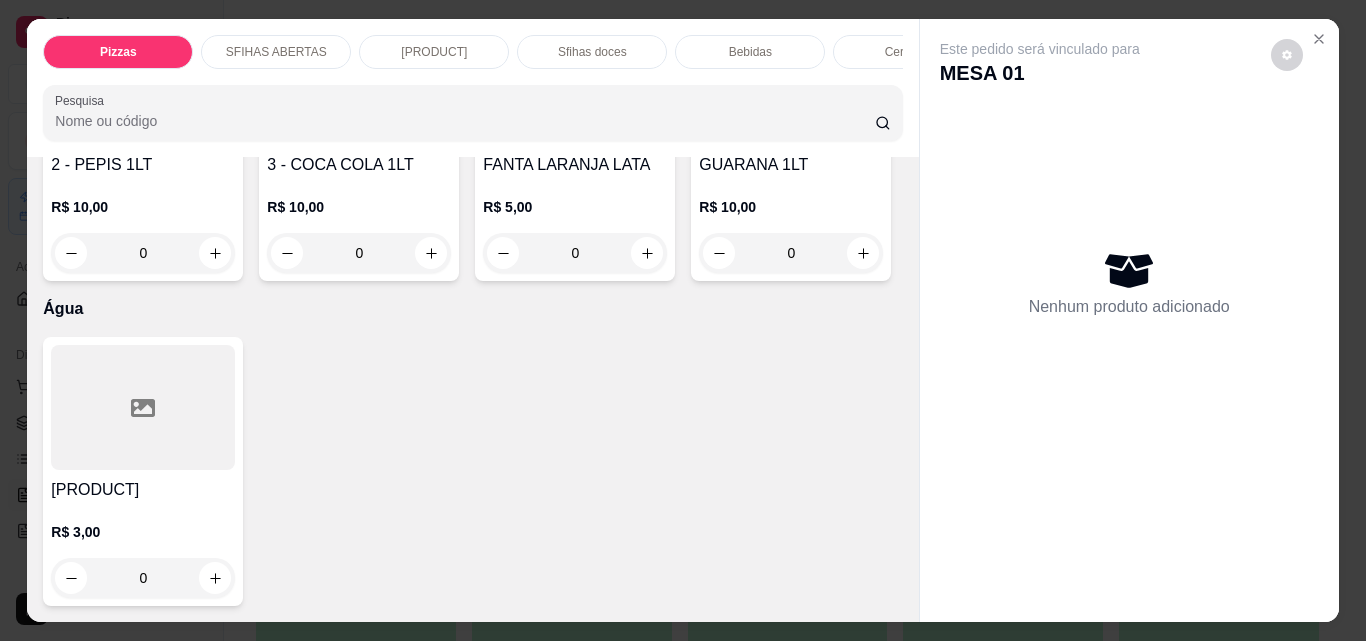 scroll, scrollTop: 6300, scrollLeft: 0, axis: vertical 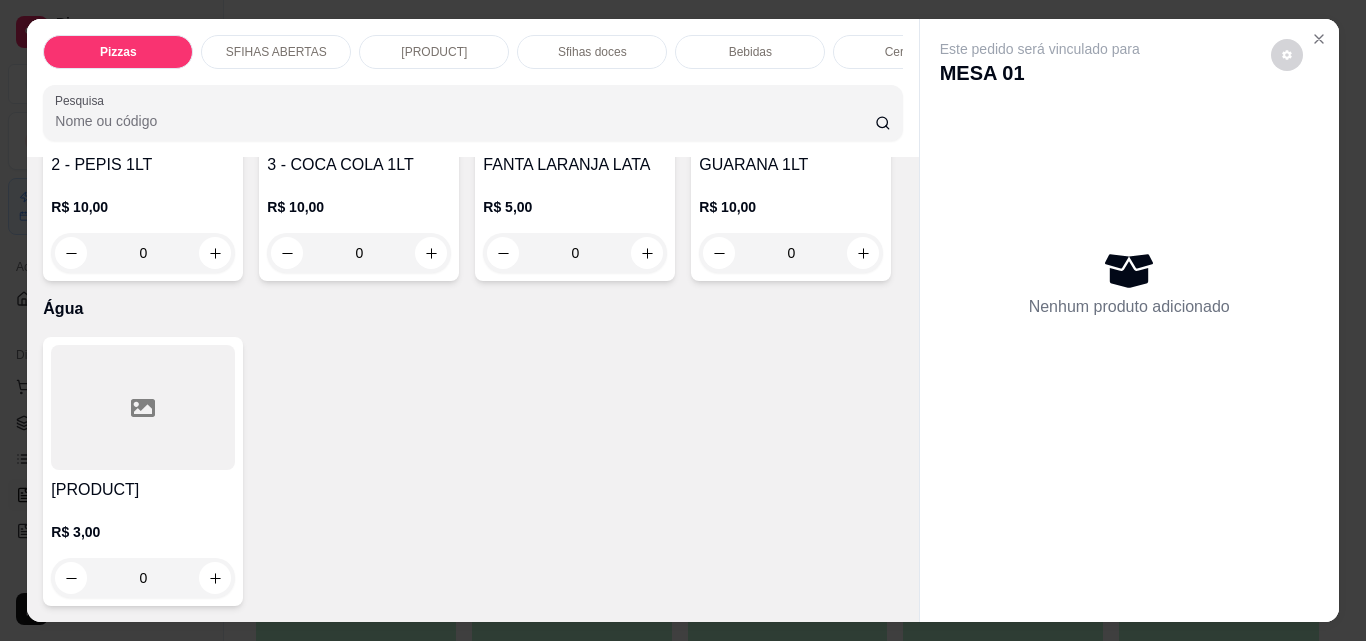 click 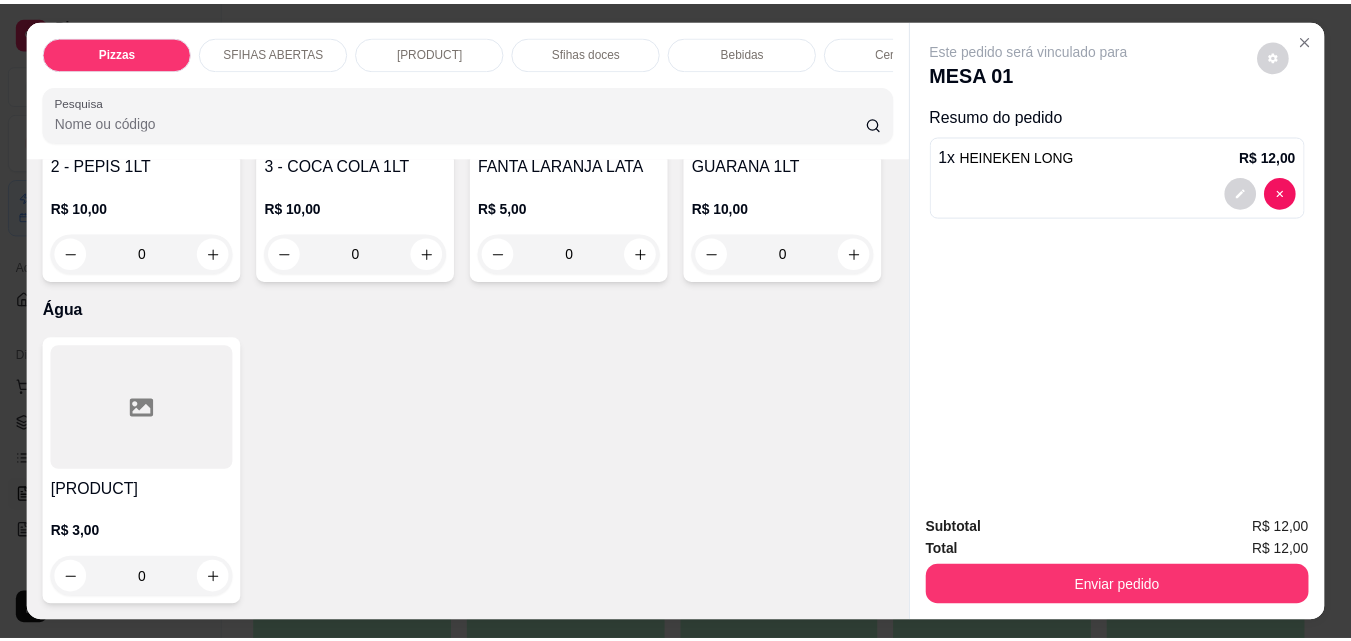 scroll, scrollTop: 7432, scrollLeft: 0, axis: vertical 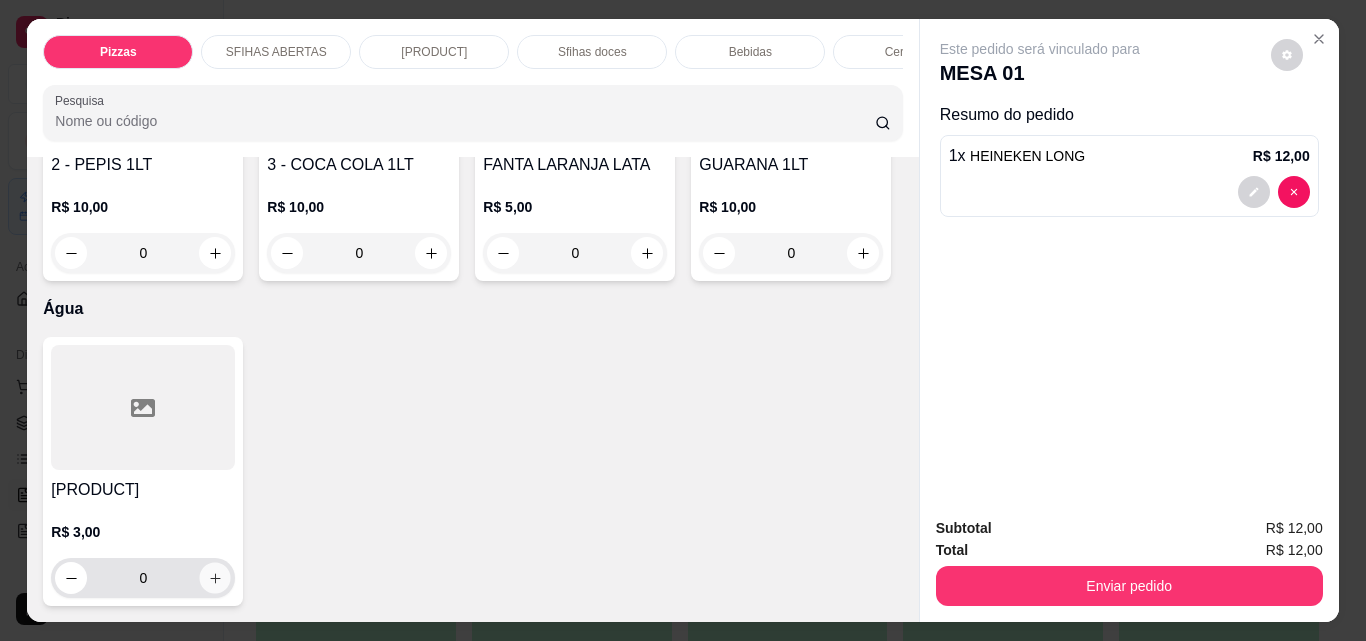 click 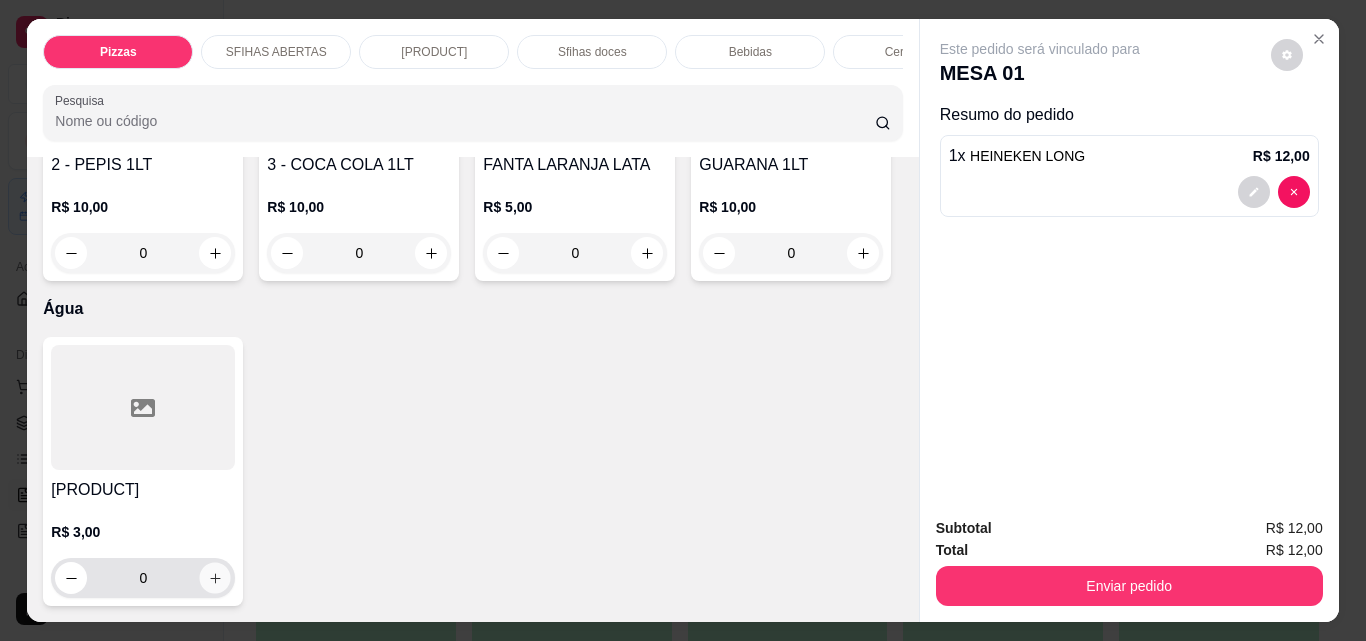 type on "1" 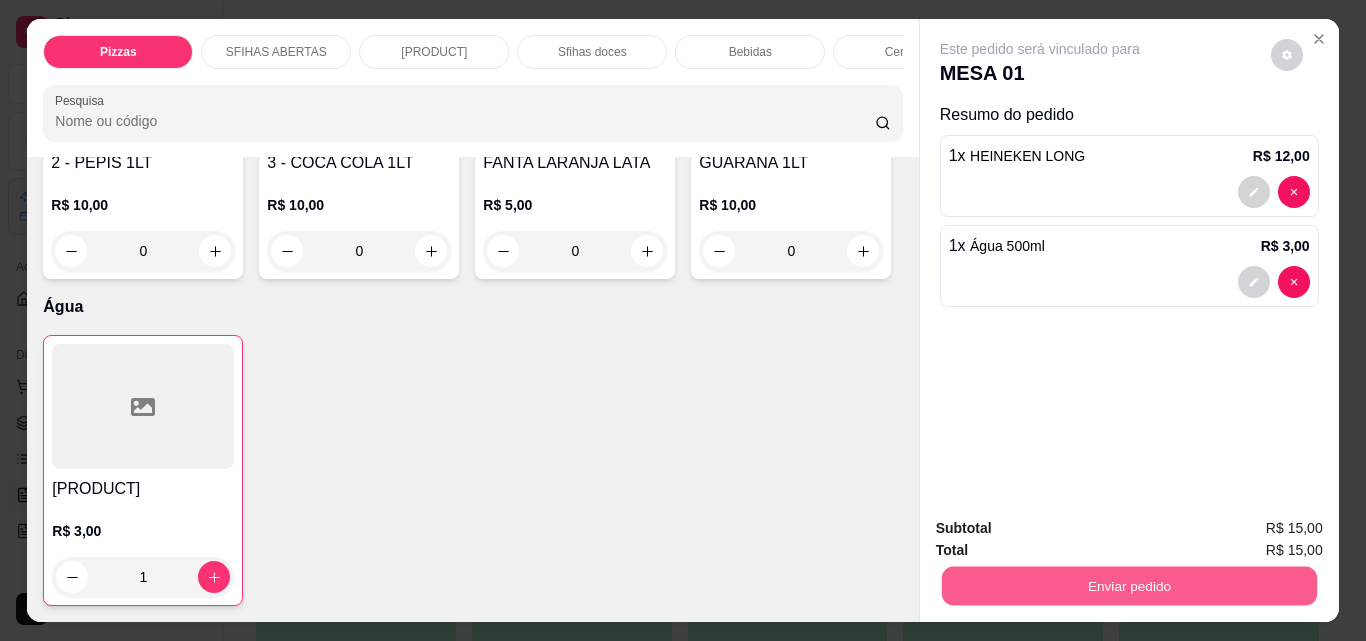 click on "Enviar pedido" at bounding box center [1128, 585] 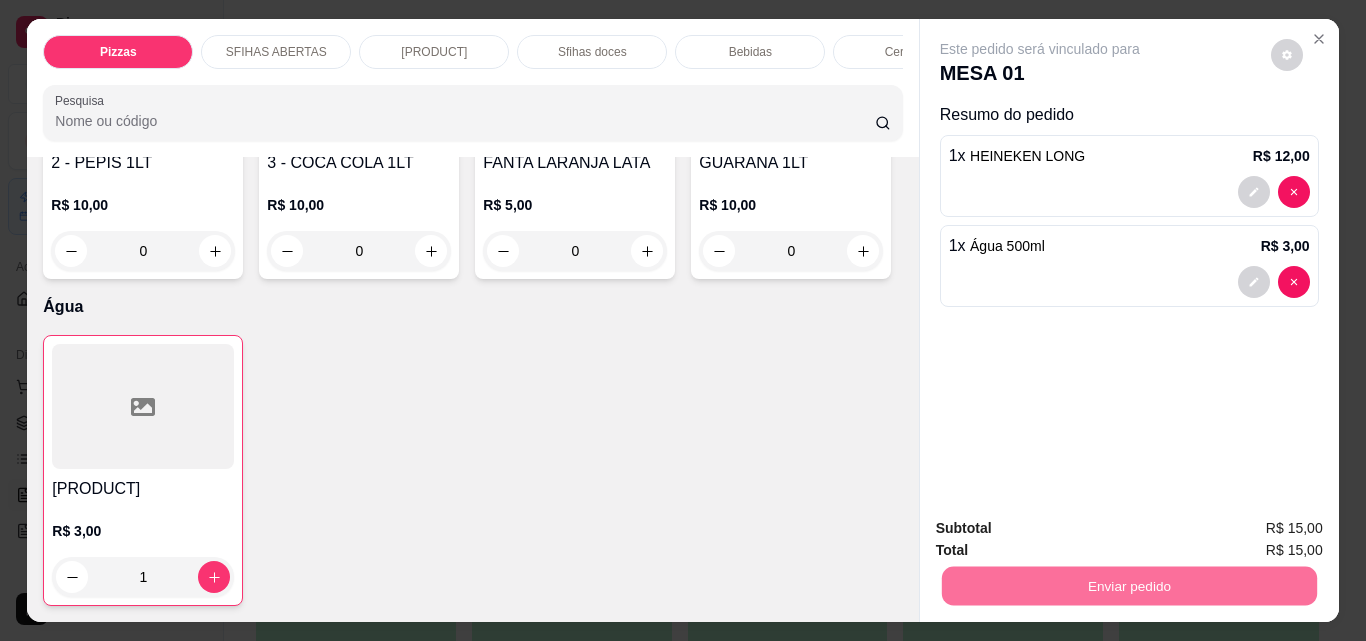 click on "Não registrar e enviar pedido" at bounding box center [1063, 529] 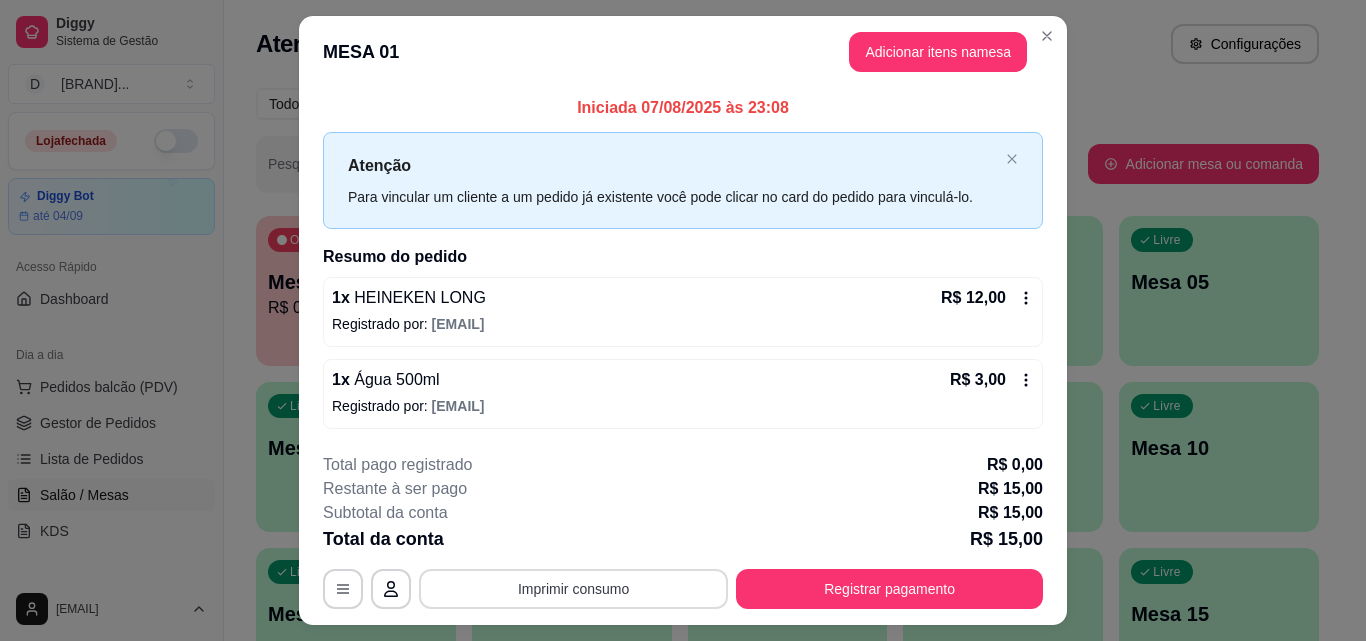 click on "Imprimir consumo" at bounding box center (573, 589) 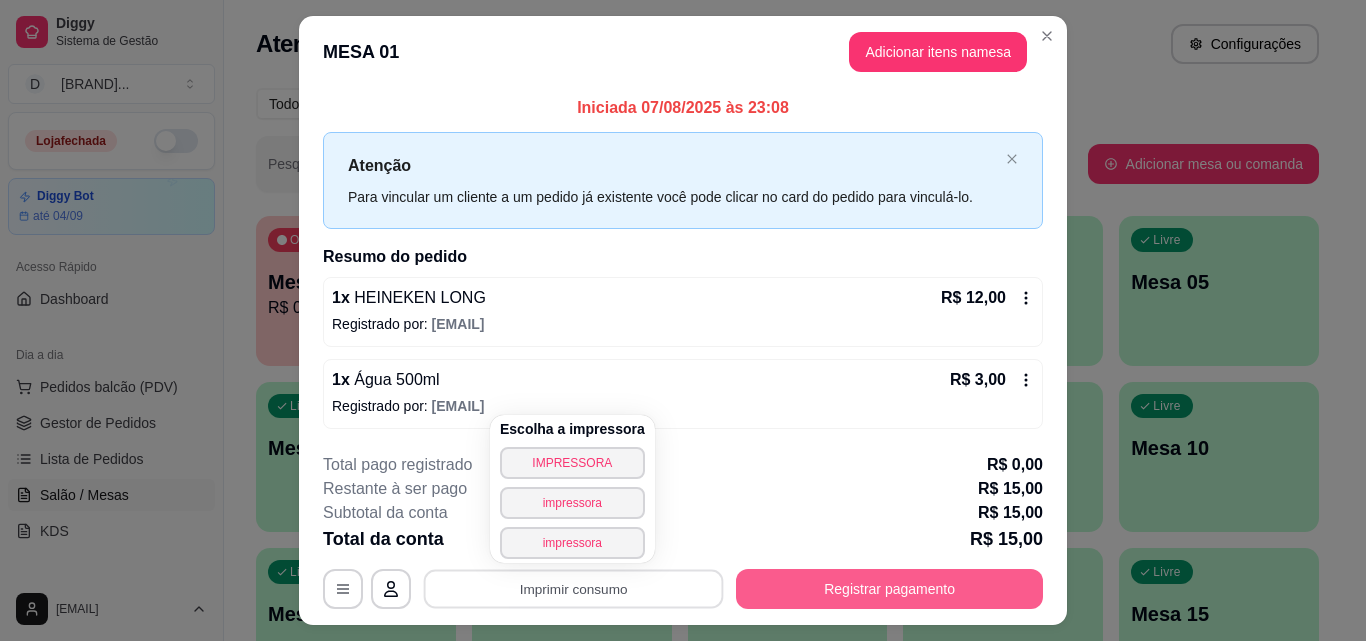 click on "Registrar pagamento" at bounding box center (889, 589) 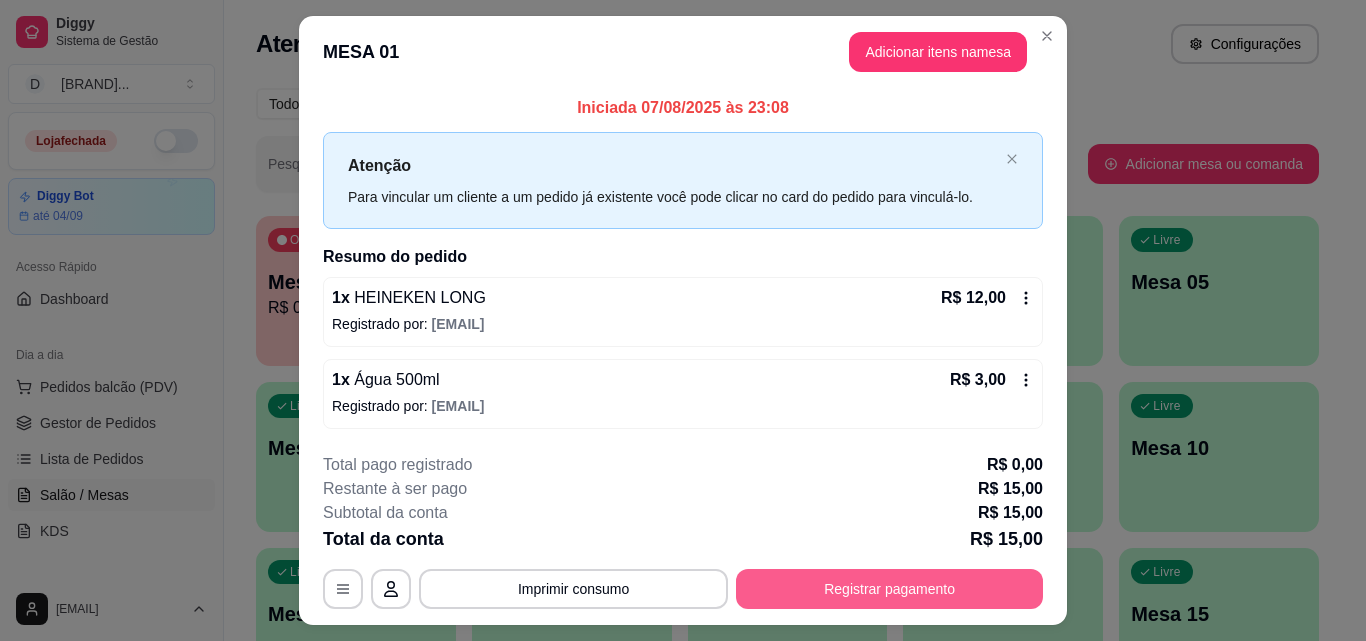 click on "Registrar pagamento" at bounding box center (889, 589) 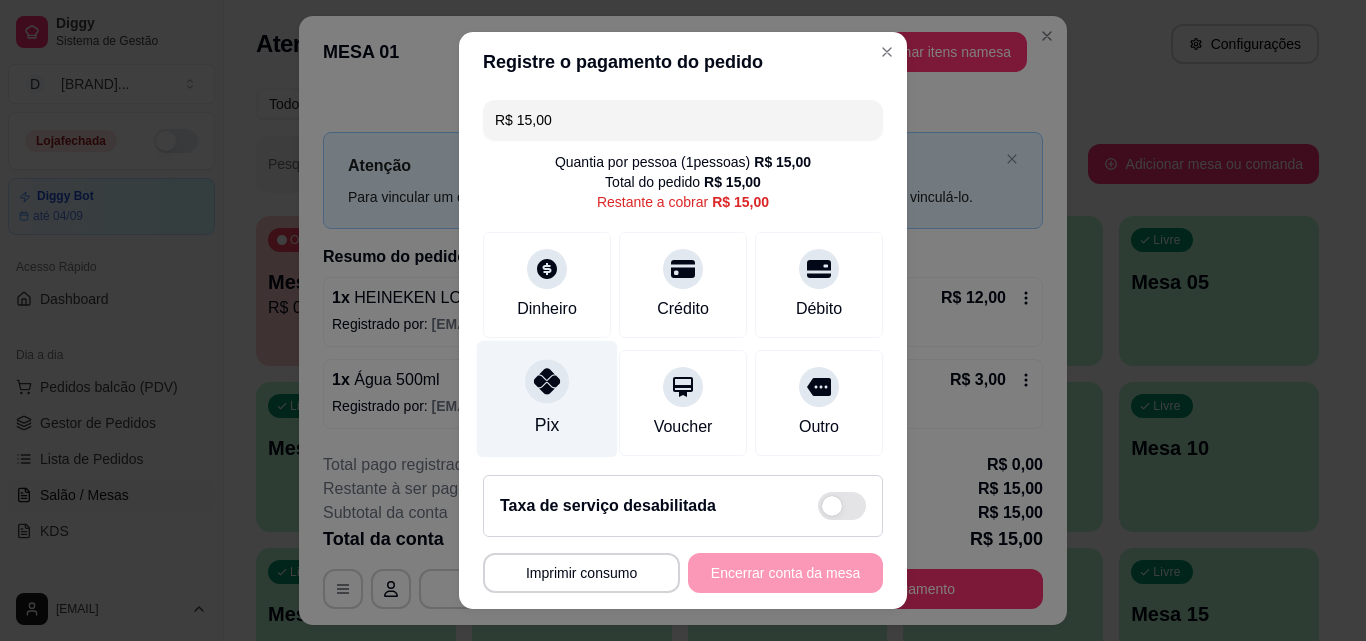 click at bounding box center (547, 381) 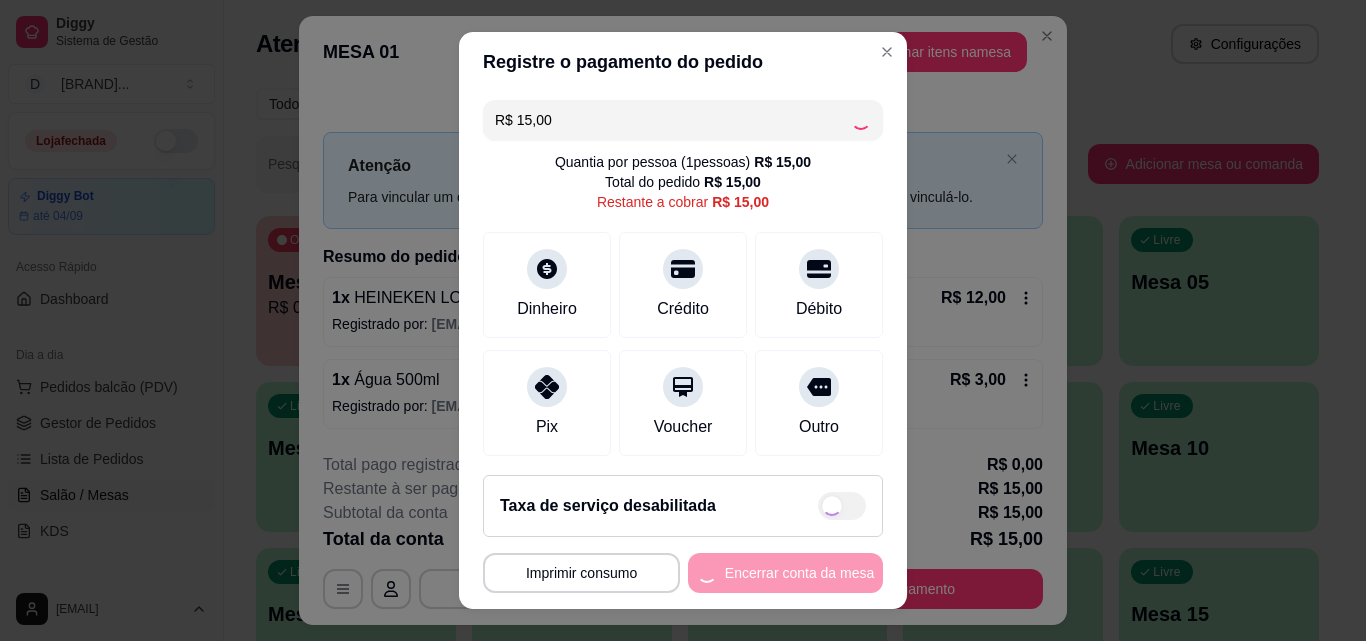 type on "R$ 0,00" 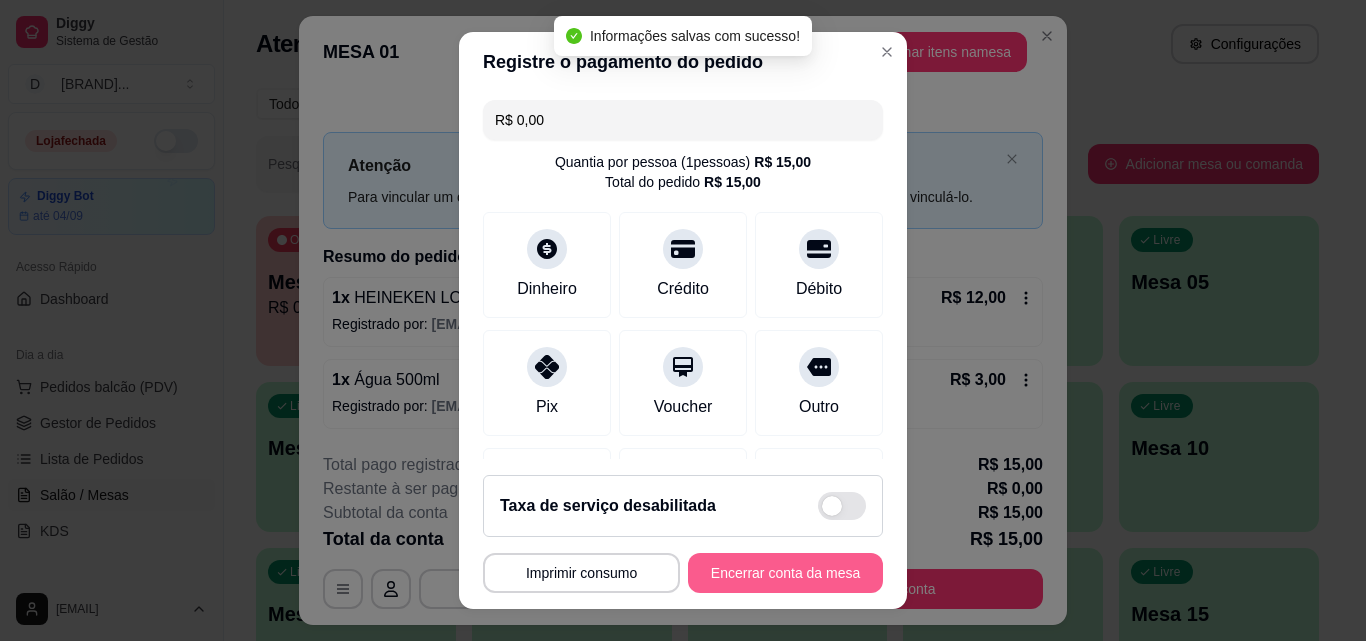 click on "Encerrar conta da mesa" at bounding box center [785, 573] 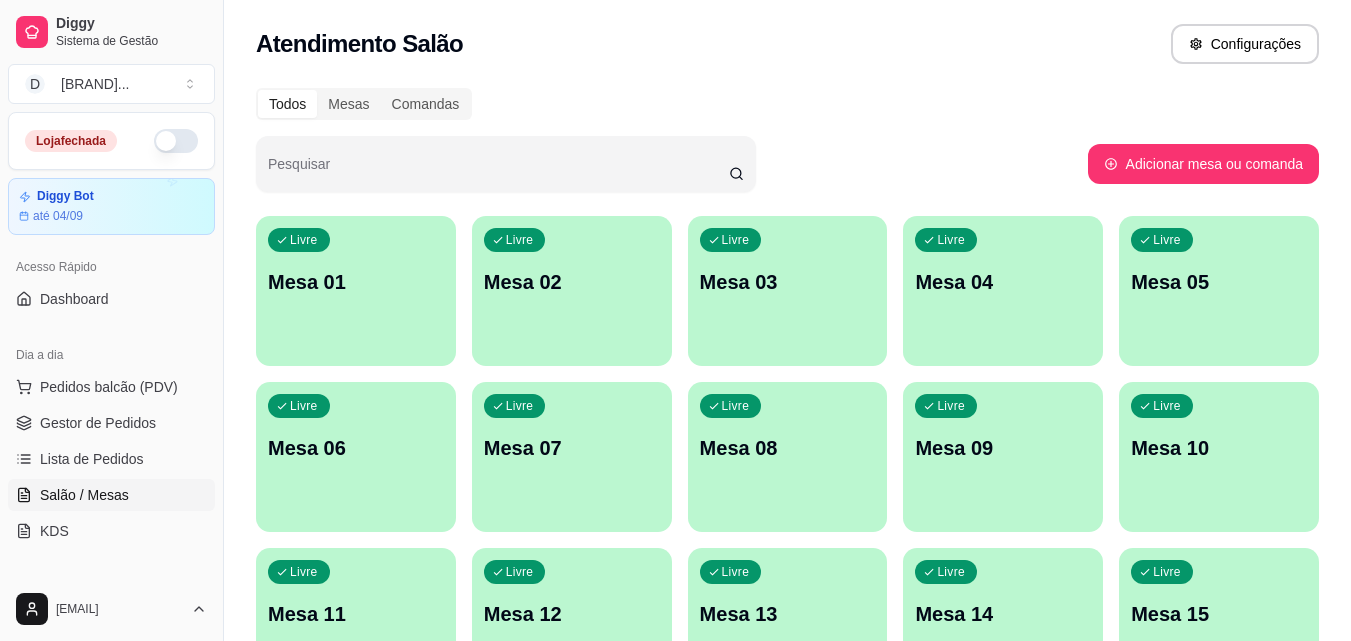 click on "Todos Mesas Comandas" at bounding box center [787, 104] 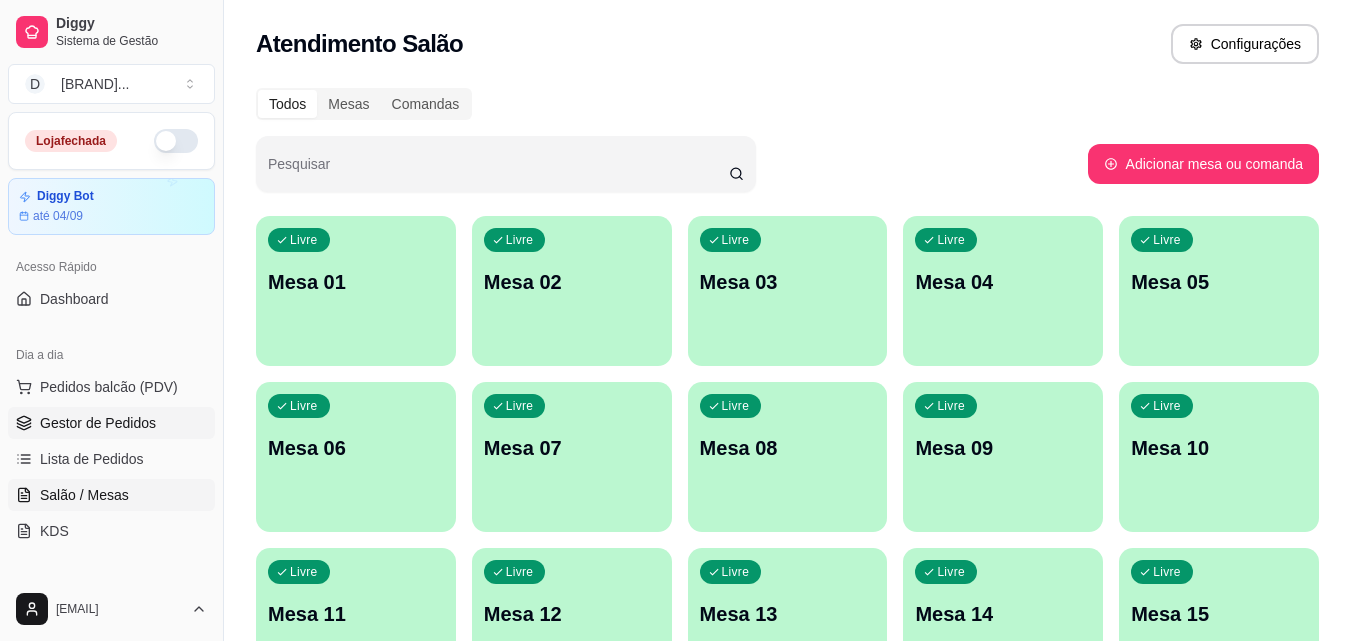 click on "Gestor de Pedidos" at bounding box center (111, 423) 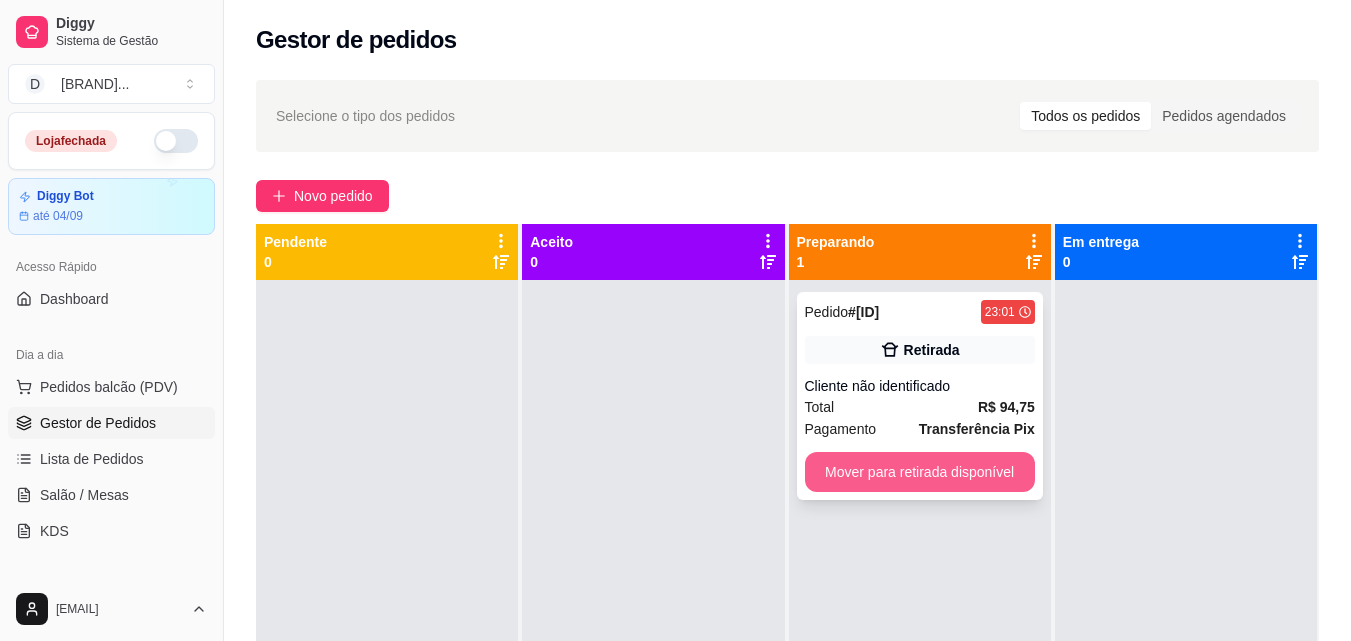 click on "Mover para retirada disponível" at bounding box center (920, 472) 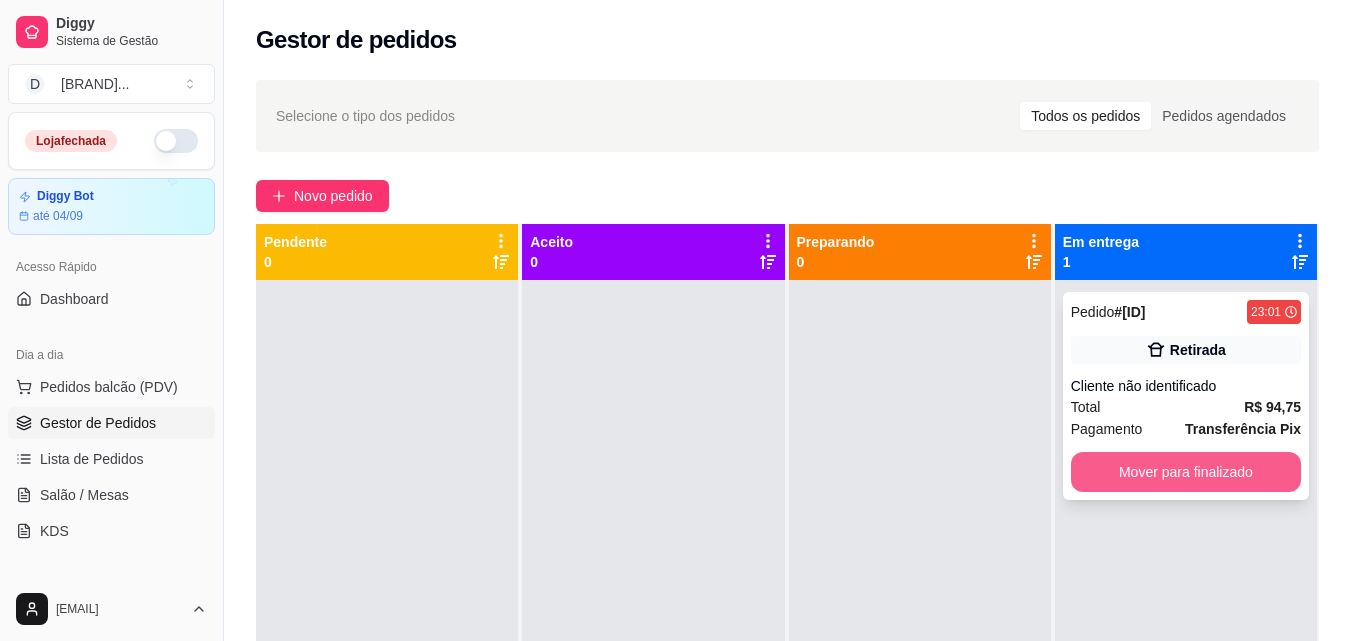 click on "Pedido # [ID] [TIME] Retirada Cliente não identificado Total R$ 94,75 Pagamento Transferência Pix Mover para finalizado" at bounding box center (1186, 396) 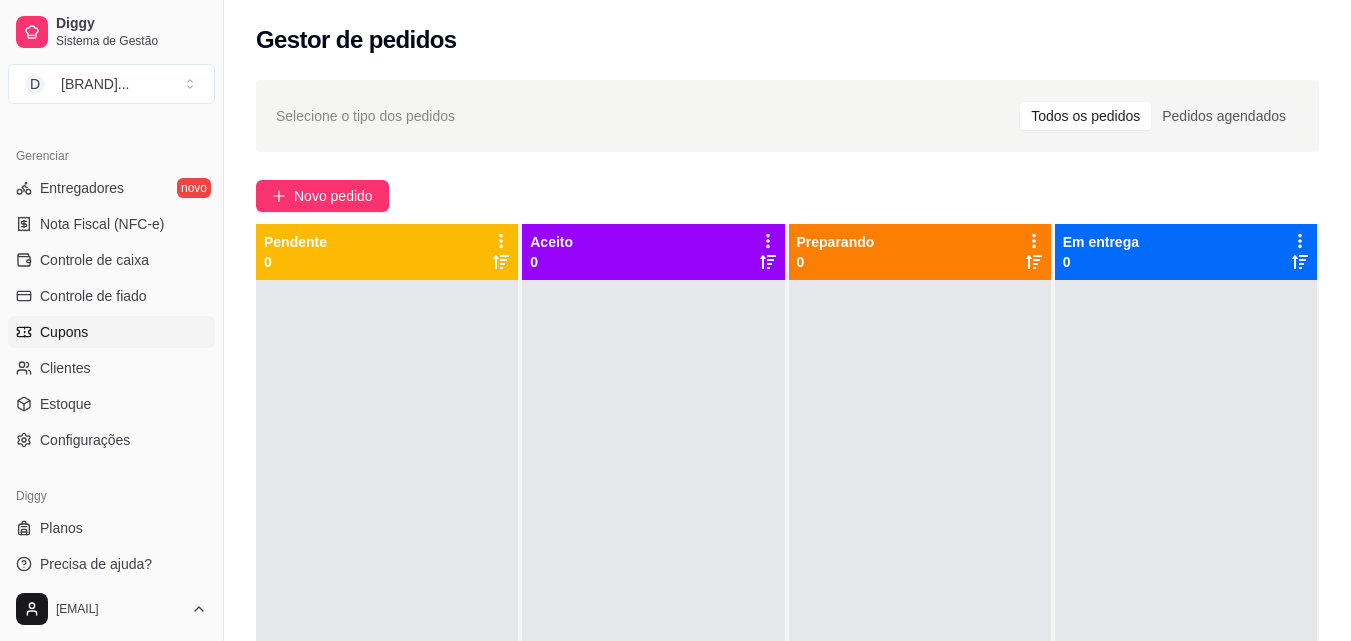 scroll, scrollTop: 762, scrollLeft: 0, axis: vertical 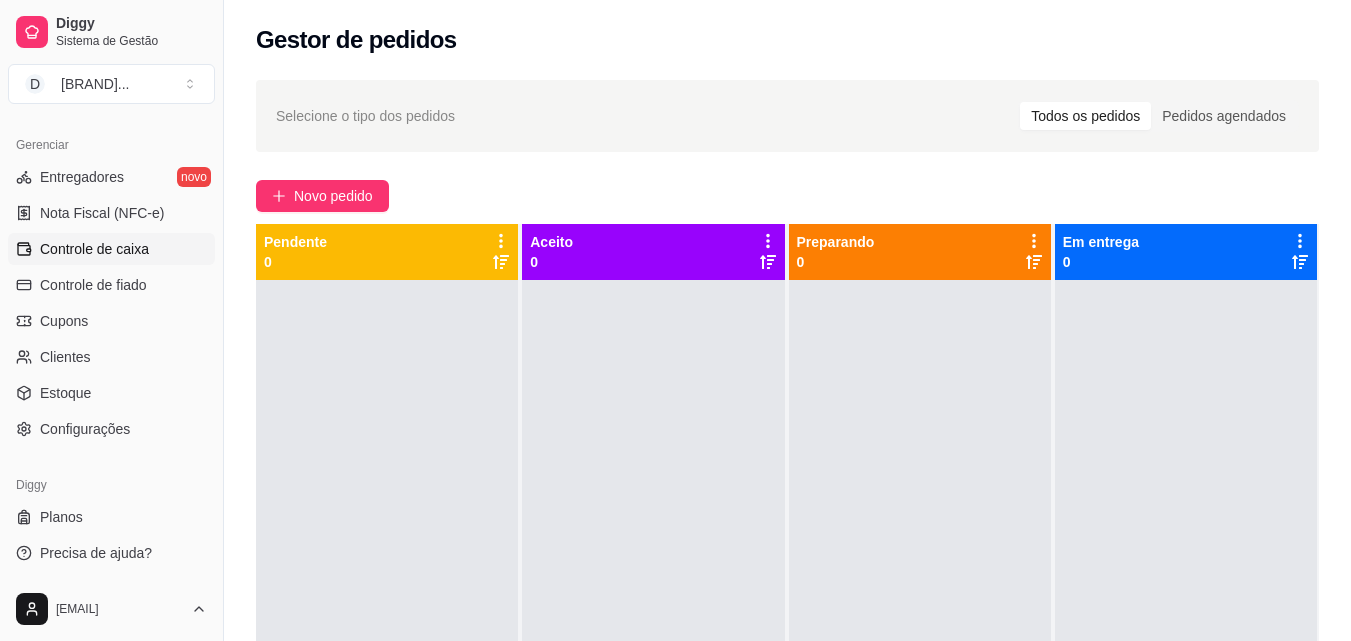 click on "Controle de caixa" at bounding box center (111, 249) 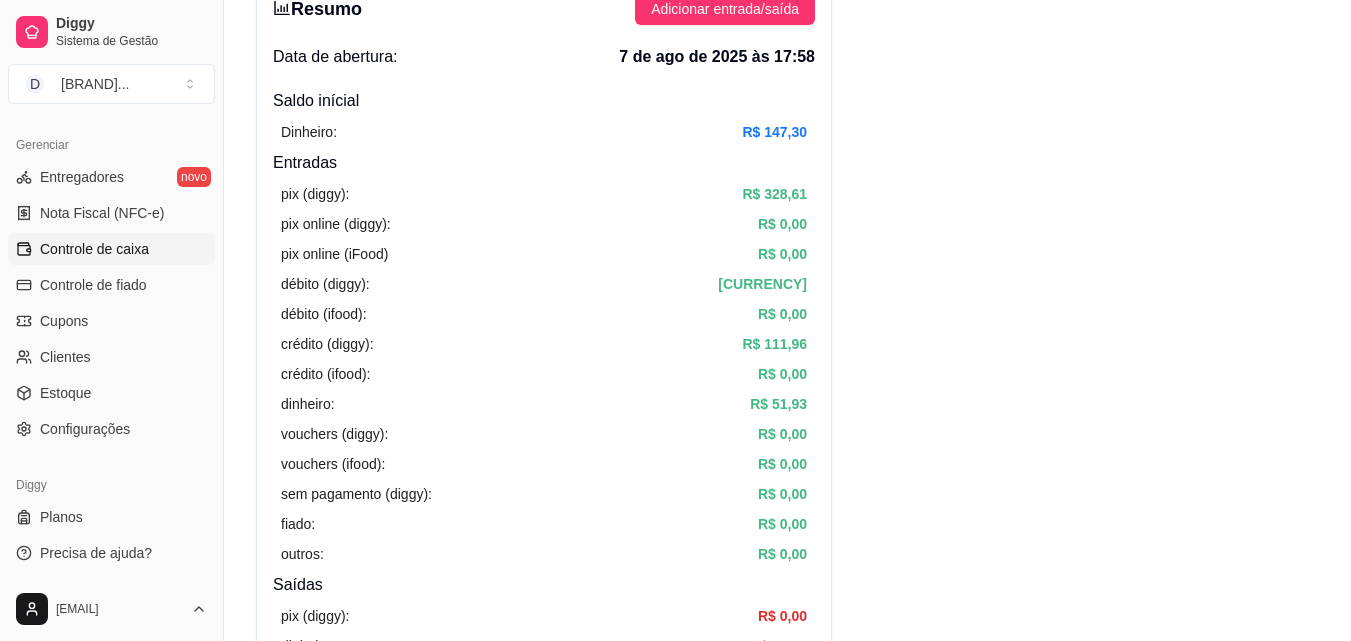 scroll, scrollTop: 0, scrollLeft: 0, axis: both 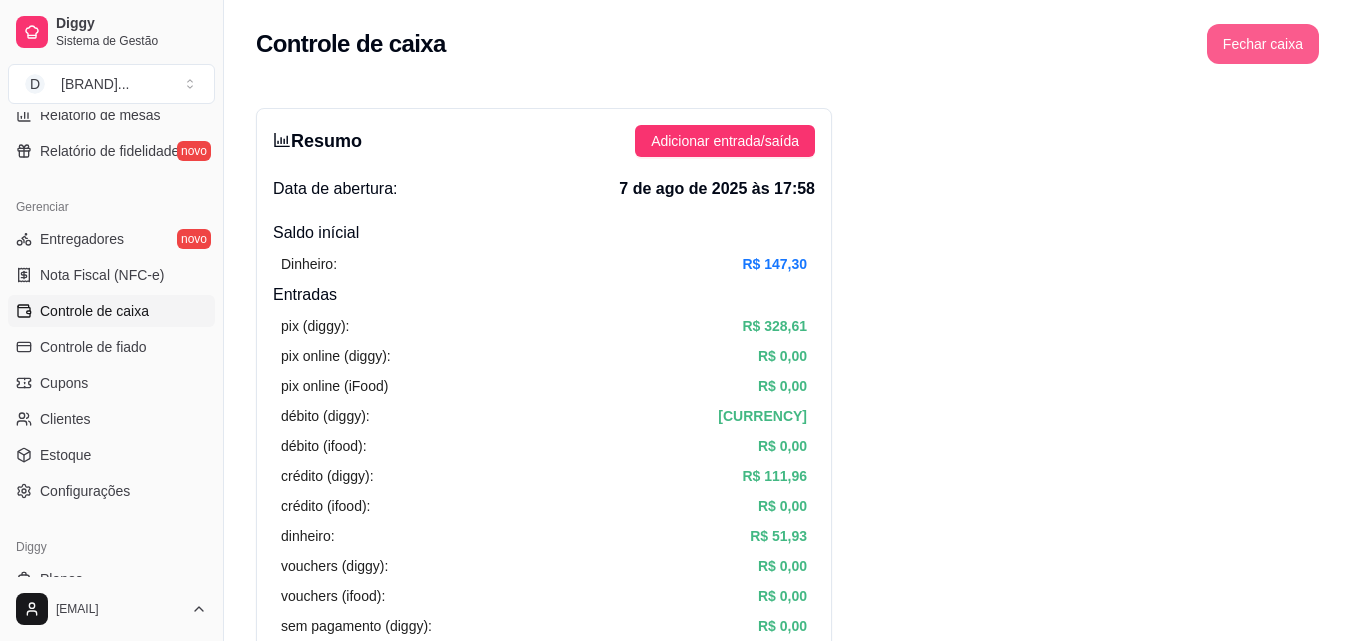 click on "Fechar caixa" at bounding box center (1263, 44) 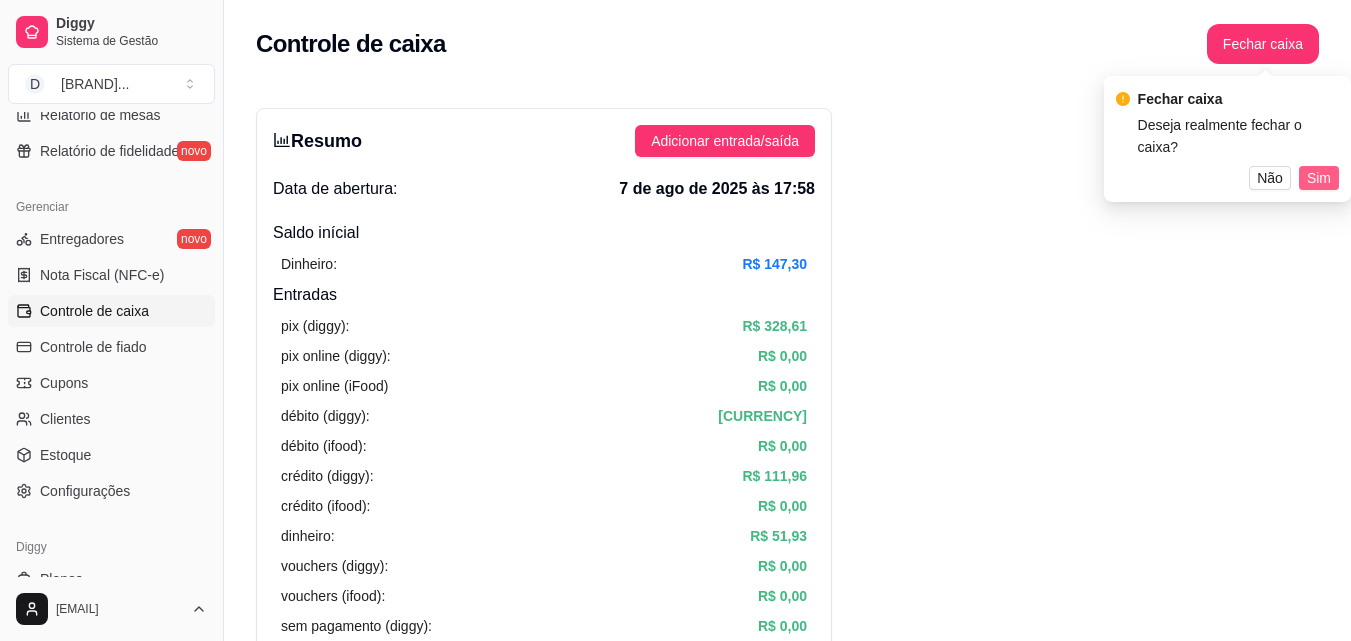 click on "Sim" at bounding box center [1319, 178] 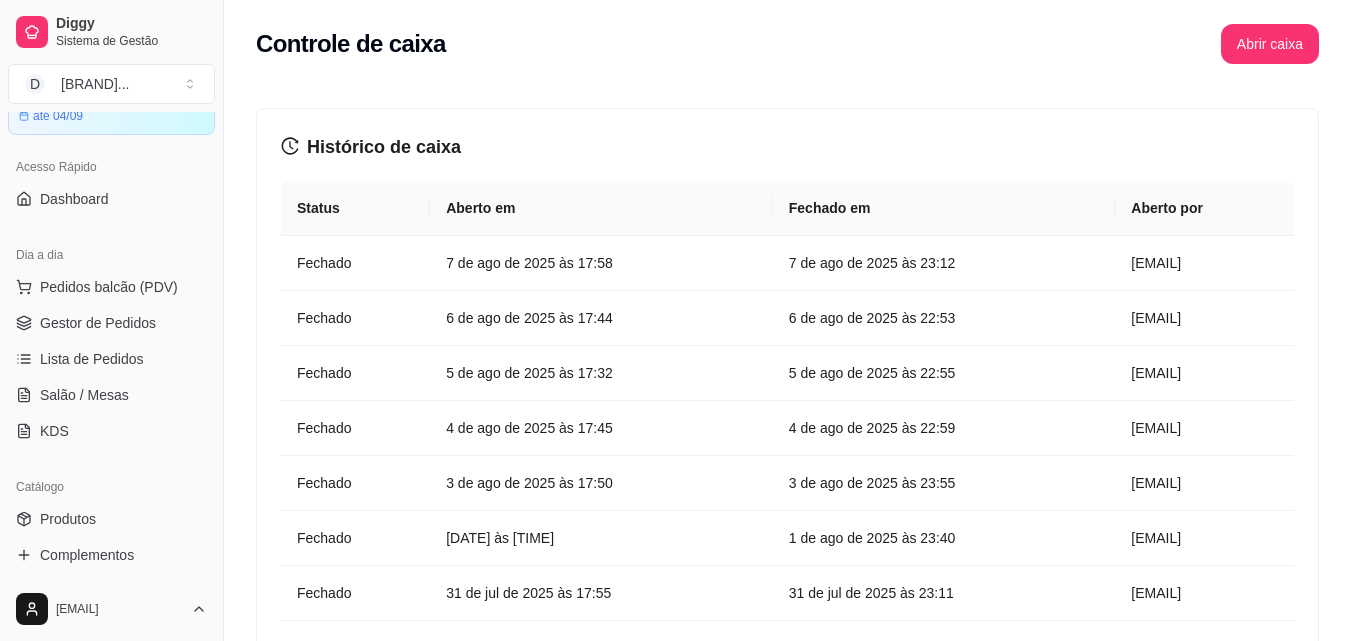 scroll, scrollTop: 0, scrollLeft: 0, axis: both 